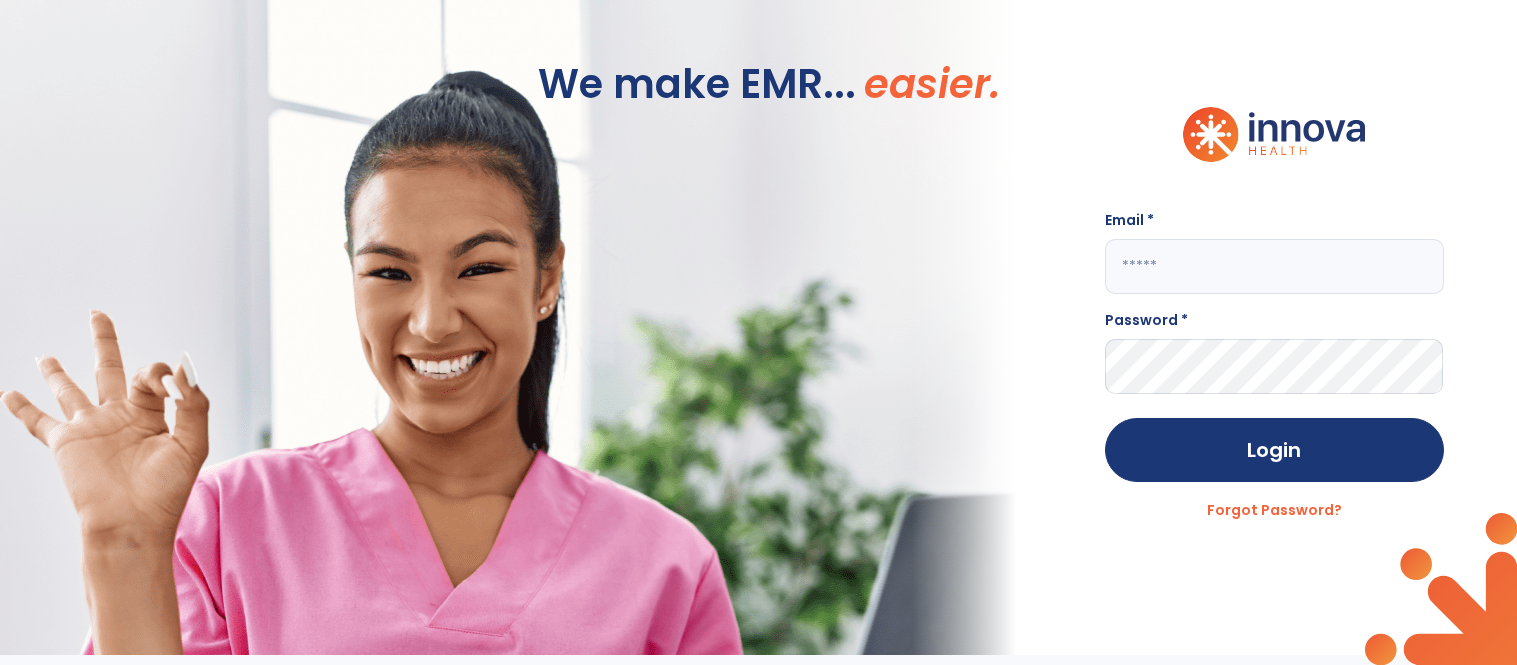 scroll, scrollTop: 0, scrollLeft: 0, axis: both 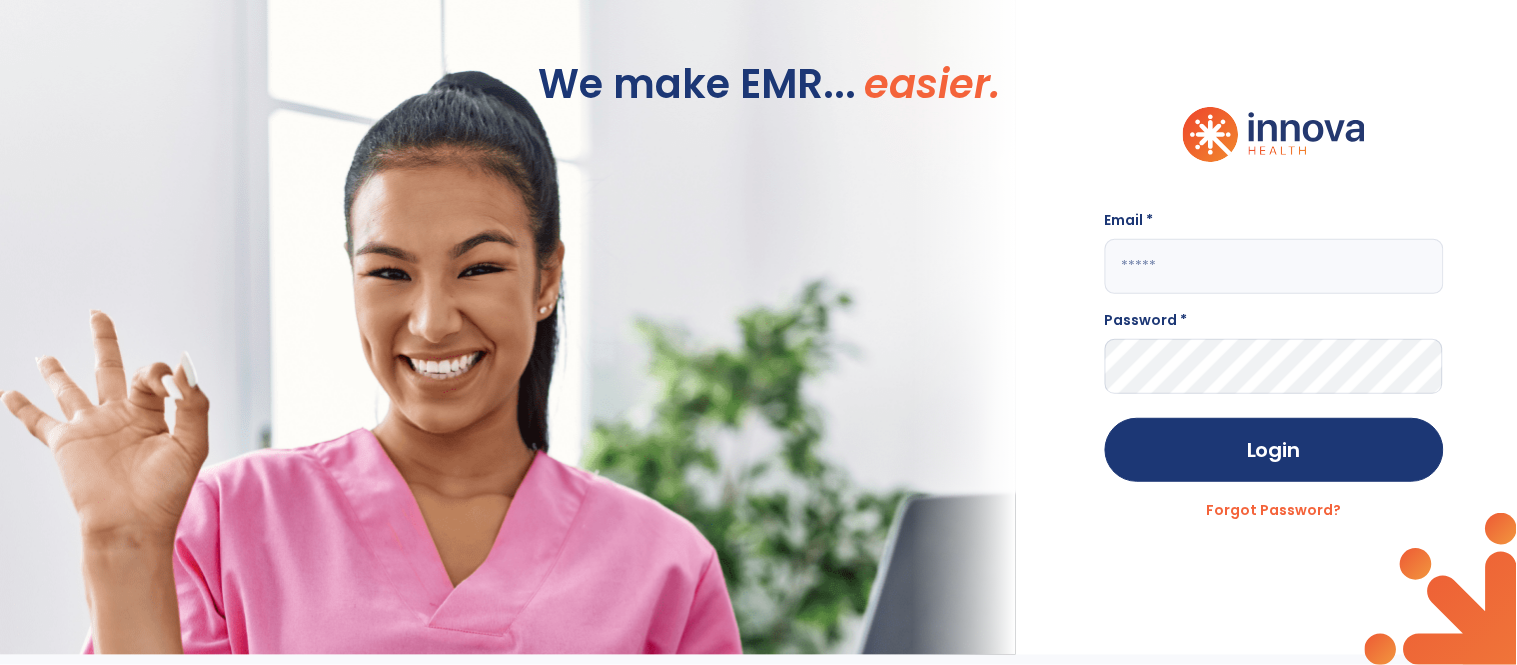 click 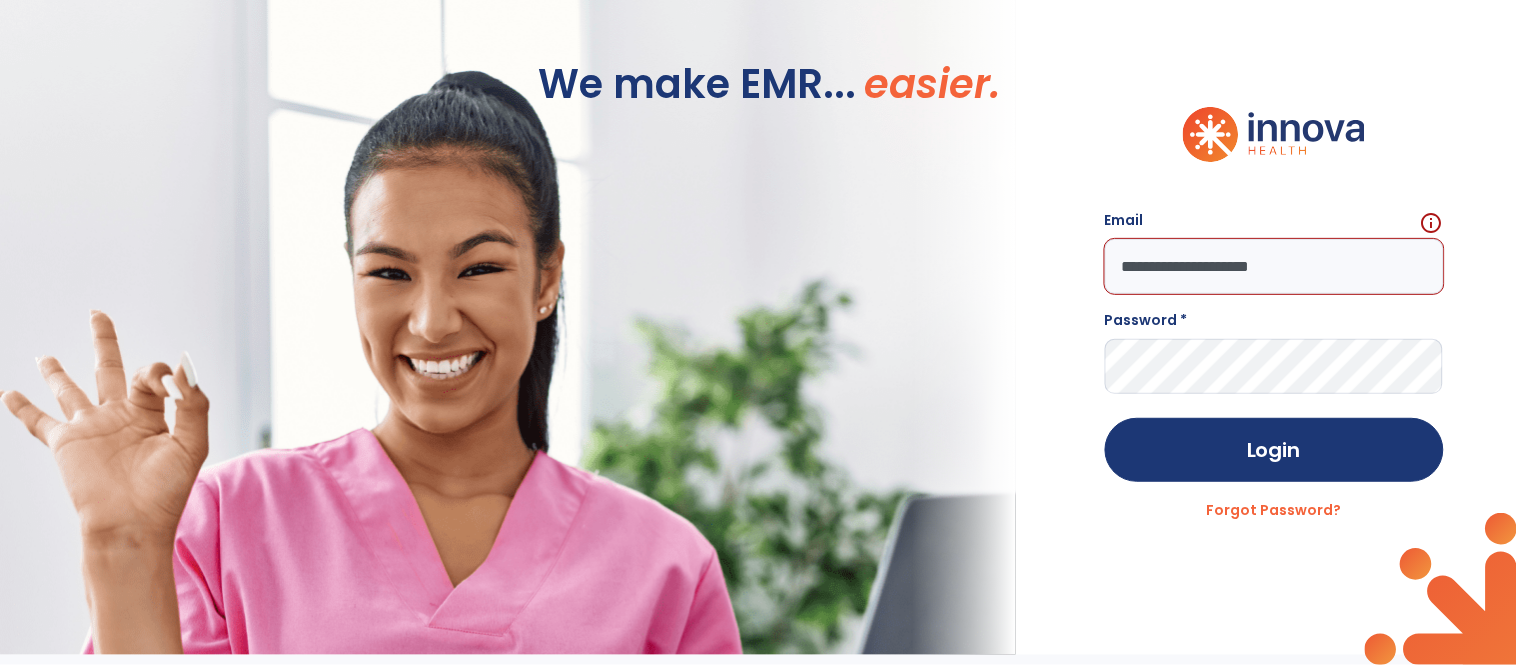 click on "**********" 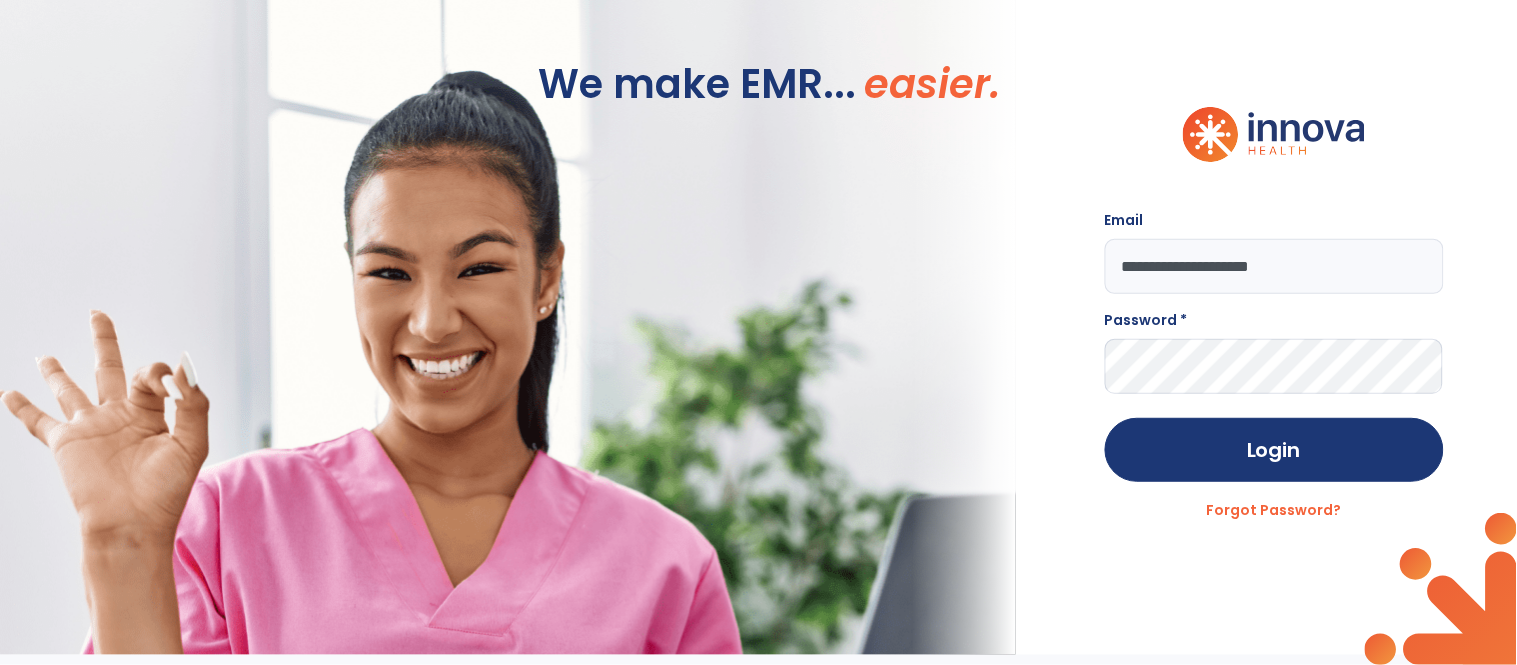 click on "**********" 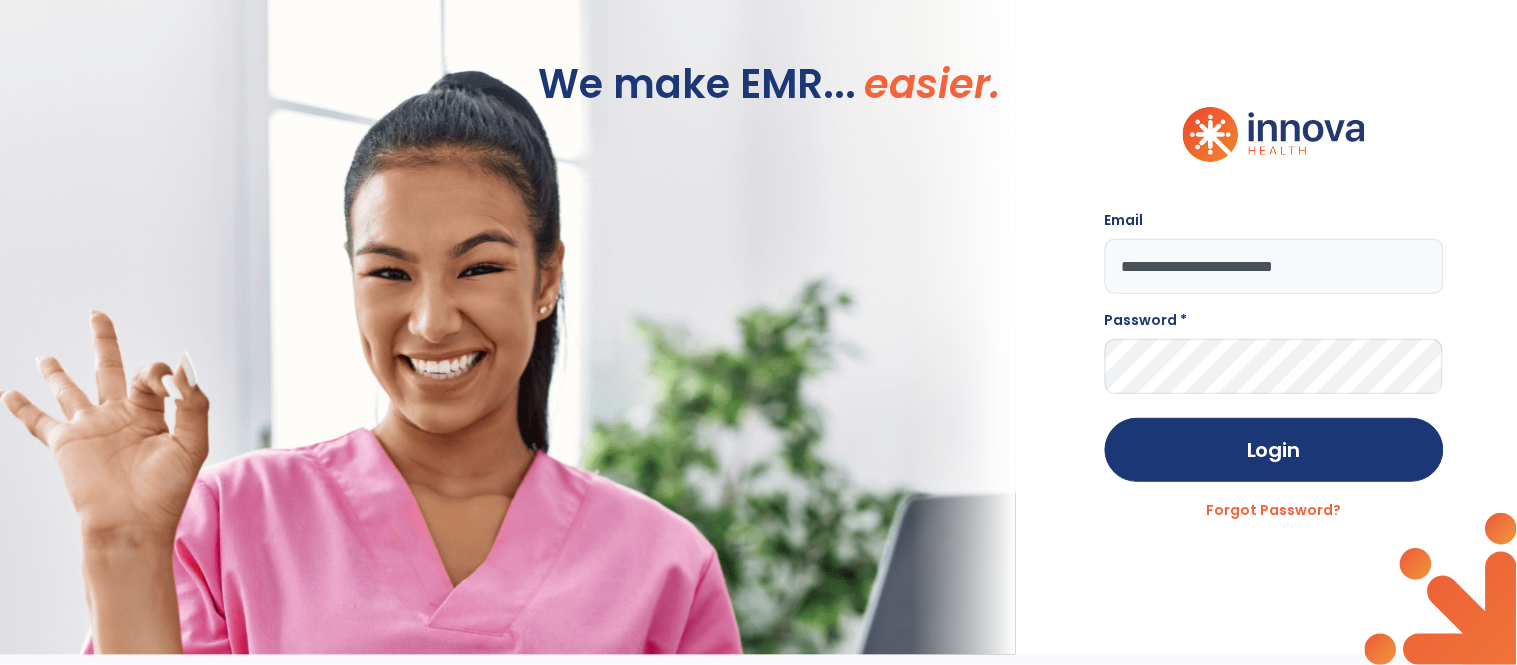 type on "**********" 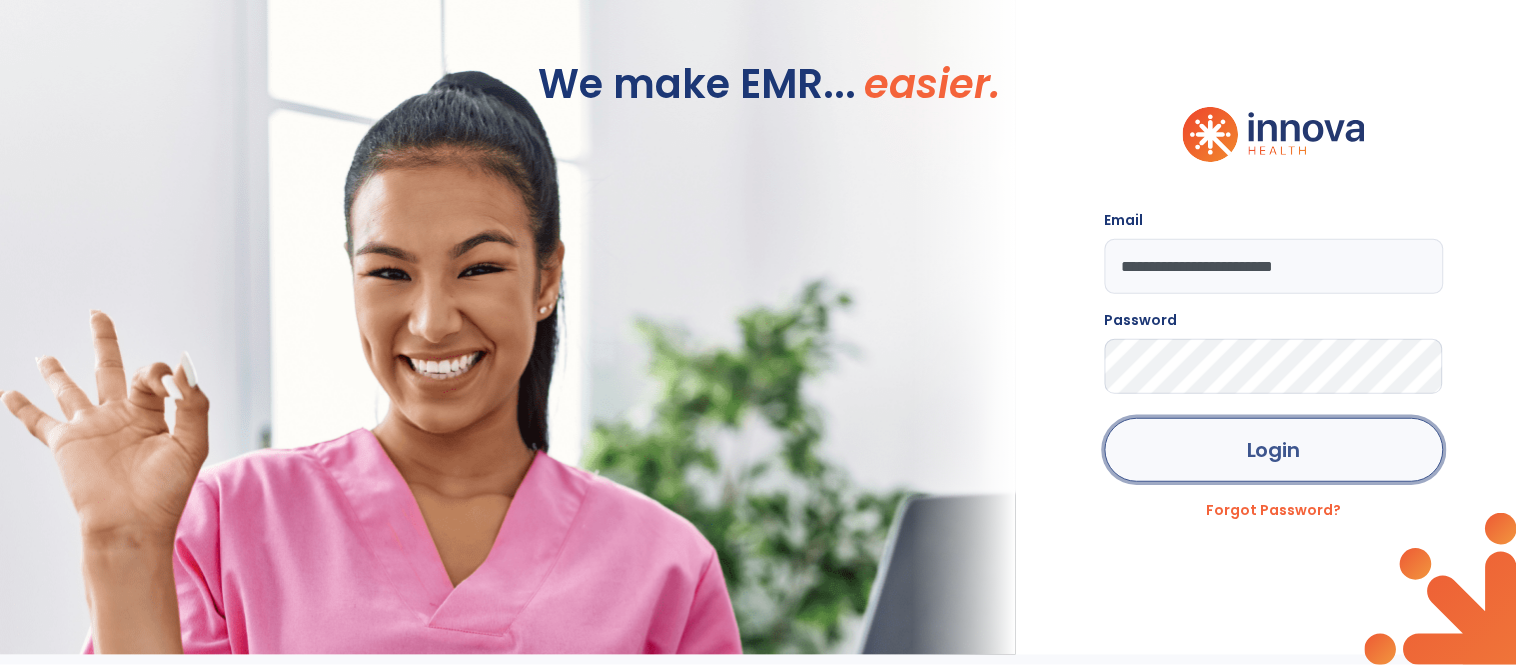click on "Login" 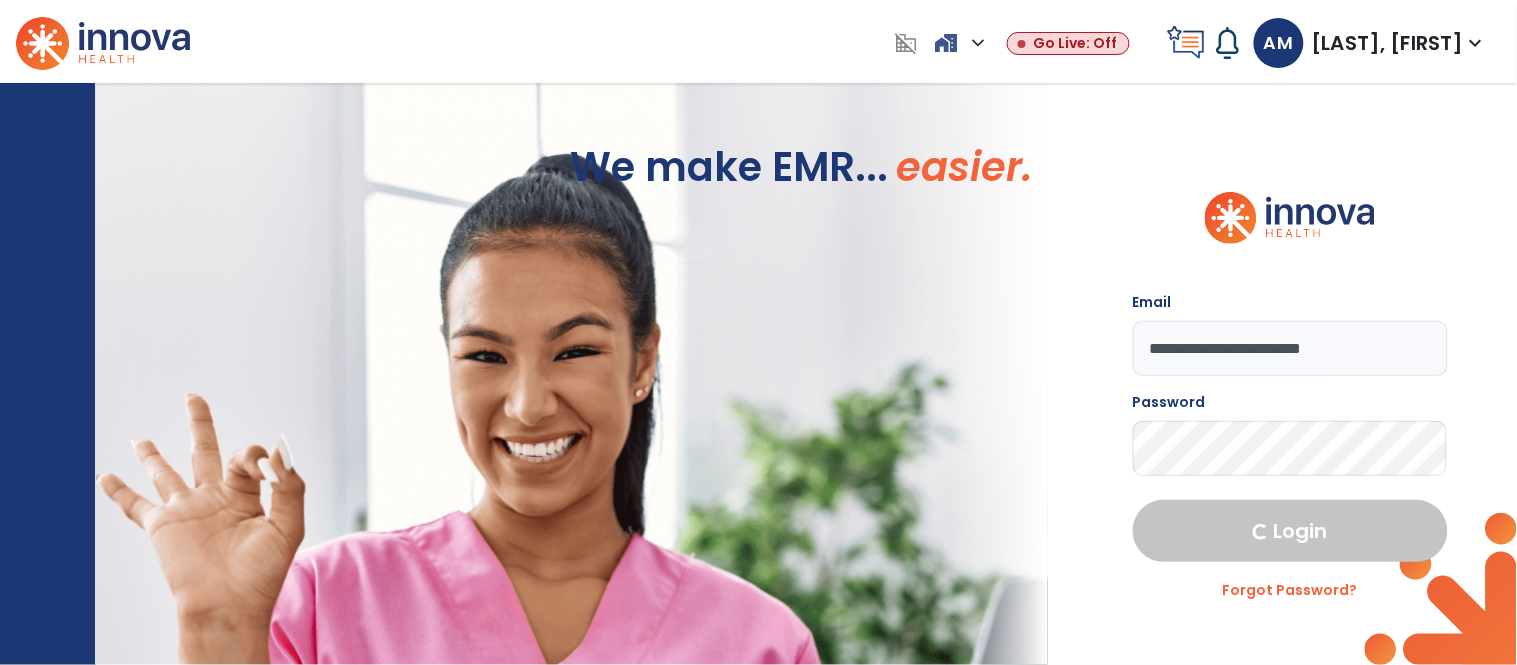select on "****" 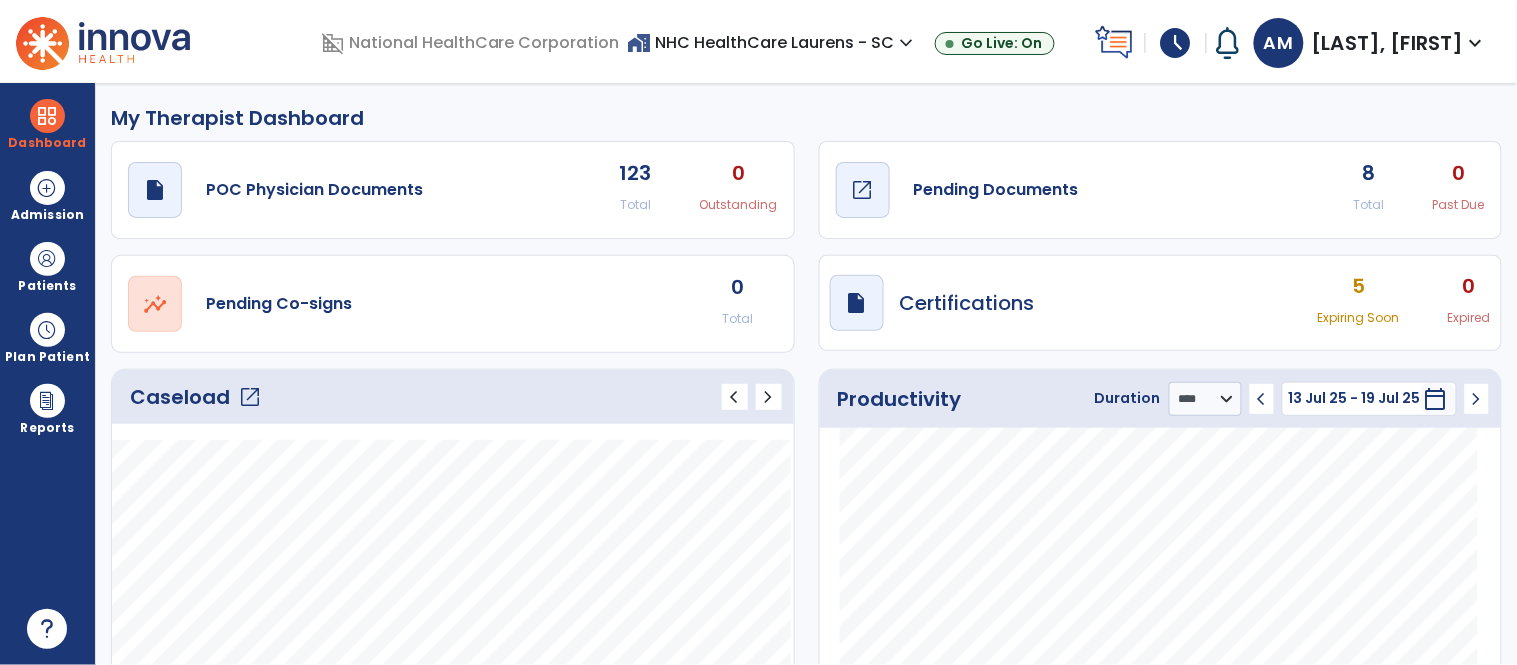click on "Pending Documents" 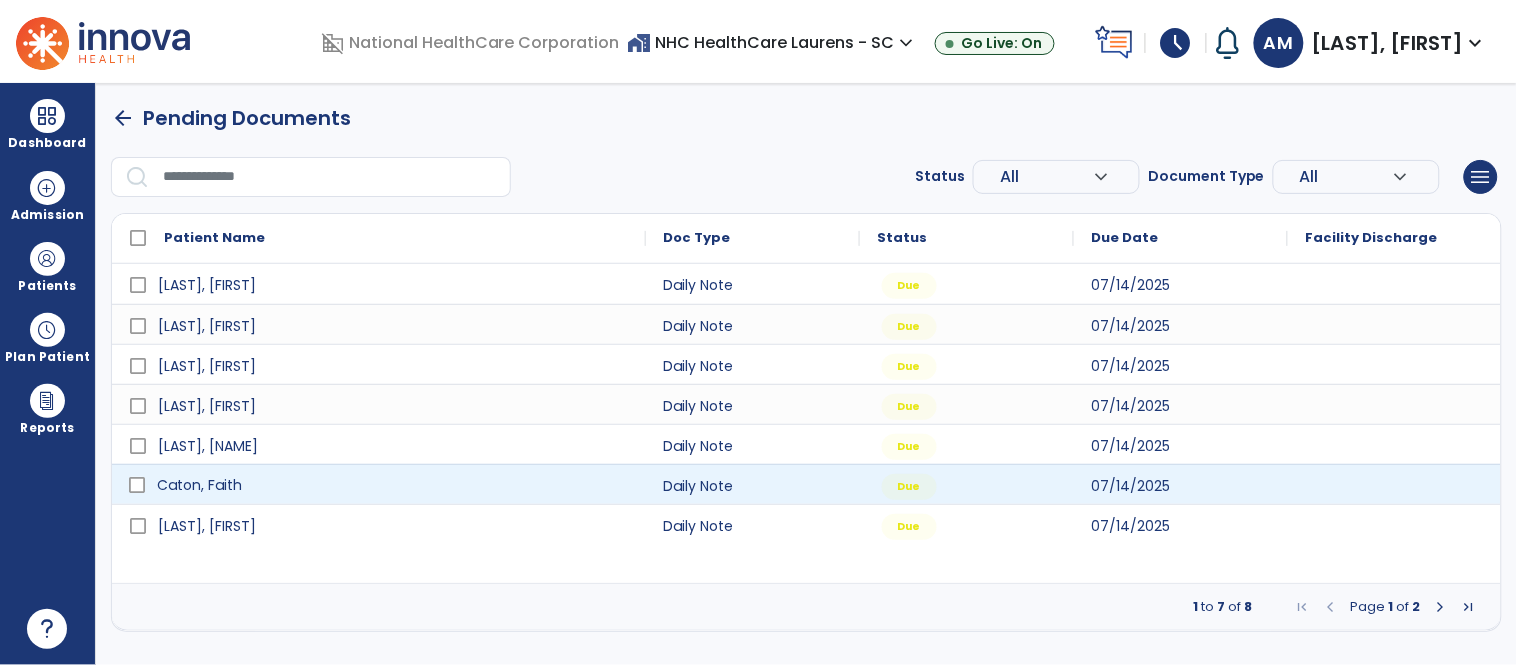 click on "Caton, Faith" at bounding box center (199, 485) 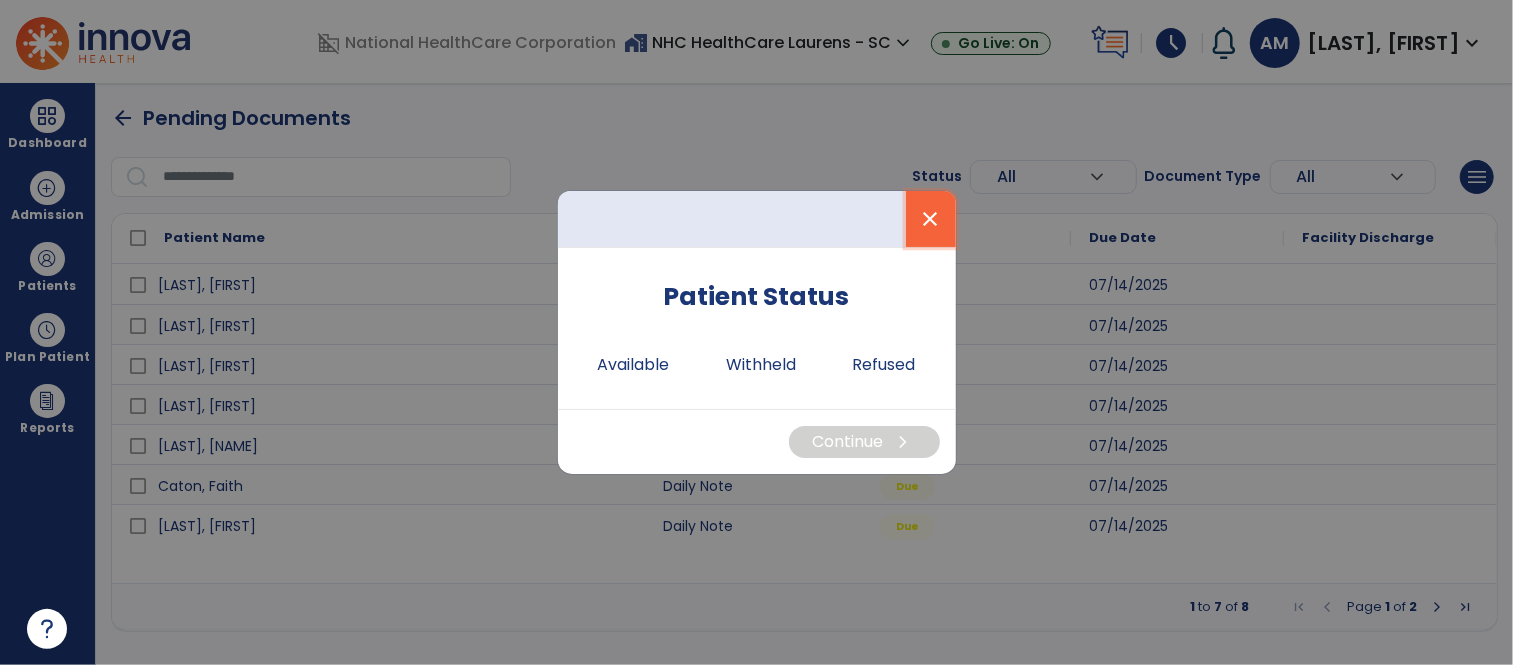 click on "close" at bounding box center [931, 219] 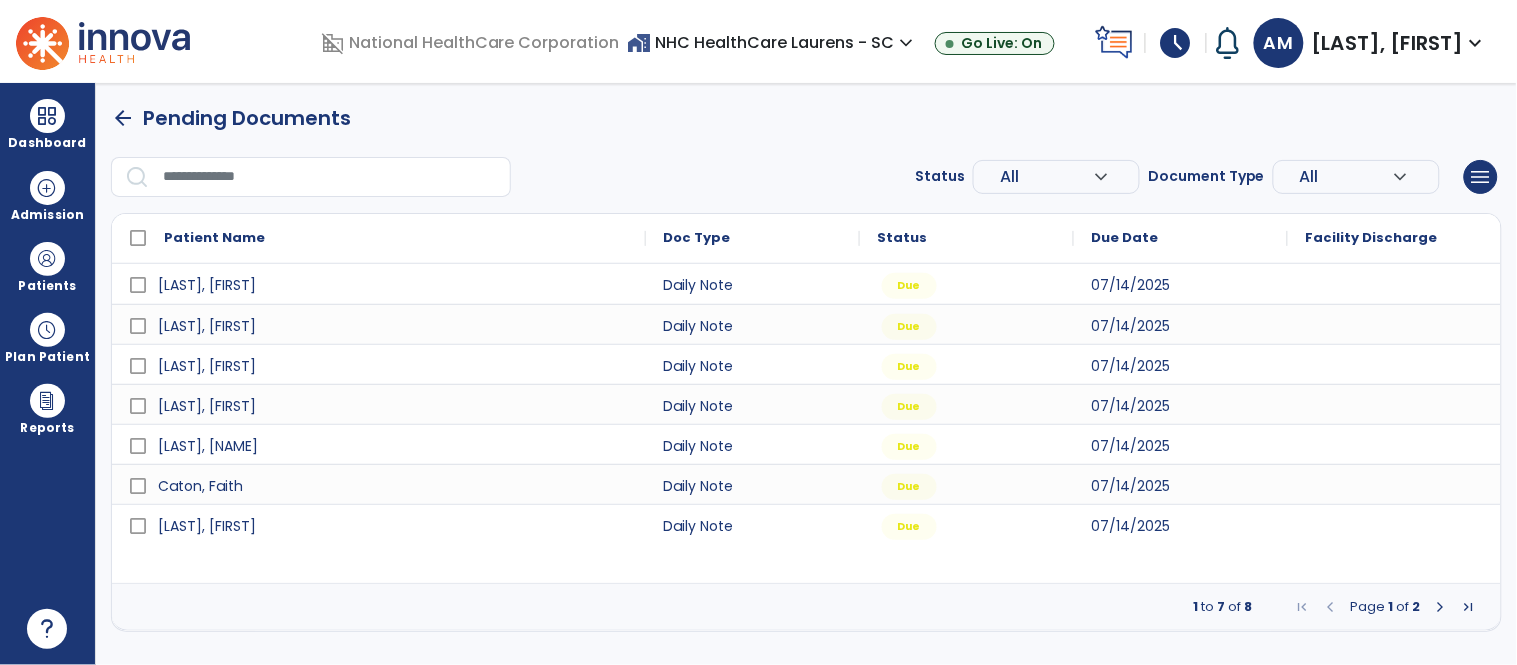 click on "arrow_back   Pending Documents  Status All  expand_more  ALL Due Past Due Incomplete Document Type All  expand_more  ALL Daily Note Progress Note Evaluation Discharge Note Recertification  menu   Export List   Print List
Patient Name
Doc Type
Status 1" at bounding box center [806, 367] 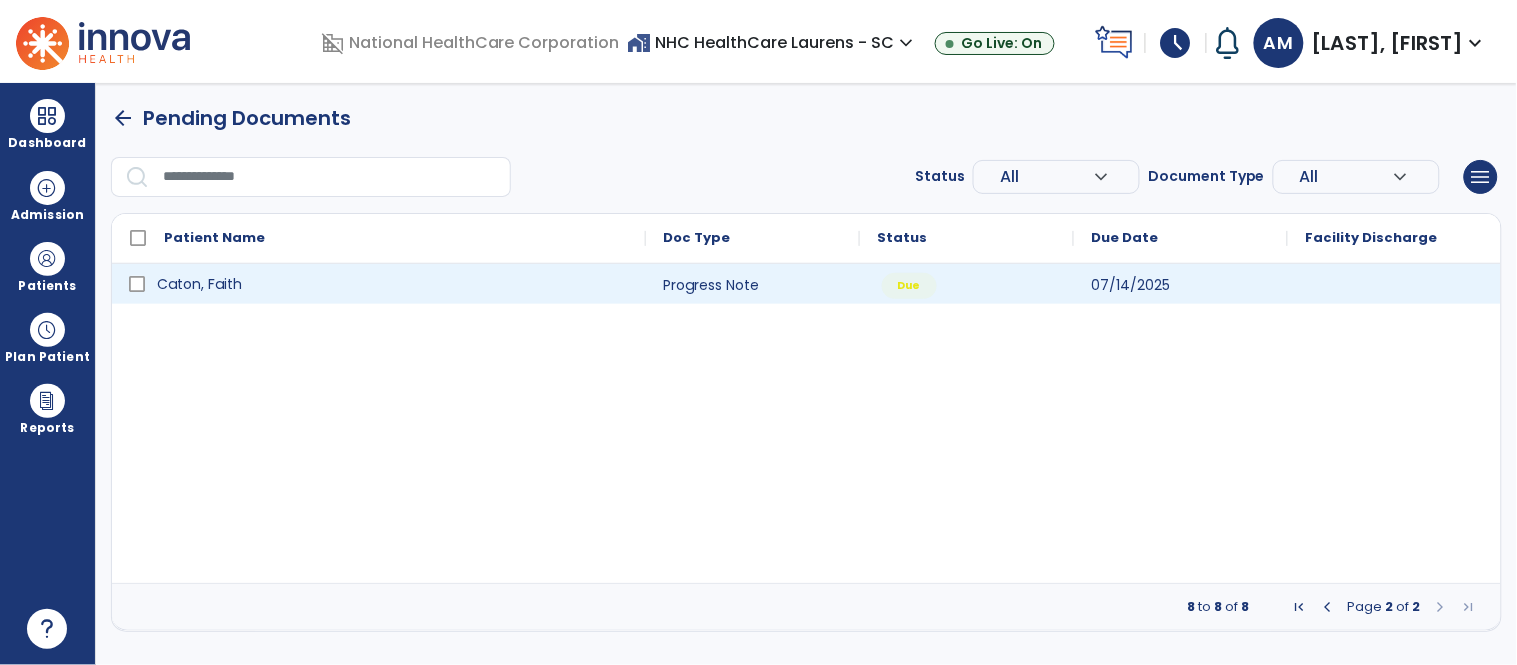 click on "Caton, Faith" at bounding box center [199, 284] 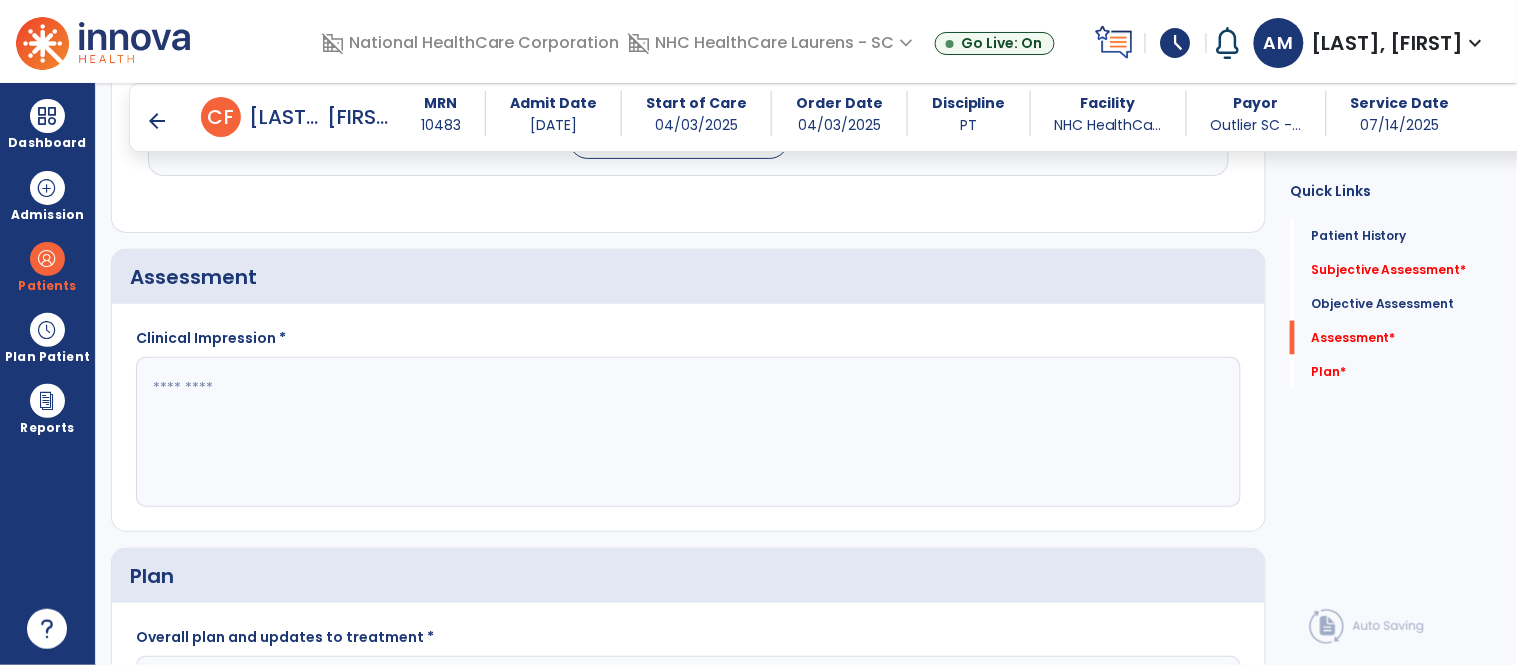 scroll, scrollTop: 2617, scrollLeft: 0, axis: vertical 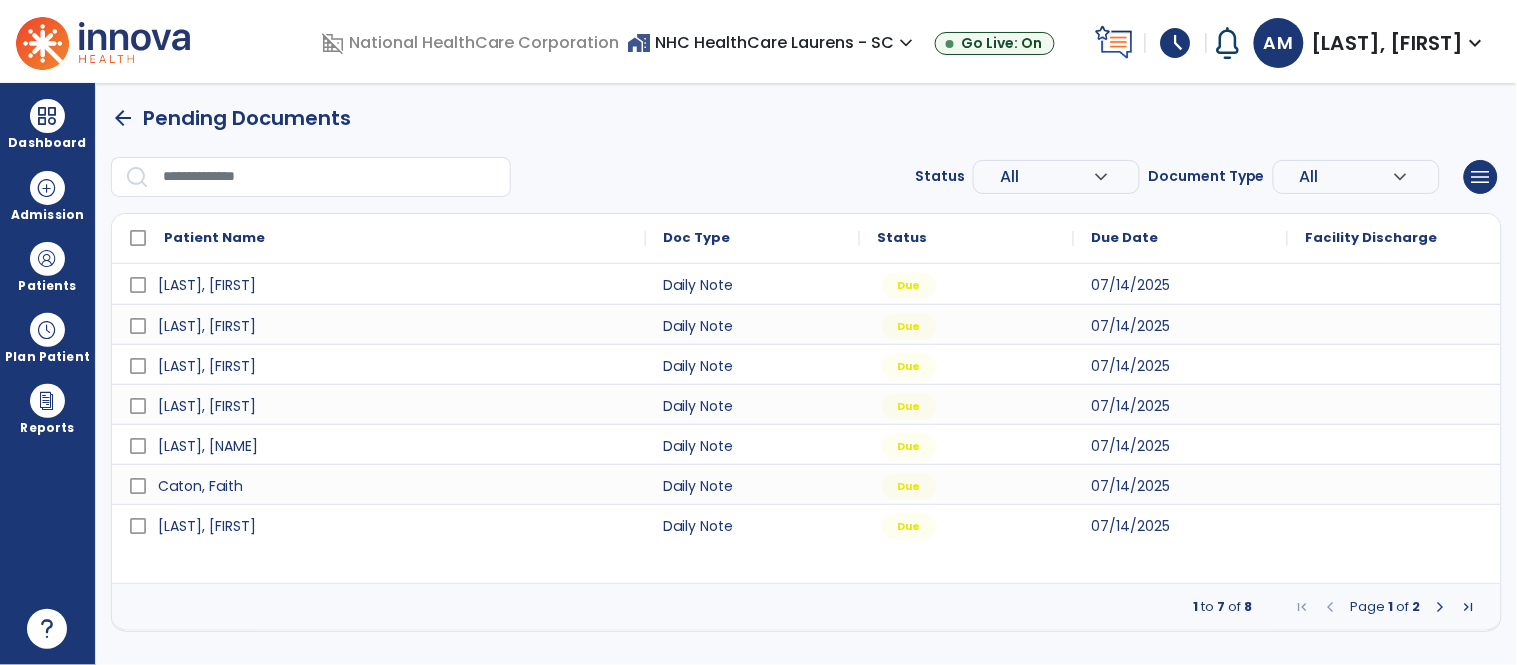 click on "arrow_back" at bounding box center [123, 118] 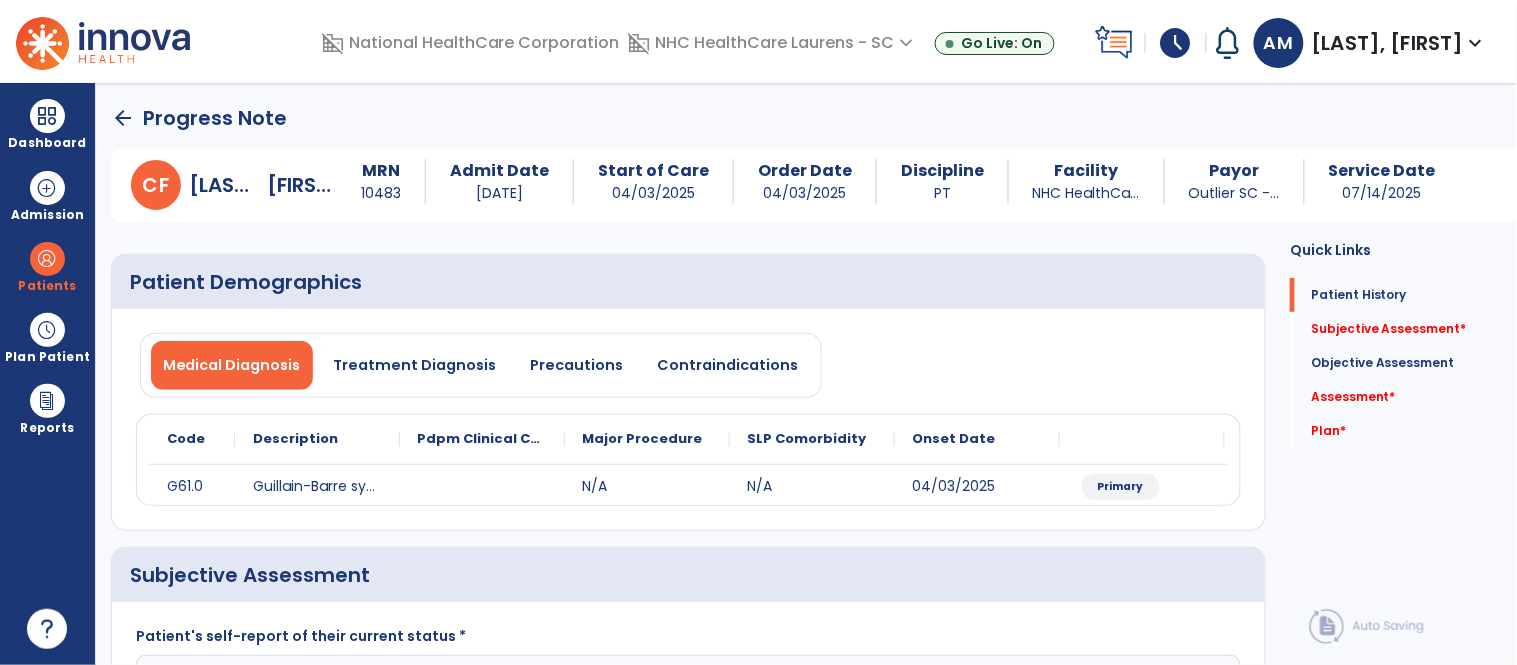 click on "arrow_back" 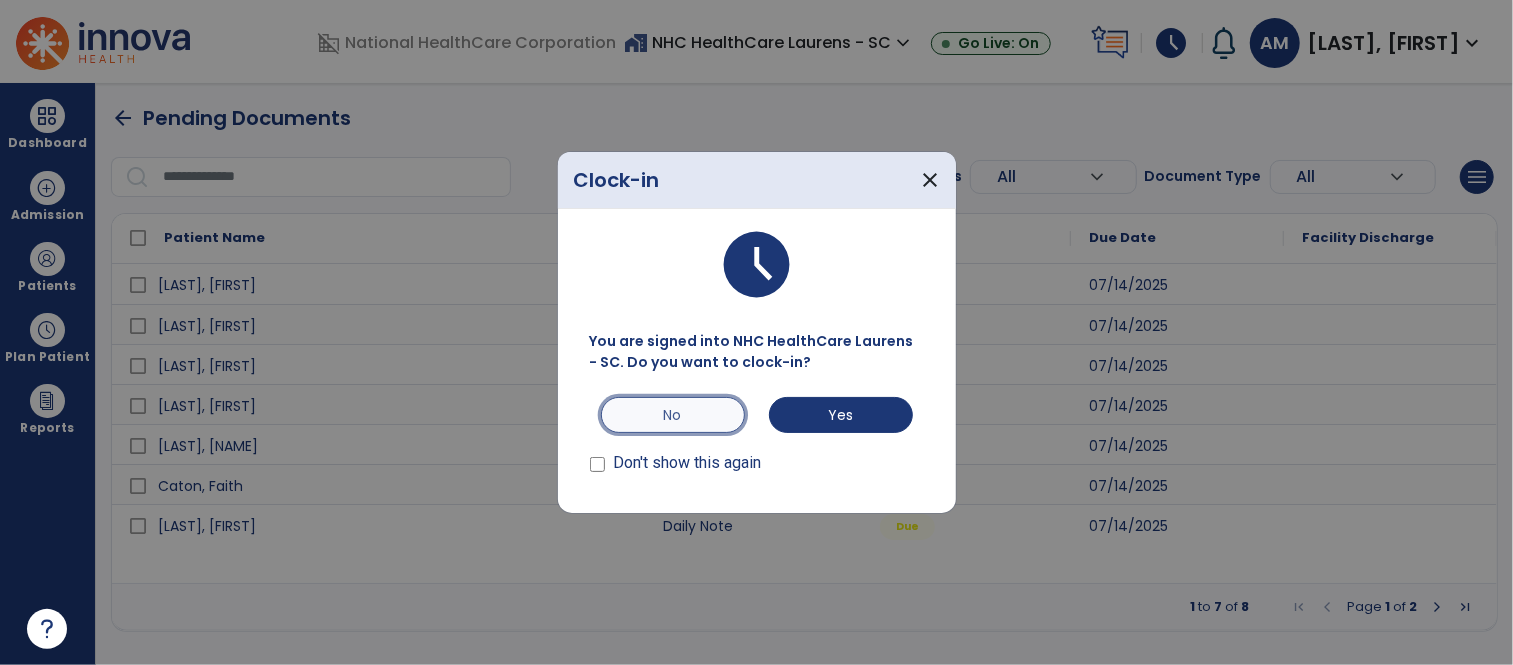 click on "No" at bounding box center [673, 415] 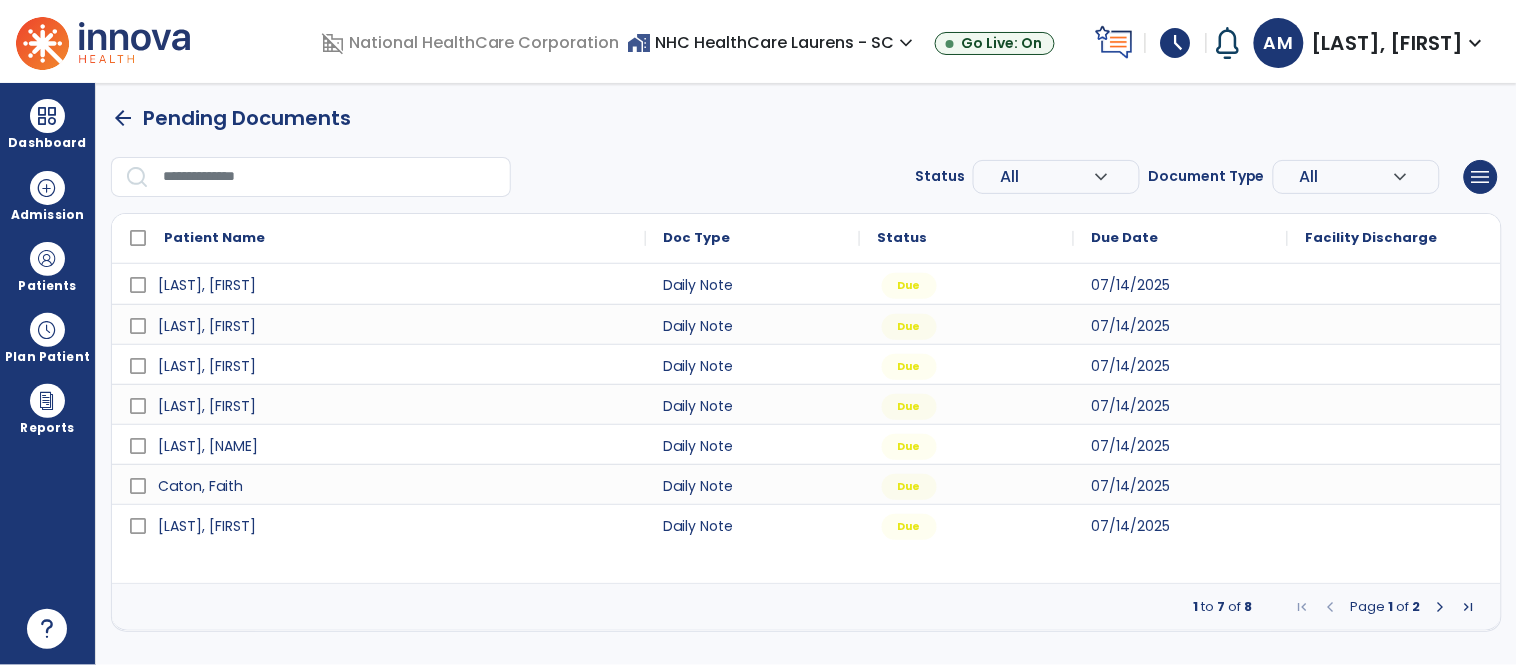 click at bounding box center (1441, 607) 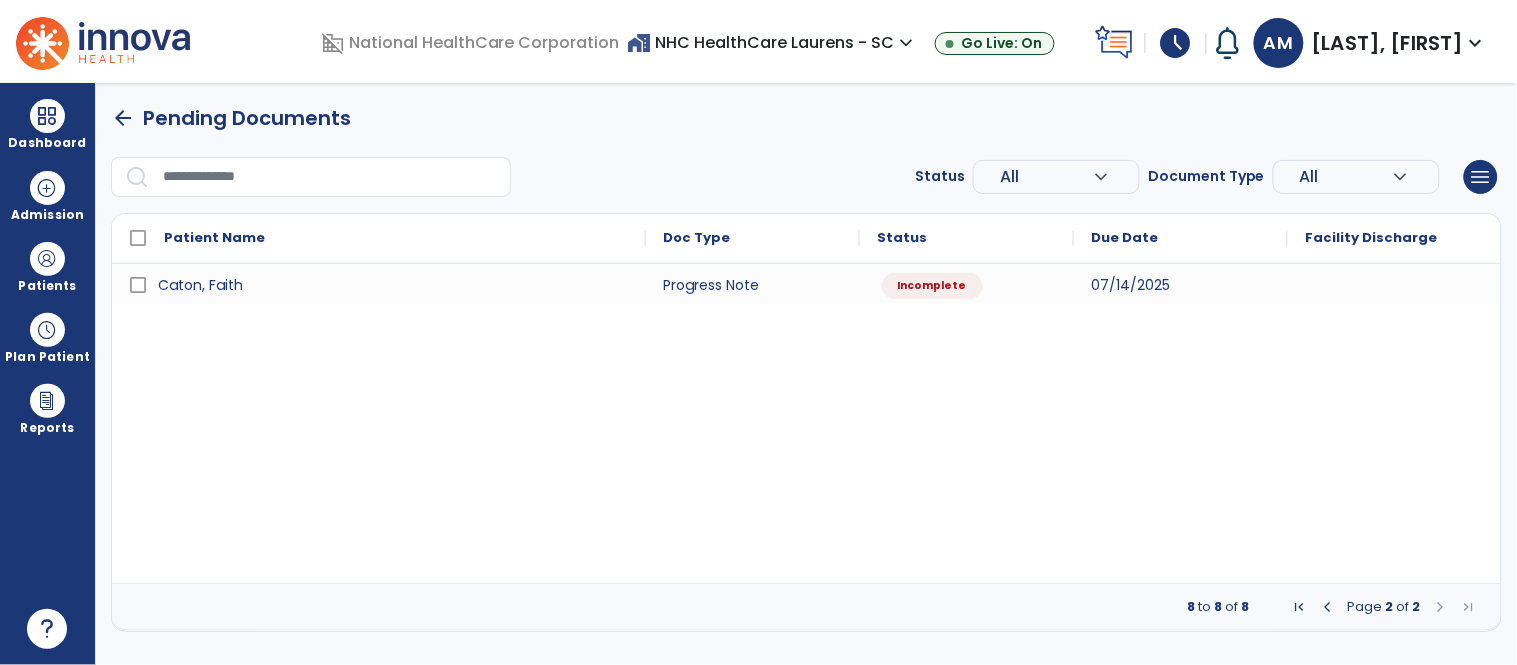 click at bounding box center [1441, 607] 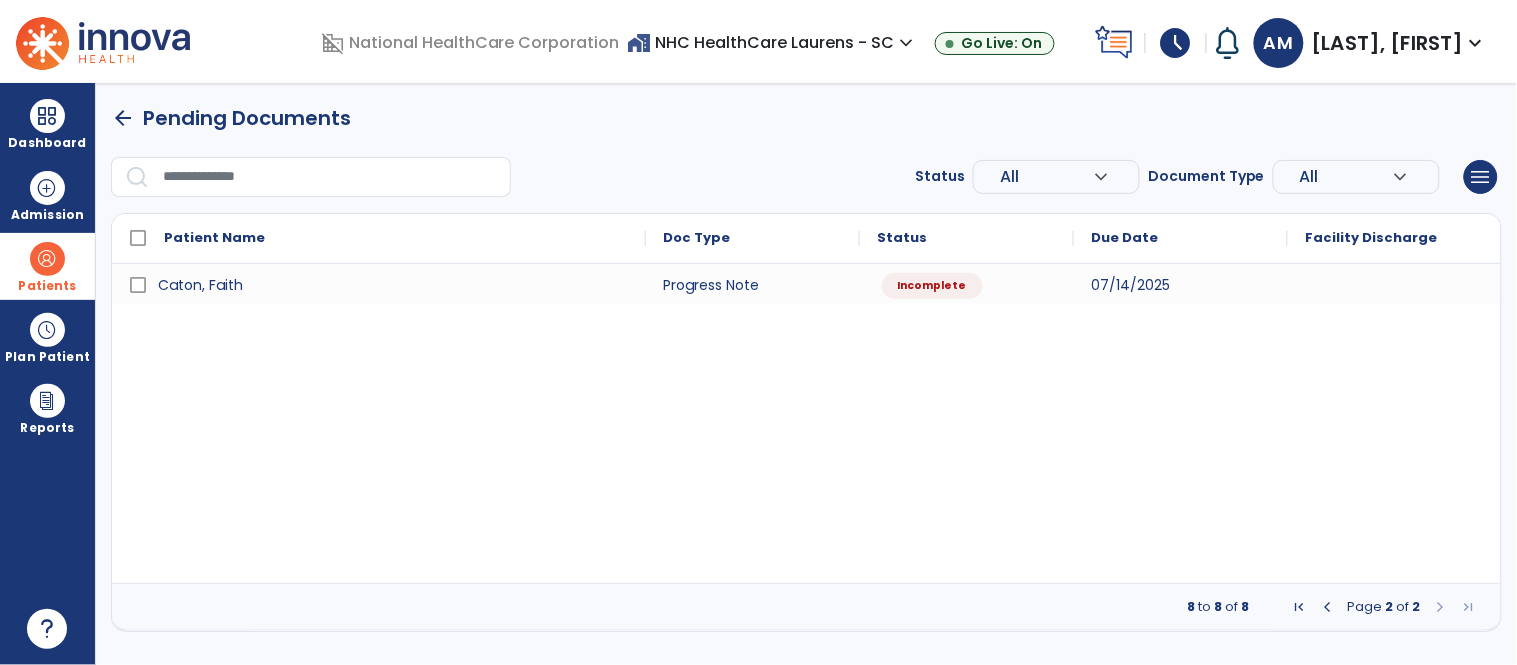 click on "Patients" at bounding box center (47, 286) 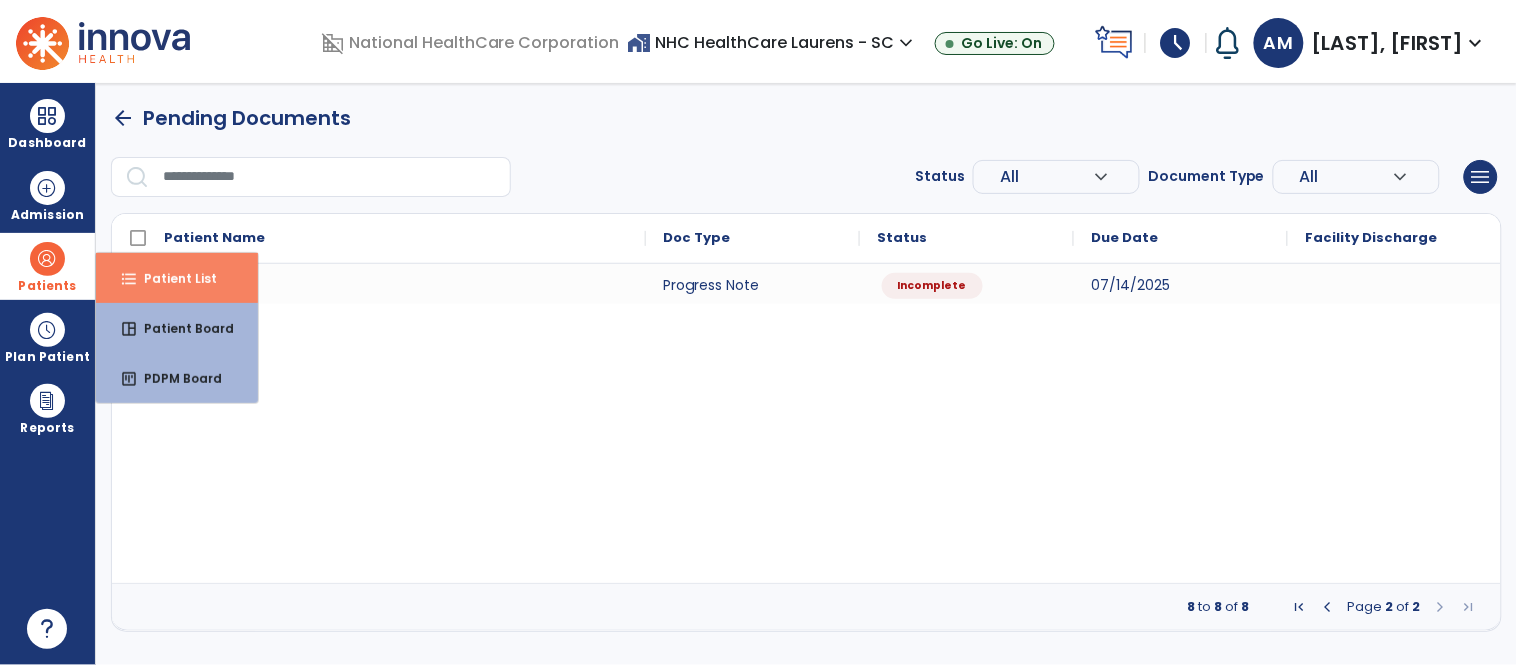 click on "format_list_bulleted  Patient List" at bounding box center [177, 278] 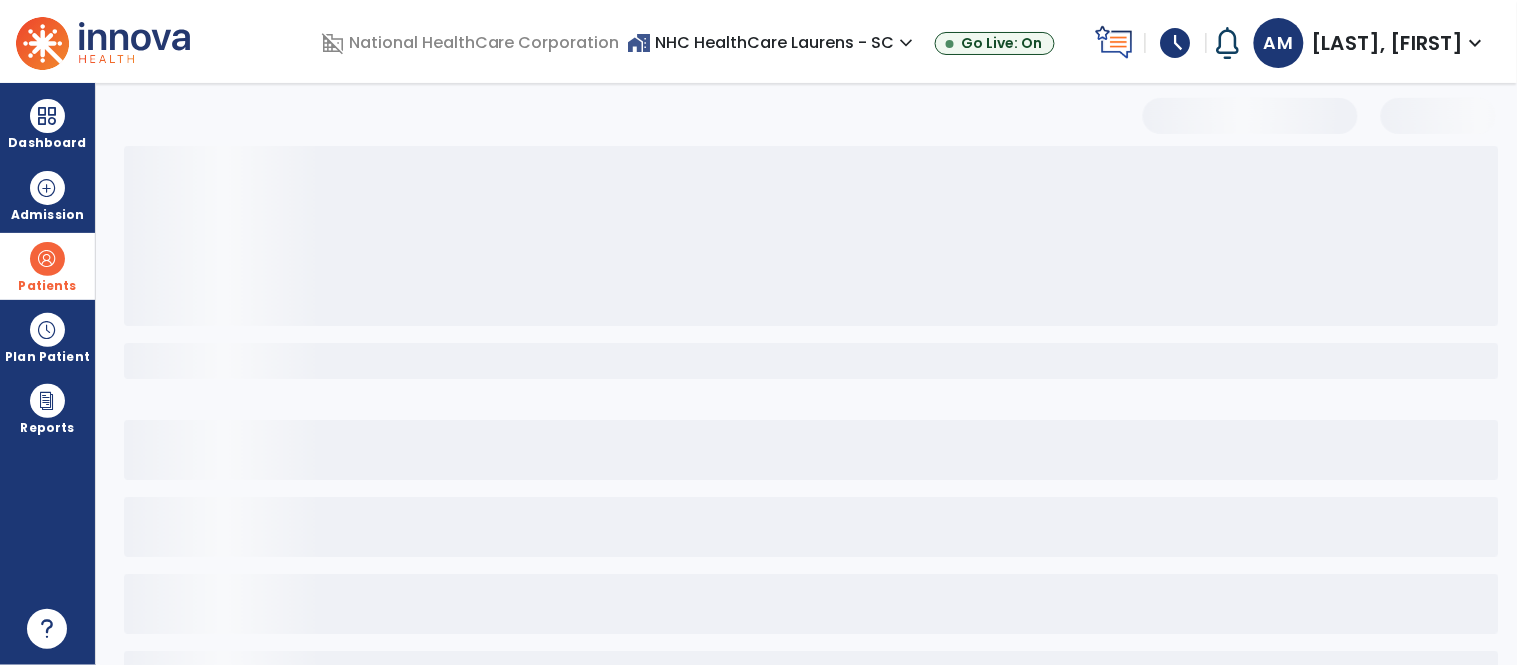 select on "***" 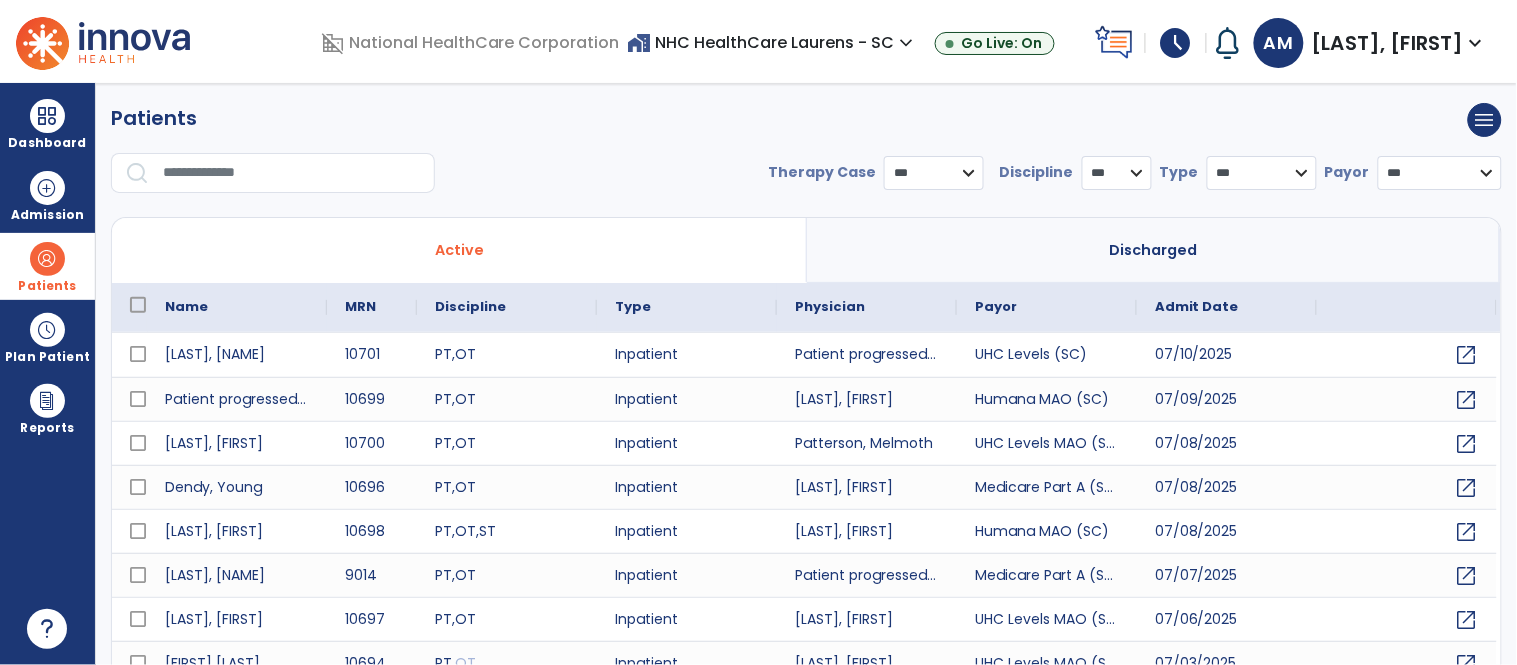 click at bounding box center (292, 173) 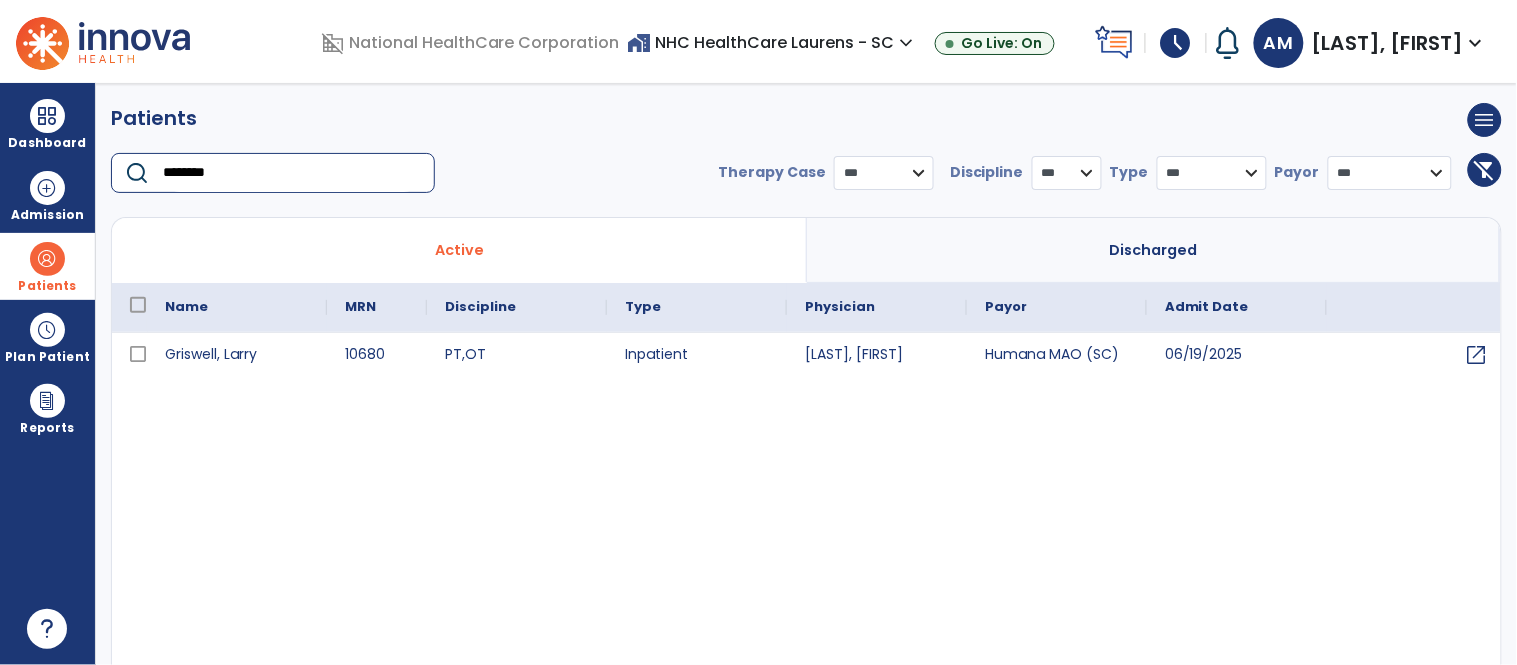 type on "********" 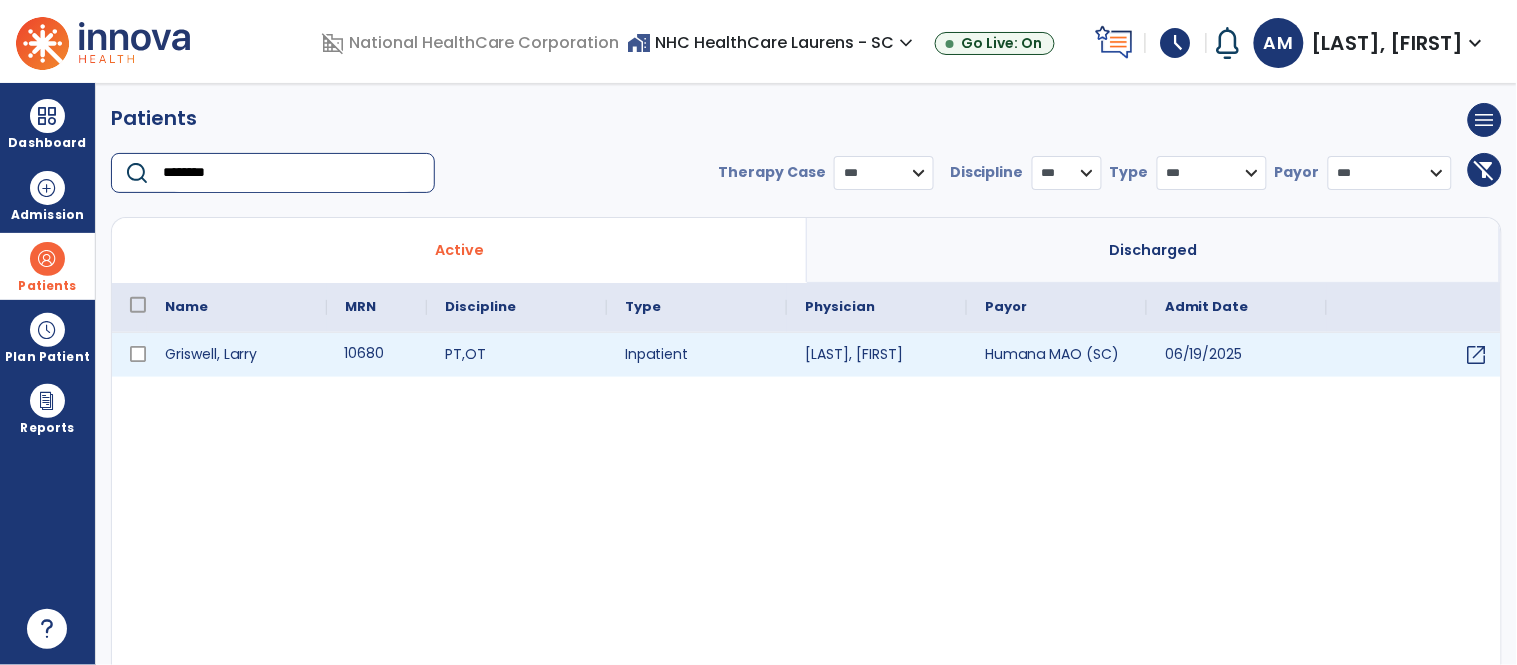 click on "10680" at bounding box center (377, 355) 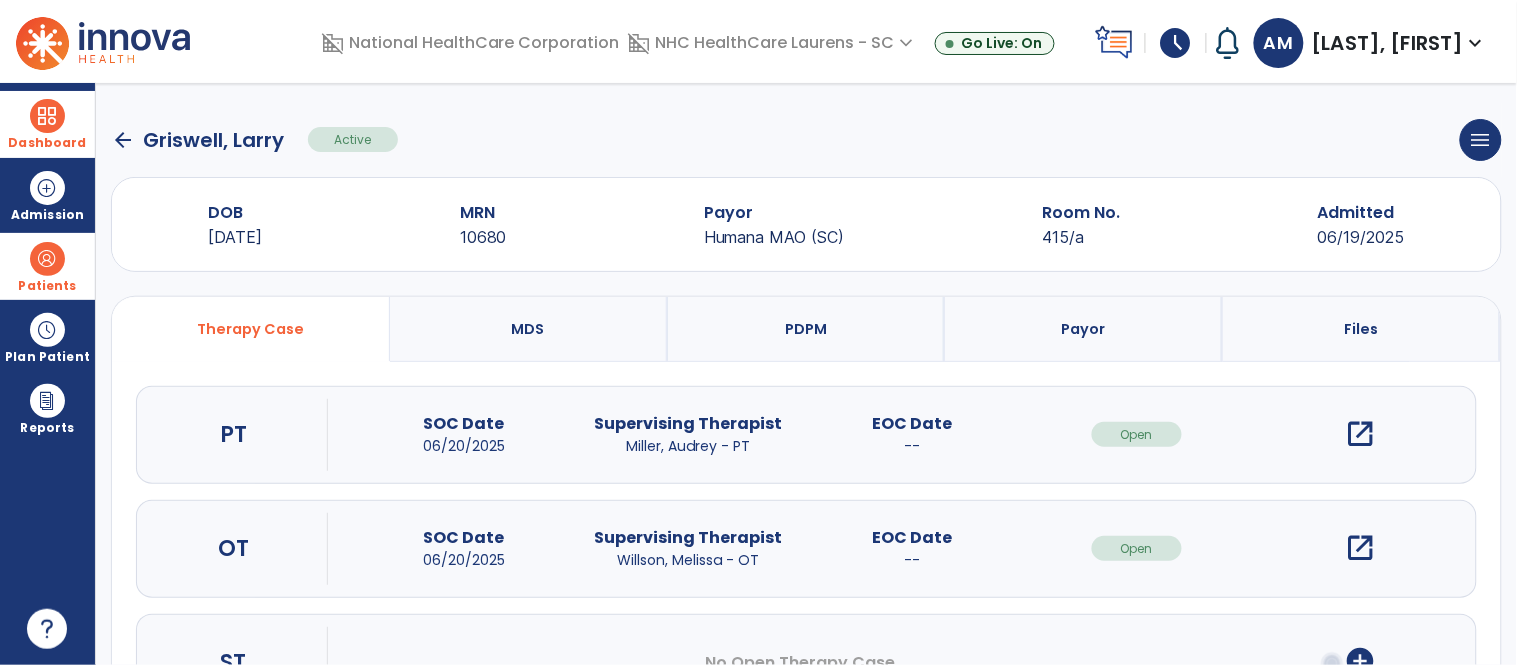 click on "Dashboard" at bounding box center (47, 124) 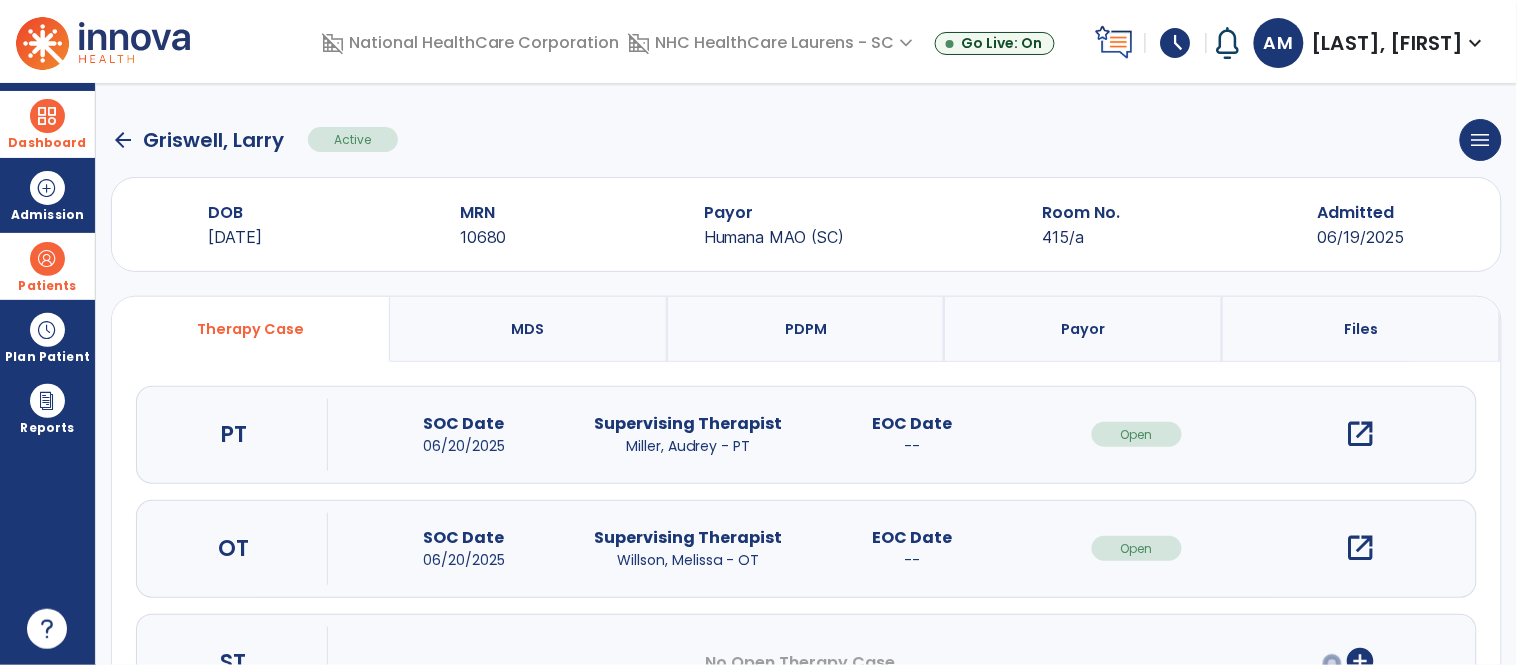 click on "Dashboard" at bounding box center [47, 124] 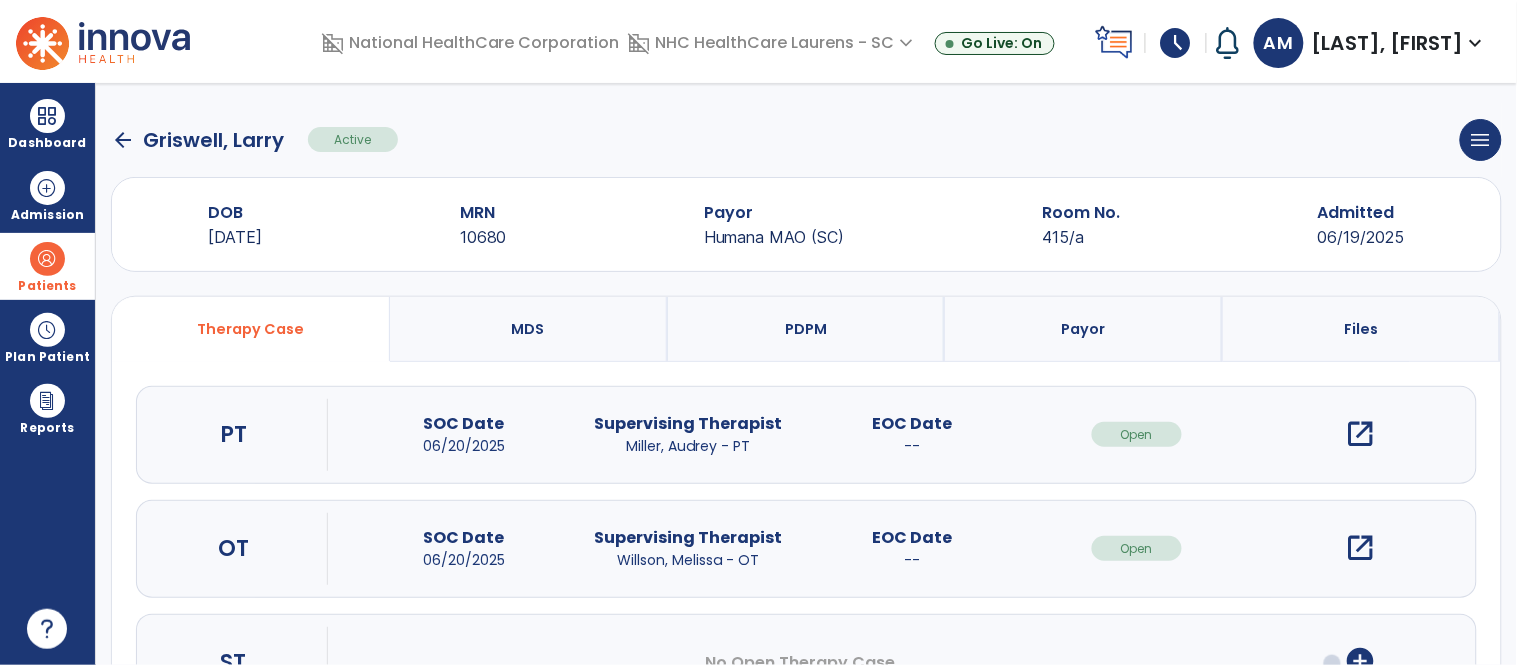 click at bounding box center [47, 259] 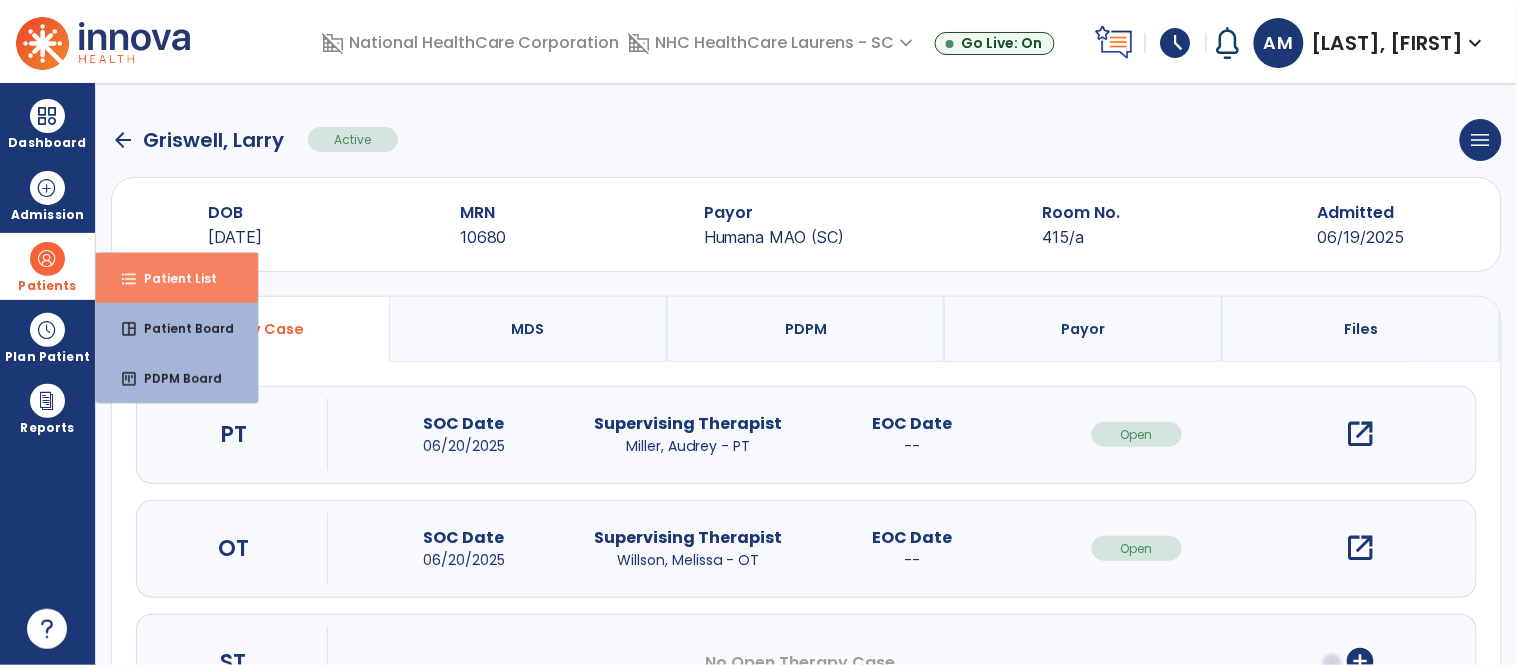 click on "format_list_bulleted  Patient List" at bounding box center (177, 278) 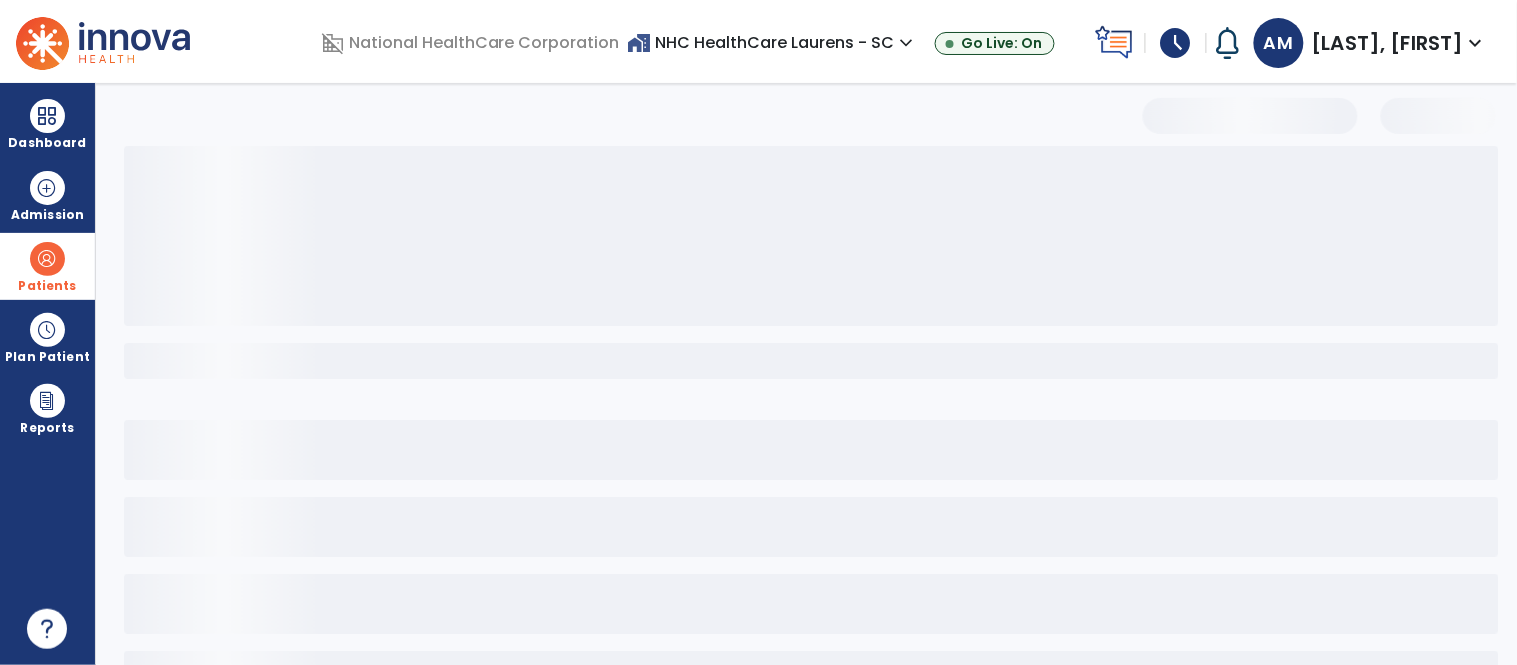 select on "***" 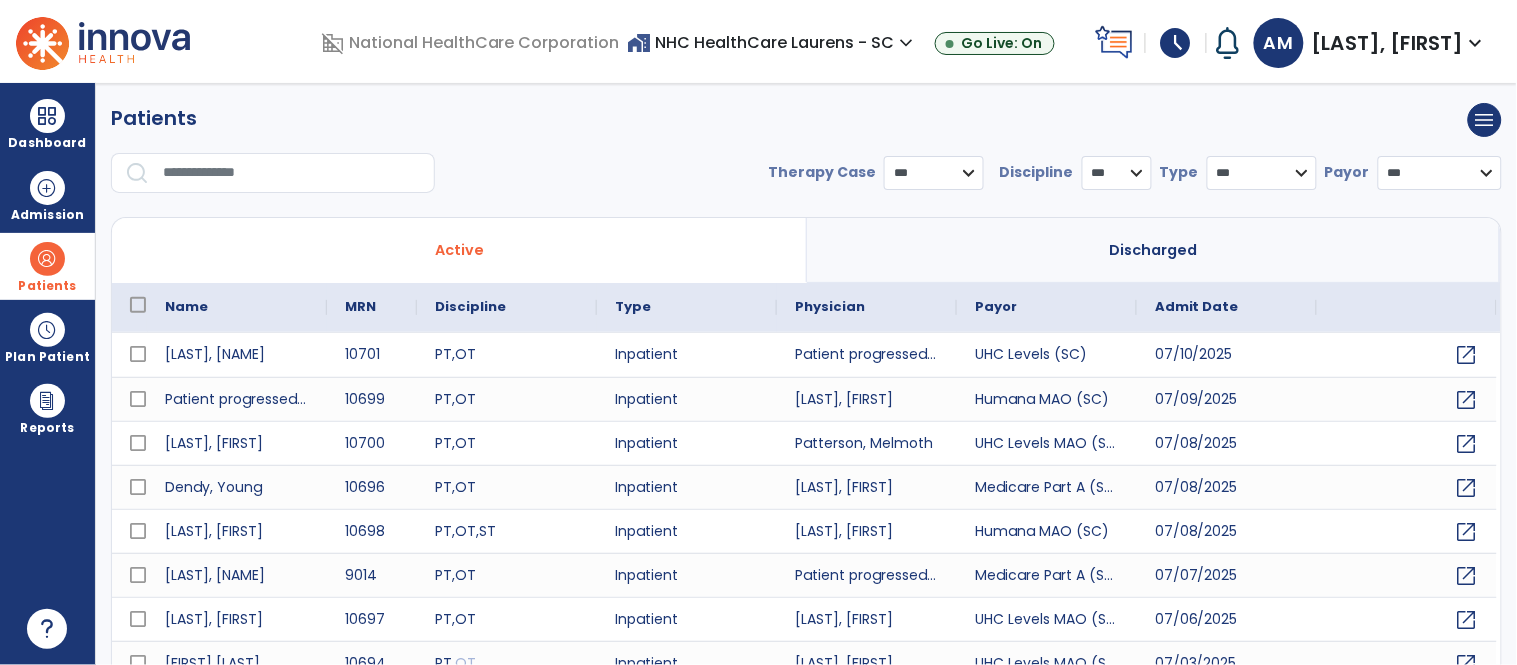 click at bounding box center (292, 173) 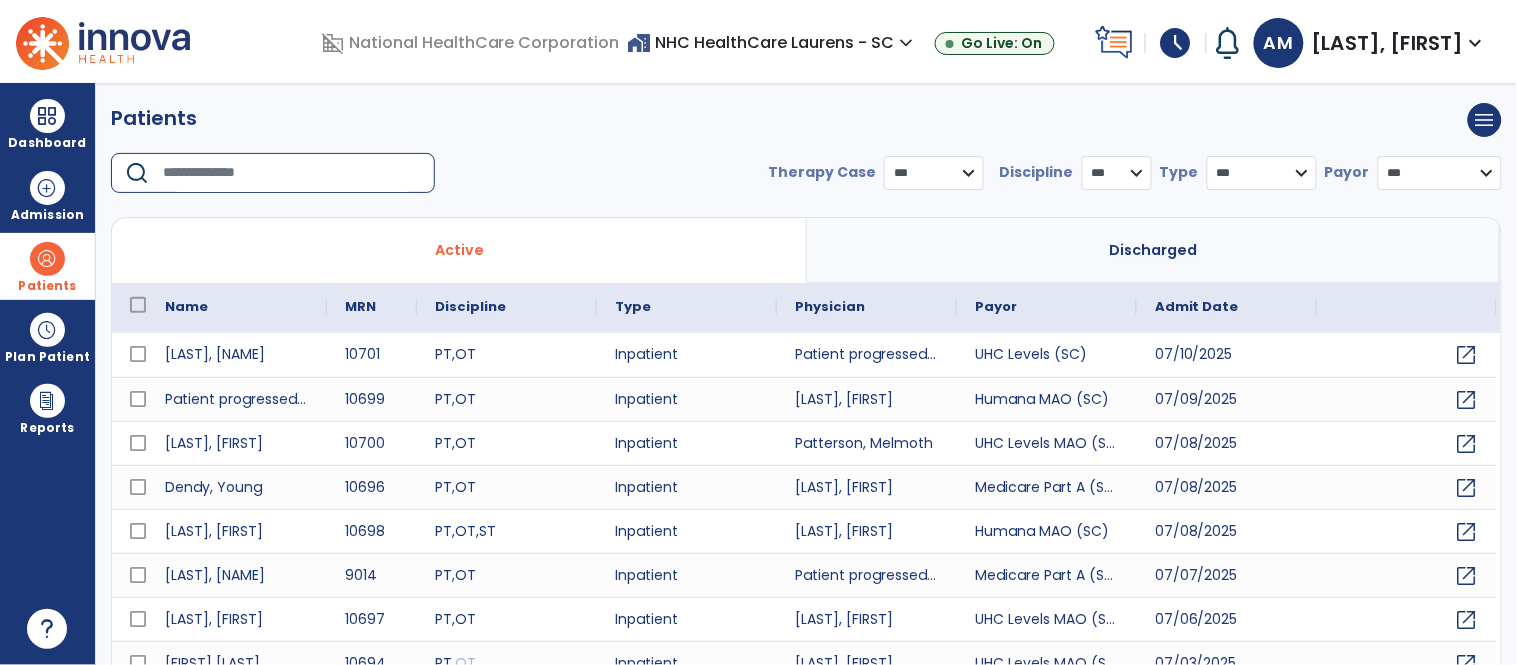 type on "*" 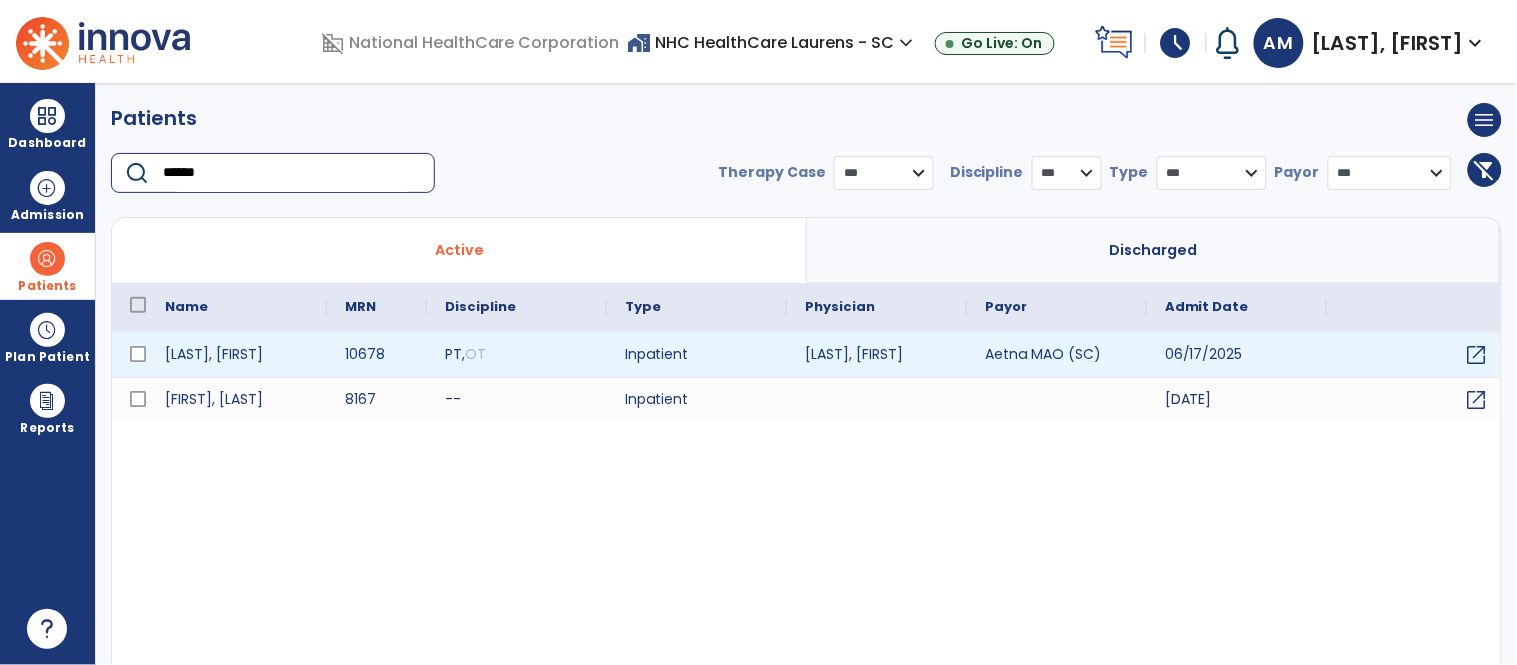 type on "******" 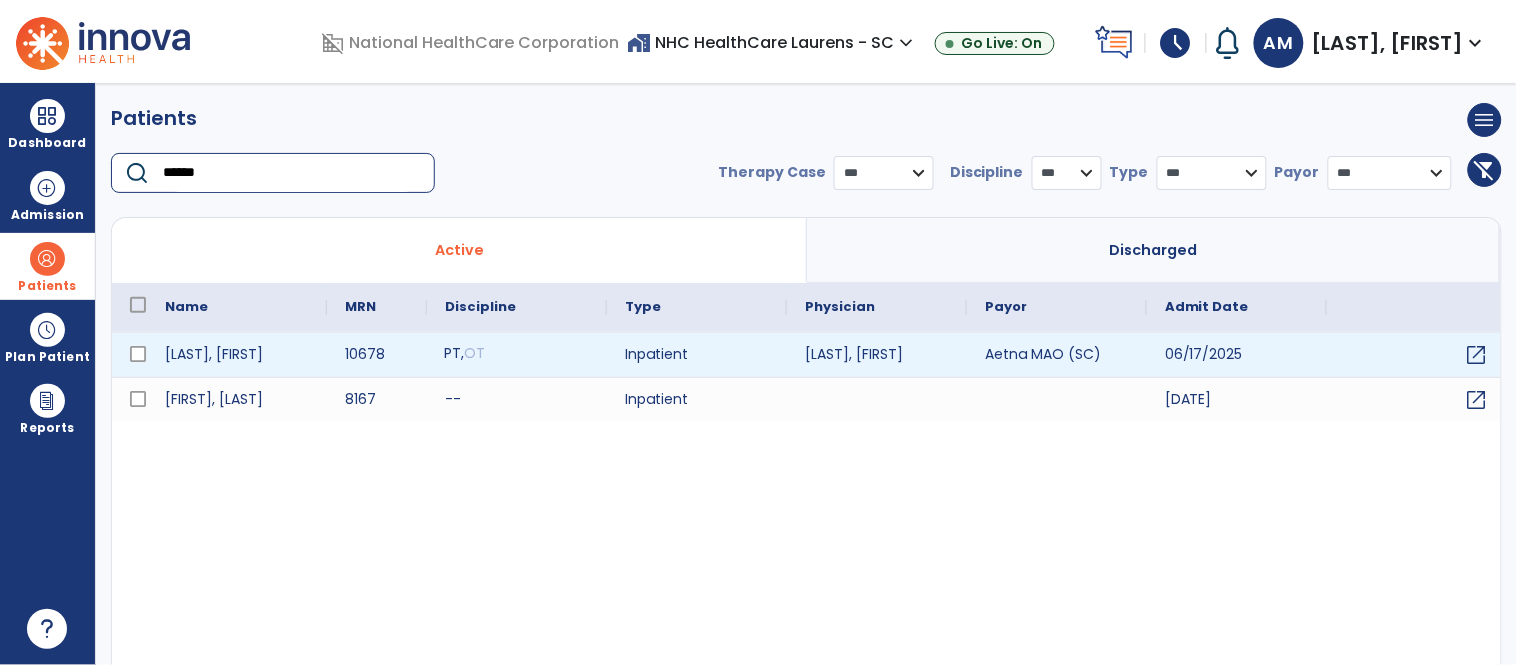 click on "PT , OT" at bounding box center (517, 355) 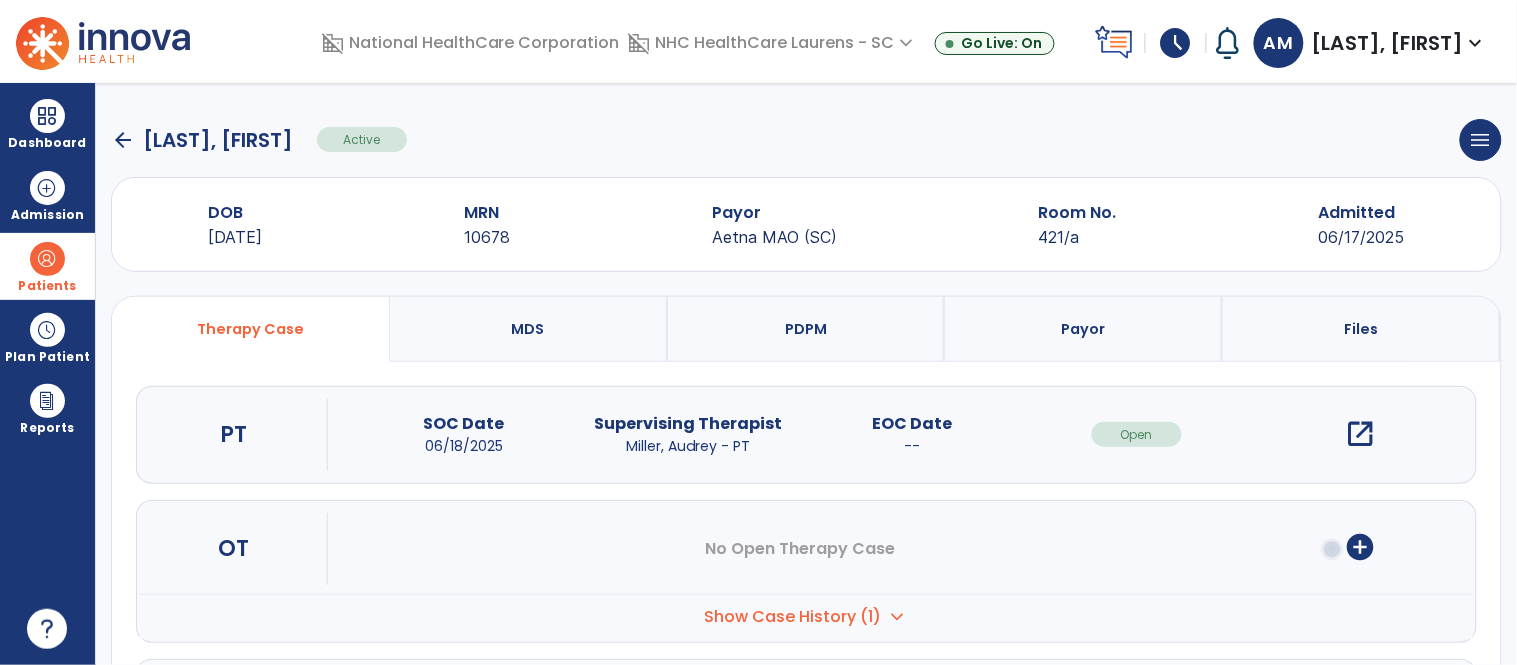 click on "open_in_new" at bounding box center [1361, 434] 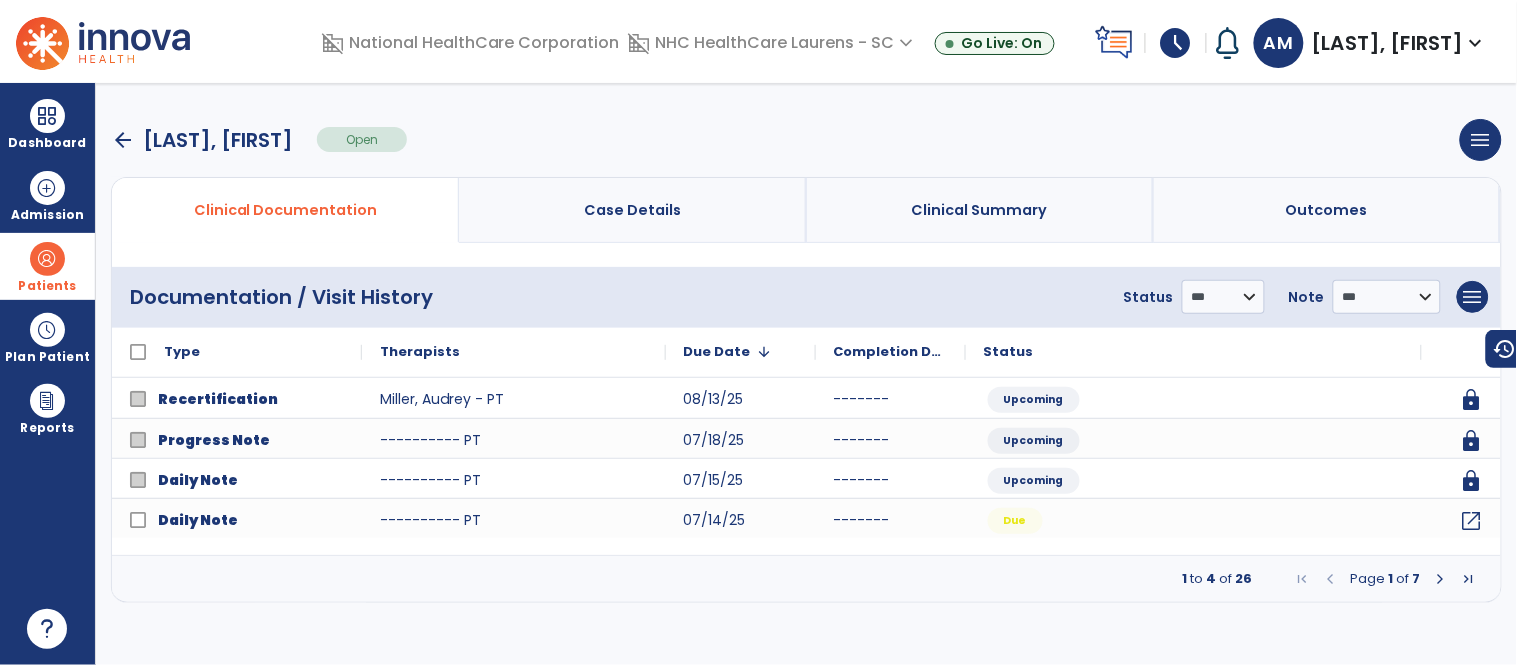 click at bounding box center (1441, 579) 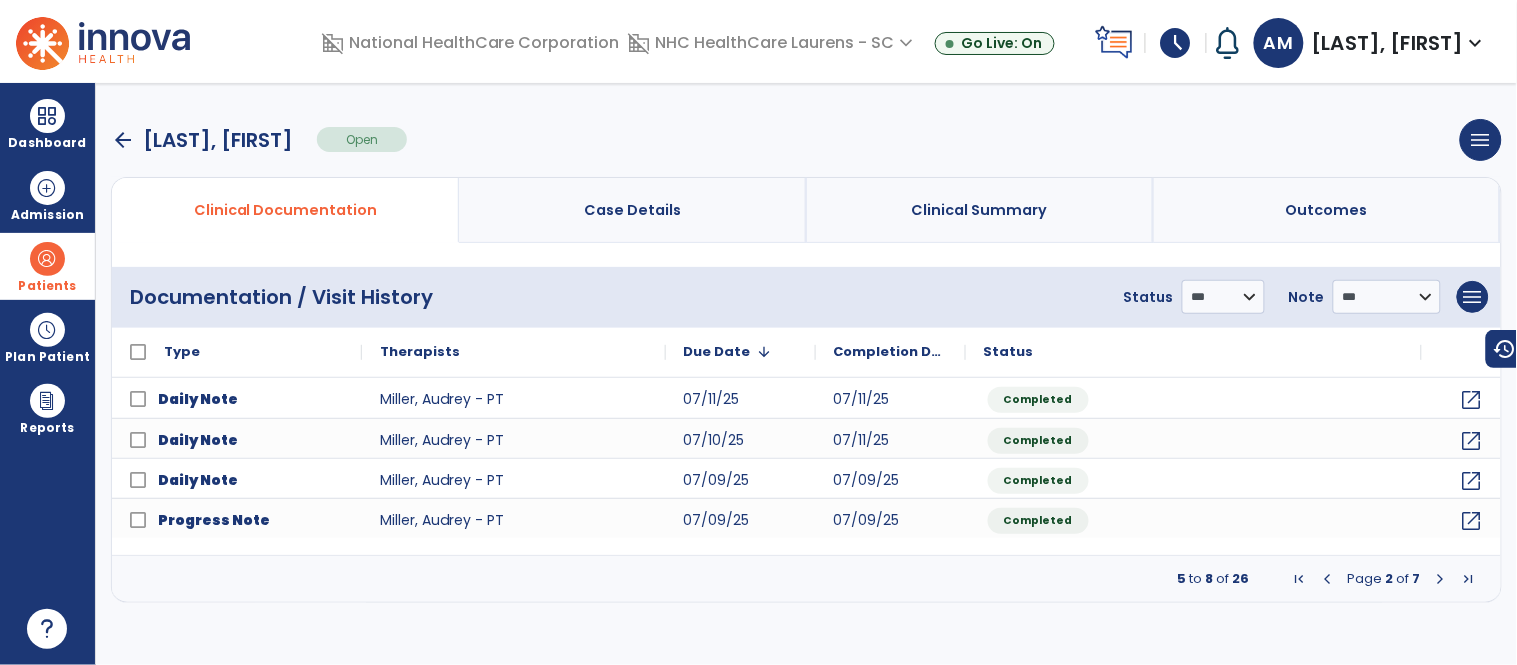 click at bounding box center (1441, 579) 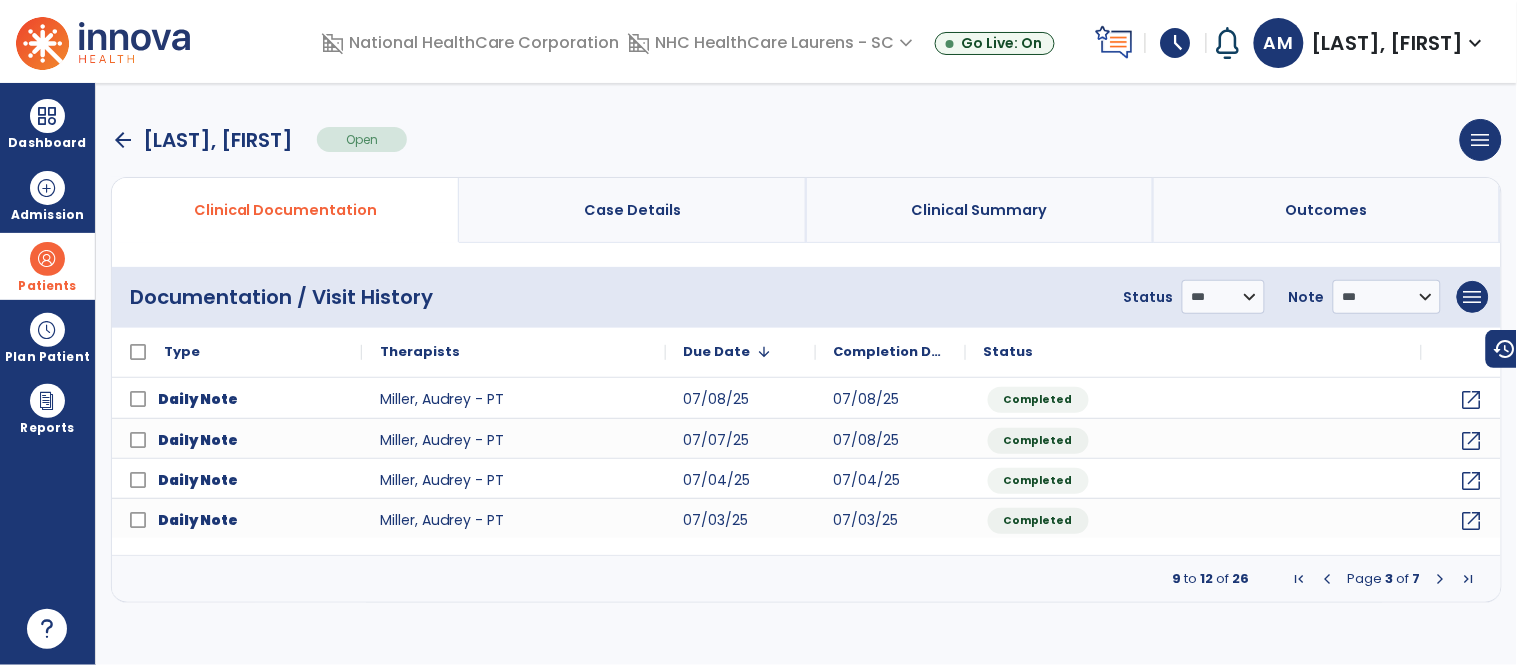 click at bounding box center (1441, 579) 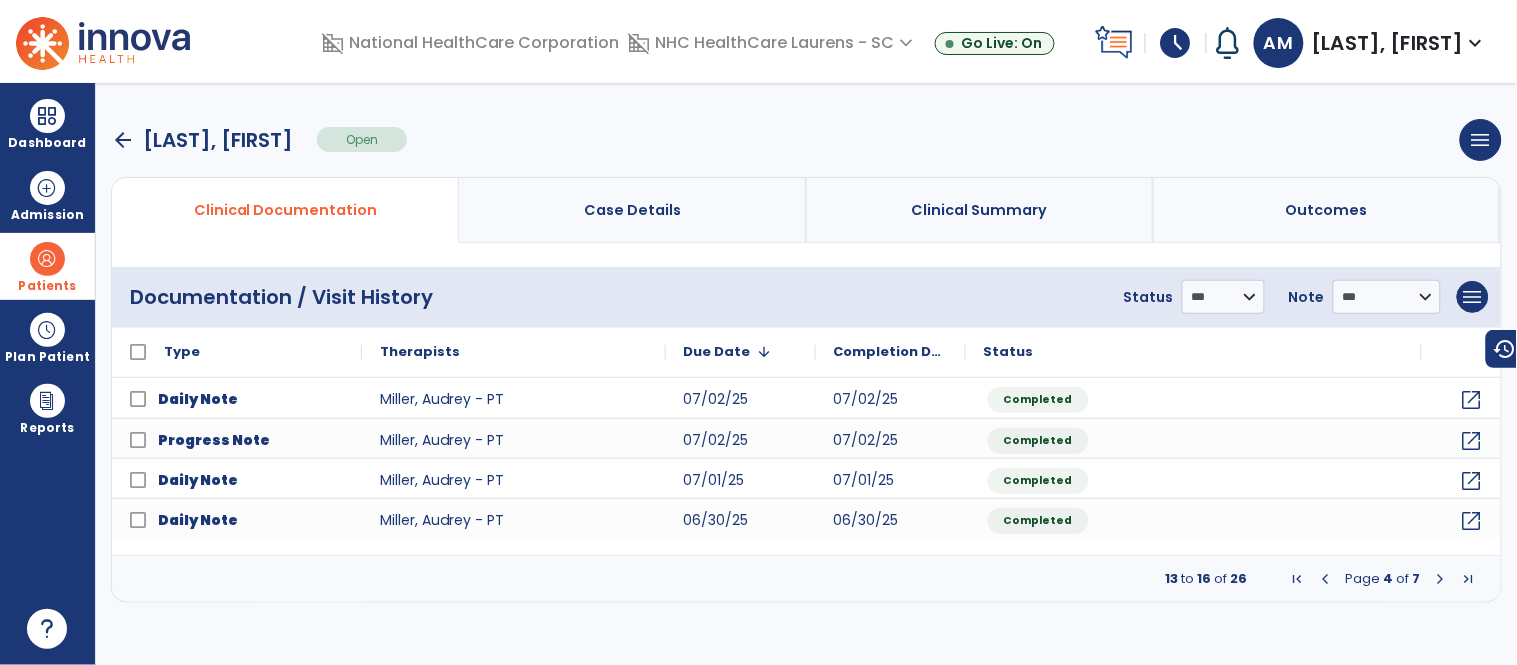 click at bounding box center [1441, 579] 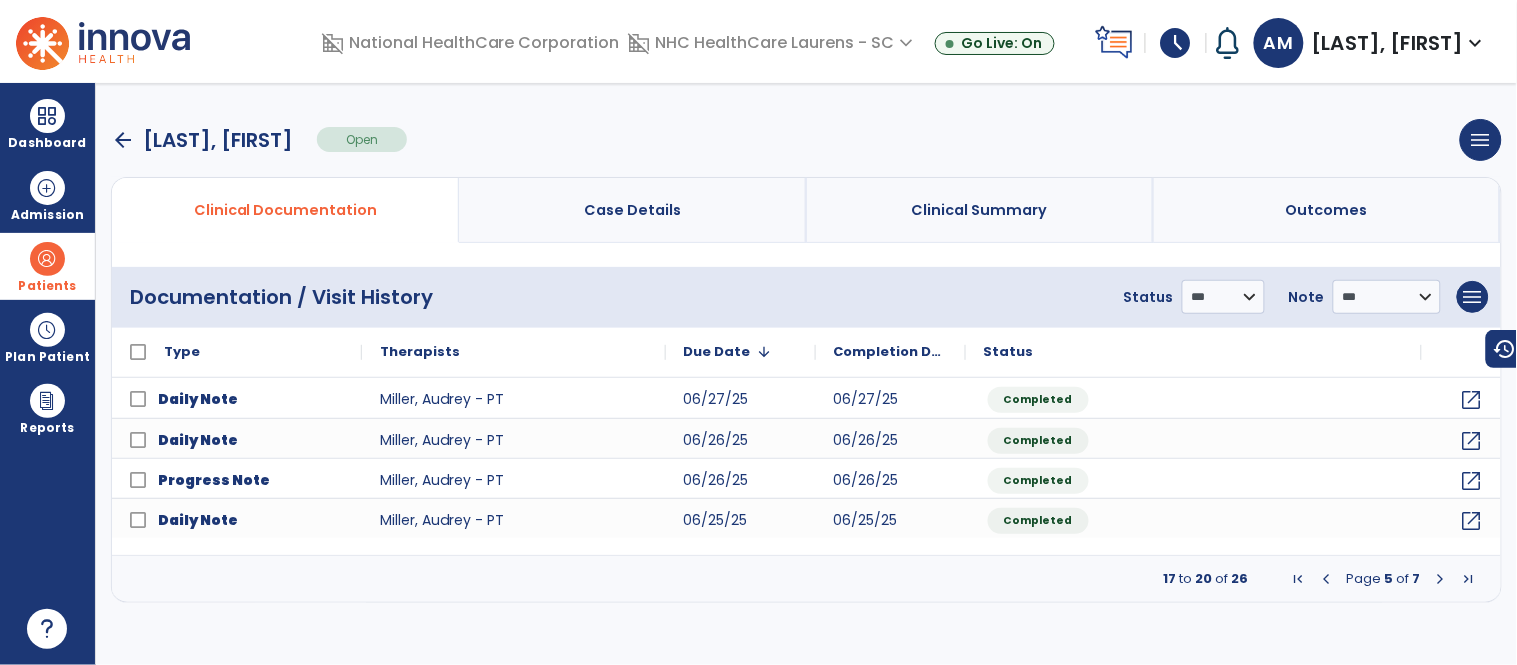 click at bounding box center (1441, 579) 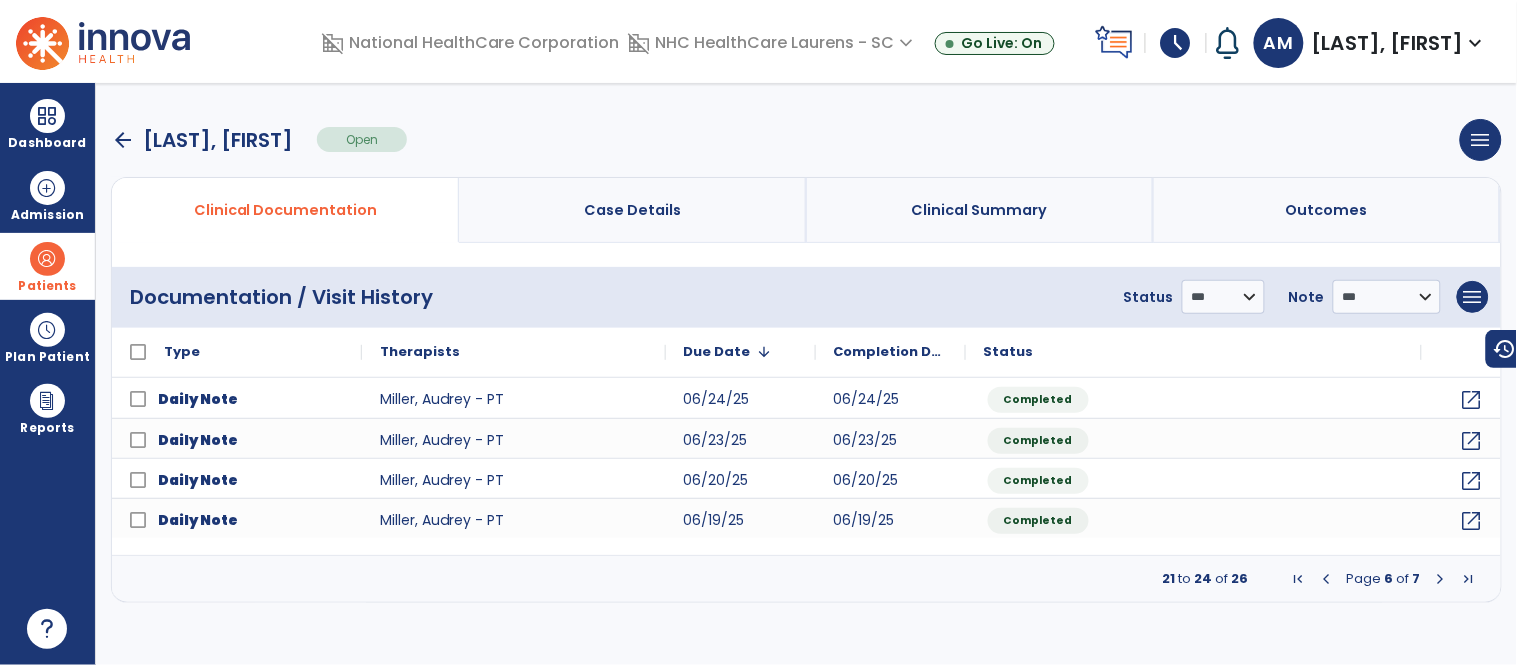 click at bounding box center (1441, 579) 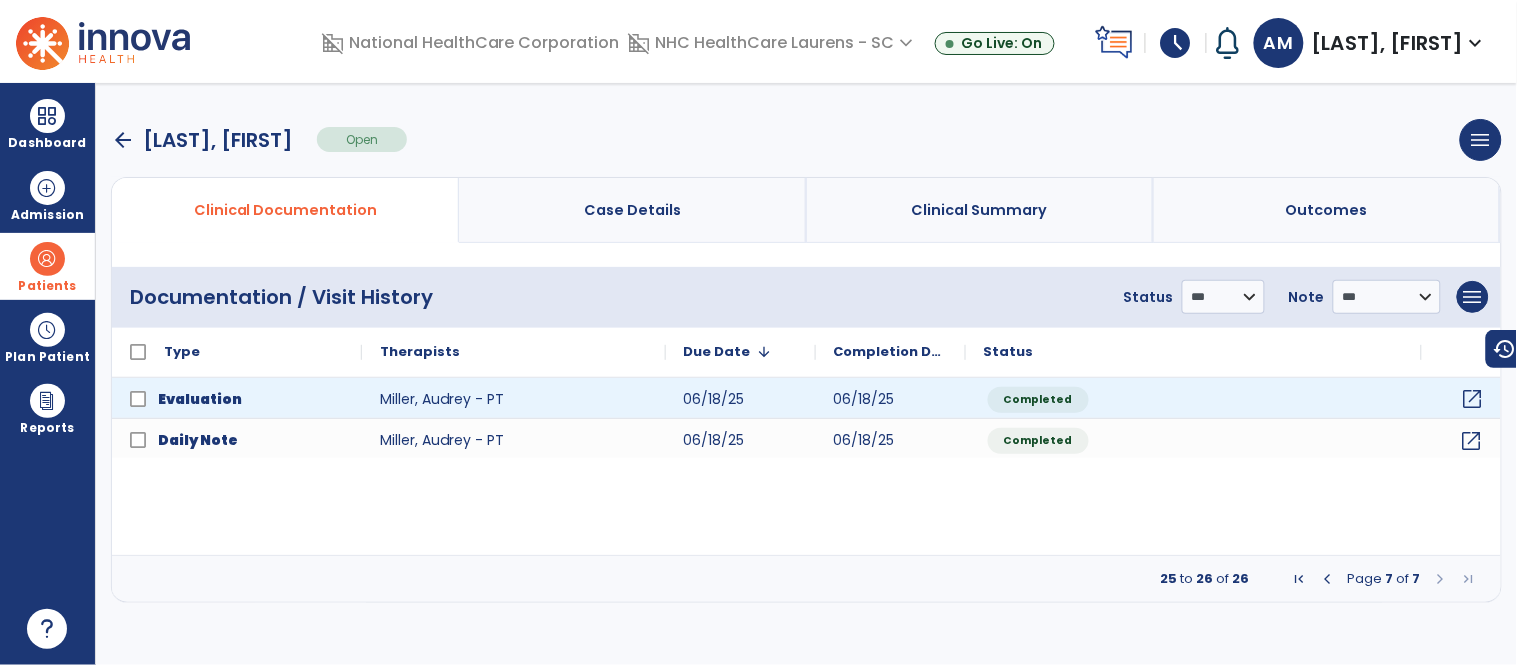 click on "open_in_new" 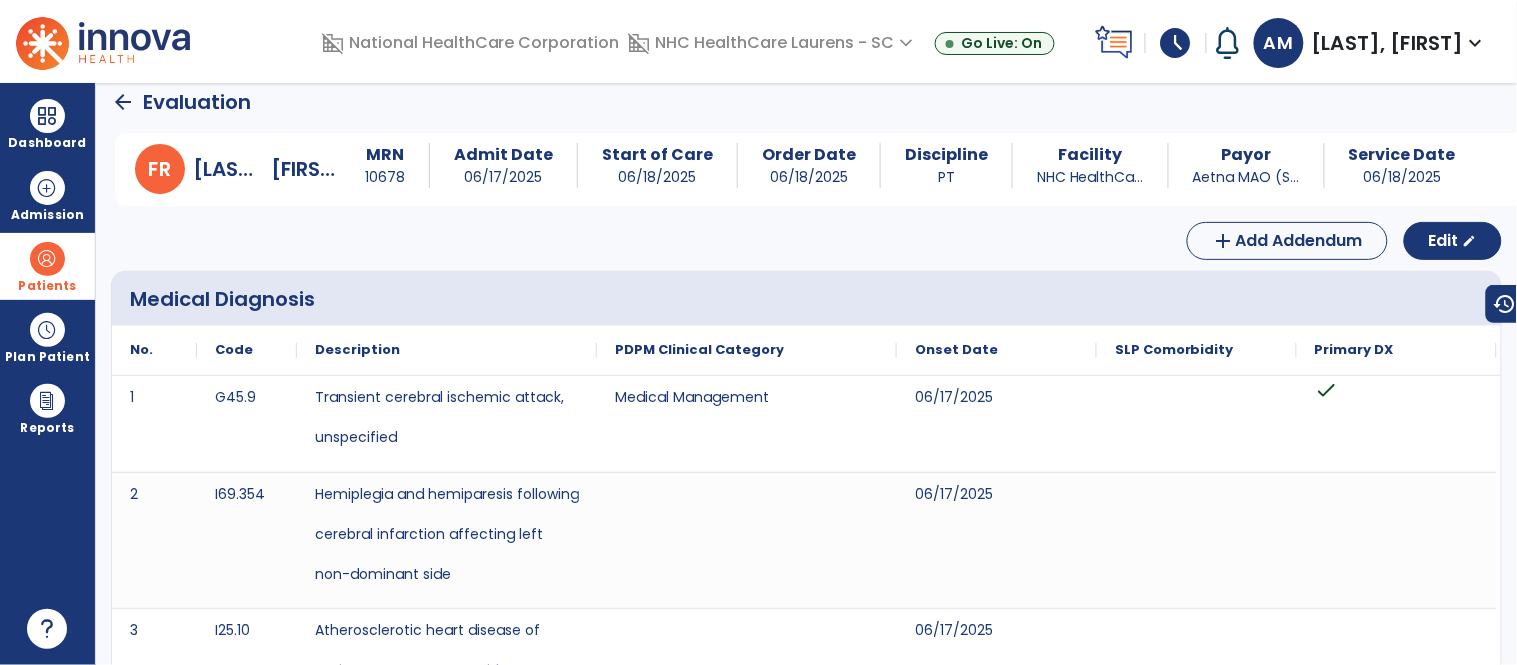 scroll, scrollTop: 0, scrollLeft: 0, axis: both 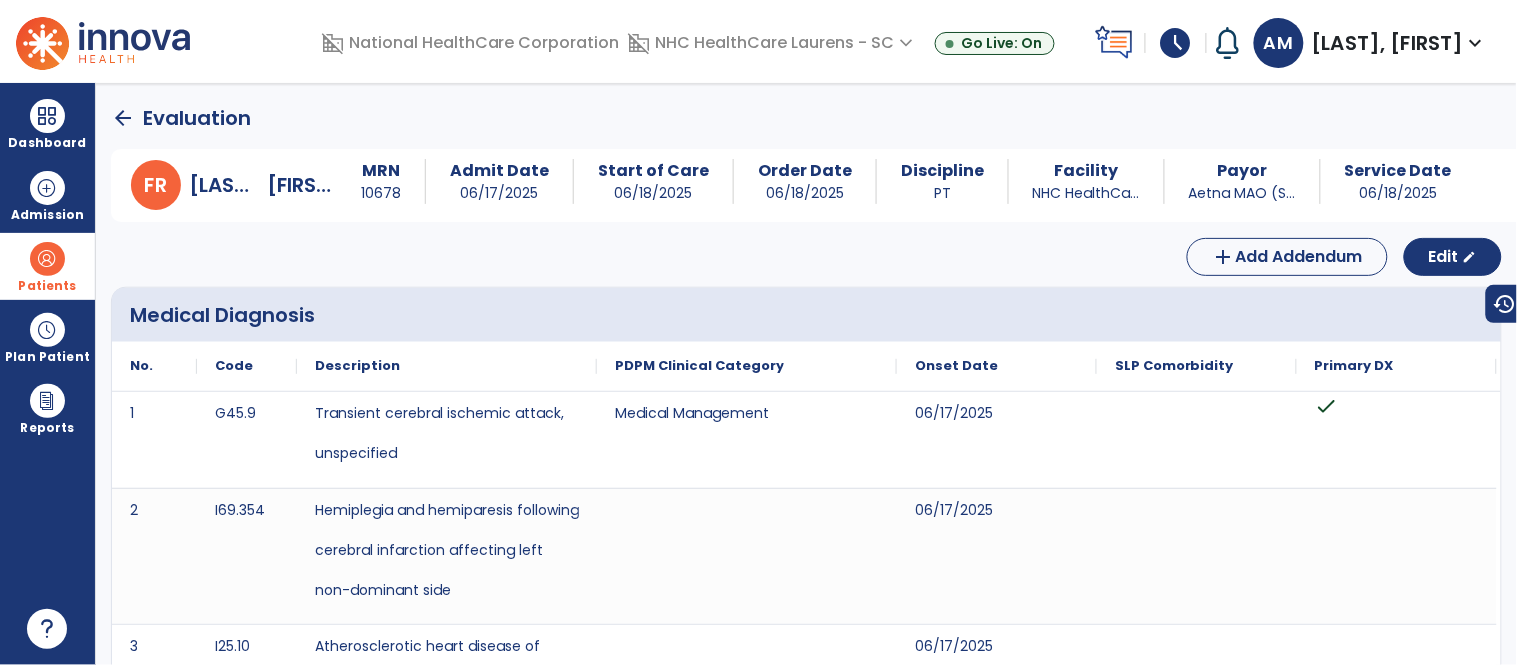 click at bounding box center (47, 259) 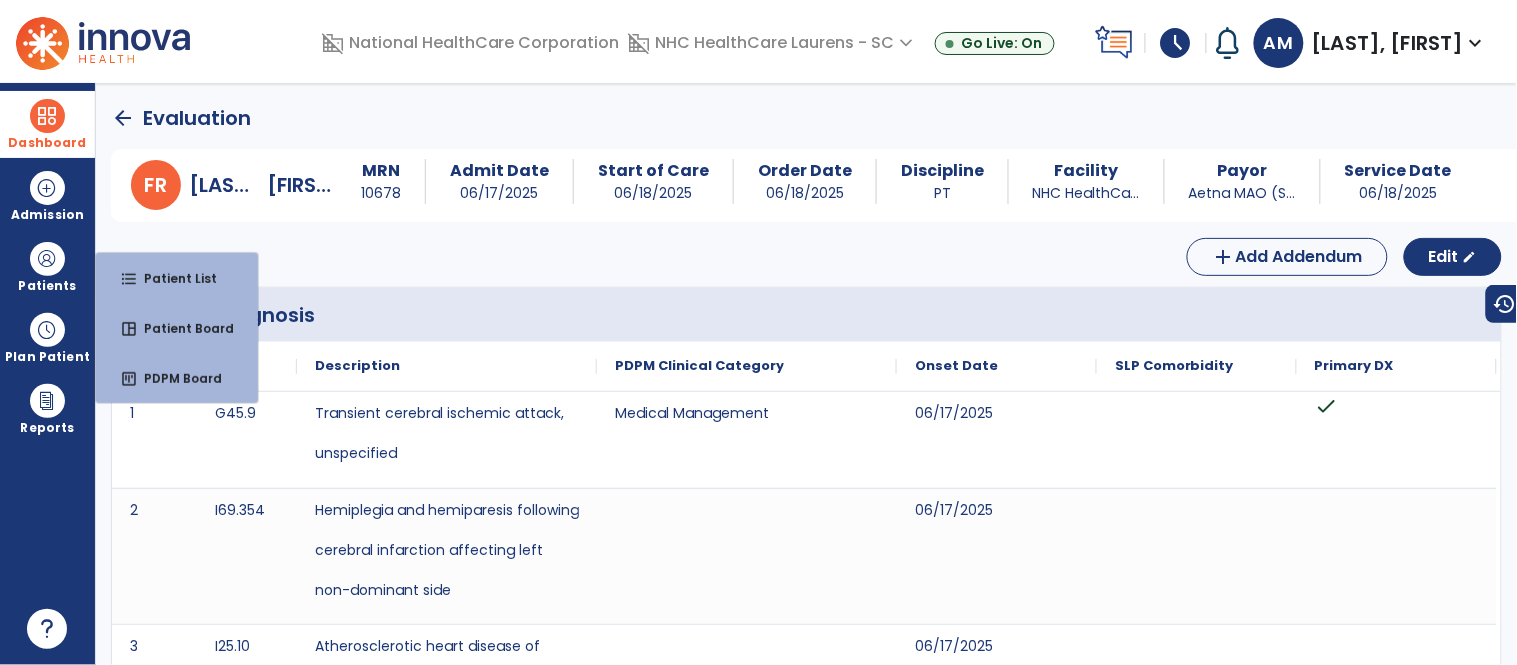 click on "Dashboard" at bounding box center (47, 124) 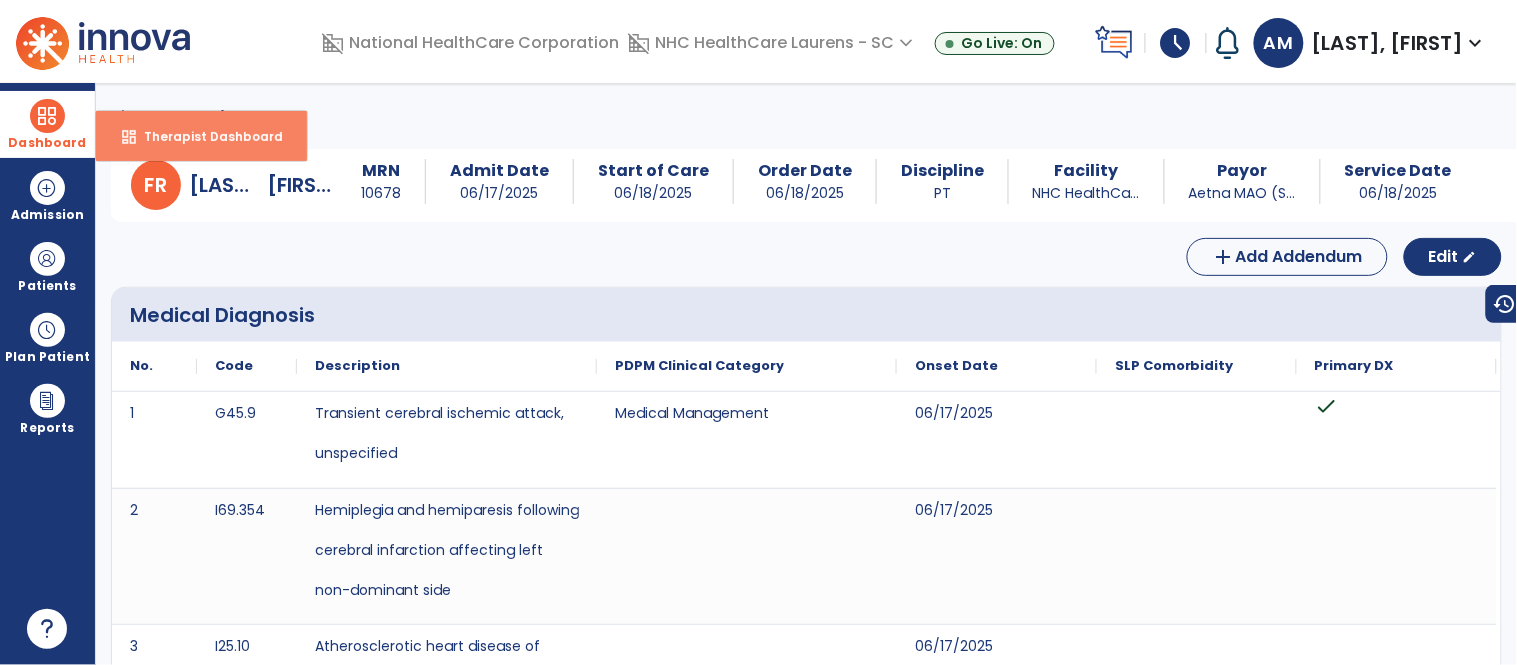 click on "dashboard" at bounding box center [129, 137] 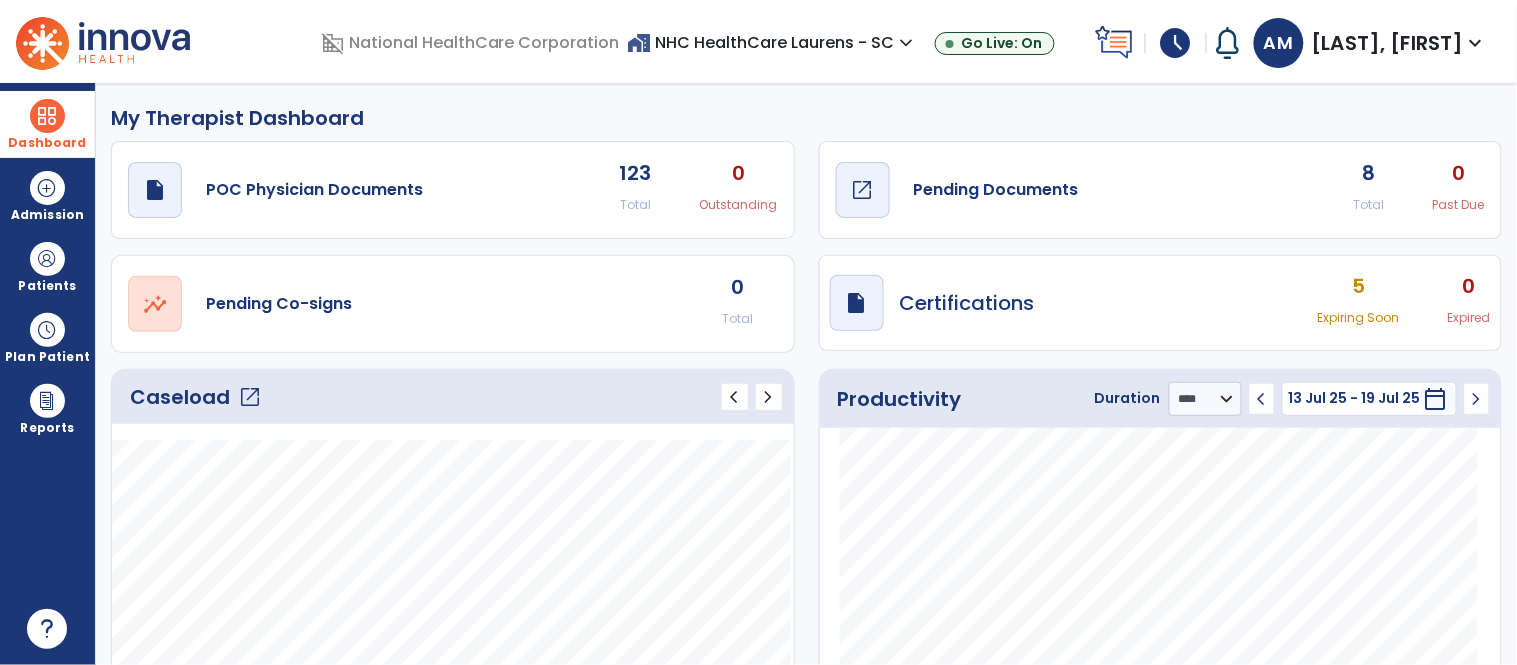 click on "Pending Documents" 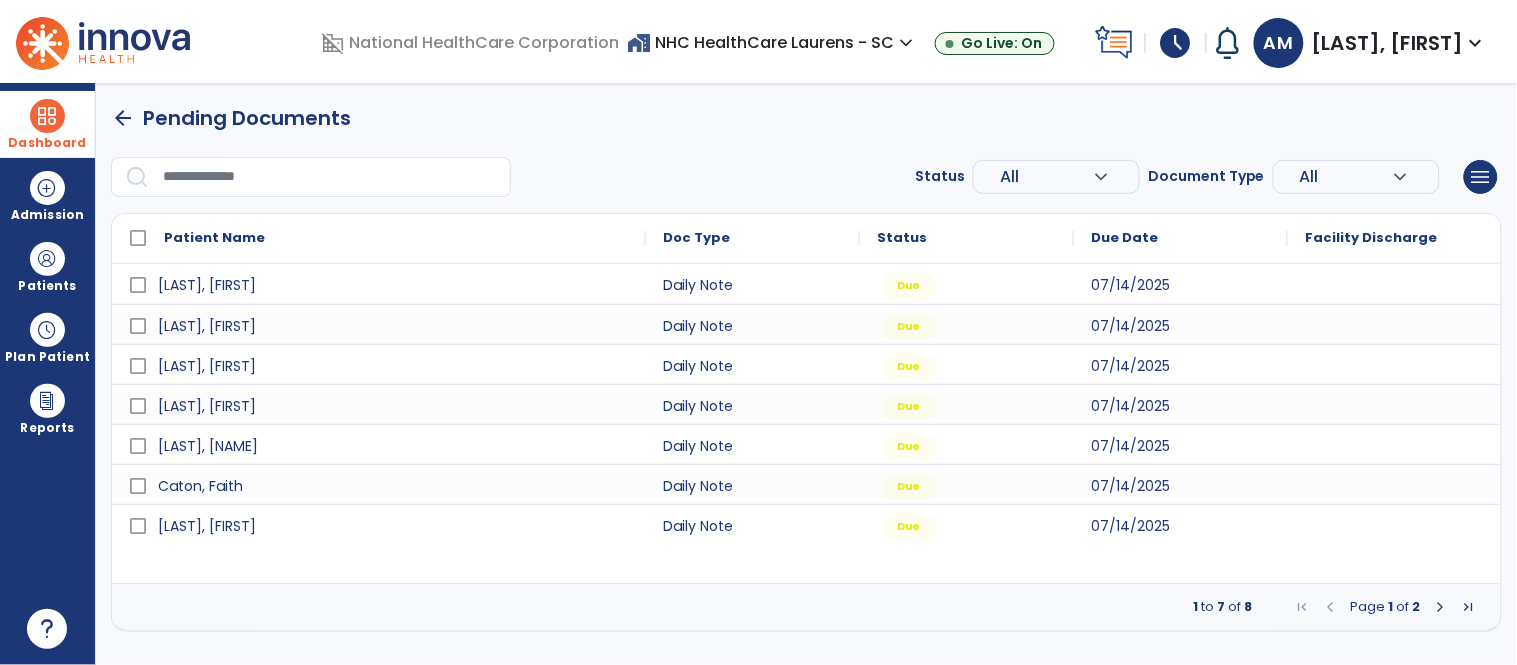 click at bounding box center (1441, 607) 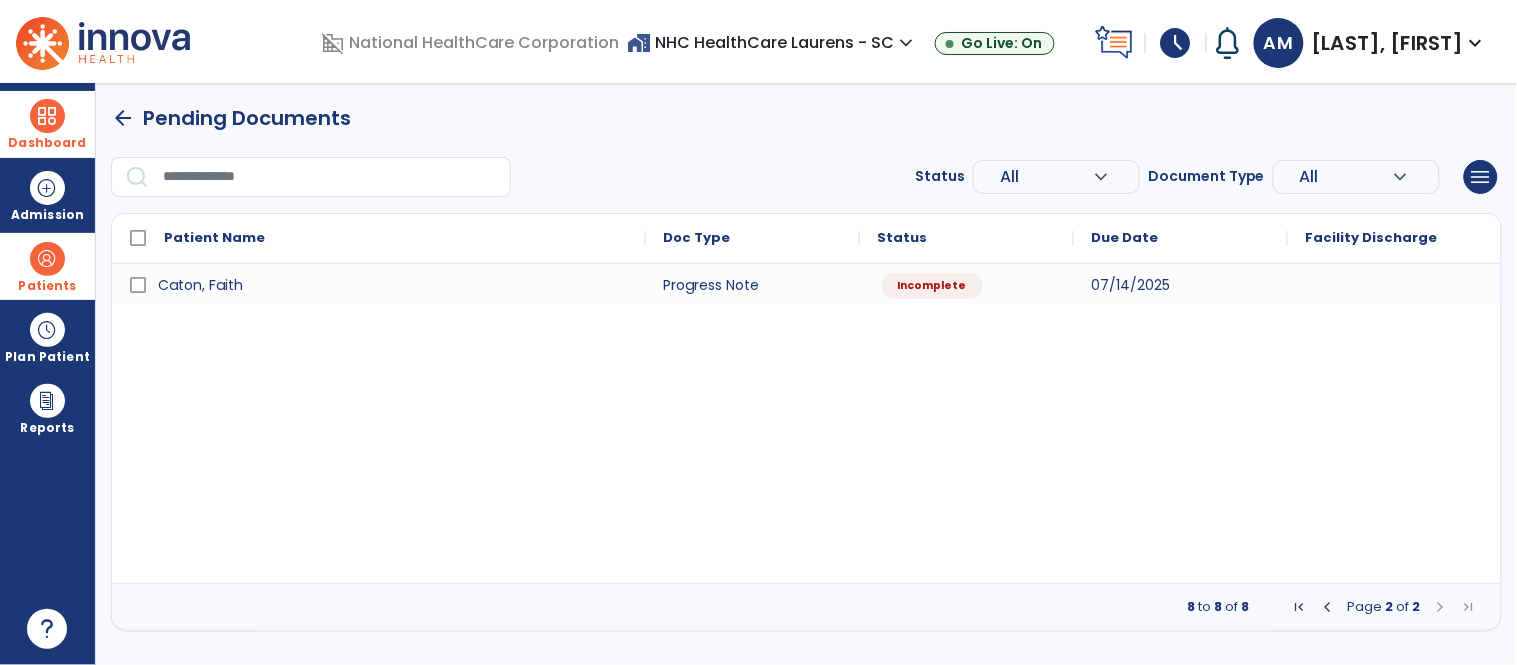 click at bounding box center (47, 259) 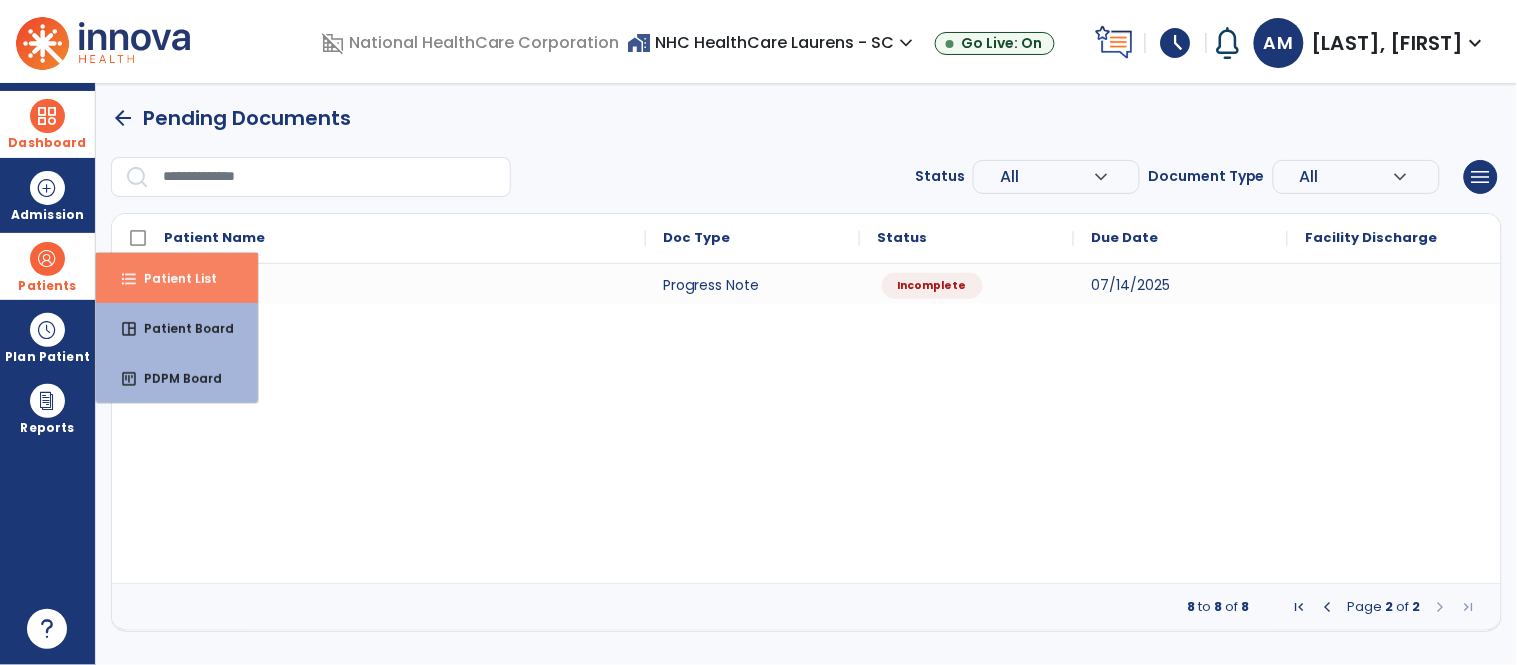 click on "format_list_bulleted  Patient List" at bounding box center [177, 278] 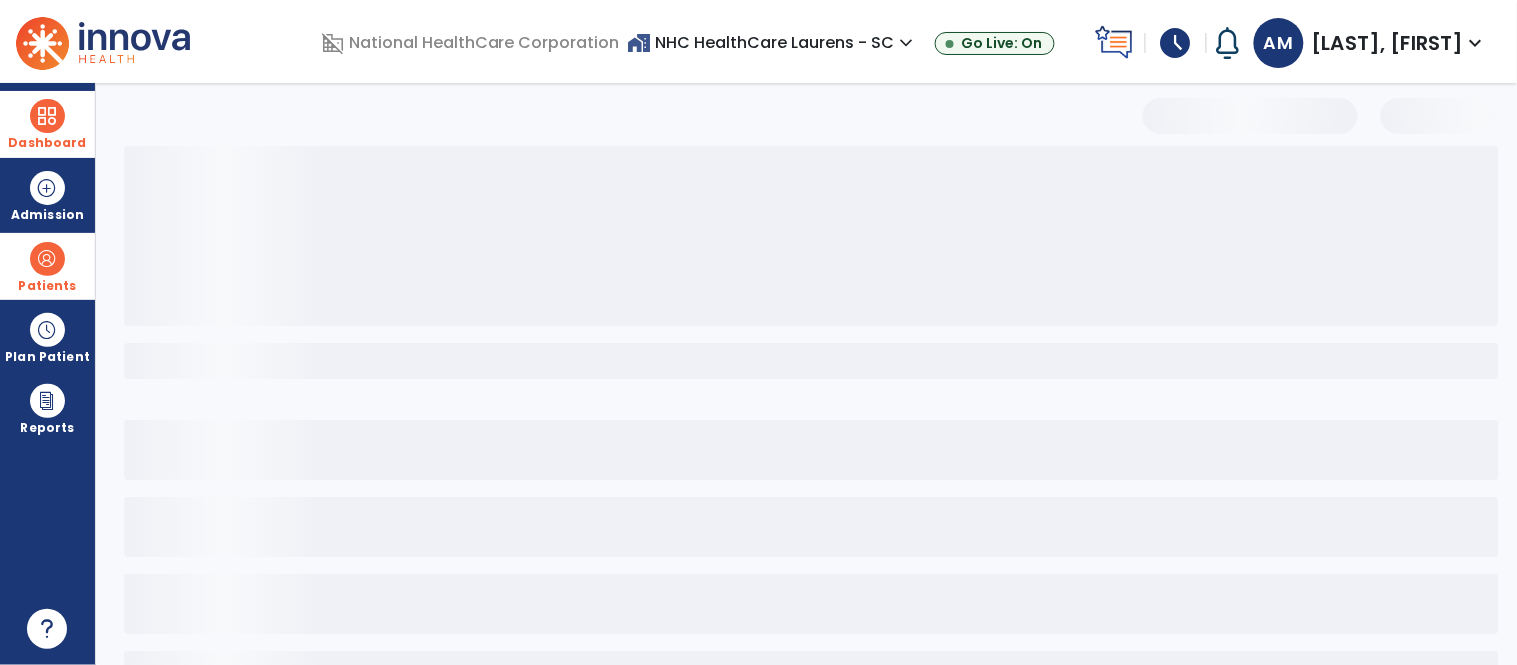 select on "***" 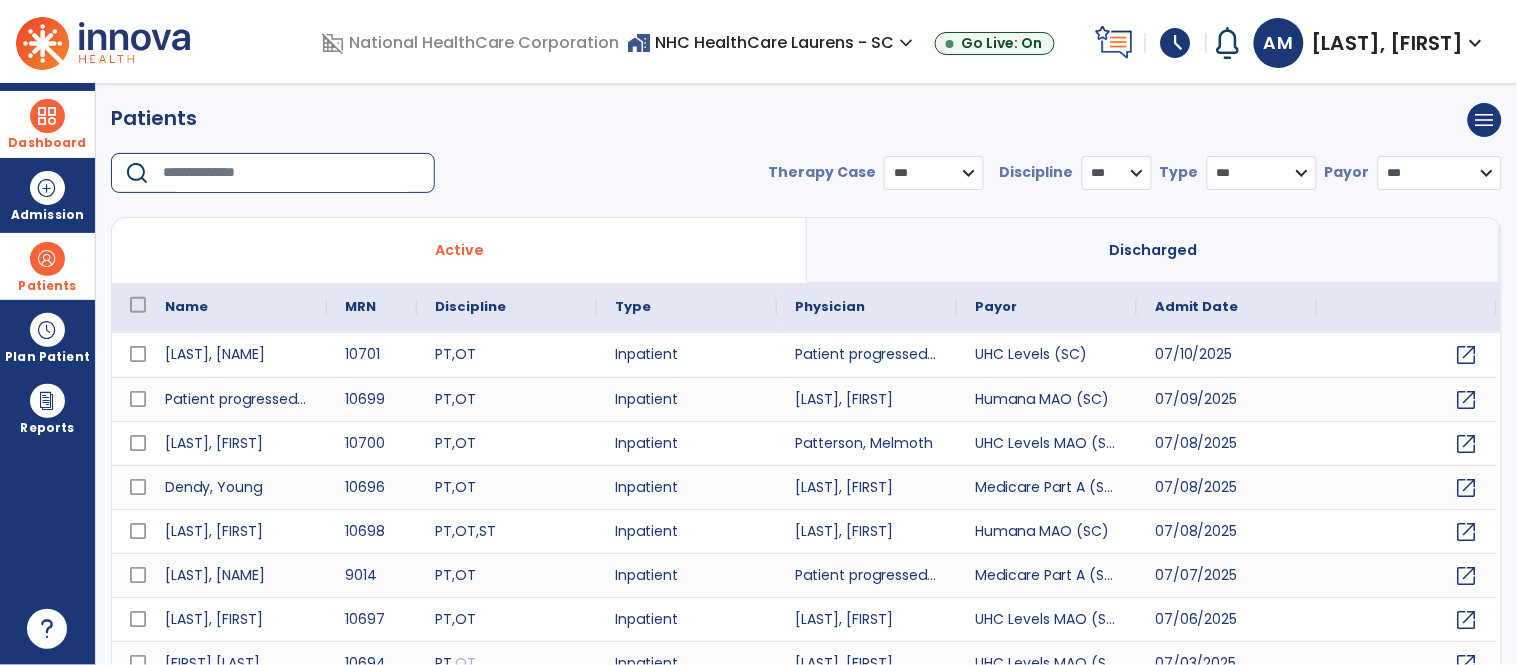 click at bounding box center (292, 173) 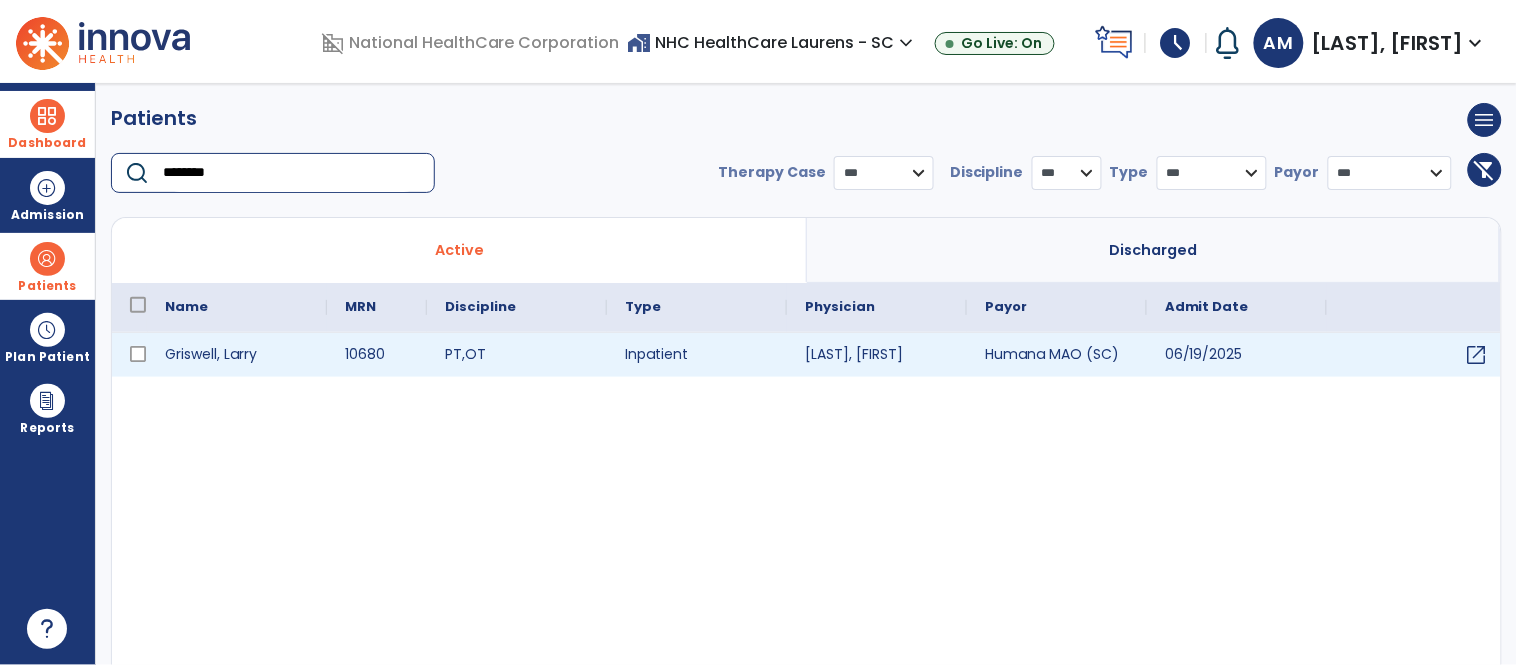 type on "********" 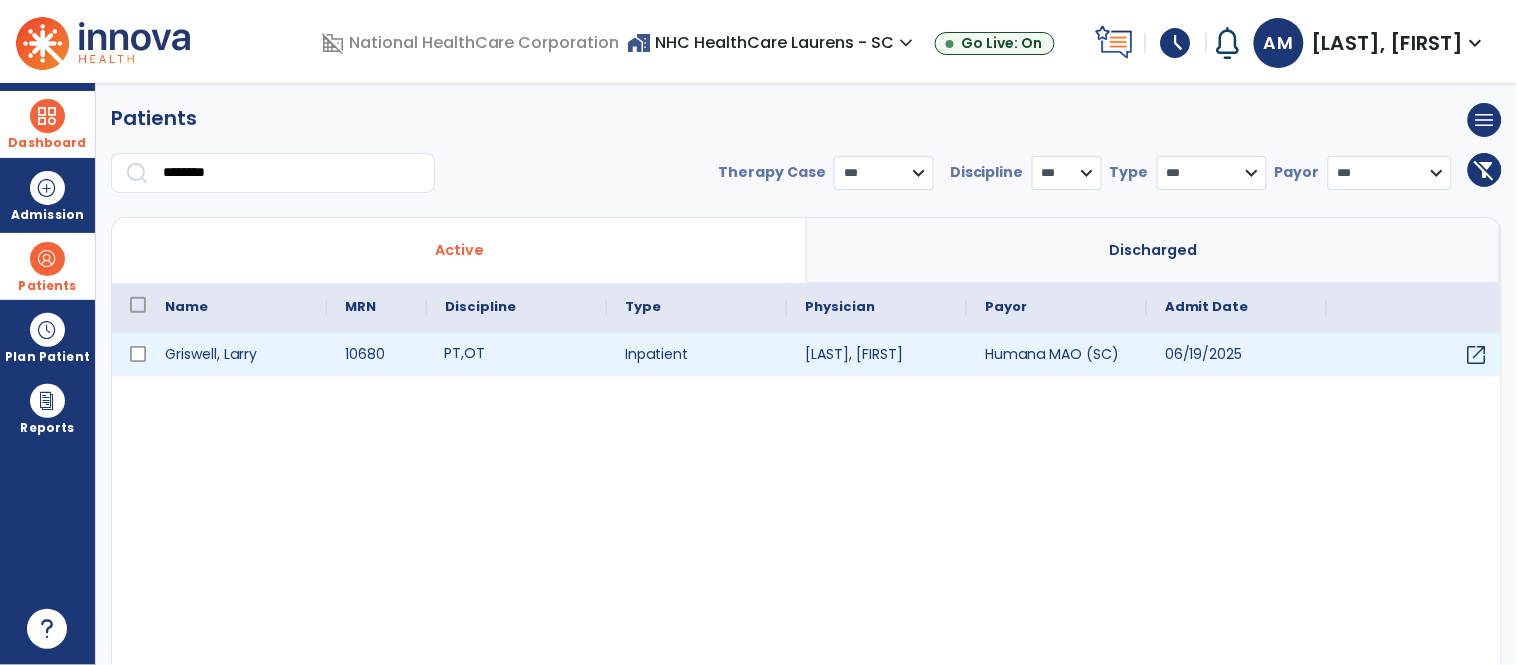 click on "PT , OT" at bounding box center [517, 355] 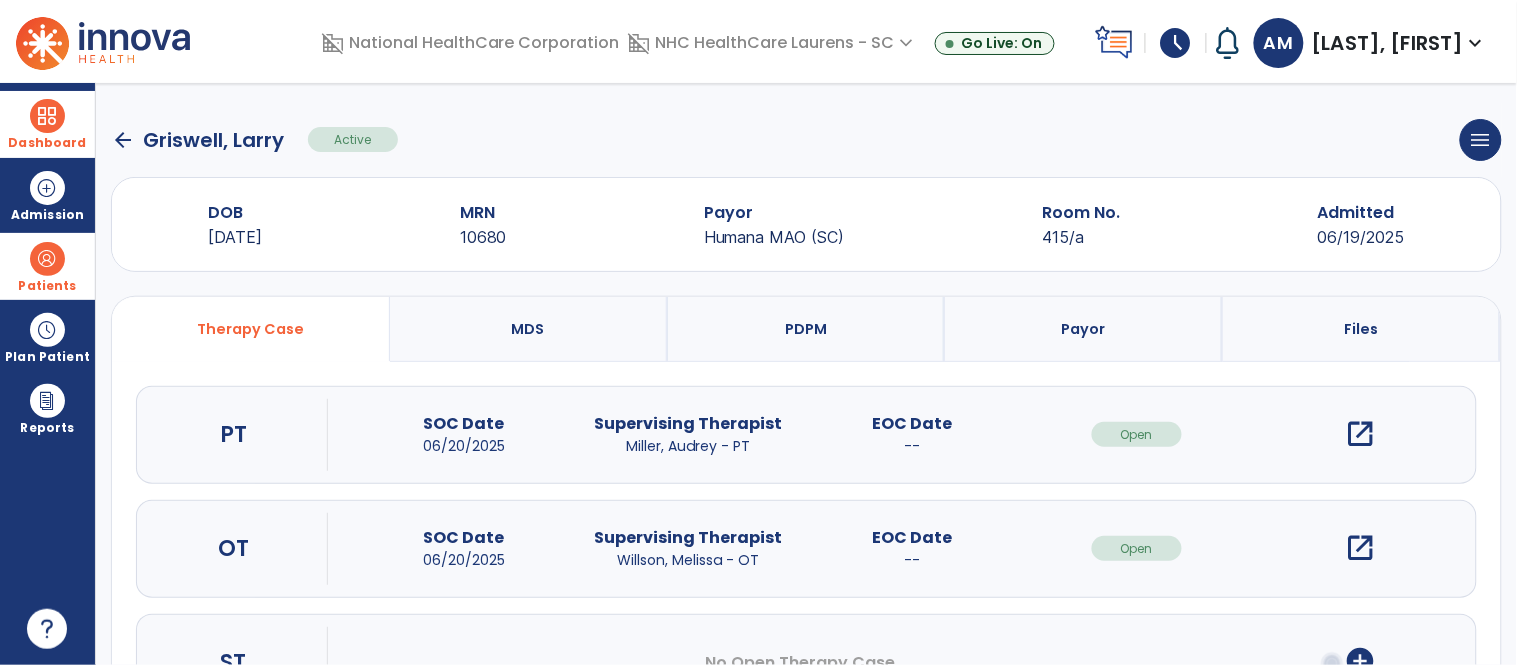 click on "open_in_new" at bounding box center (1361, 434) 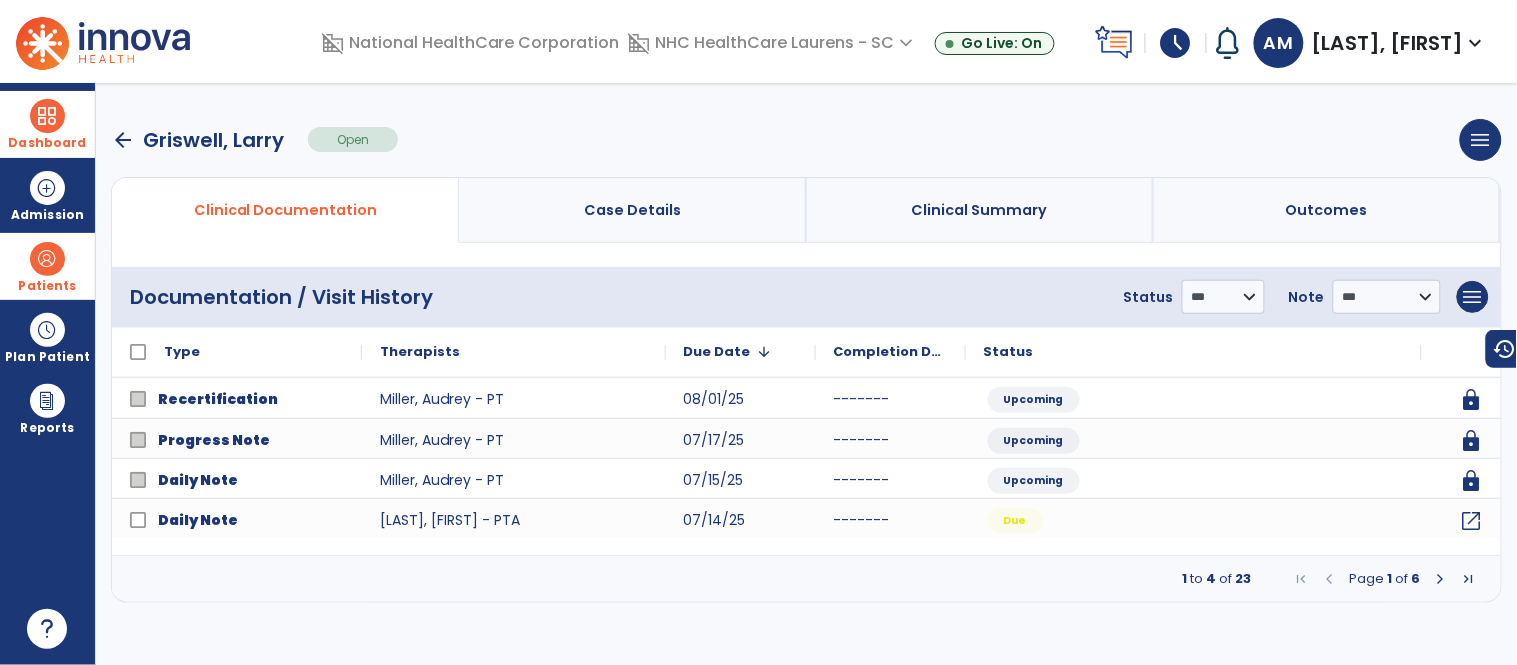 click at bounding box center (1441, 579) 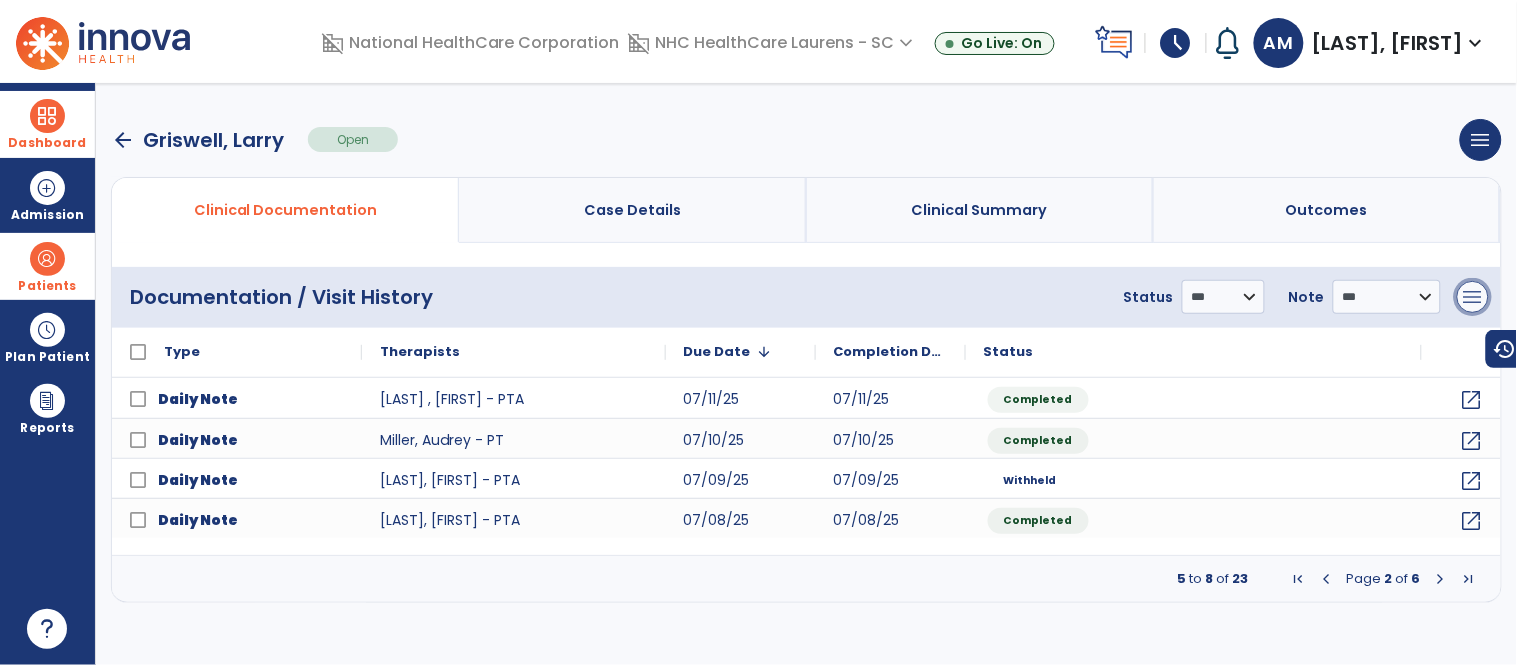 click on "menu" at bounding box center (1473, 297) 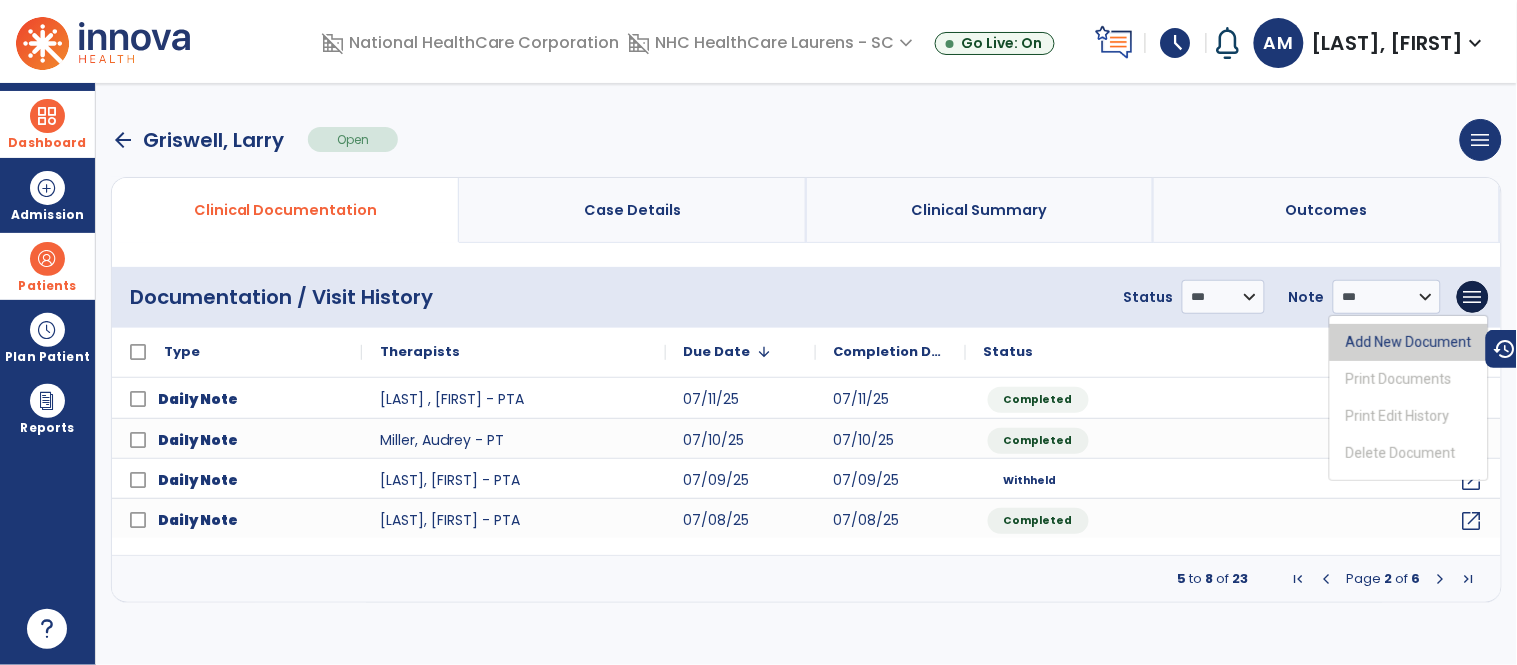 click on "Add New Document" at bounding box center [1409, 342] 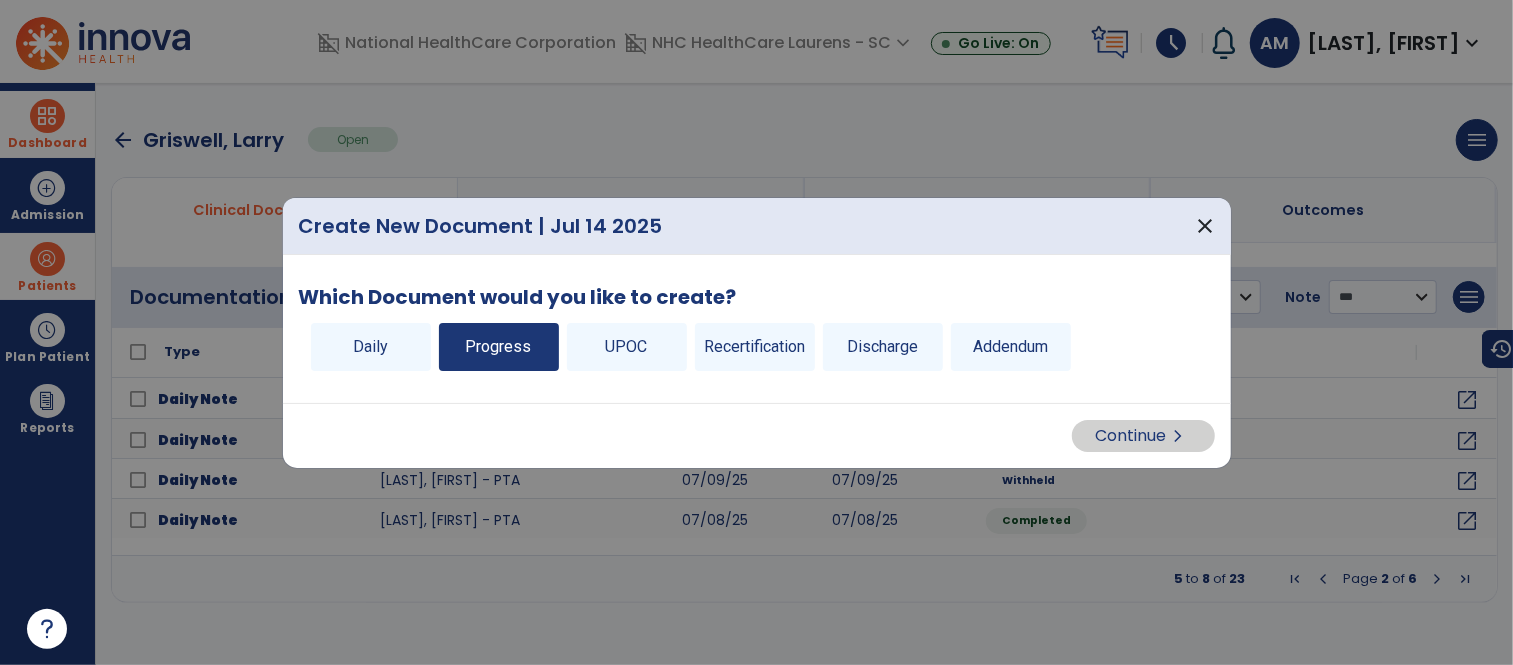 click on "Progress" at bounding box center [499, 347] 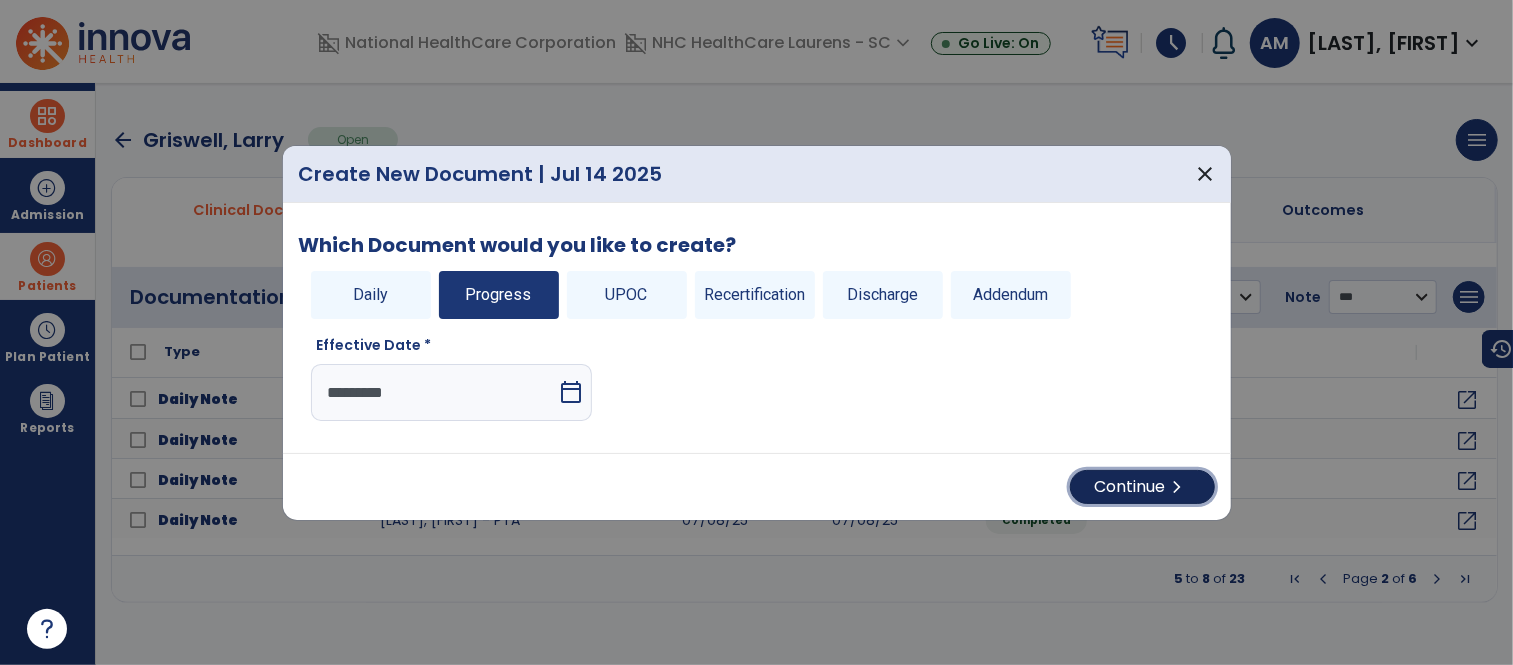 click on "Continue   chevron_right" at bounding box center (1142, 487) 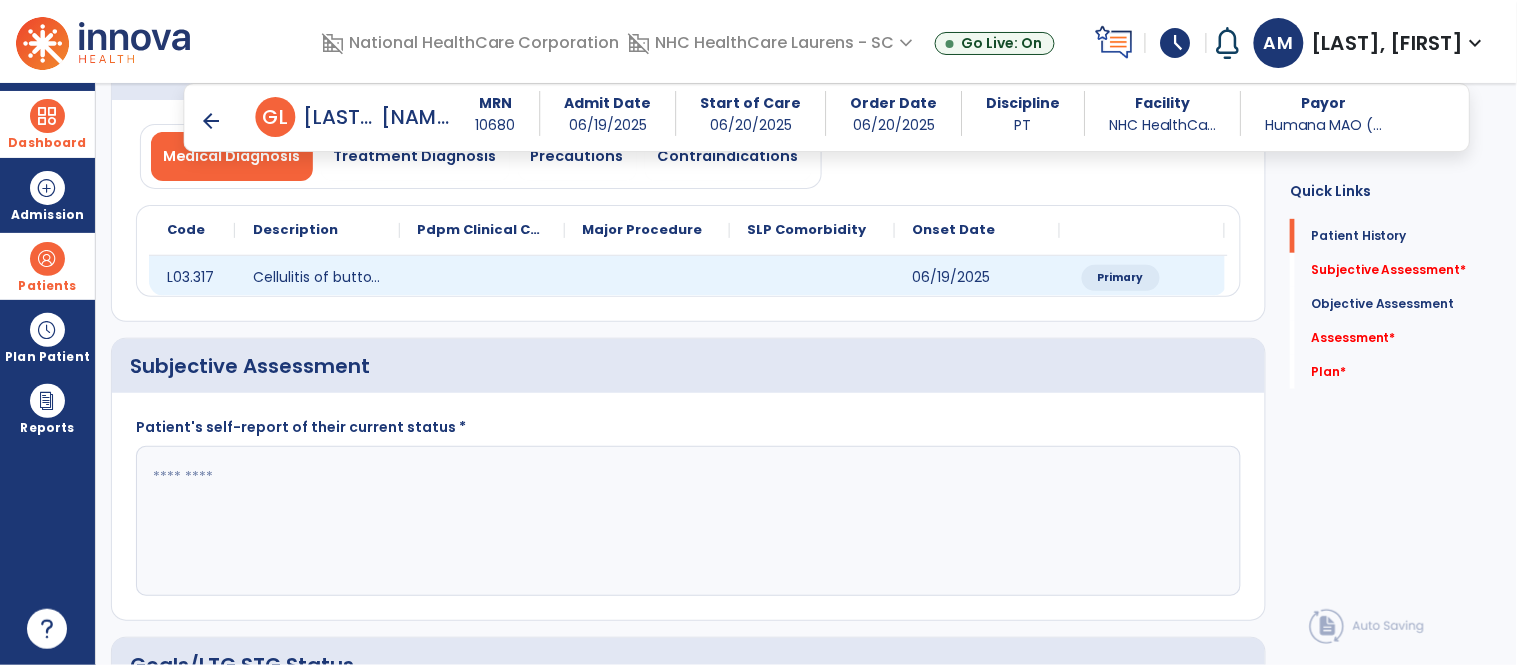 scroll, scrollTop: 191, scrollLeft: 0, axis: vertical 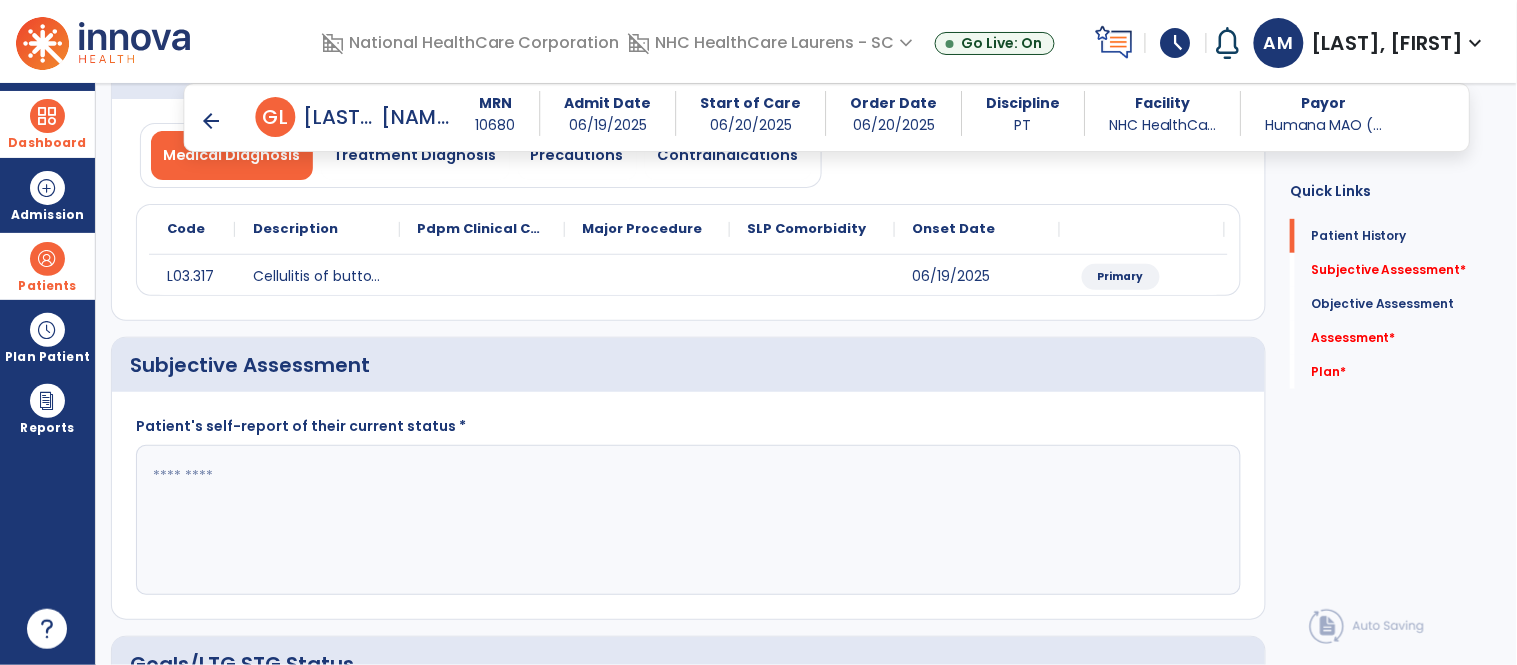 click 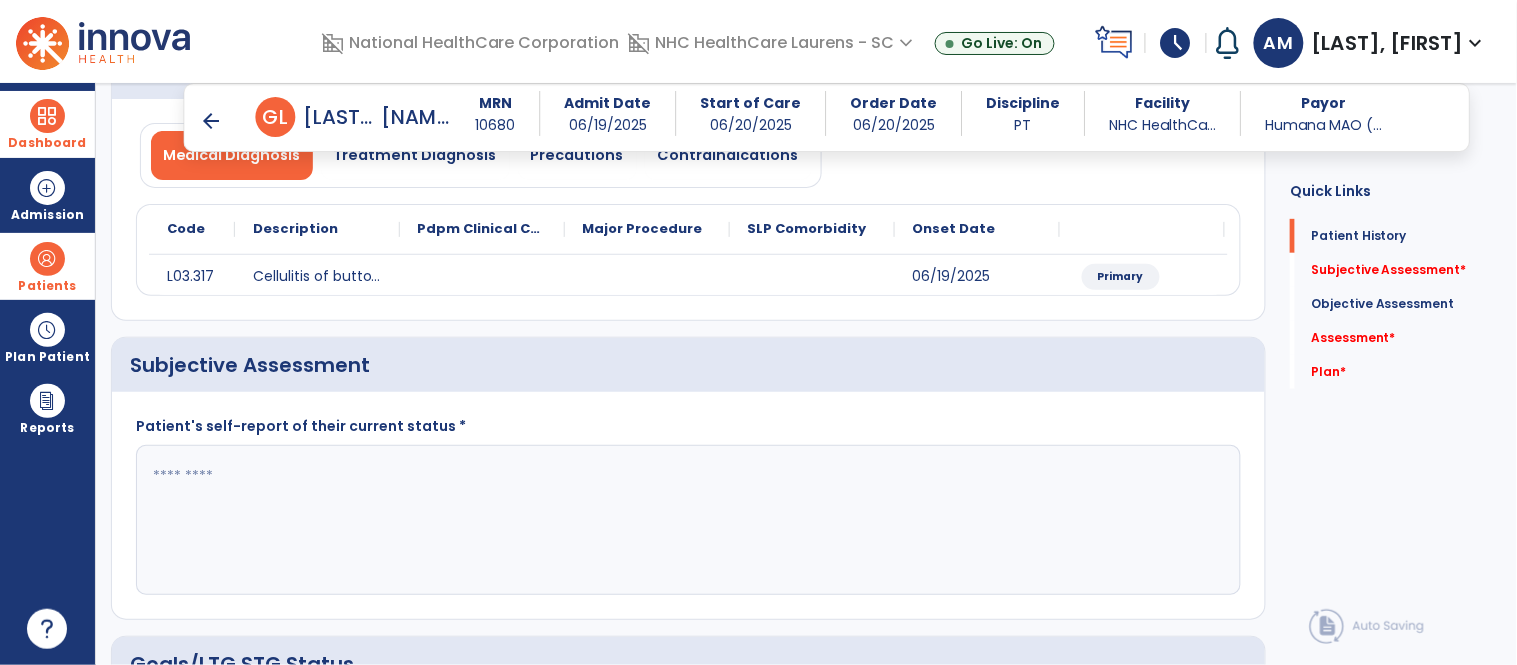 click 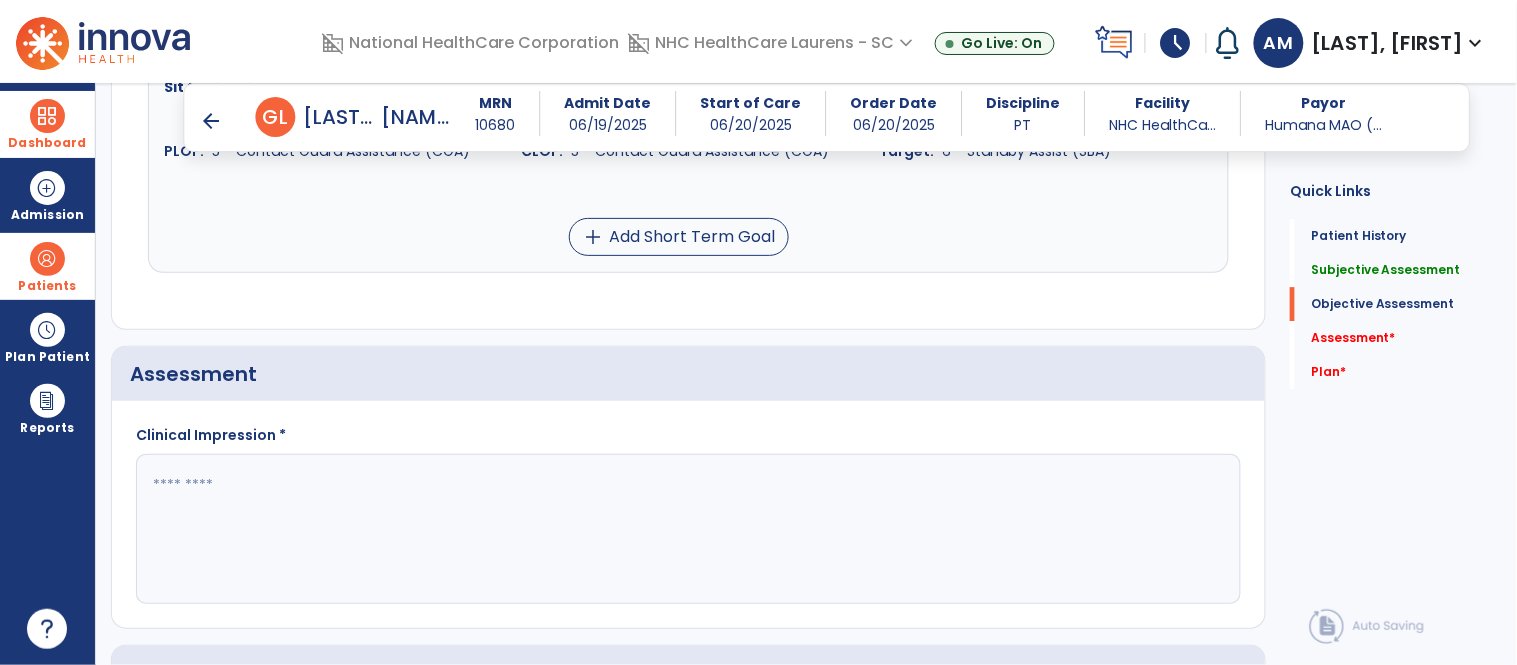 scroll, scrollTop: 1518, scrollLeft: 0, axis: vertical 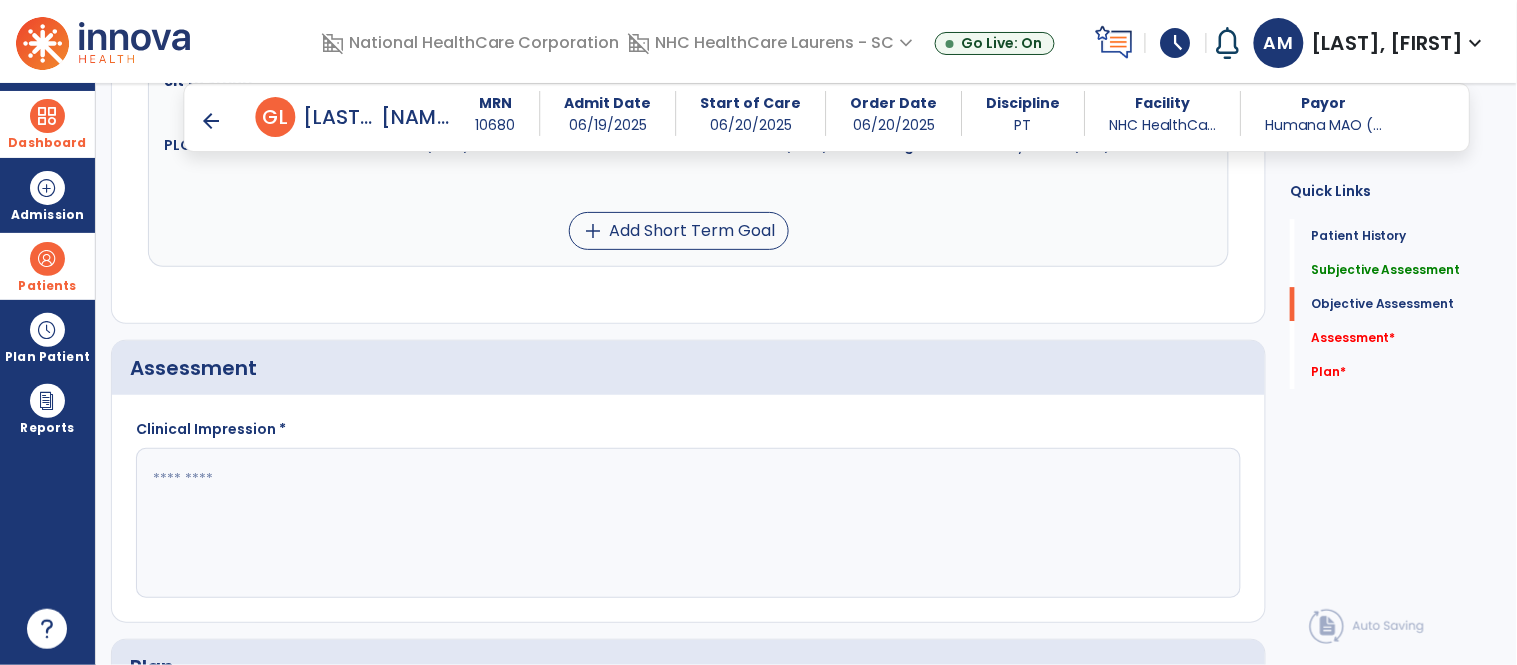 type on "**********" 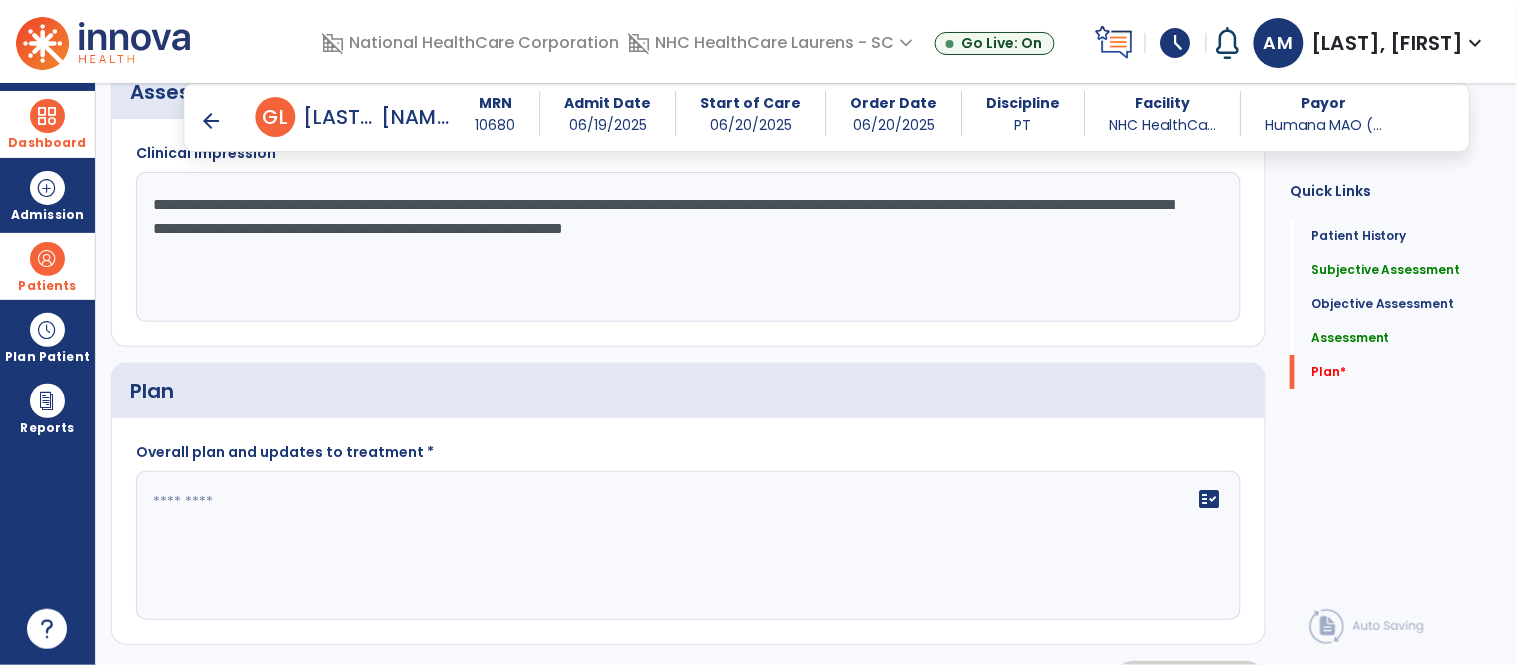 scroll, scrollTop: 1795, scrollLeft: 0, axis: vertical 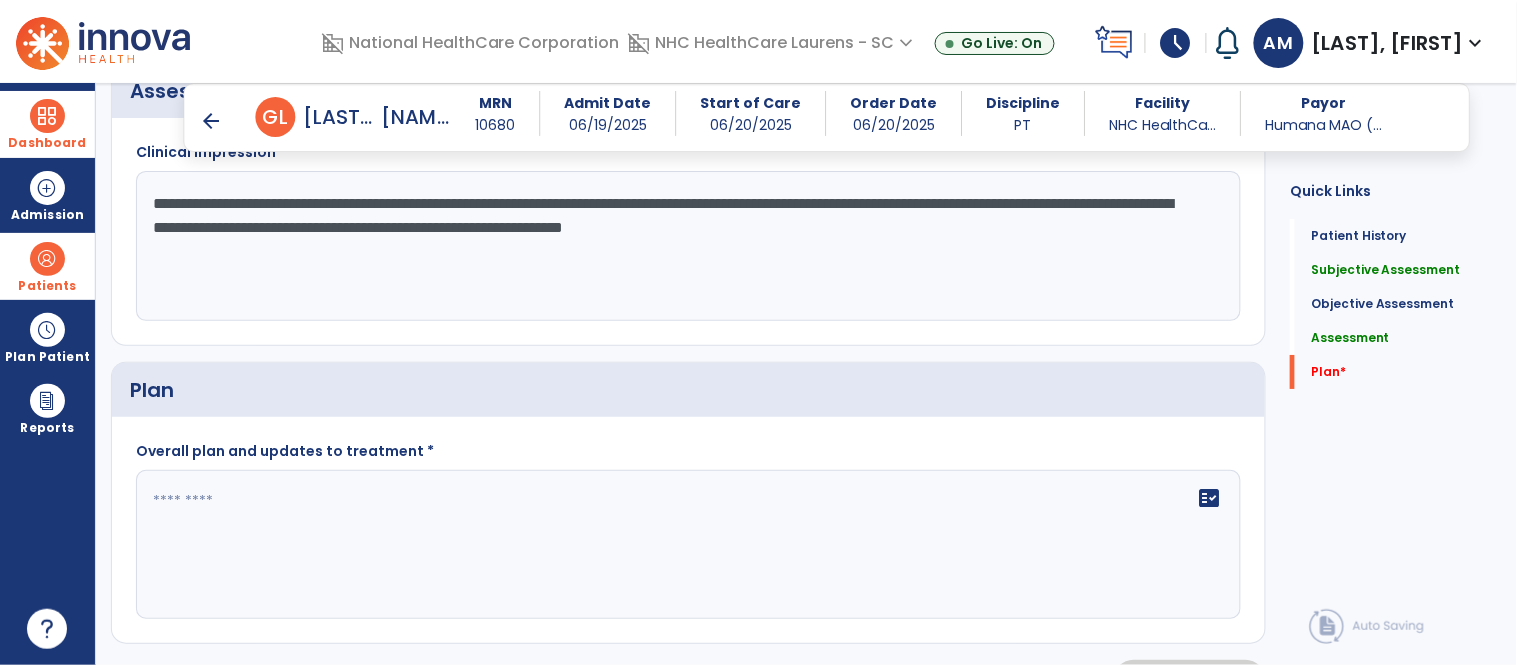 type on "**********" 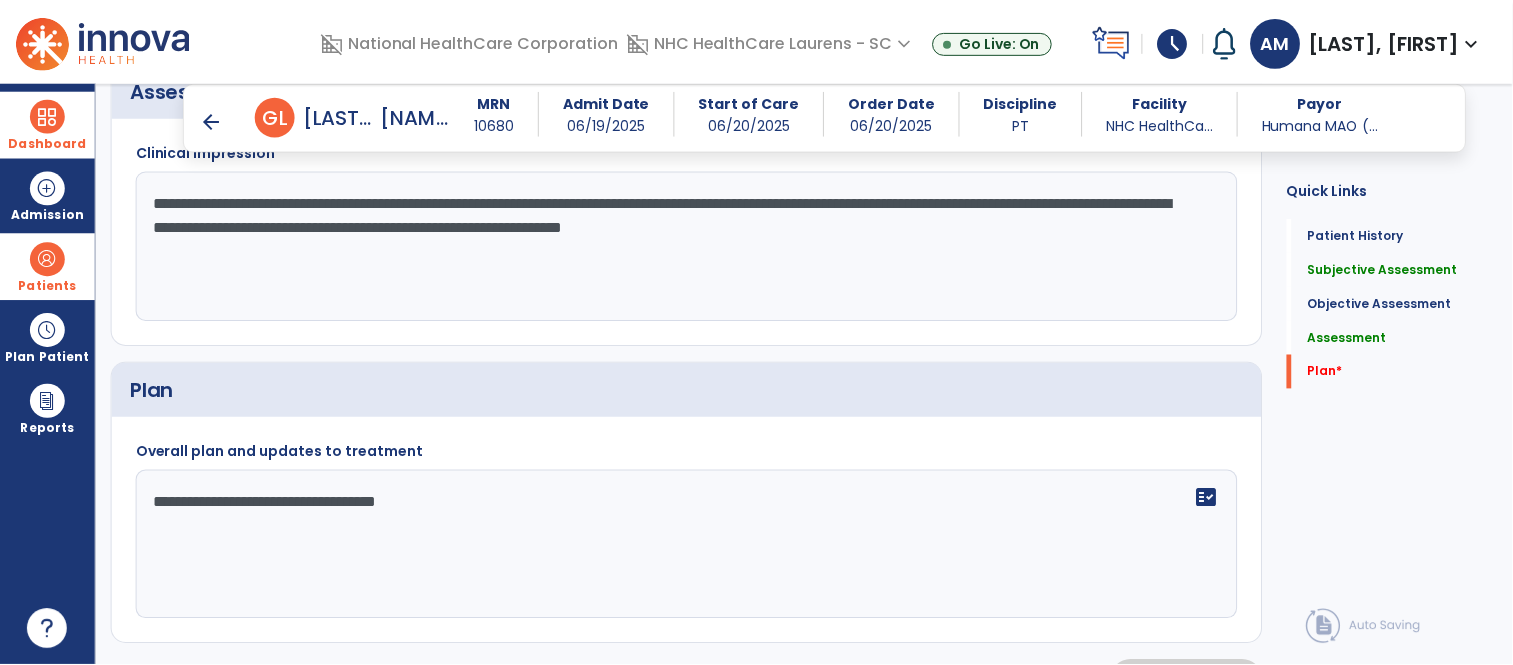 scroll, scrollTop: 1848, scrollLeft: 0, axis: vertical 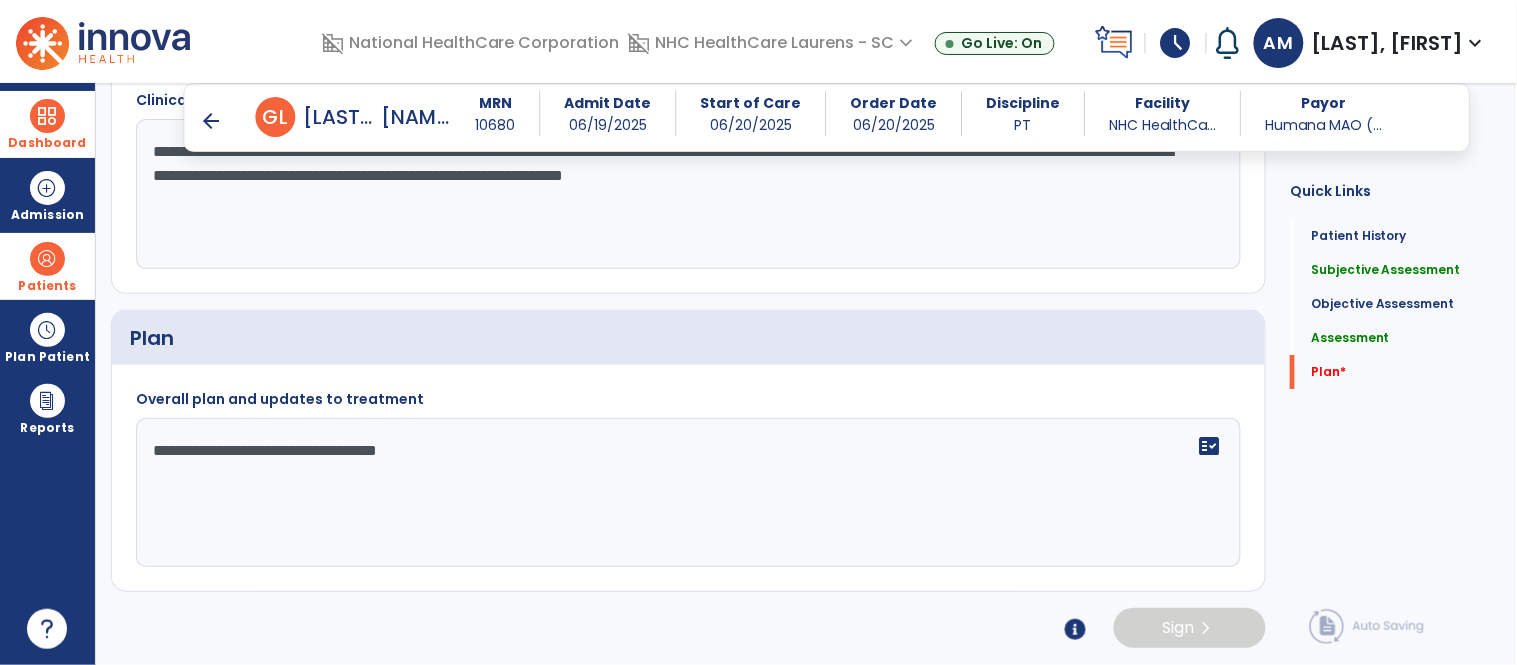 type on "**********" 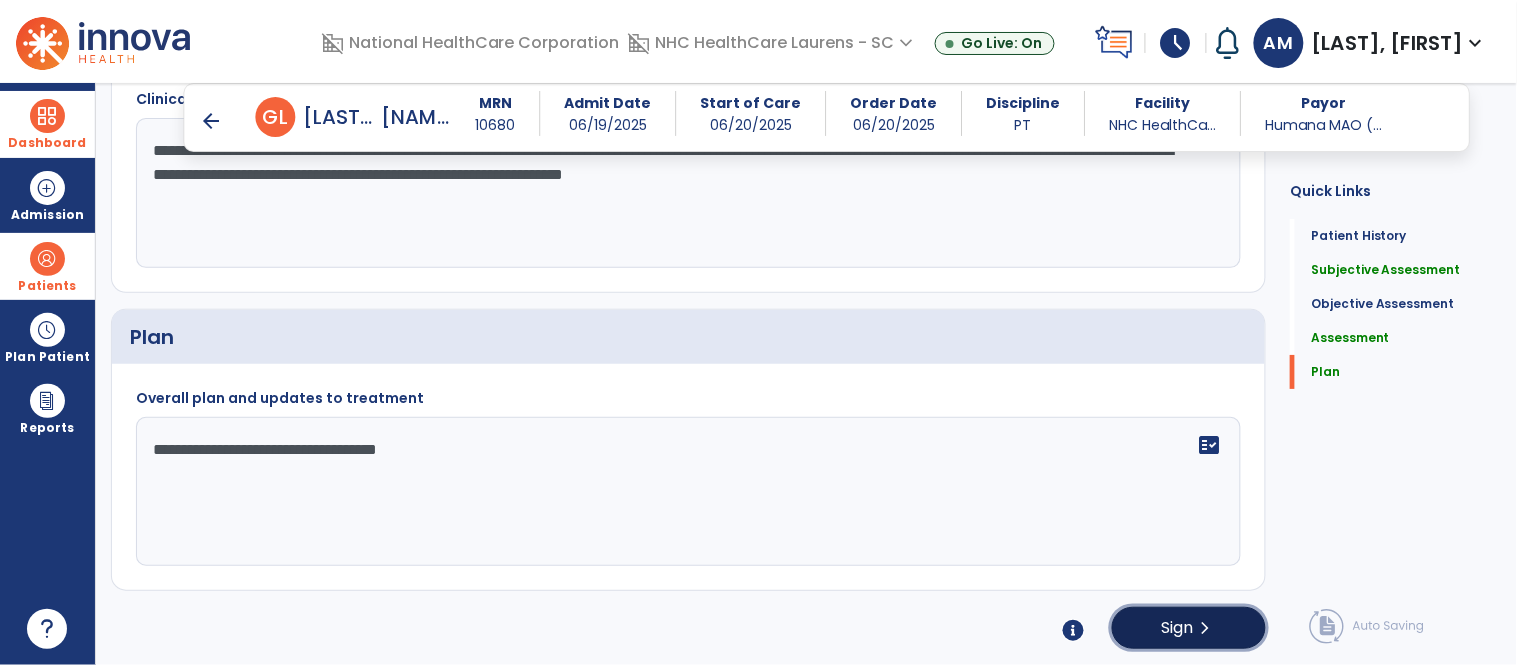 click on "Sign  chevron_right" 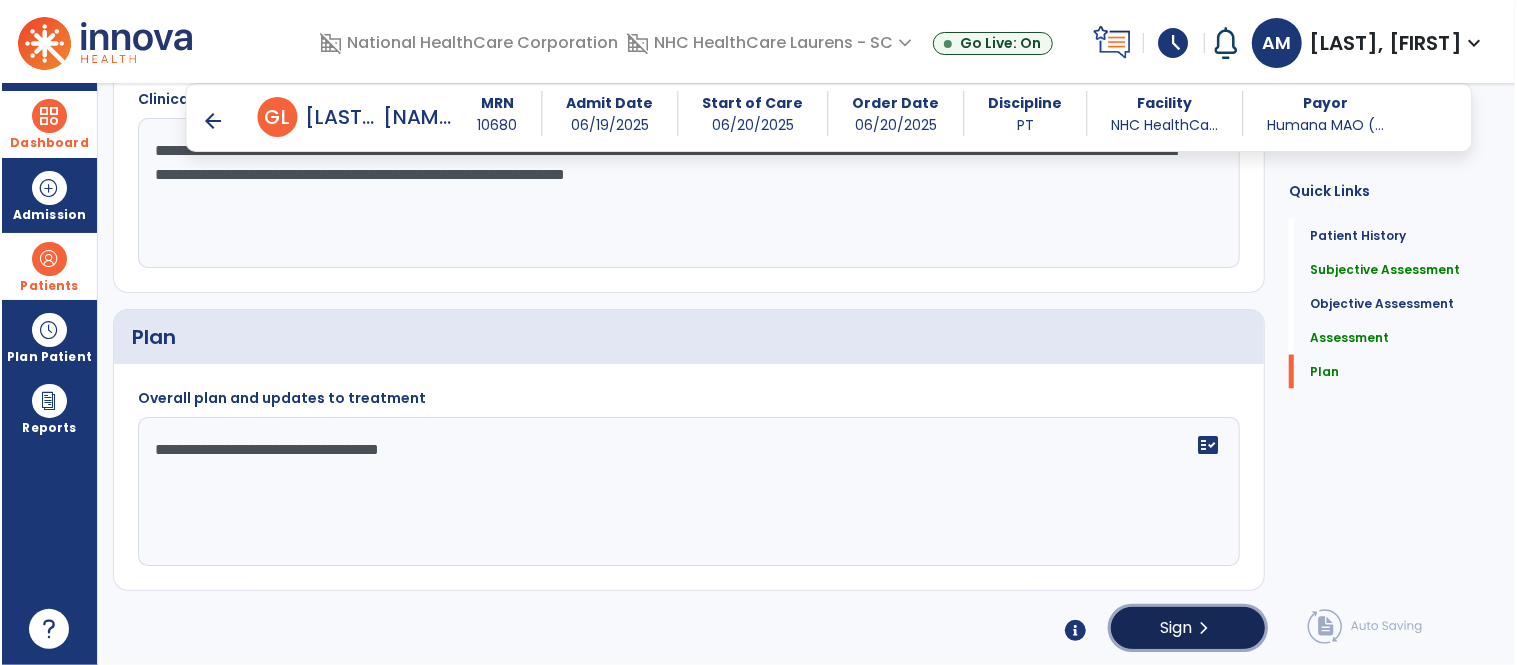 scroll, scrollTop: 1848, scrollLeft: 0, axis: vertical 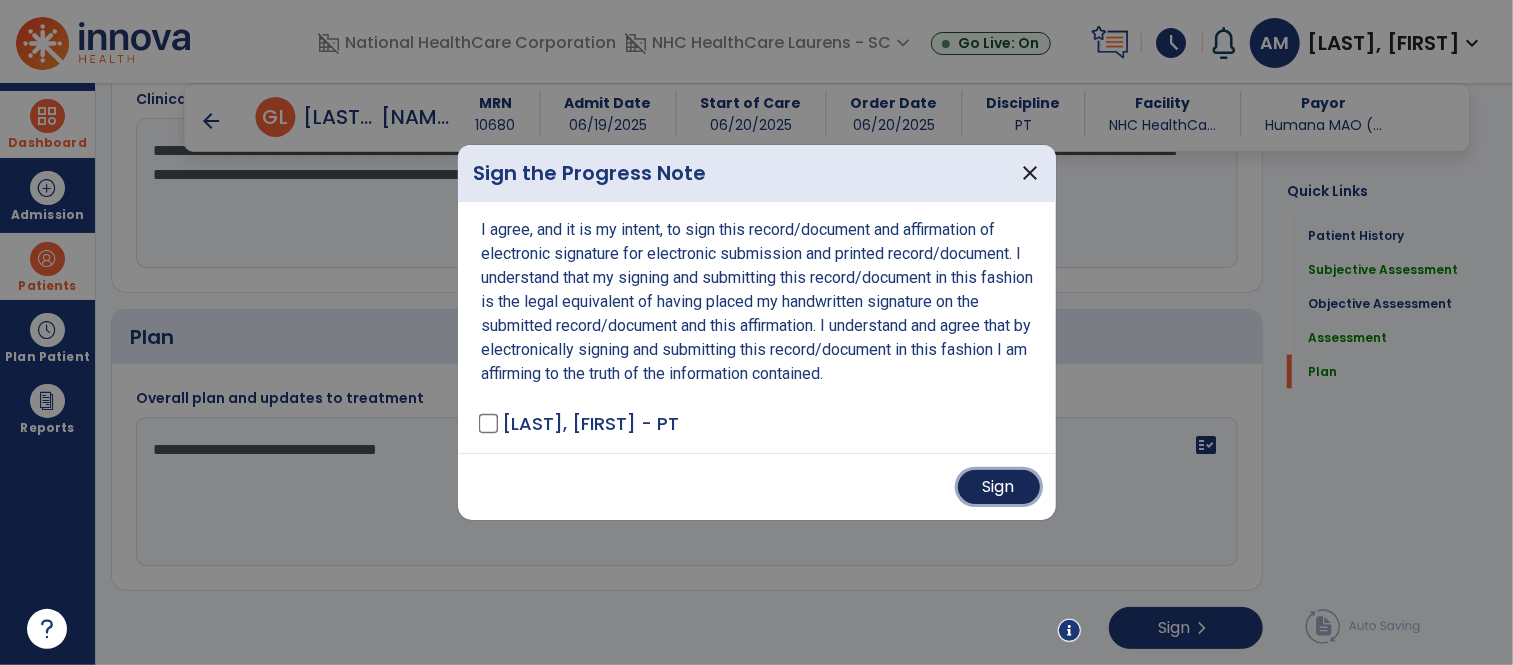 click on "Sign" at bounding box center [999, 487] 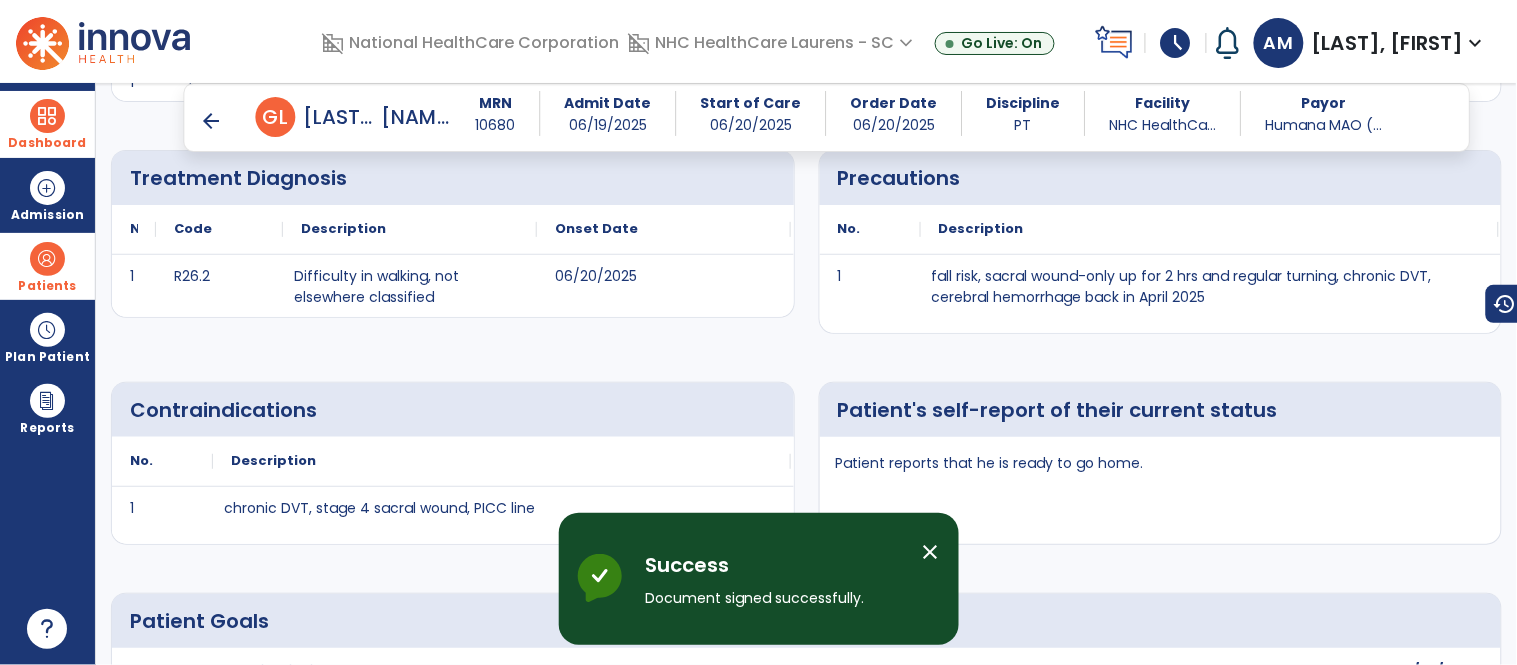 scroll, scrollTop: 0, scrollLeft: 0, axis: both 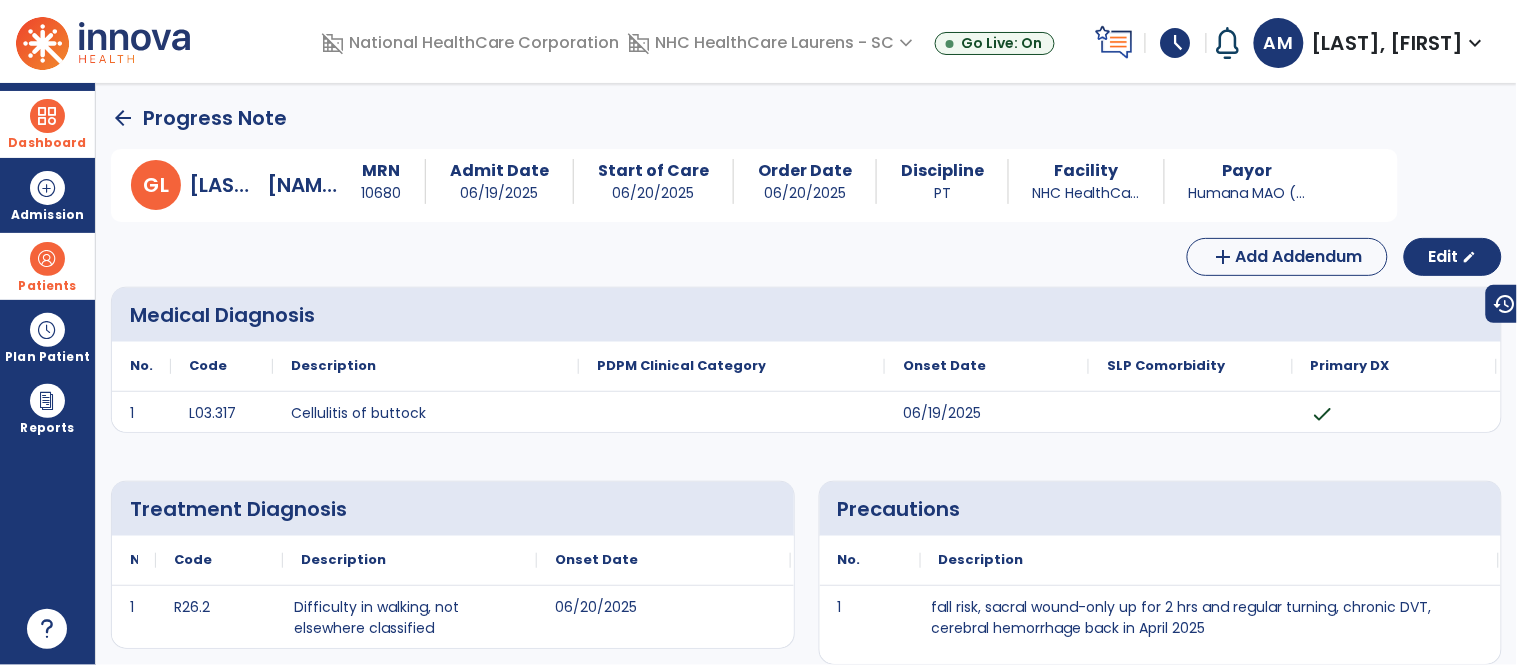 click on "arrow_back" 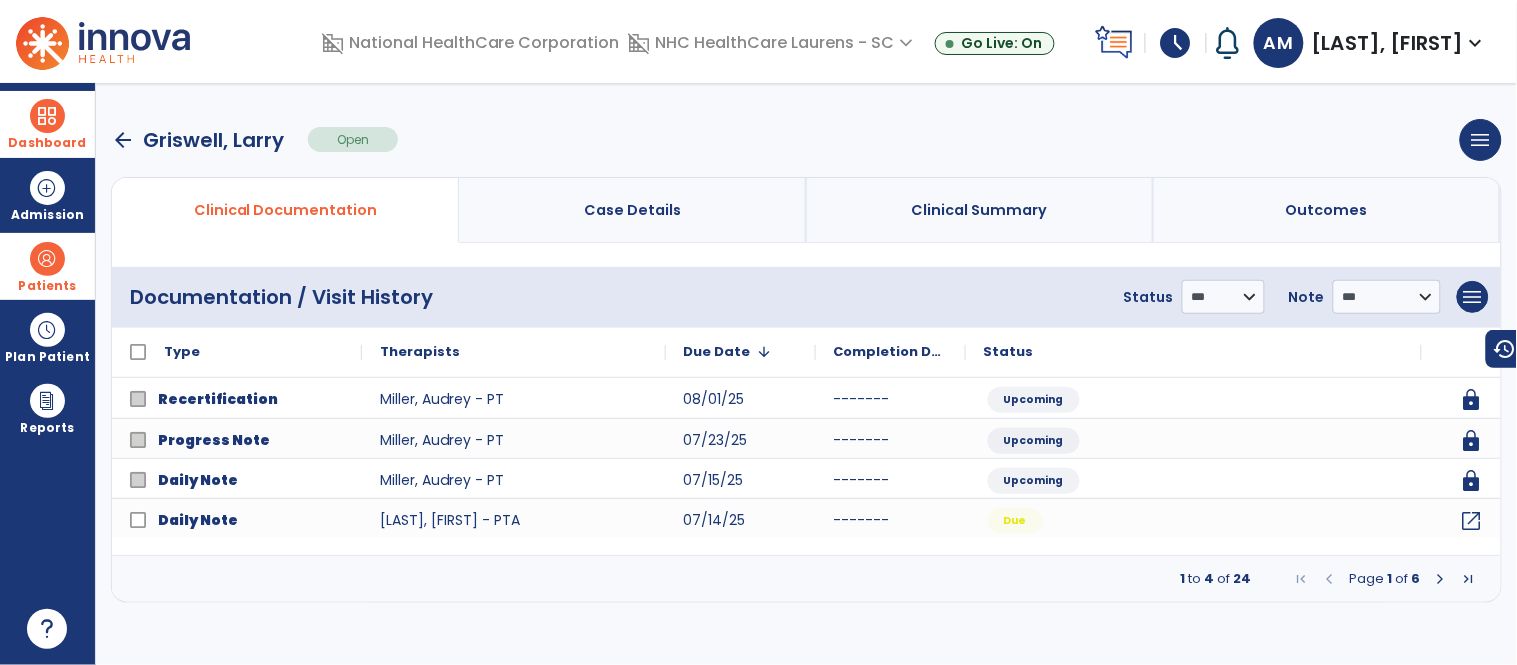 click at bounding box center (1441, 579) 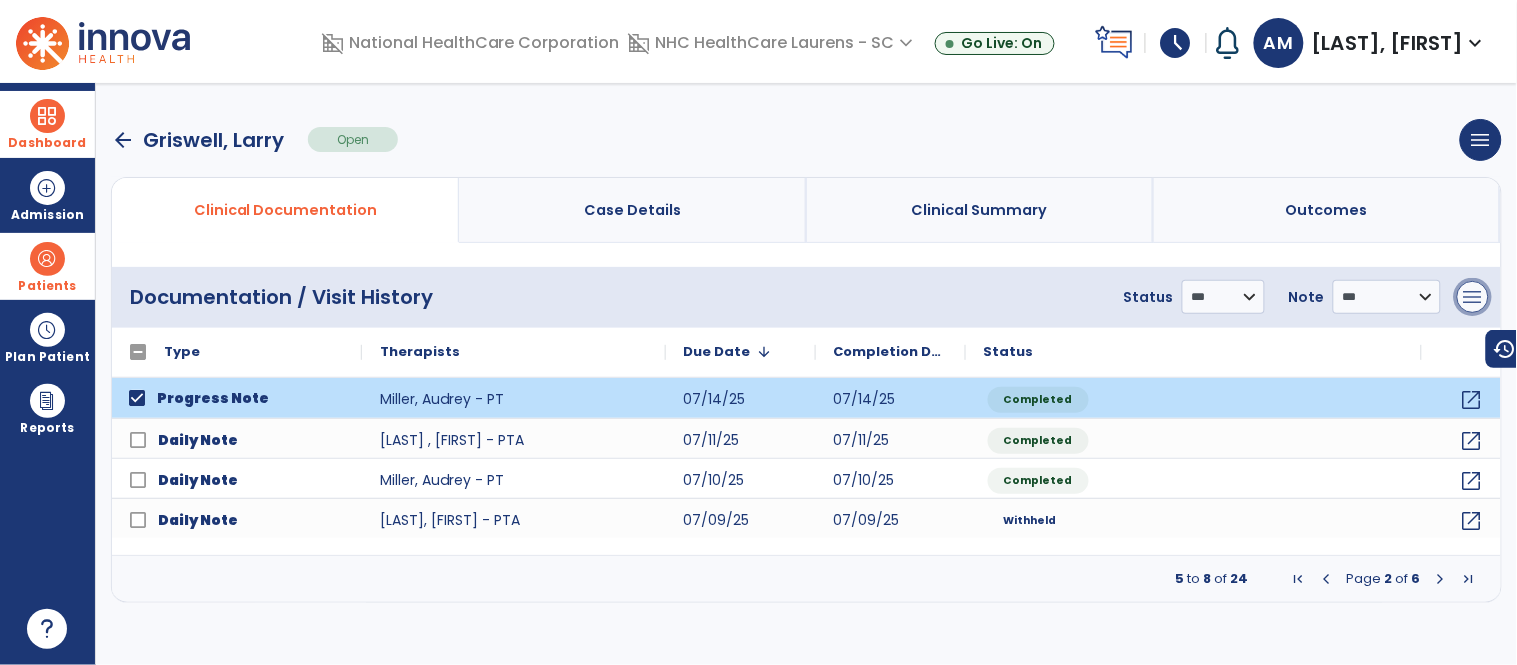 click on "menu" at bounding box center (1473, 297) 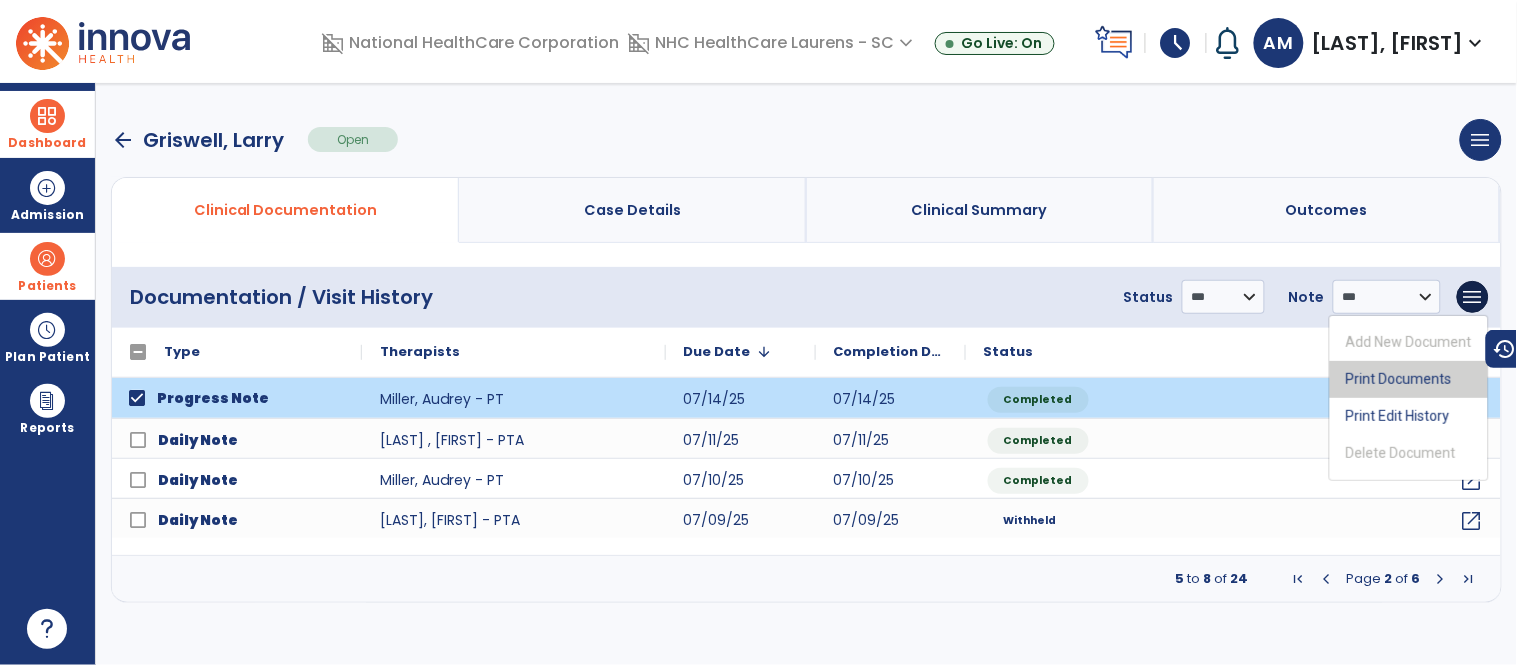 click on "Print Documents" at bounding box center (1409, 379) 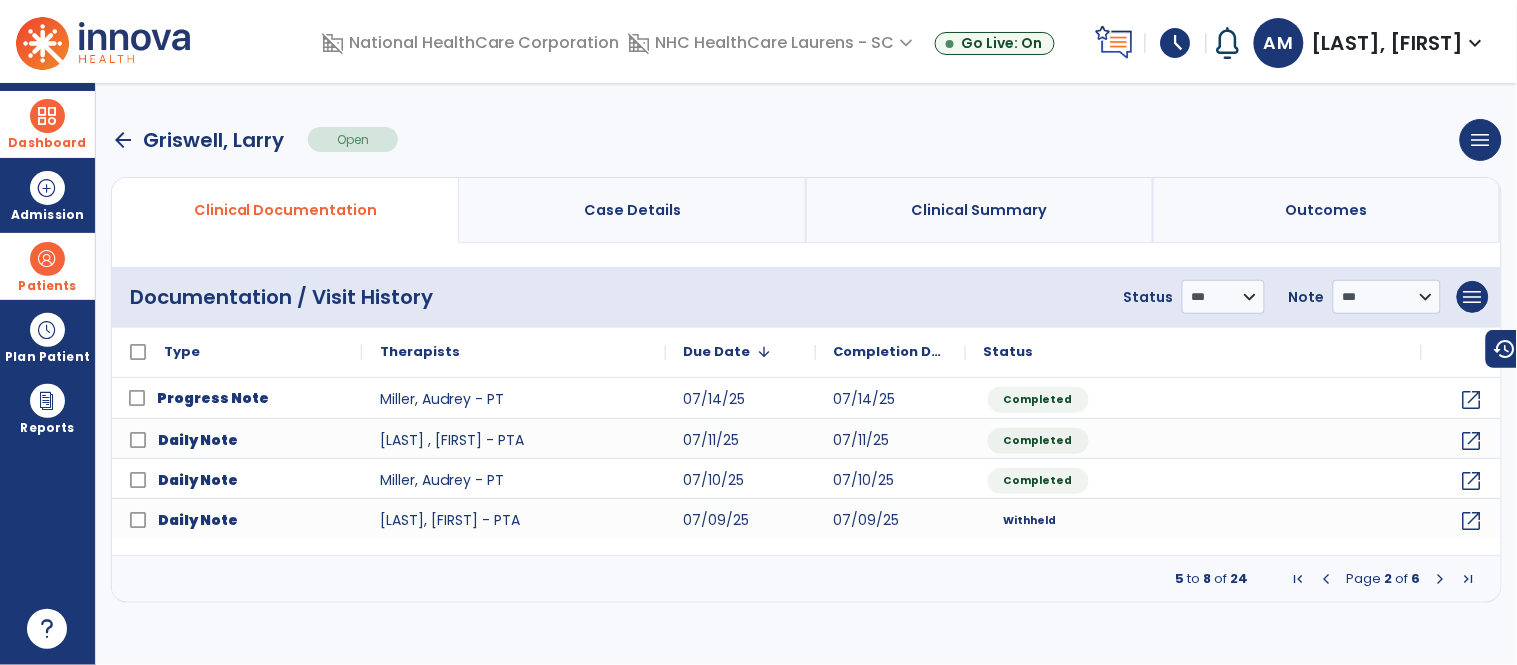click on "arrow_back" at bounding box center (123, 140) 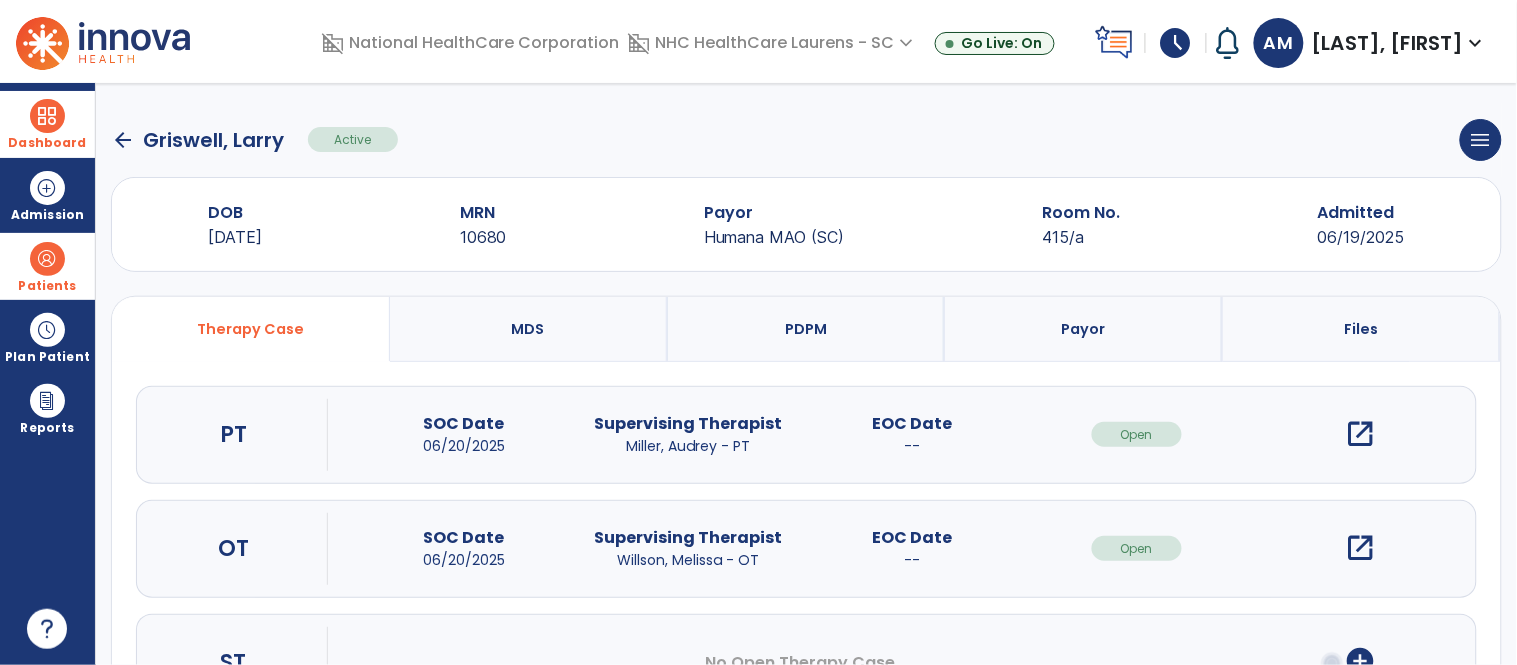 click at bounding box center [47, 116] 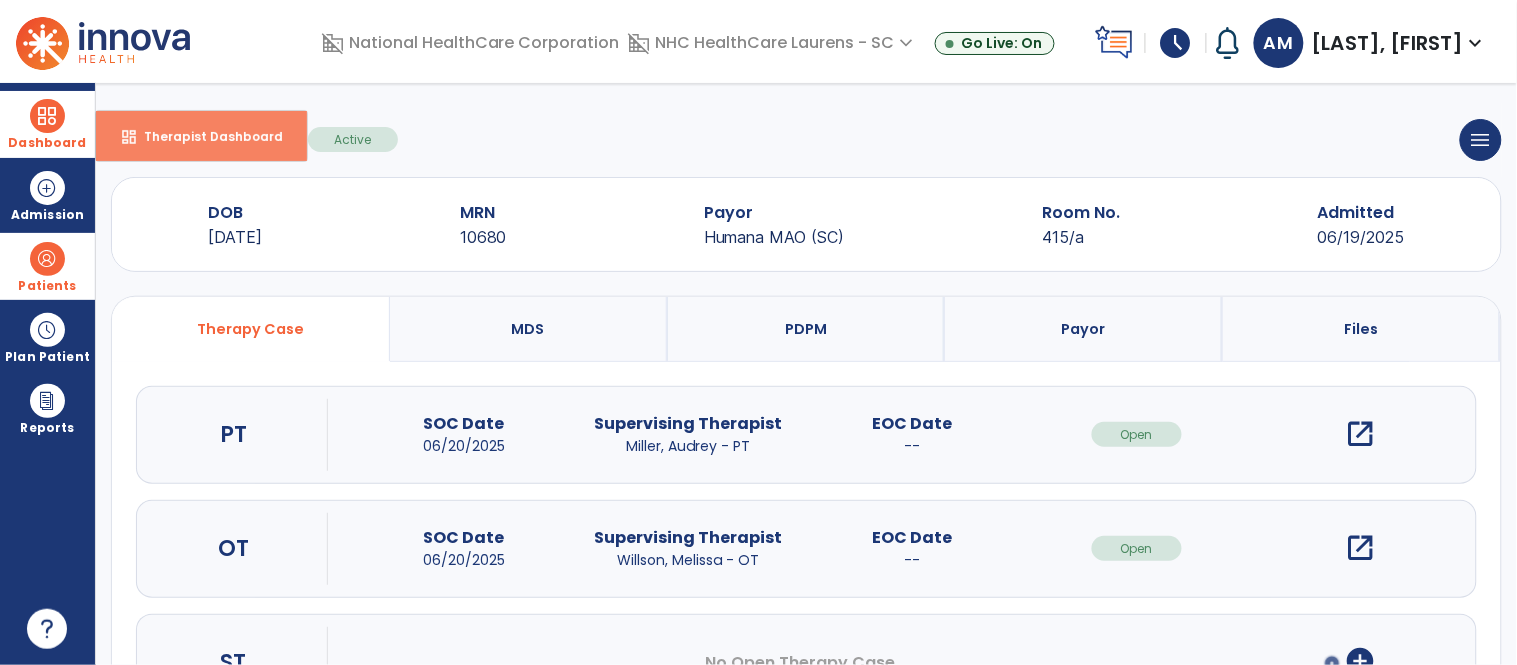 click on "dashboard  Therapist Dashboard" at bounding box center (201, 136) 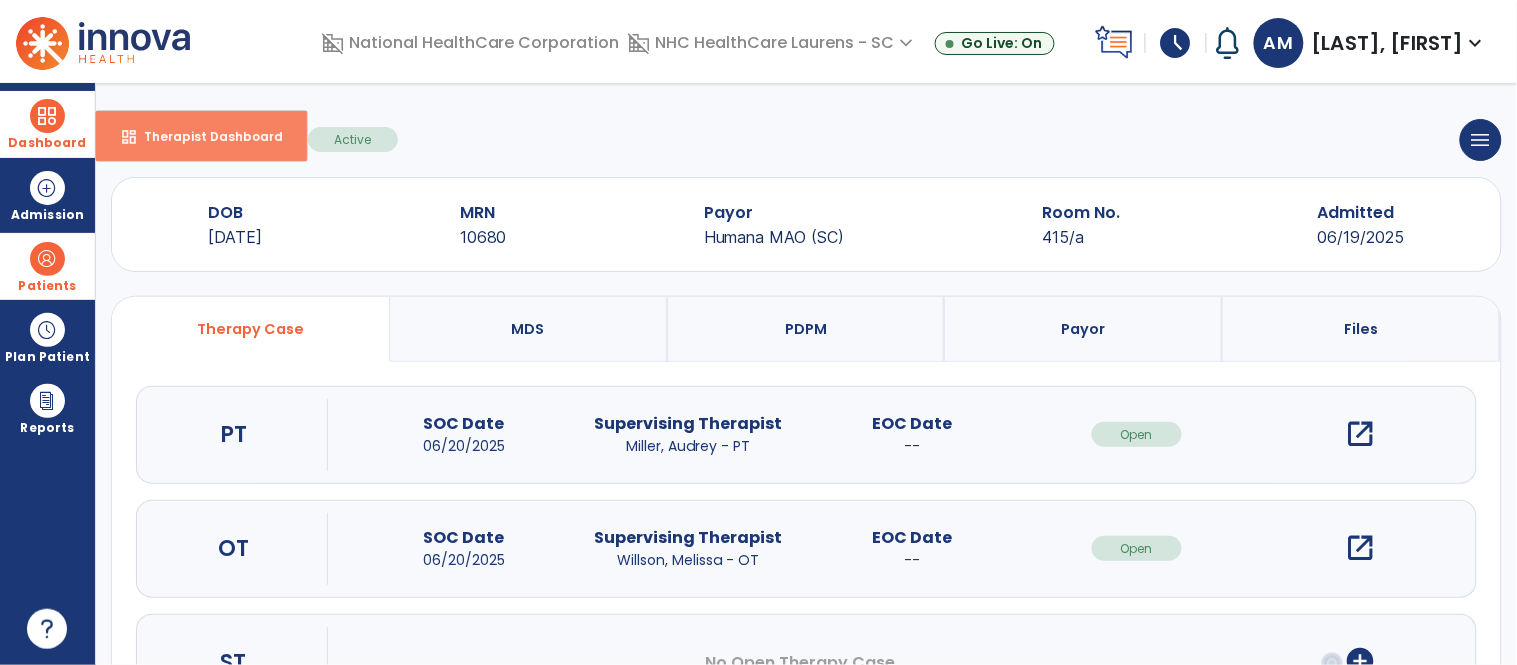 select on "****" 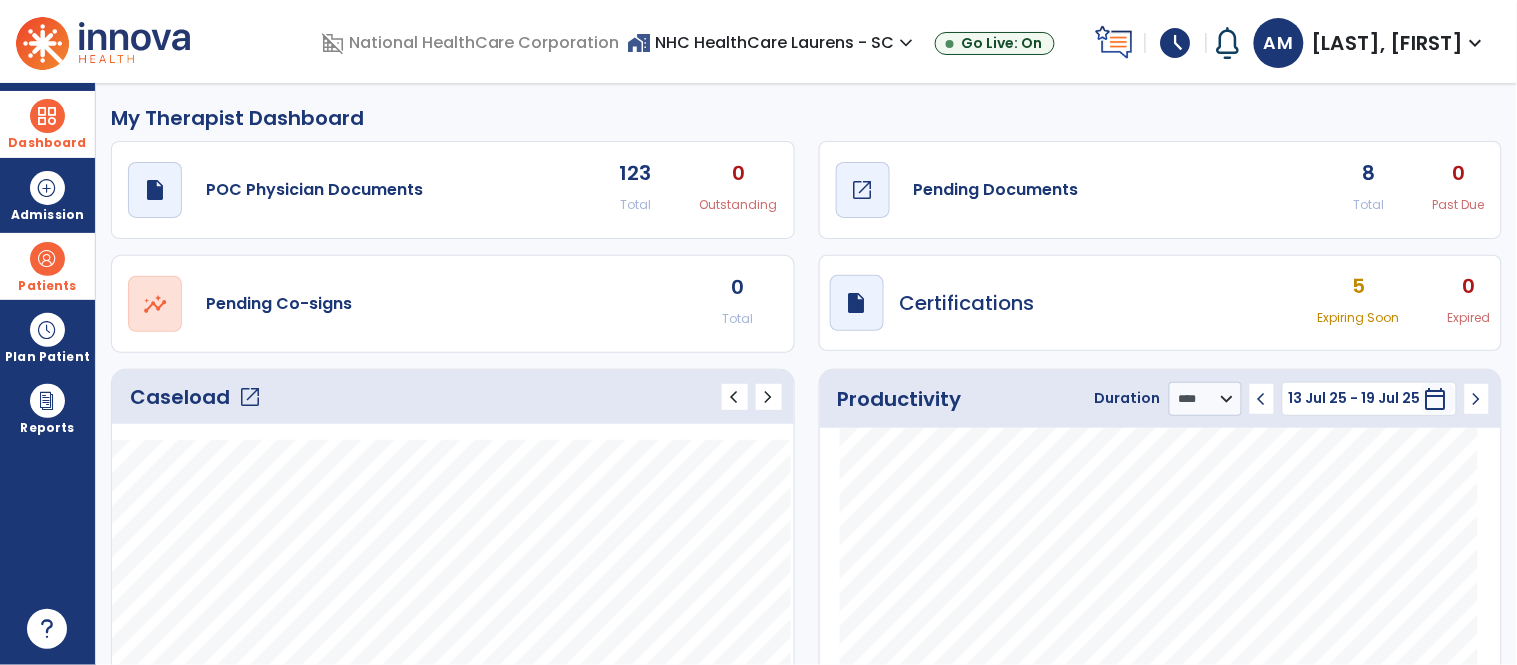 click on "draft   open_in_new  Pending Documents" 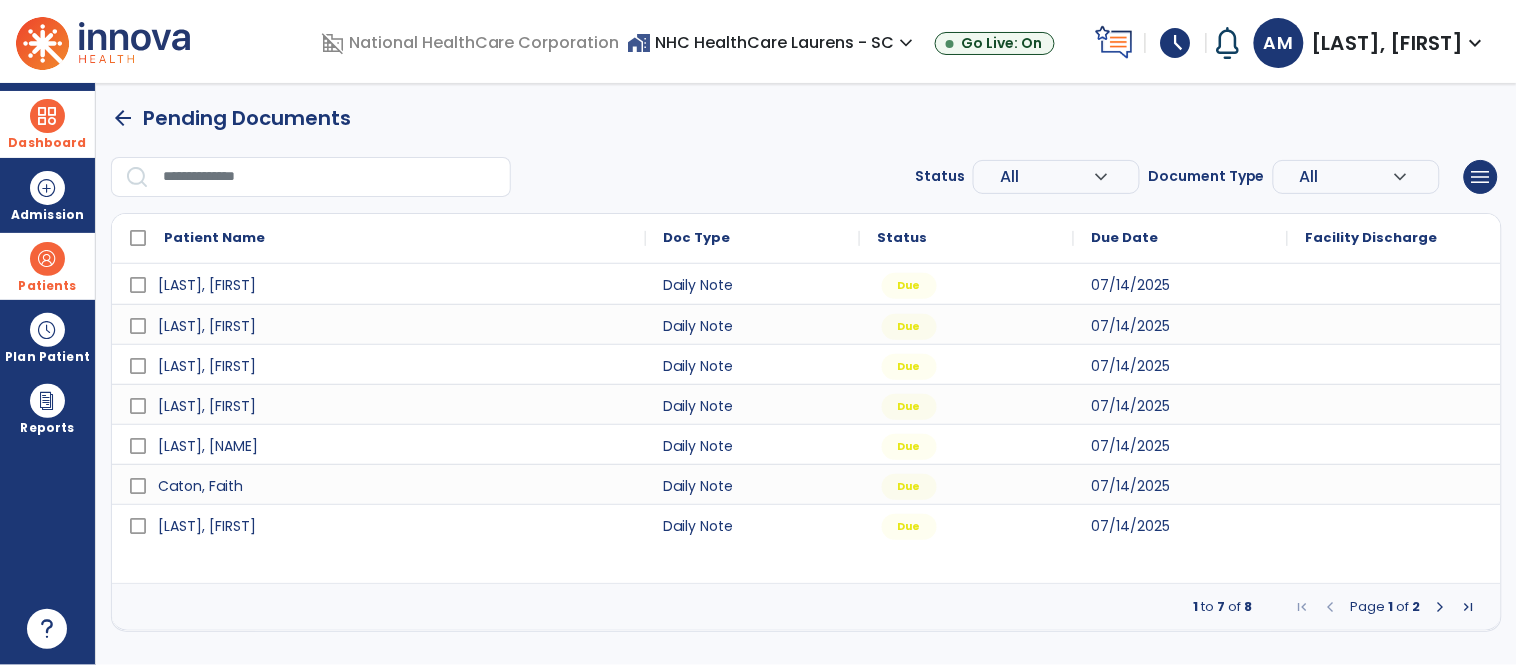 click at bounding box center (1441, 607) 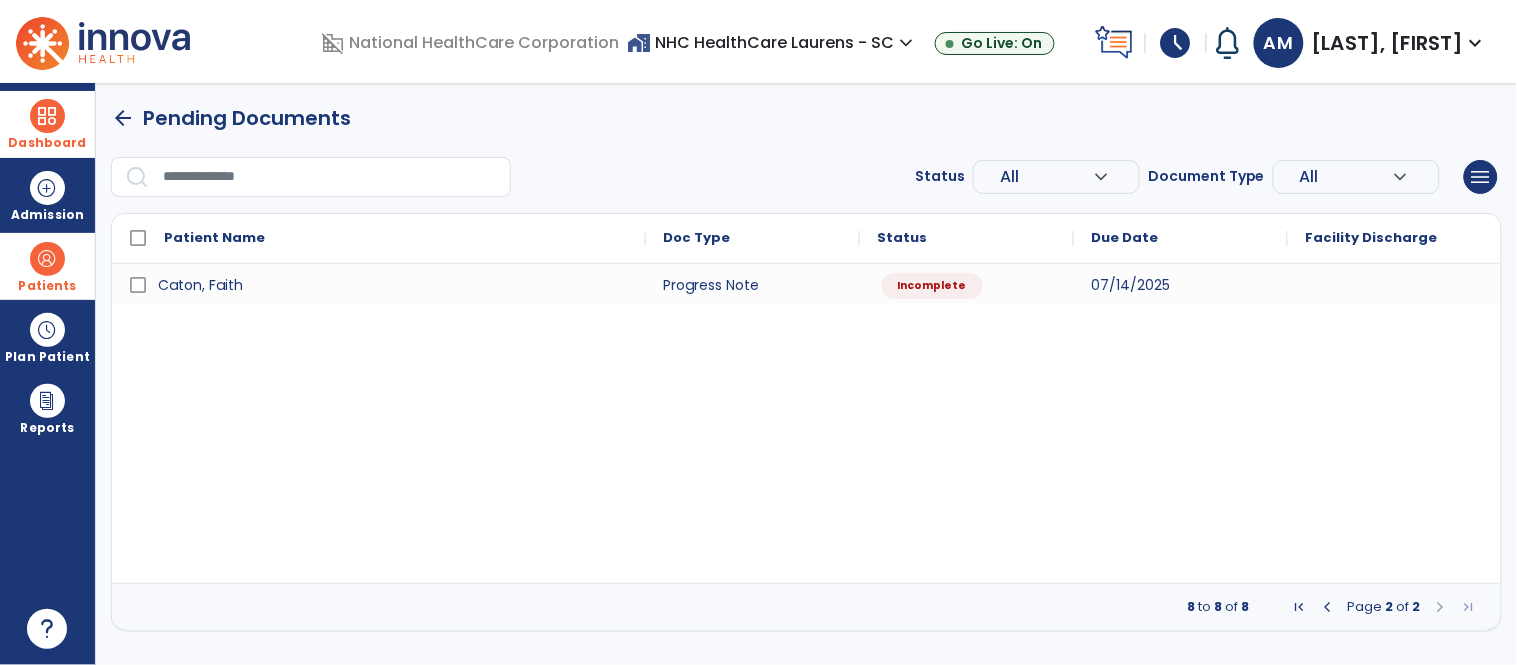 click at bounding box center (47, 259) 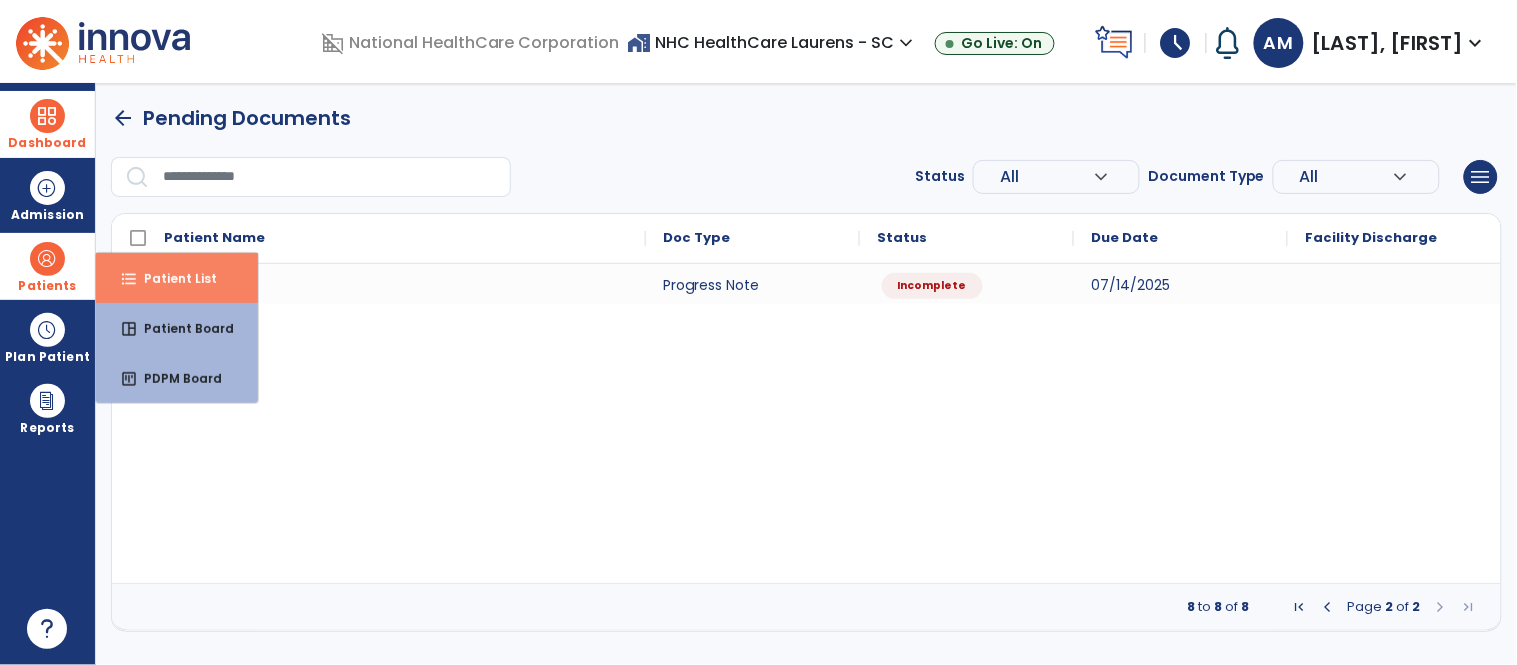 click on "format_list_bulleted  Patient List" at bounding box center (177, 278) 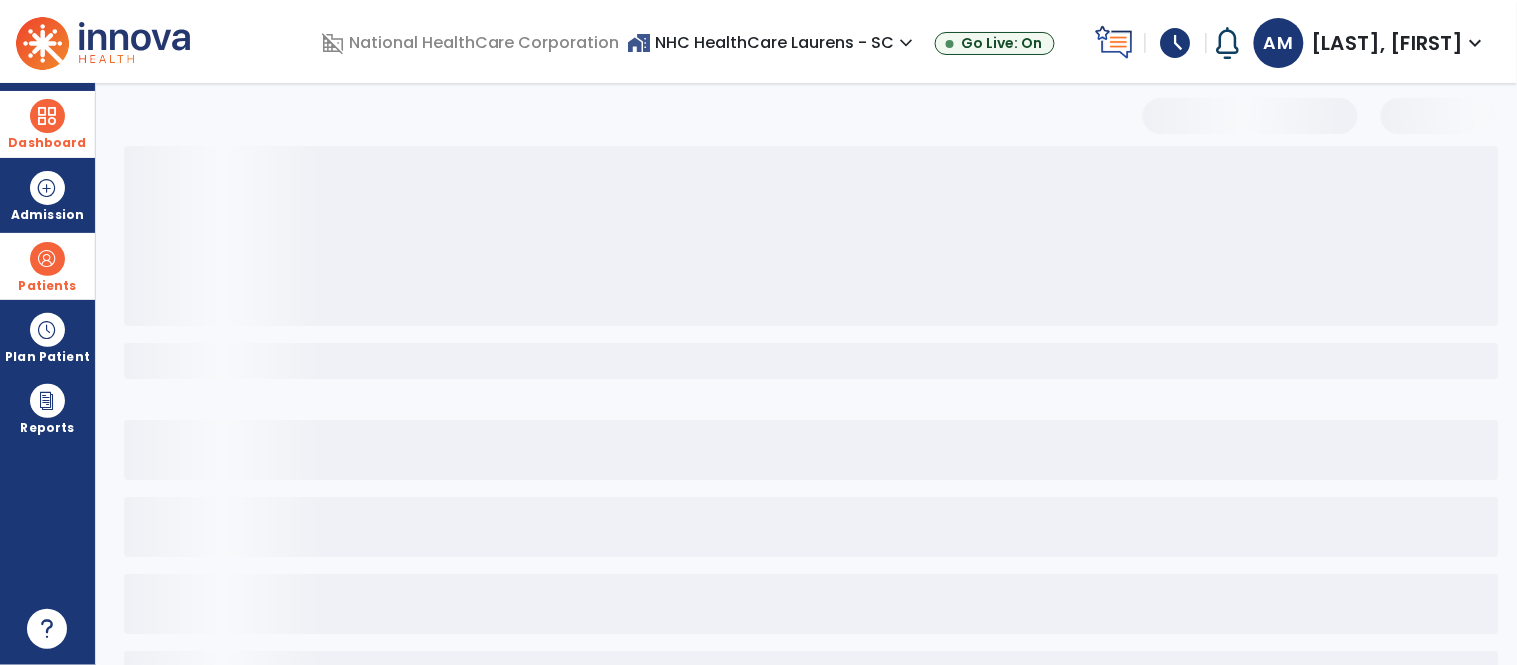 select on "***" 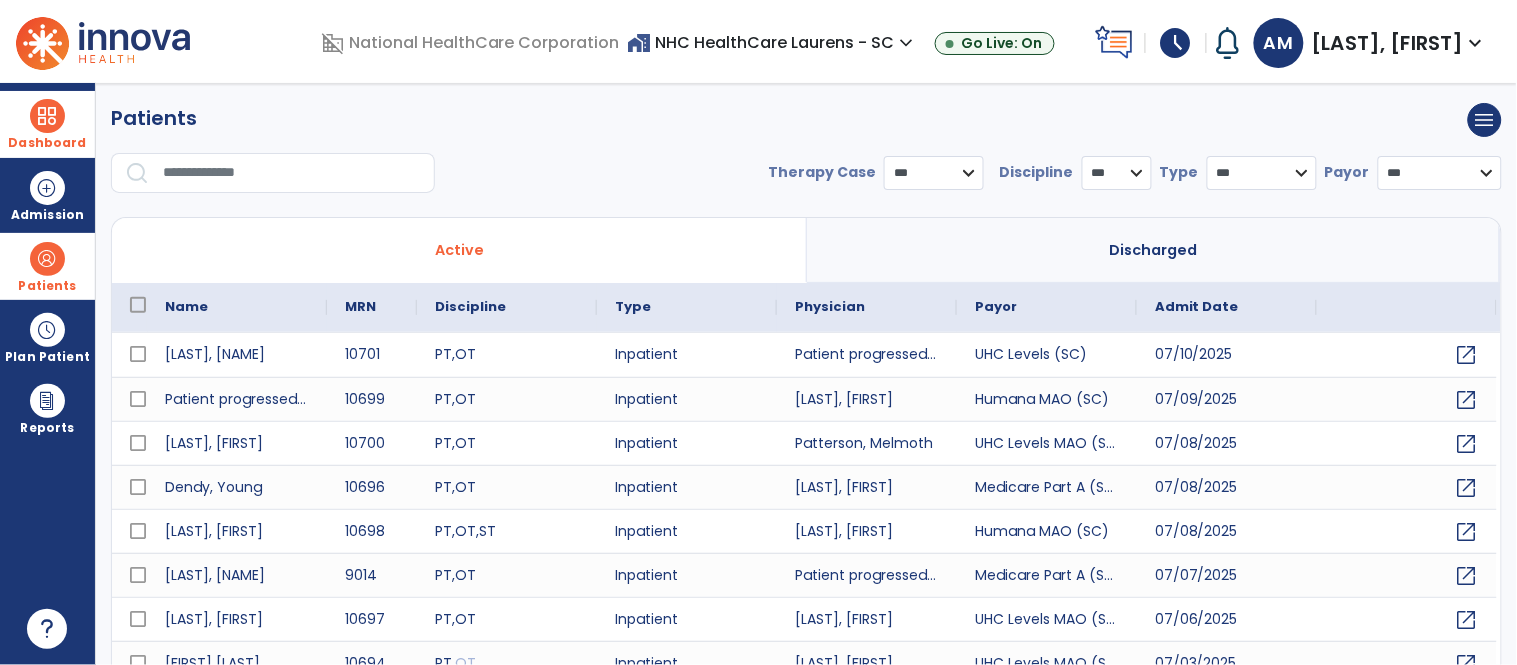 click at bounding box center (292, 173) 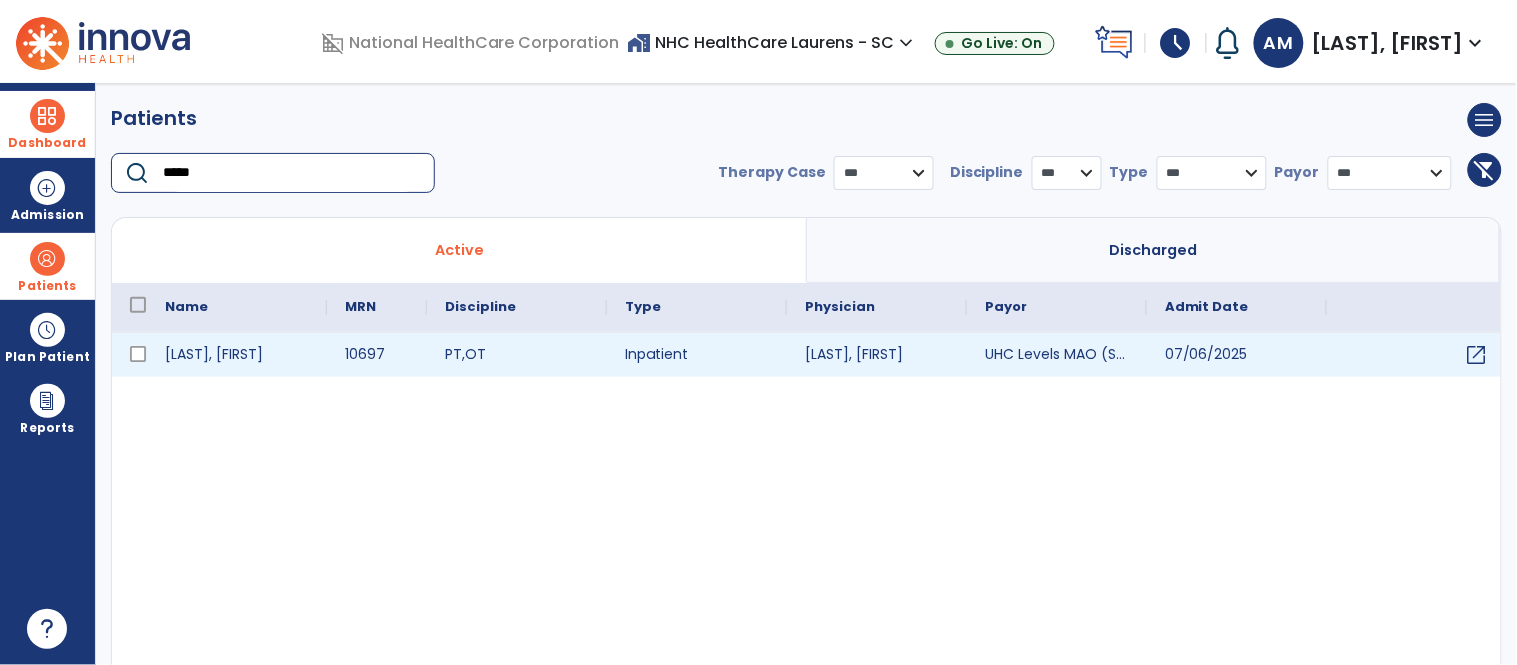 type on "*****" 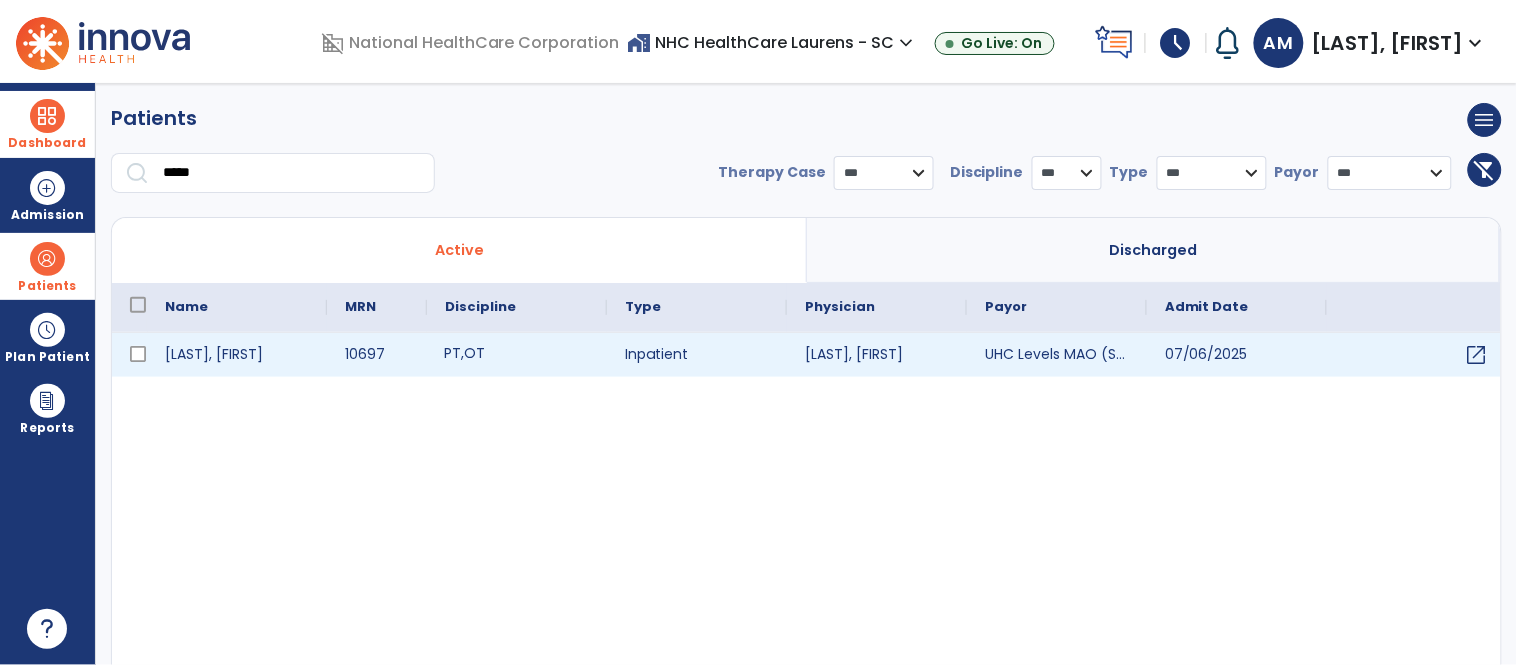 click on "OT" at bounding box center (474, 353) 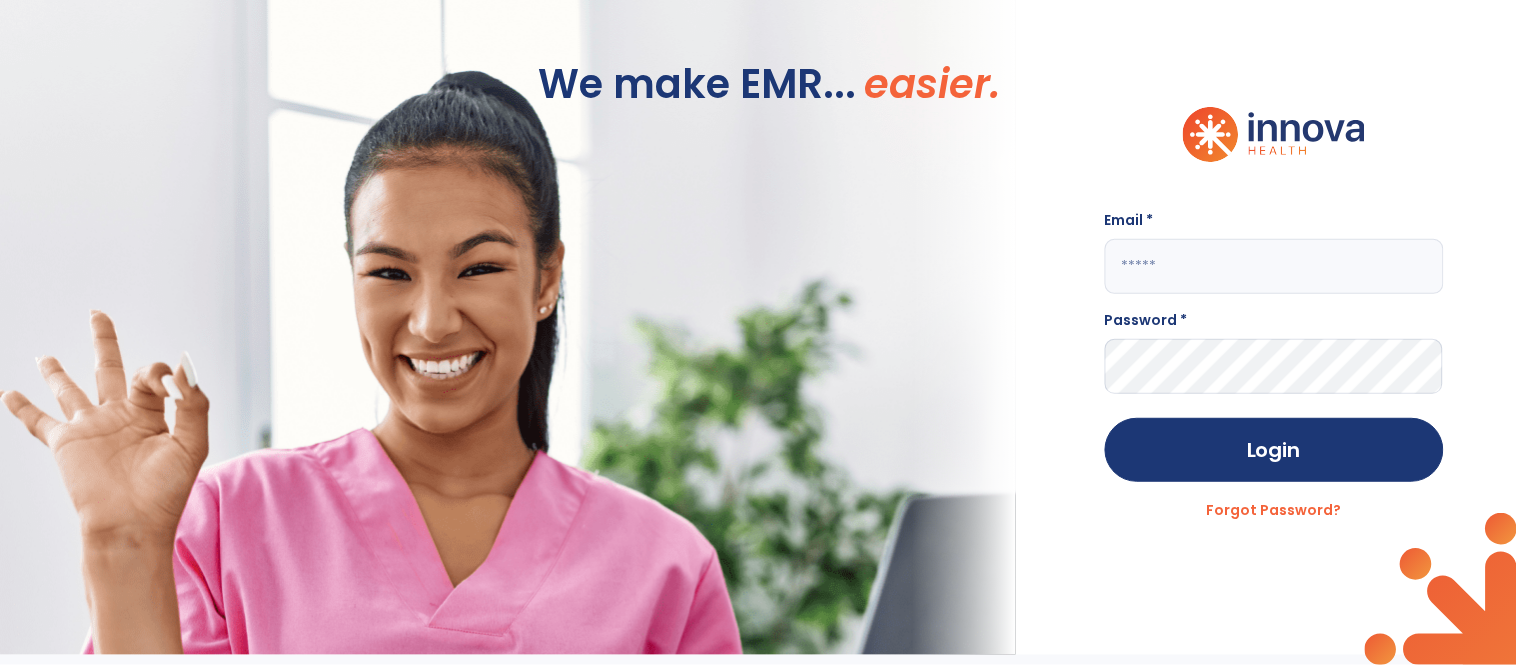 click 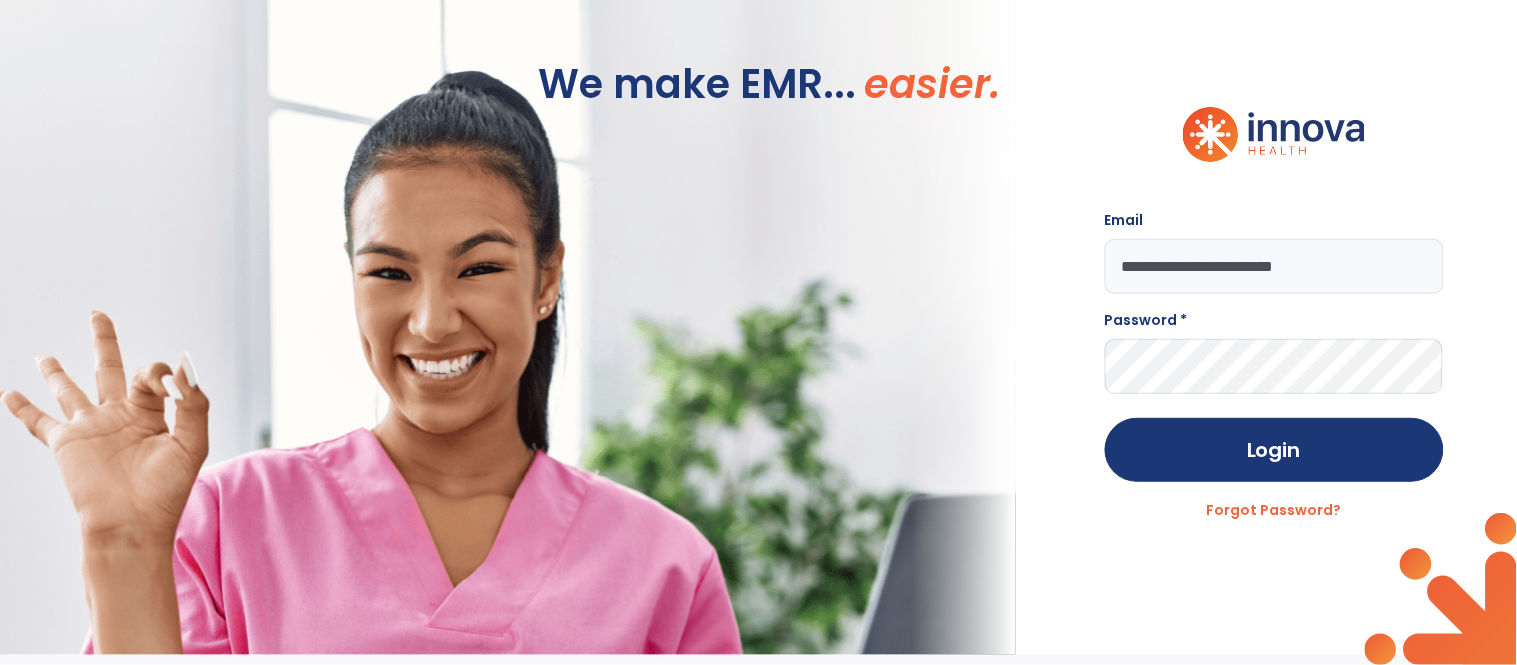 type on "**********" 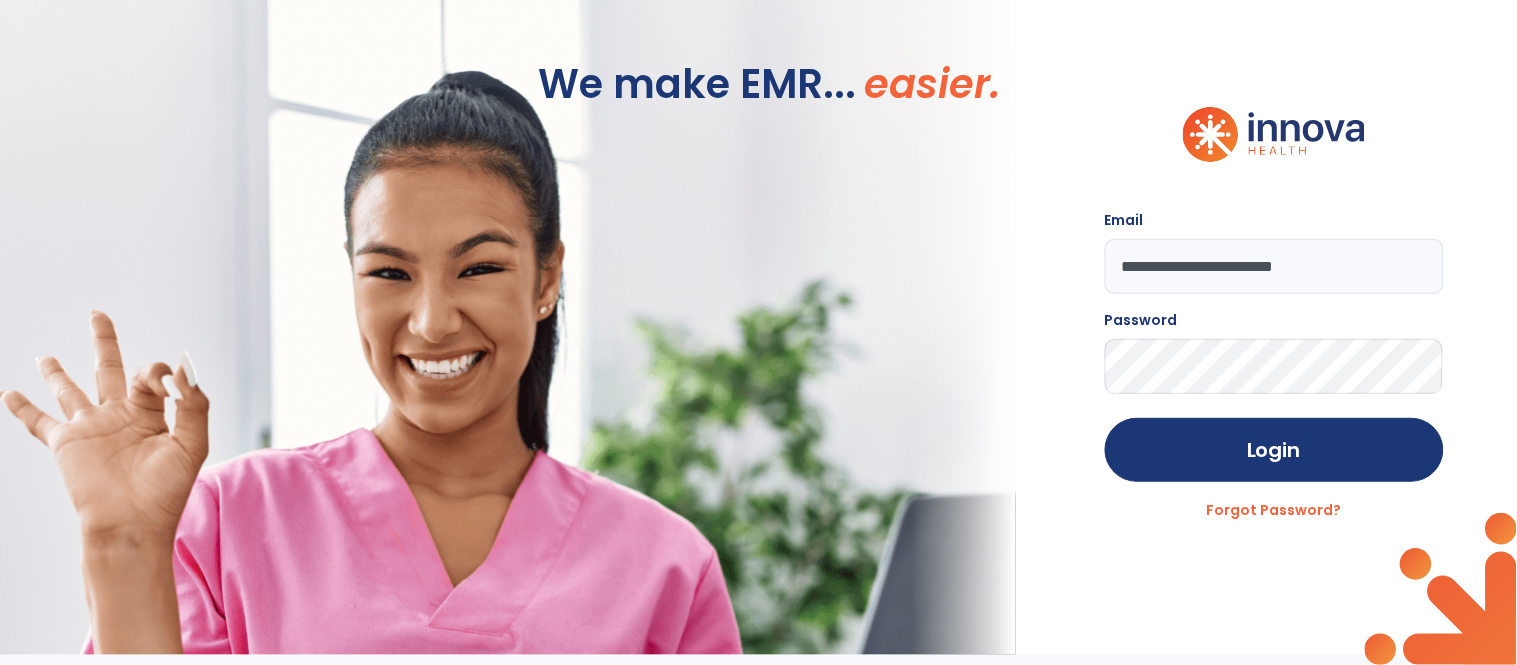 click on "Login" 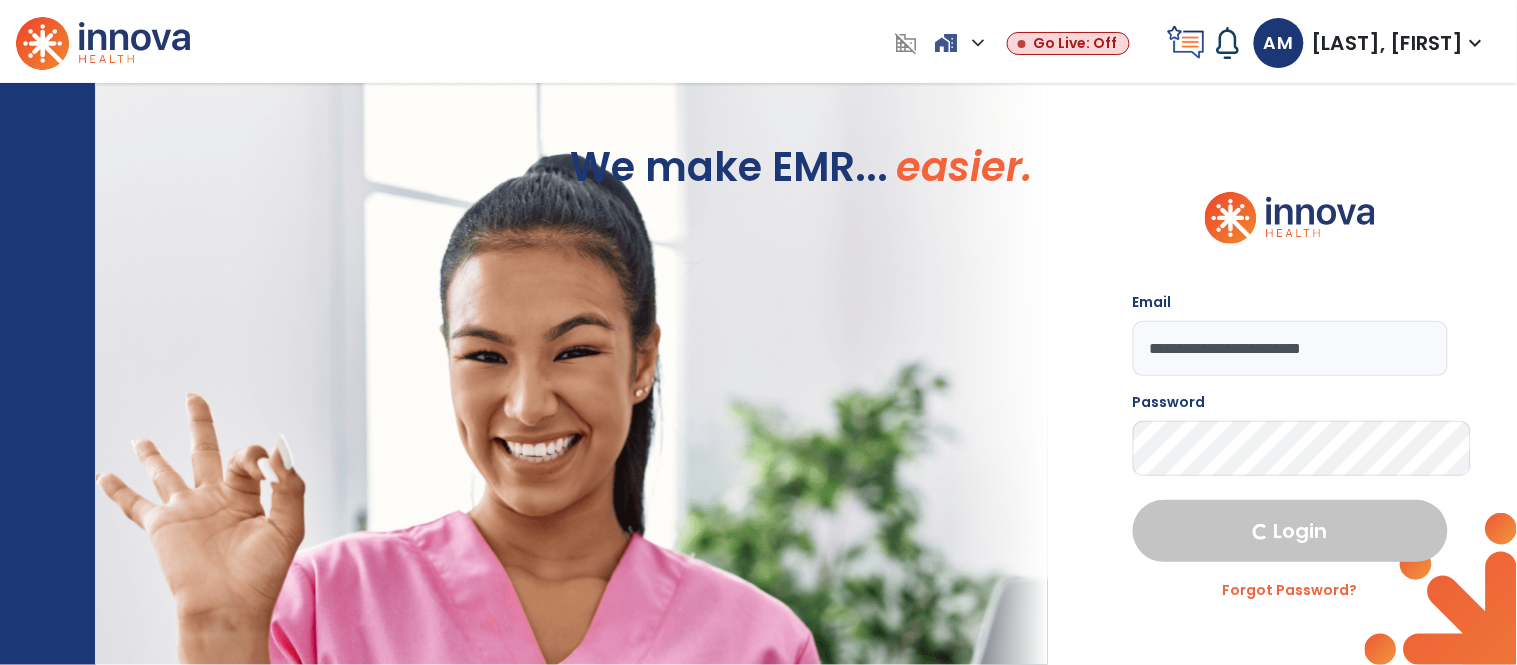 select on "****" 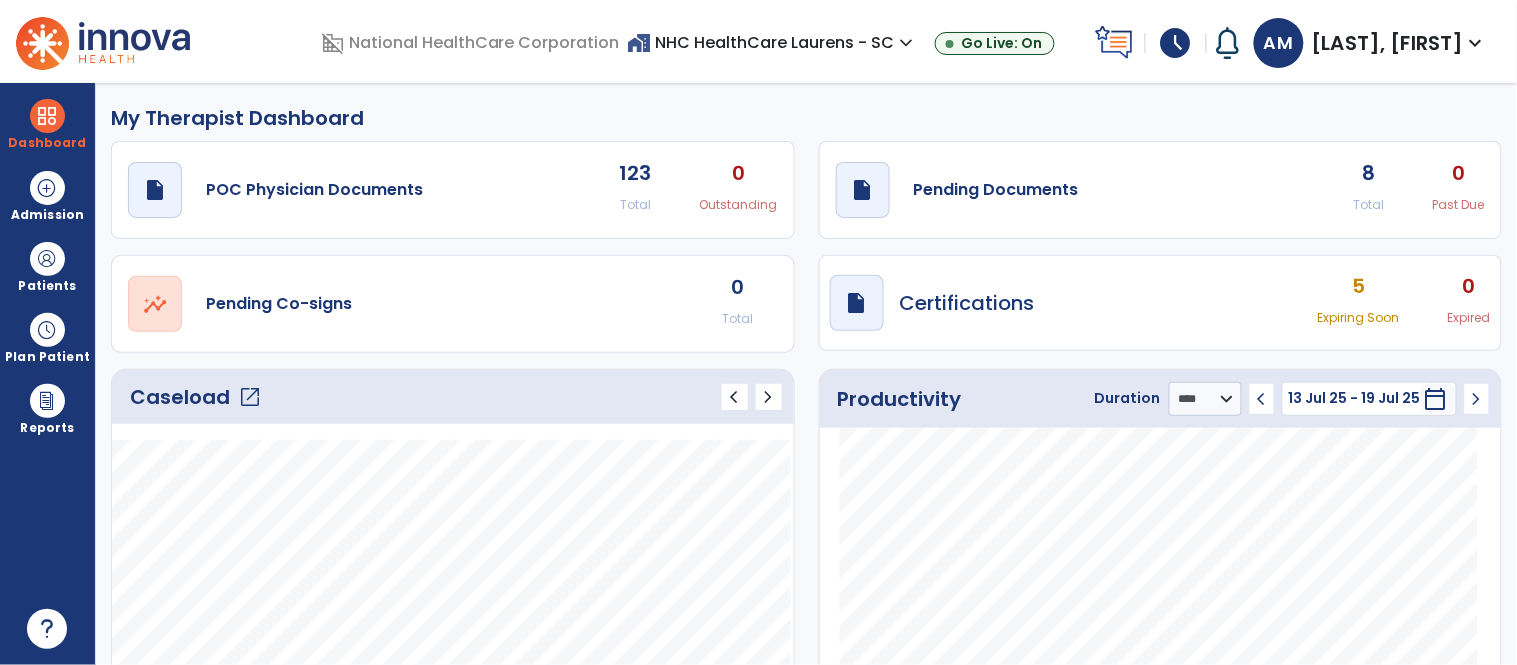 click on "draft   open_in_new  Pending Documents 8 Total 0 Past Due" 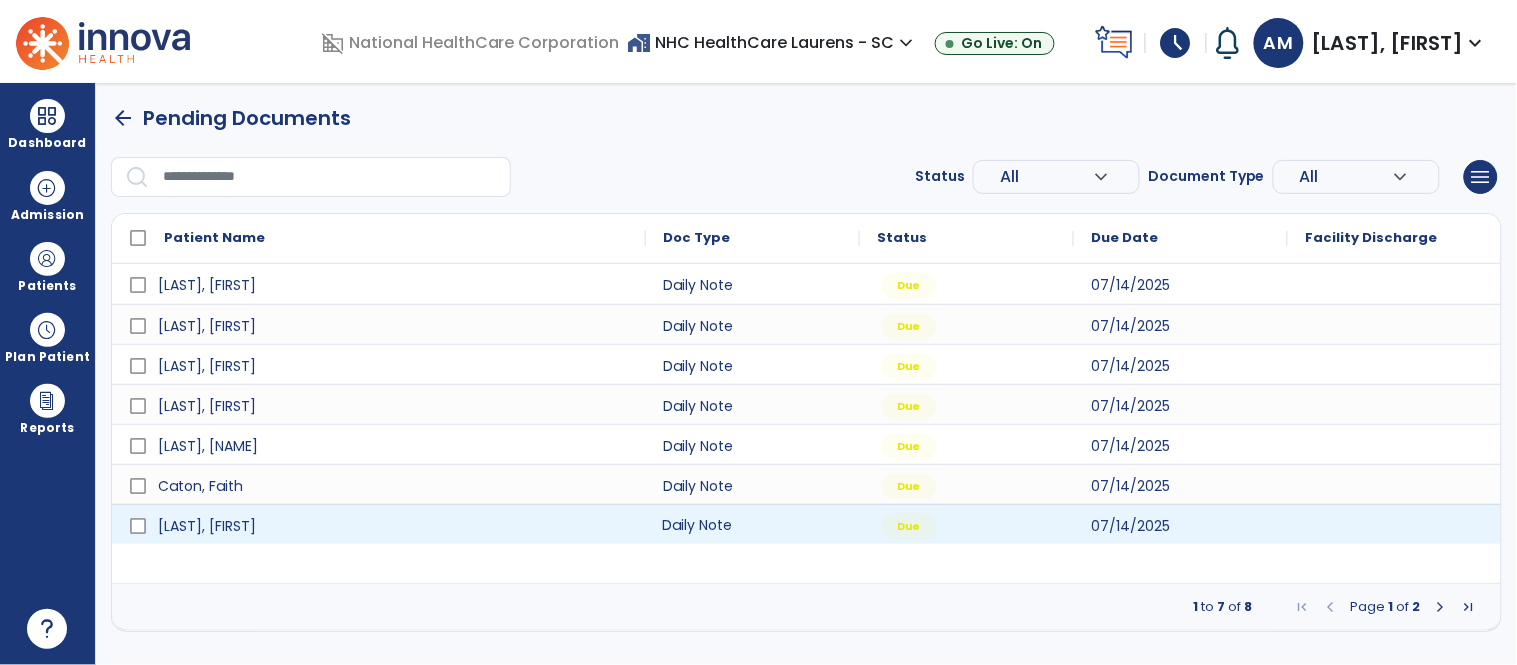 click on "Daily Note" at bounding box center (753, 524) 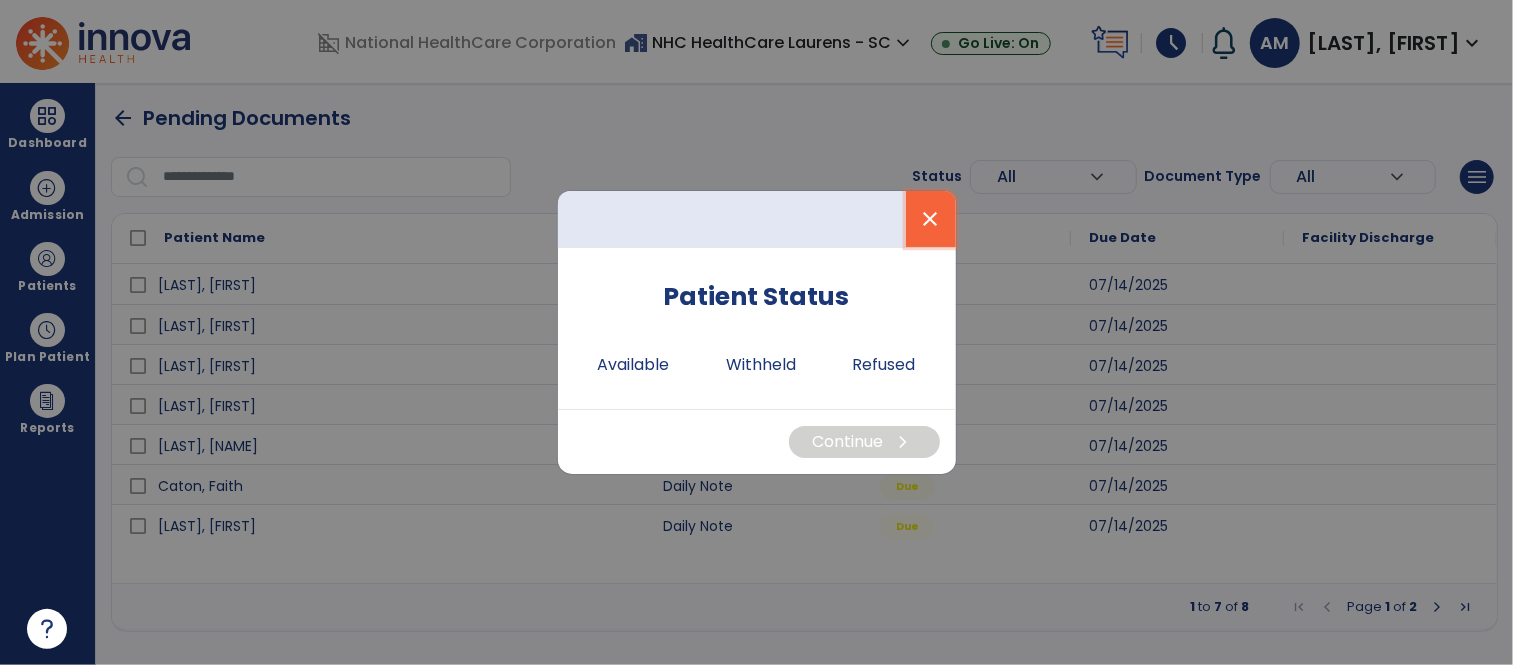 click on "close" at bounding box center (931, 219) 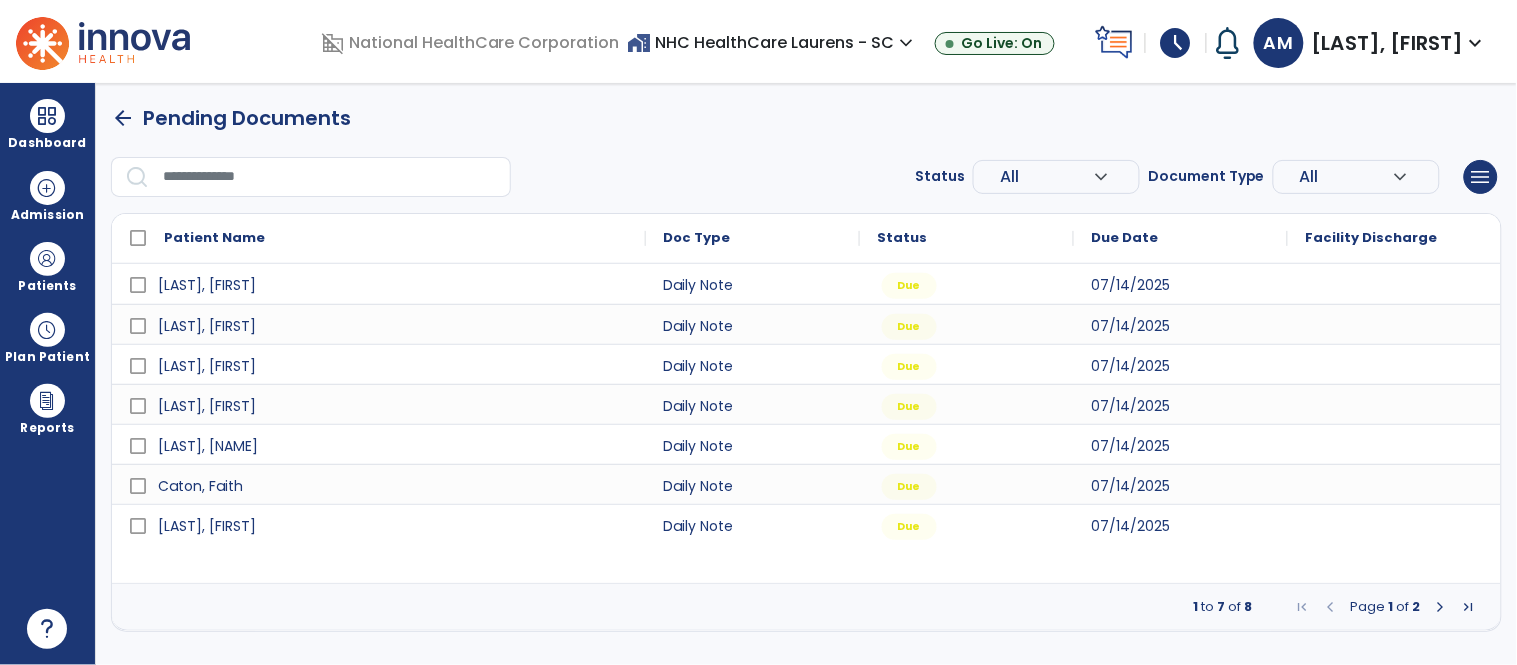 click at bounding box center [1441, 607] 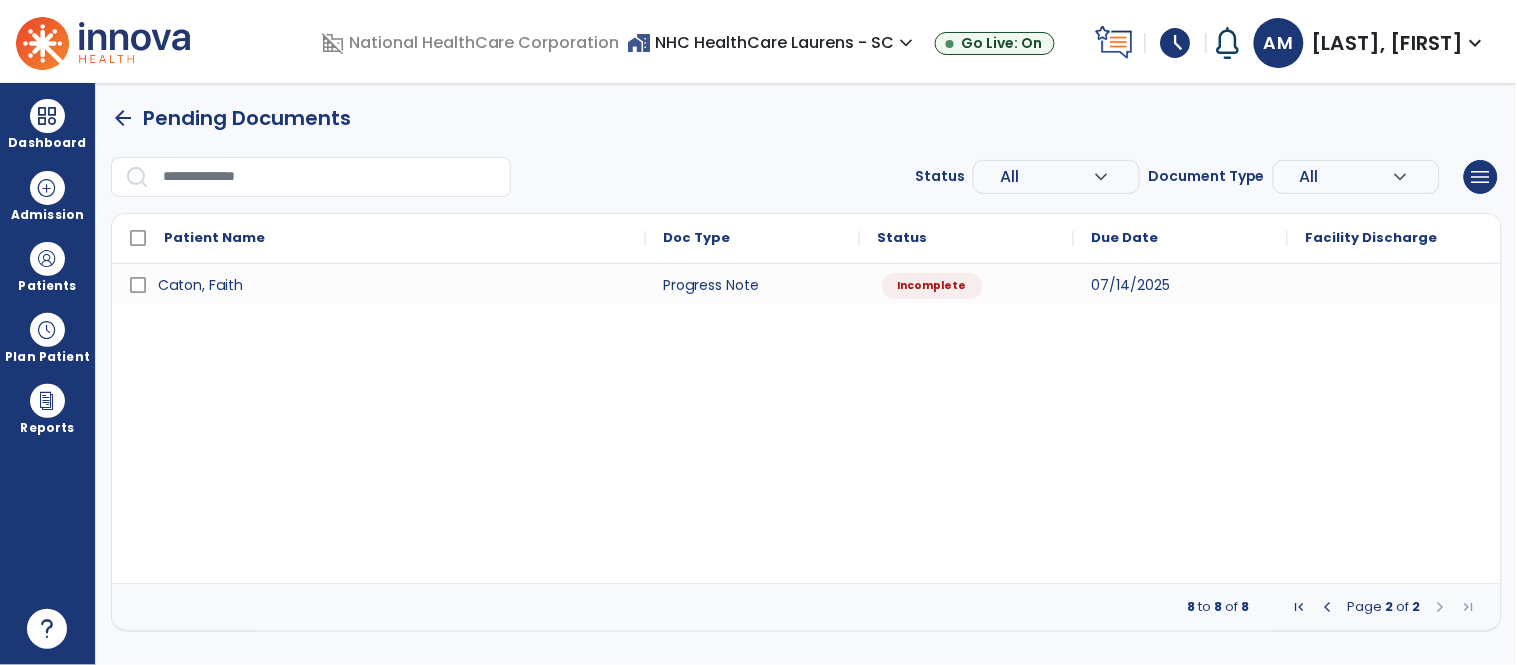 click at bounding box center [1328, 607] 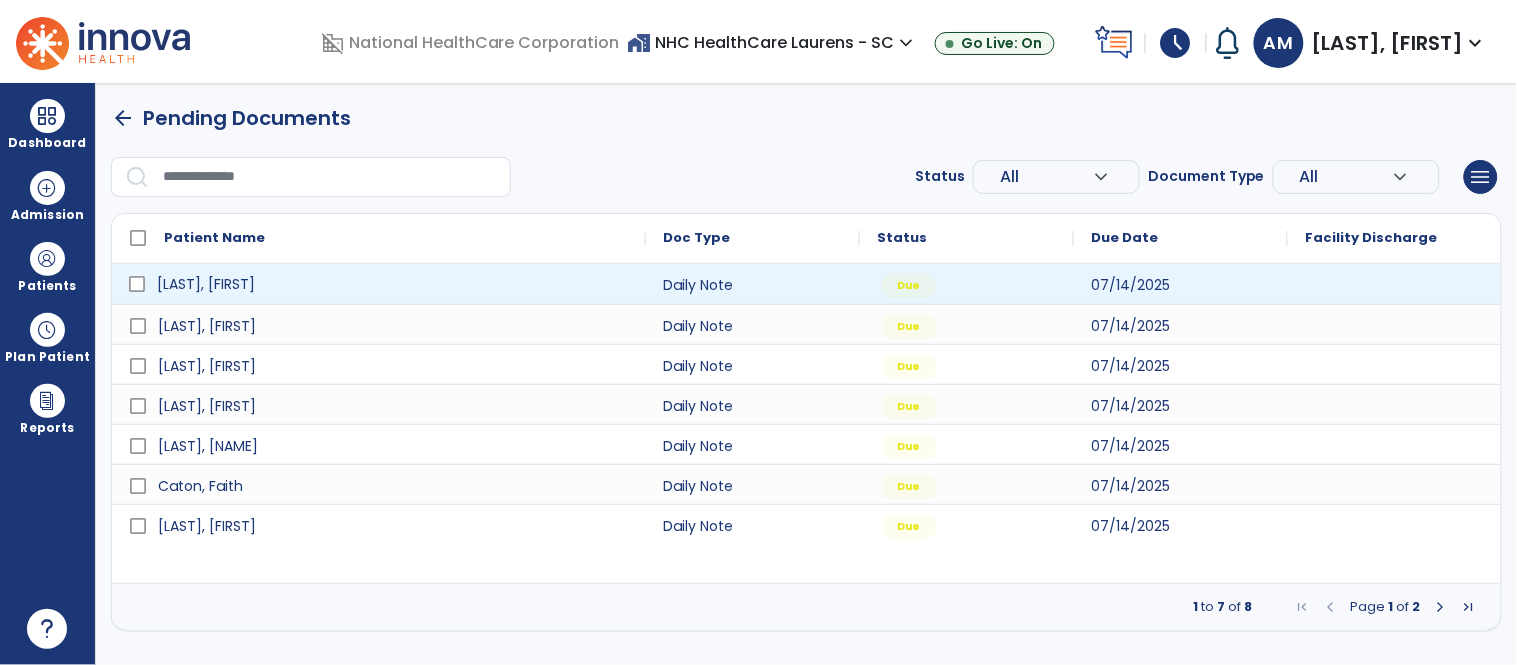 click on "[LAST], [FIRST]" at bounding box center (206, 284) 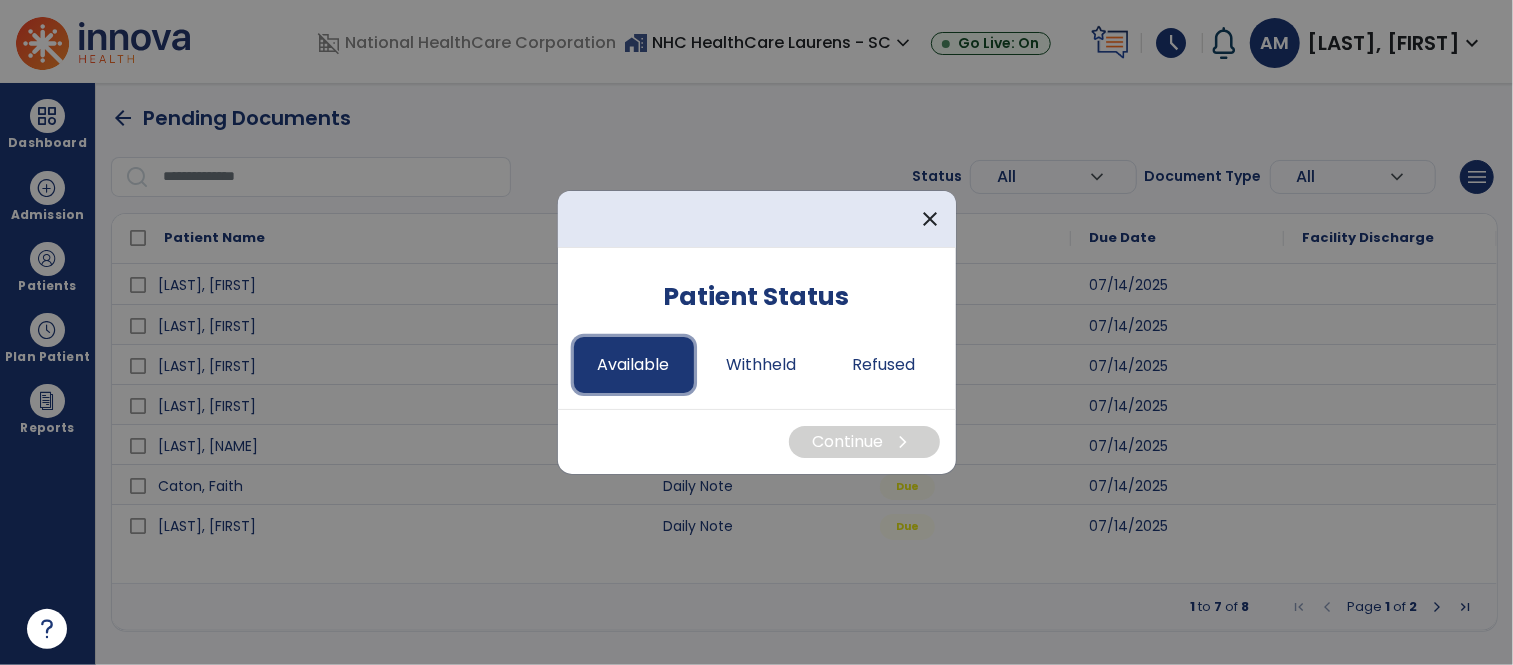 click on "Available" at bounding box center [634, 365] 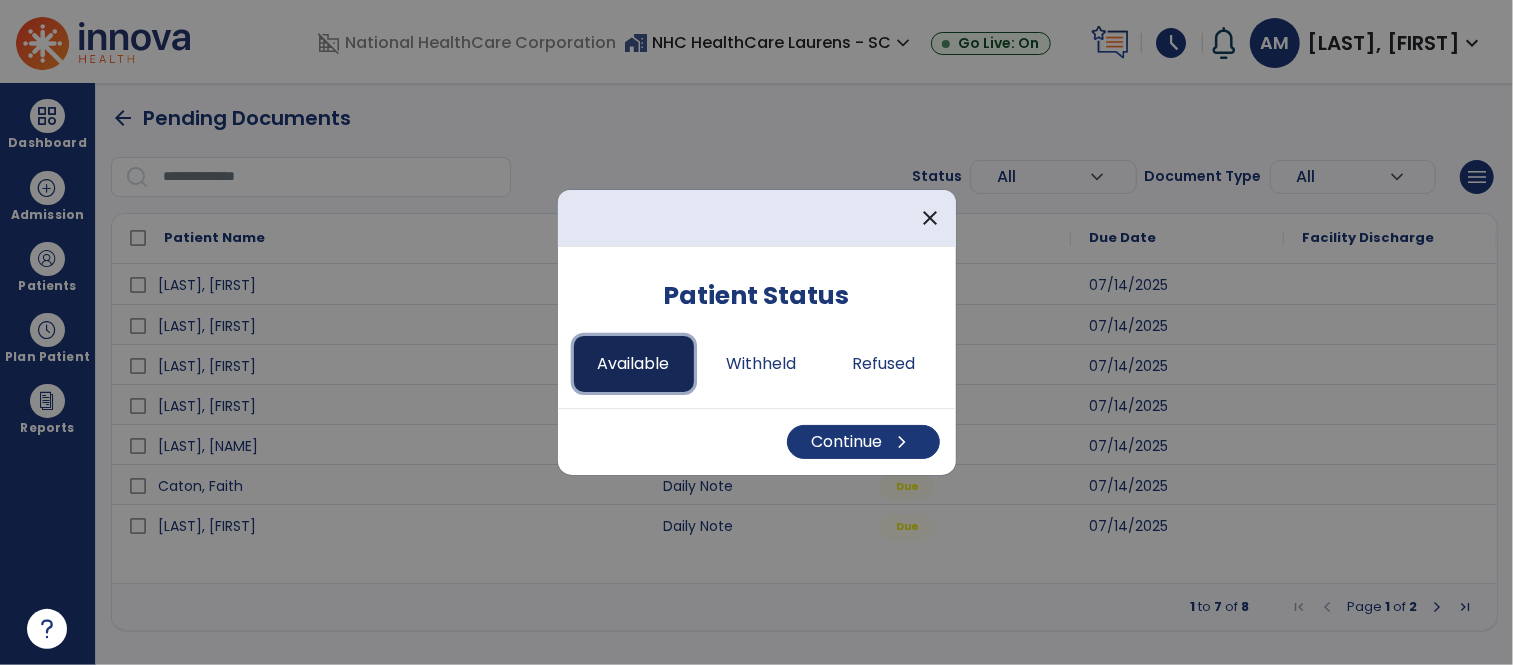 click on "Available" at bounding box center [634, 364] 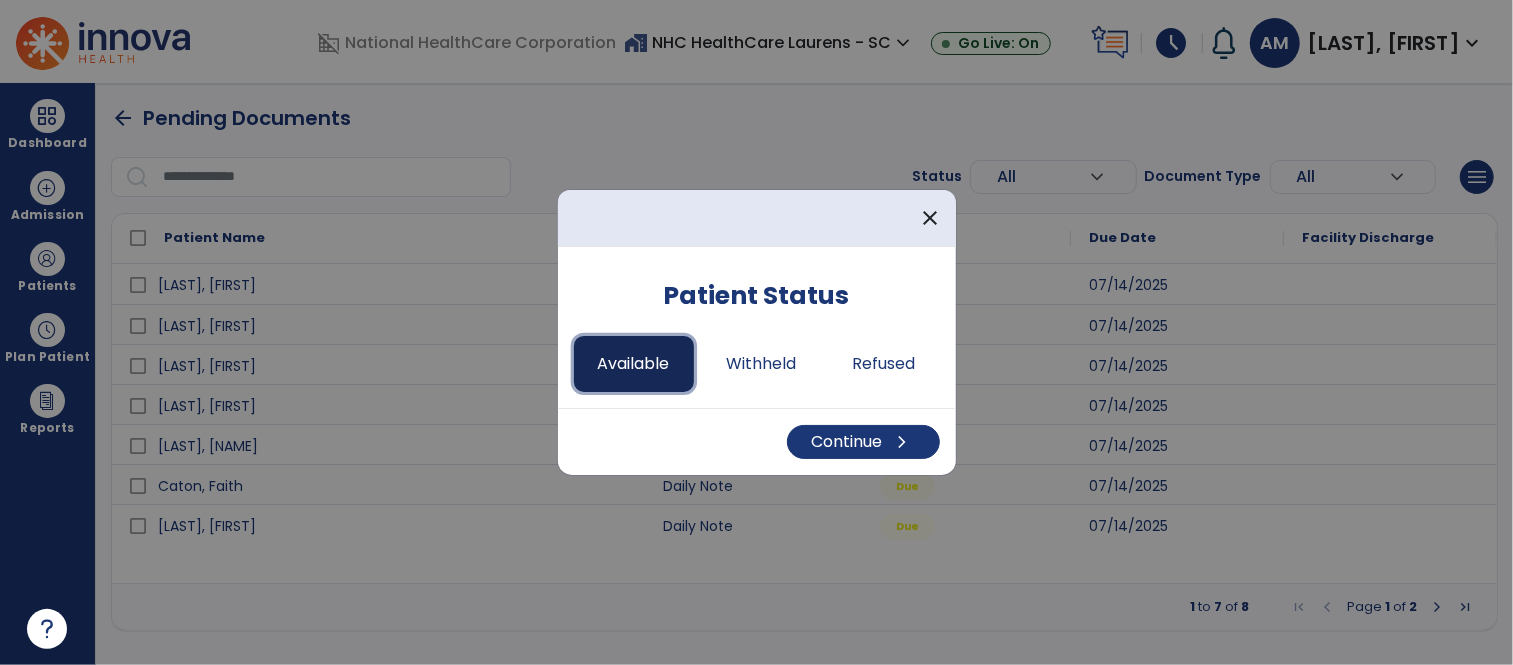 click on "Available" at bounding box center (634, 364) 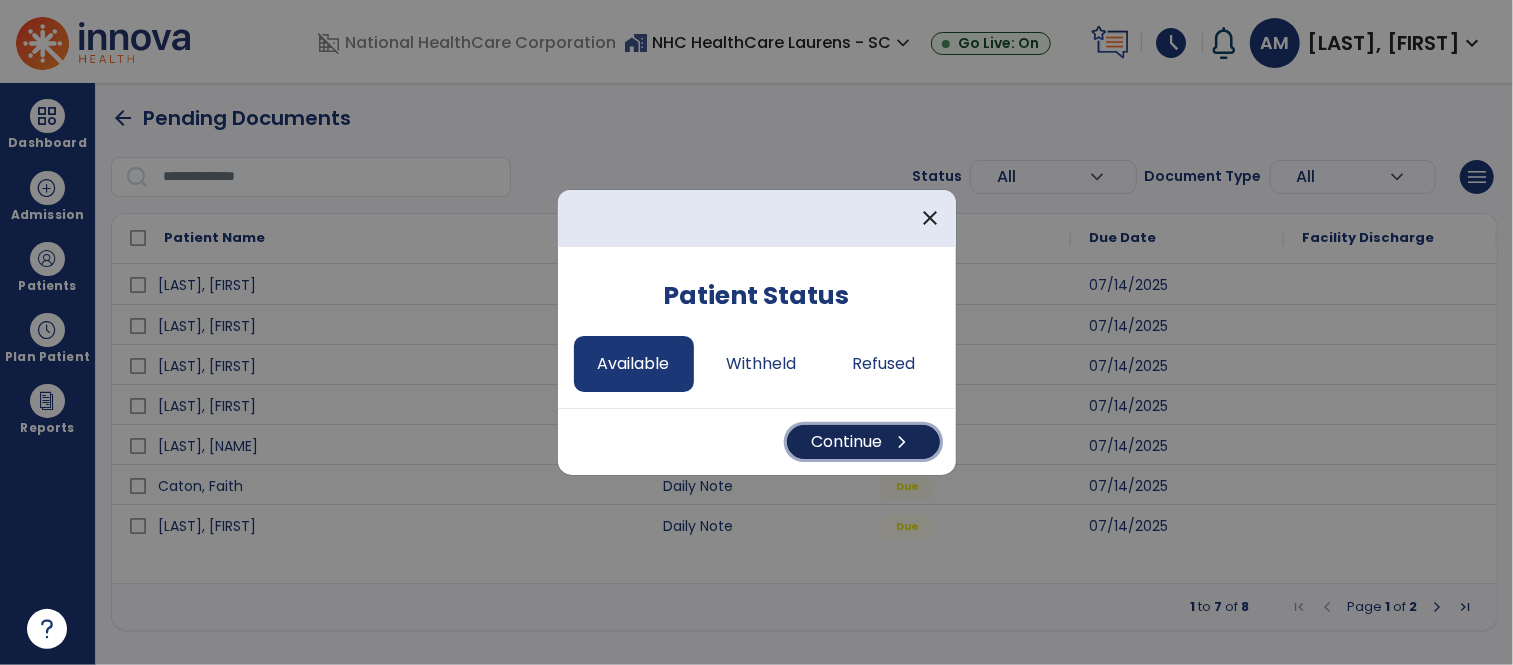 click on "Continue   chevron_right" at bounding box center [863, 442] 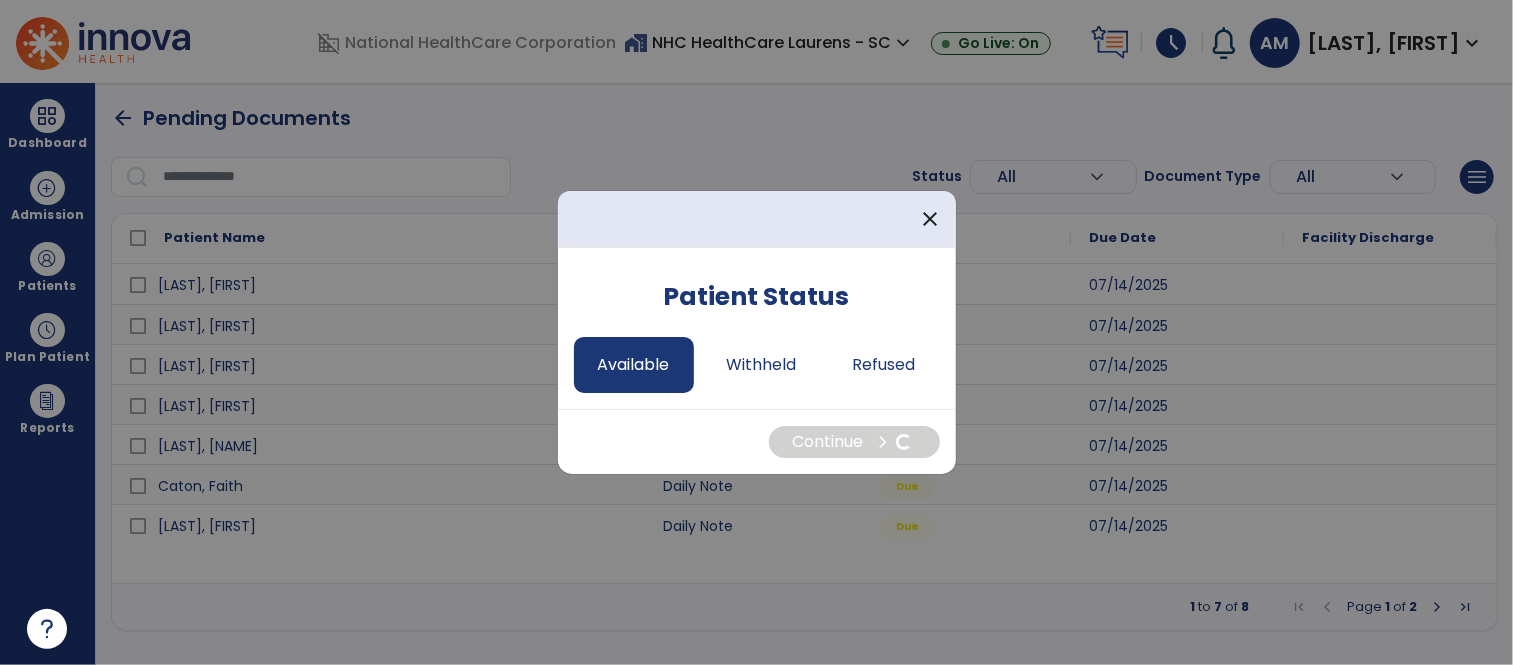 select on "*" 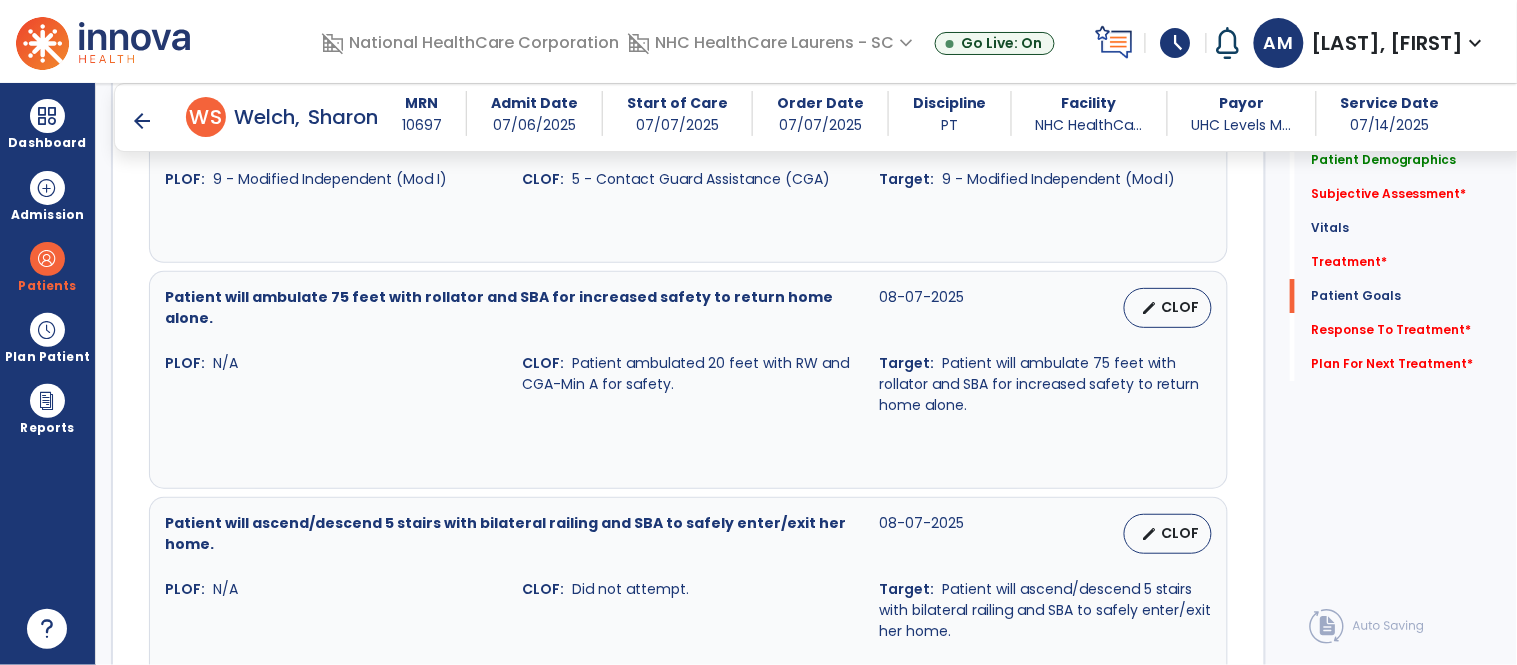scroll, scrollTop: 1700, scrollLeft: 0, axis: vertical 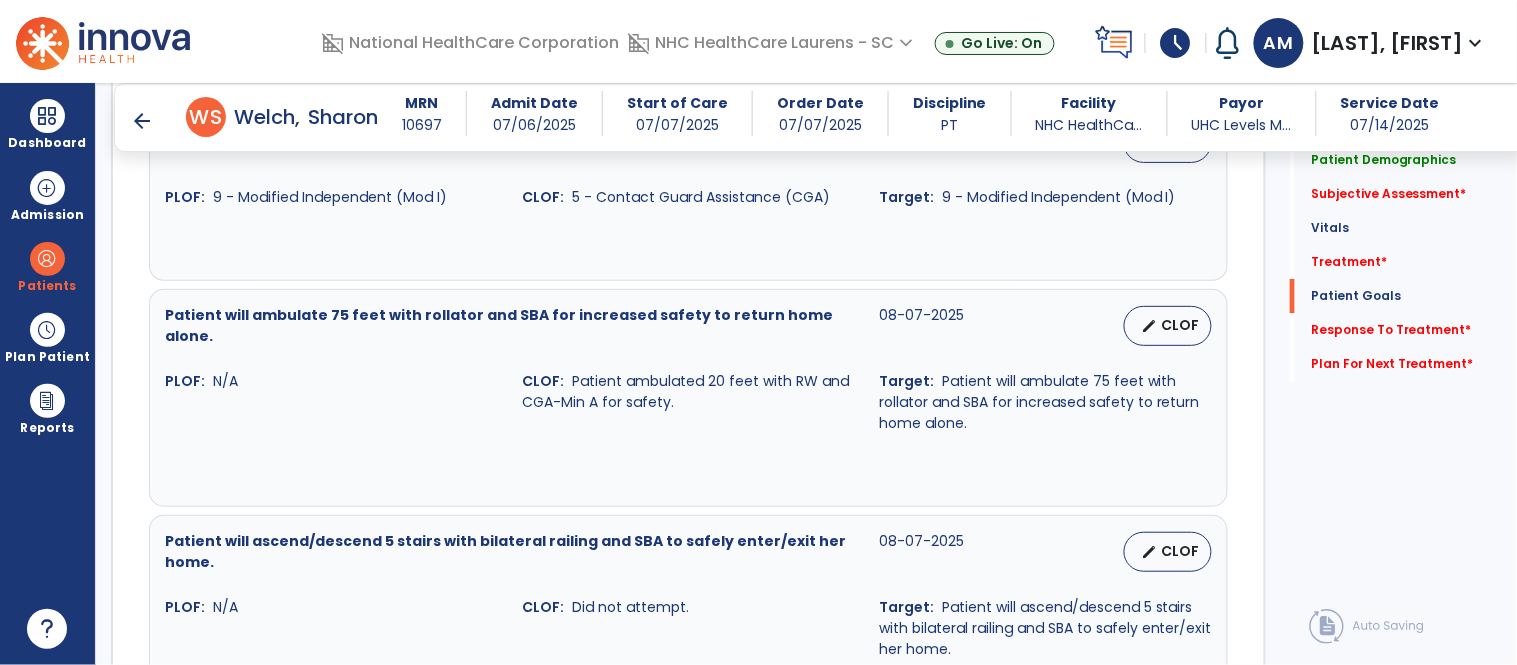 click on "arrow_back" at bounding box center (142, 121) 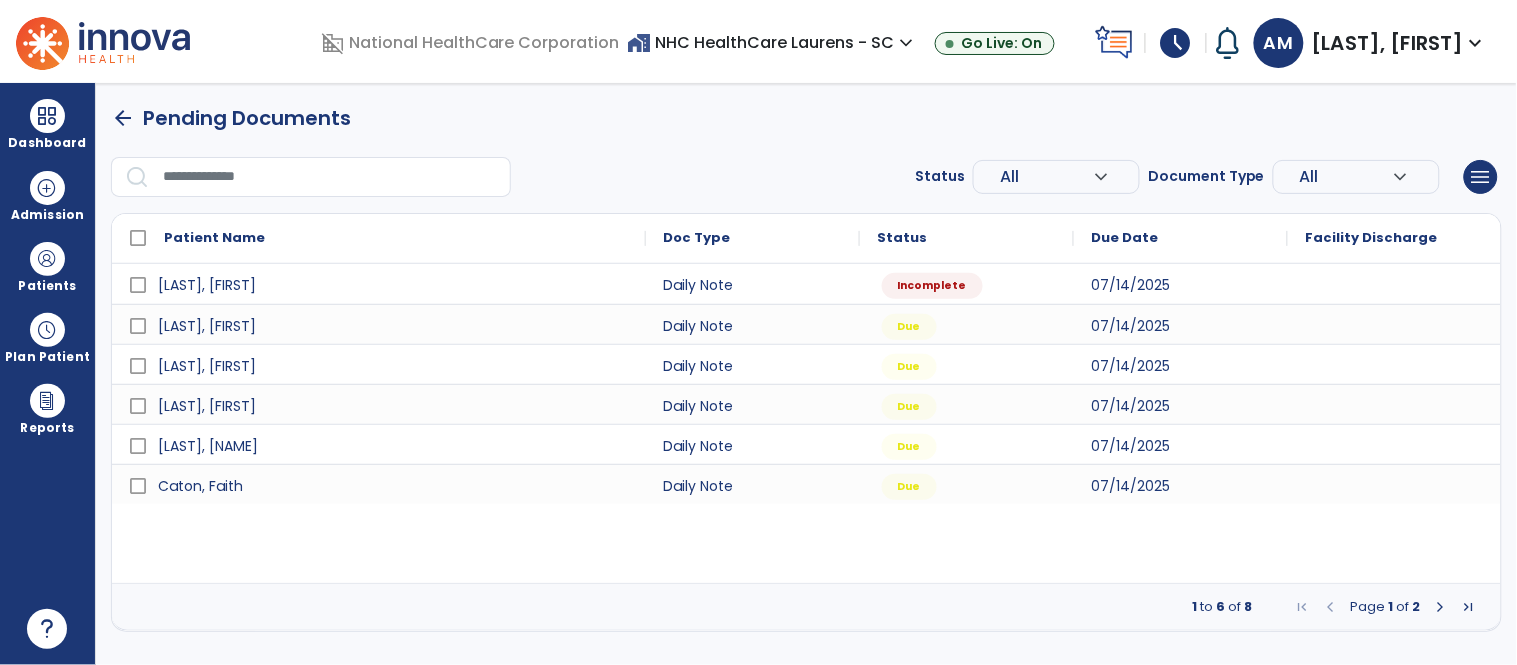 scroll, scrollTop: 0, scrollLeft: 0, axis: both 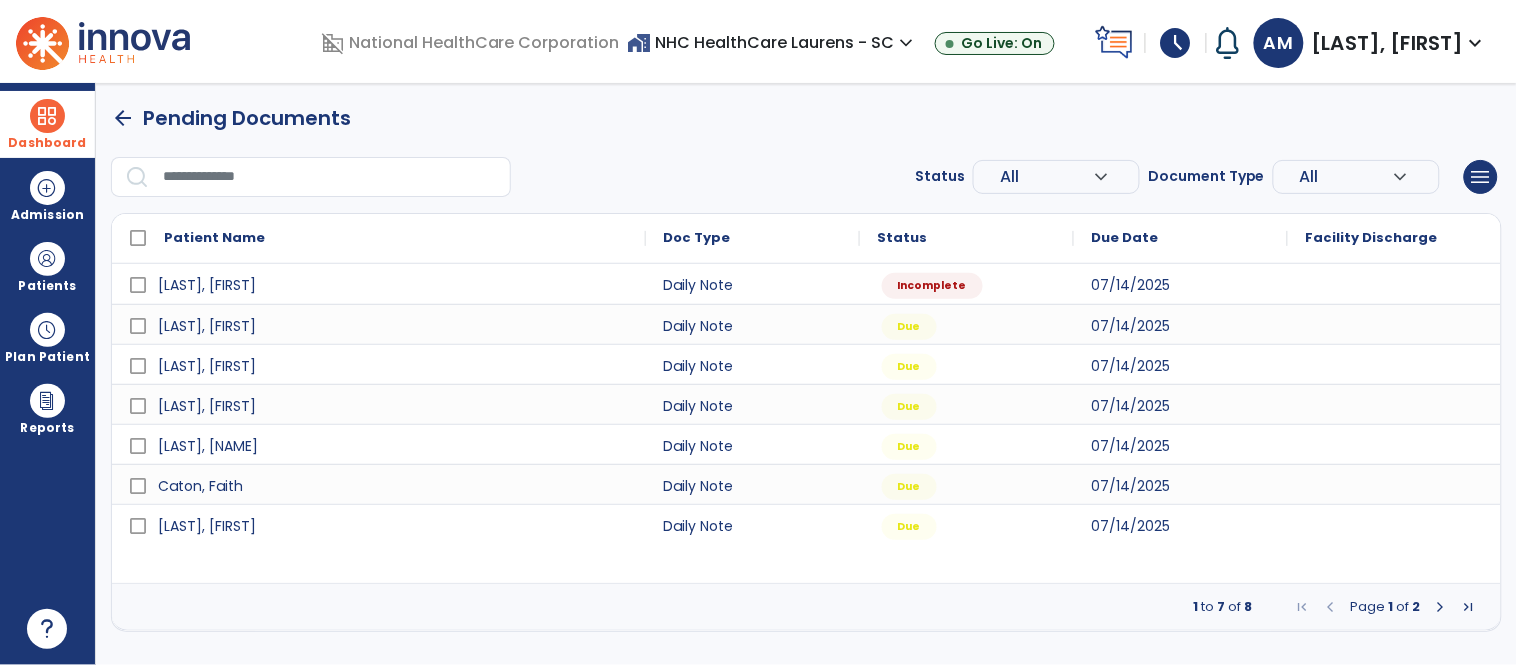click on "Dashboard" at bounding box center [47, 143] 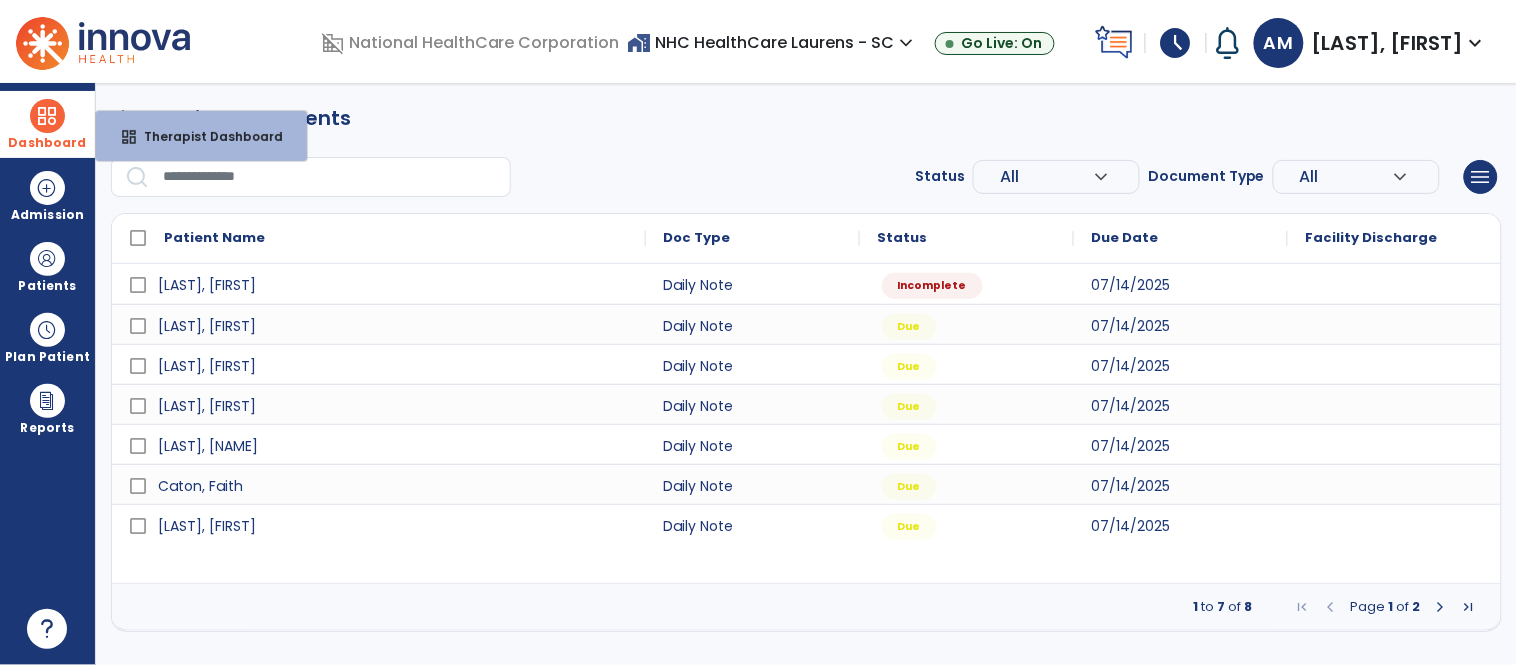 click on "Dashboard" at bounding box center (47, 143) 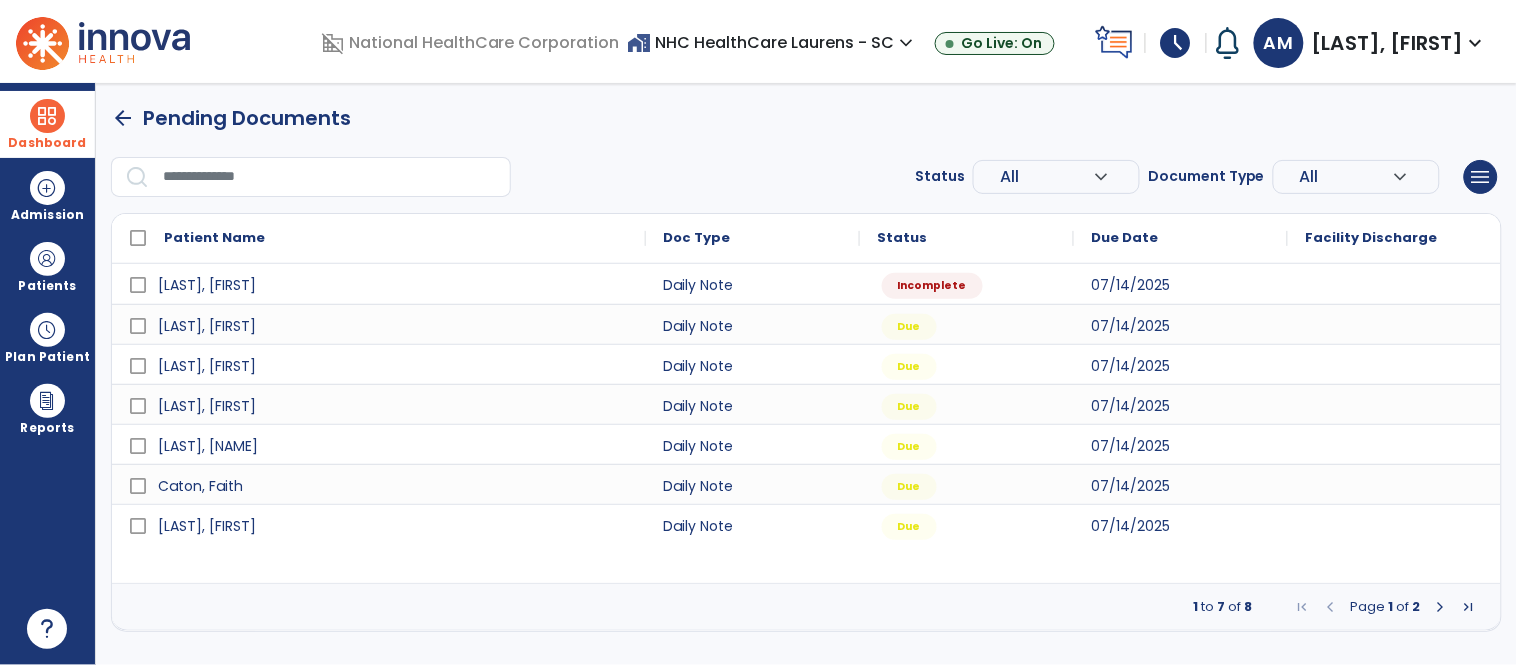 click on "Dashboard" at bounding box center (47, 124) 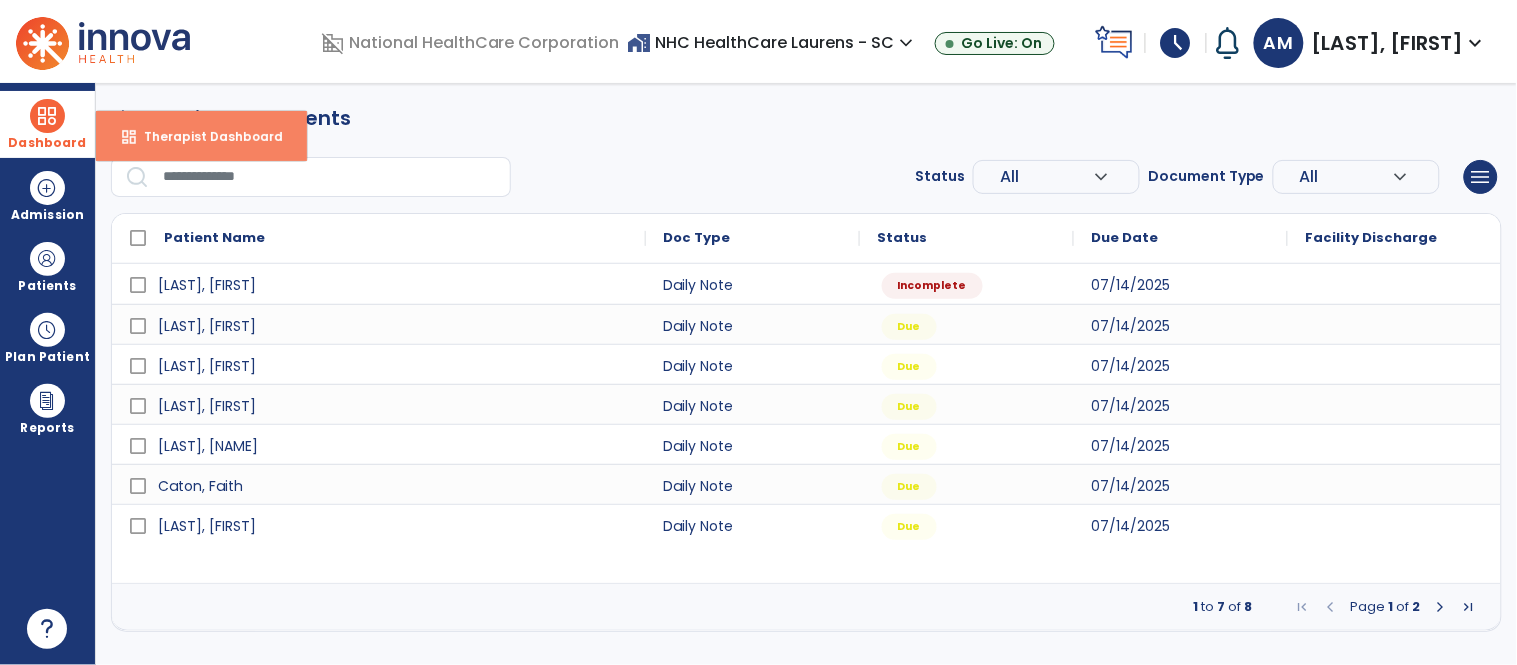 click on "dashboard  Therapist Dashboard" at bounding box center (201, 136) 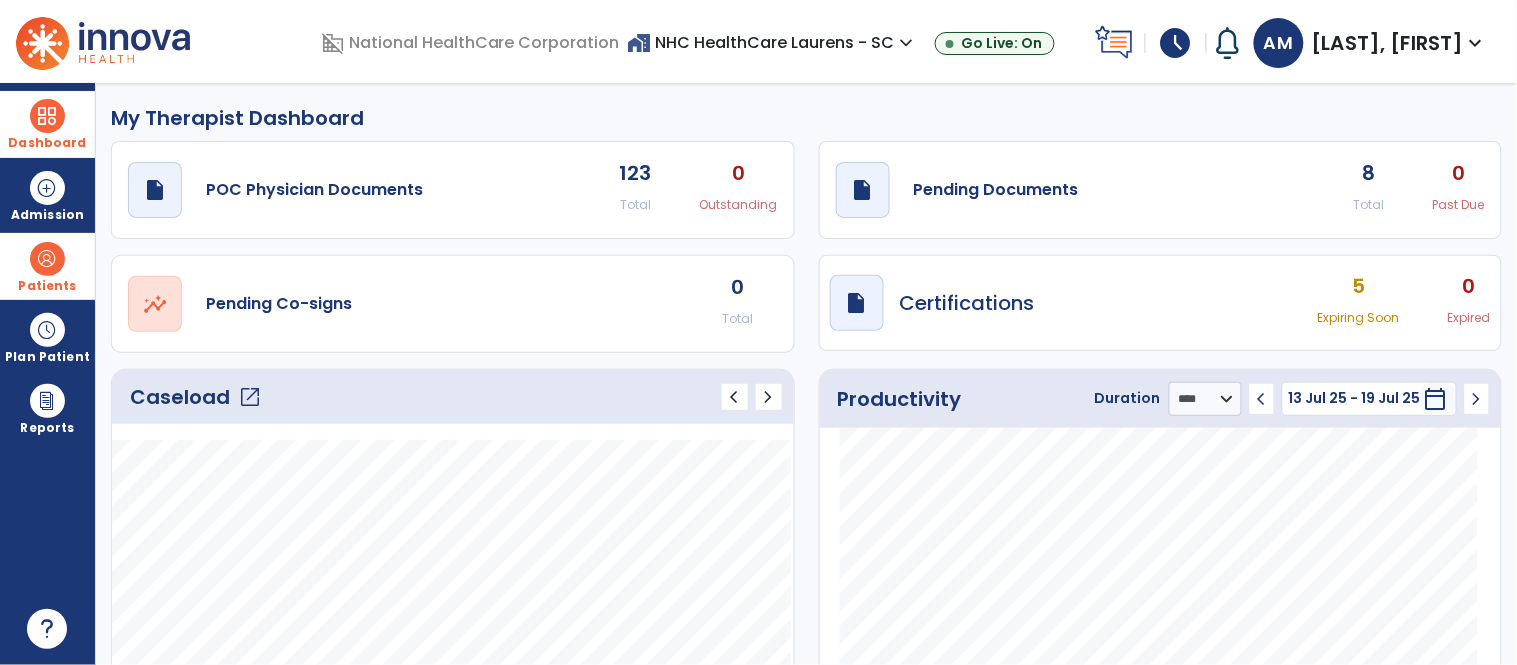 click at bounding box center [47, 259] 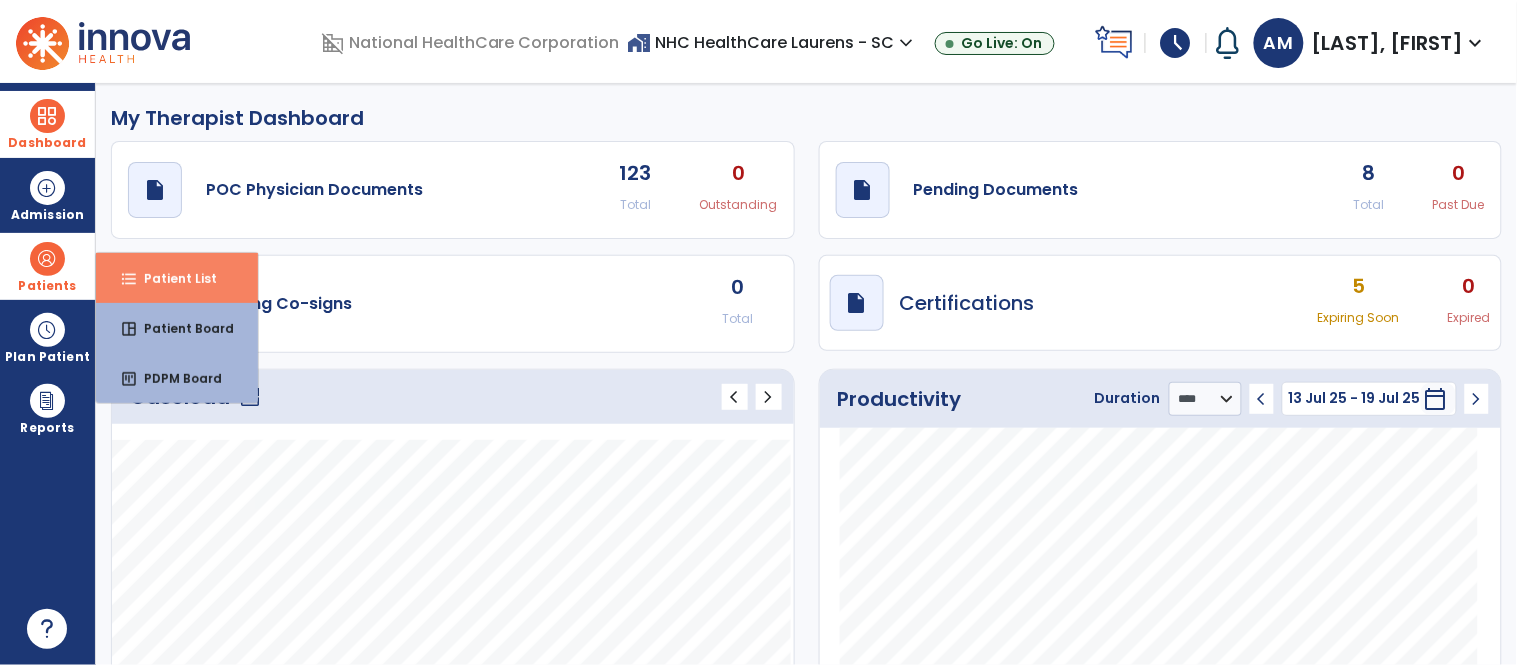 click on "Patient List" at bounding box center [172, 278] 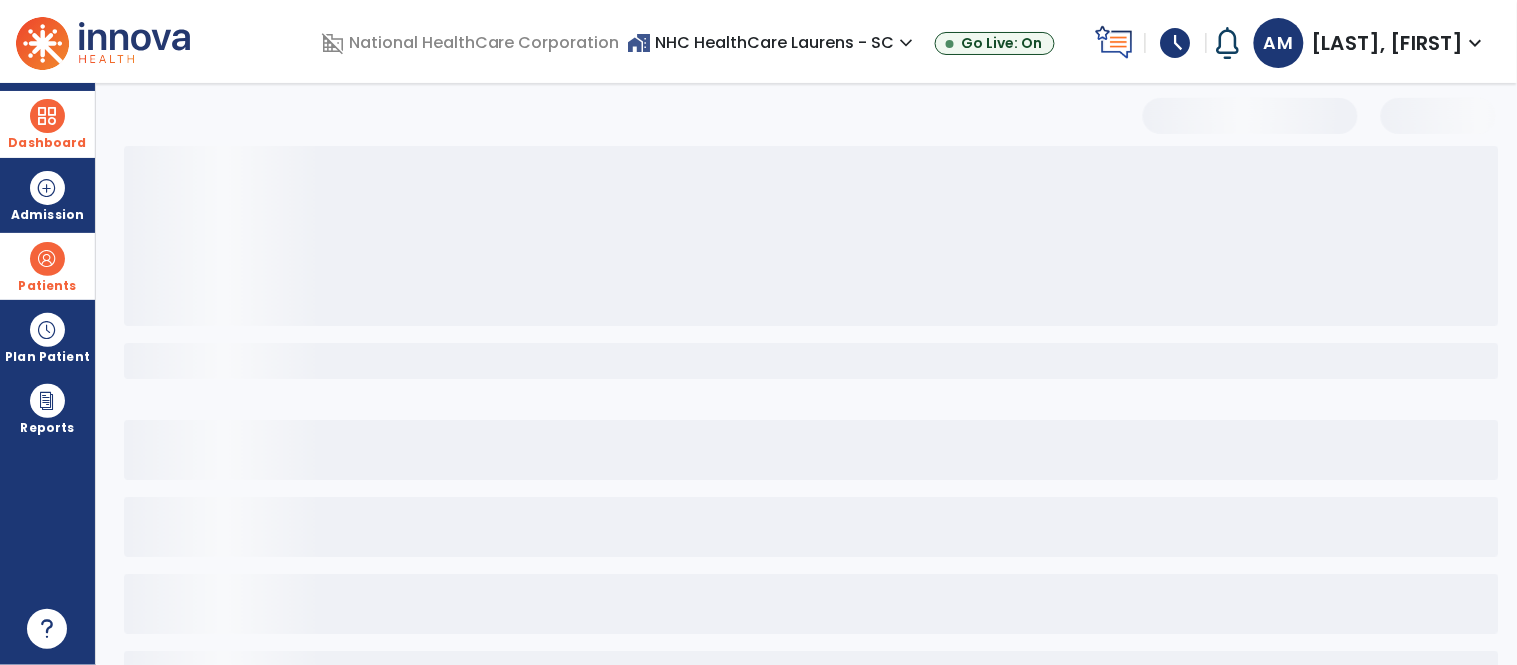 select on "***" 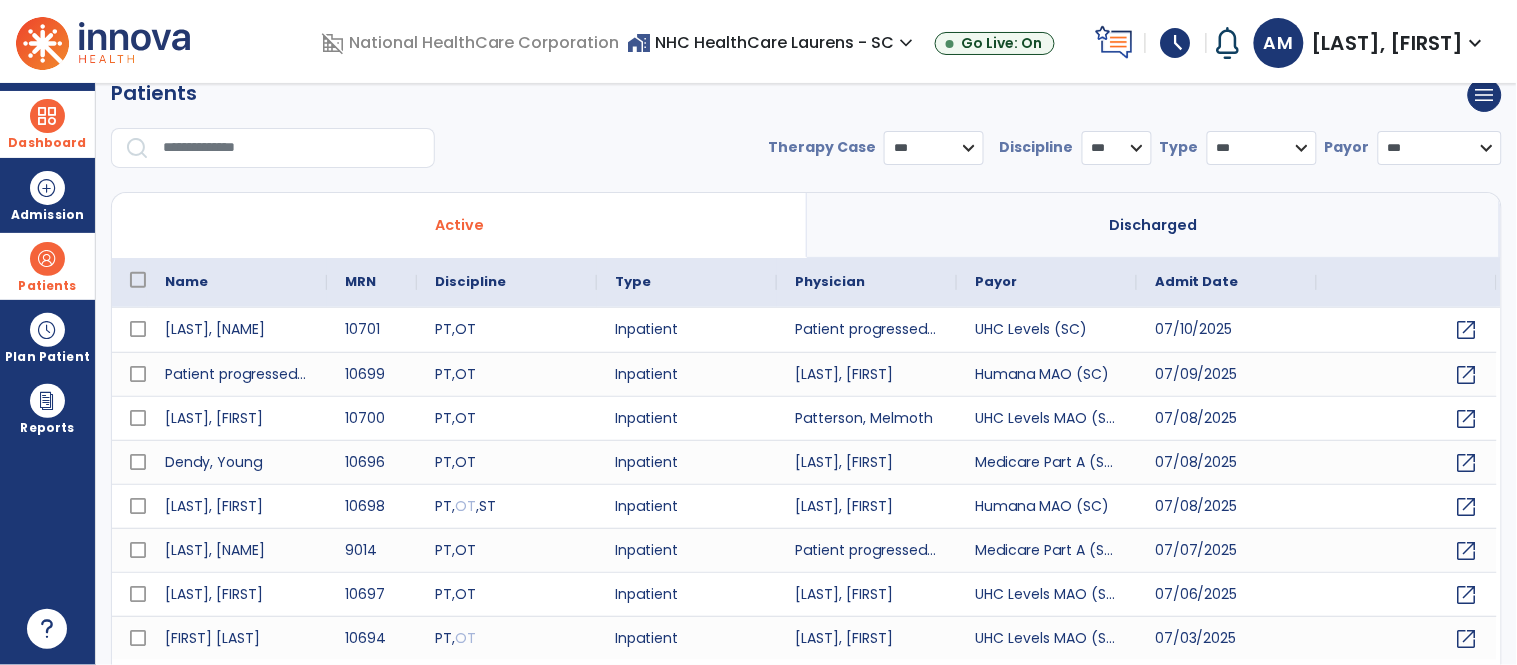 scroll, scrollTop: 4, scrollLeft: 0, axis: vertical 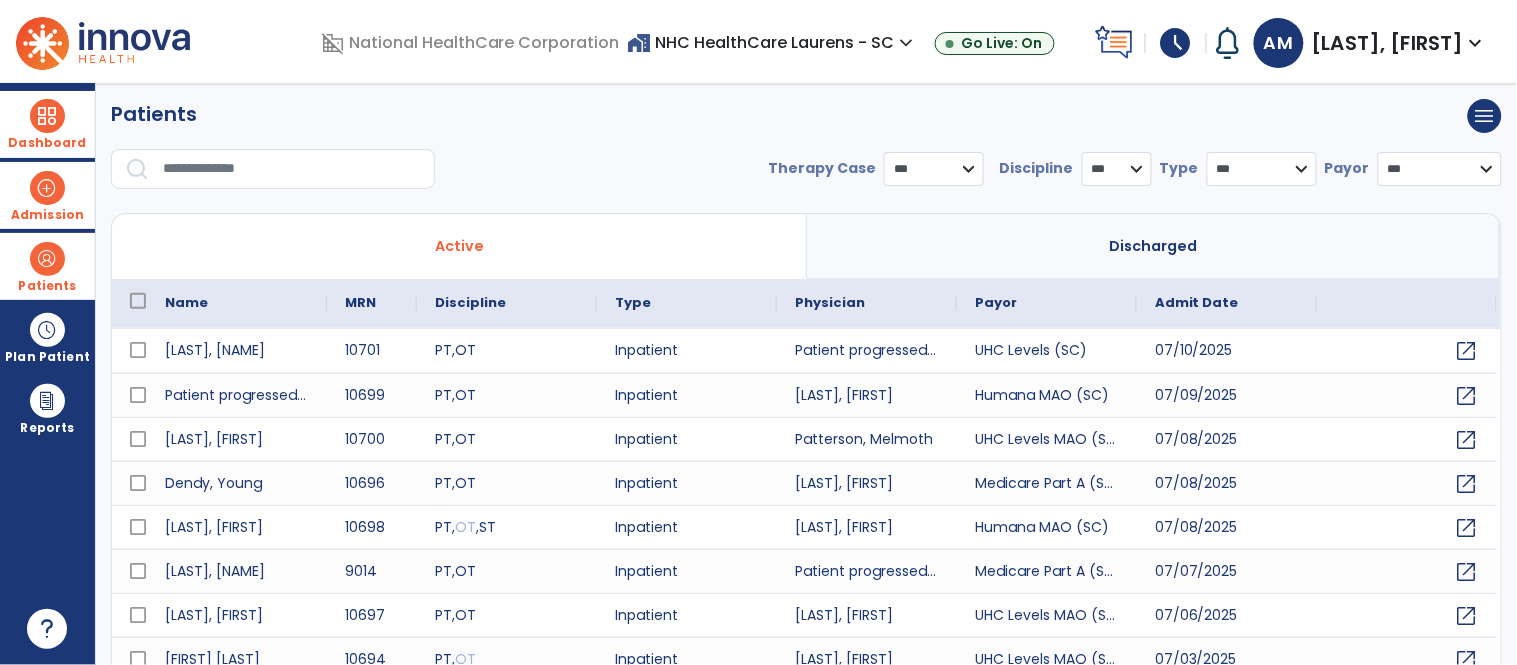 click at bounding box center [47, 188] 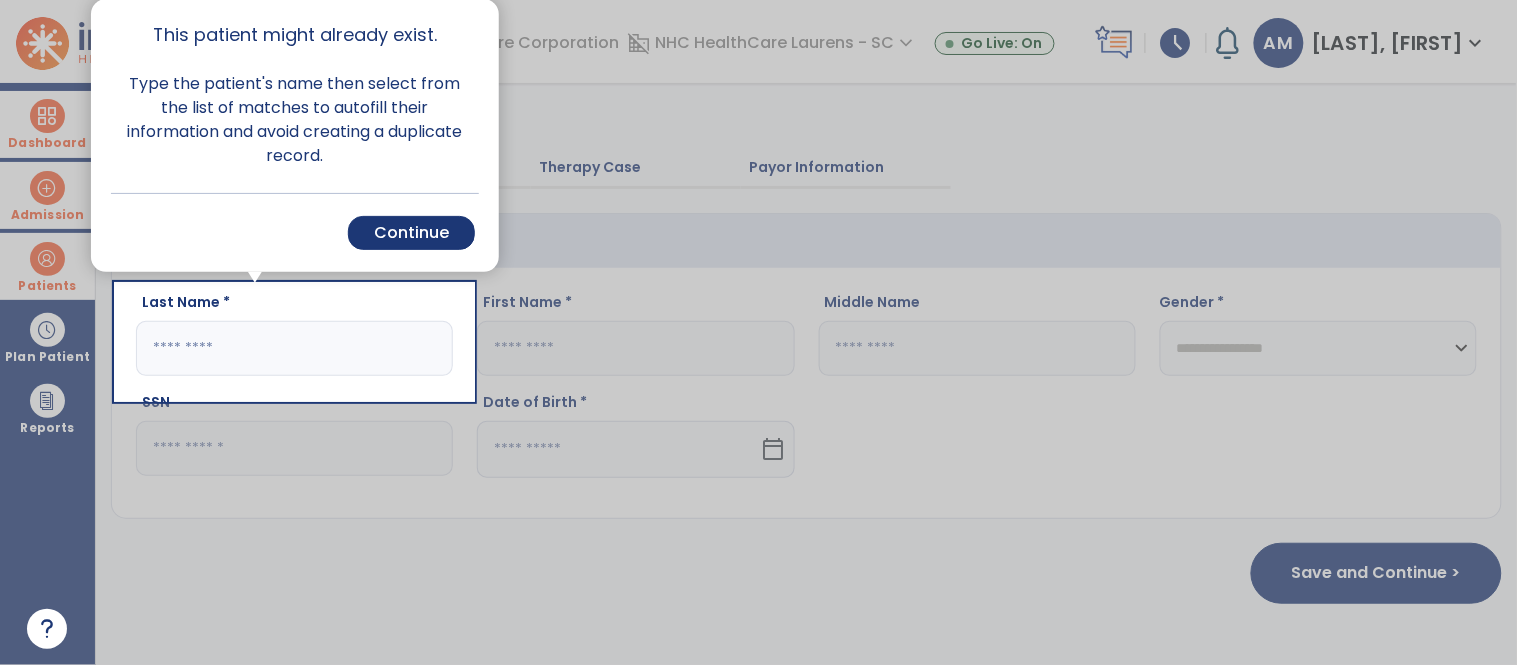 scroll, scrollTop: 0, scrollLeft: 0, axis: both 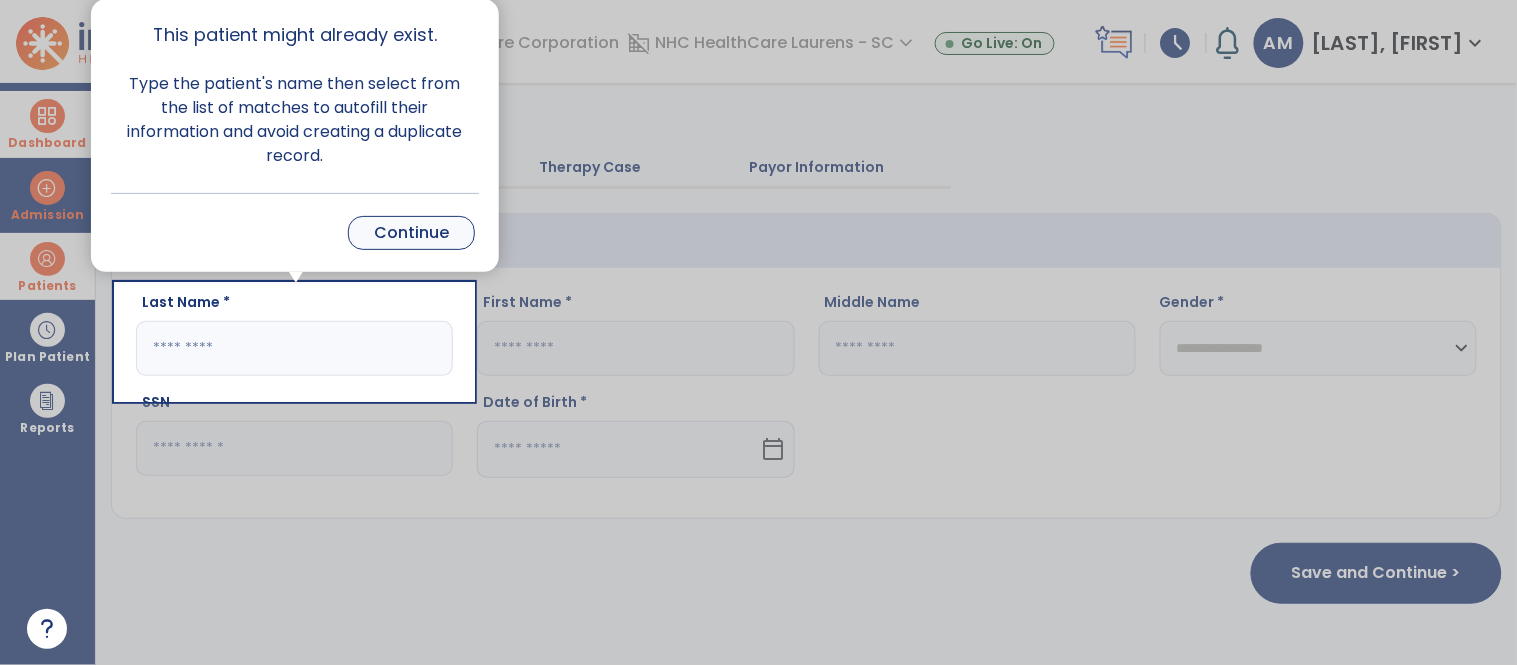 click on "Continue" at bounding box center (411, 233) 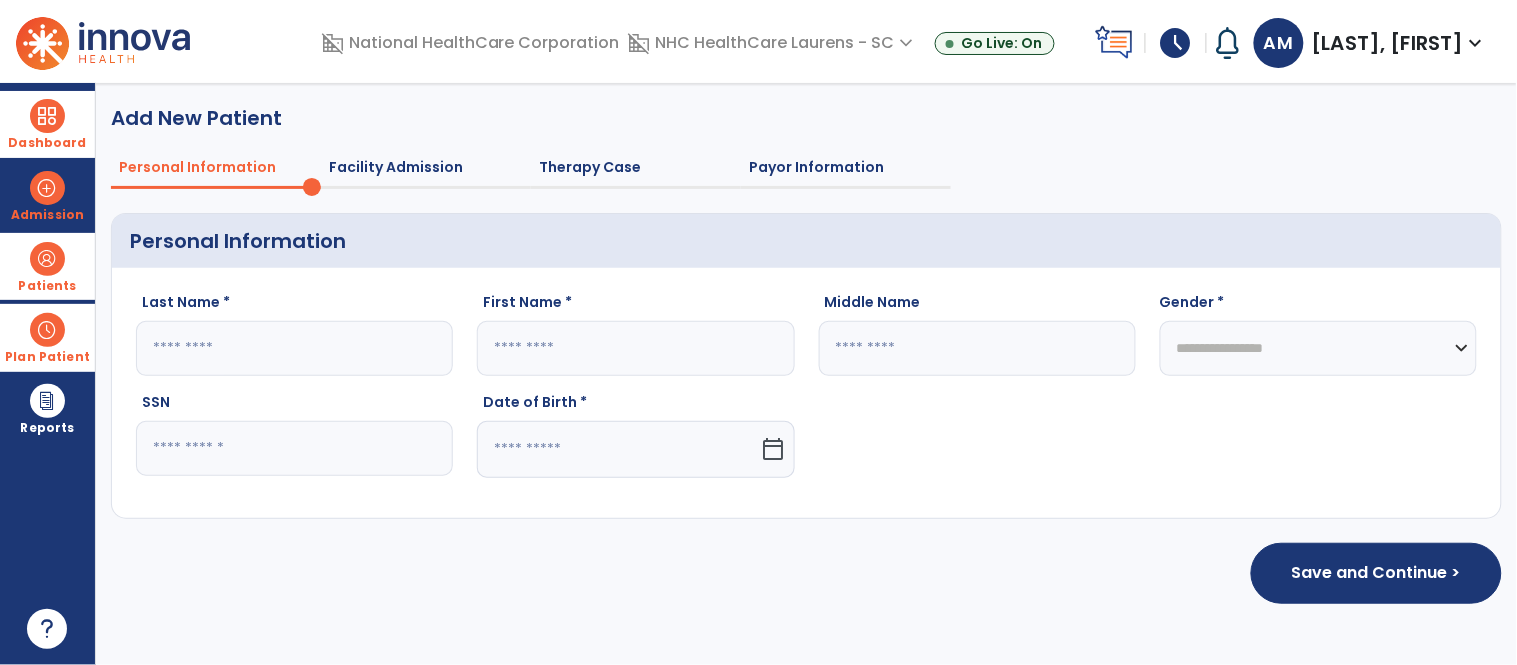 click at bounding box center (47, 330) 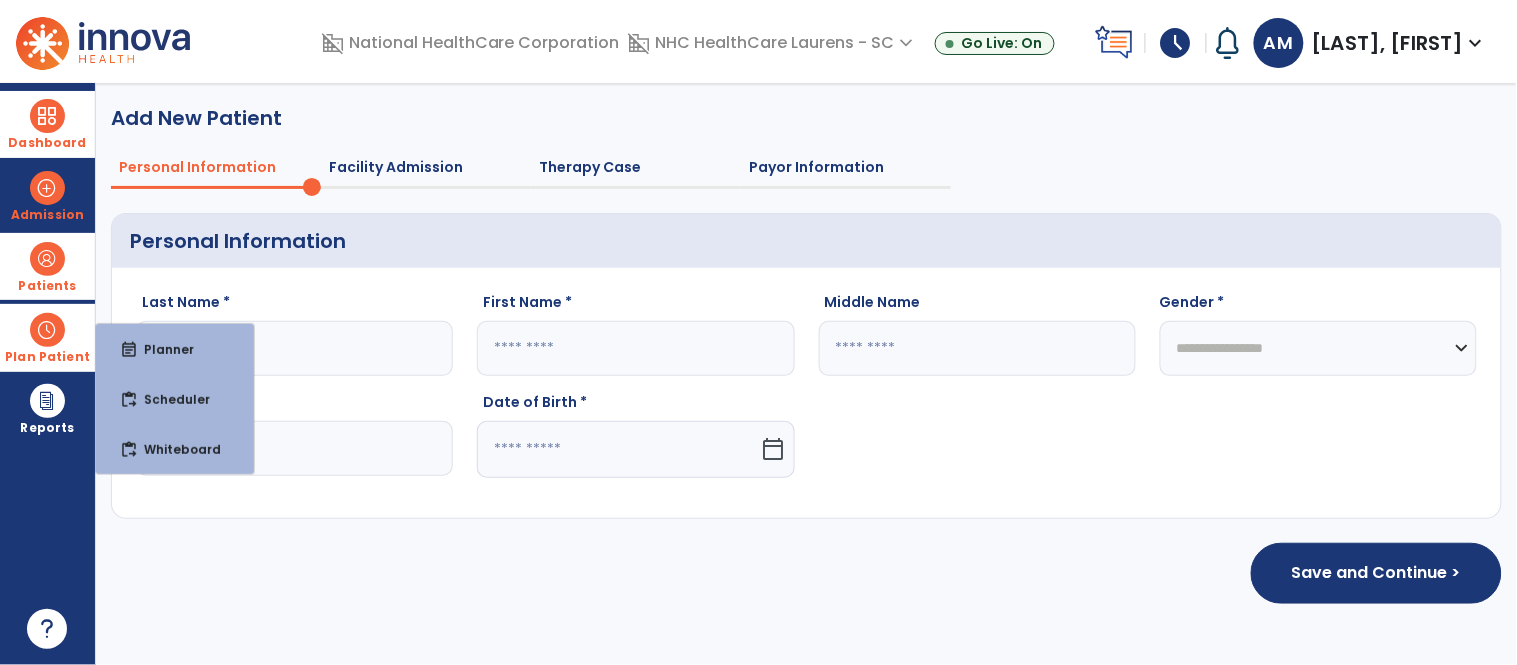 click at bounding box center [47, 330] 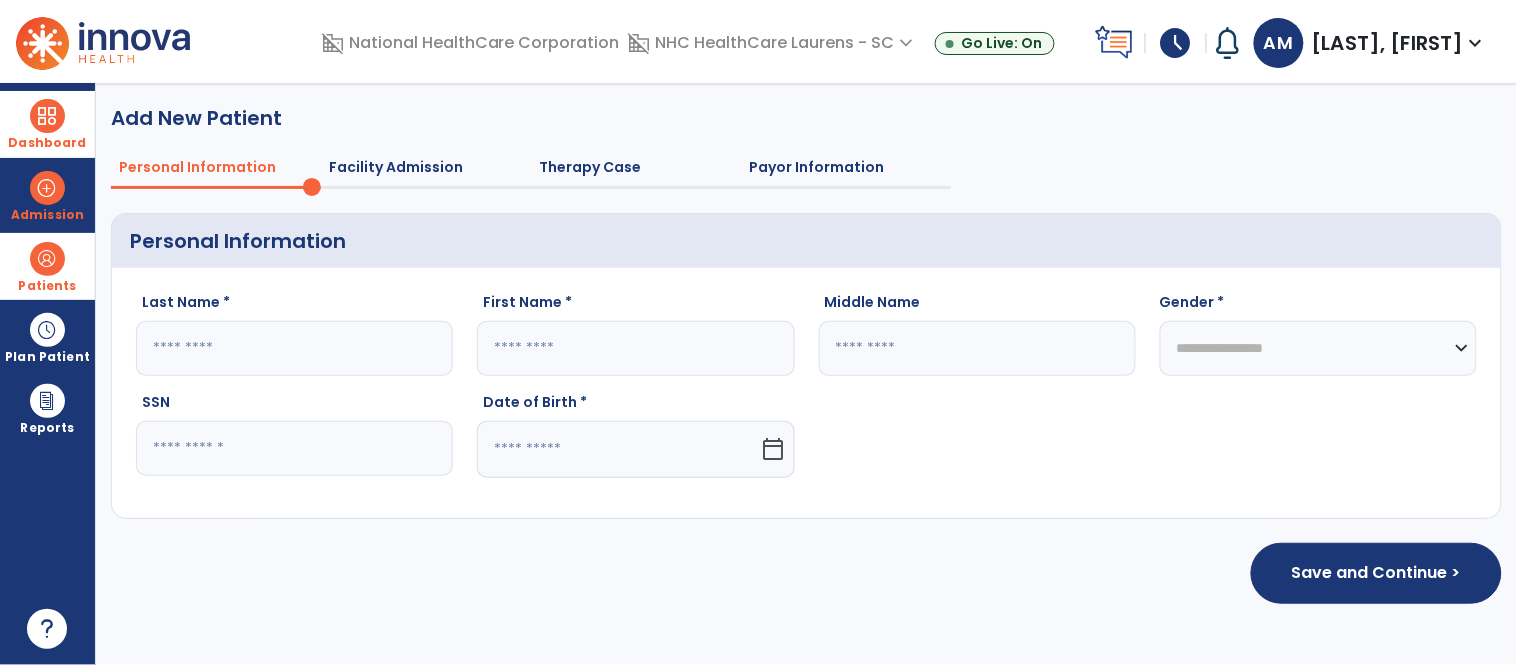 click at bounding box center [47, 116] 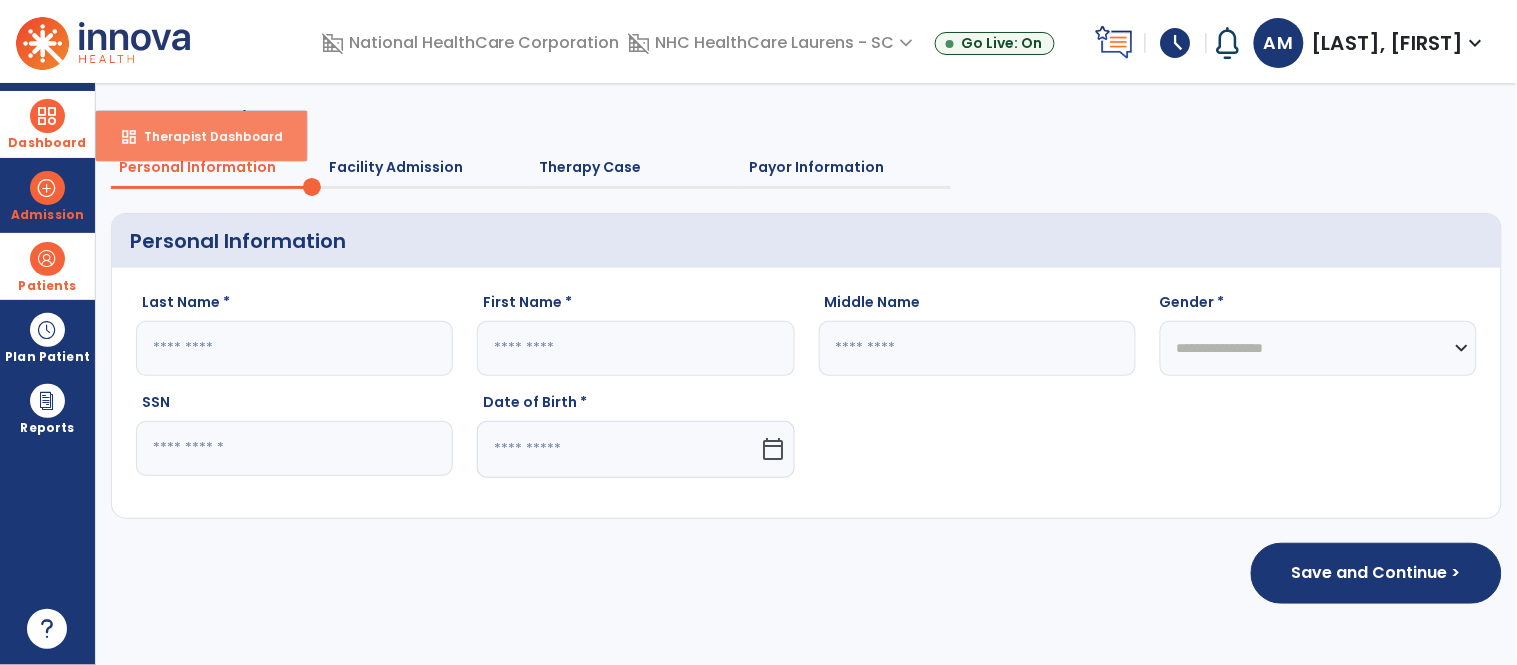 click on "dashboard  Therapist Dashboard" at bounding box center (201, 136) 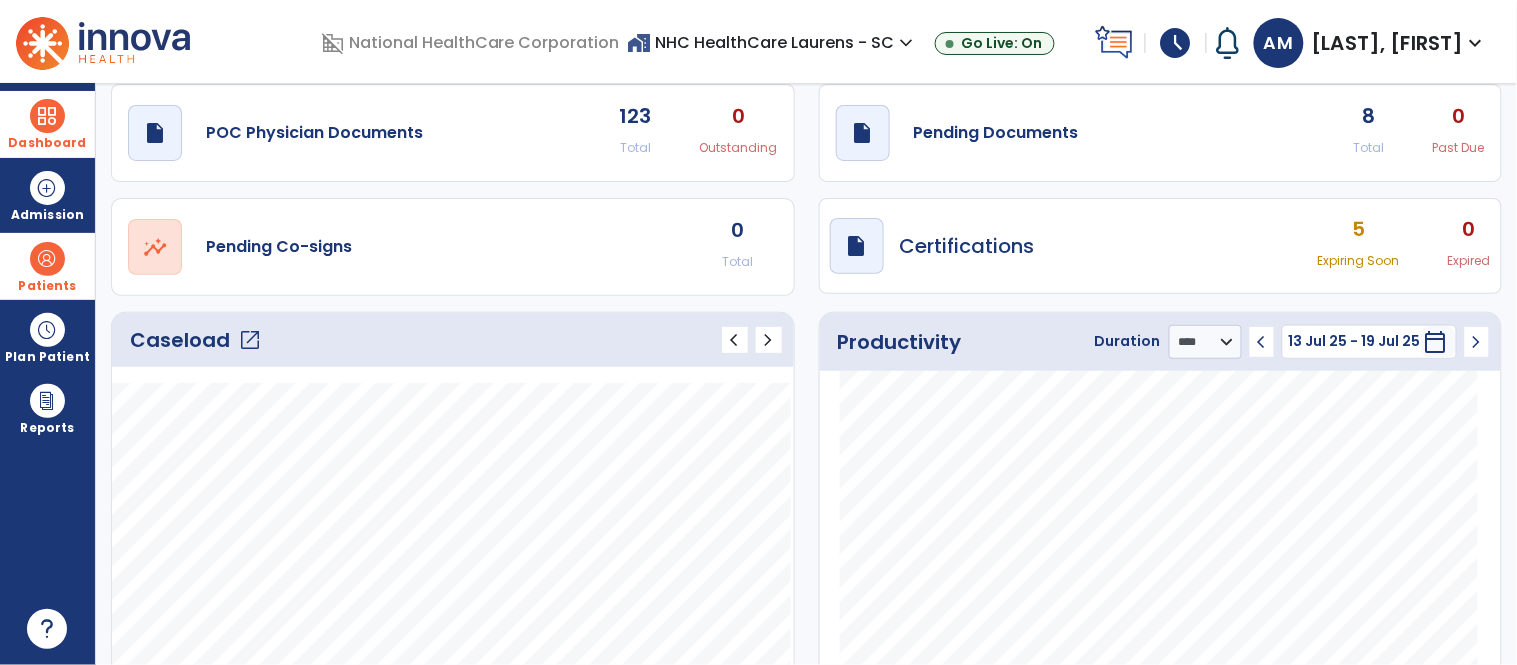 scroll, scrollTop: 0, scrollLeft: 0, axis: both 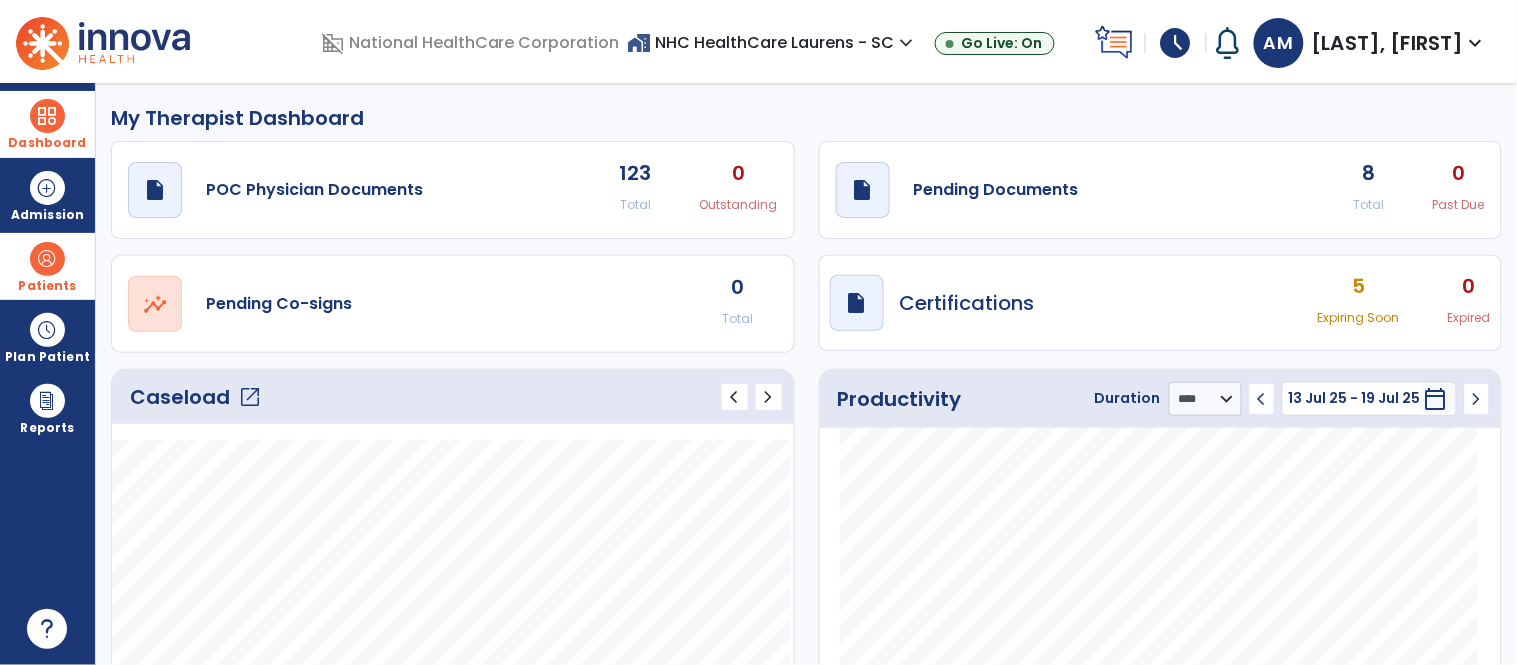 click at bounding box center (47, 259) 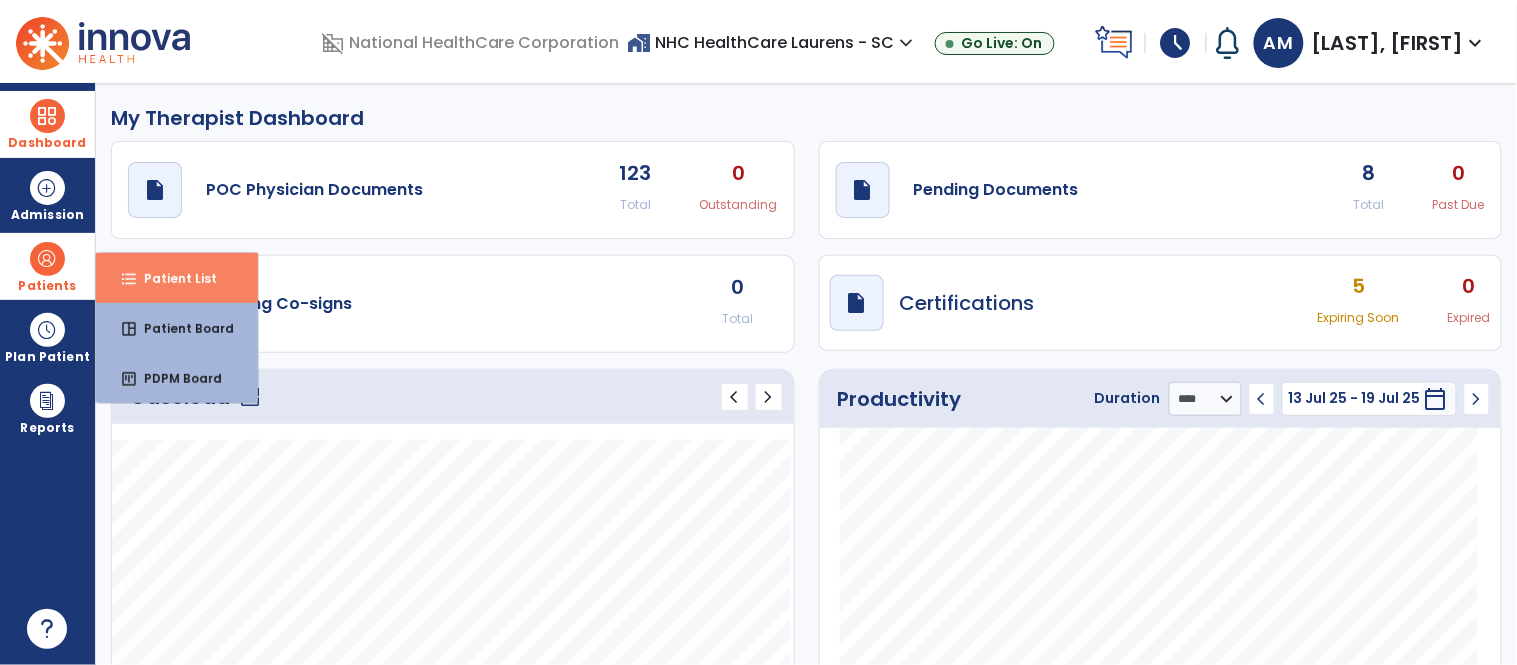 click on "Patient List" at bounding box center (172, 278) 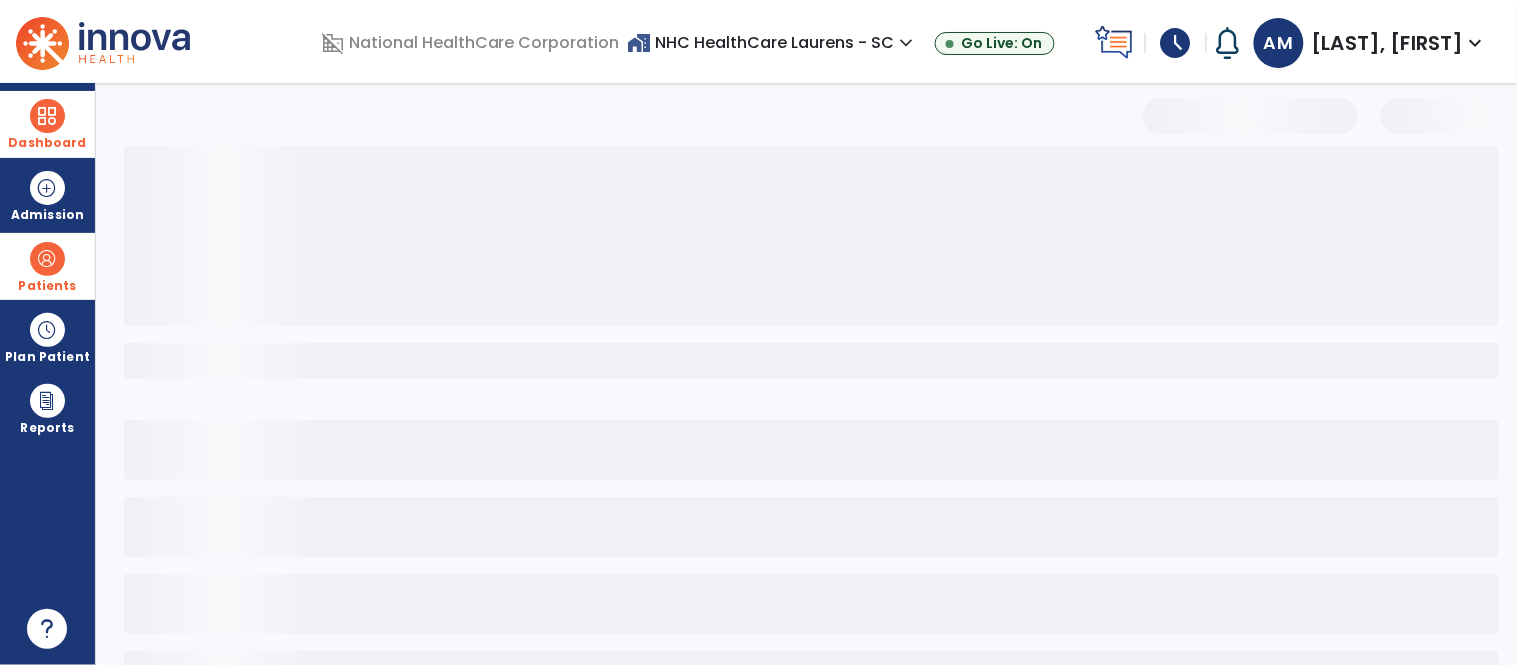 select on "***" 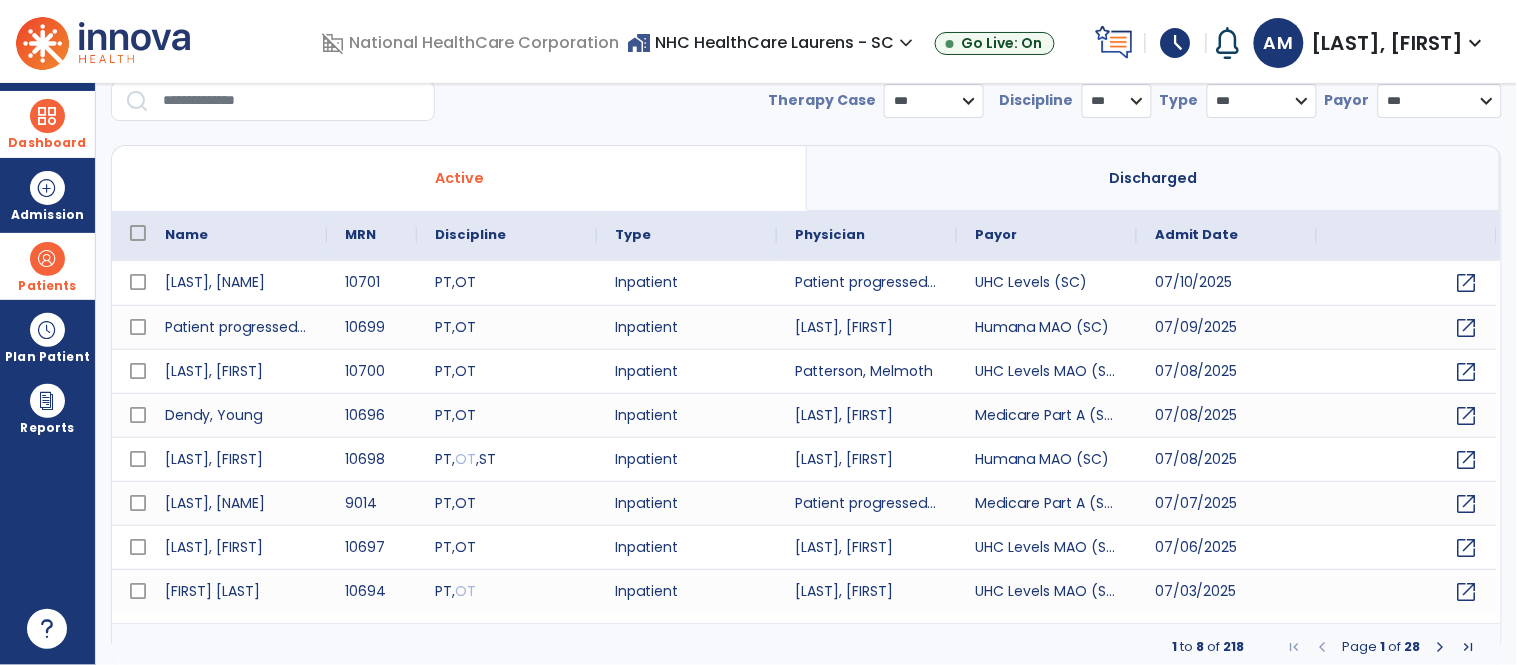 scroll, scrollTop: 0, scrollLeft: 0, axis: both 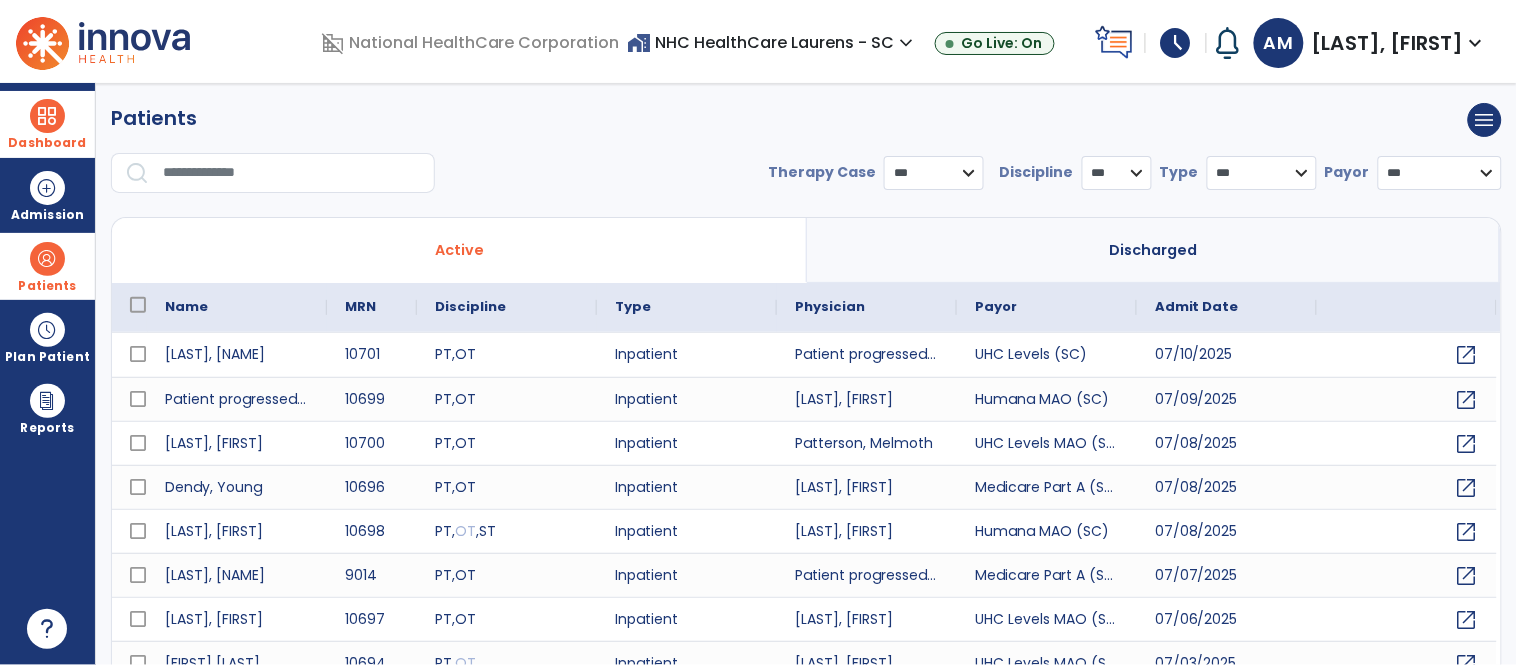 click at bounding box center (292, 173) 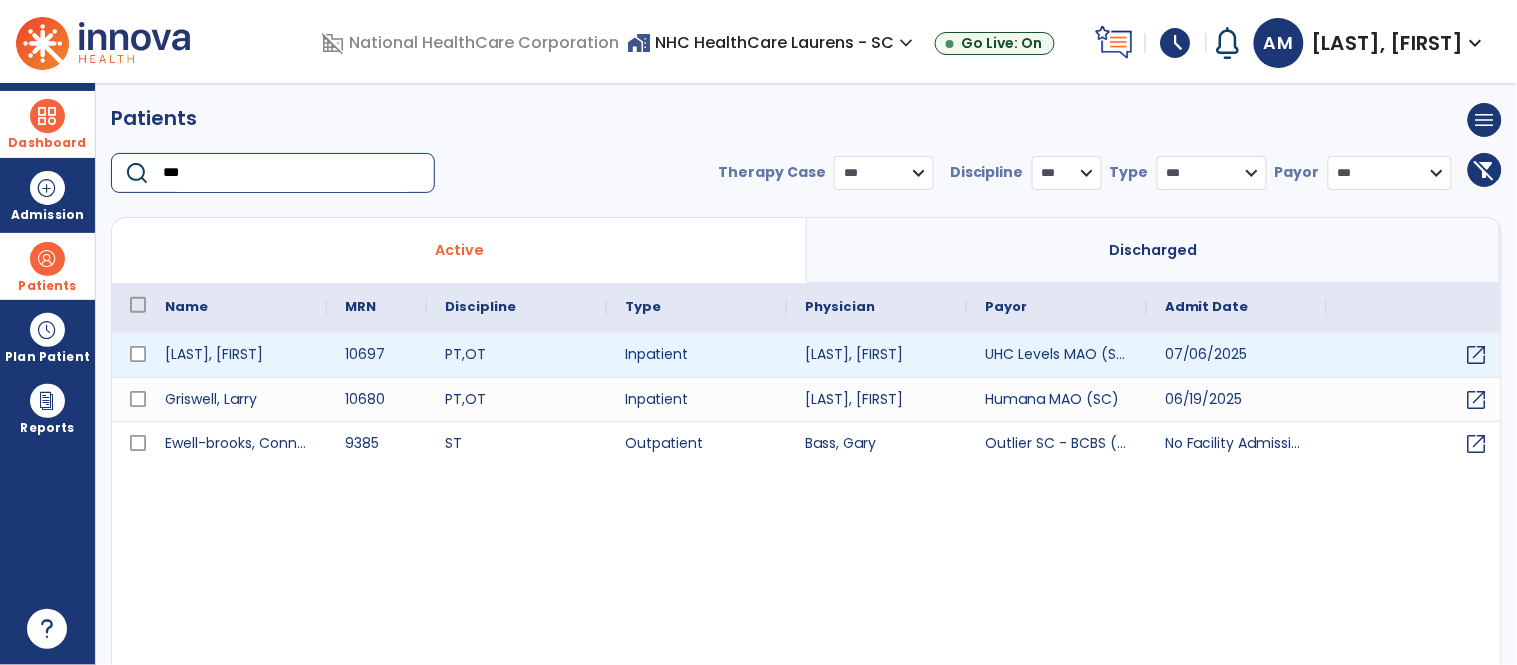 type on "***" 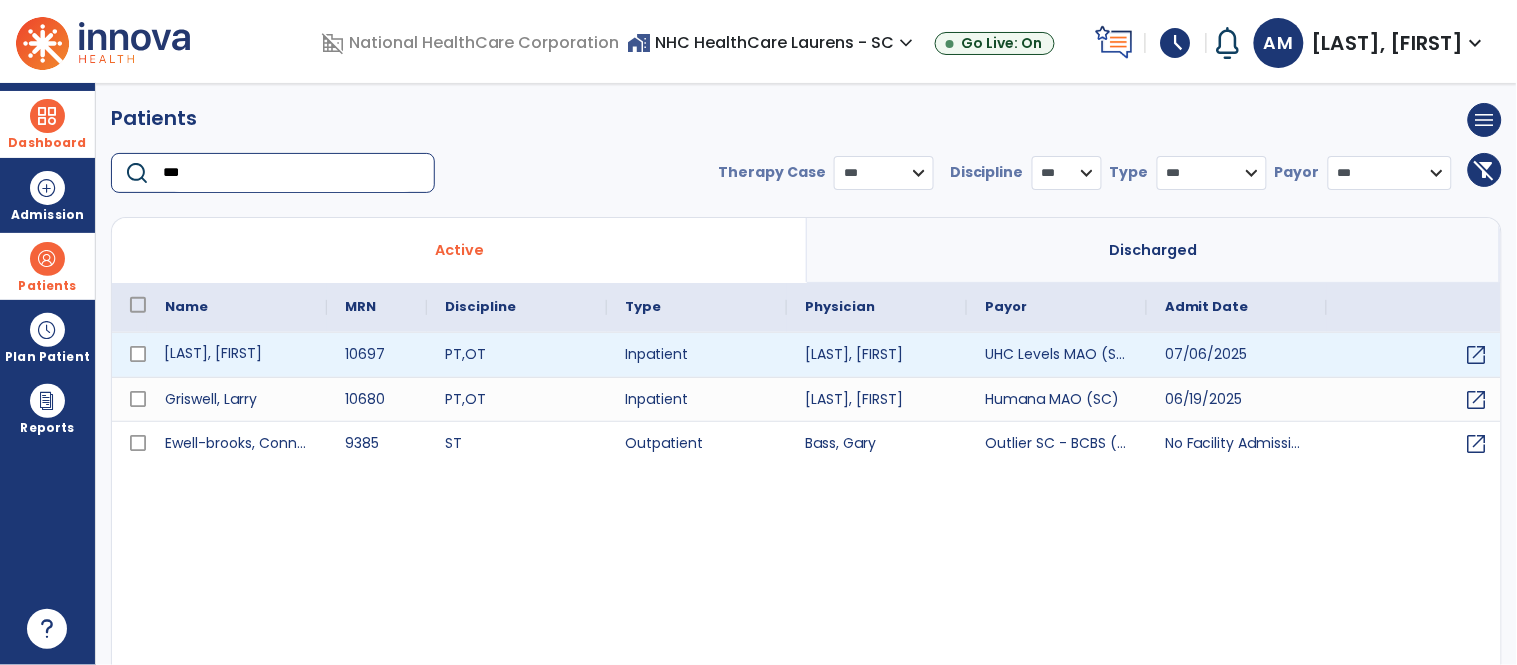 click on "[LAST], [FIRST]" at bounding box center [237, 355] 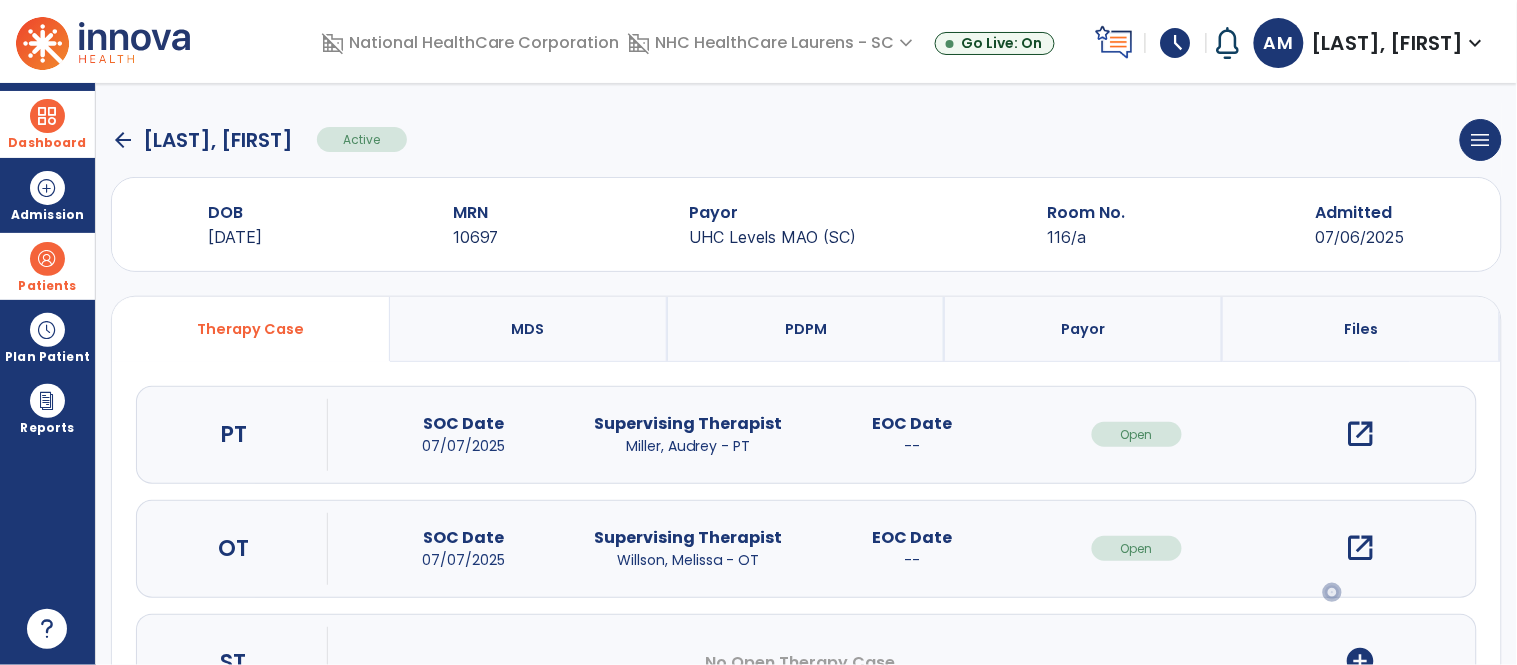 scroll, scrollTop: 96, scrollLeft: 0, axis: vertical 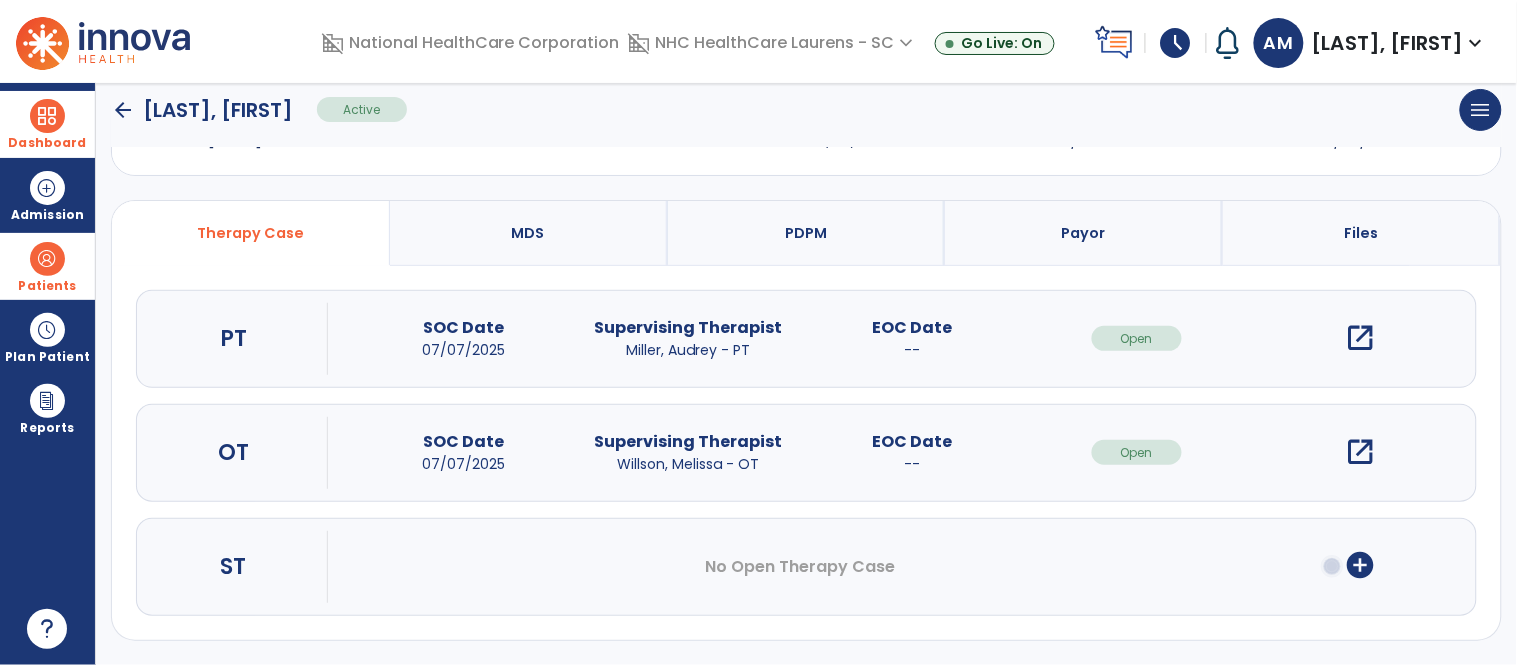 click on "open_in_new" at bounding box center (1361, 338) 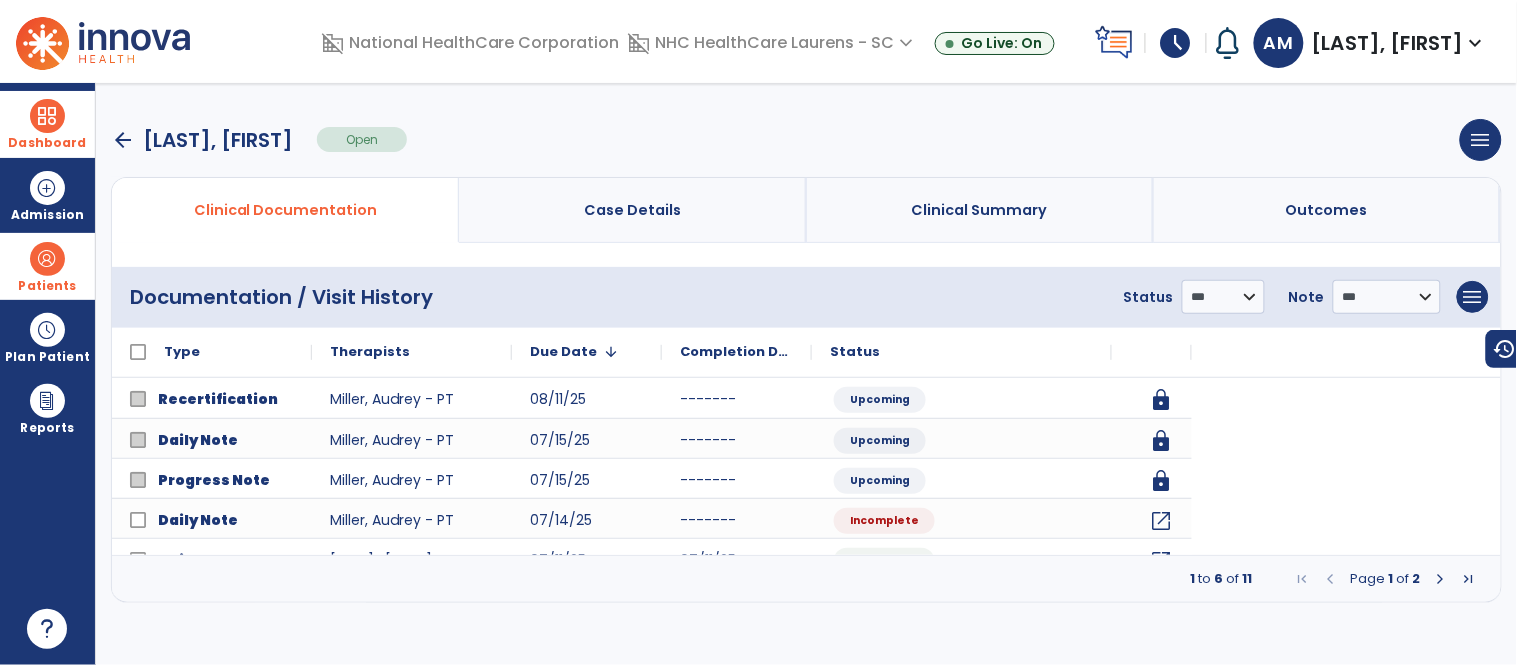 scroll, scrollTop: 0, scrollLeft: 0, axis: both 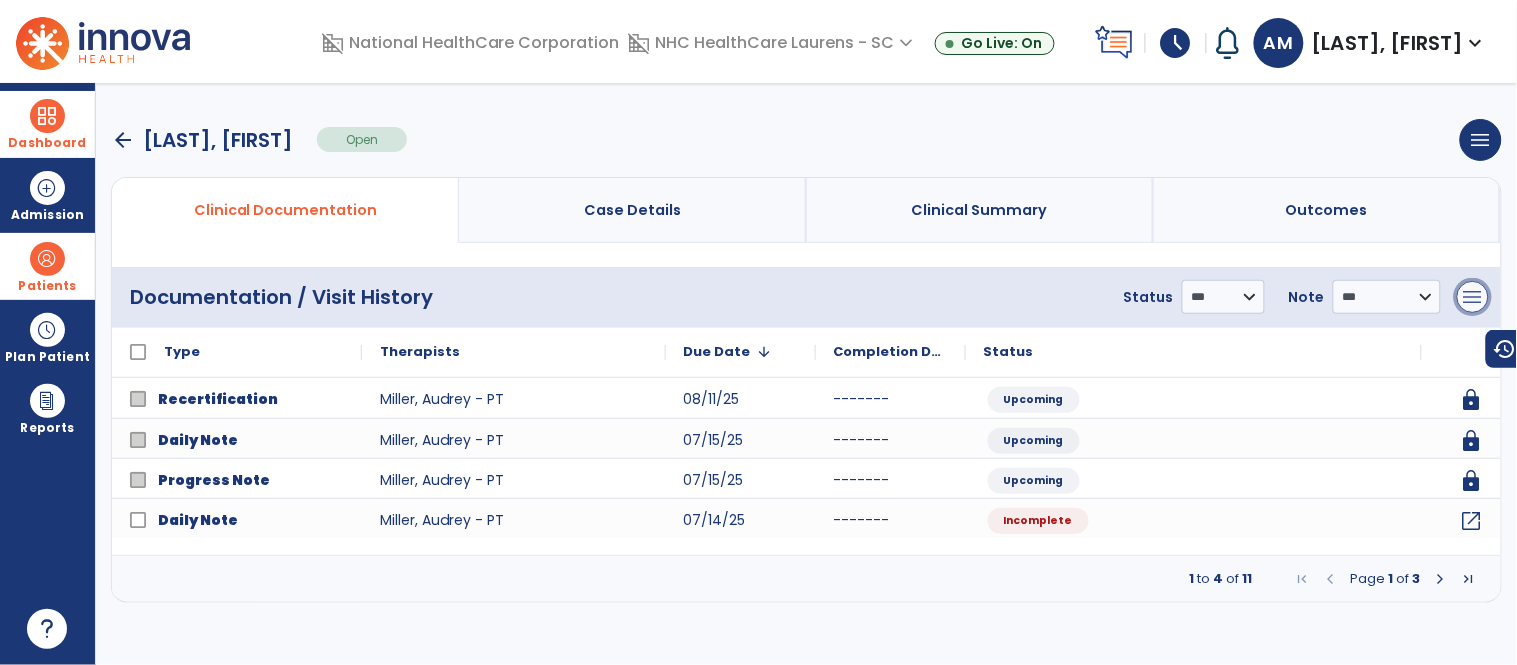 click on "menu" at bounding box center (1473, 297) 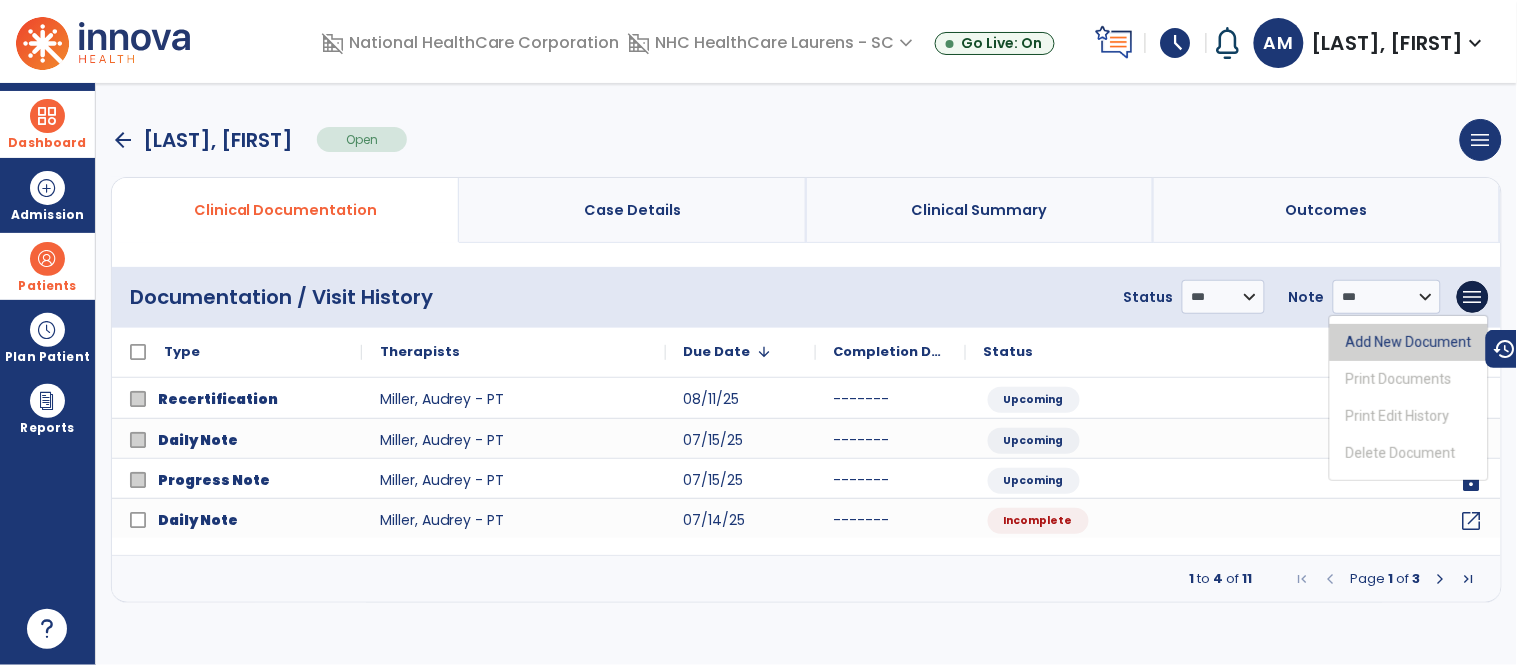 click on "Add New Document" at bounding box center [1409, 342] 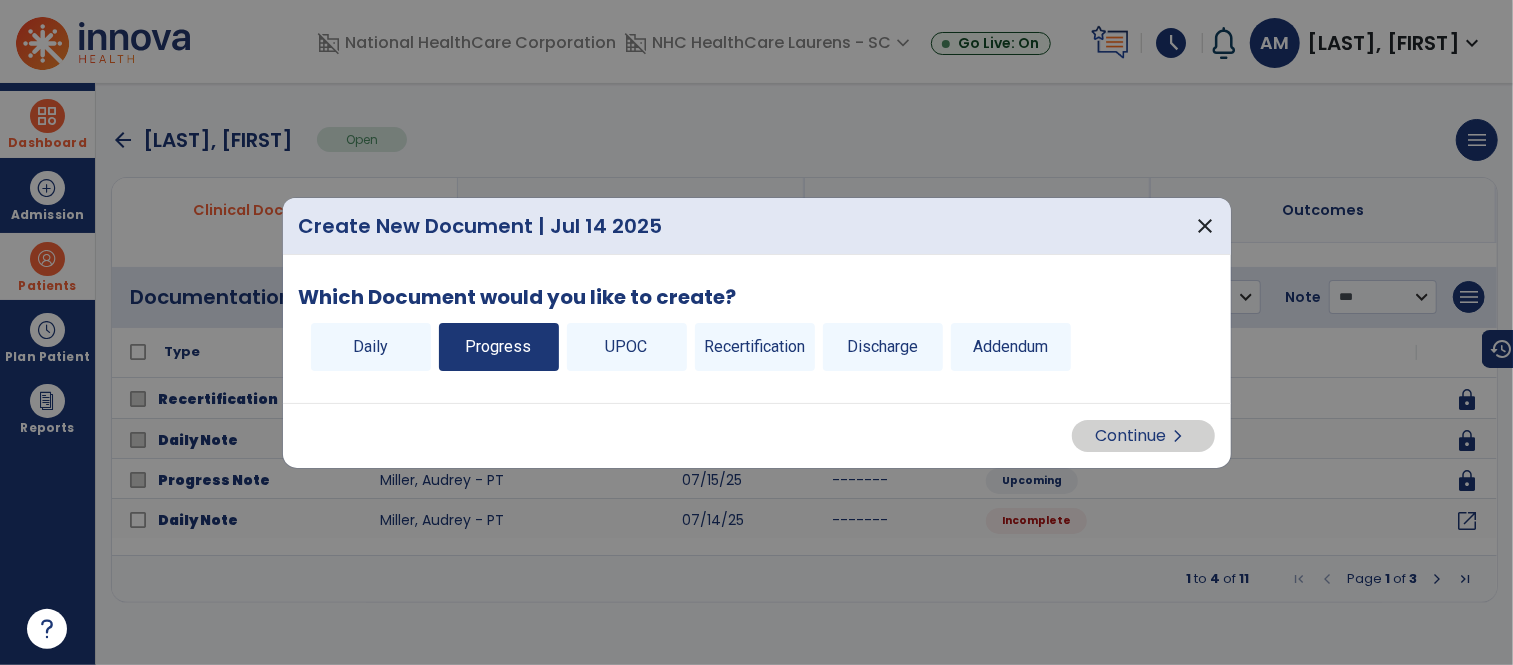 click on "Progress" at bounding box center [499, 347] 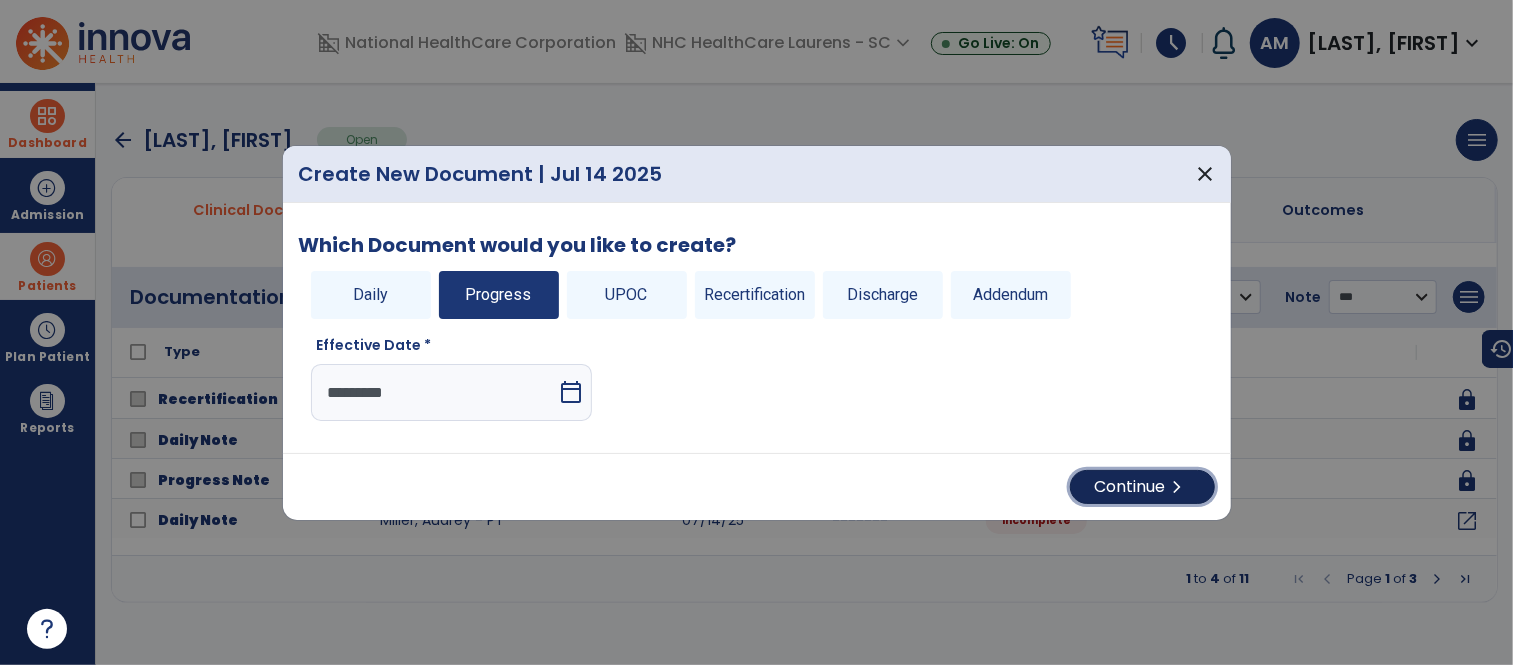 click on "Continue   chevron_right" at bounding box center [1142, 487] 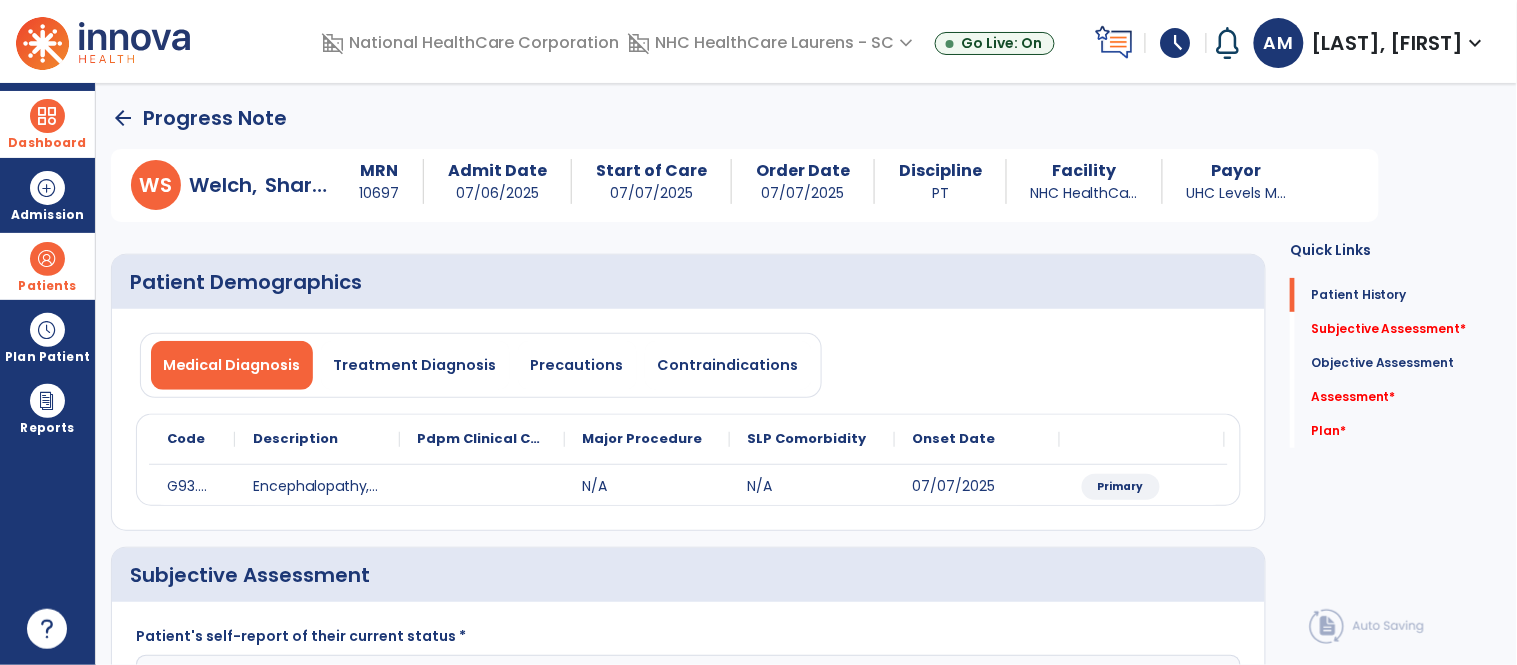 click on "arrow_back" 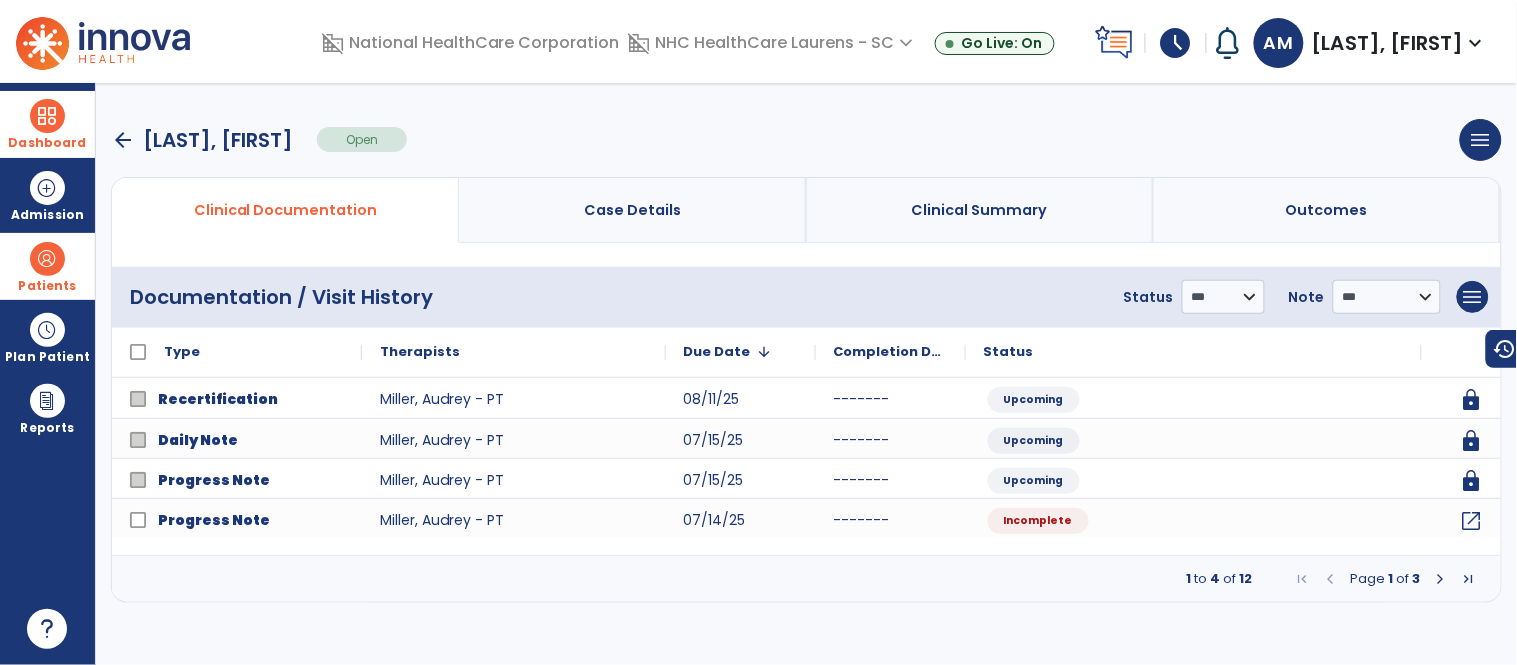 click on "arrow_back [LAST], [FIRST]" at bounding box center [202, 140] 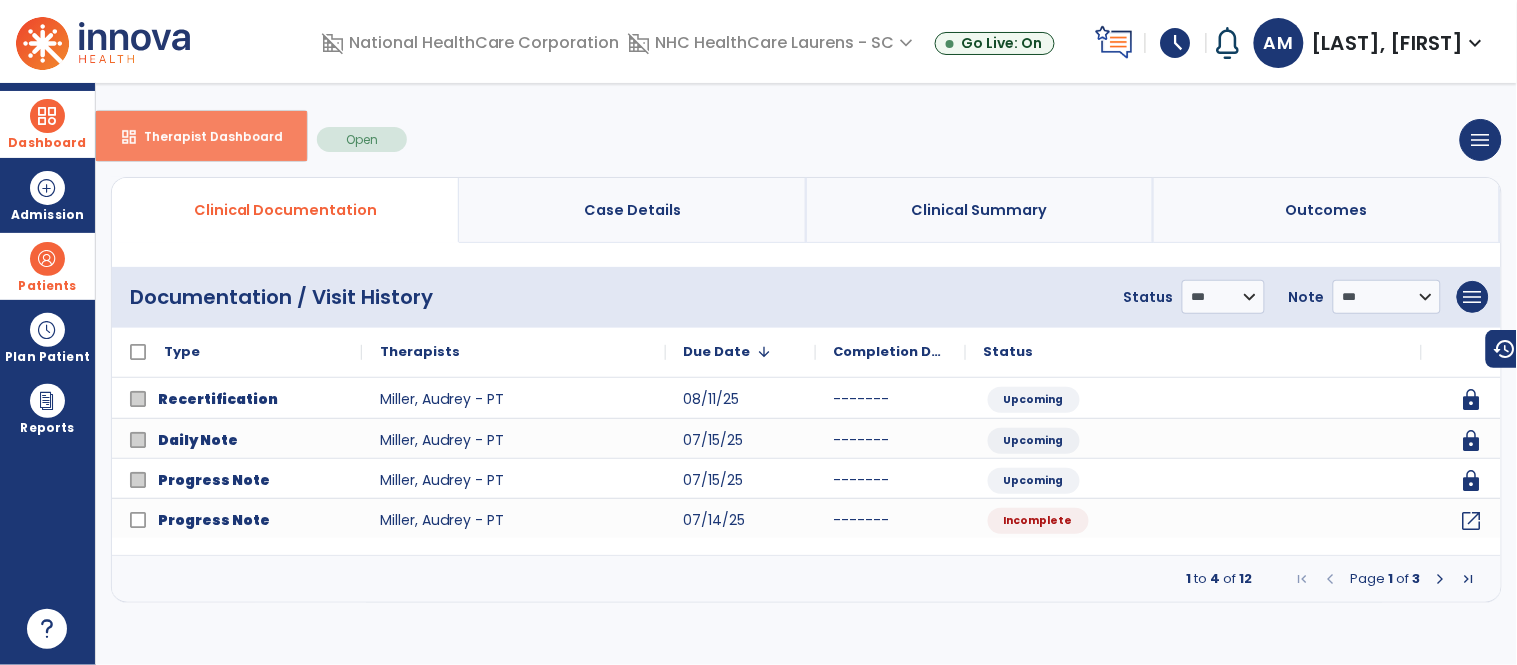 click on "dashboard  Therapist Dashboard" at bounding box center [201, 136] 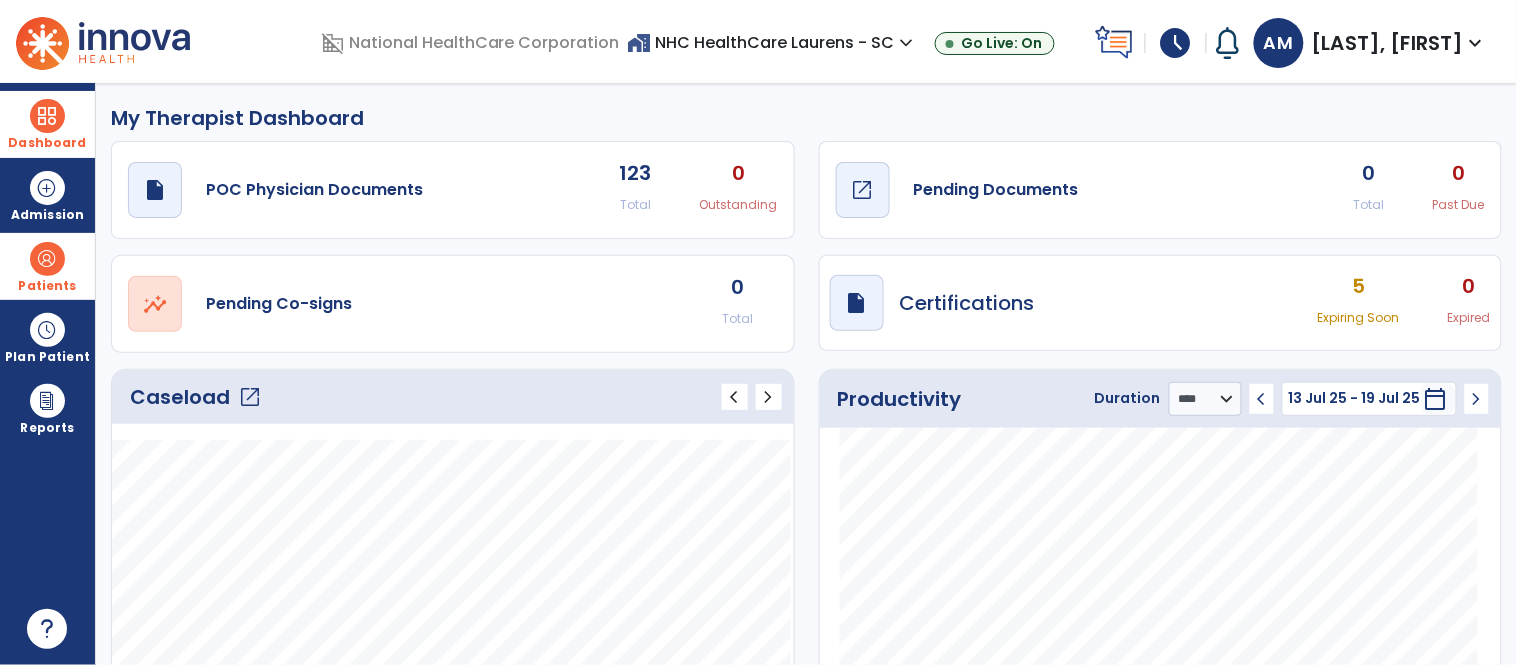 click on "Pending Documents" 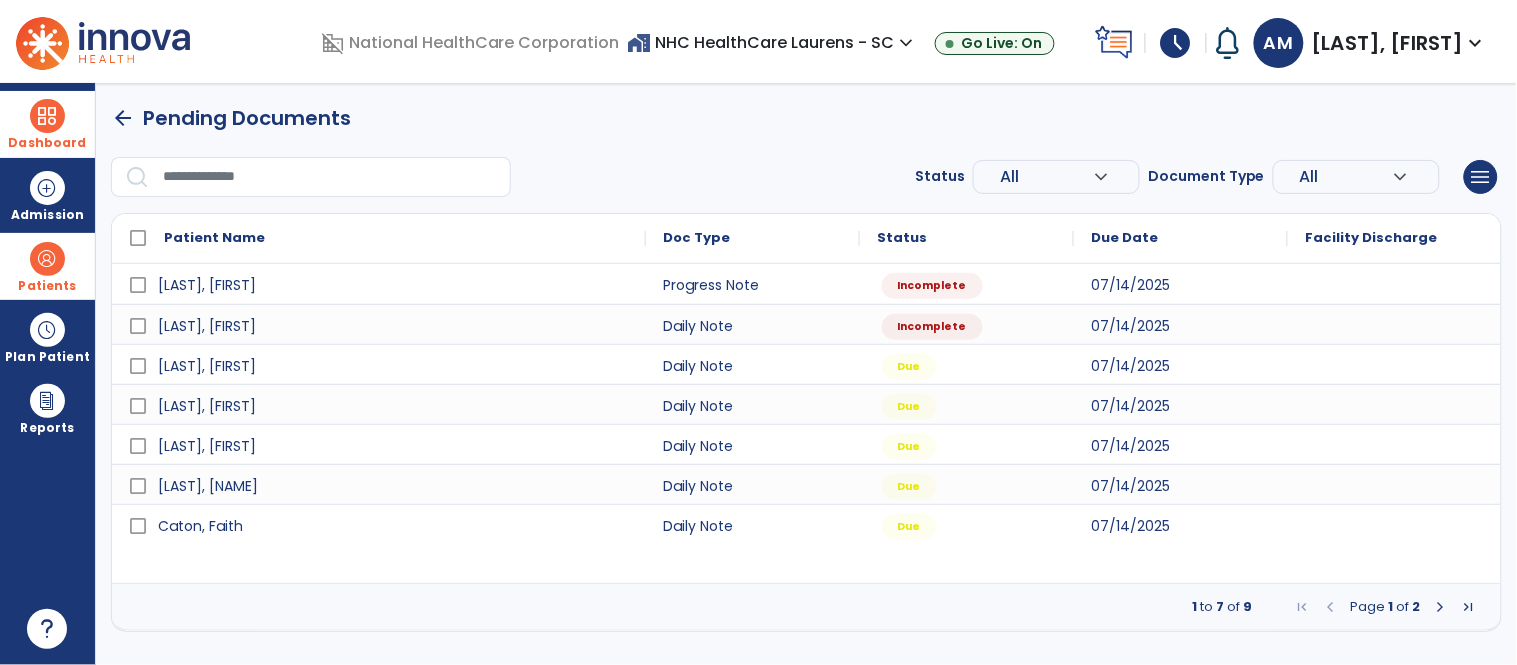 click on "Patients" at bounding box center (47, 266) 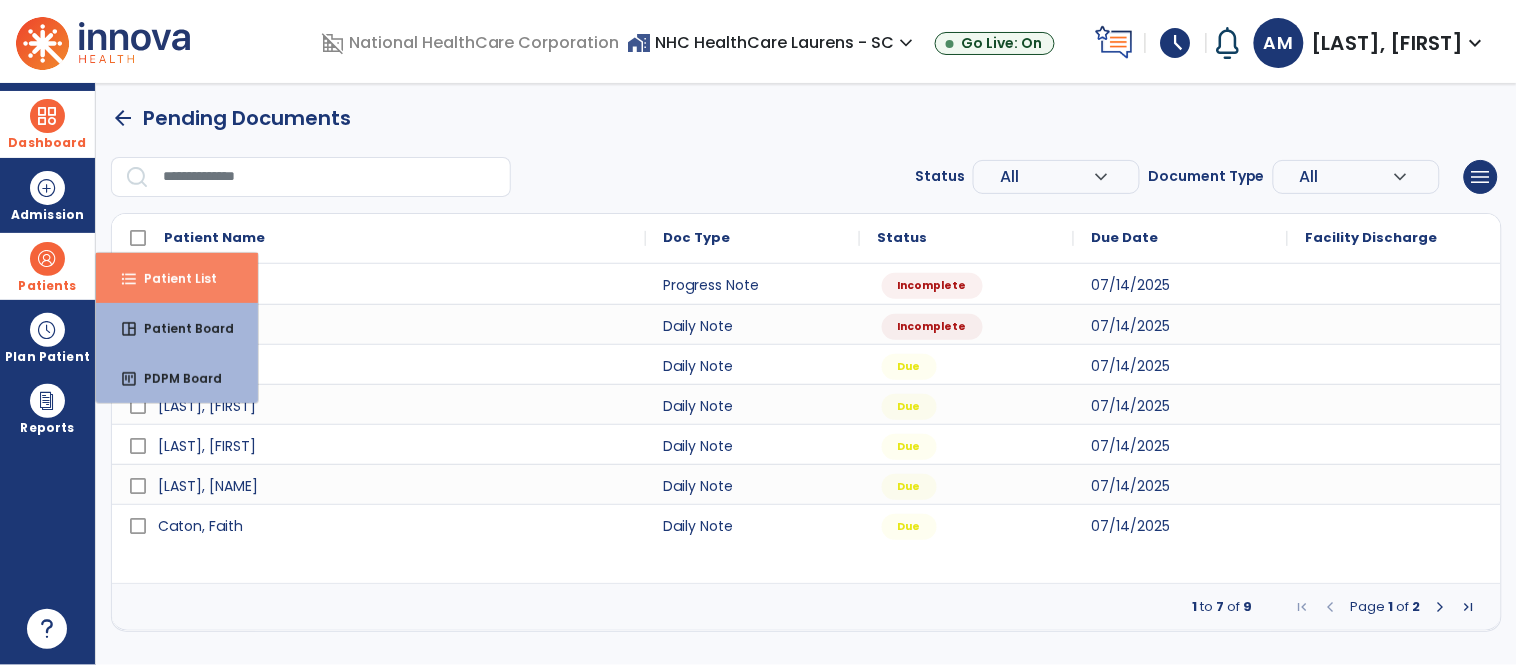 click on "format_list_bulleted  Patient List" at bounding box center [177, 278] 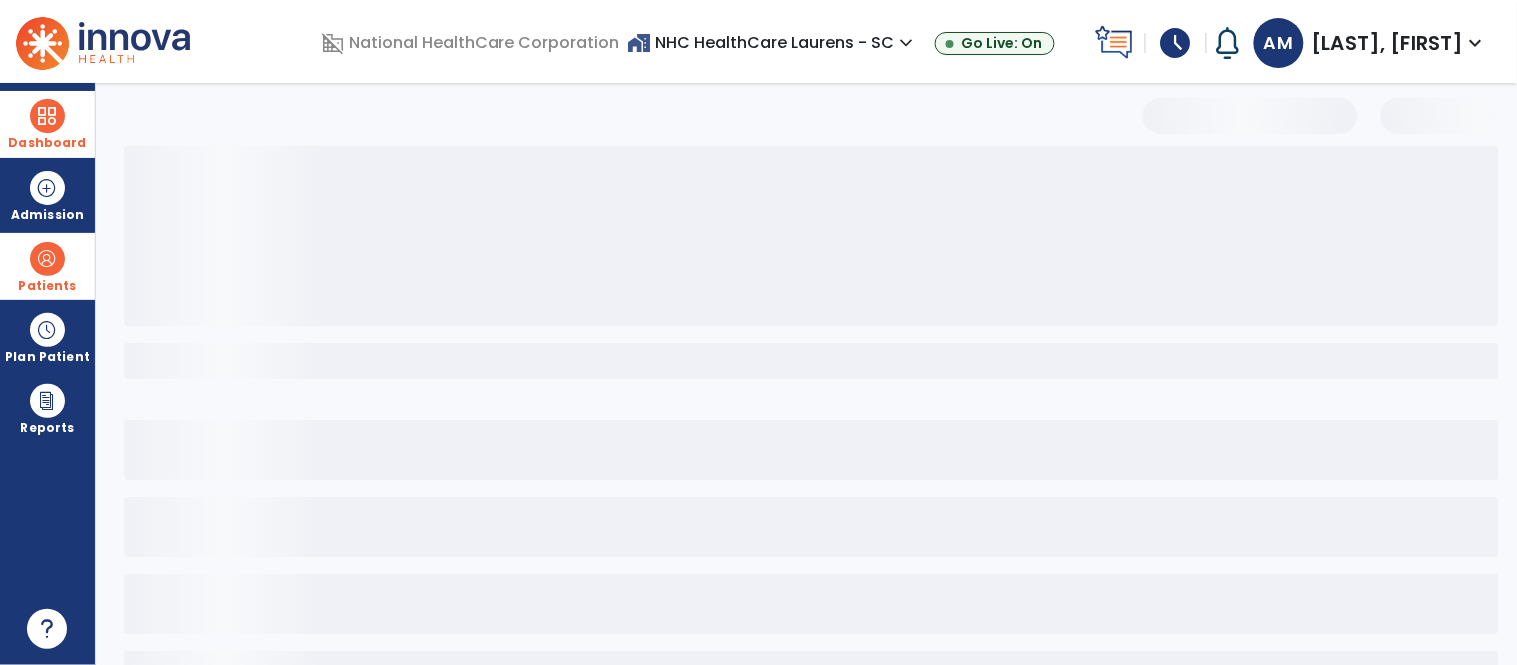 select on "***" 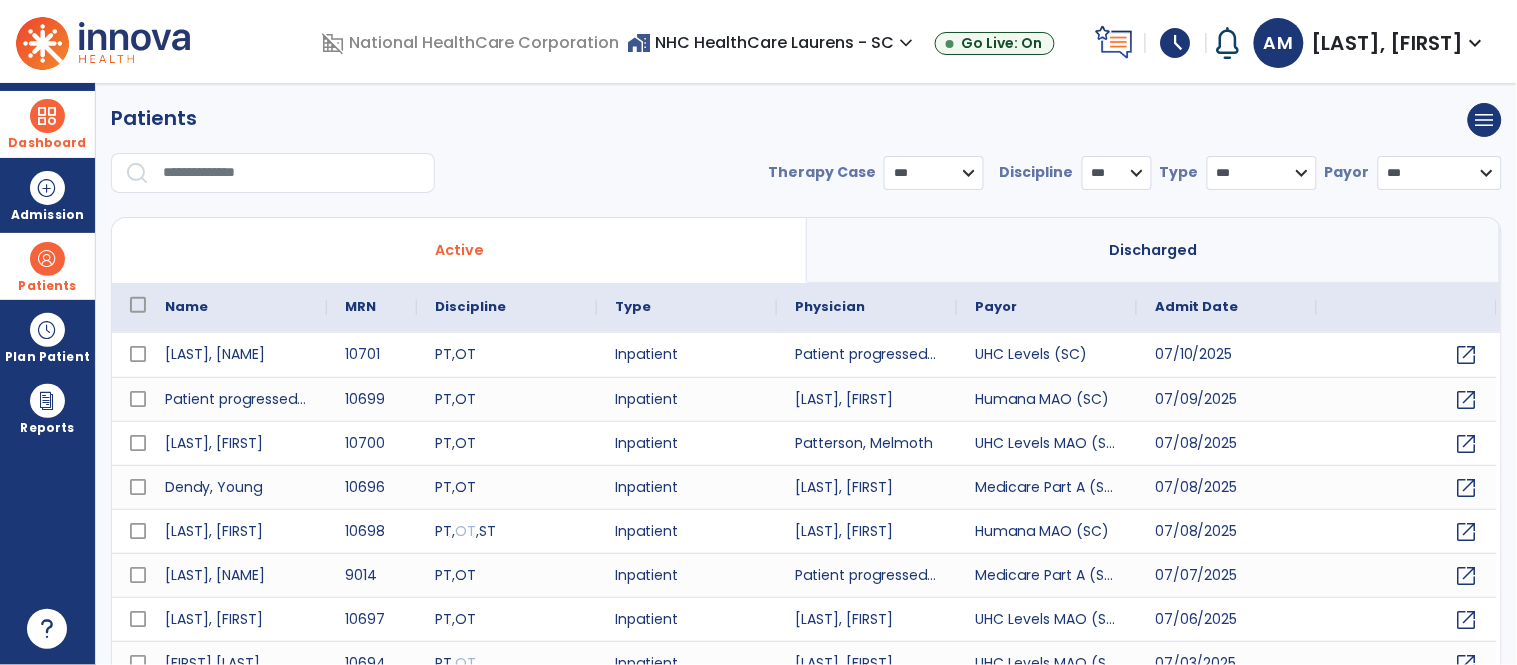 click at bounding box center [292, 173] 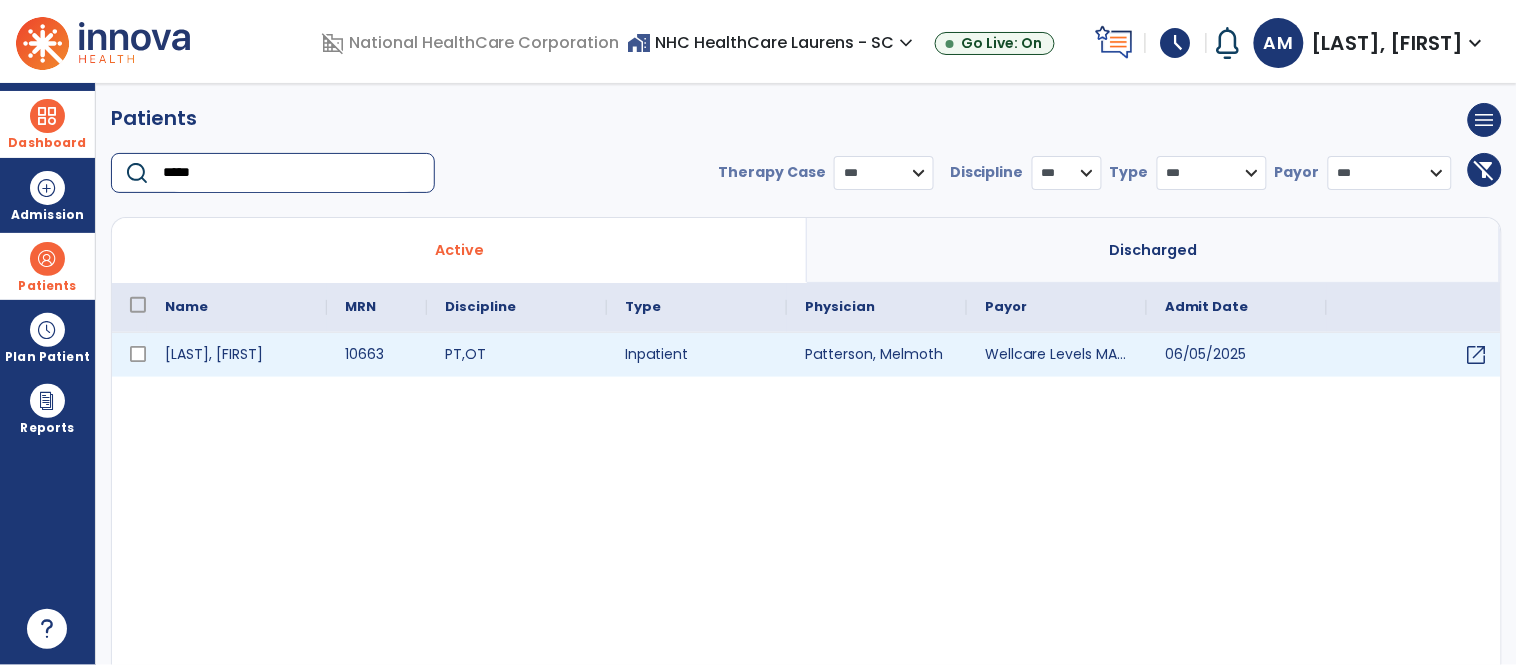 type on "*****" 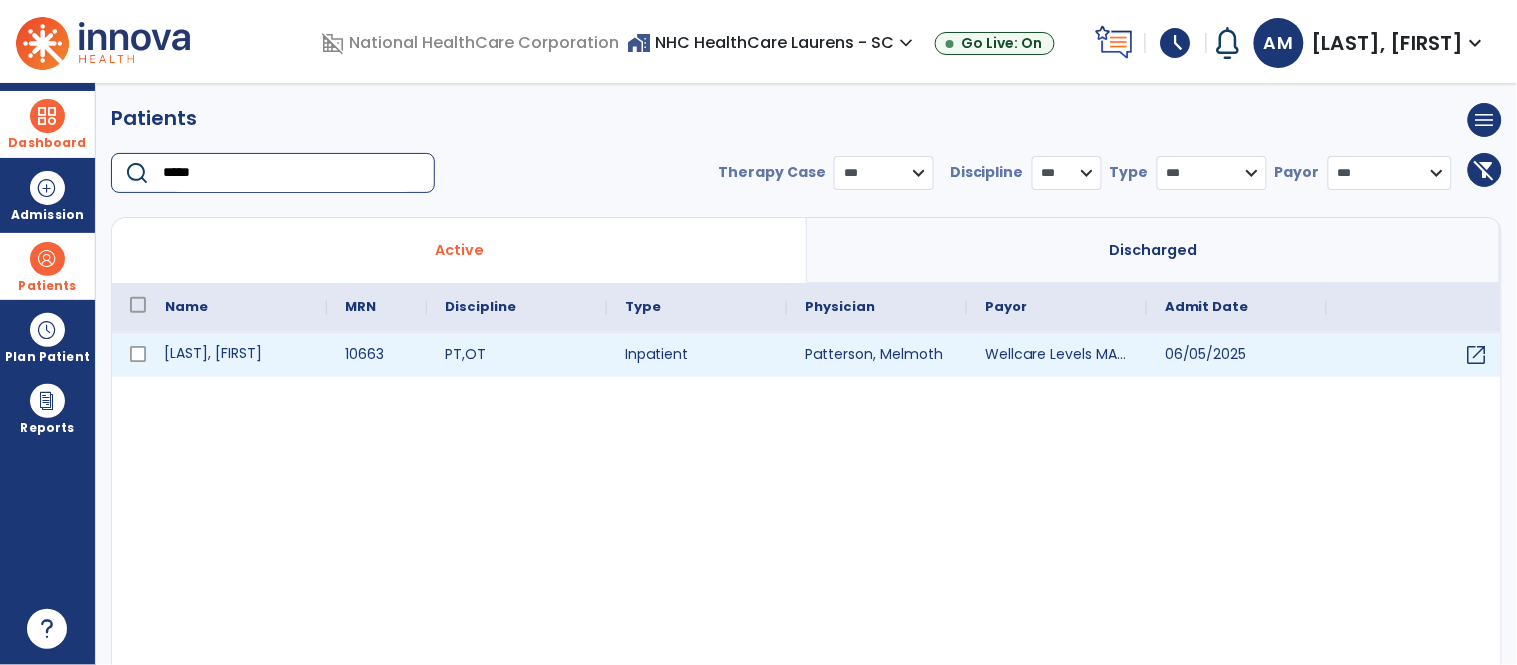 click on "[LAST], [FIRST]" at bounding box center [237, 355] 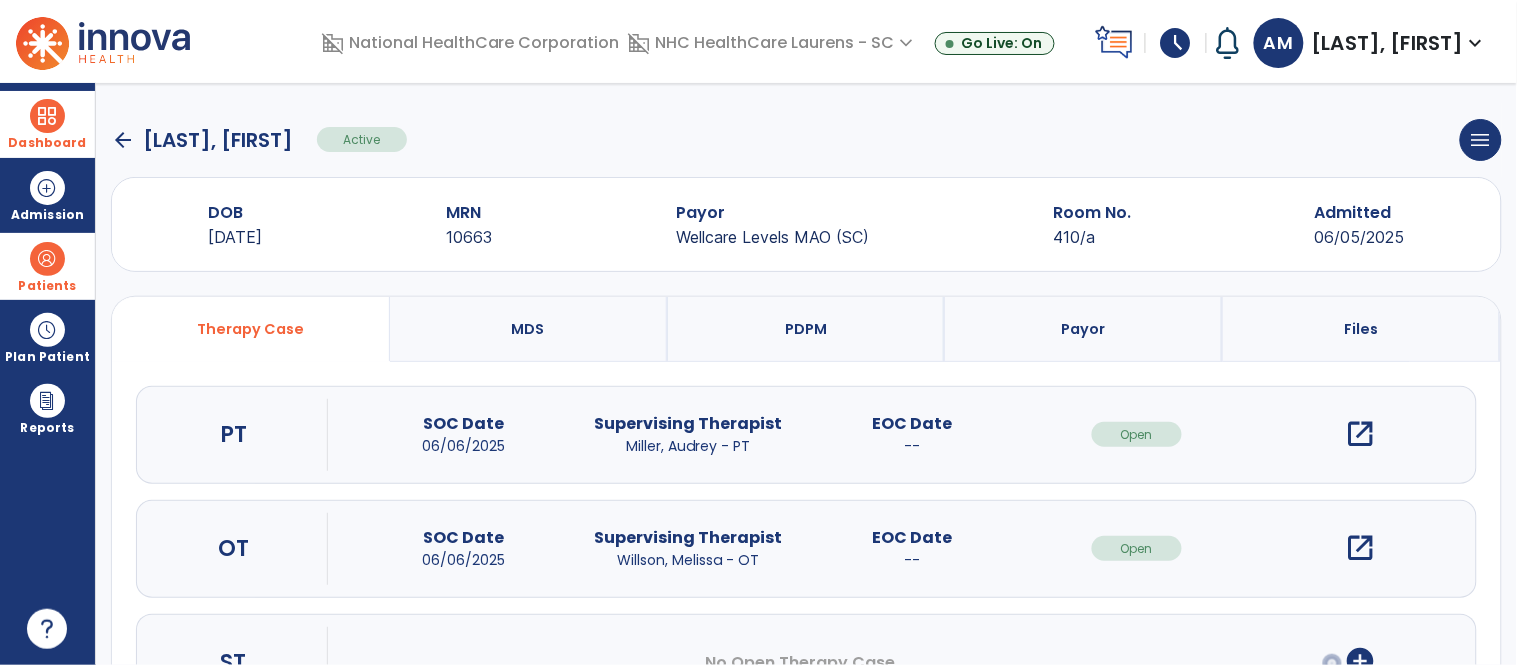 click on "open_in_new" at bounding box center (1361, 434) 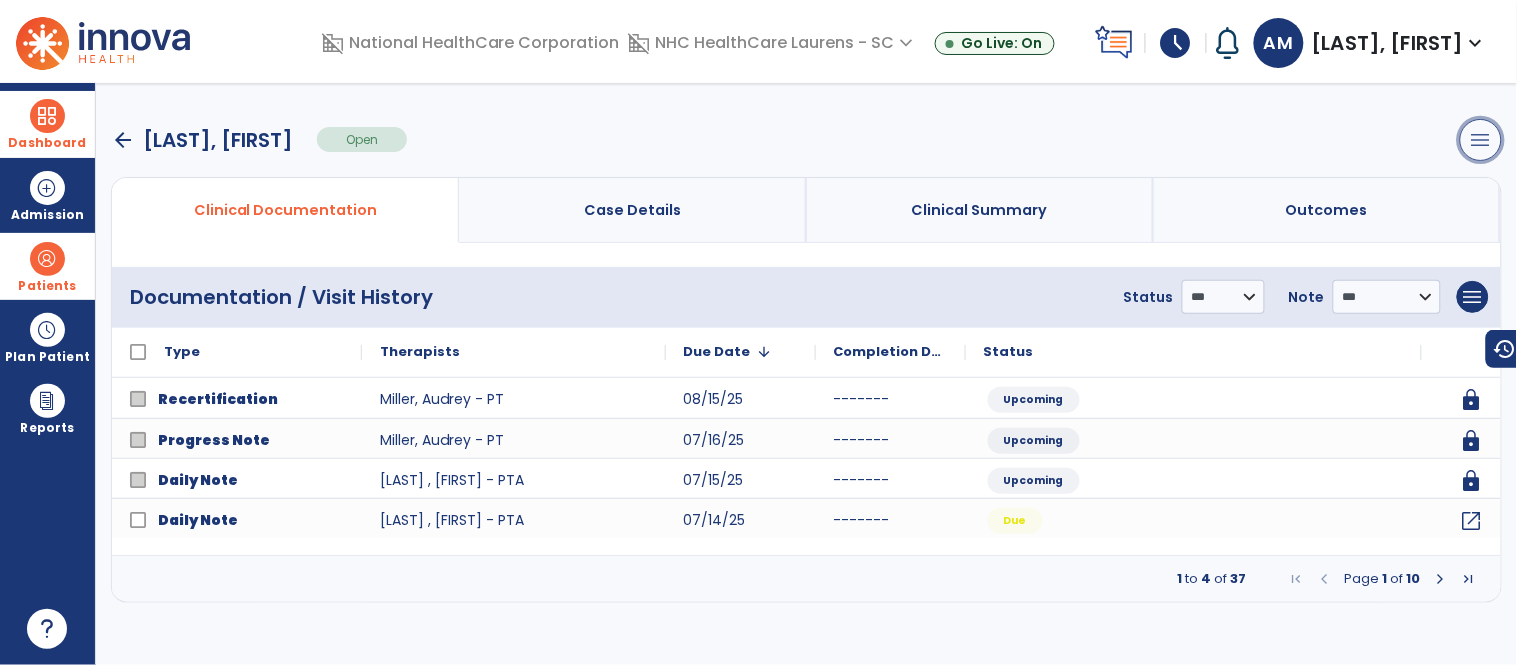 click on "menu" at bounding box center (1481, 140) 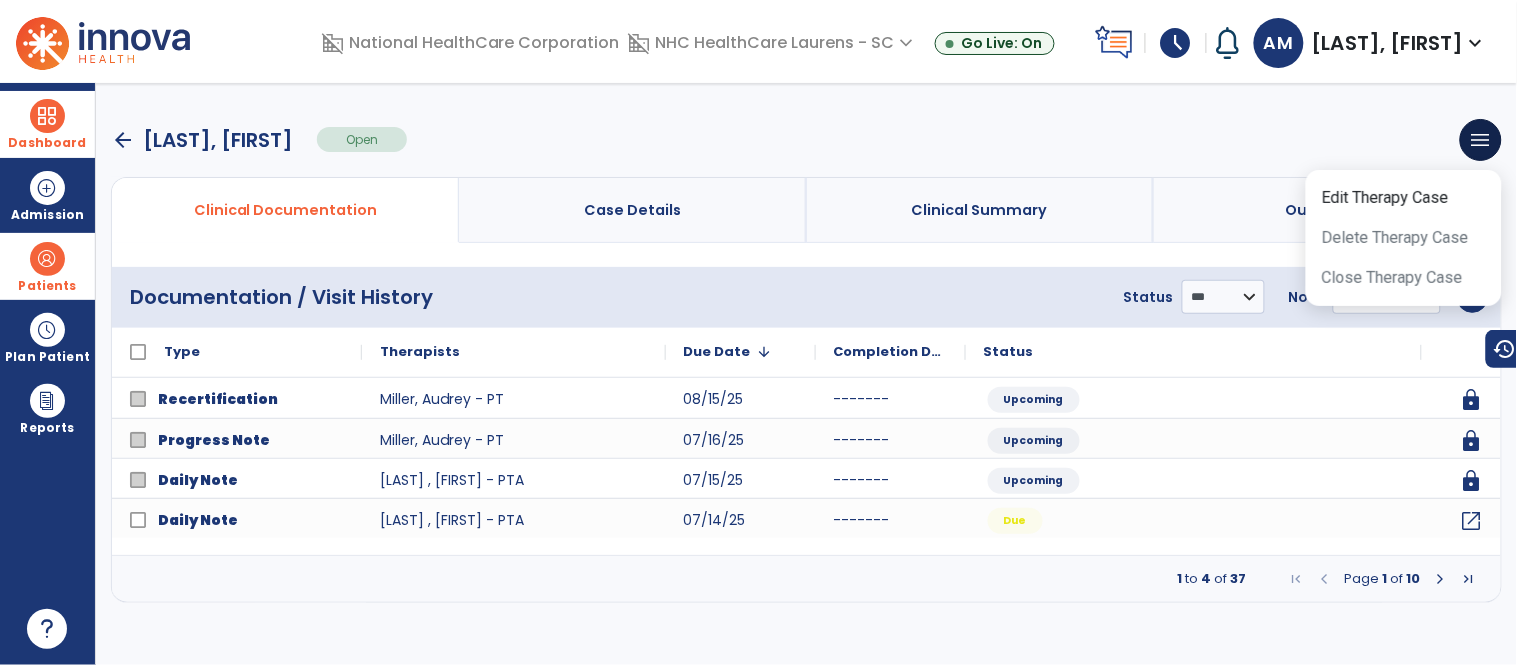 click on "arrow_back   [LAST], [FIRST]  Open  menu   Edit Therapy Case   Delete Therapy Case   Close Therapy Case" at bounding box center (806, 140) 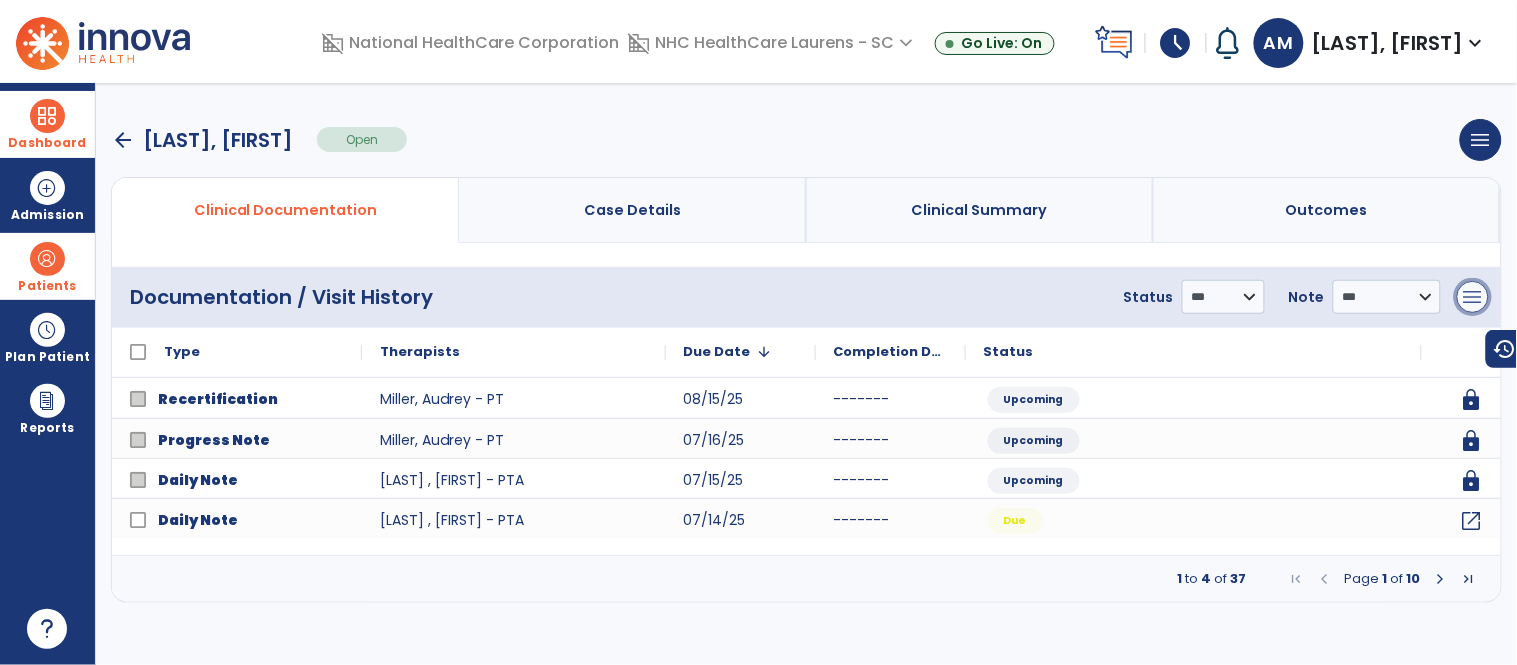 click on "menu" at bounding box center (1473, 297) 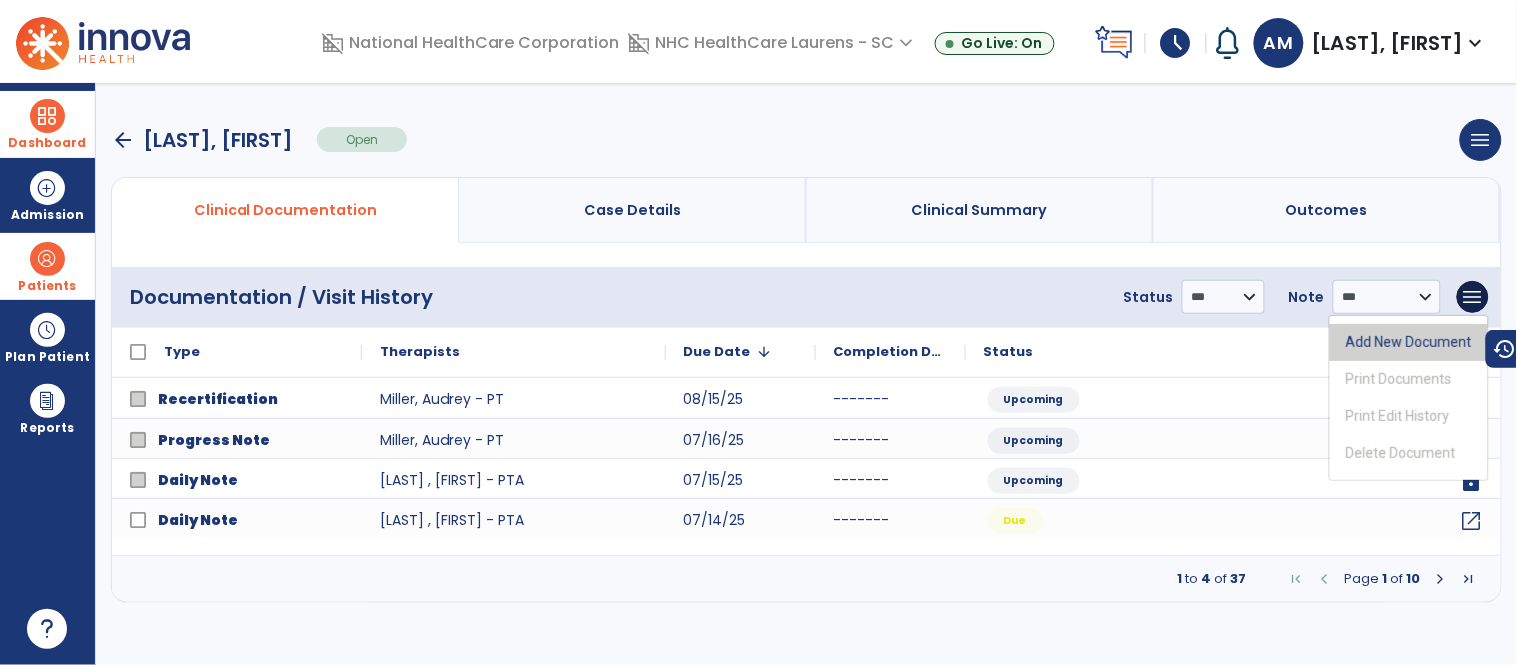 click on "Add New Document" at bounding box center [1409, 342] 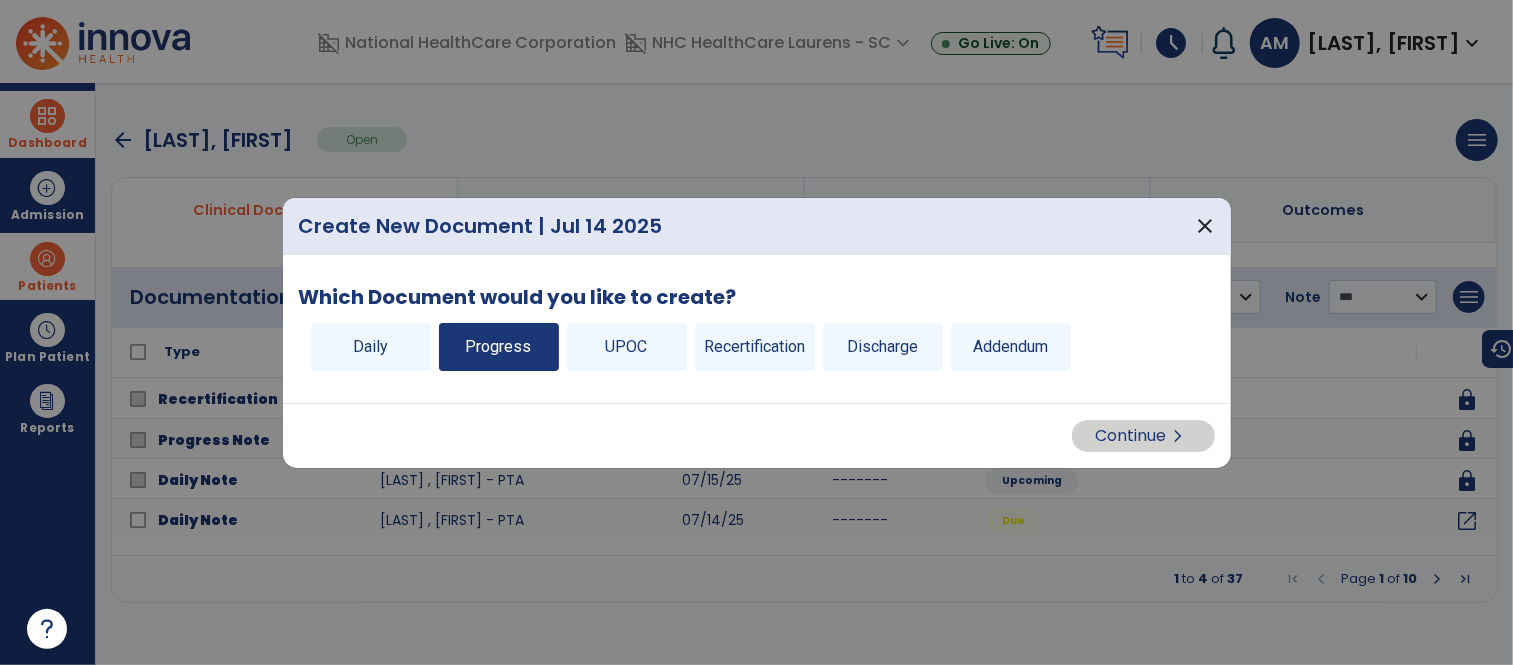 click on "Progress" at bounding box center (499, 347) 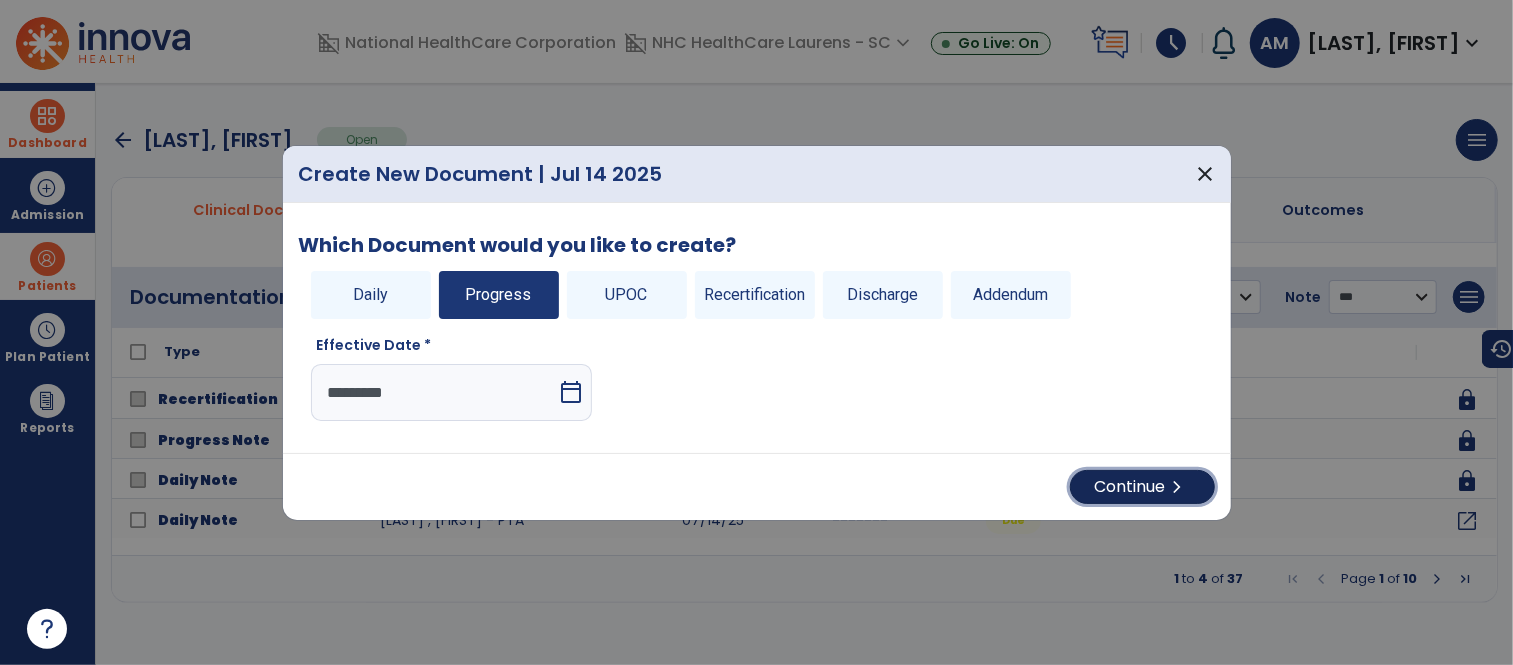 click on "Continue   chevron_right" at bounding box center [1142, 487] 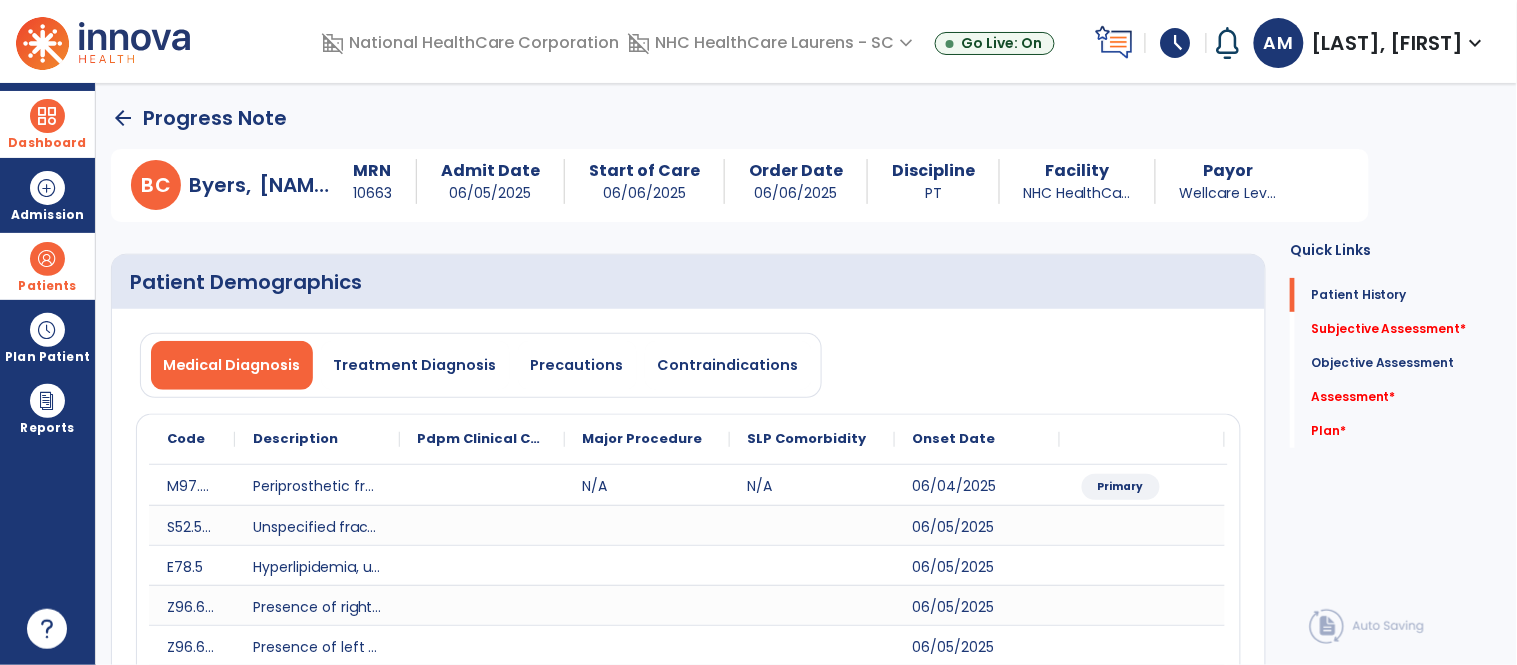 click on "Dashboard" at bounding box center (47, 143) 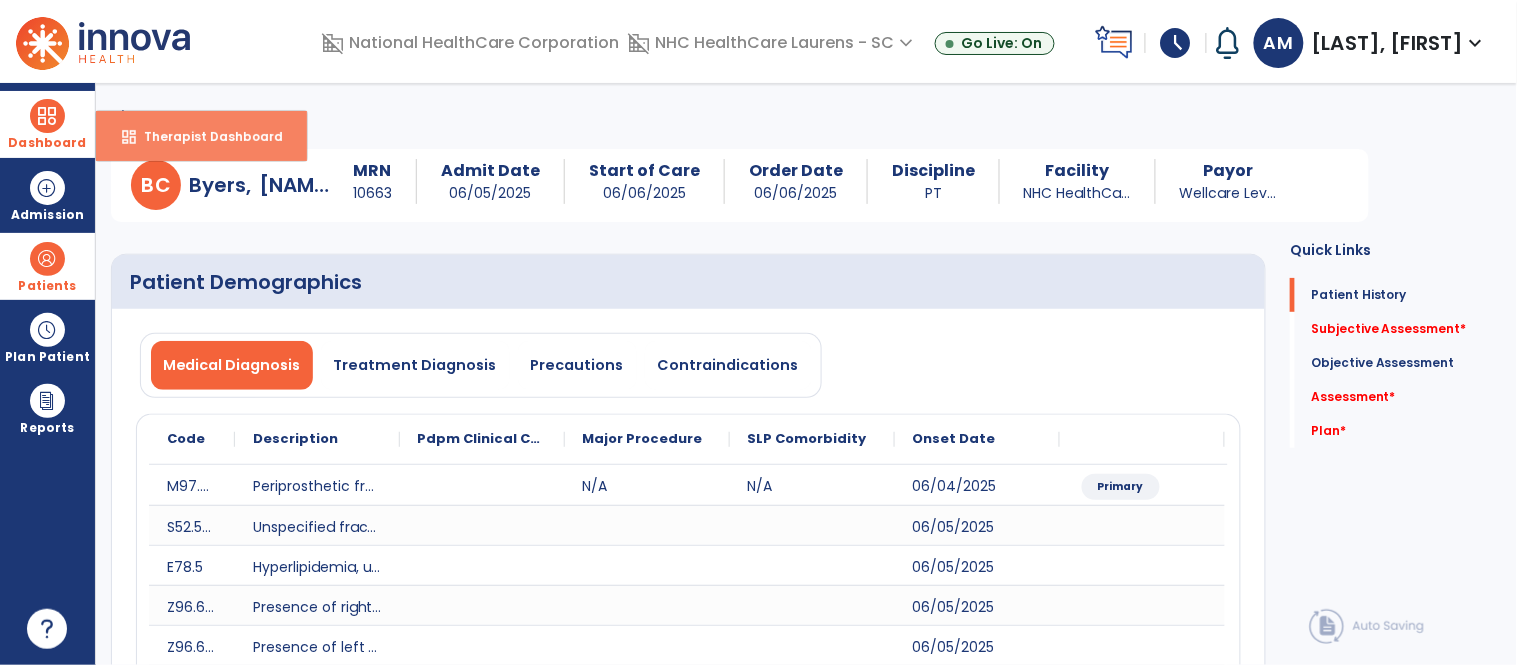 click on "dashboard  Therapist Dashboard" at bounding box center [201, 136] 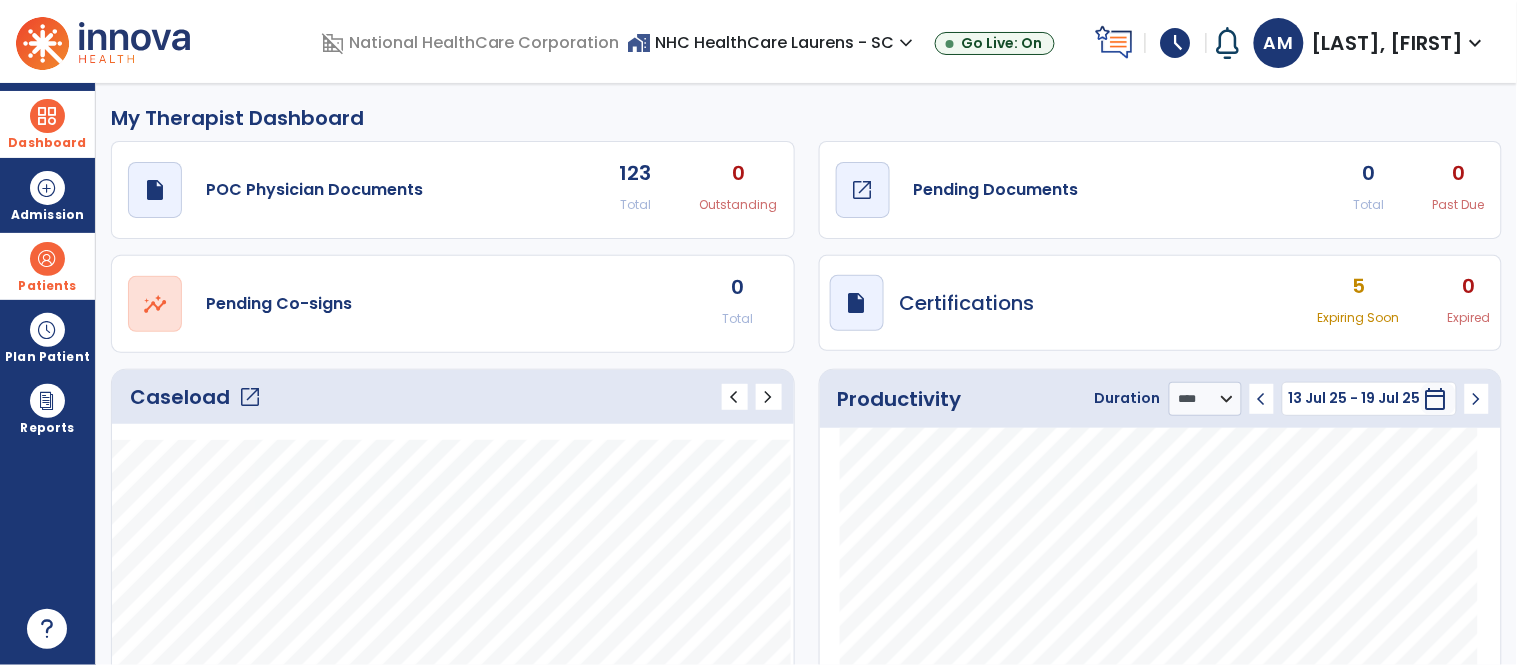 click on "Pending Documents" 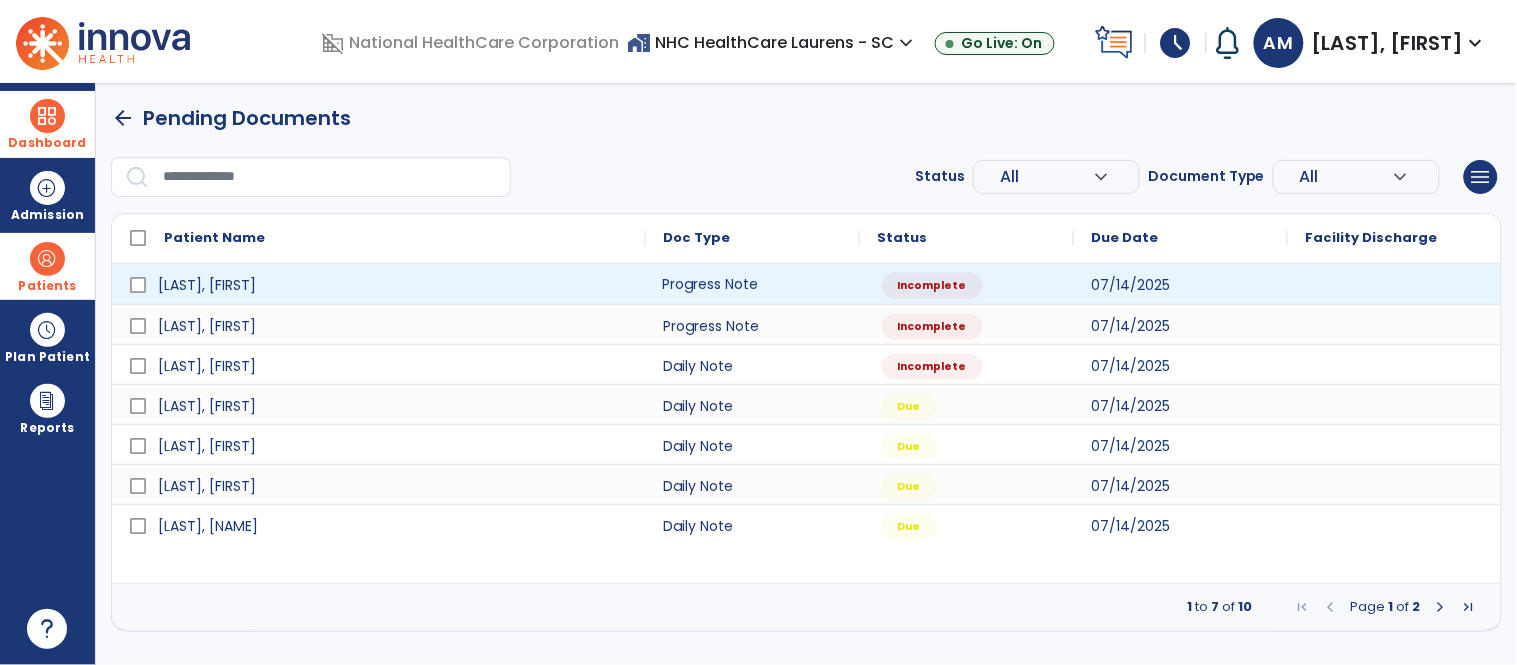 click on "Progress Note" at bounding box center (753, 284) 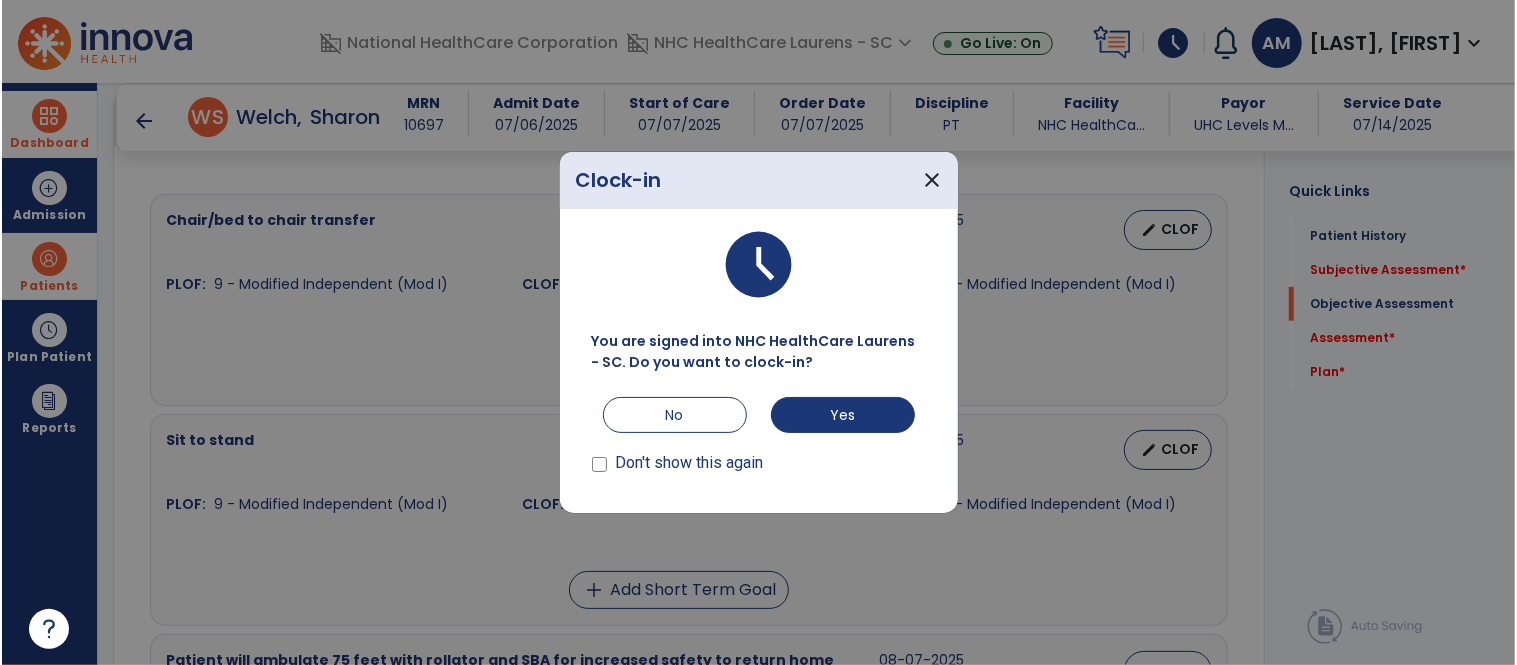 scroll, scrollTop: 740, scrollLeft: 0, axis: vertical 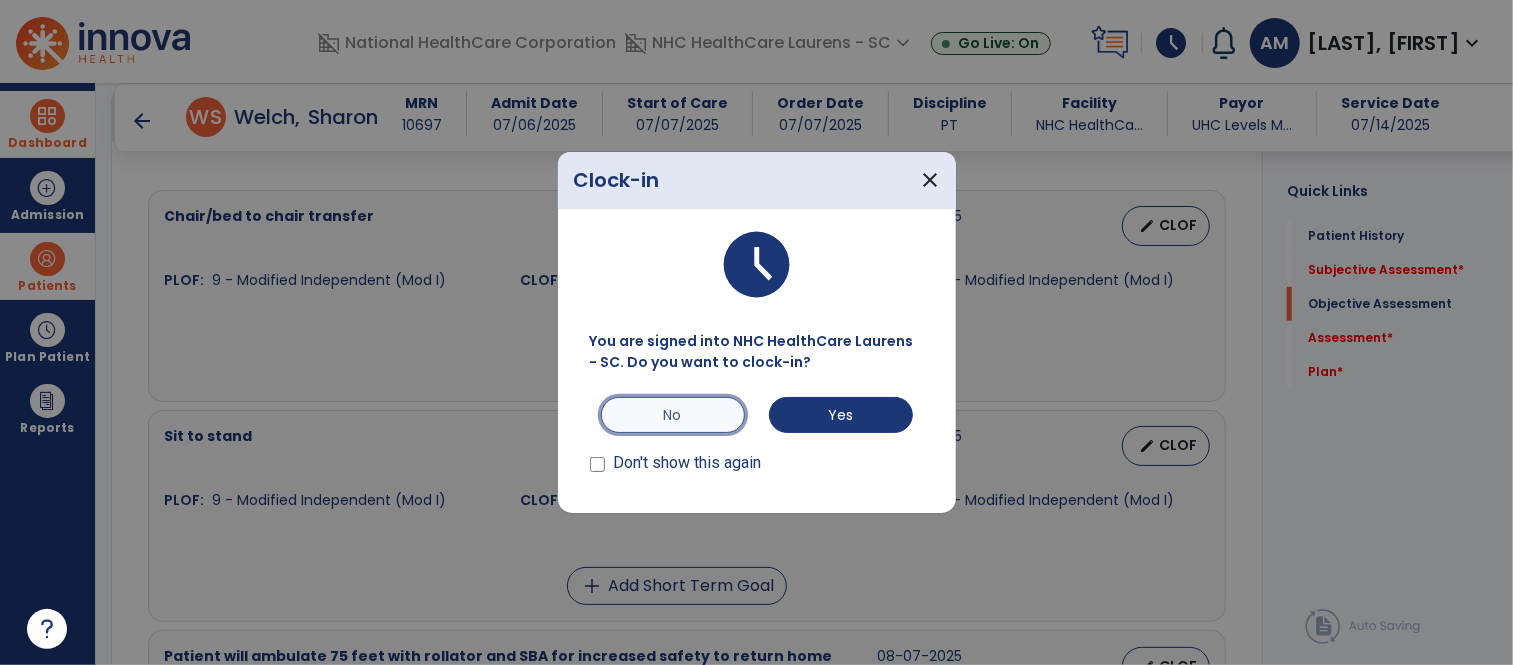 click on "No" at bounding box center [673, 415] 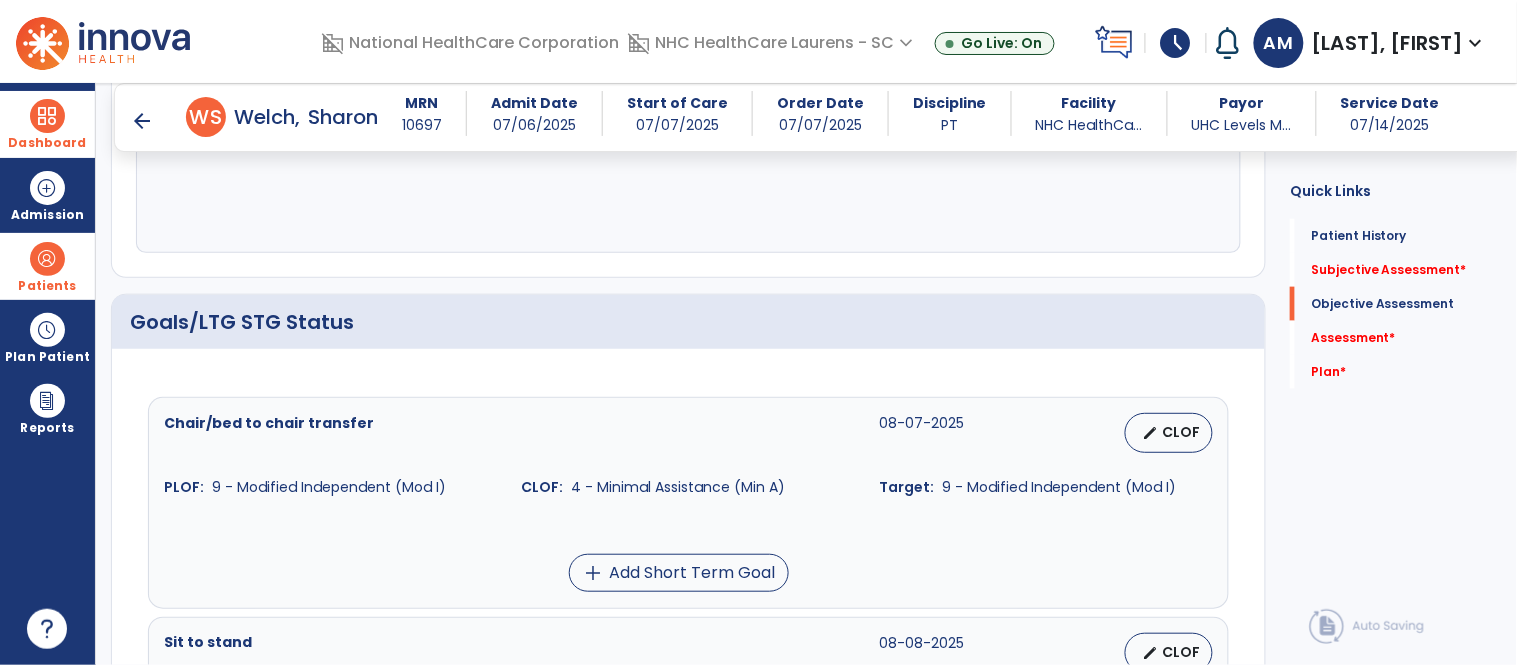 scroll, scrollTop: 530, scrollLeft: 0, axis: vertical 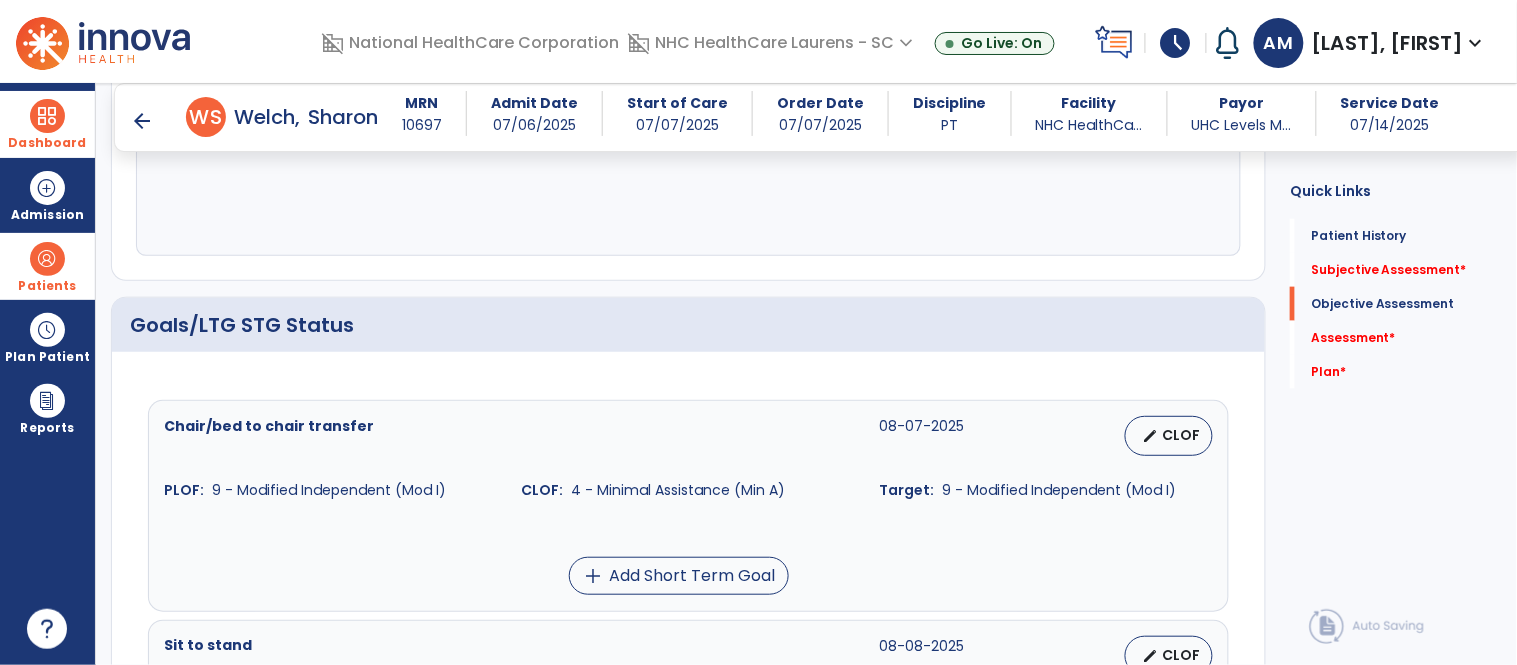 drag, startPoint x: 467, startPoint y: 413, endPoint x: 278, endPoint y: 242, distance: 254.87643 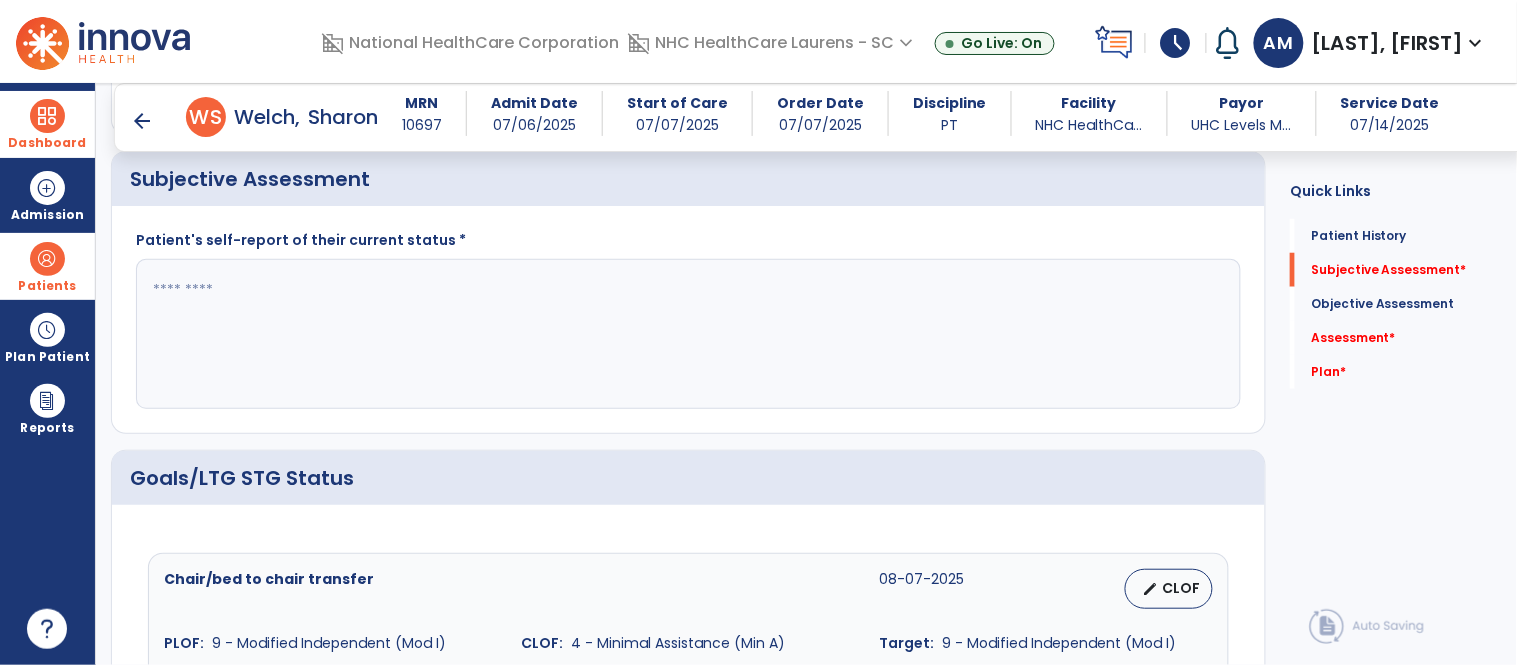 scroll, scrollTop: 375, scrollLeft: 0, axis: vertical 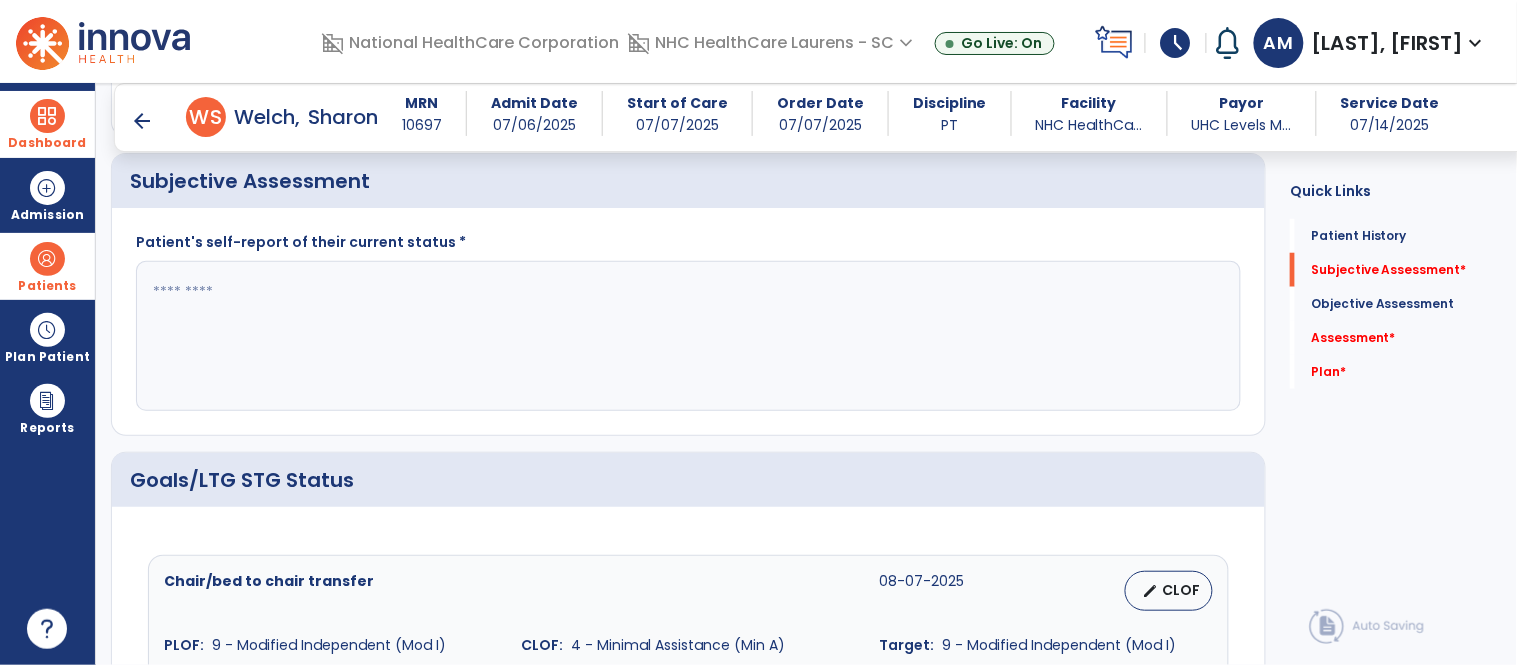 click 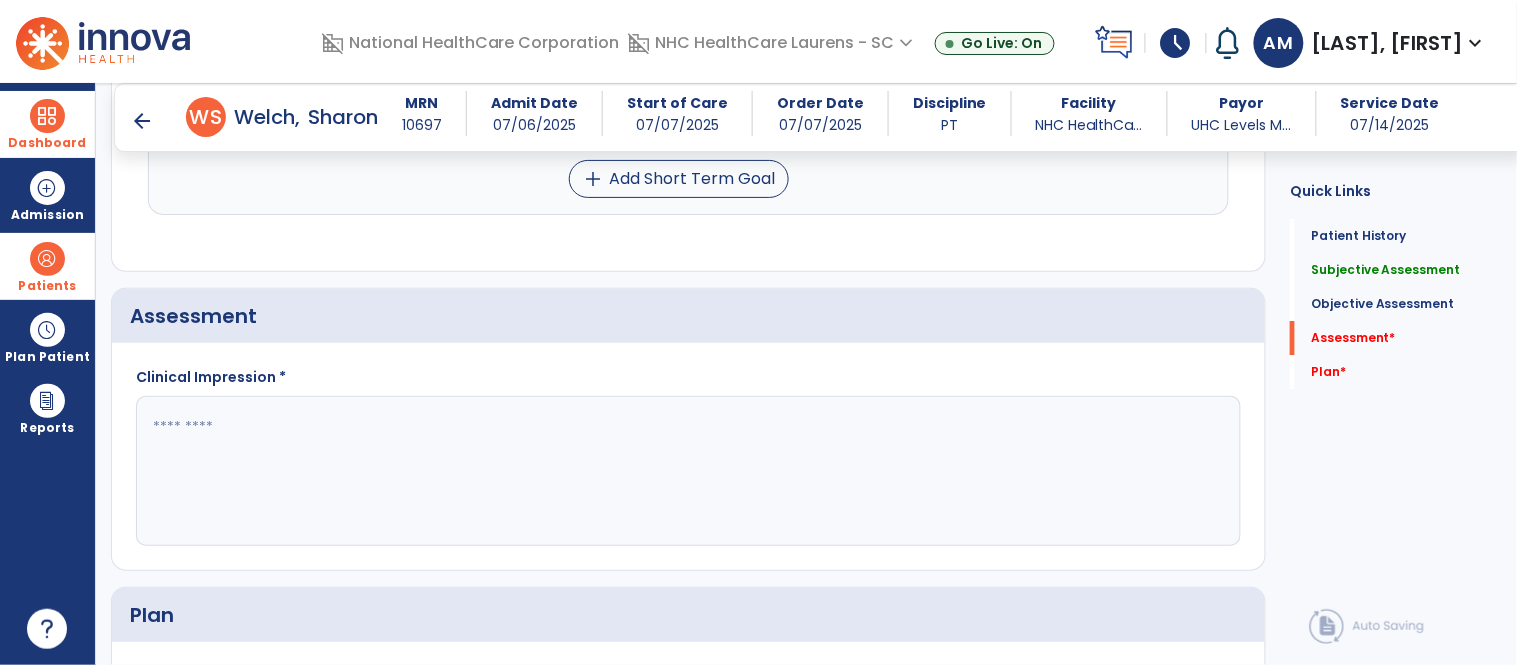 scroll, scrollTop: 1676, scrollLeft: 0, axis: vertical 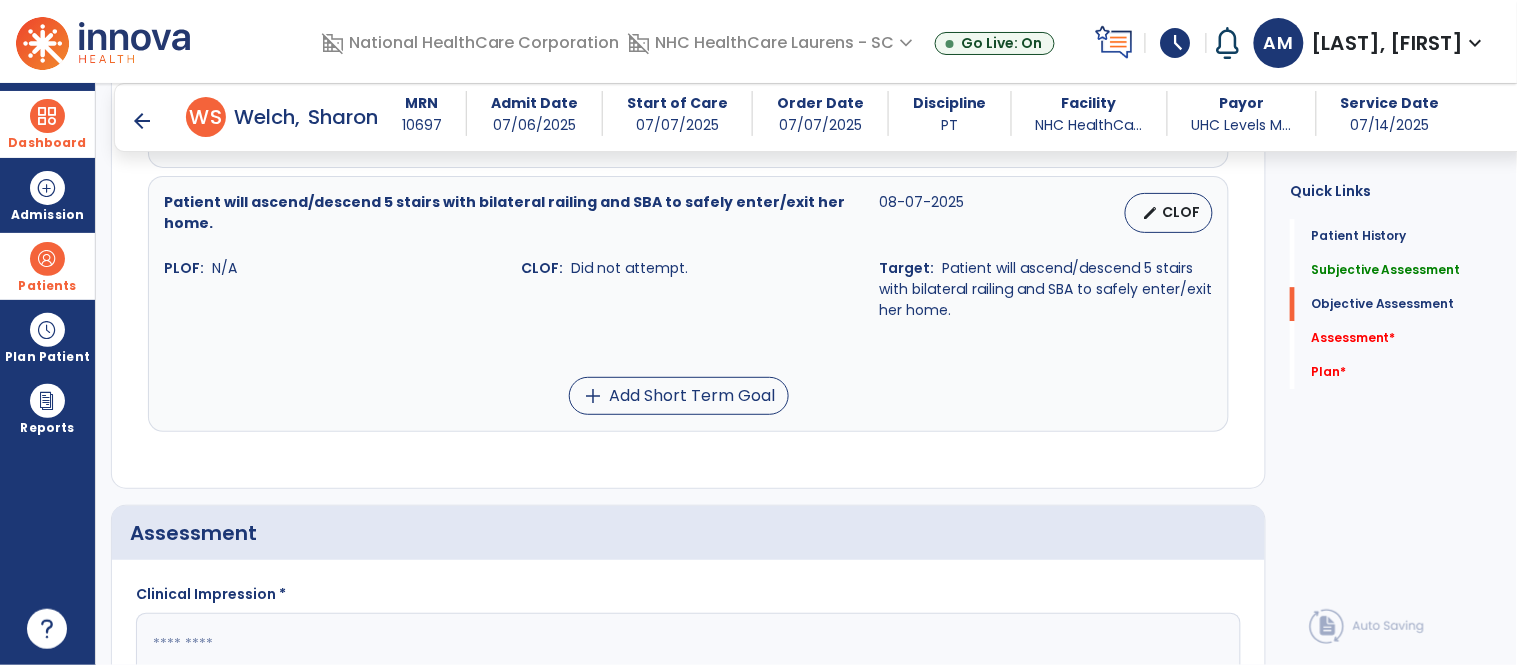type on "**********" 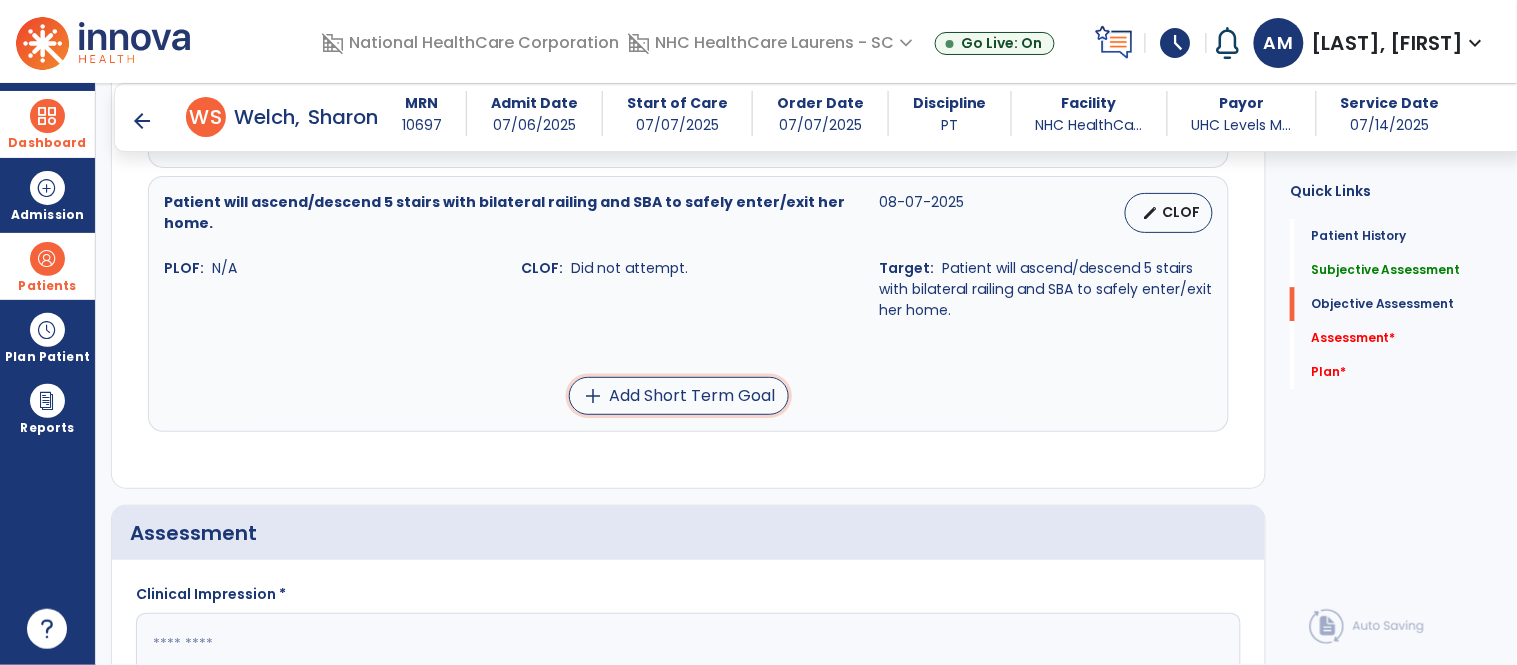click on "add  Add Short Term Goal" at bounding box center [679, 396] 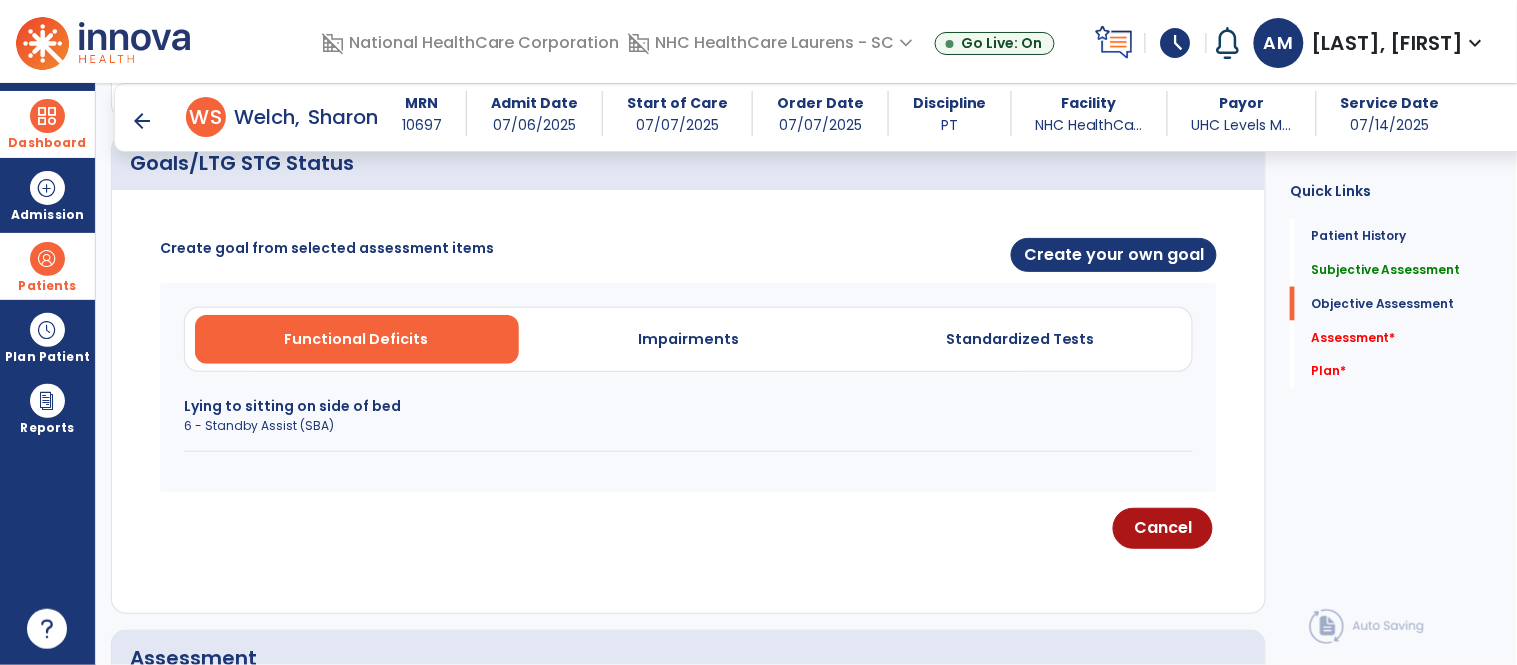 scroll, scrollTop: 727, scrollLeft: 0, axis: vertical 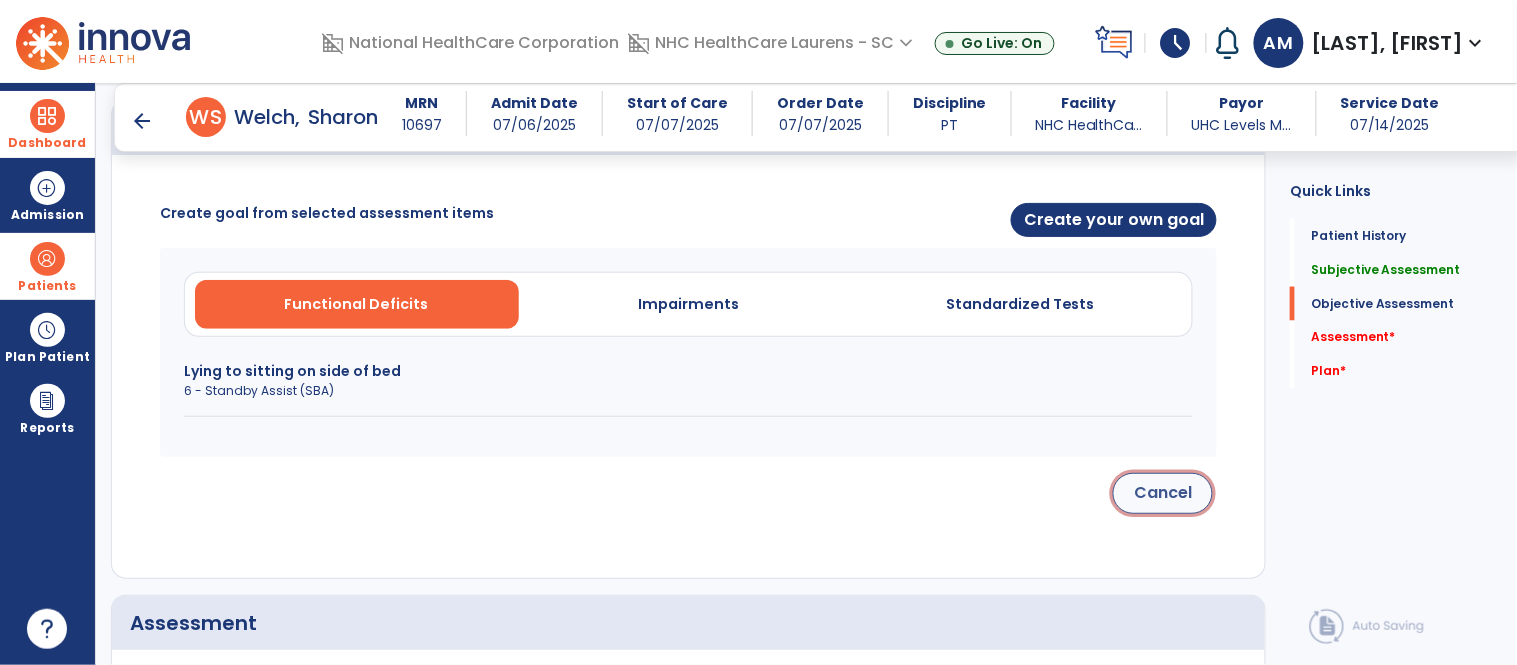 click on "Cancel" 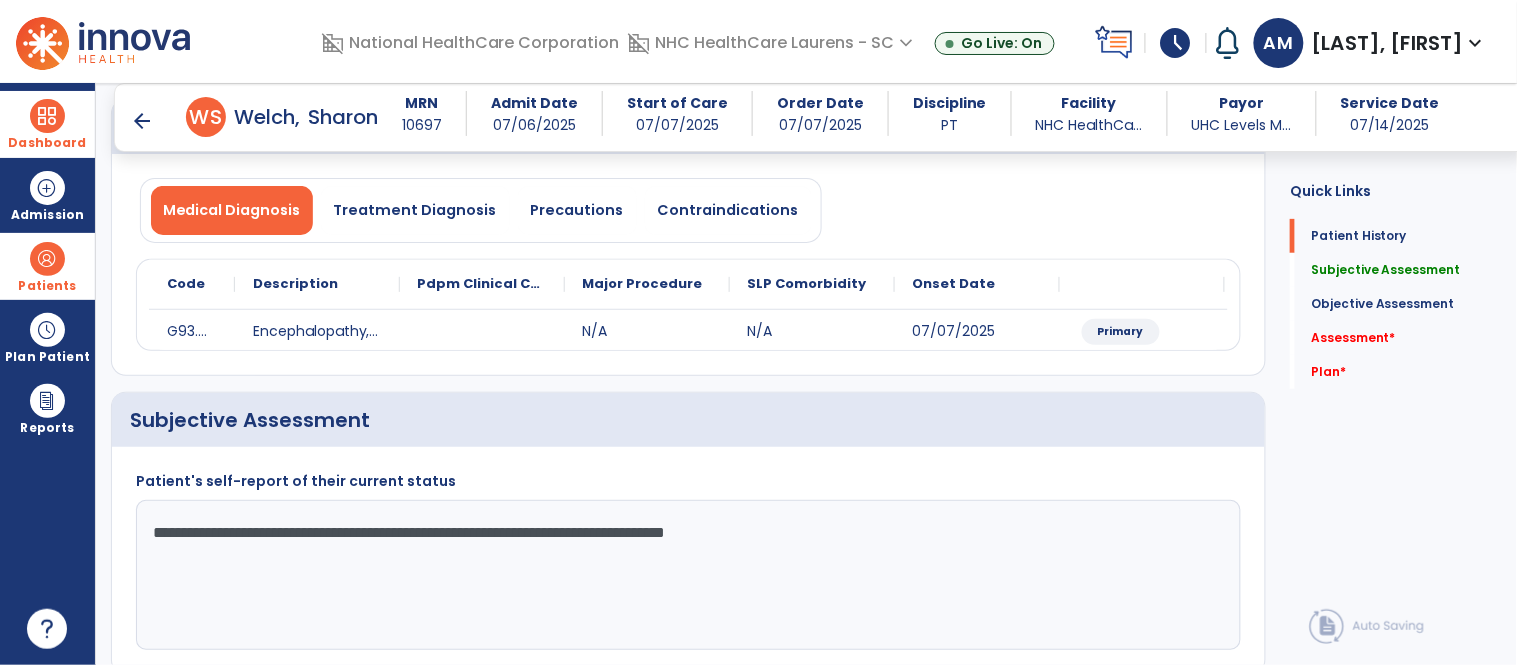 scroll, scrollTop: 182, scrollLeft: 0, axis: vertical 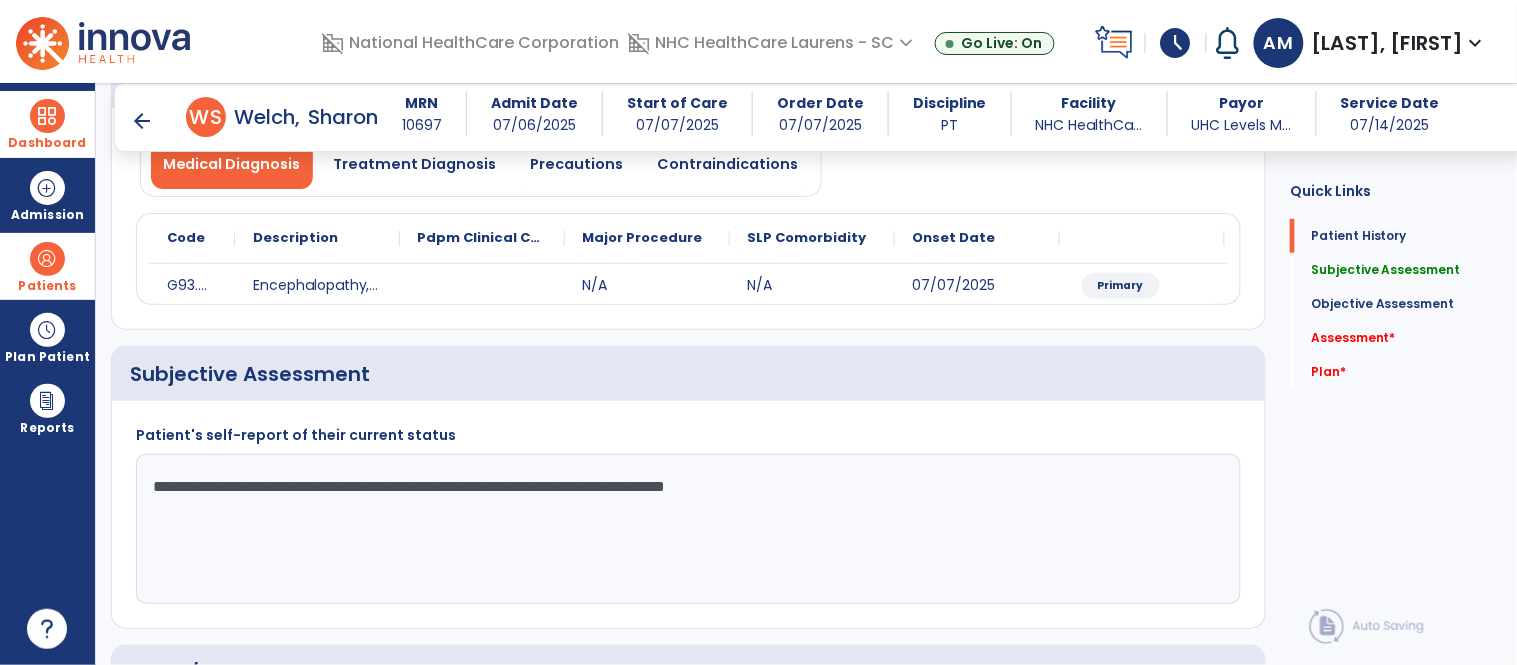 click on "arrow_back" at bounding box center (142, 121) 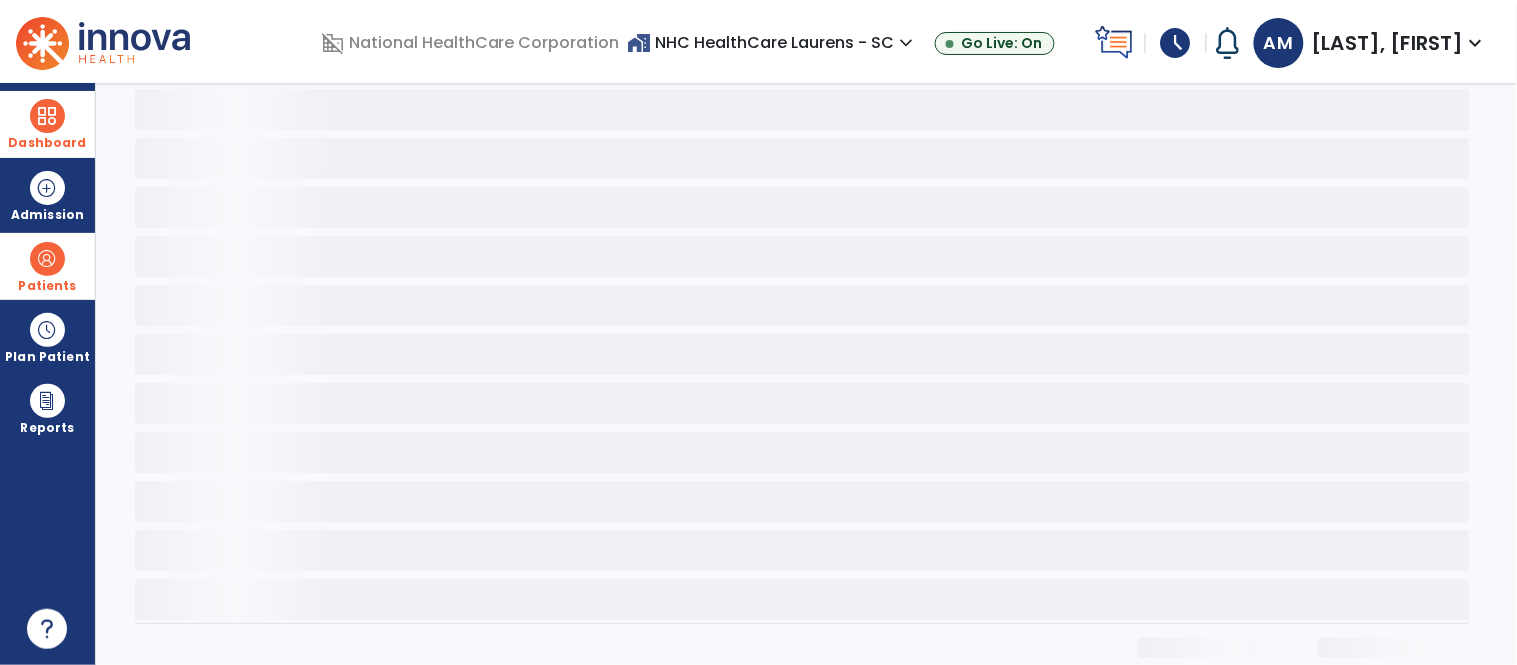 scroll, scrollTop: 0, scrollLeft: 0, axis: both 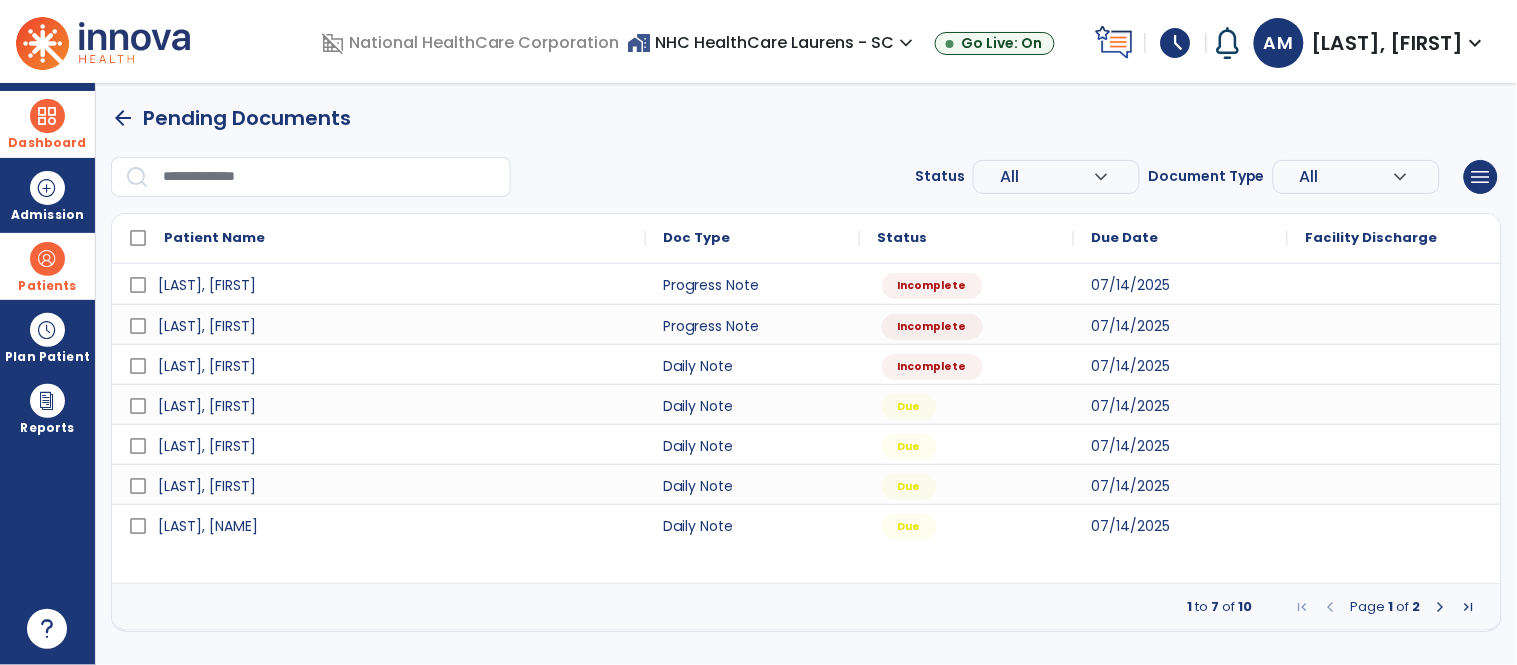 click at bounding box center (1441, 607) 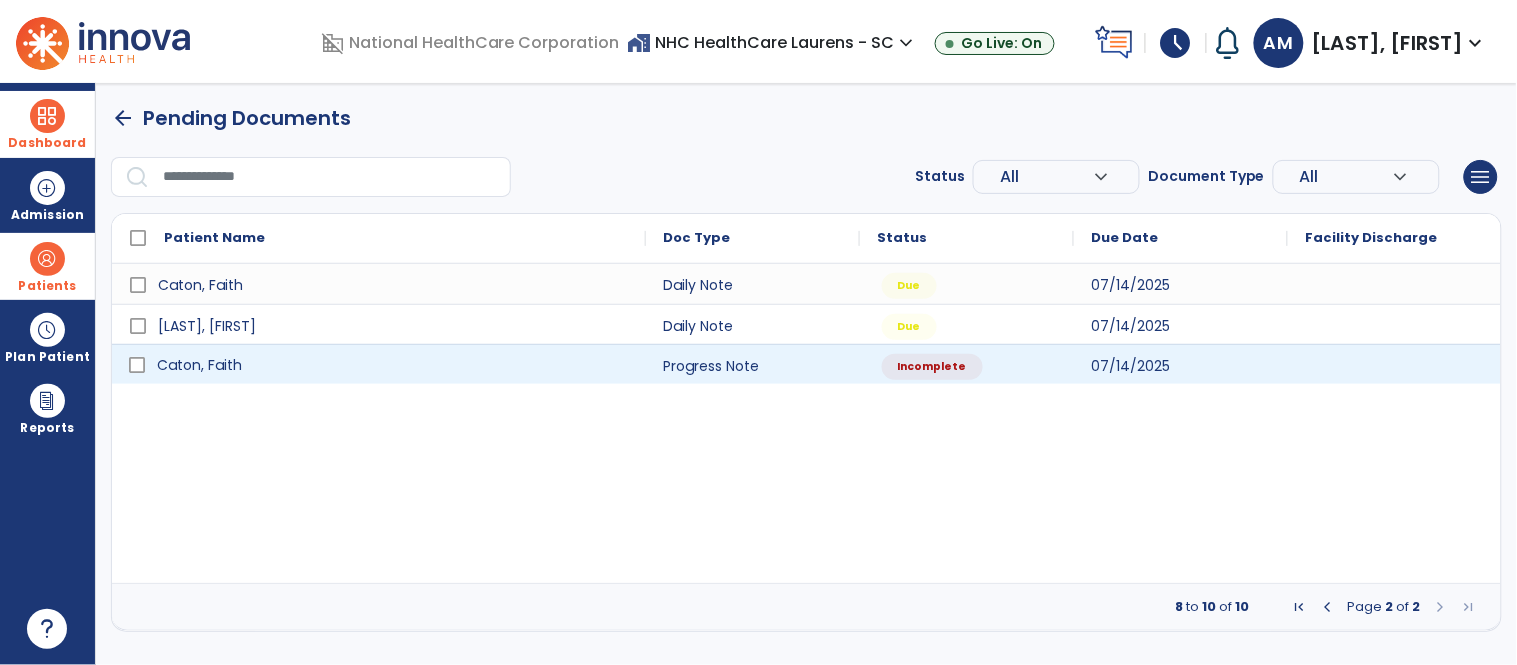 click on "Caton, Faith" at bounding box center (199, 365) 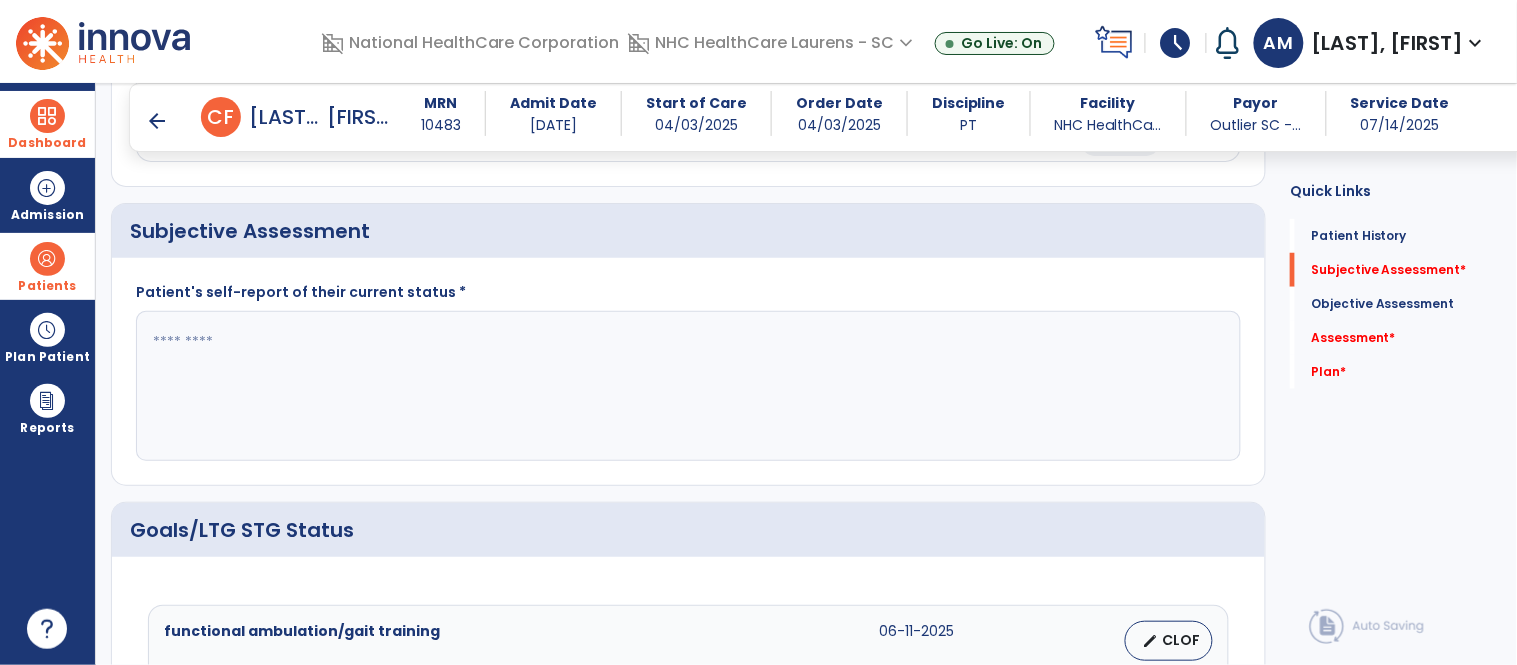 scroll, scrollTop: 334, scrollLeft: 0, axis: vertical 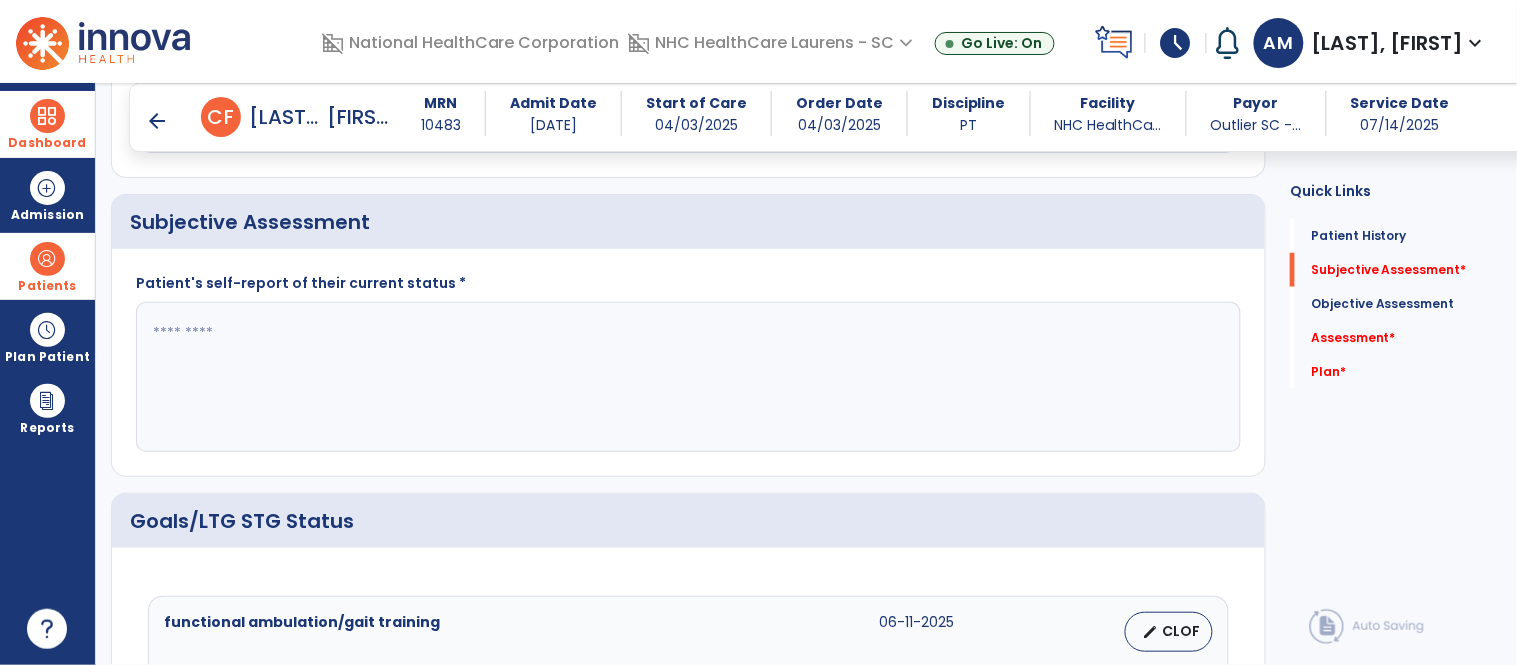 click 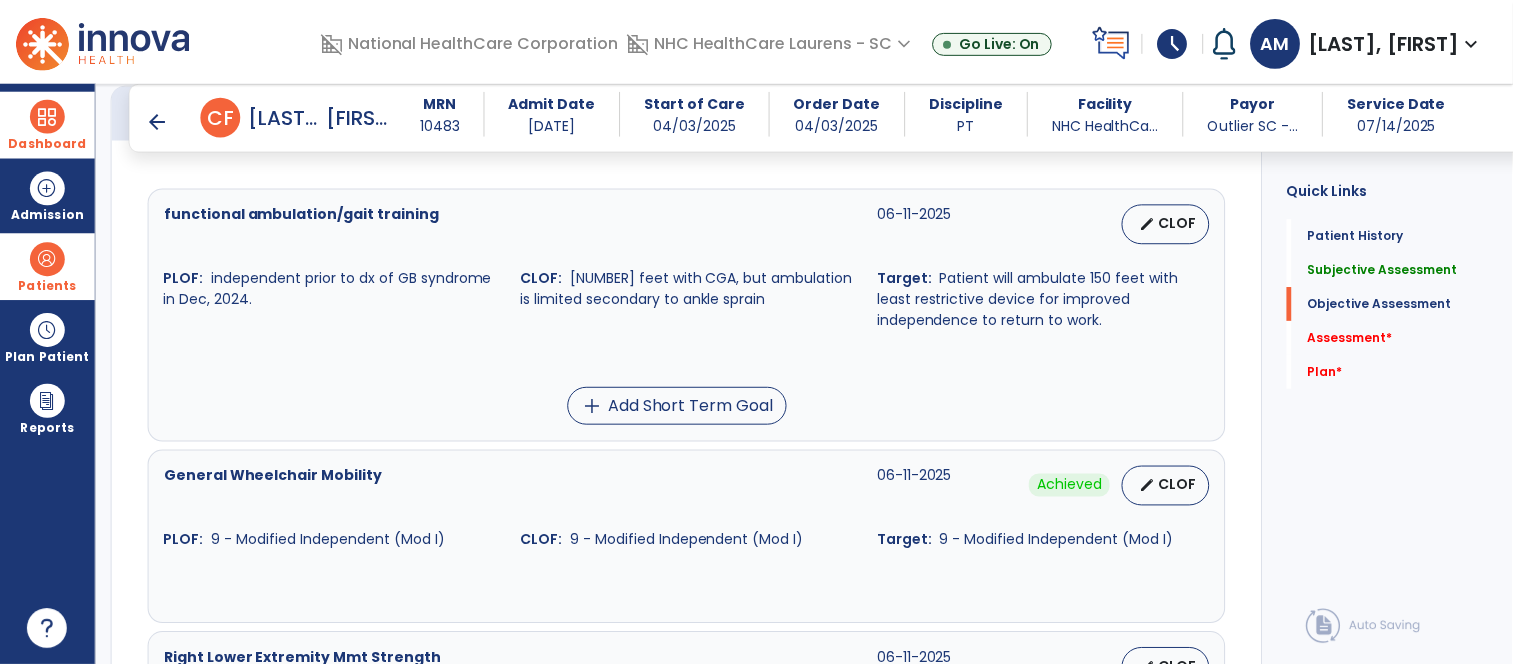 scroll, scrollTop: 741, scrollLeft: 0, axis: vertical 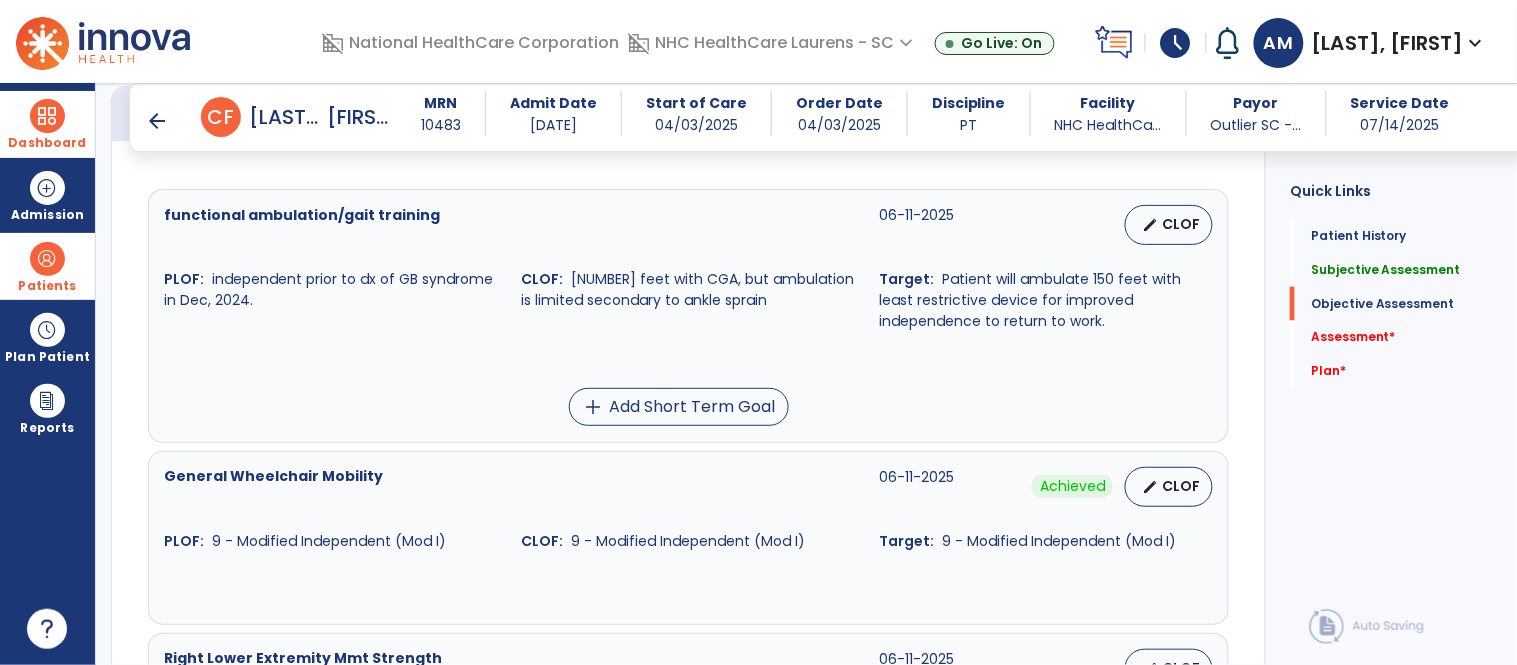 type on "**********" 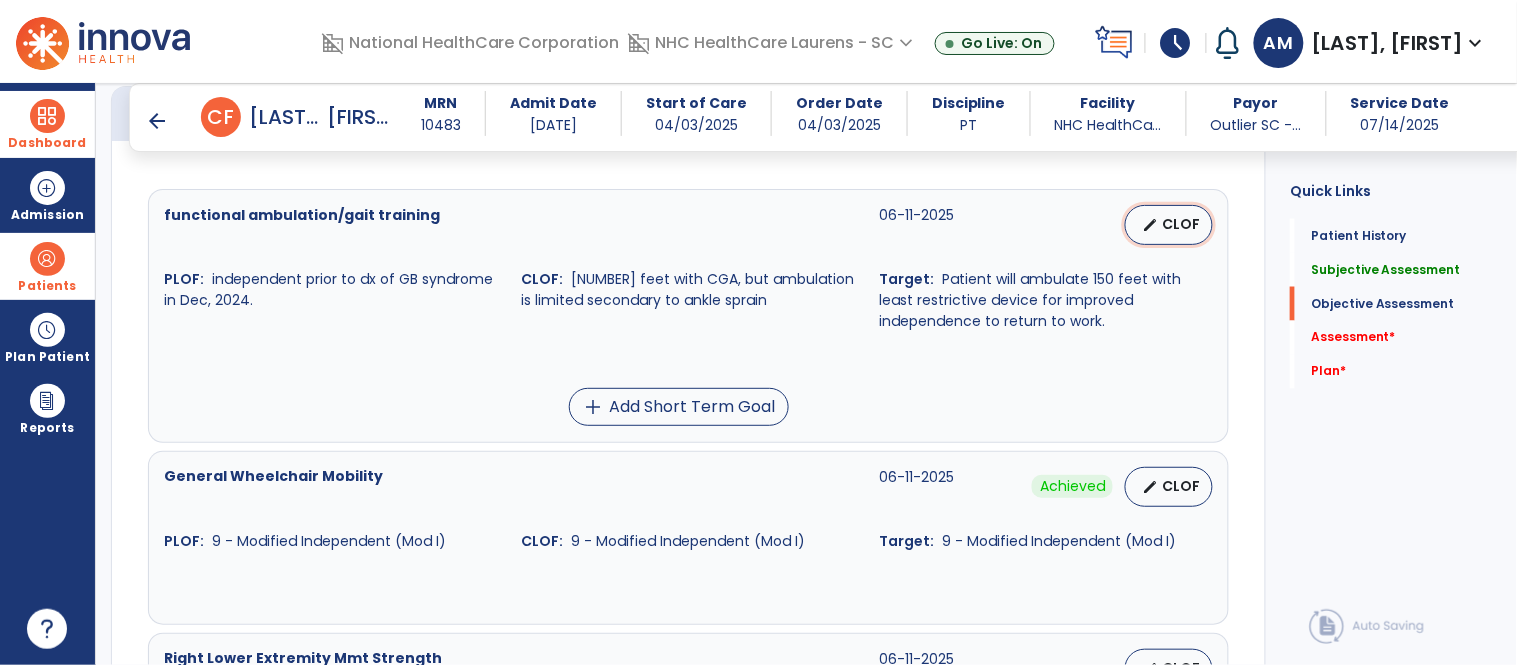click on "CLOF" at bounding box center (1181, 224) 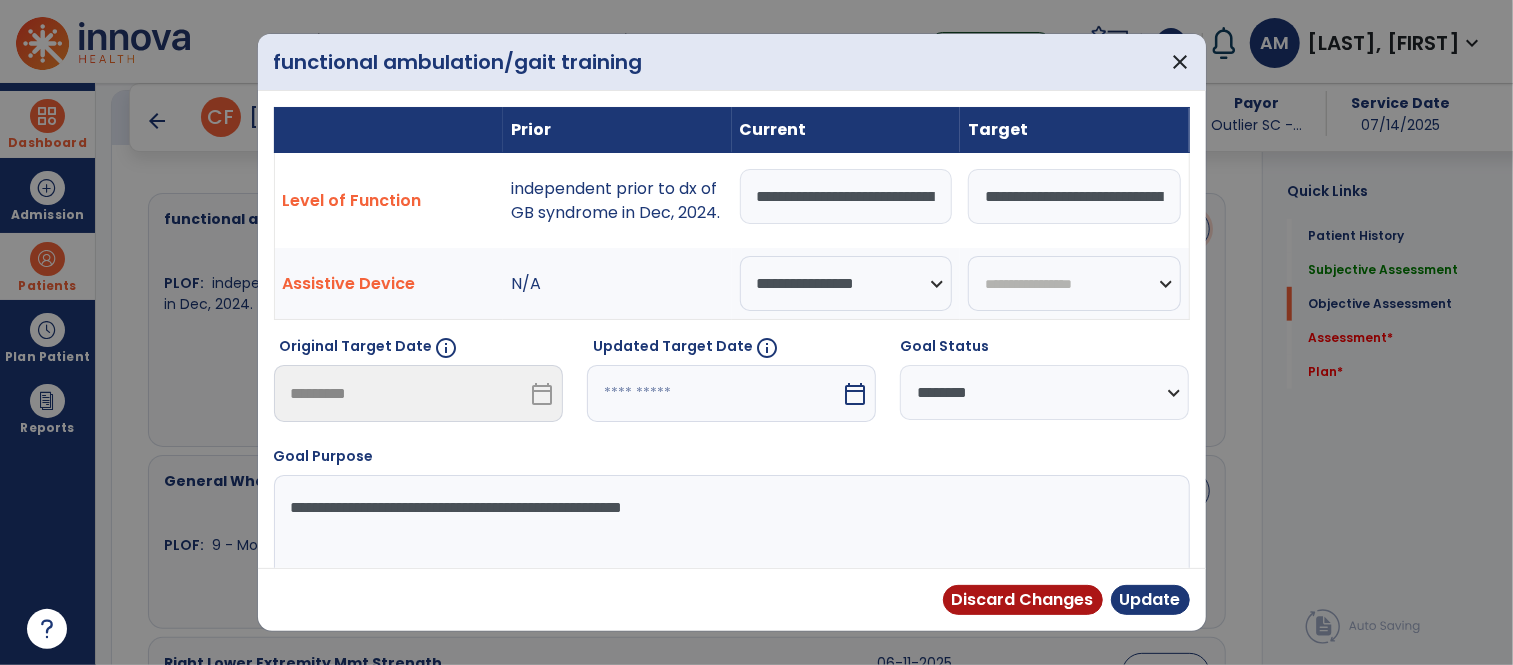 scroll, scrollTop: 741, scrollLeft: 0, axis: vertical 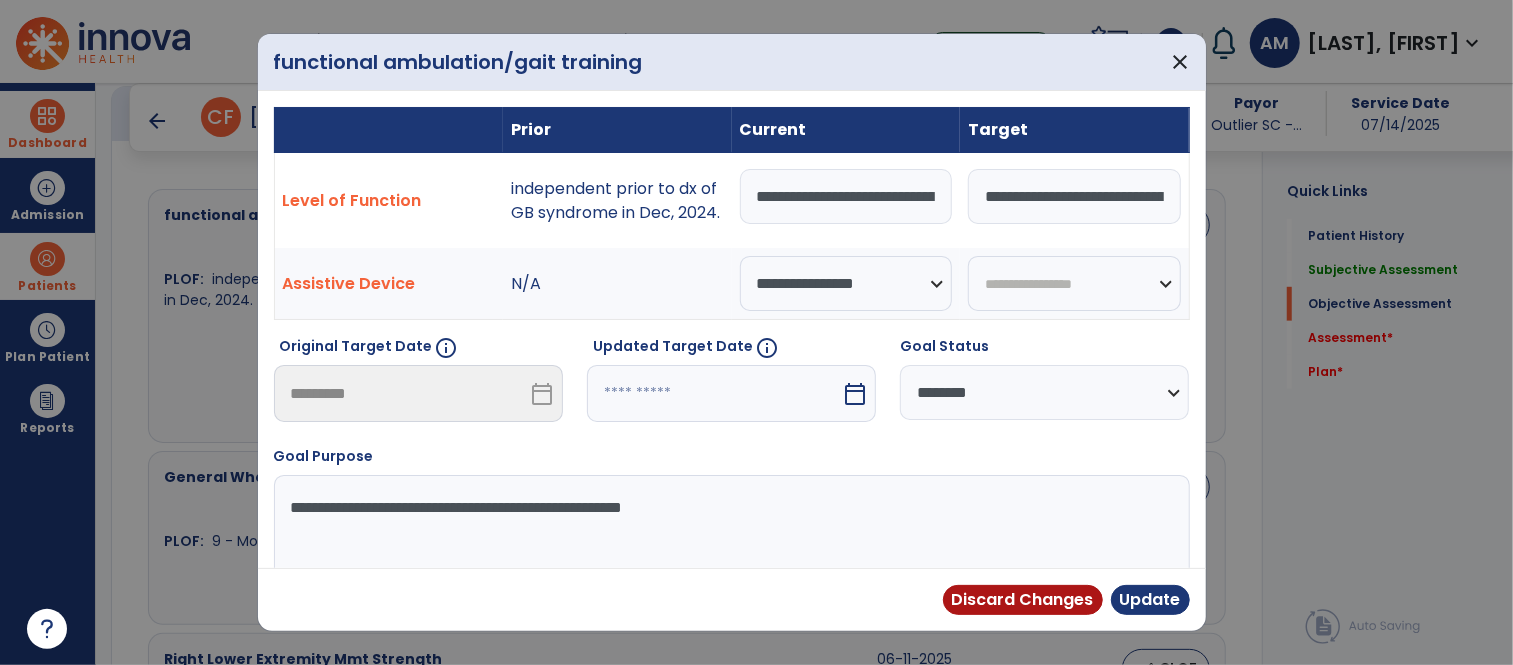 click on "**********" at bounding box center [846, 196] 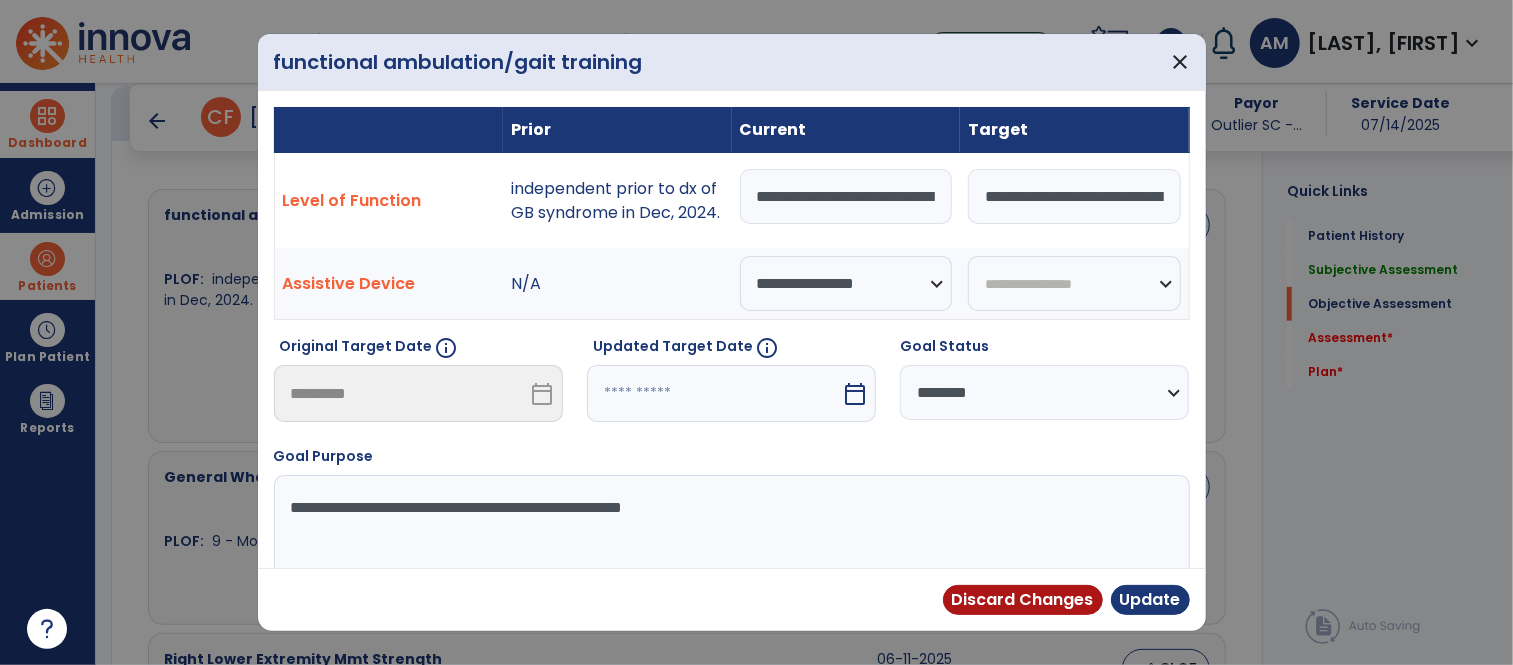 click on "**********" at bounding box center [846, 196] 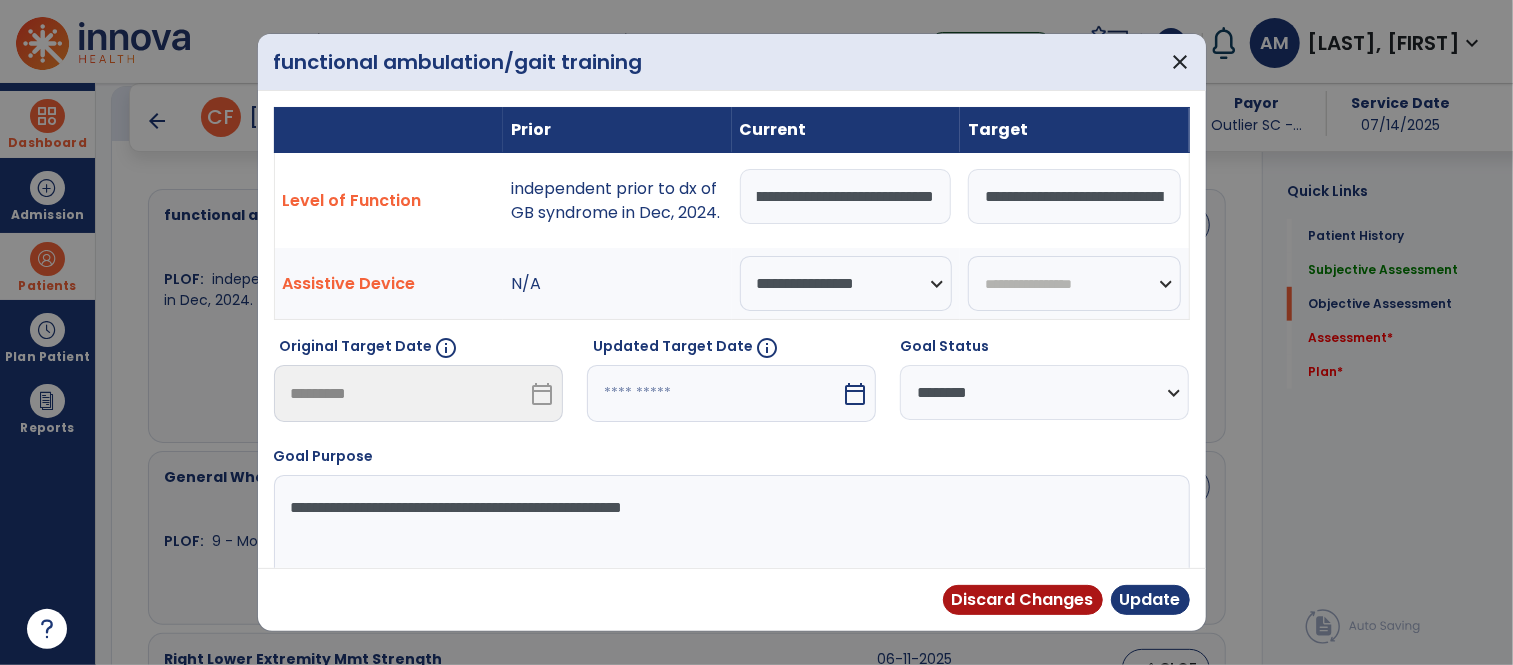 scroll, scrollTop: 0, scrollLeft: 378, axis: horizontal 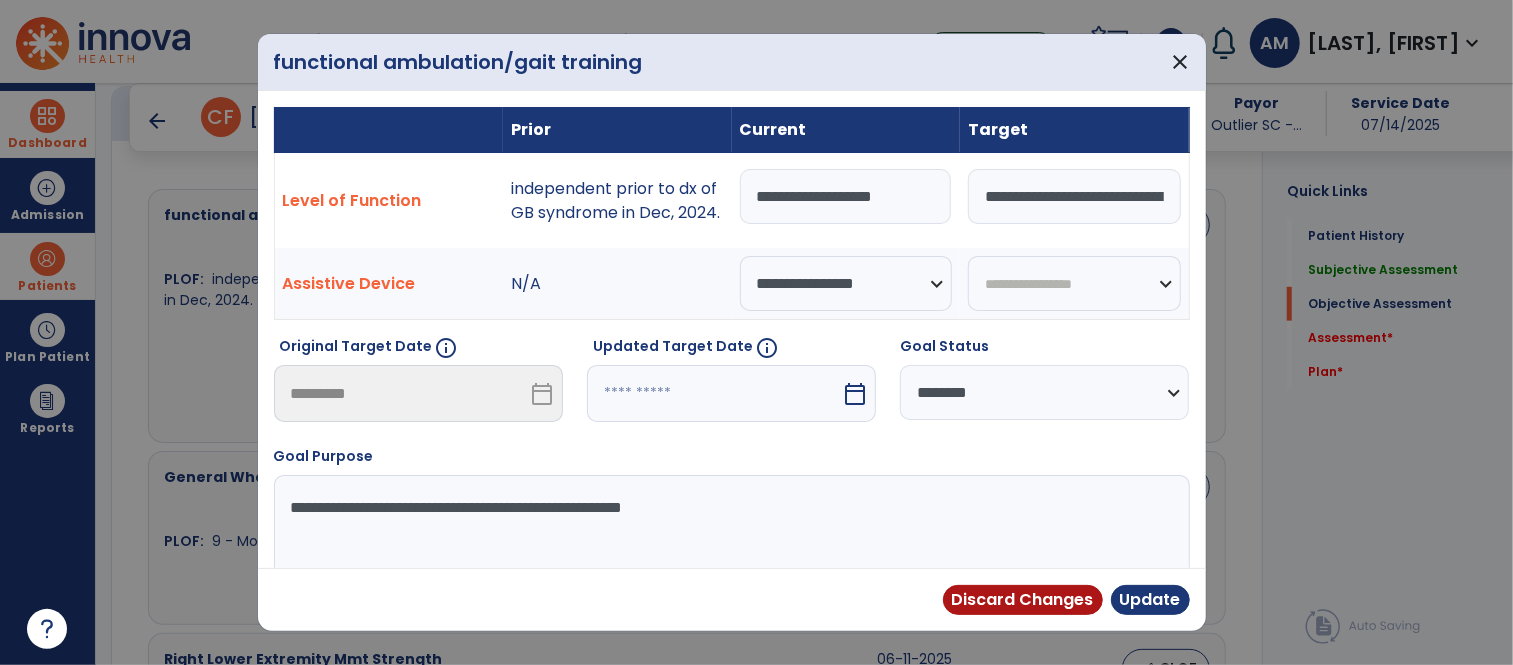 drag, startPoint x: 922, startPoint y: 190, endPoint x: 750, endPoint y: 168, distance: 173.40128 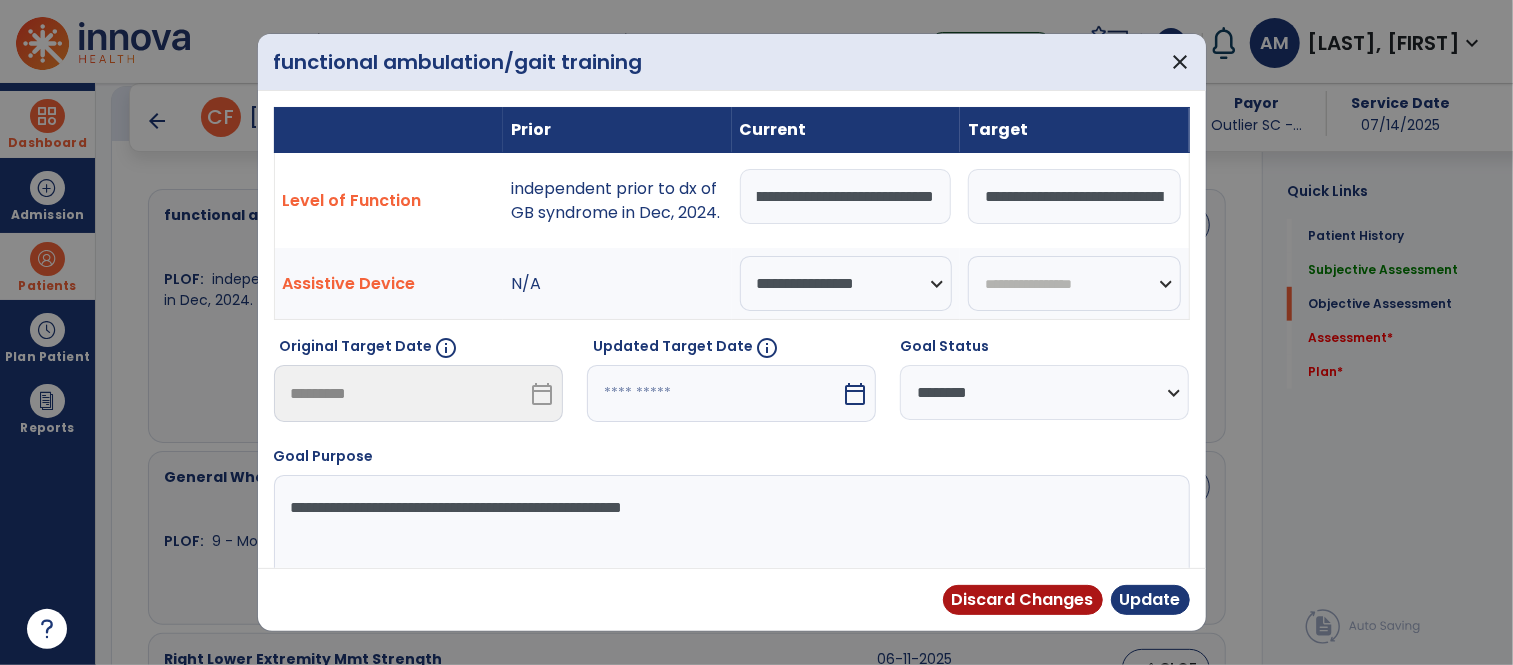 scroll, scrollTop: 0, scrollLeft: 118, axis: horizontal 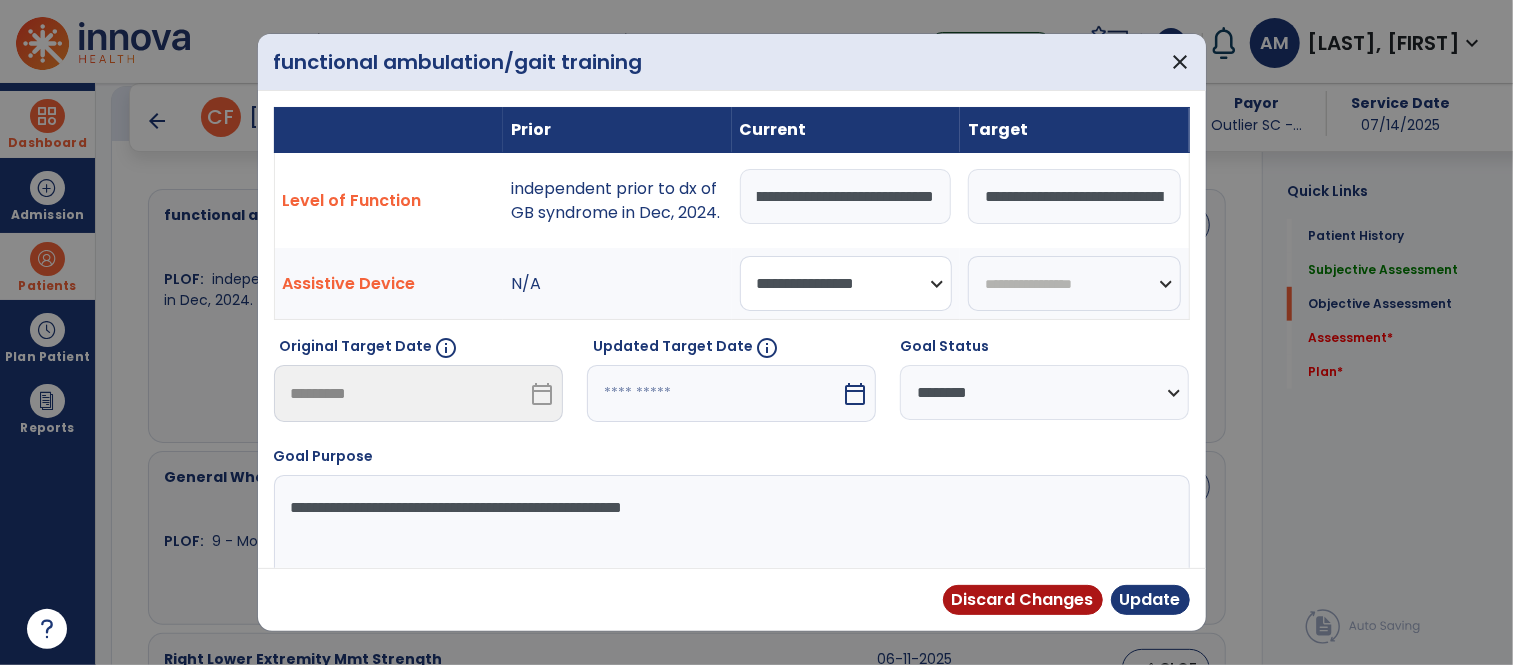 click on "**********" at bounding box center [846, 283] 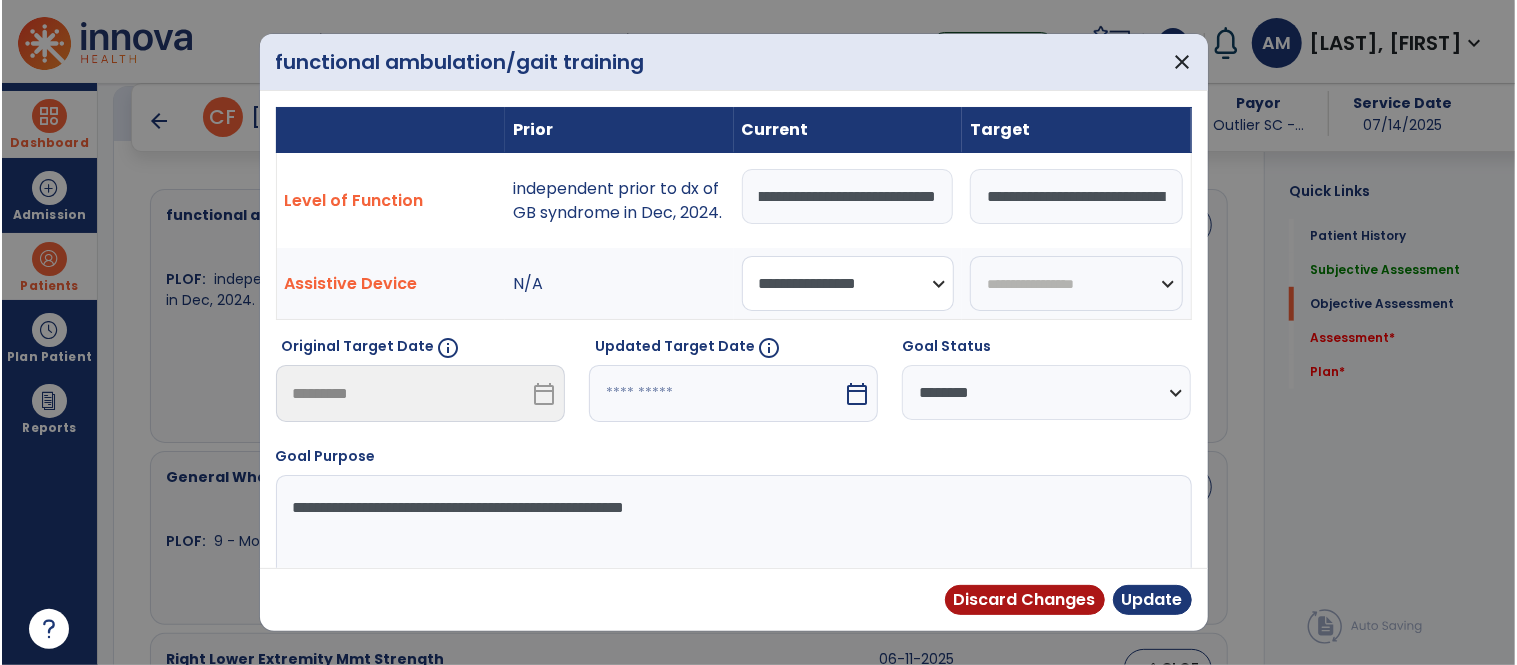 scroll, scrollTop: 0, scrollLeft: 0, axis: both 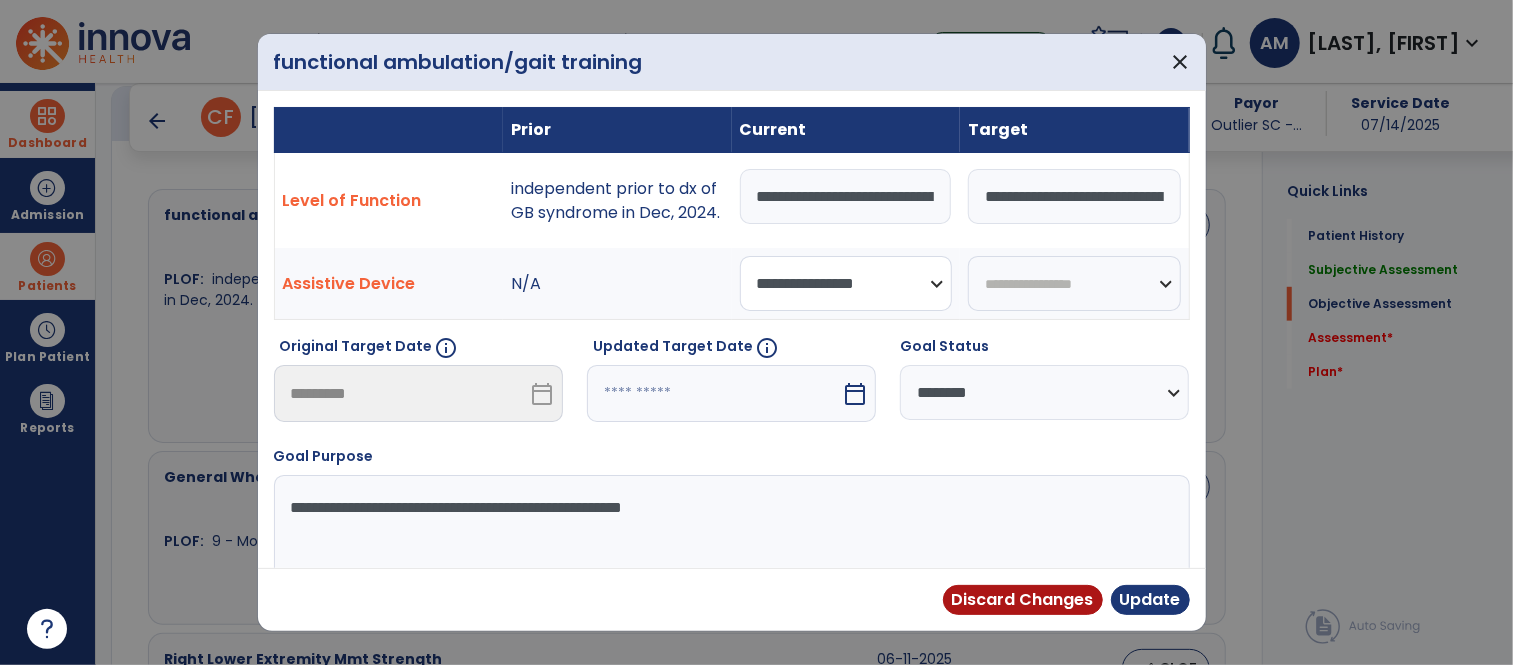 select on "**********" 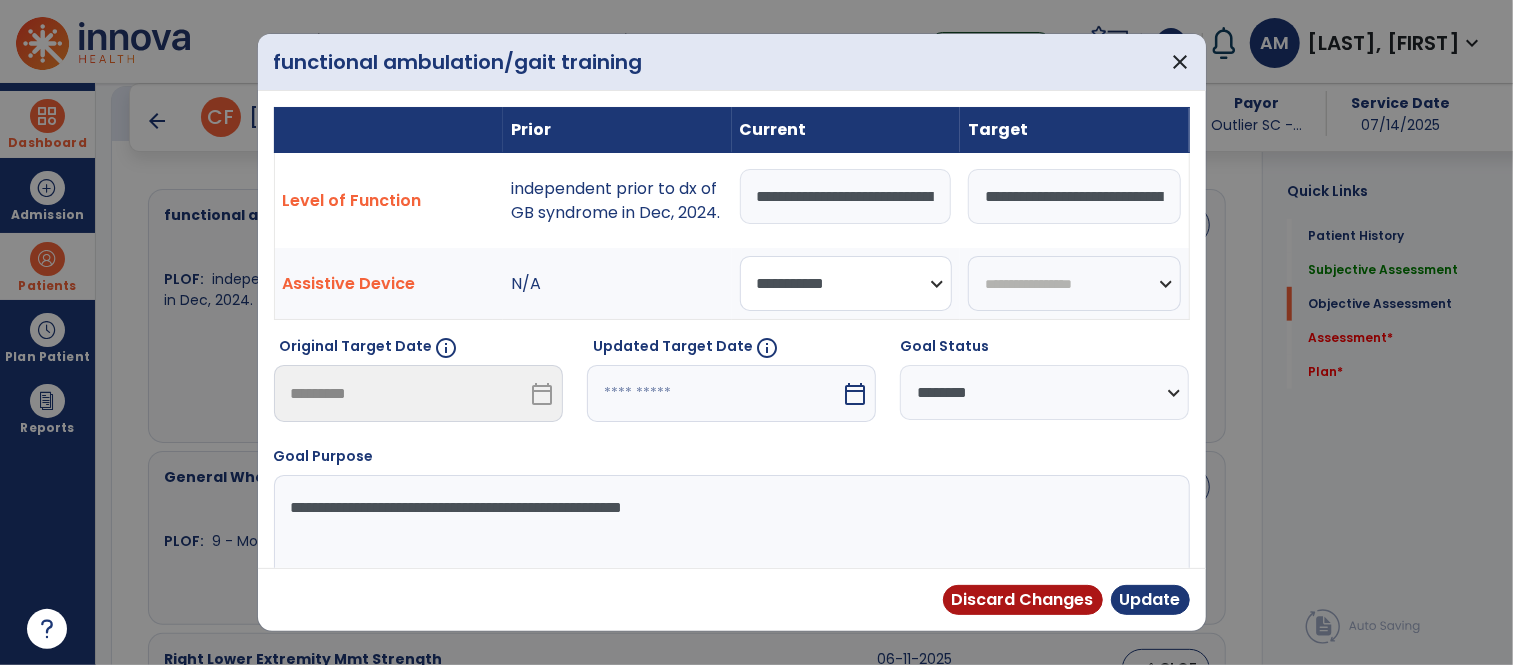 click on "**********" at bounding box center [846, 283] 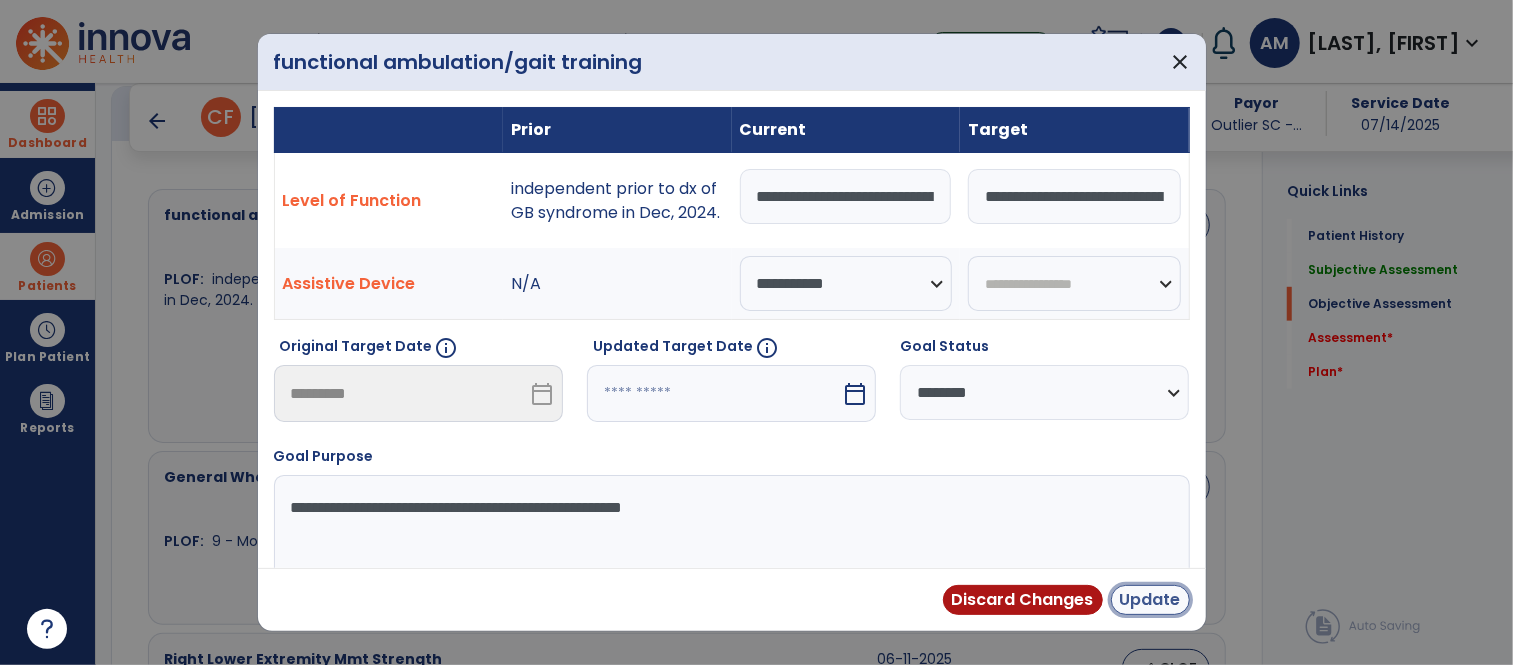 click on "Update" at bounding box center [1150, 600] 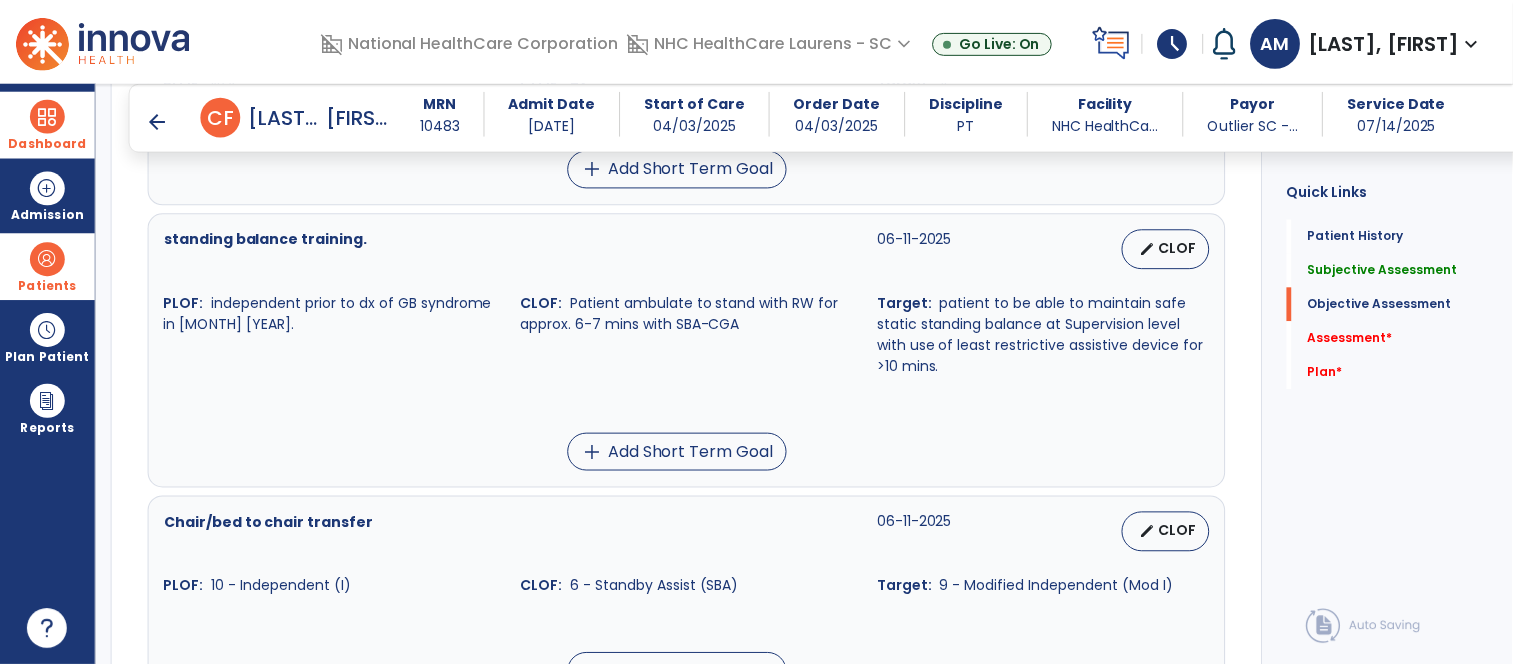scroll, scrollTop: 1603, scrollLeft: 0, axis: vertical 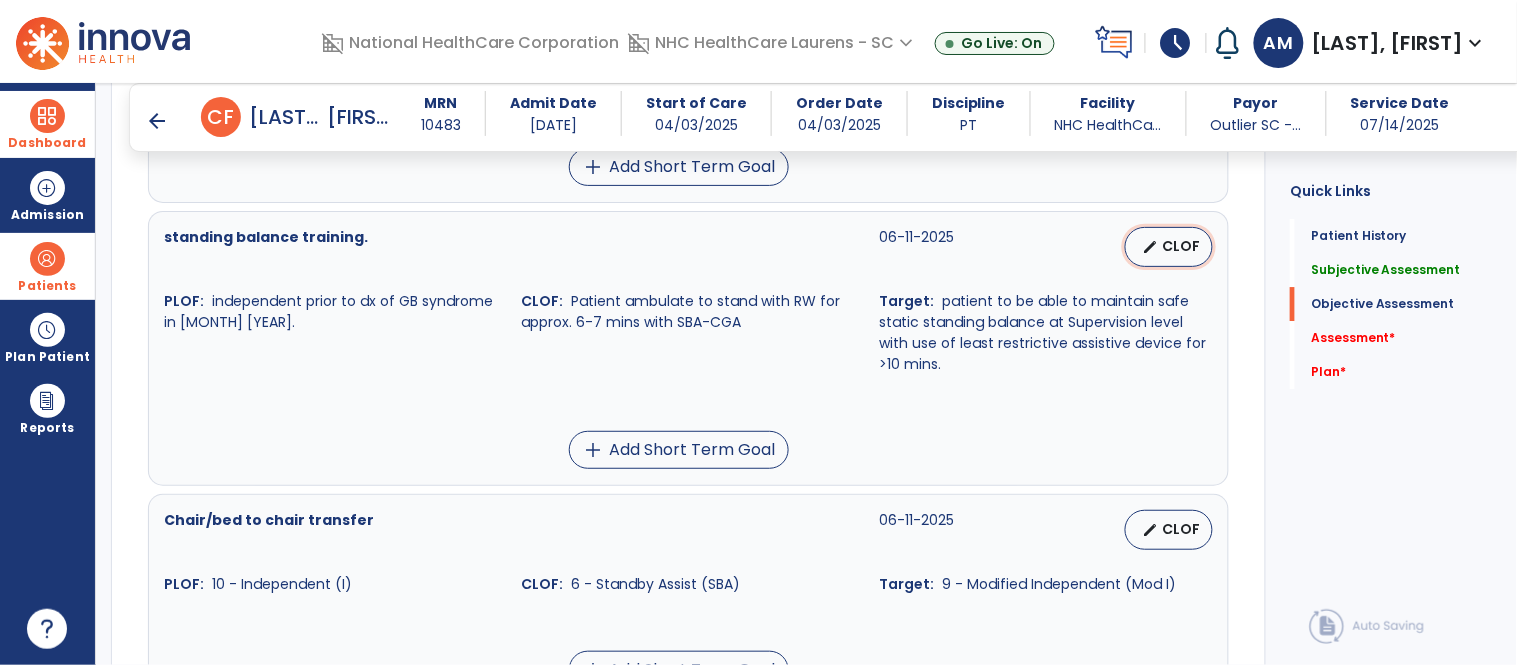 click on "edit" at bounding box center [1150, 247] 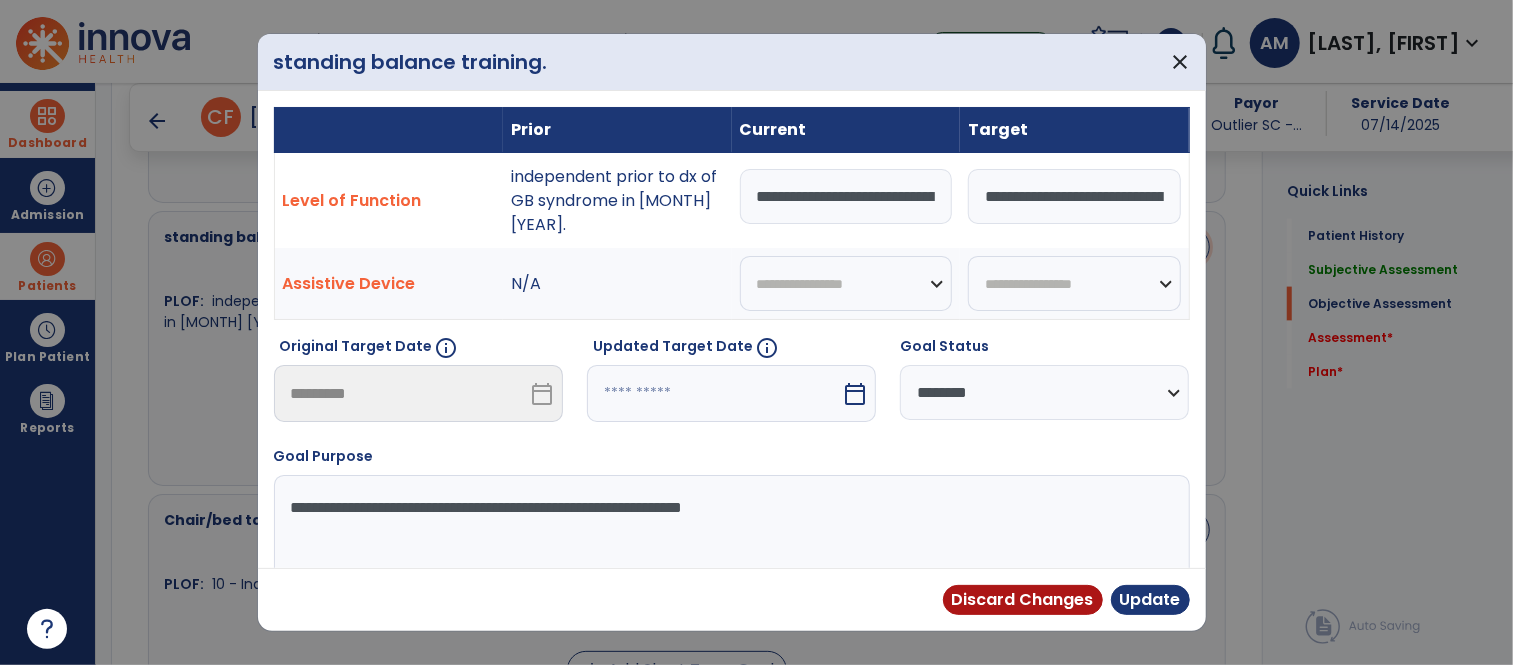 scroll, scrollTop: 1603, scrollLeft: 0, axis: vertical 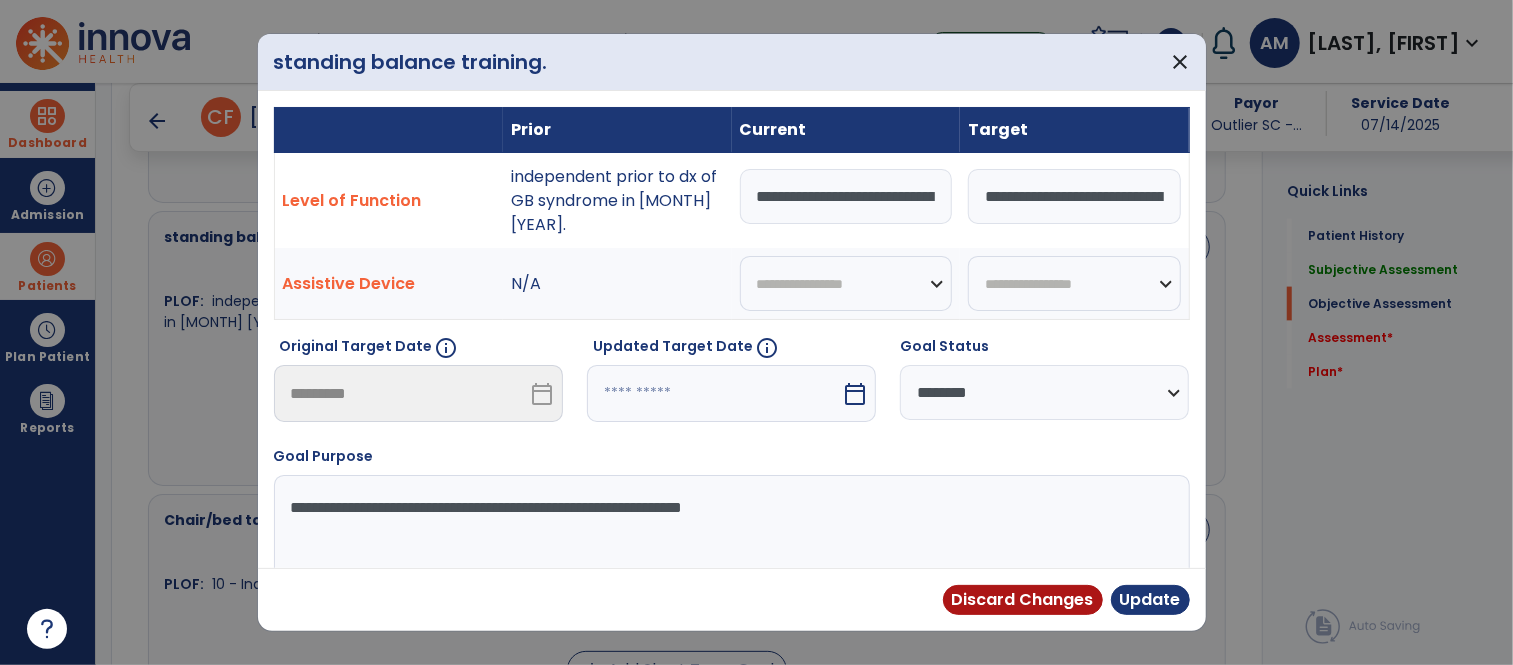 click on "**********" at bounding box center [846, 196] 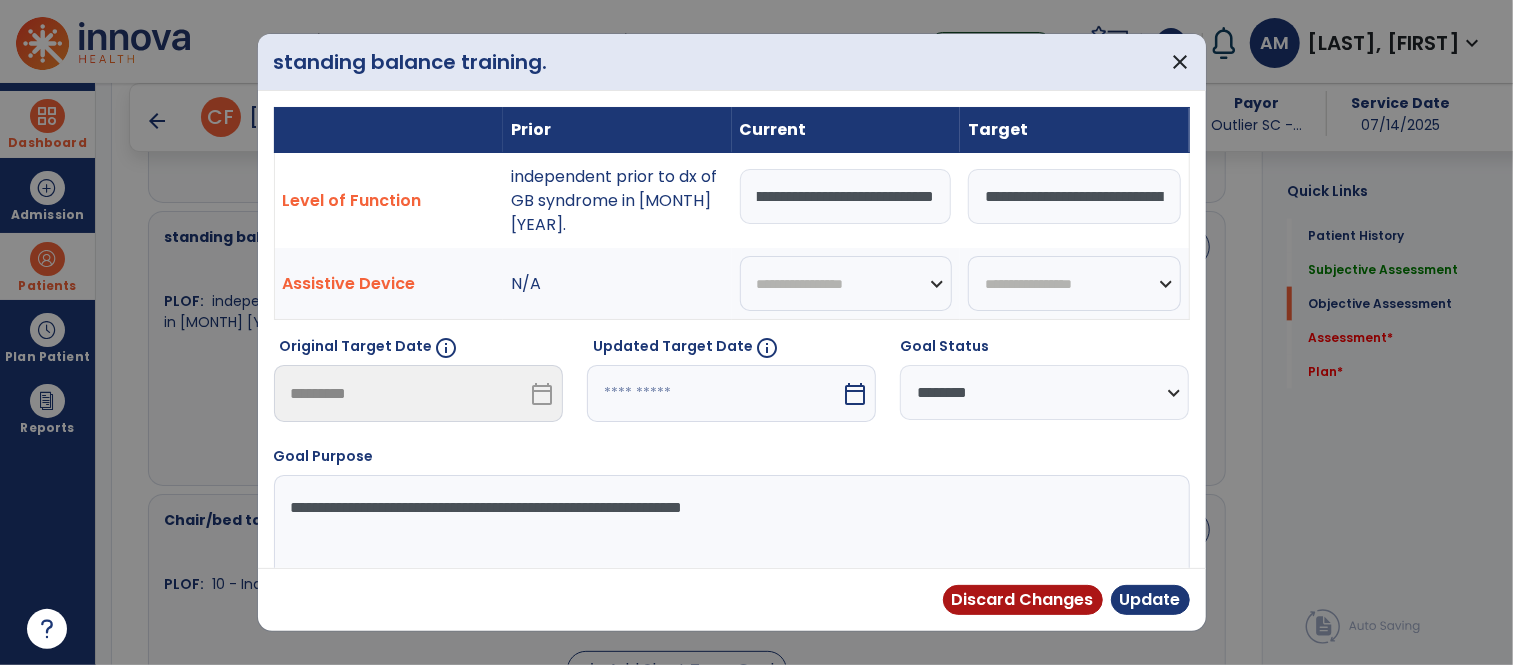 scroll, scrollTop: 0, scrollLeft: 380, axis: horizontal 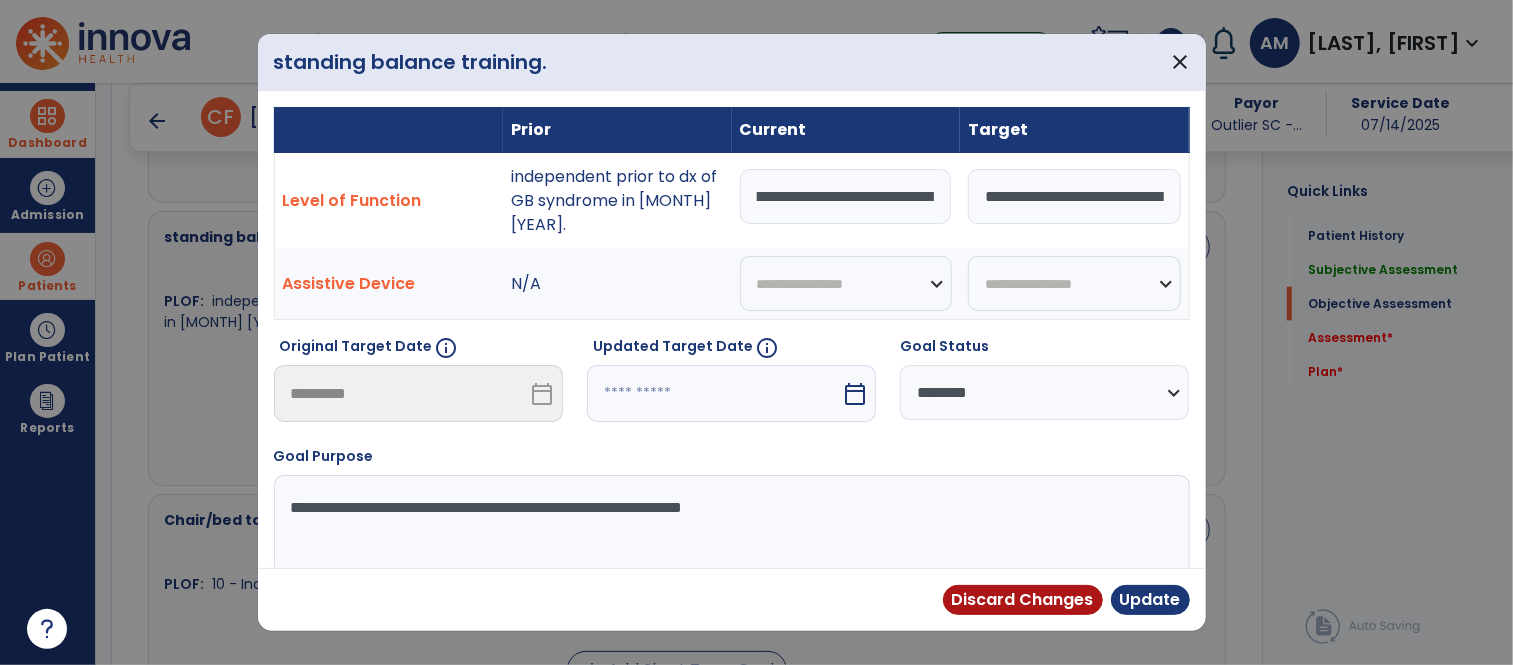 click on "**********" at bounding box center (846, 196) 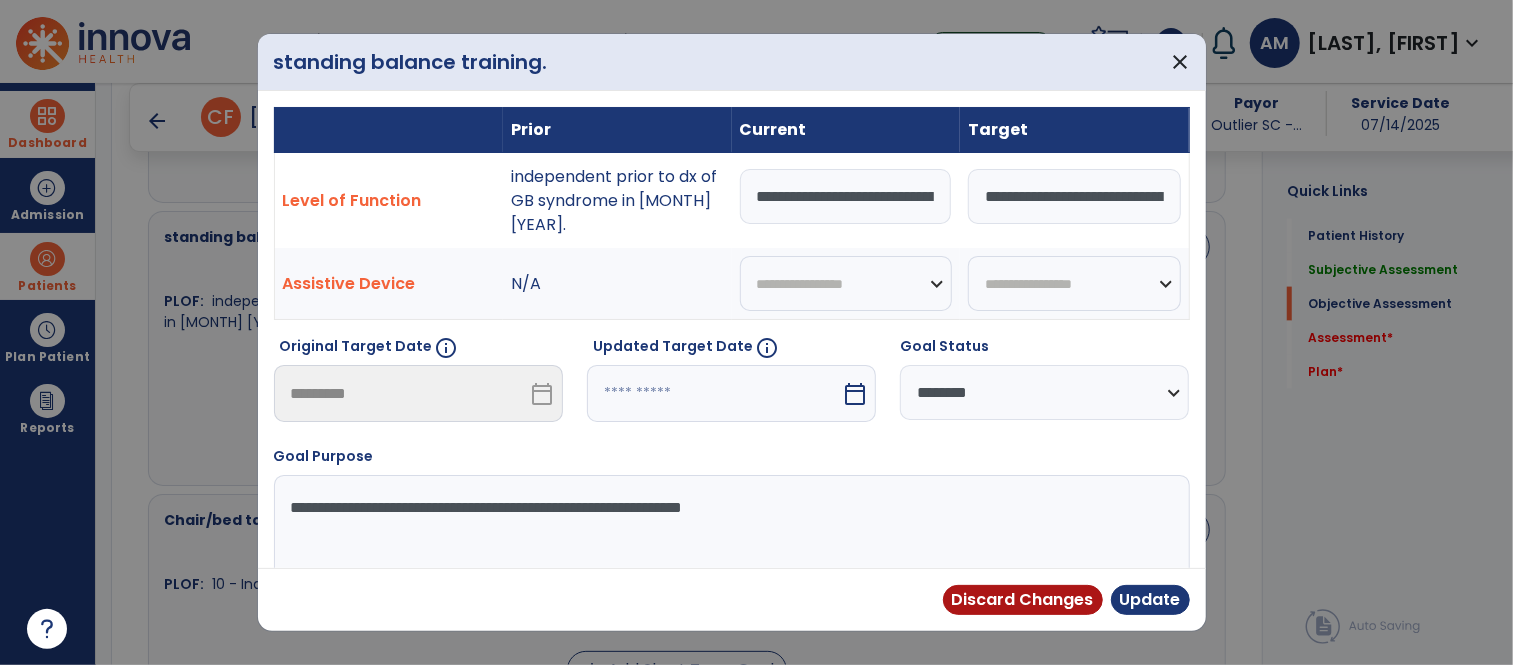 drag, startPoint x: 878, startPoint y: 196, endPoint x: 731, endPoint y: 194, distance: 147.01361 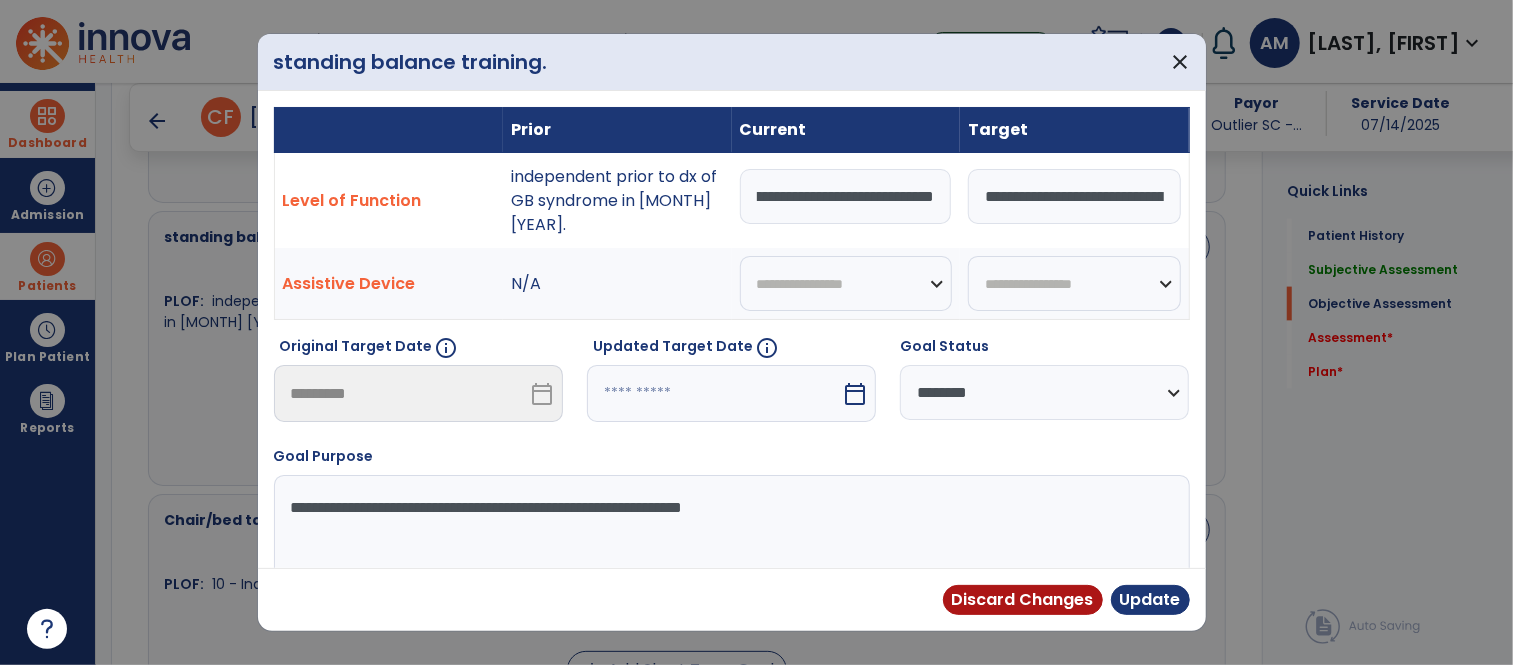 scroll, scrollTop: 0, scrollLeft: 103, axis: horizontal 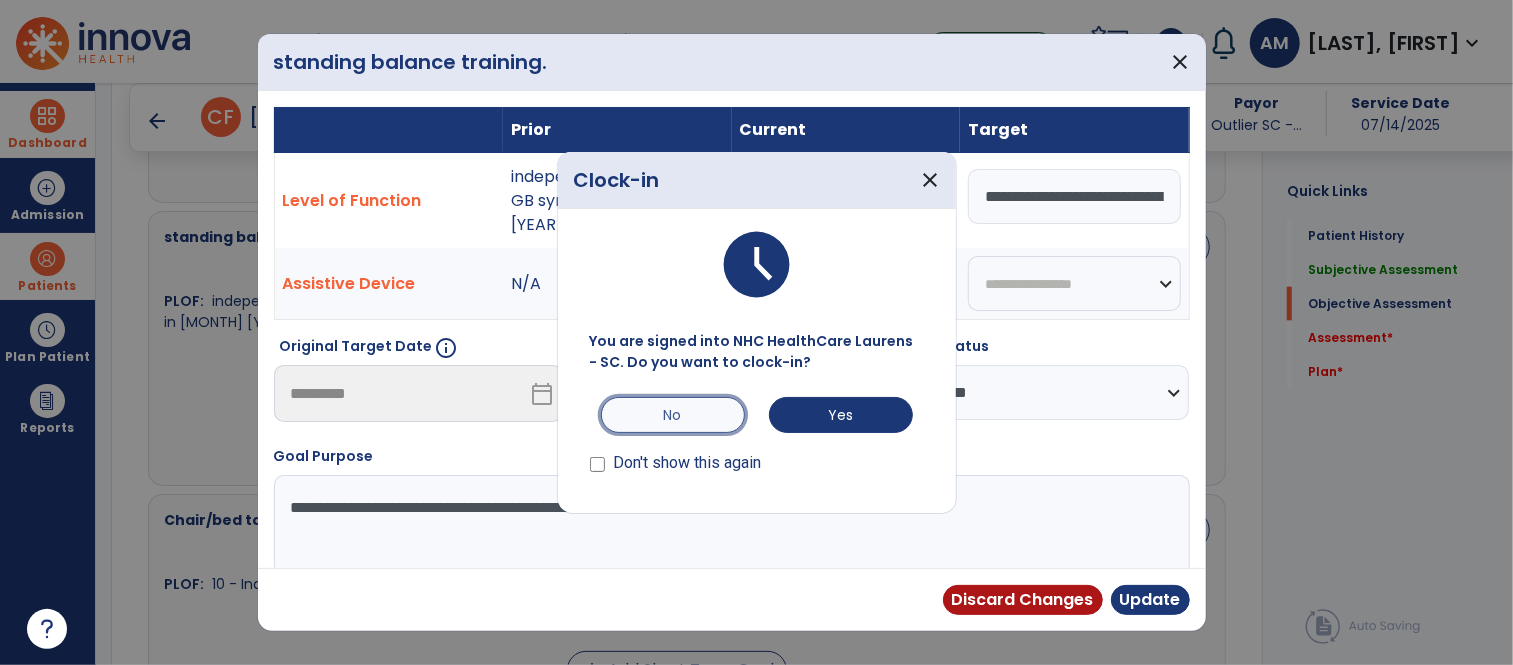 click on "No" at bounding box center [673, 415] 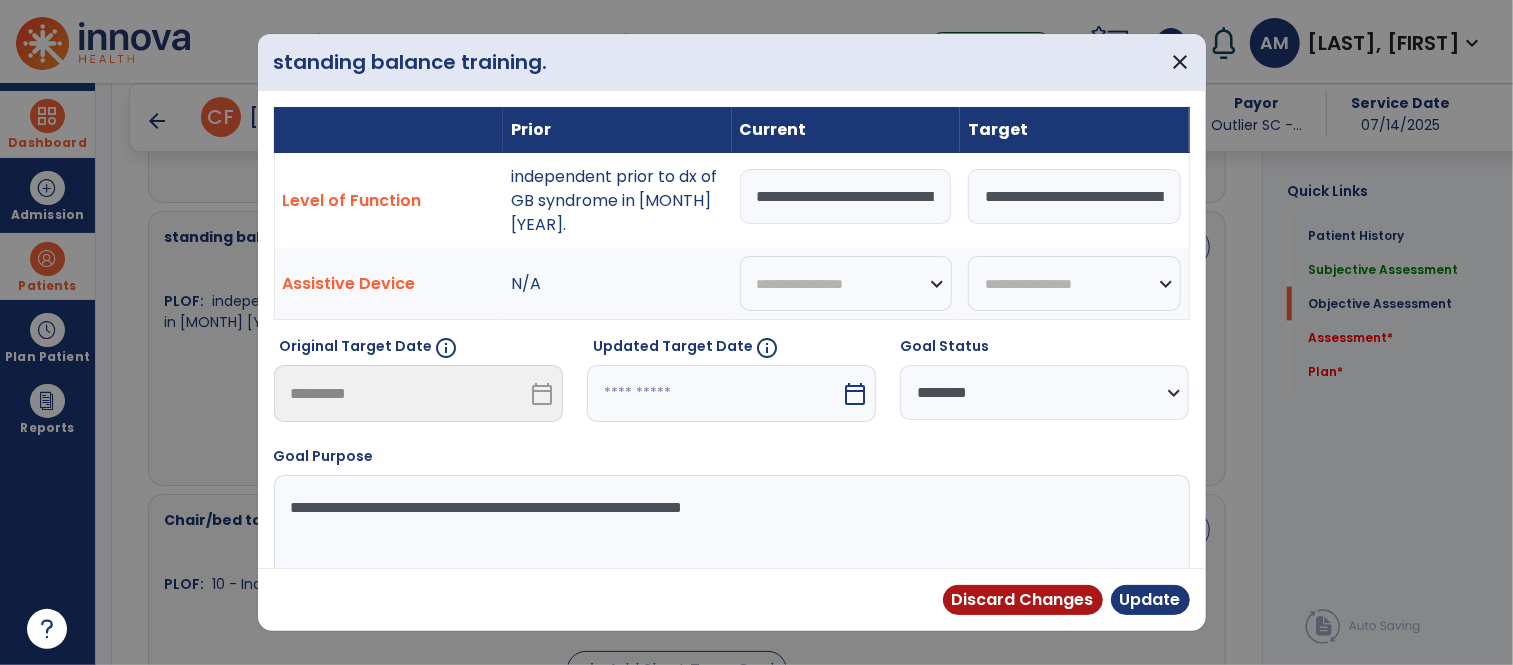click on "**********" at bounding box center (846, 196) 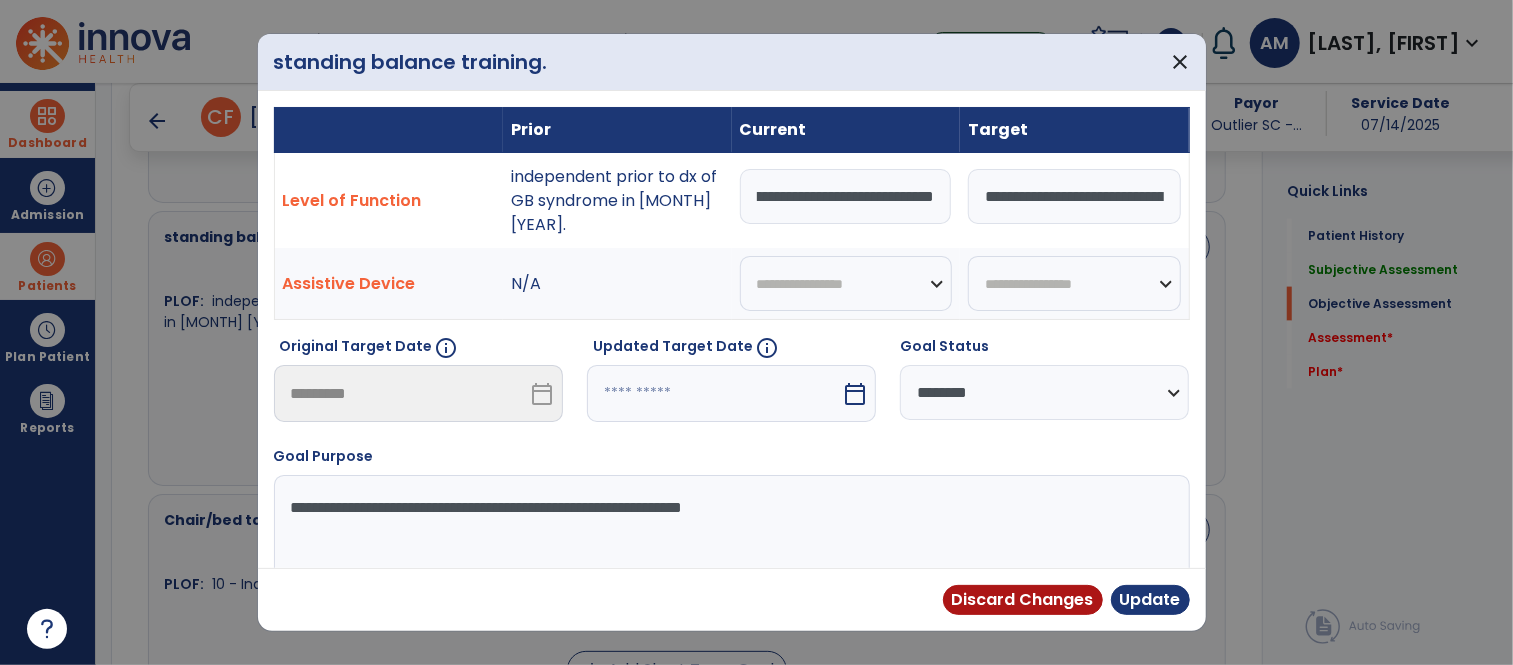 scroll, scrollTop: 0, scrollLeft: 242, axis: horizontal 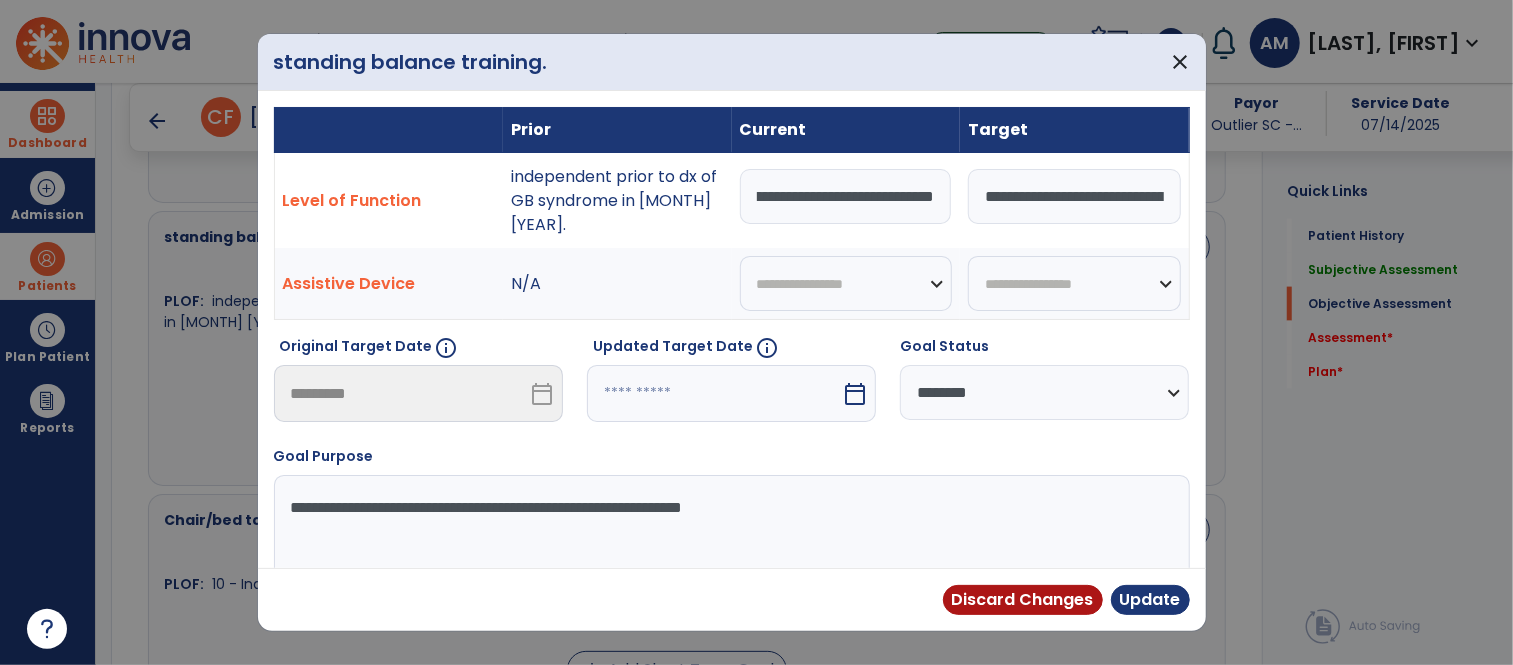 type on "**********" 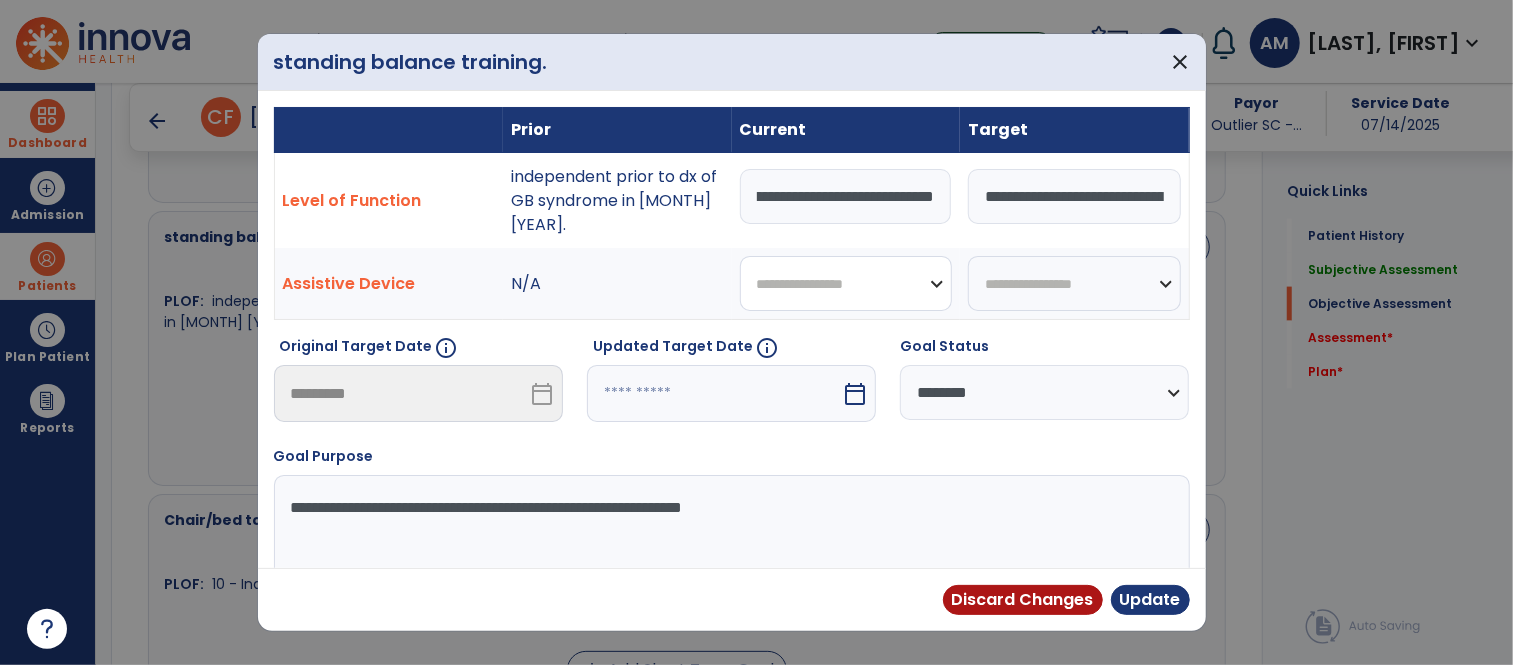 click on "**********" at bounding box center (846, 283) 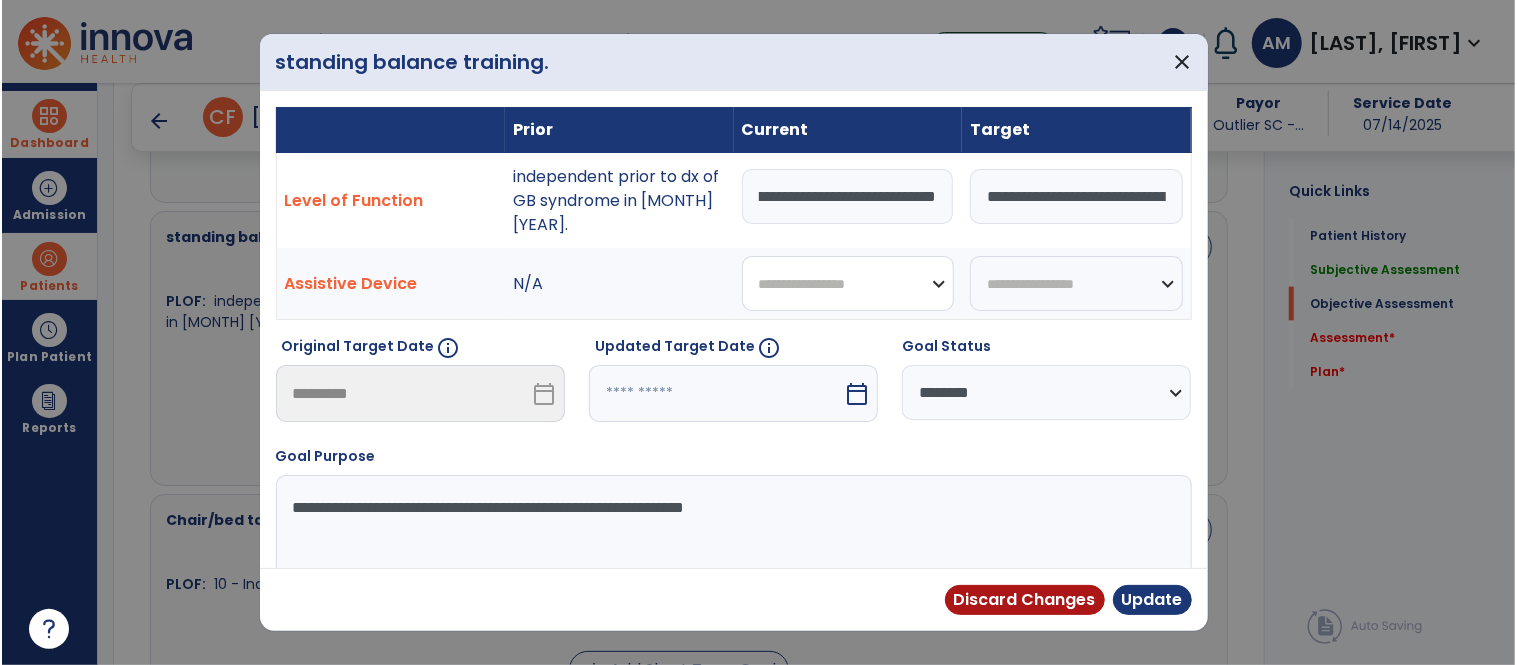 scroll, scrollTop: 0, scrollLeft: 0, axis: both 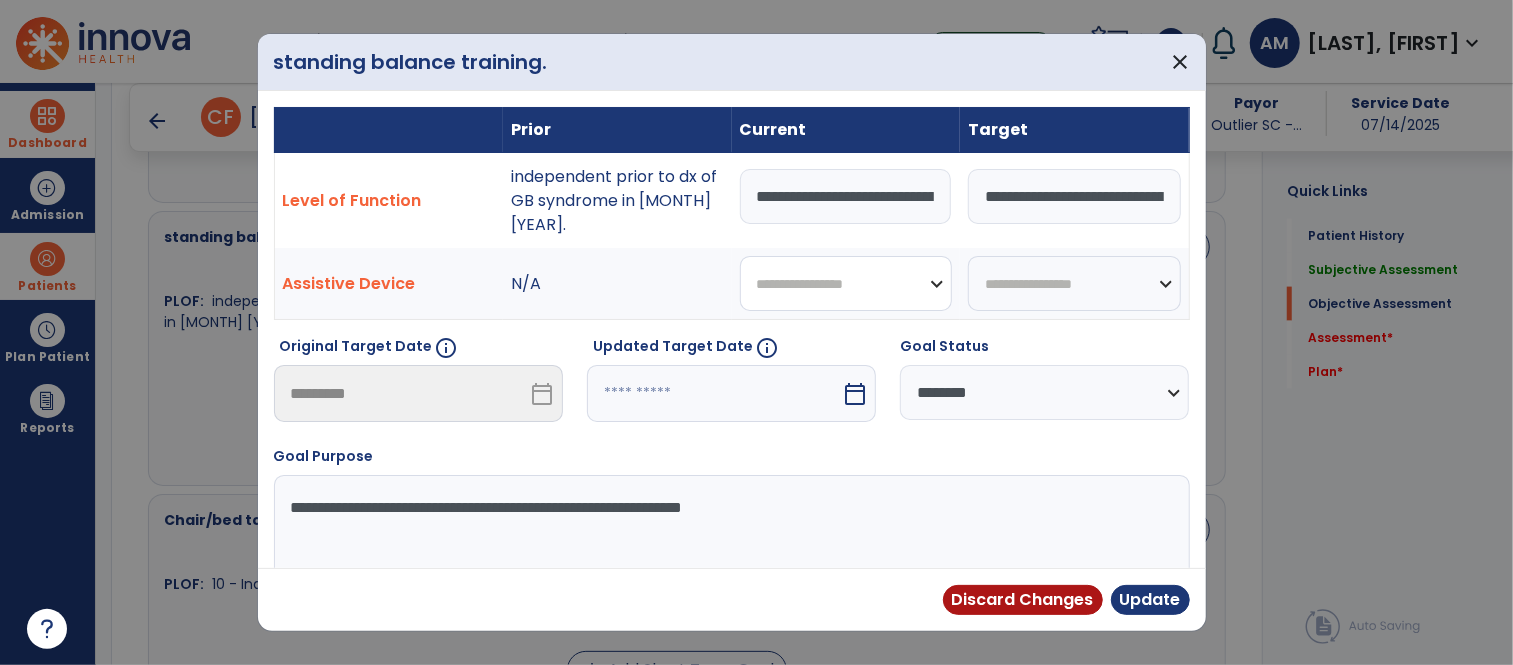 select on "**********" 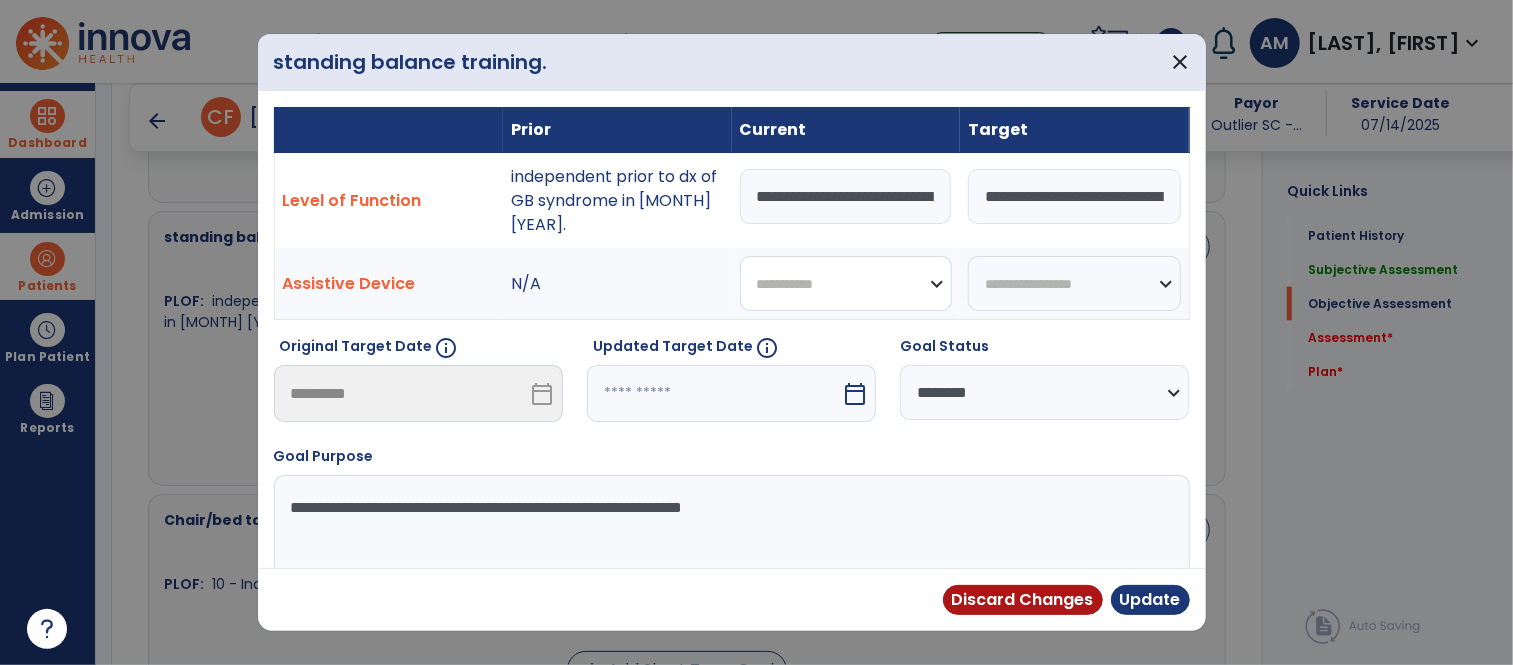 click on "**********" at bounding box center [846, 283] 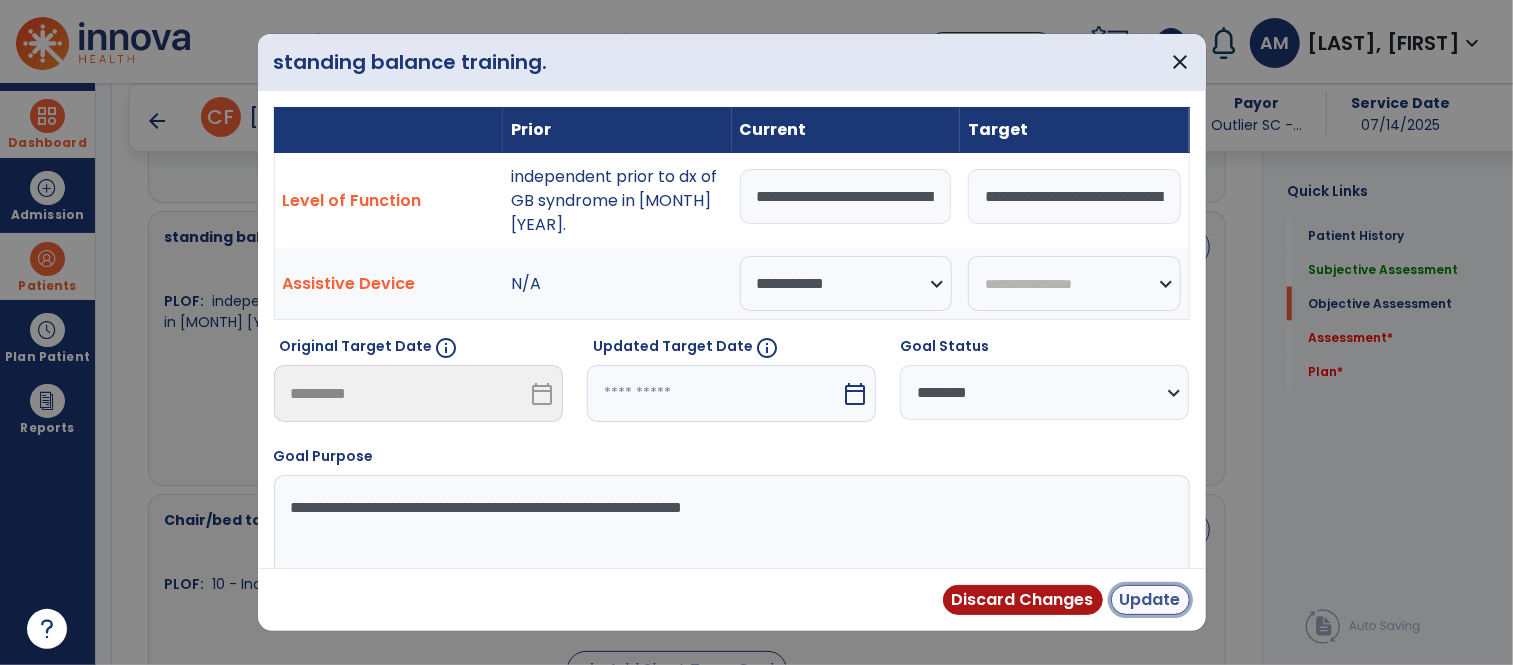 click on "Update" at bounding box center (1150, 600) 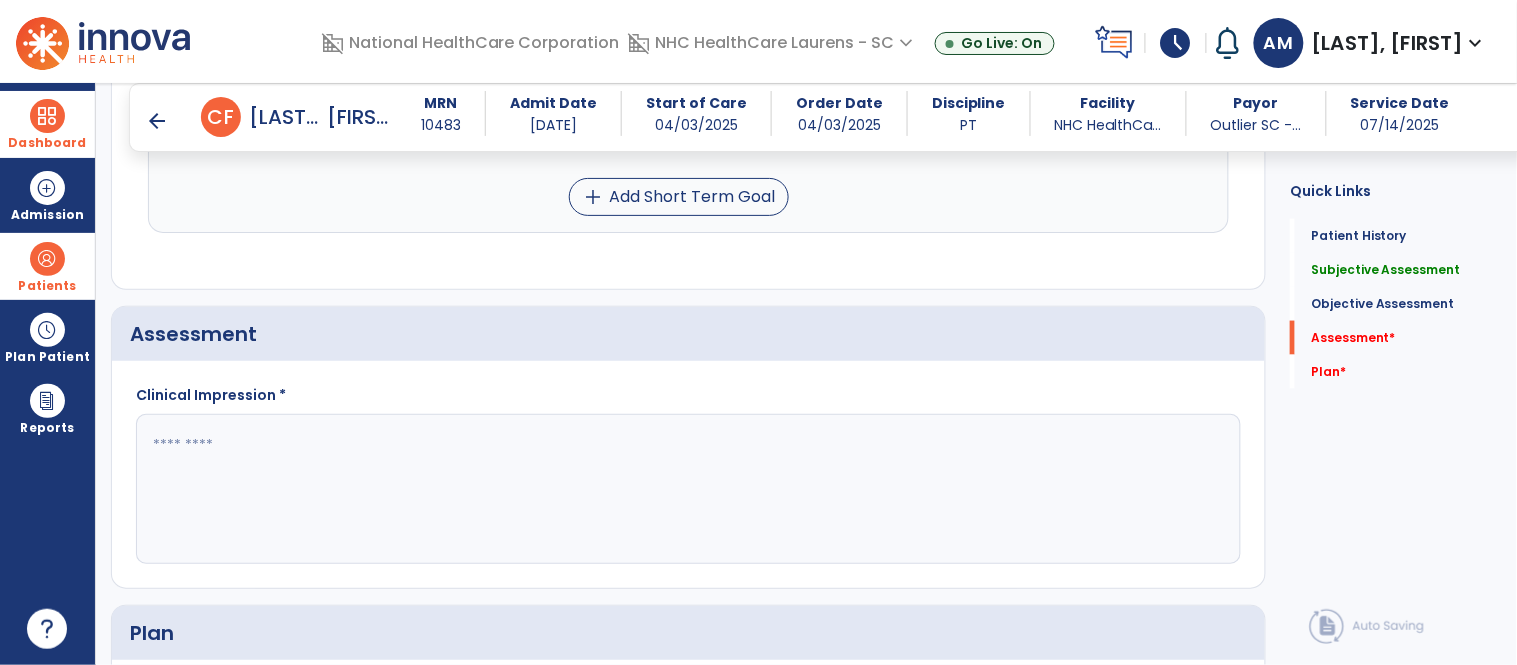 scroll, scrollTop: 2560, scrollLeft: 0, axis: vertical 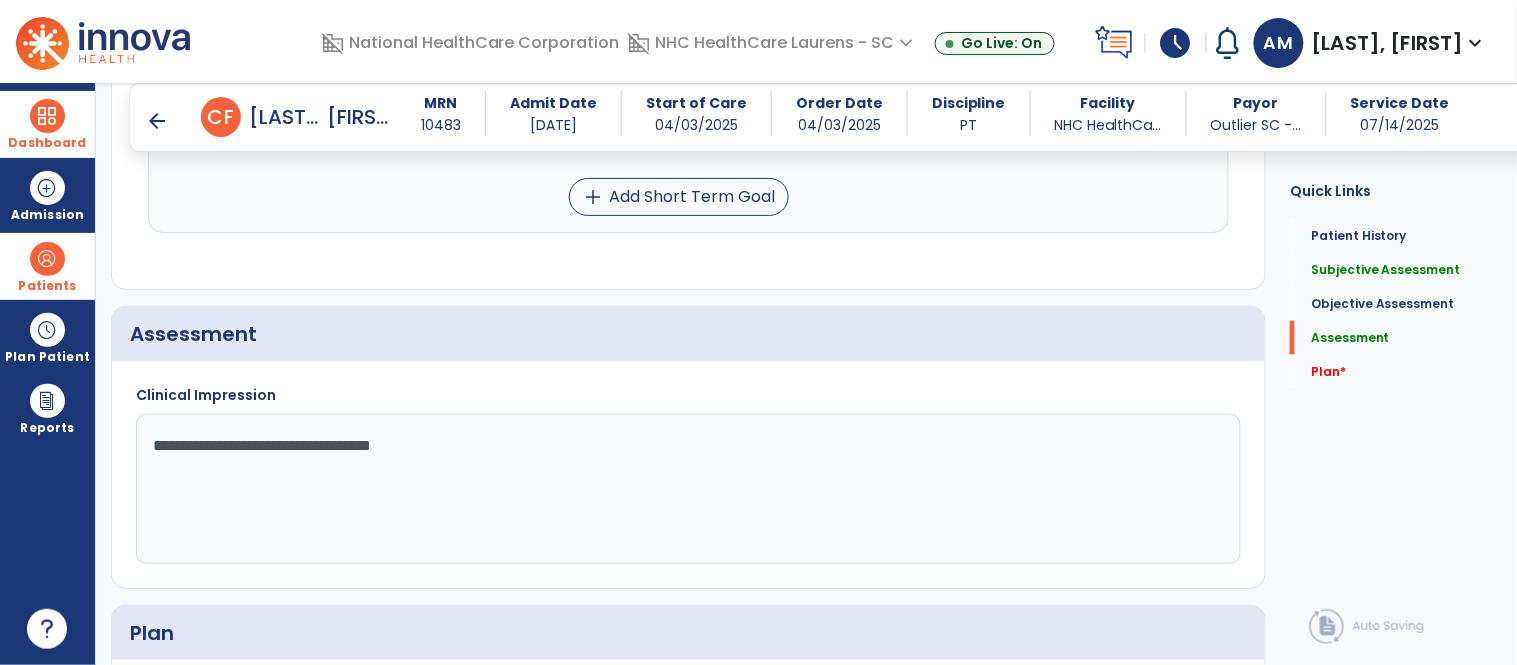 click on "**********" 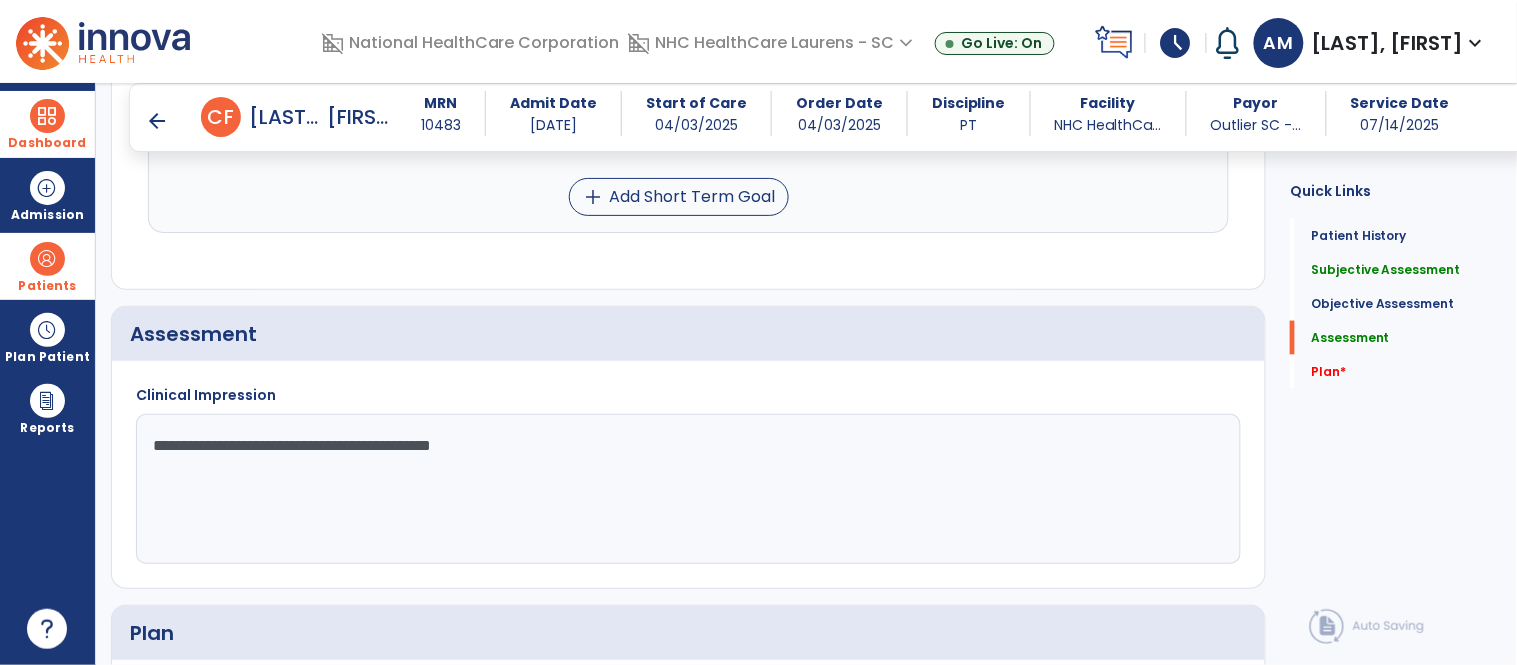 click on "**********" 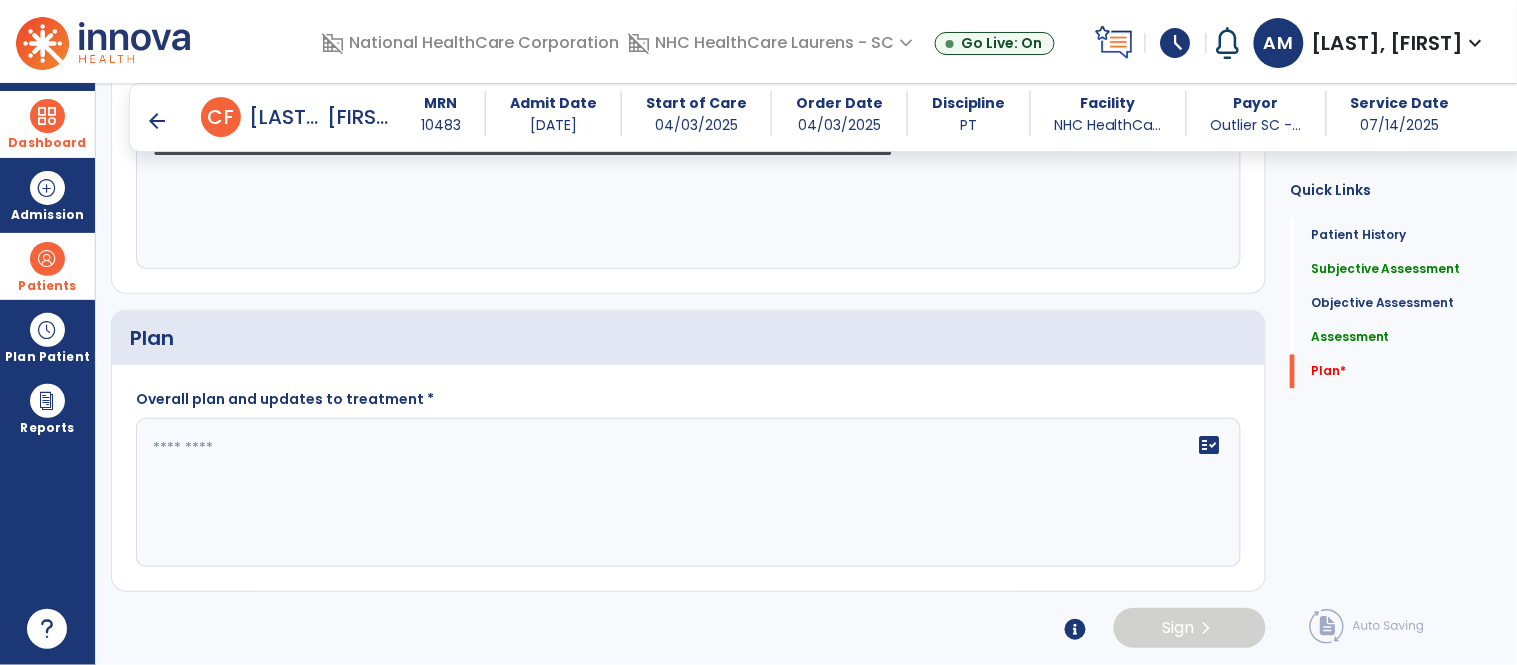 scroll, scrollTop: 2857, scrollLeft: 0, axis: vertical 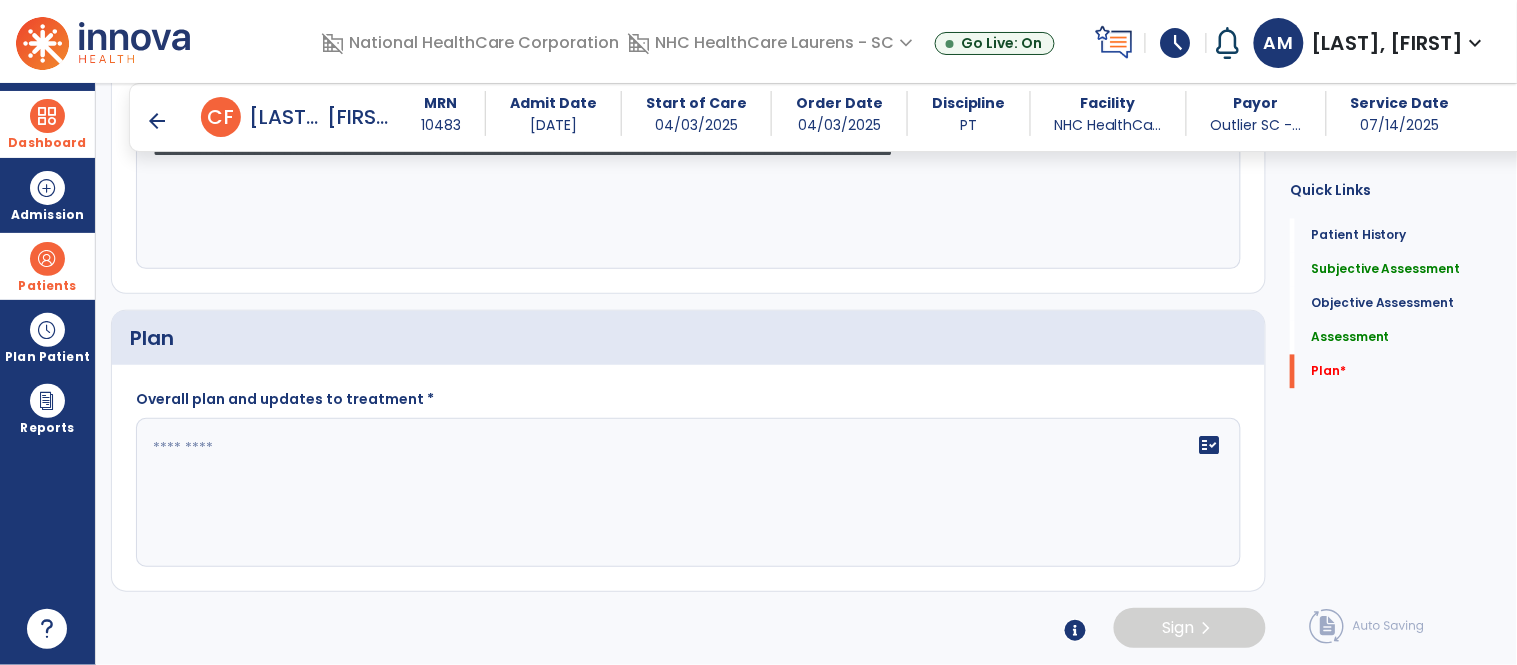 type on "**********" 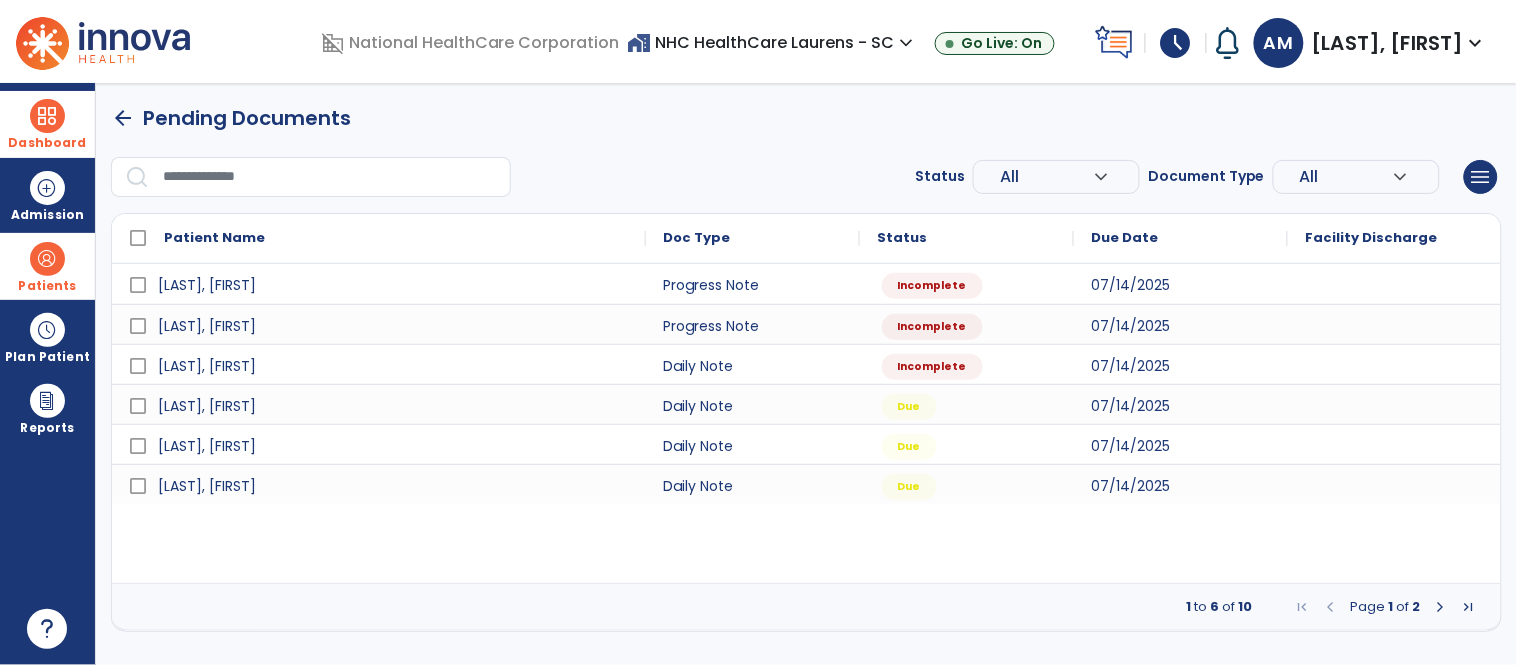scroll, scrollTop: 0, scrollLeft: 0, axis: both 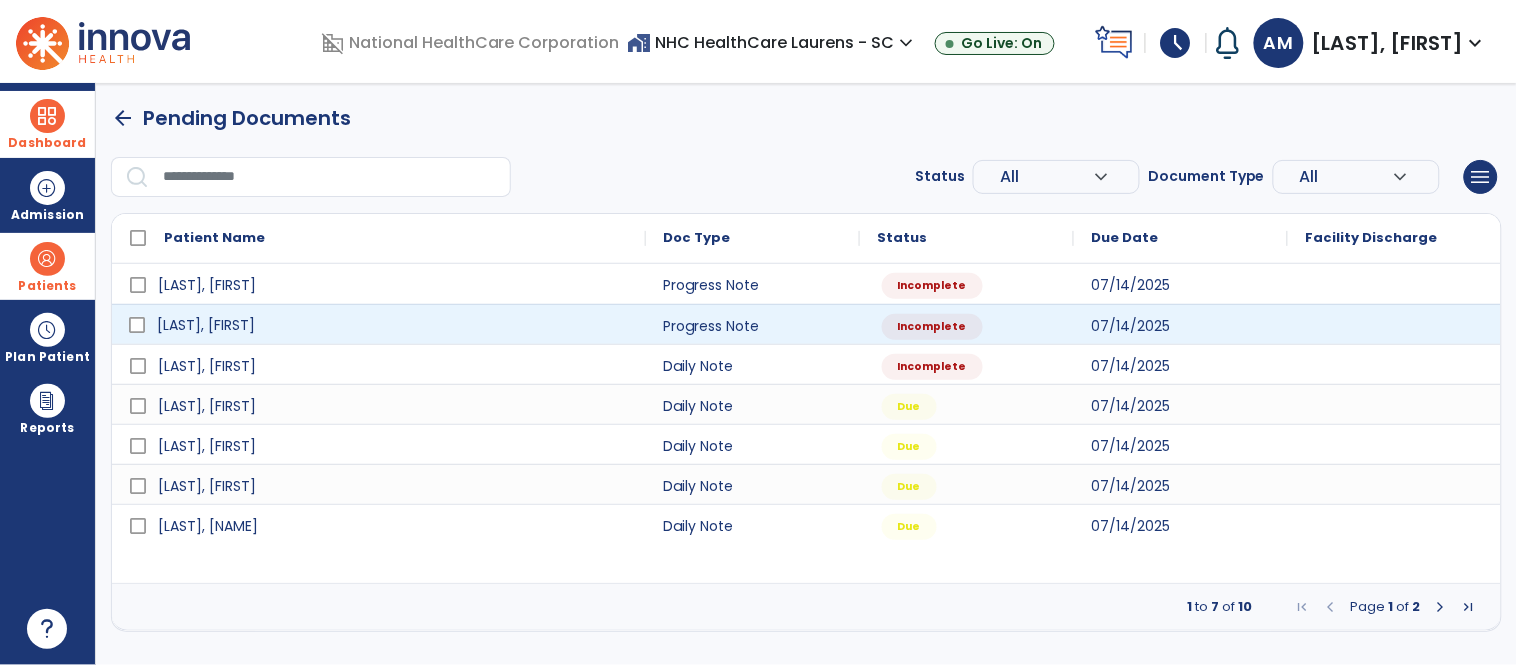click on "[LAST], [FIRST]" at bounding box center (206, 325) 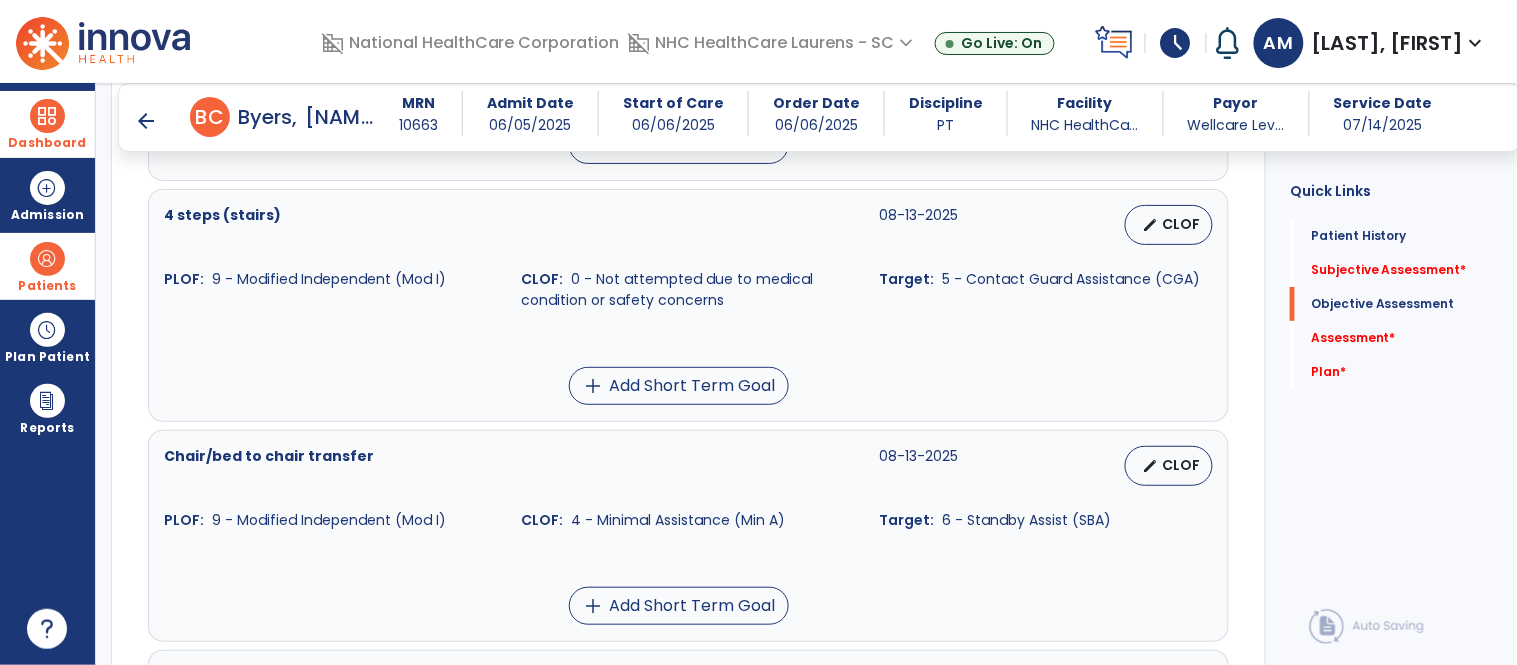 scroll, scrollTop: 1902, scrollLeft: 0, axis: vertical 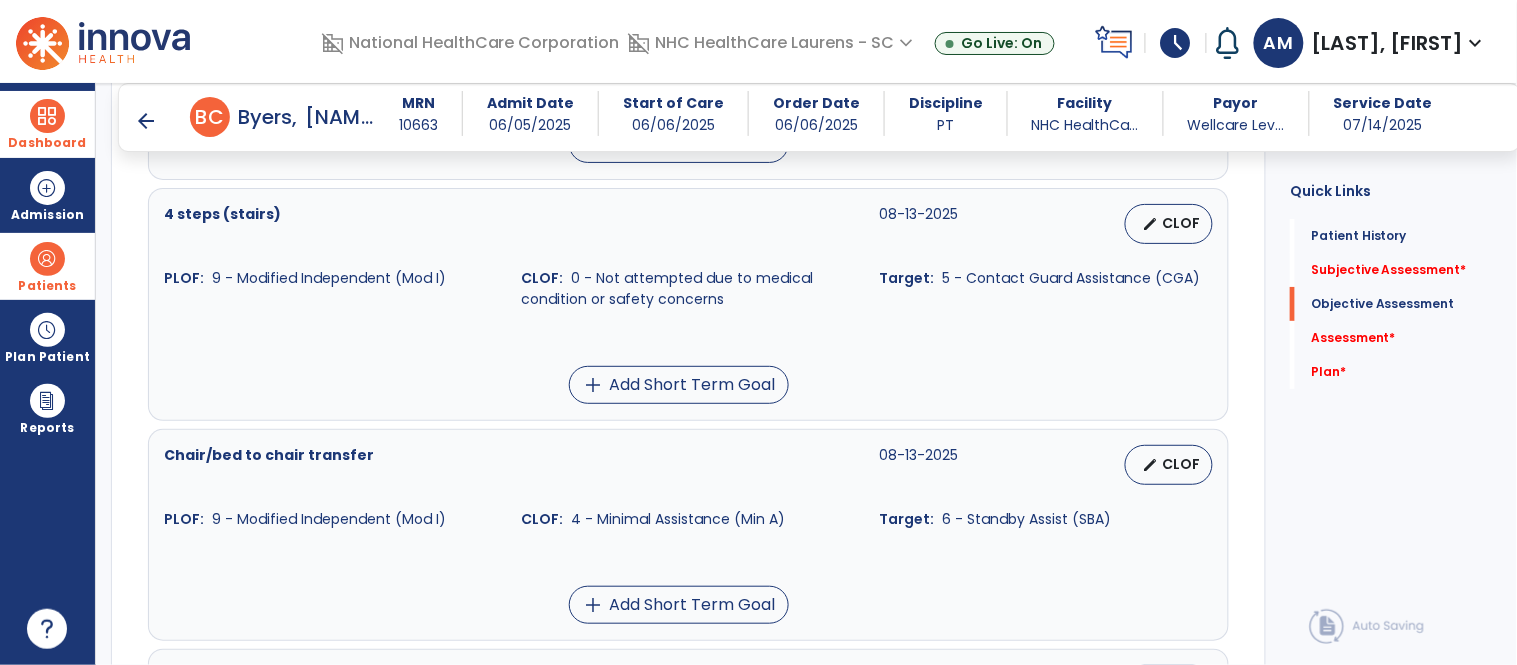 click on "Patients" at bounding box center (47, 266) 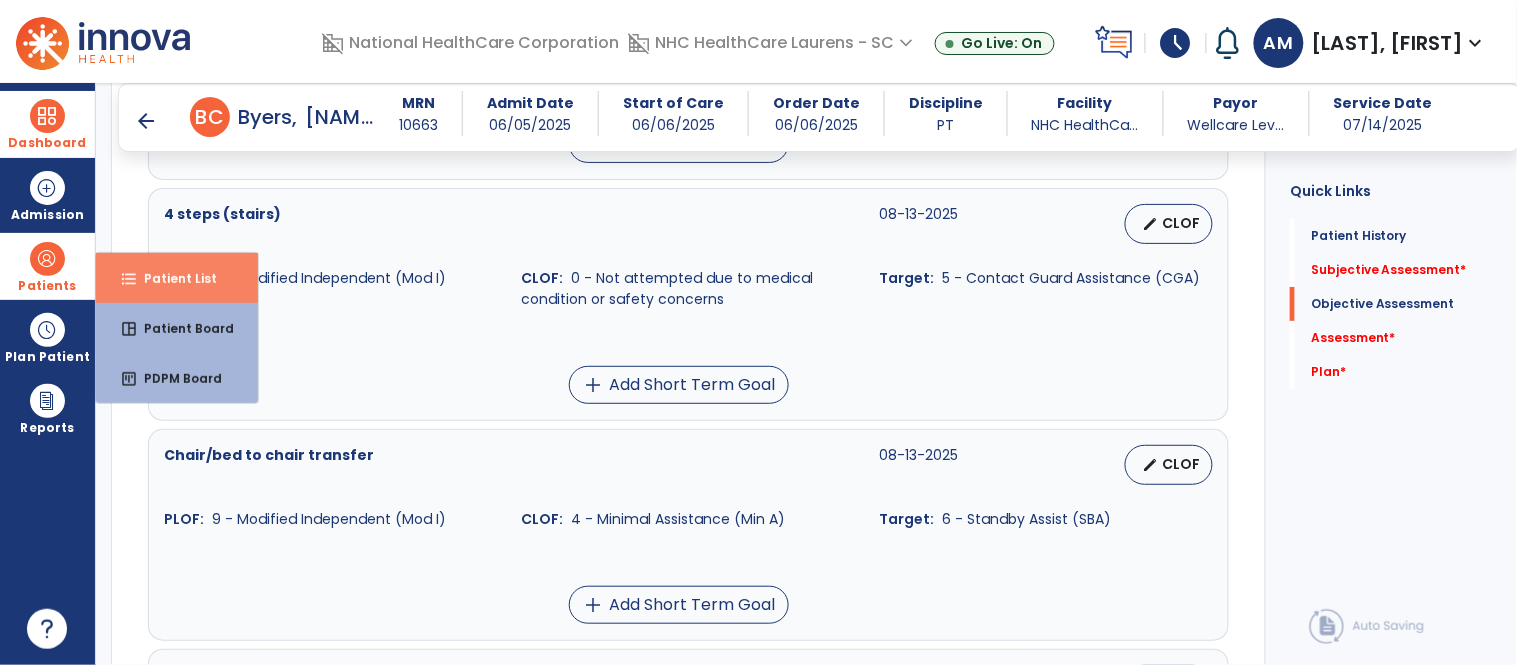 click on "Patient List" at bounding box center (172, 278) 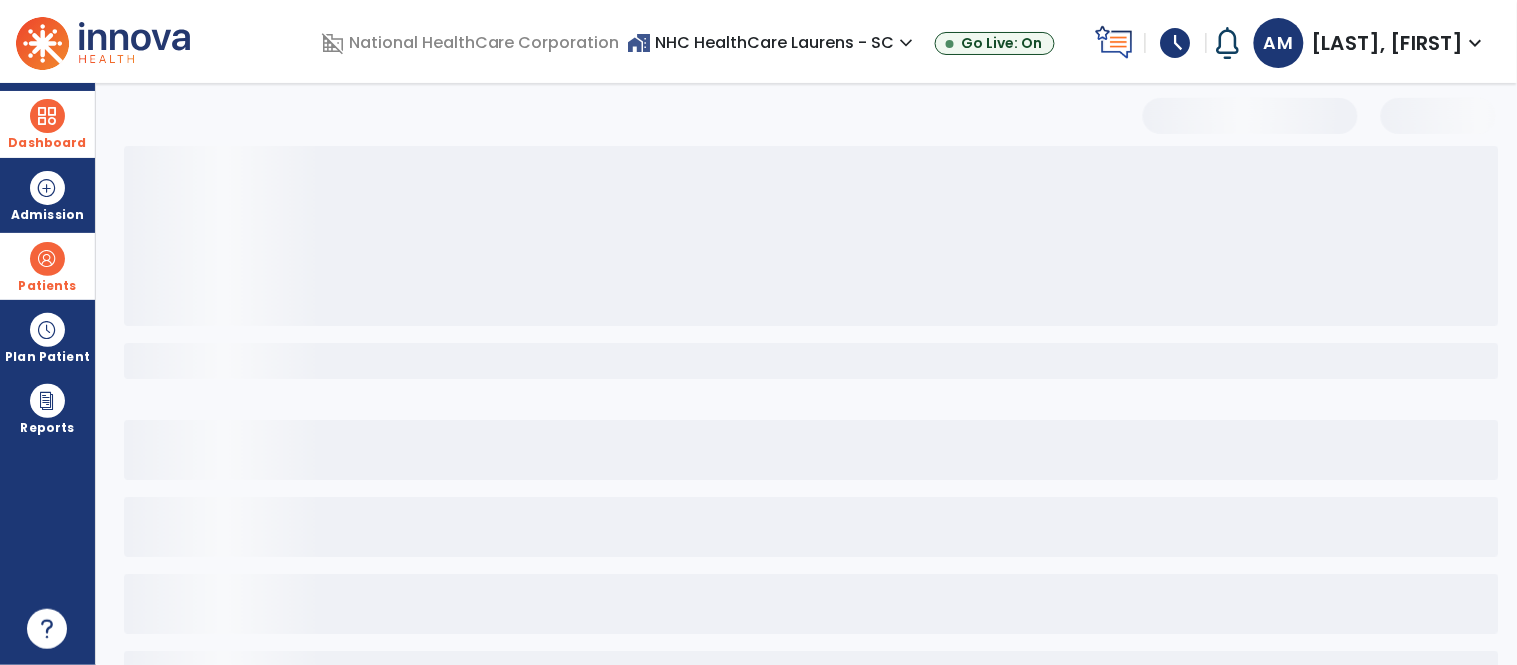 scroll, scrollTop: 77, scrollLeft: 0, axis: vertical 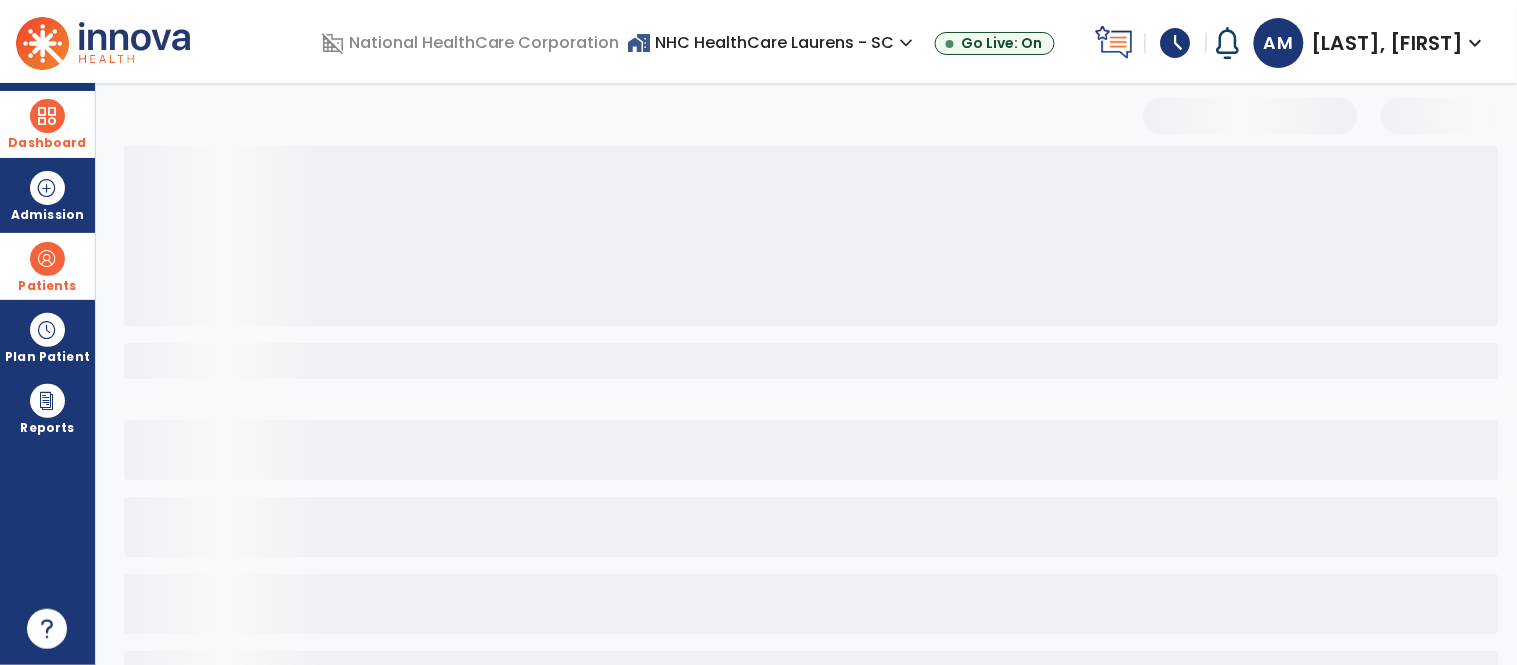 select on "***" 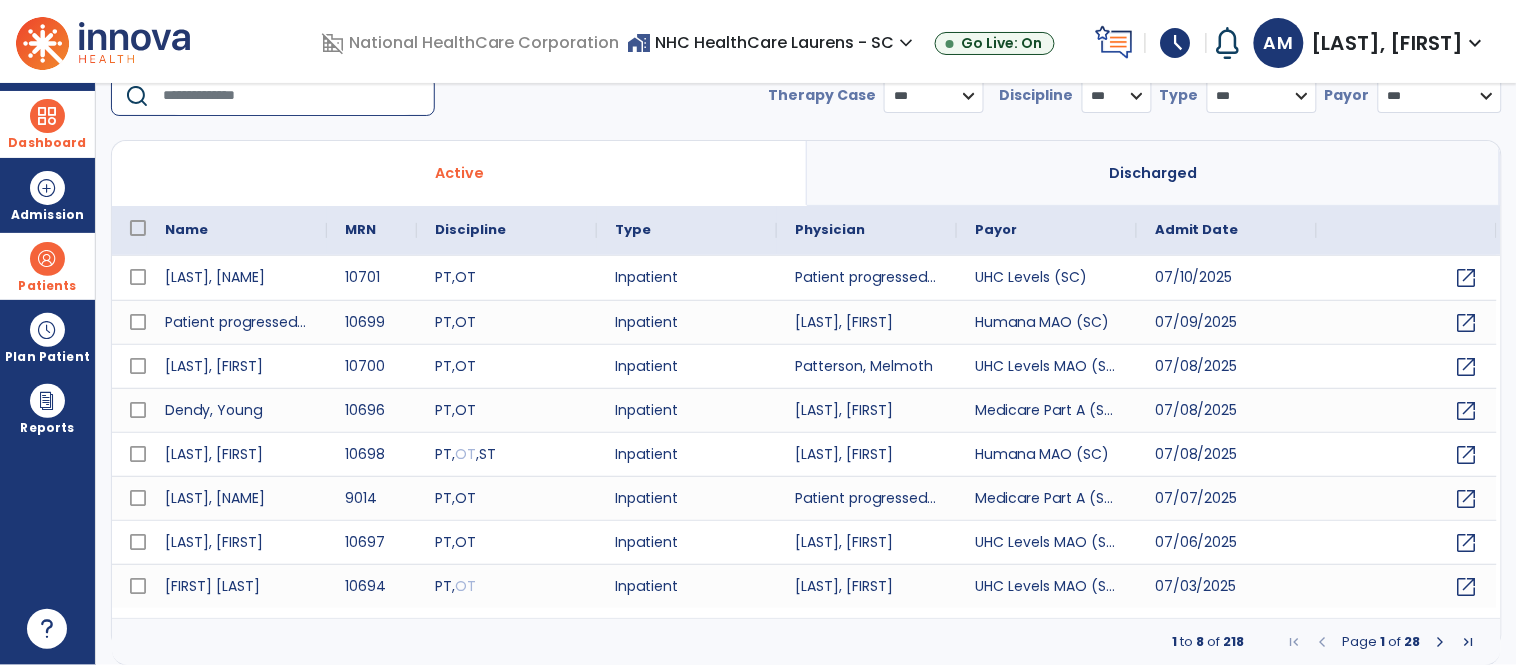 click at bounding box center [292, 96] 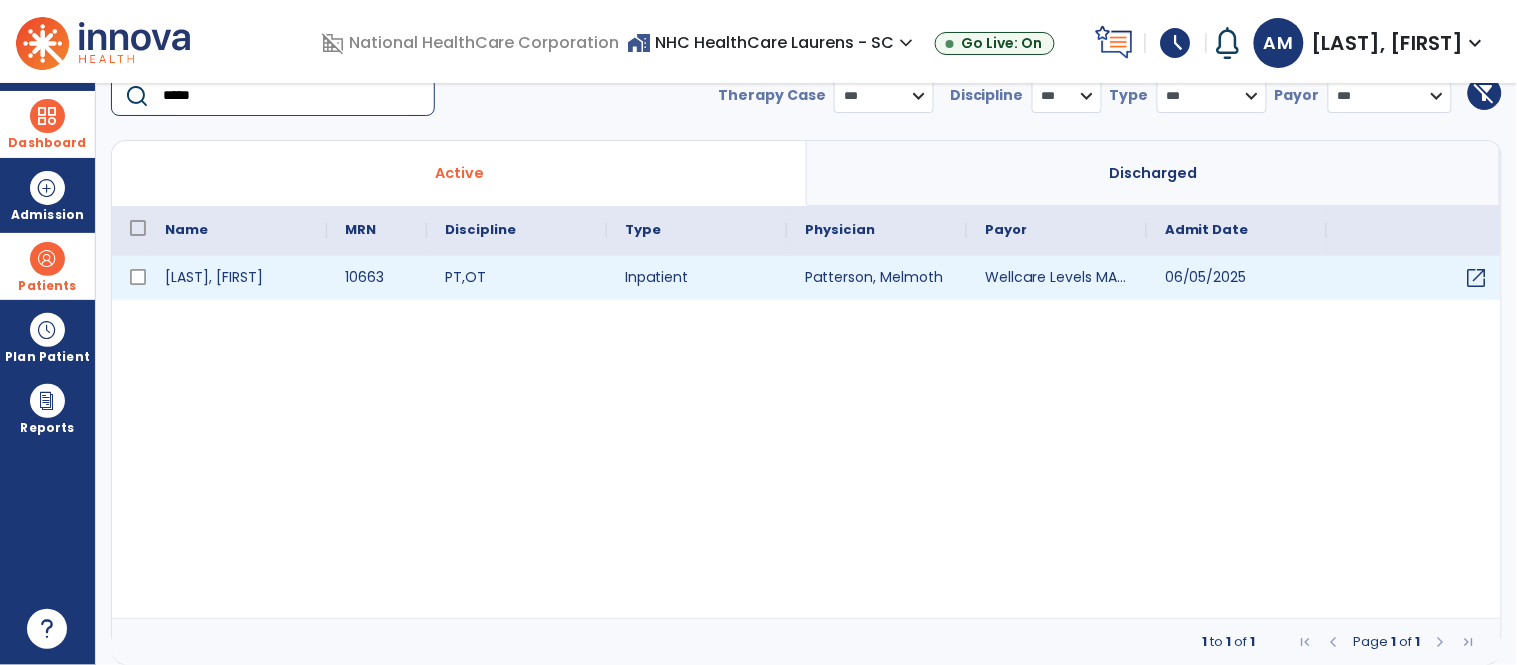 type on "*****" 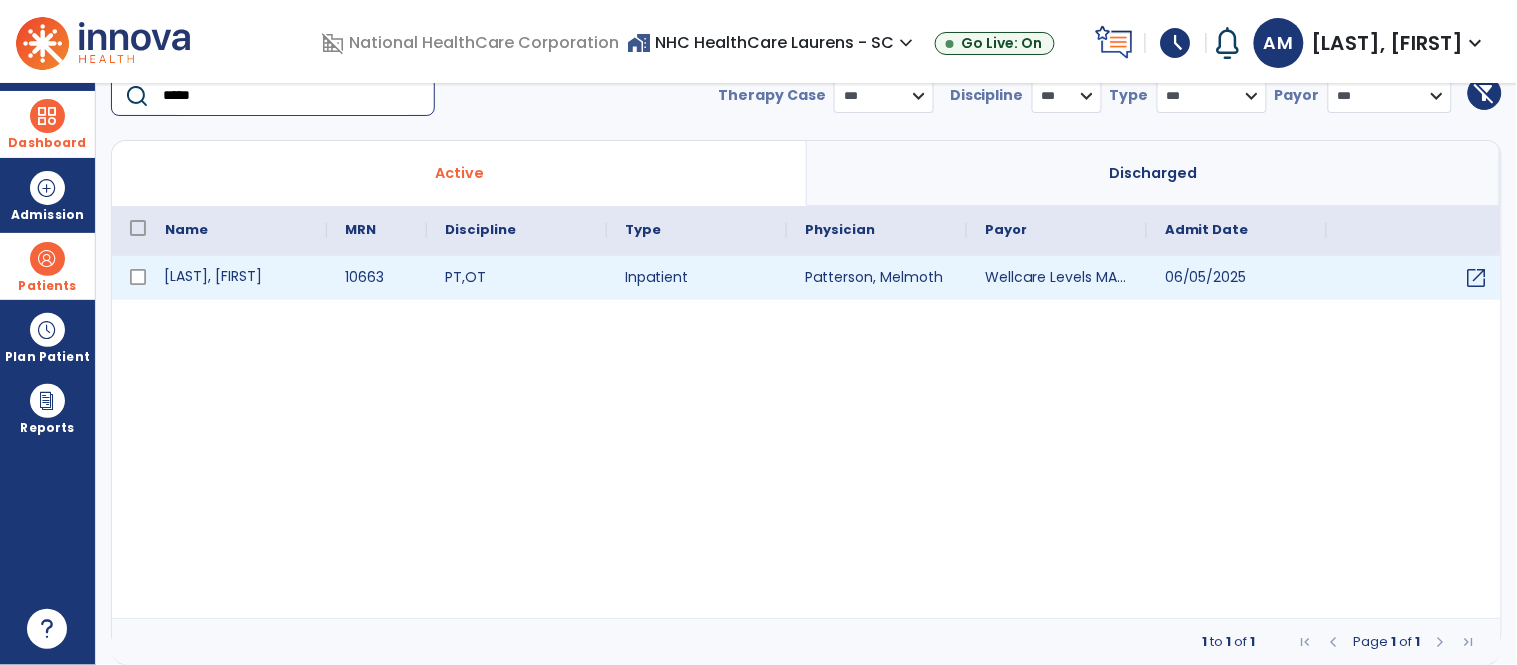 click on "[LAST], [FIRST]" at bounding box center (237, 278) 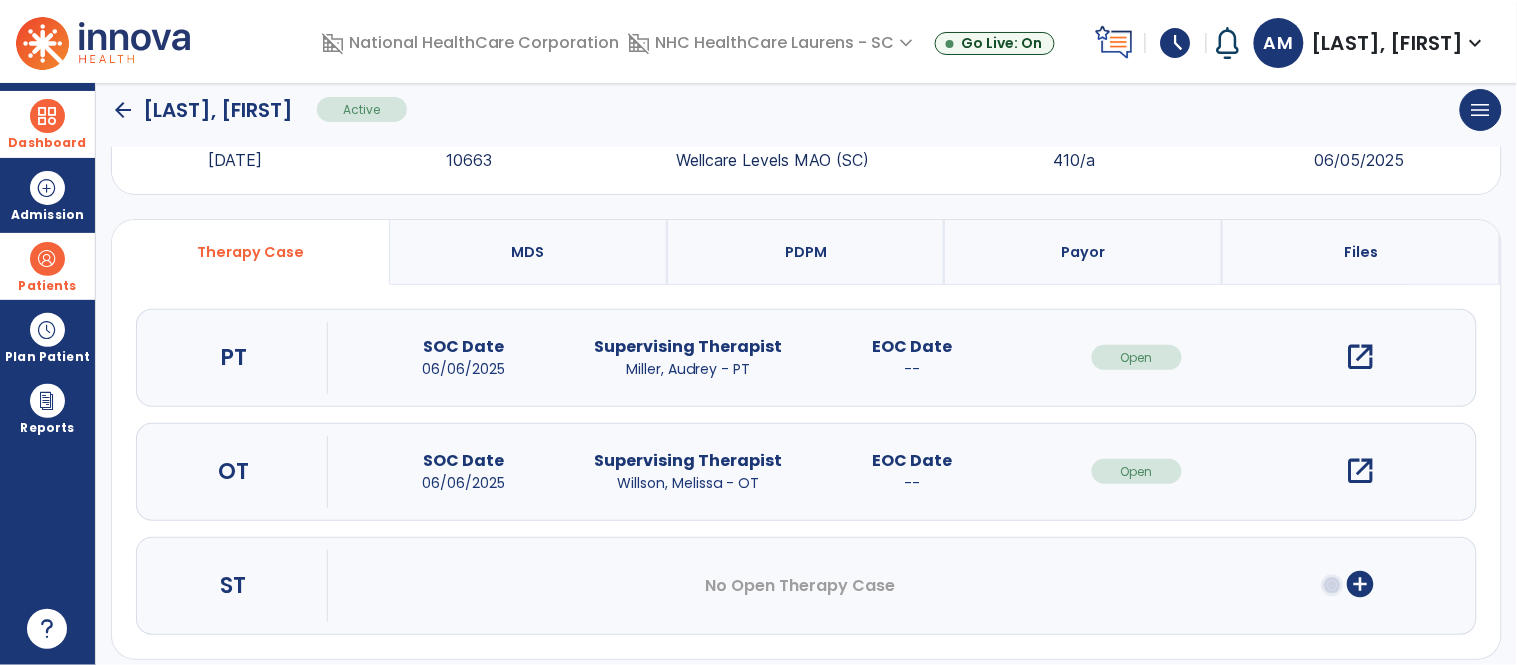 click on "open_in_new" at bounding box center [1361, 357] 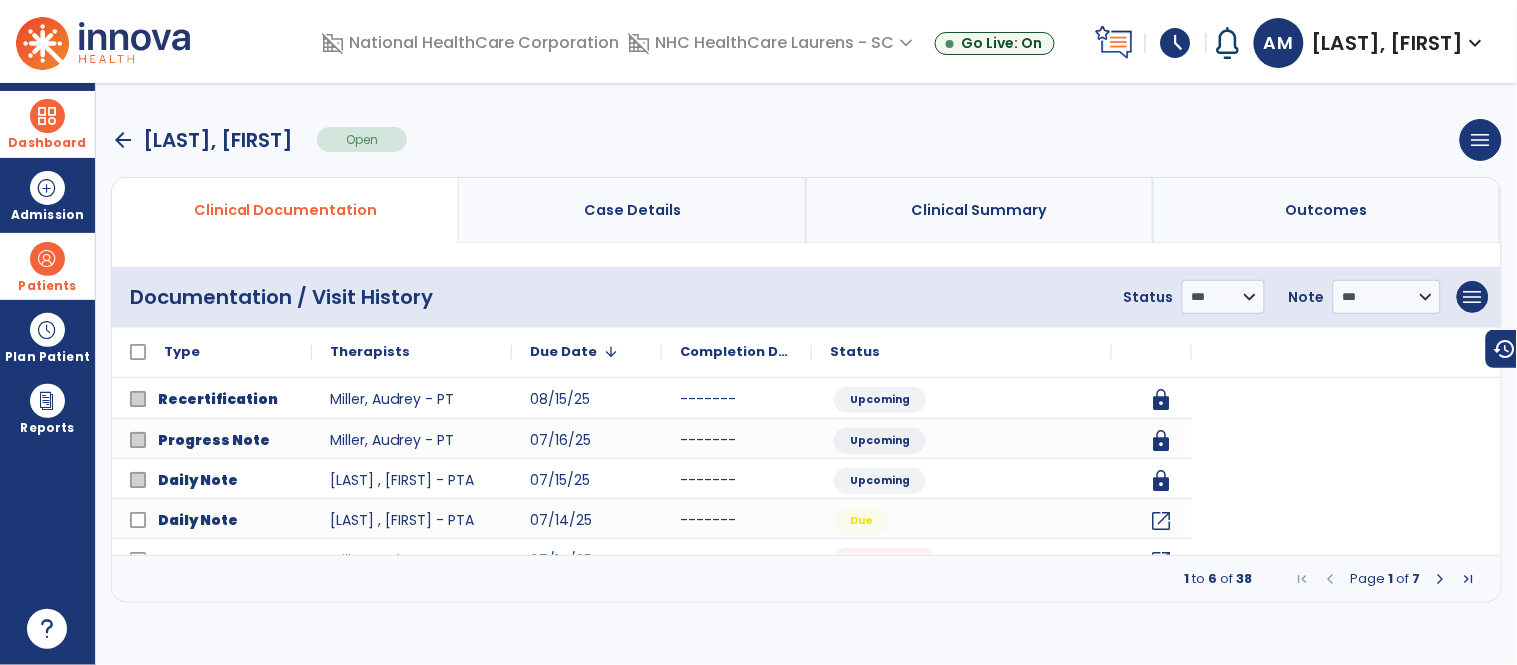 scroll, scrollTop: 0, scrollLeft: 0, axis: both 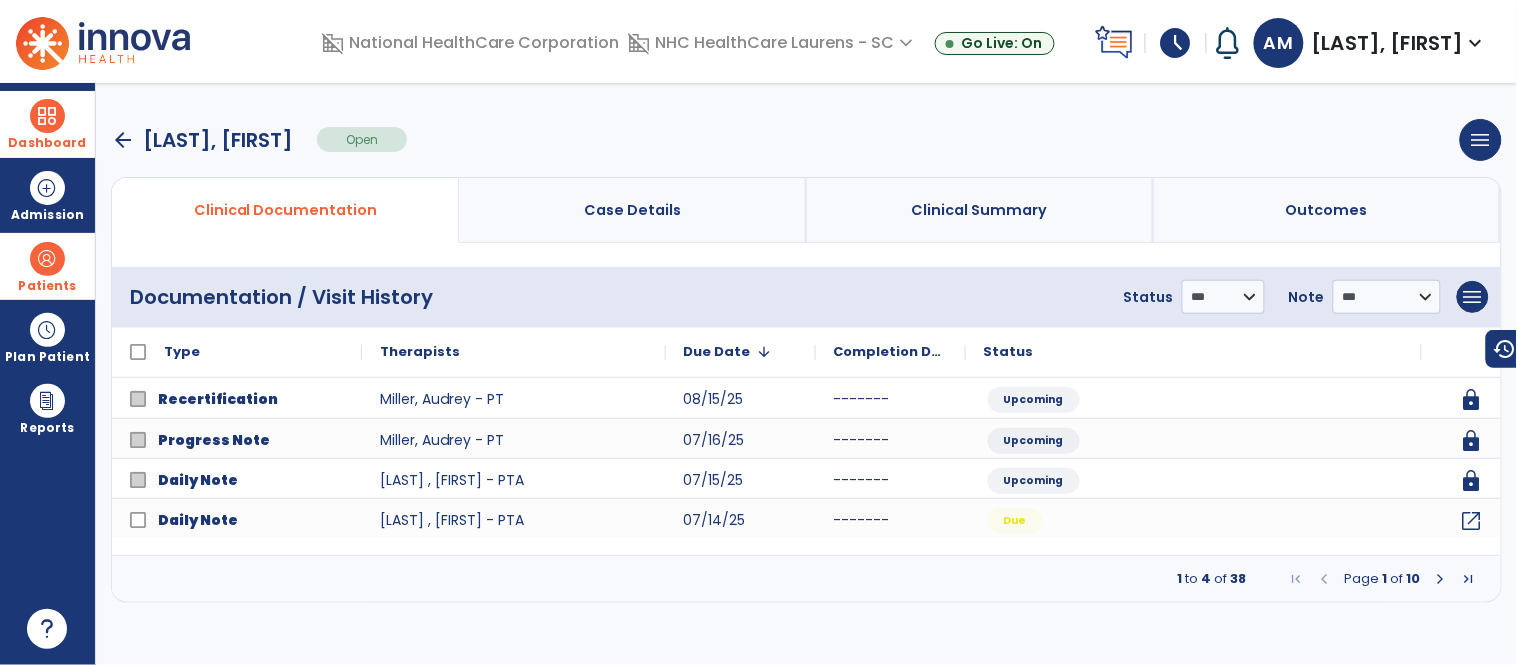 click at bounding box center (1441, 579) 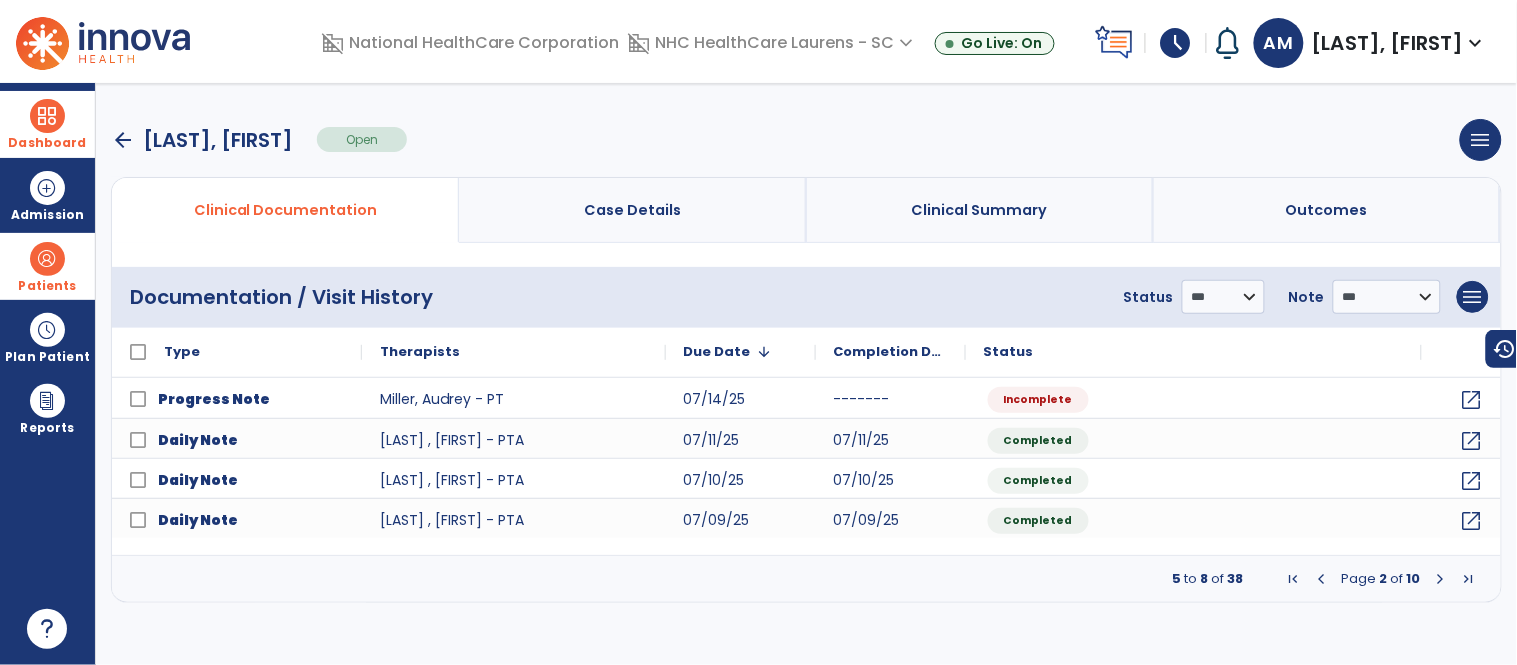 click at bounding box center [1441, 579] 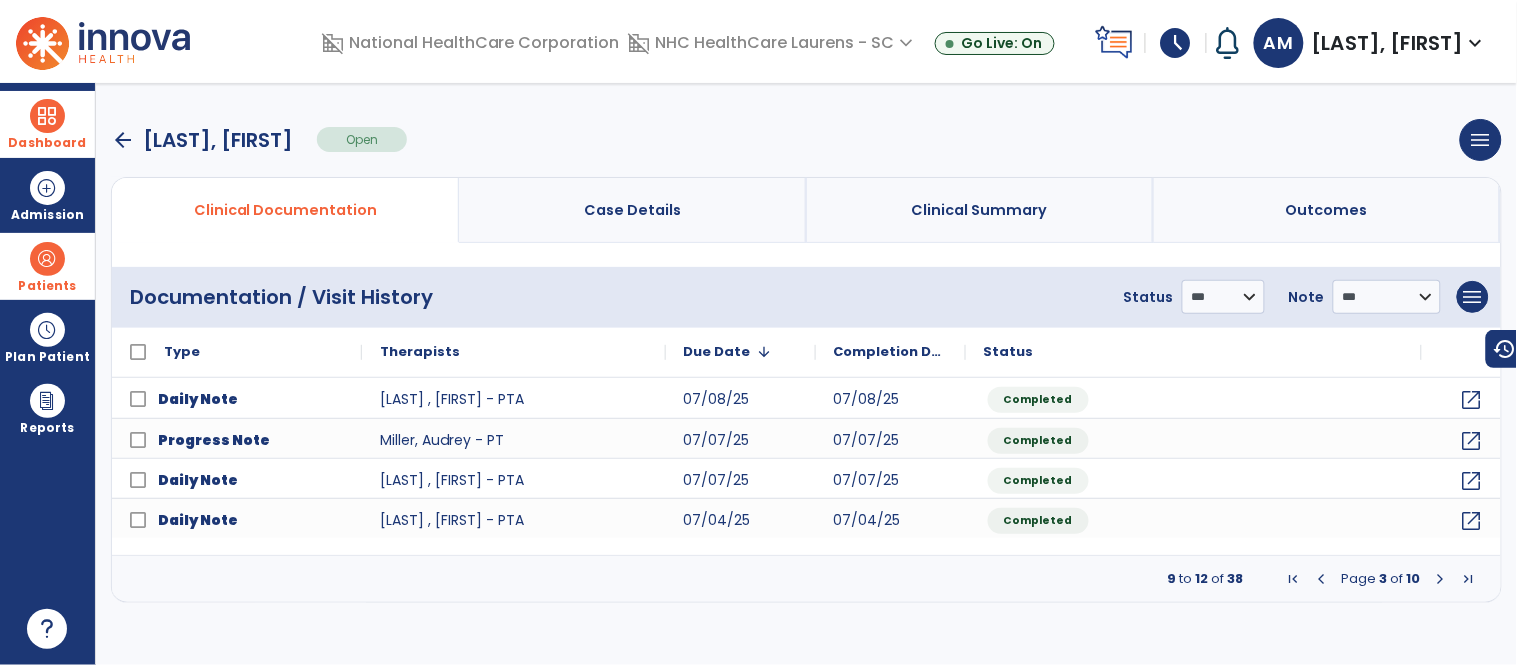 click at bounding box center (1441, 579) 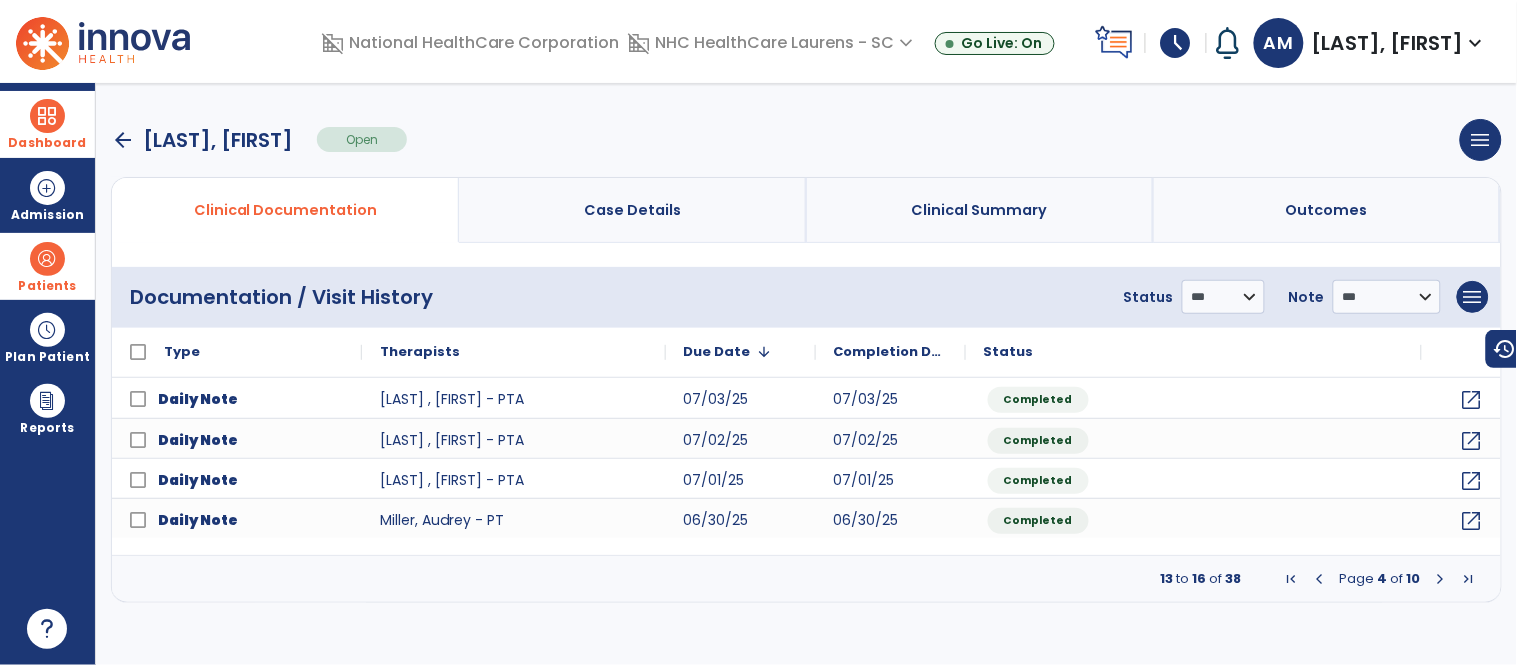click at bounding box center [1441, 579] 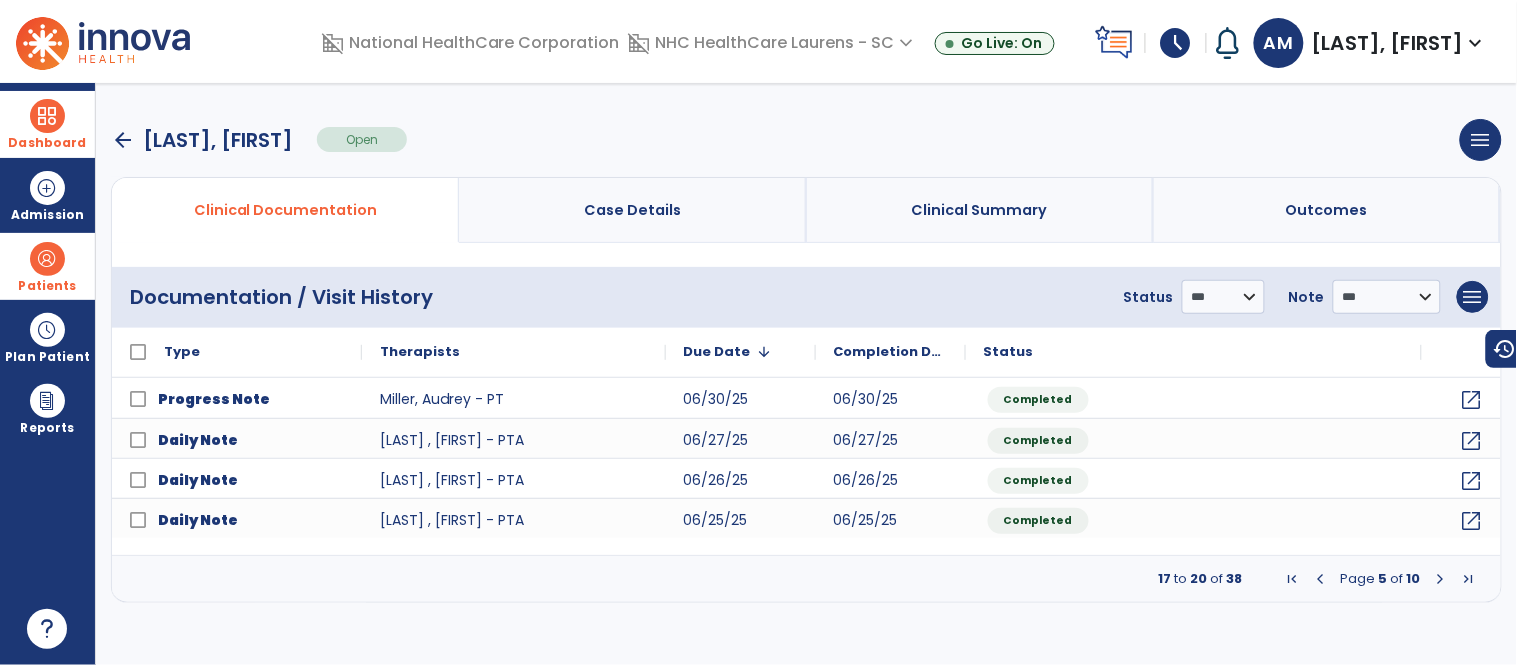 click at bounding box center [1441, 579] 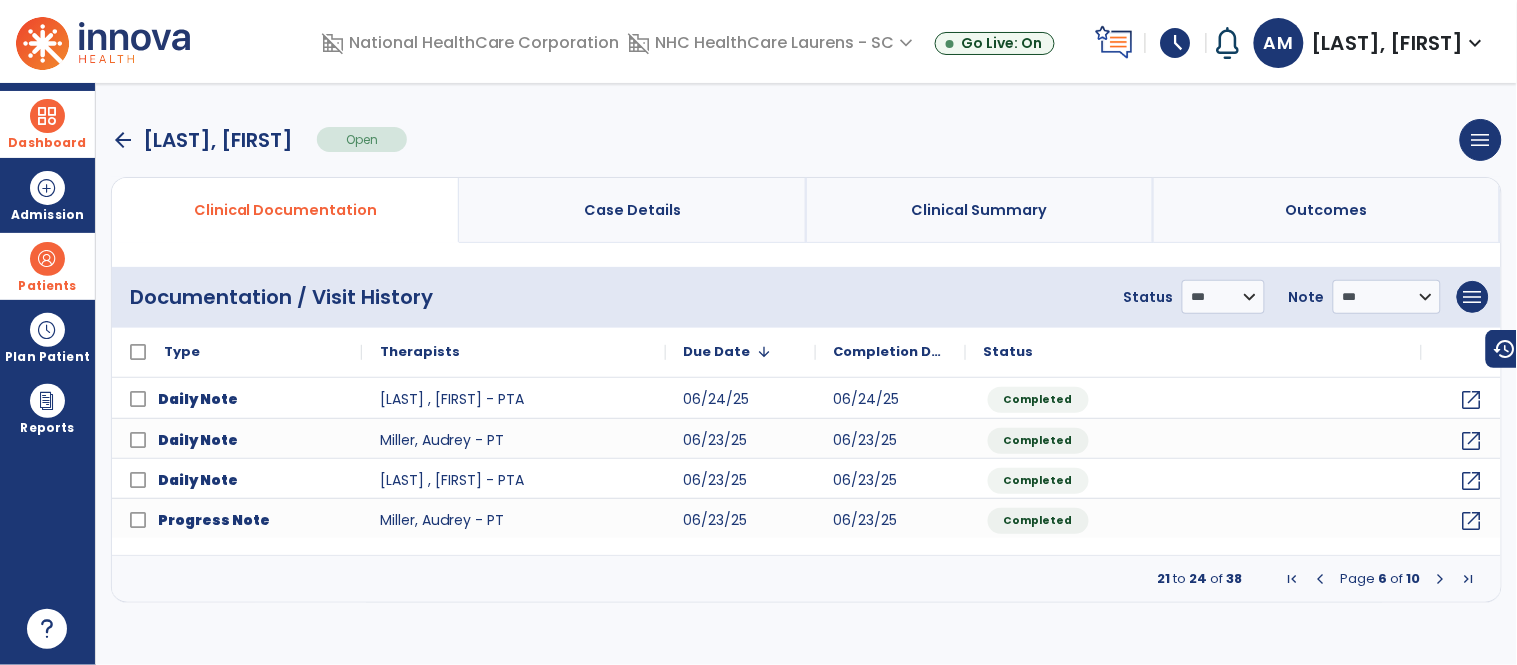 click at bounding box center [1441, 579] 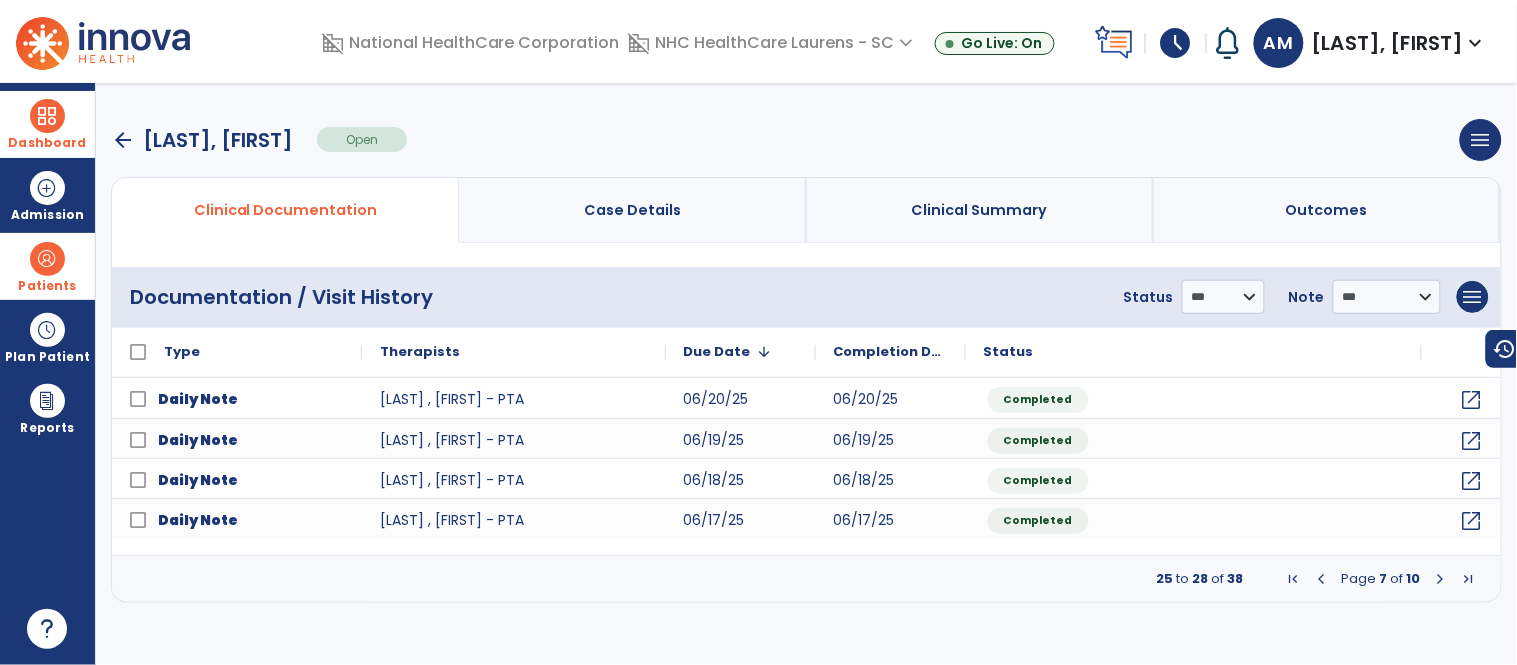 click at bounding box center [1441, 579] 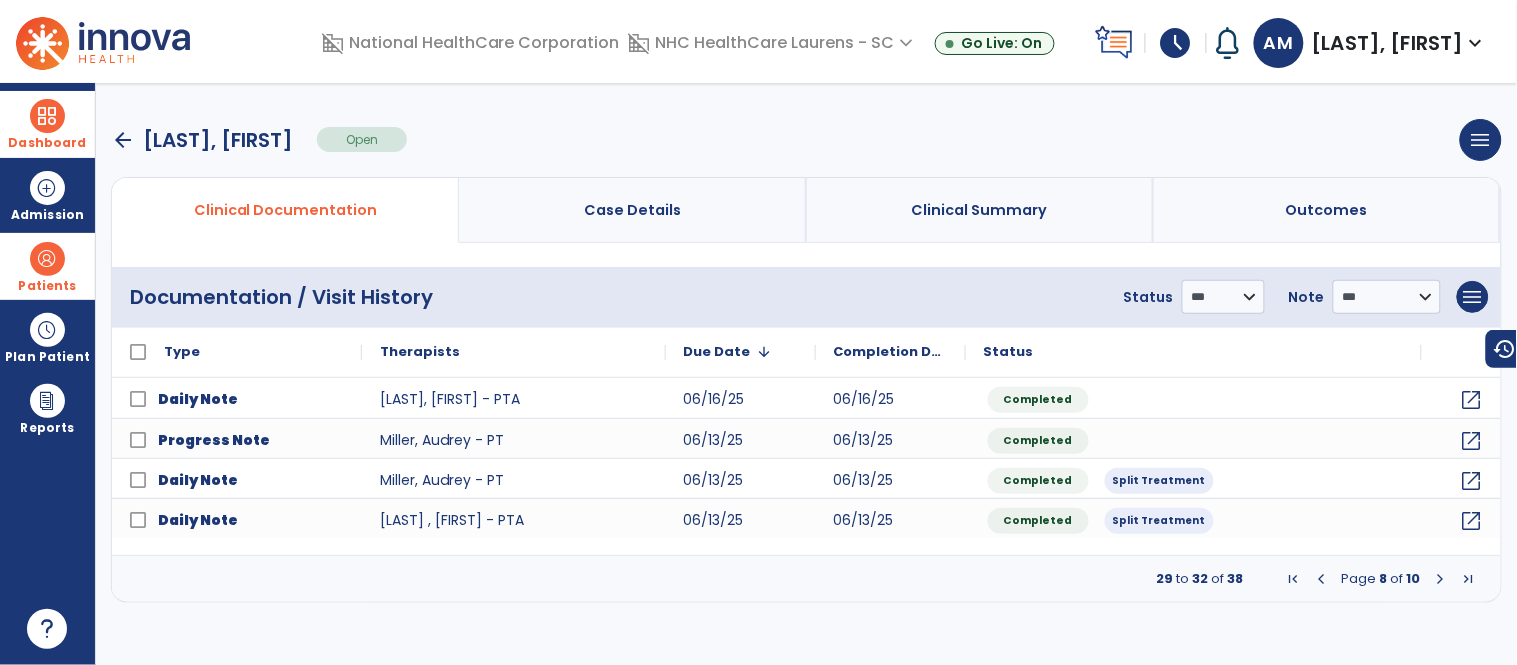click at bounding box center (1441, 579) 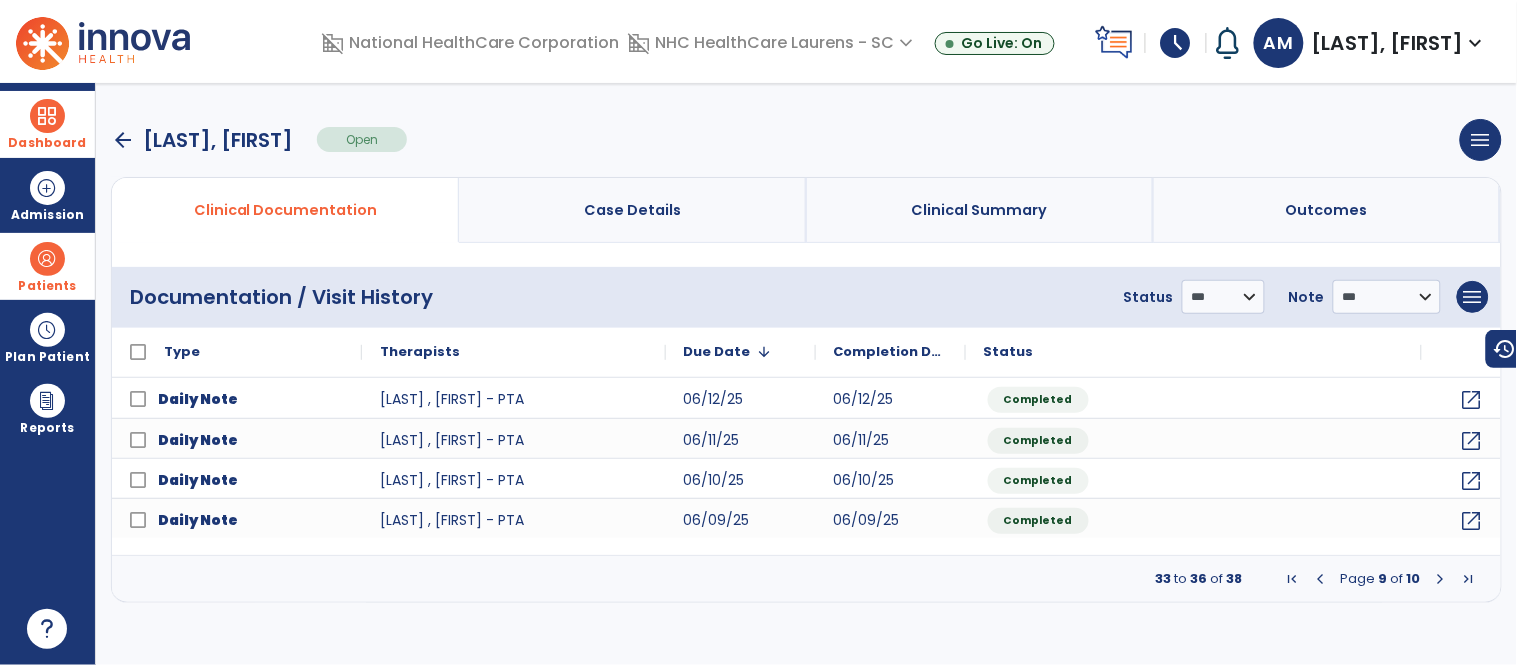 click at bounding box center [1441, 579] 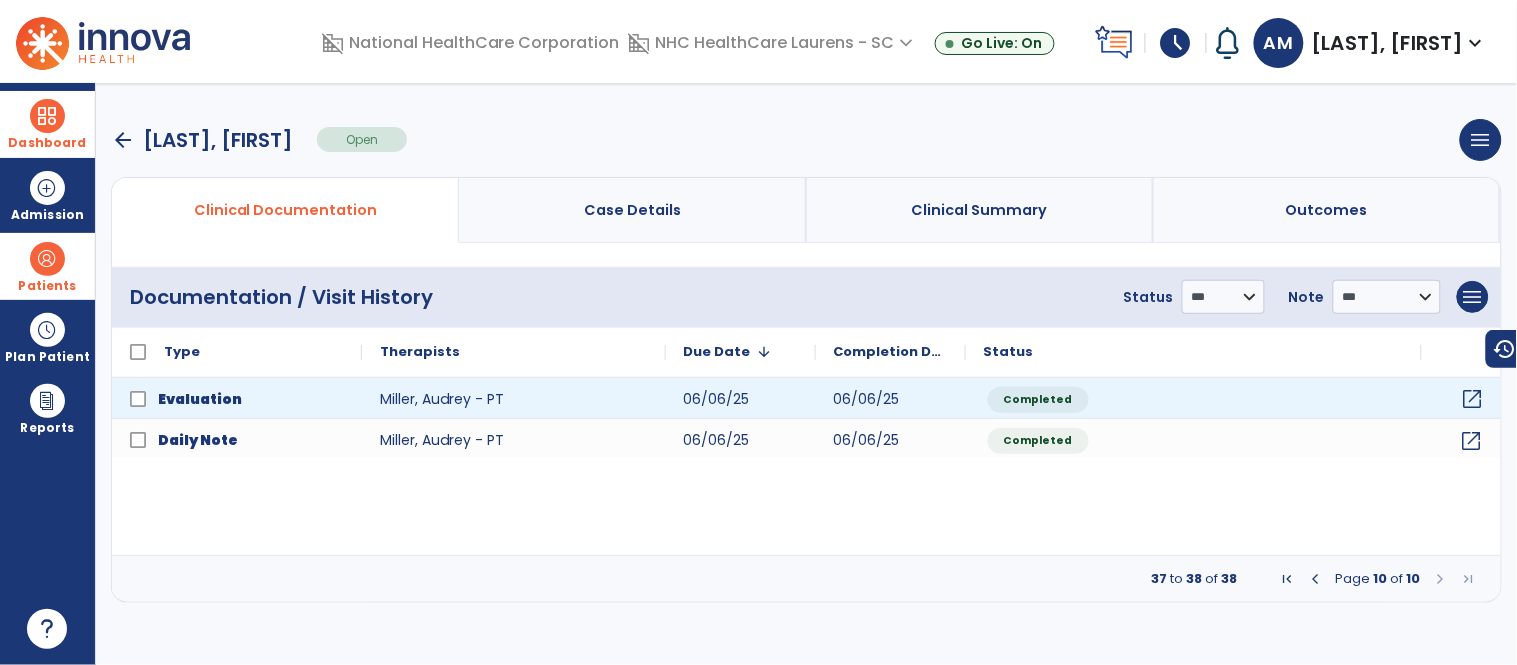 click on "open_in_new" 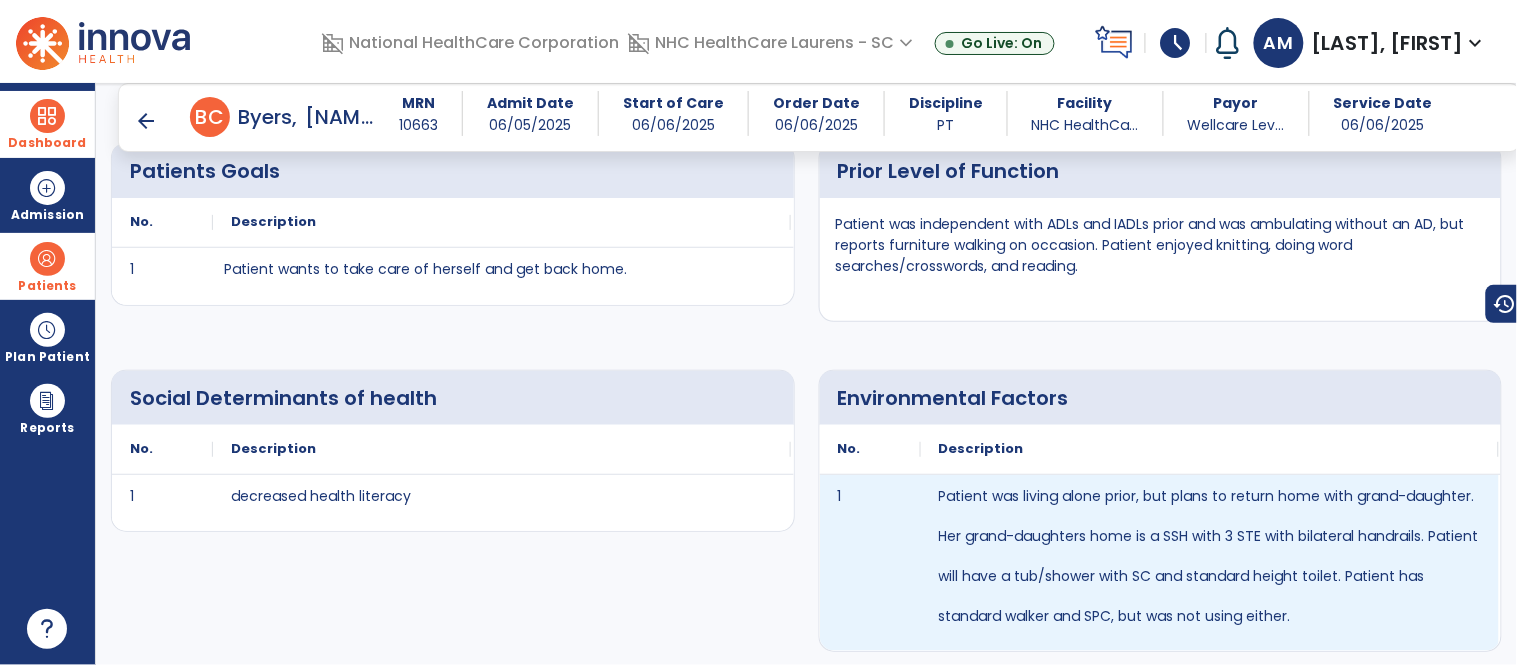 scroll, scrollTop: 3298, scrollLeft: 0, axis: vertical 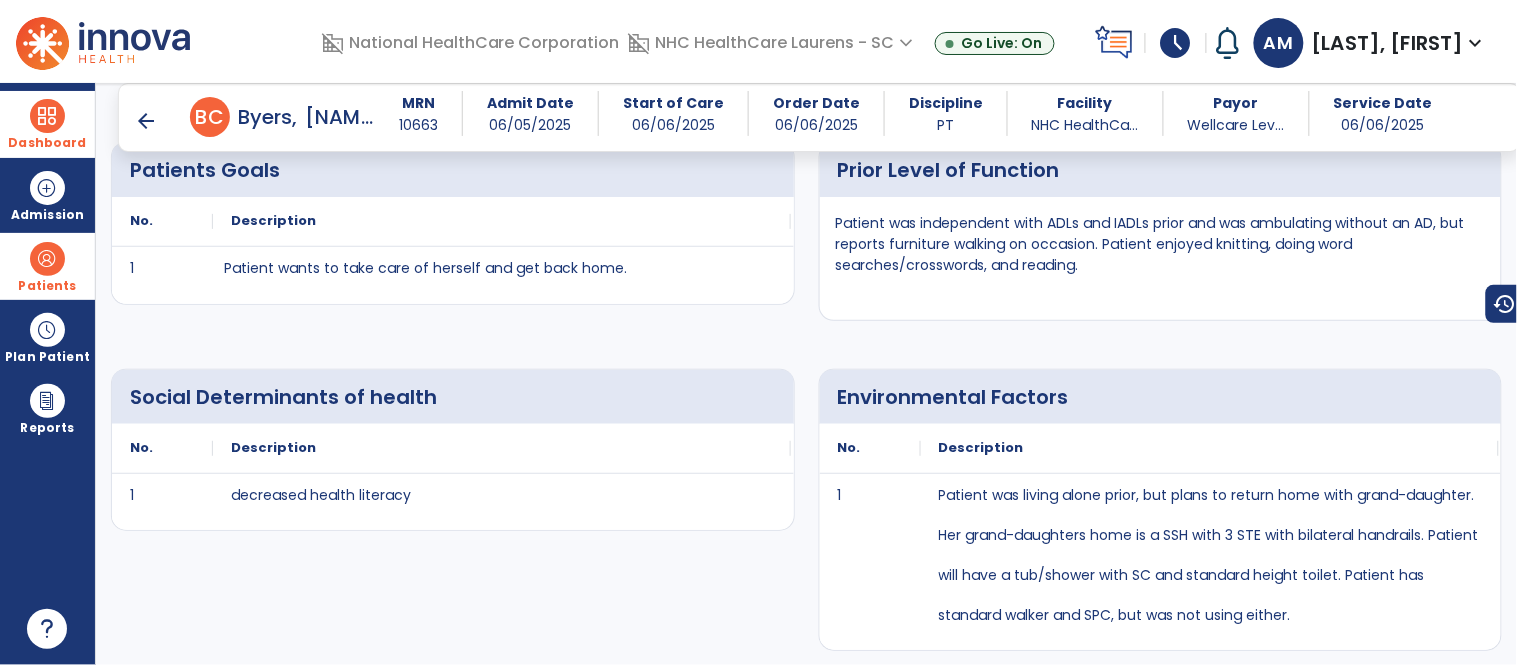 click on "arrow_back" at bounding box center [146, 121] 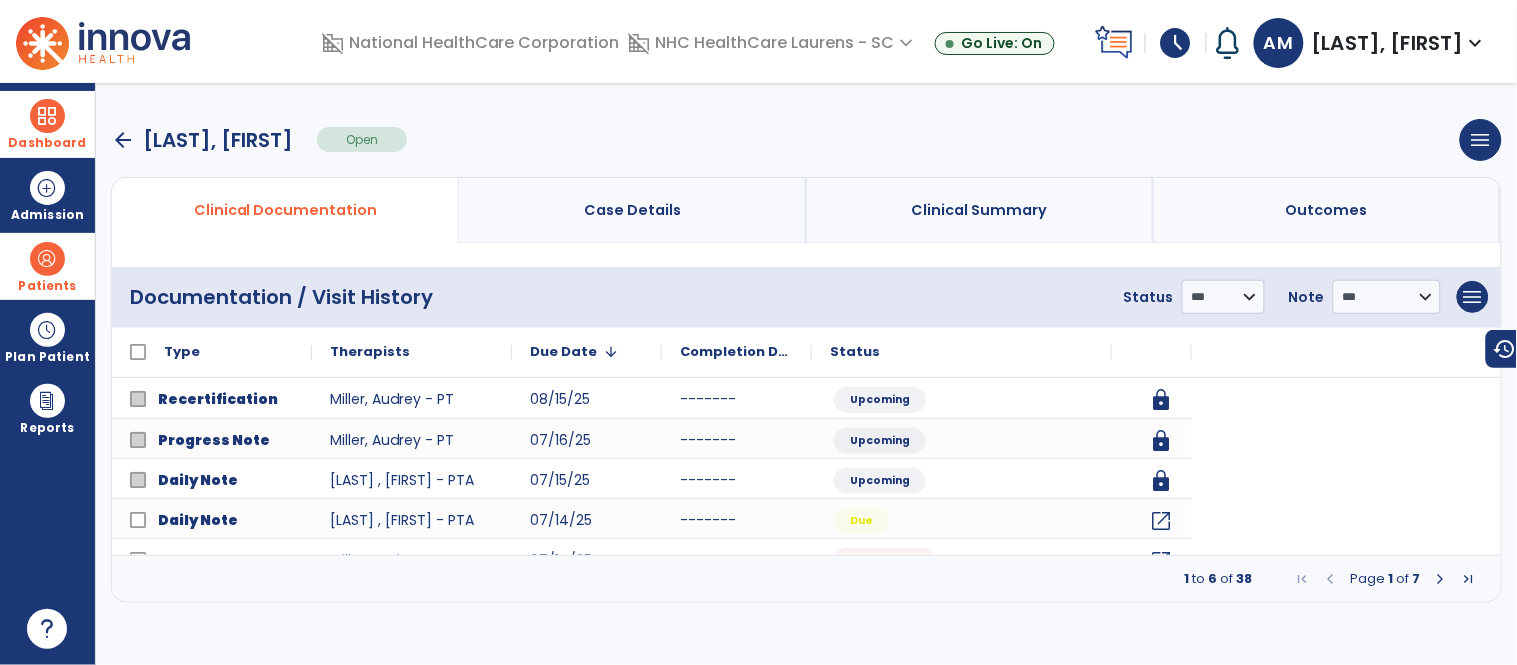 scroll, scrollTop: 0, scrollLeft: 0, axis: both 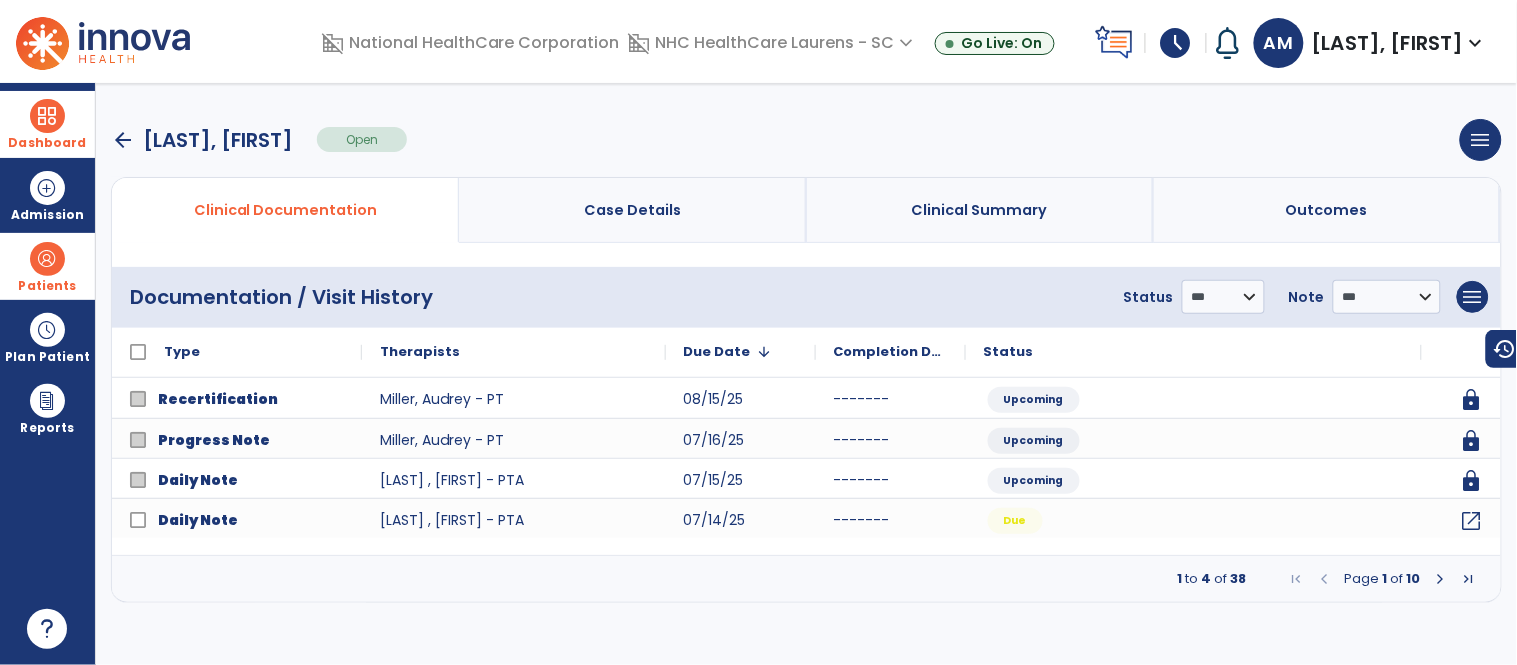 click at bounding box center (47, 116) 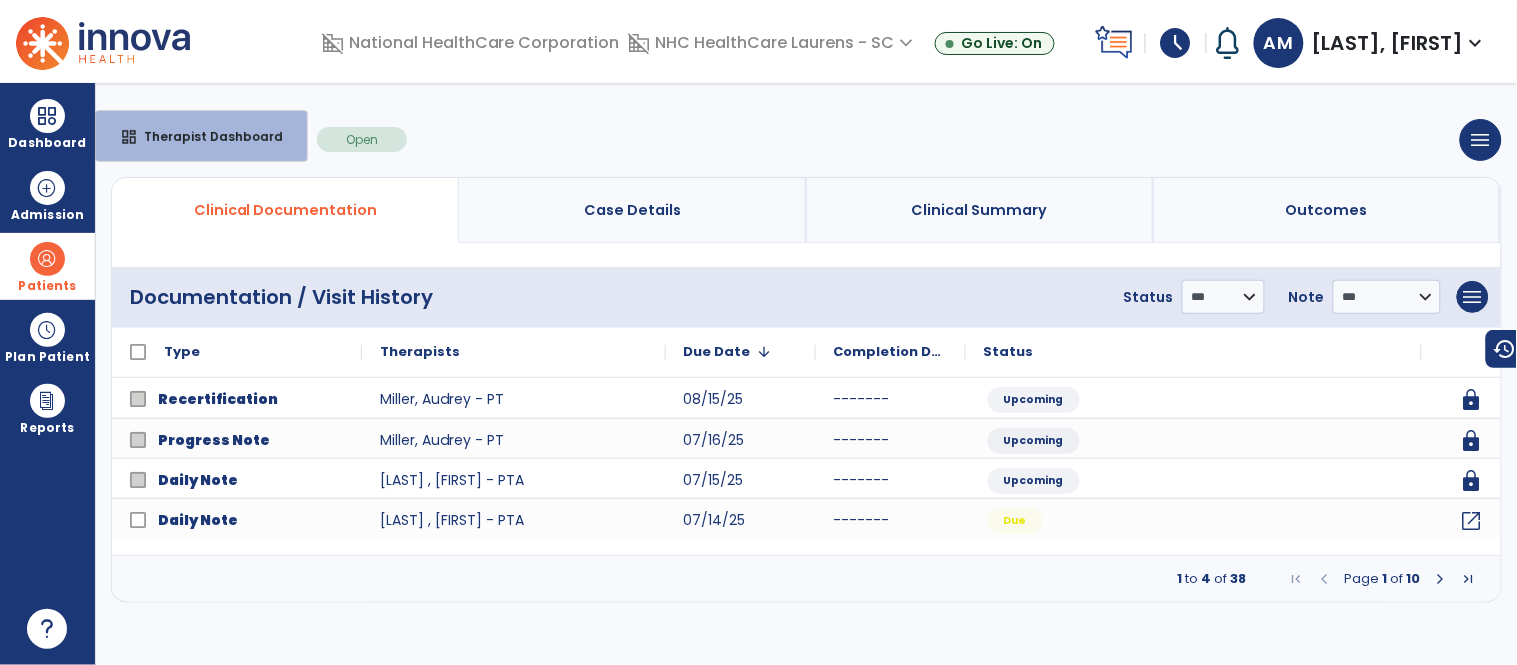 click on "**********" at bounding box center [806, 374] 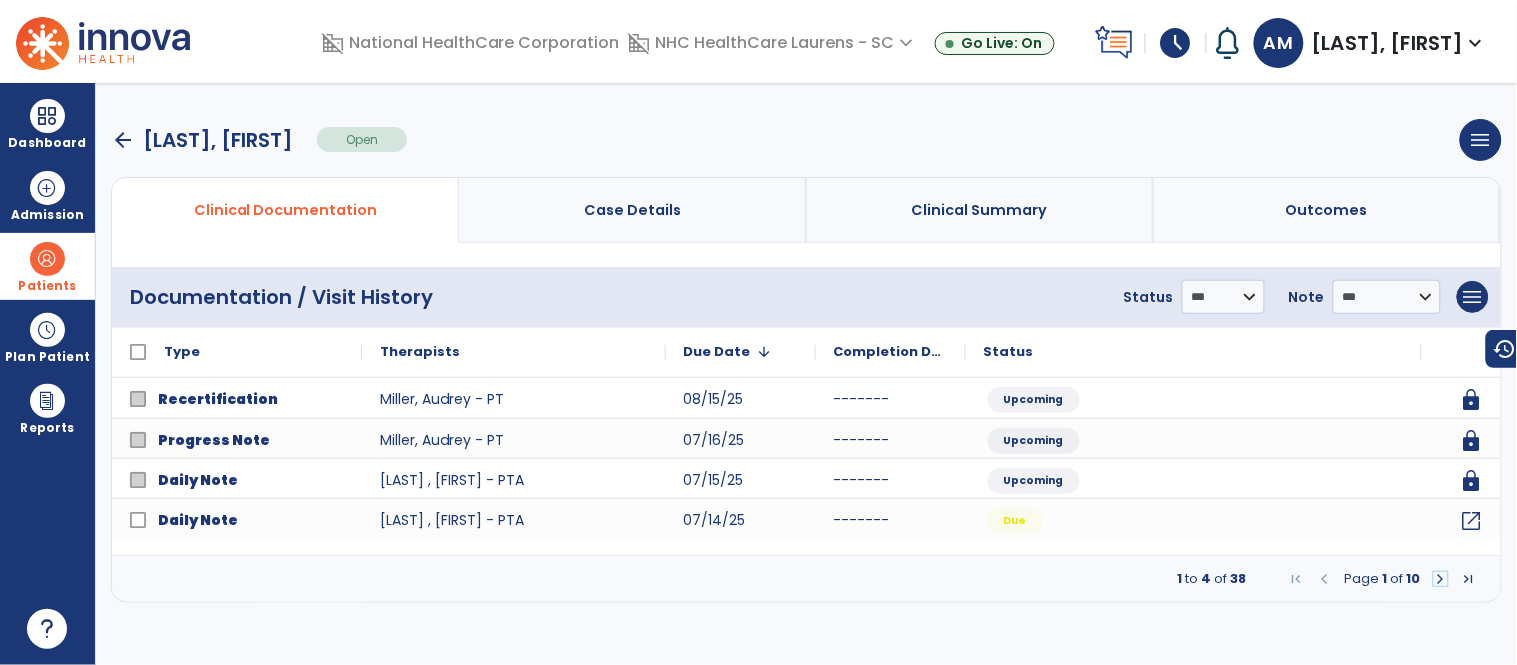 click at bounding box center [1441, 579] 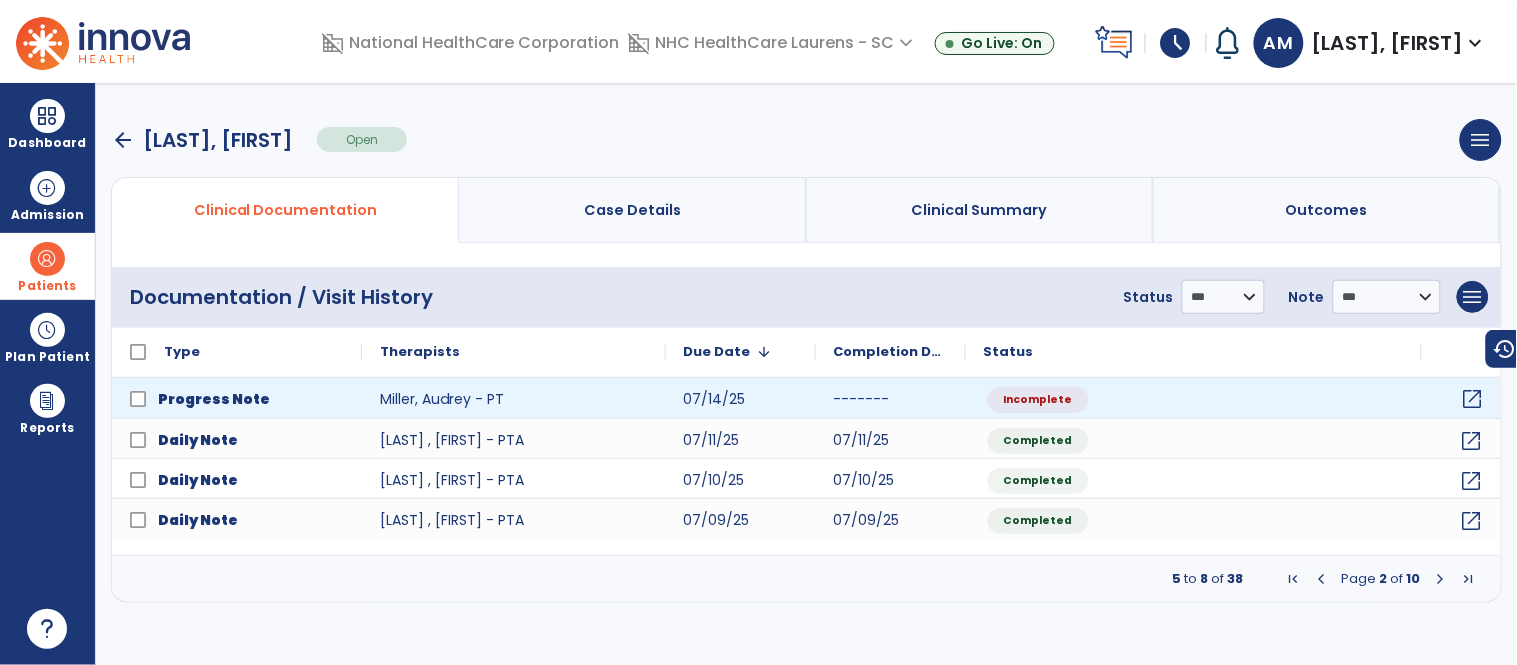 click on "open_in_new" 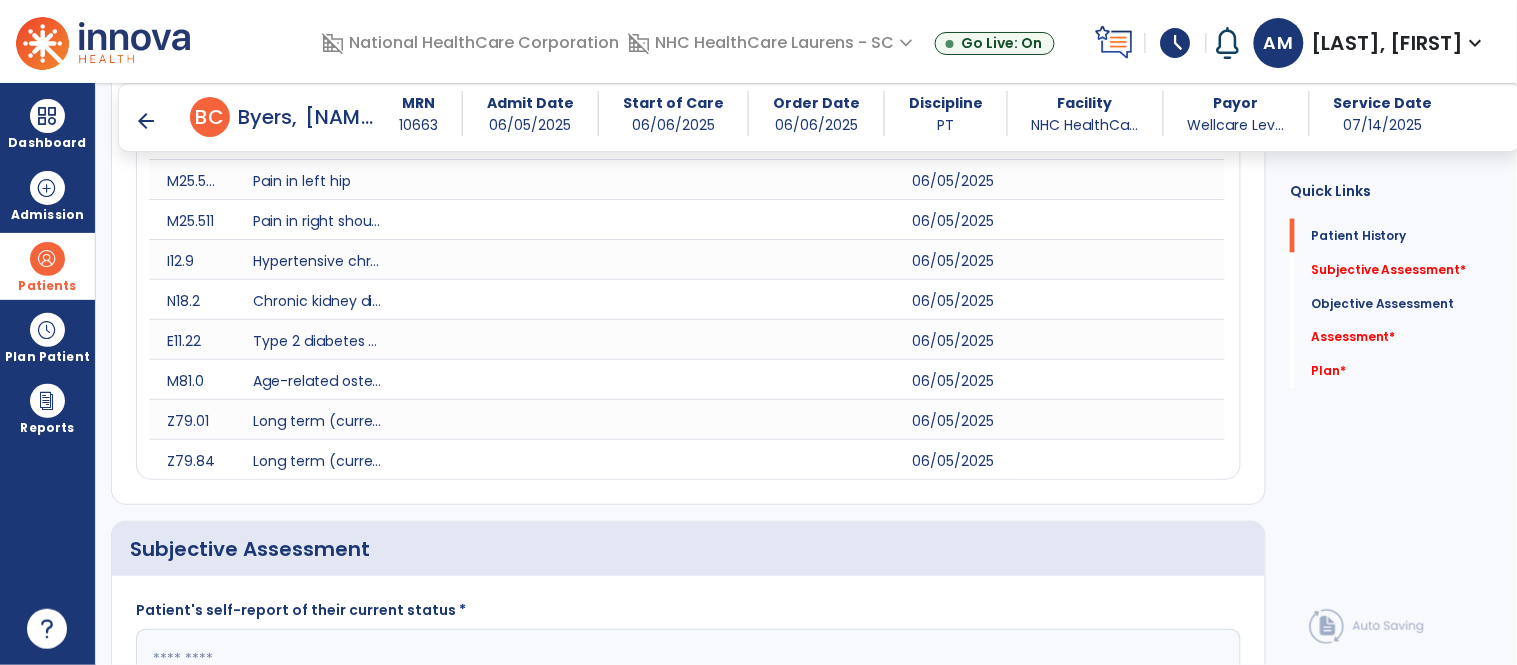 scroll, scrollTop: 884, scrollLeft: 0, axis: vertical 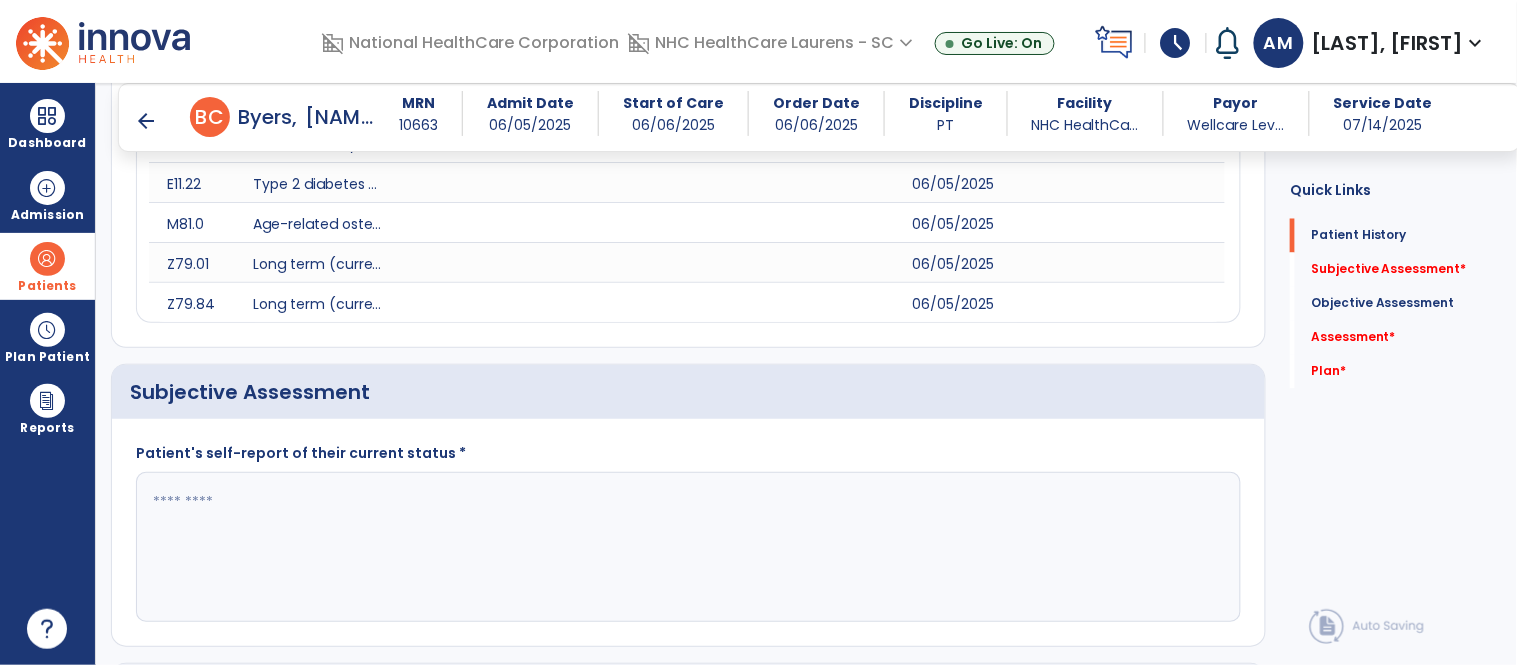 click 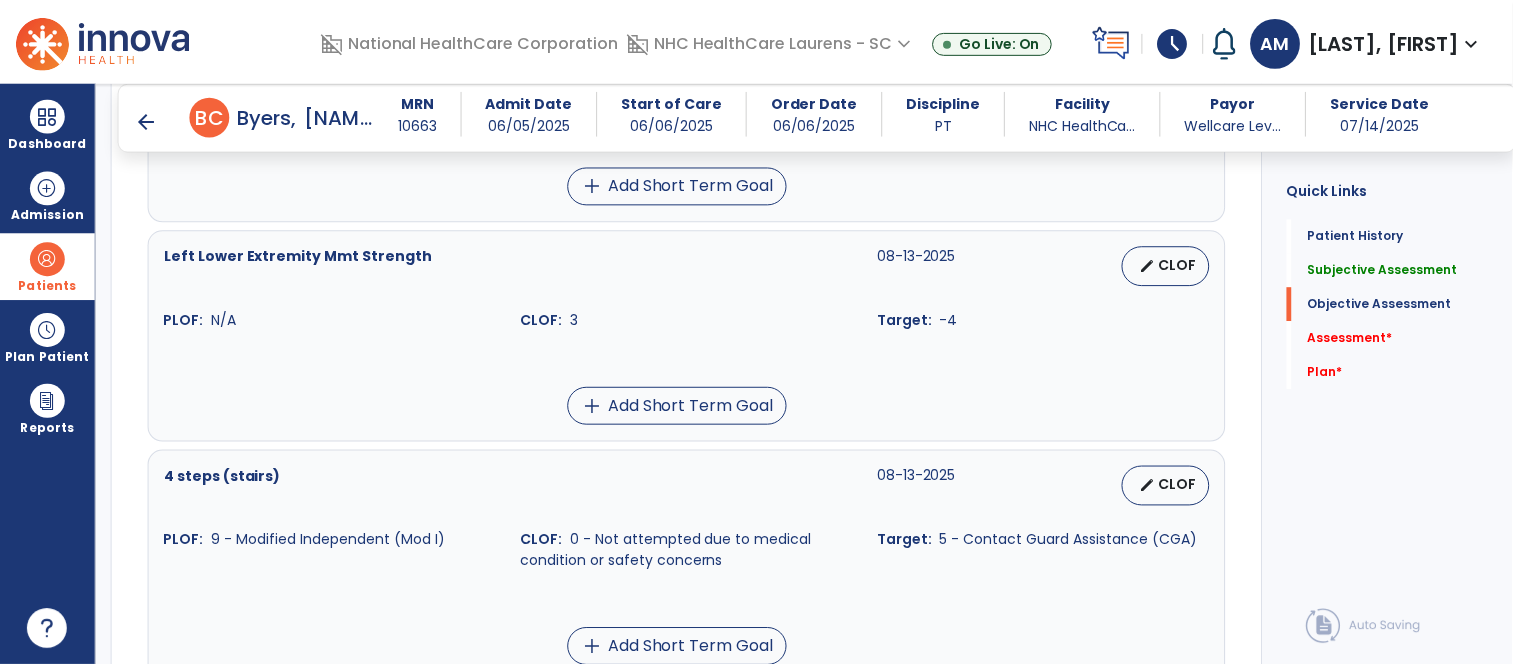 scroll, scrollTop: 1638, scrollLeft: 0, axis: vertical 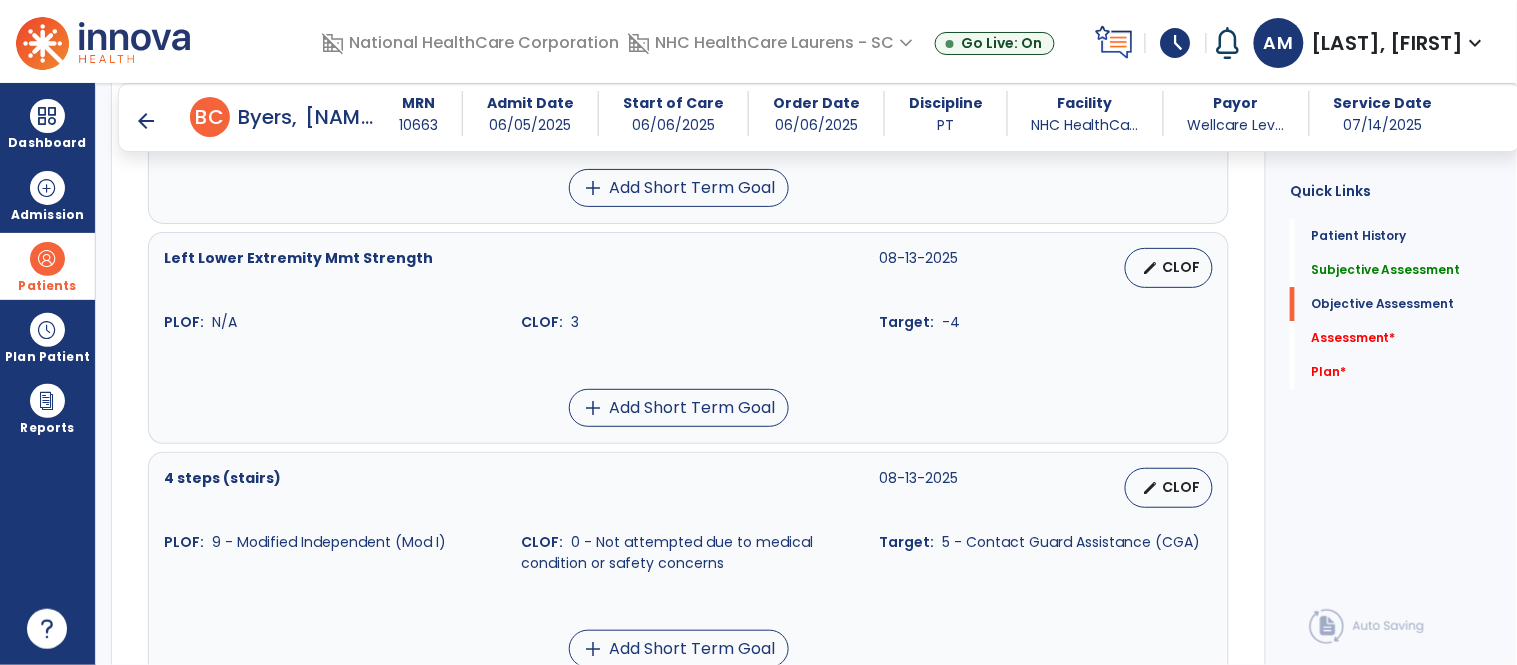 type on "**********" 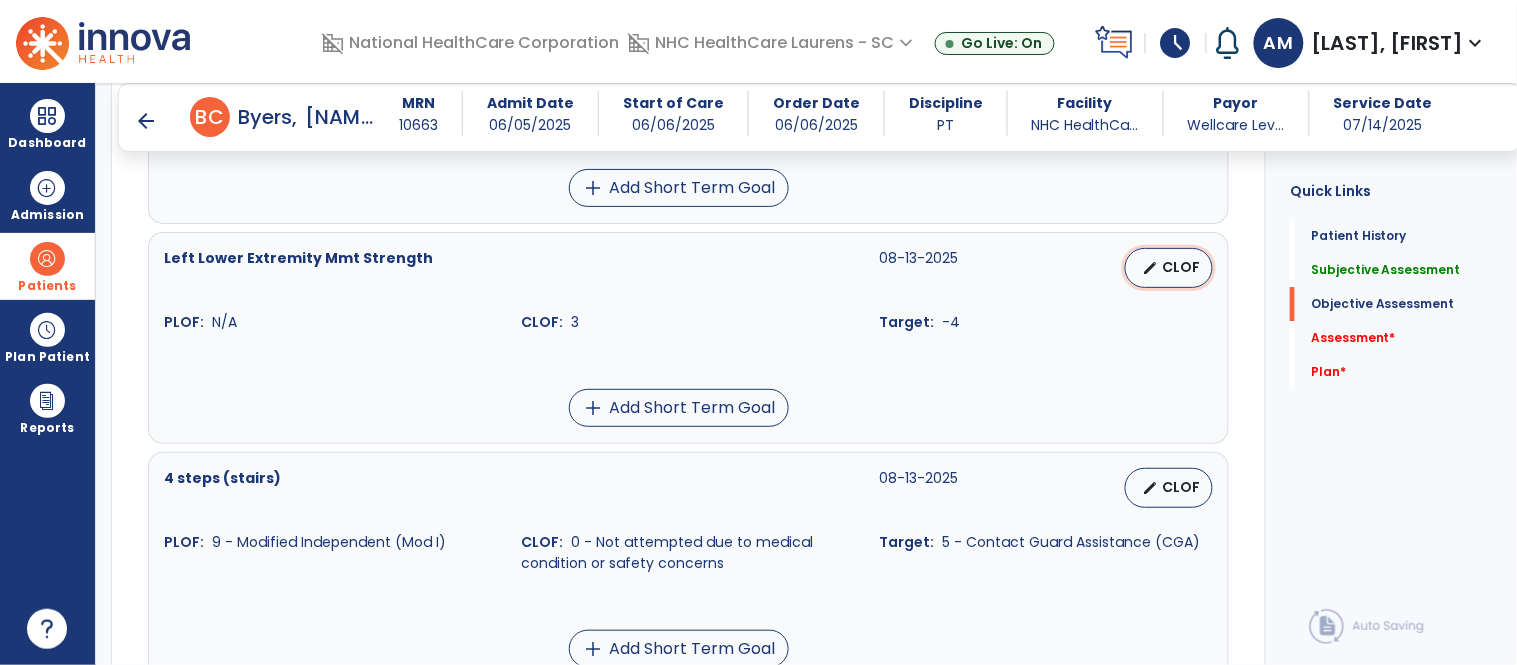click on "CLOF" at bounding box center (1181, 267) 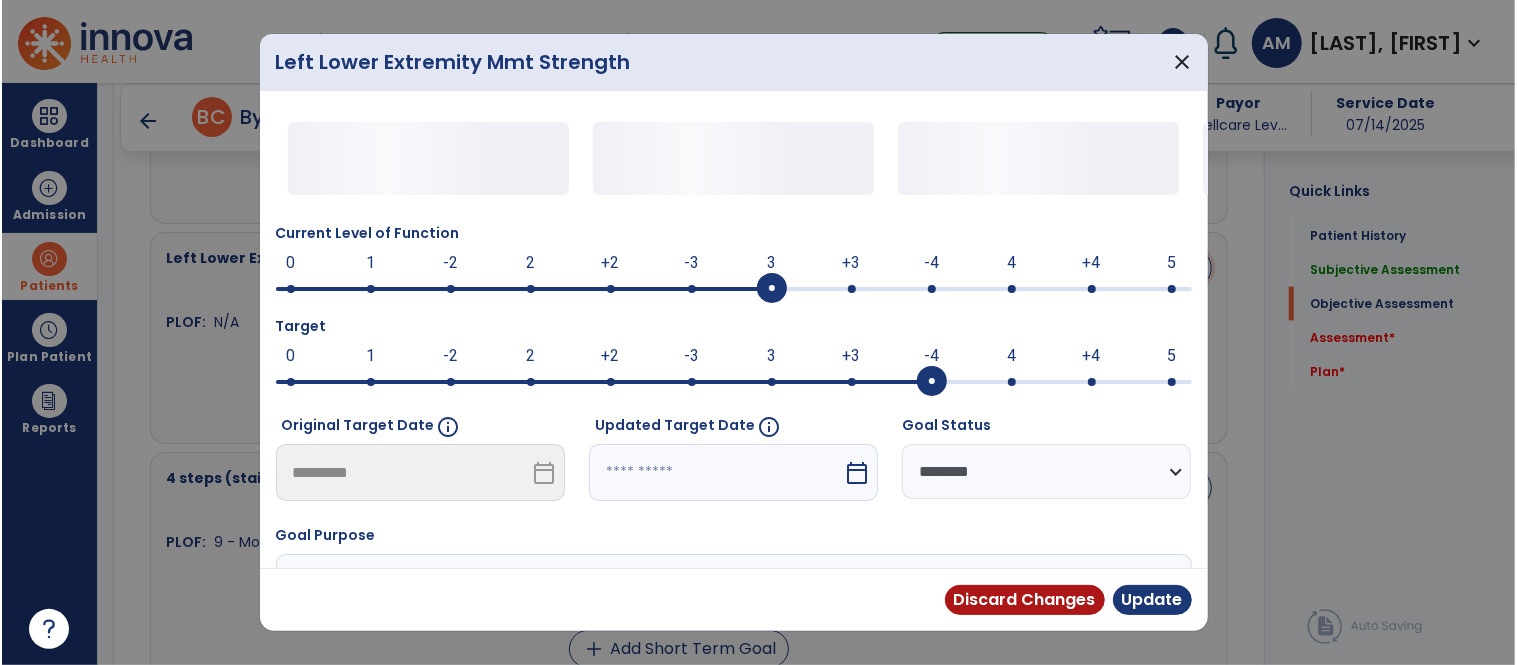 scroll, scrollTop: 1638, scrollLeft: 0, axis: vertical 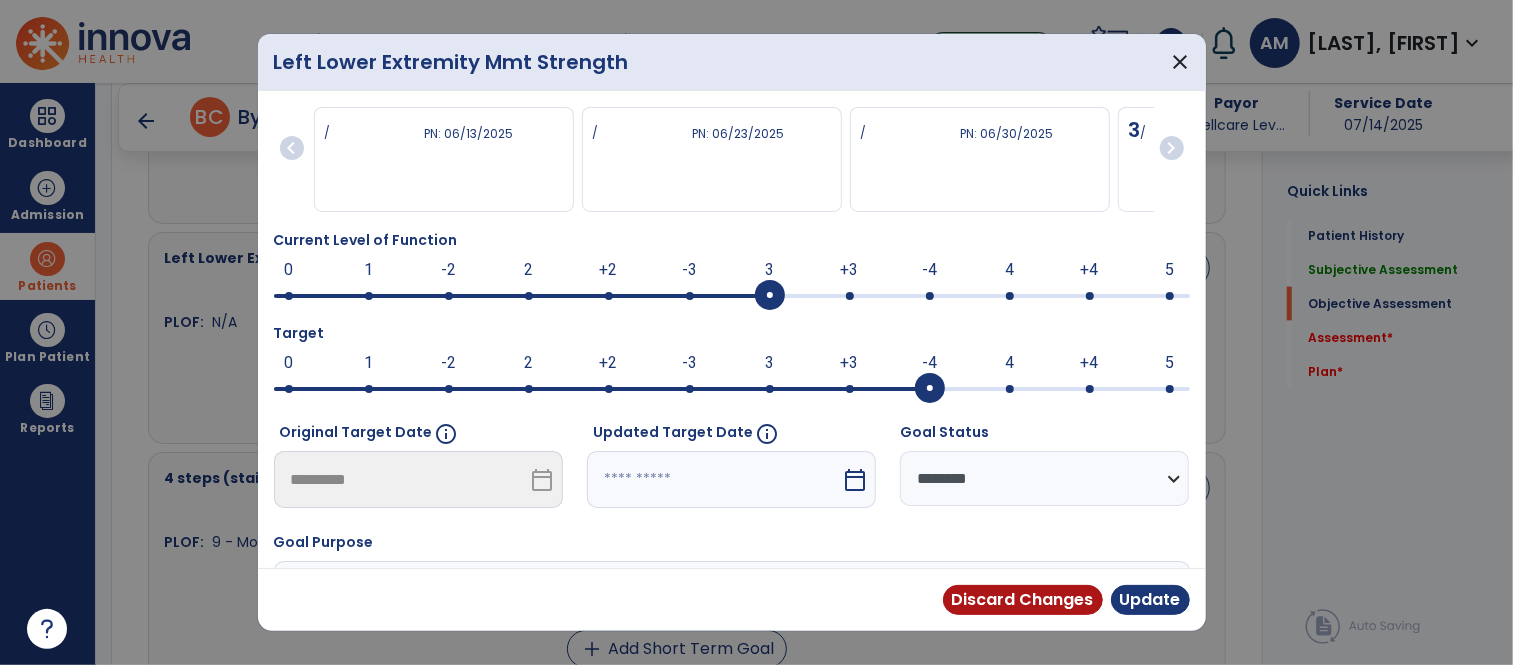 click at bounding box center (850, 296) 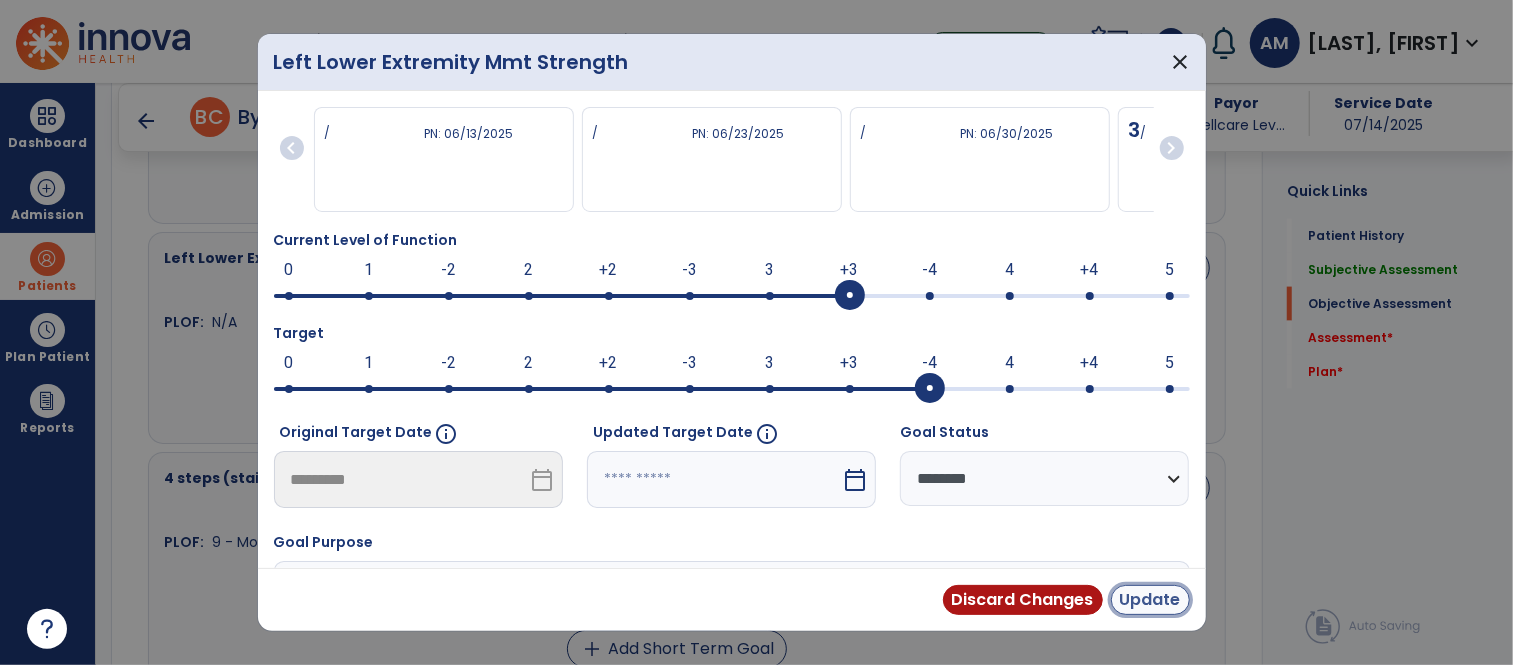 click on "Update" at bounding box center [1150, 600] 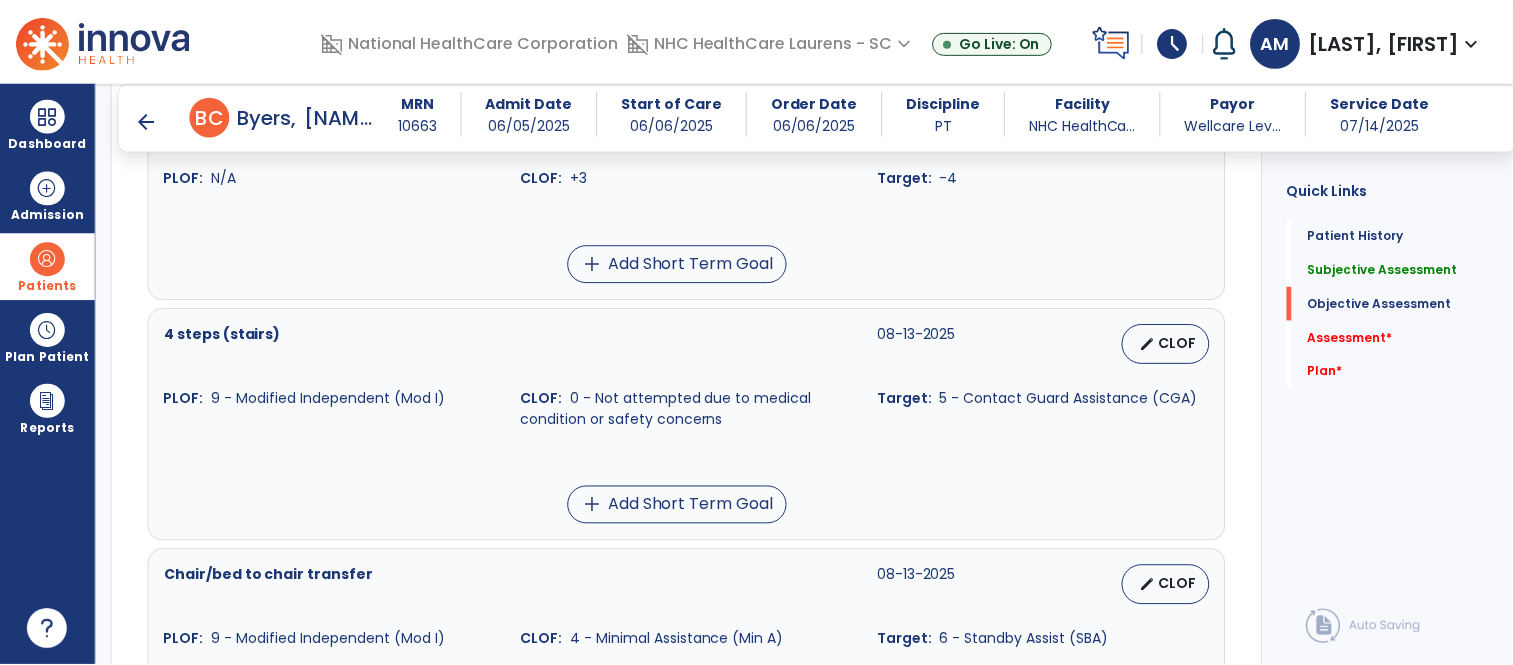 scroll, scrollTop: 1795, scrollLeft: 0, axis: vertical 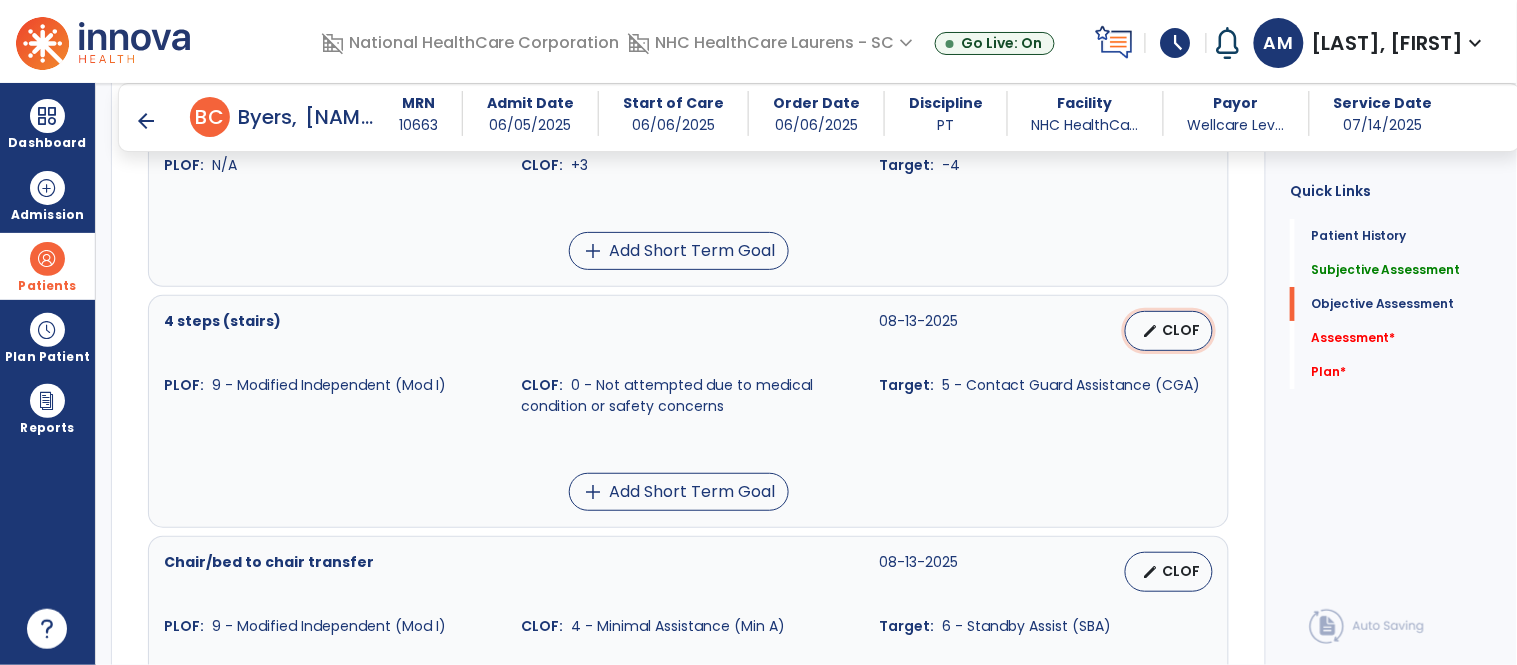 click on "CLOF" at bounding box center [1181, 330] 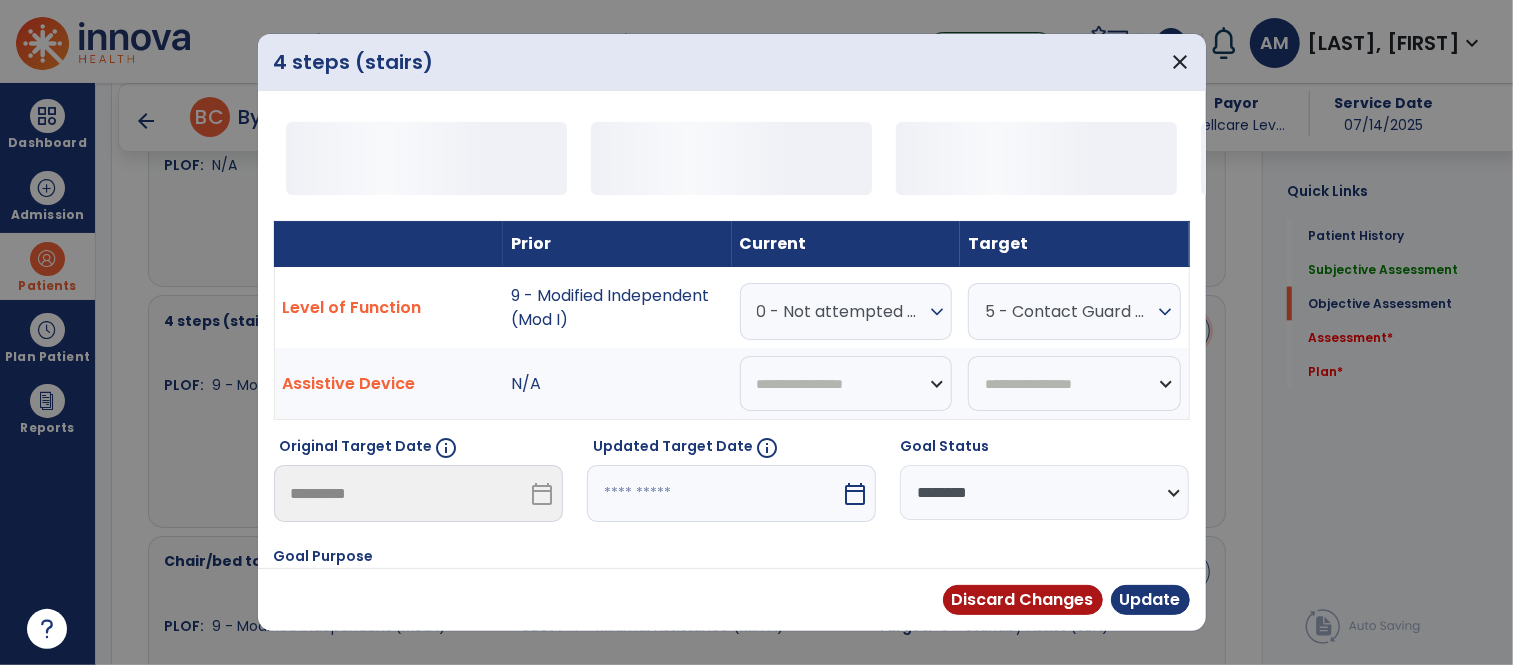 scroll, scrollTop: 1795, scrollLeft: 0, axis: vertical 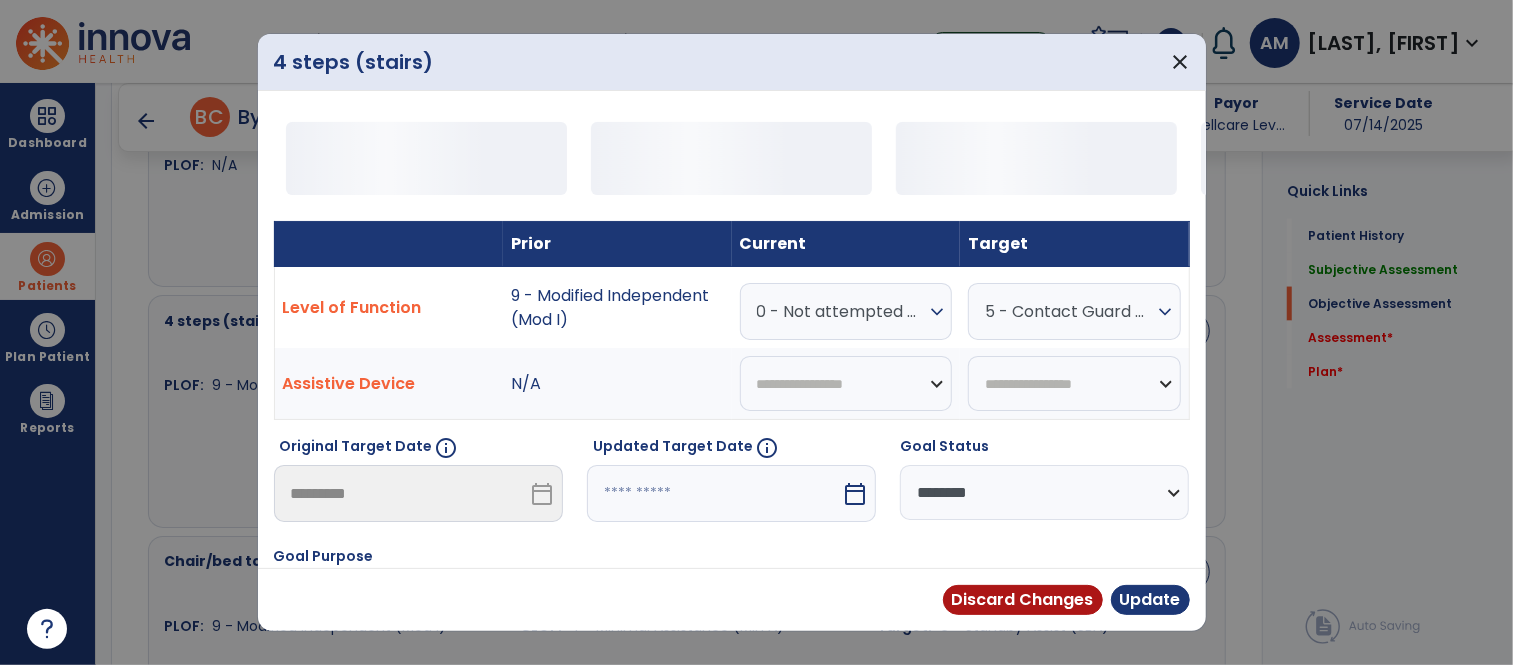 click on "0 - Not attempted due to medical condition or safety concerns" at bounding box center (841, 311) 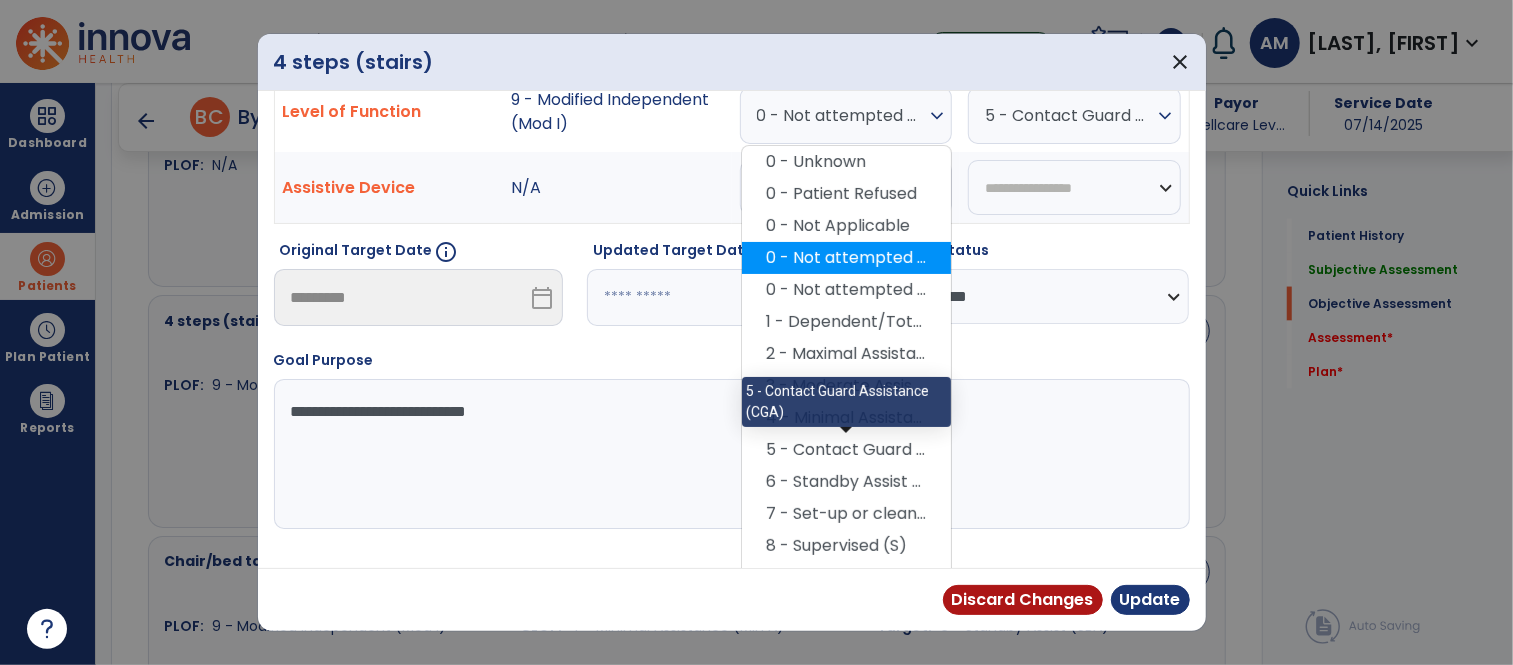 click on "5 - Contact Guard Assistance (CGA)" at bounding box center (846, 450) 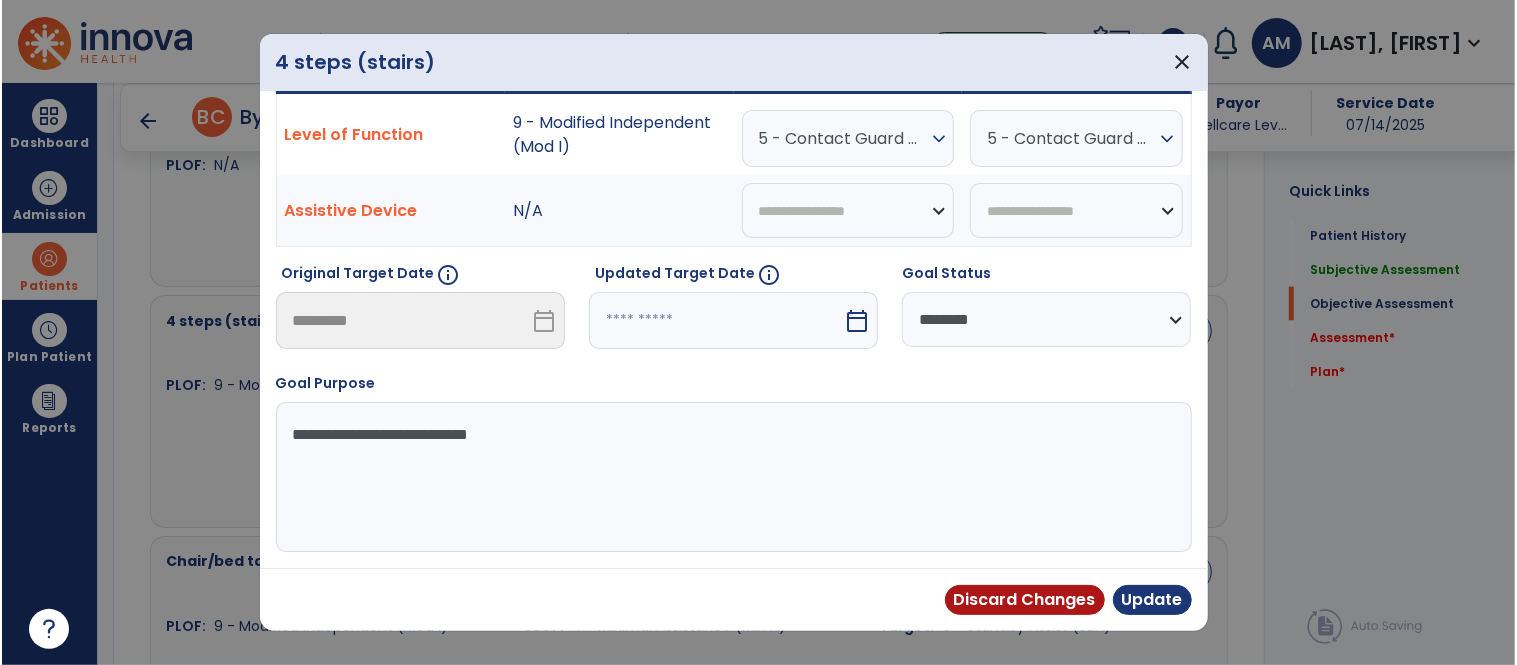 scroll, scrollTop: 181, scrollLeft: 0, axis: vertical 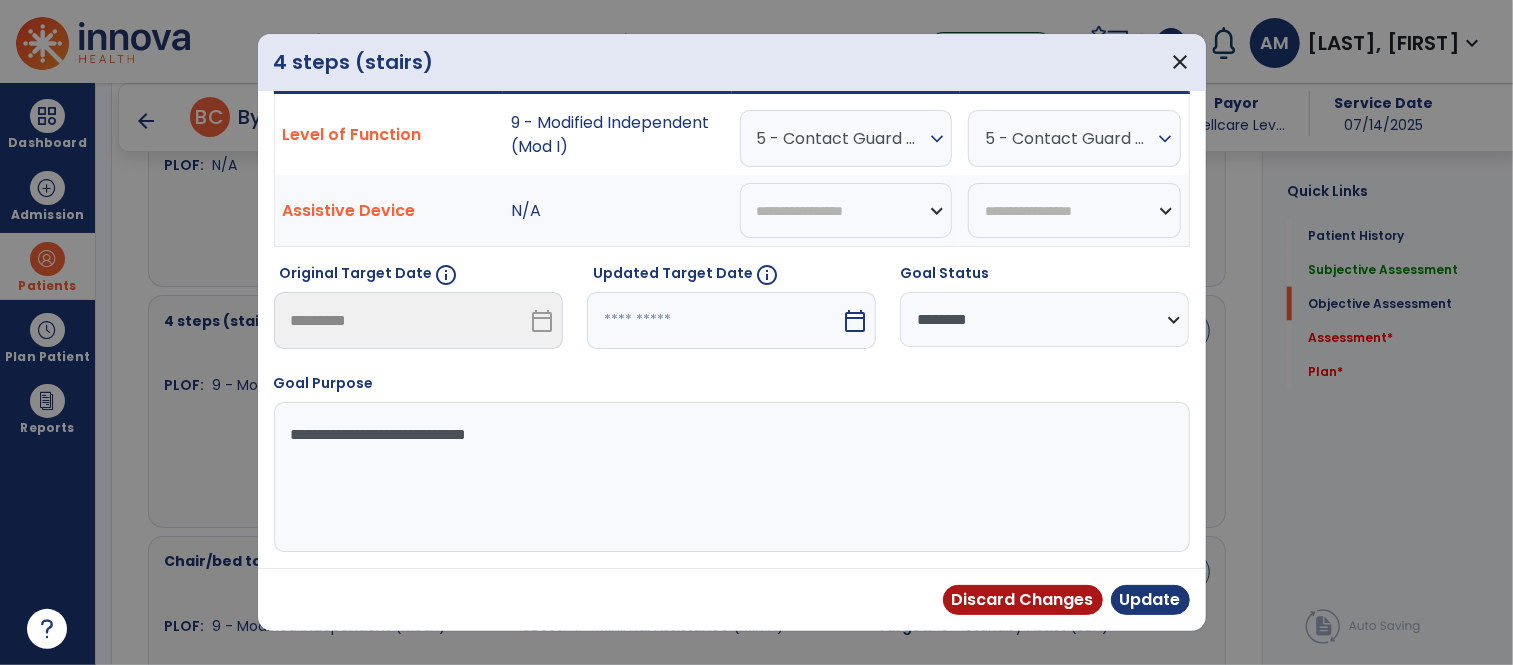 click on "**********" at bounding box center [1044, 319] 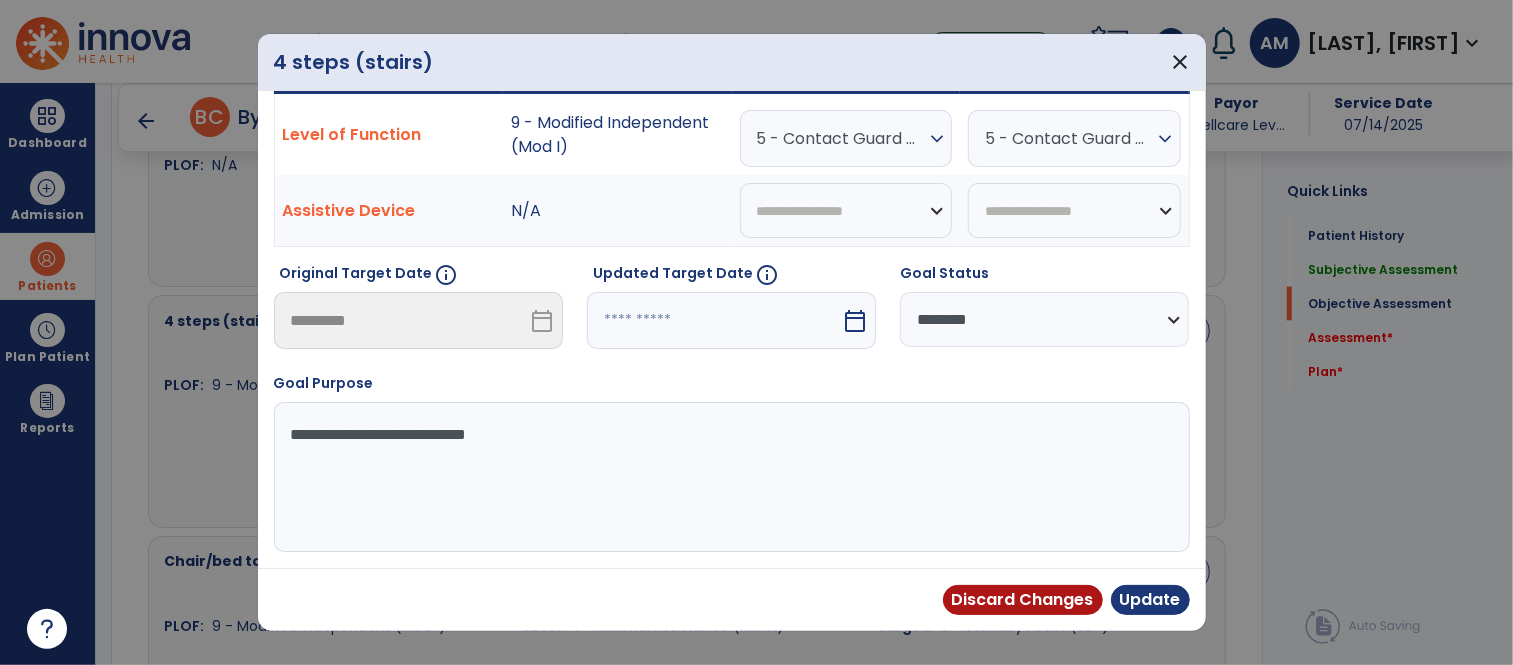 select on "********" 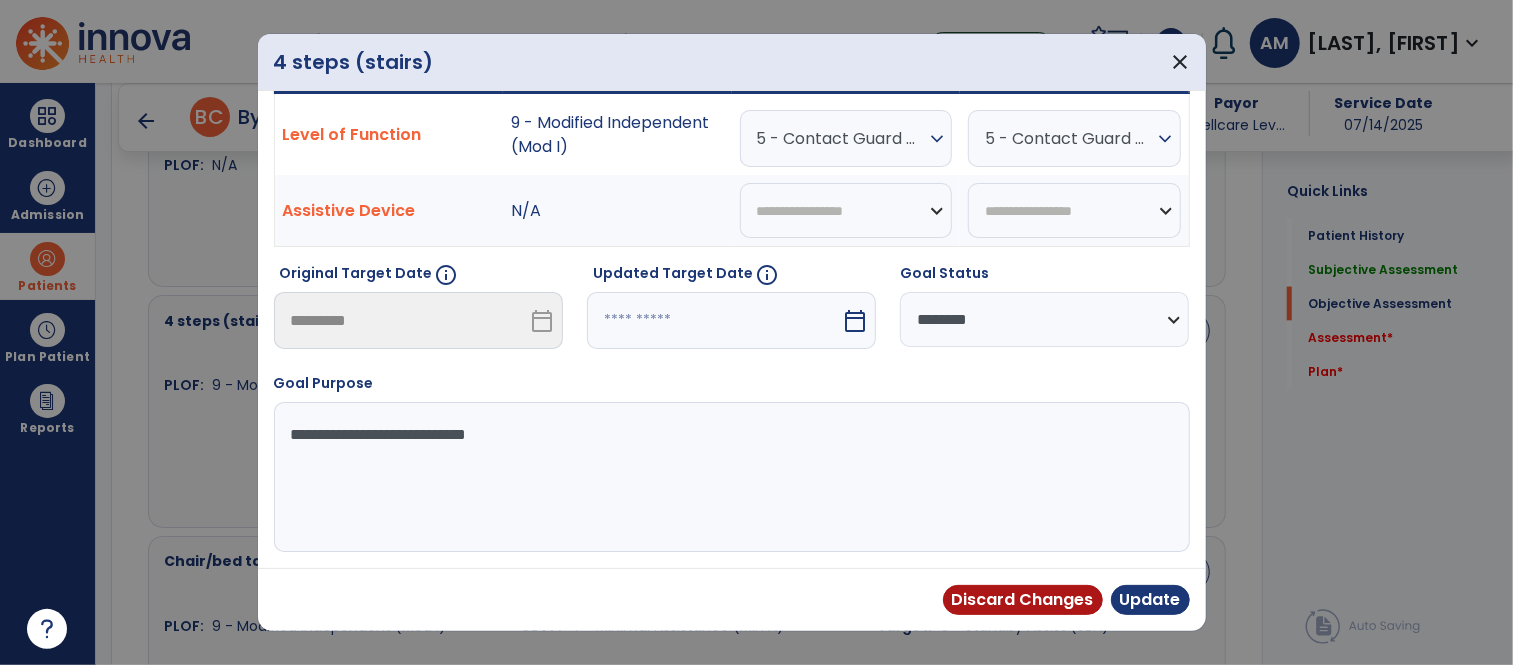 click on "**********" at bounding box center [1044, 319] 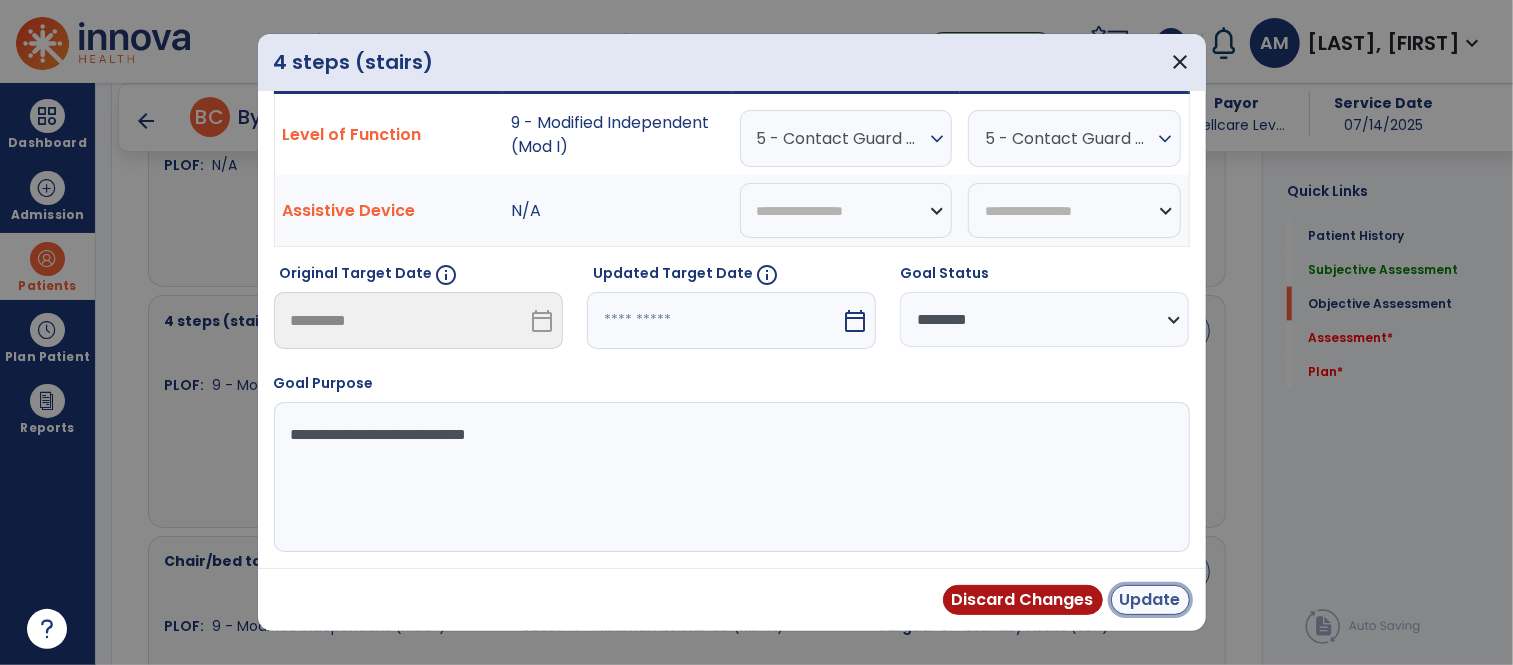 click on "Update" at bounding box center (1150, 600) 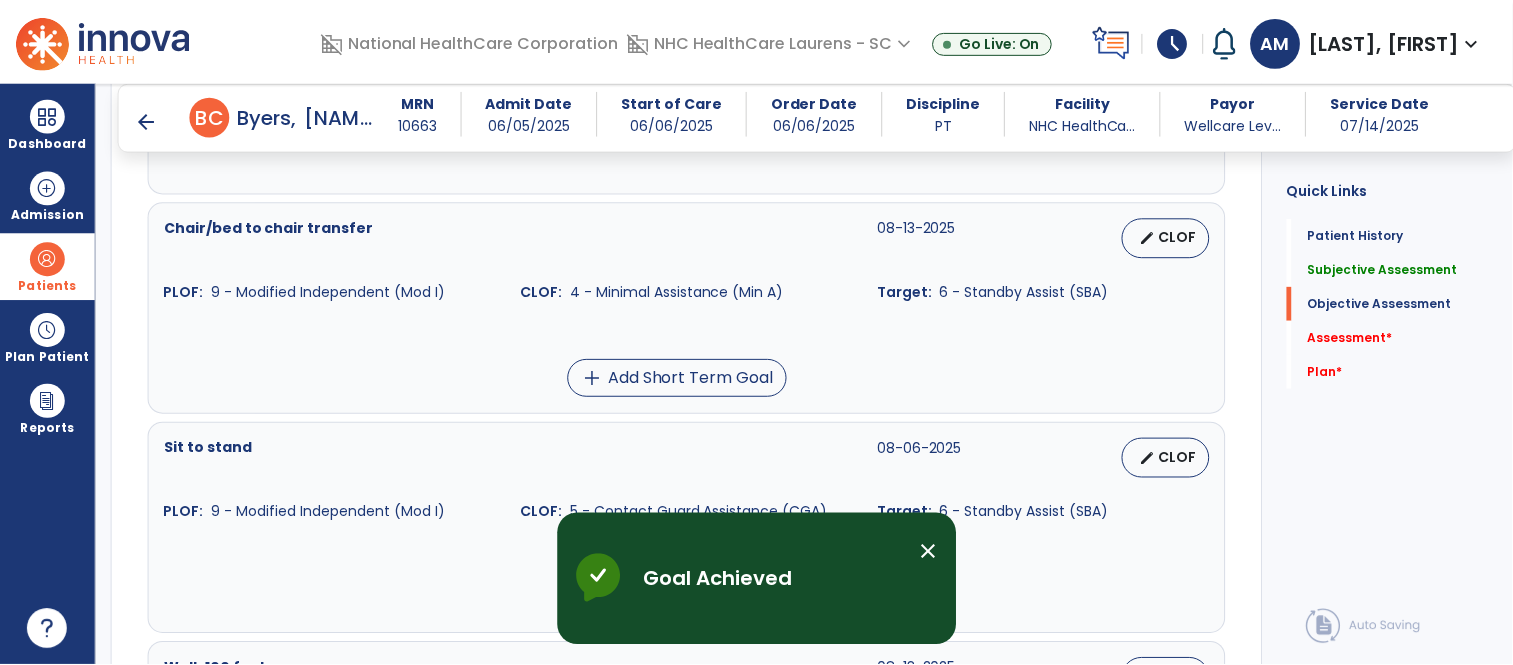 scroll, scrollTop: 2071, scrollLeft: 0, axis: vertical 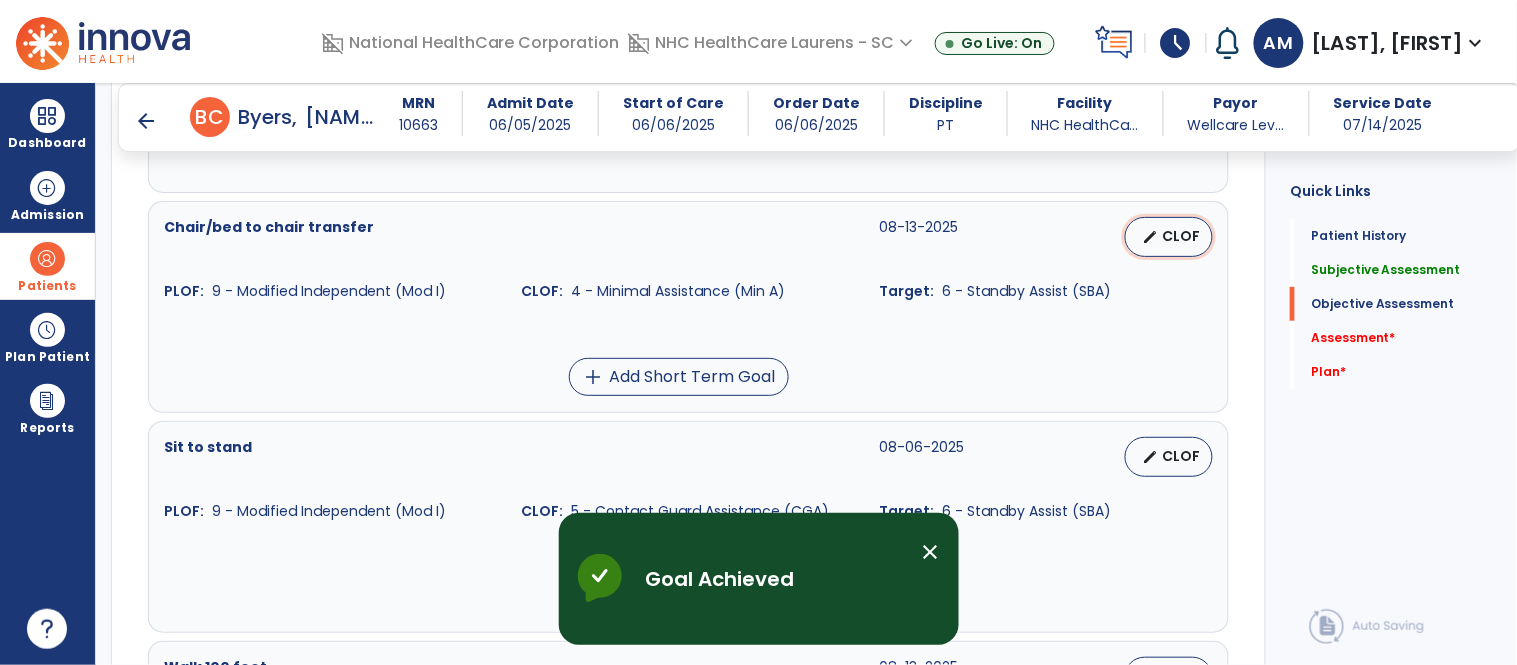 click on "CLOF" at bounding box center (1181, 236) 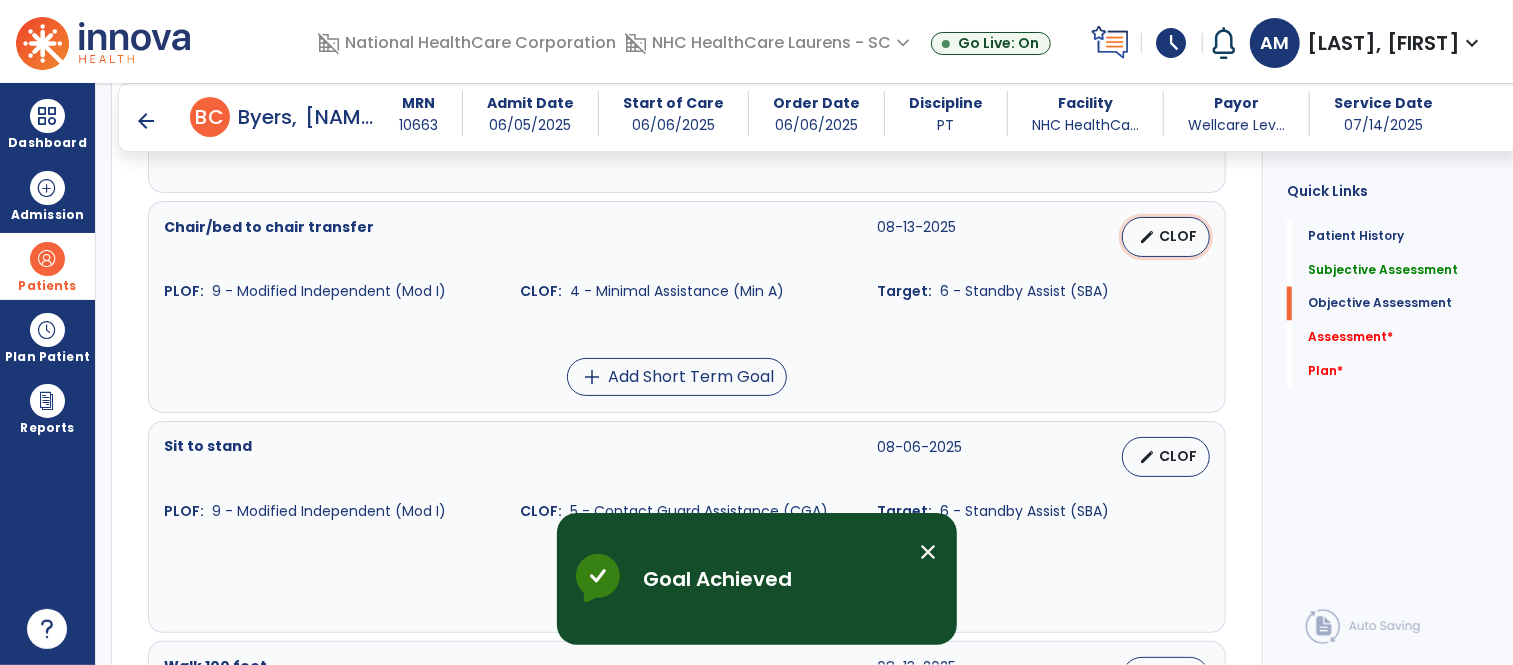 scroll, scrollTop: 2071, scrollLeft: 0, axis: vertical 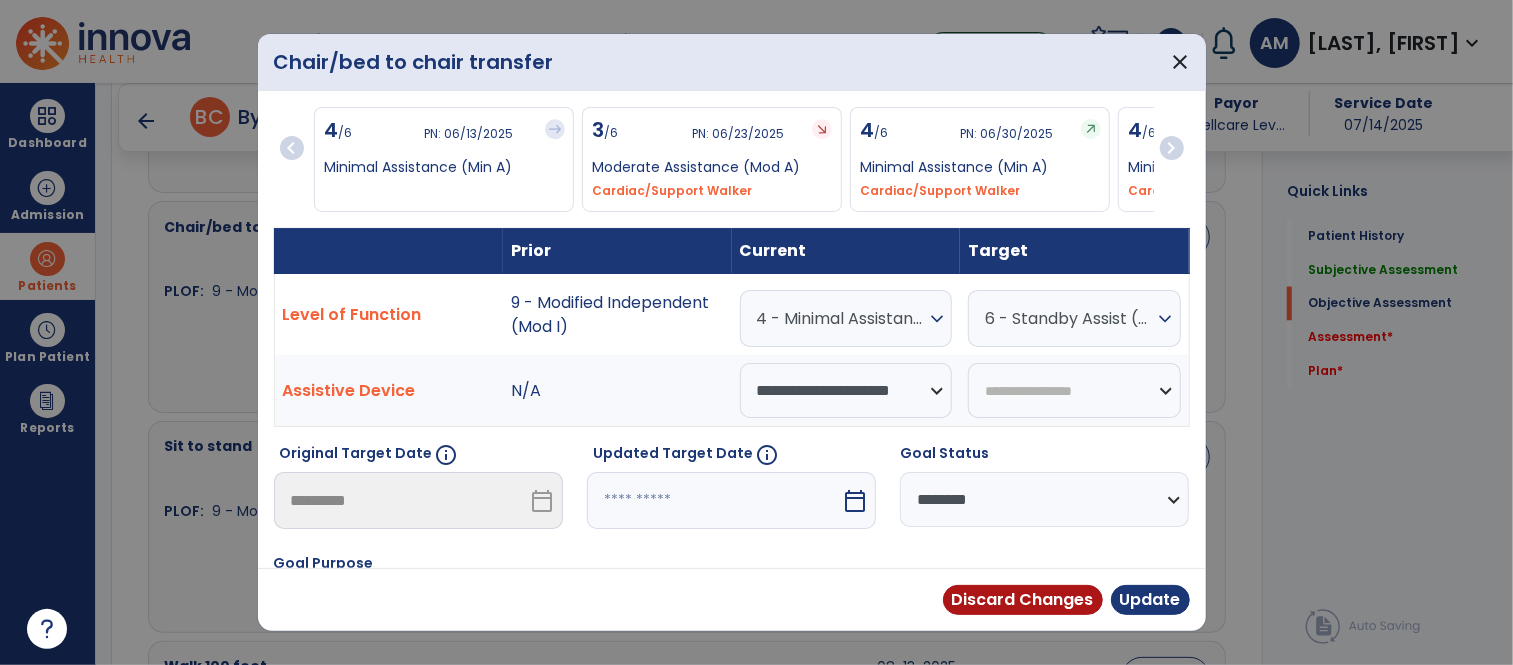 click on "4 - Minimal Assistance (Min A)" at bounding box center [841, 318] 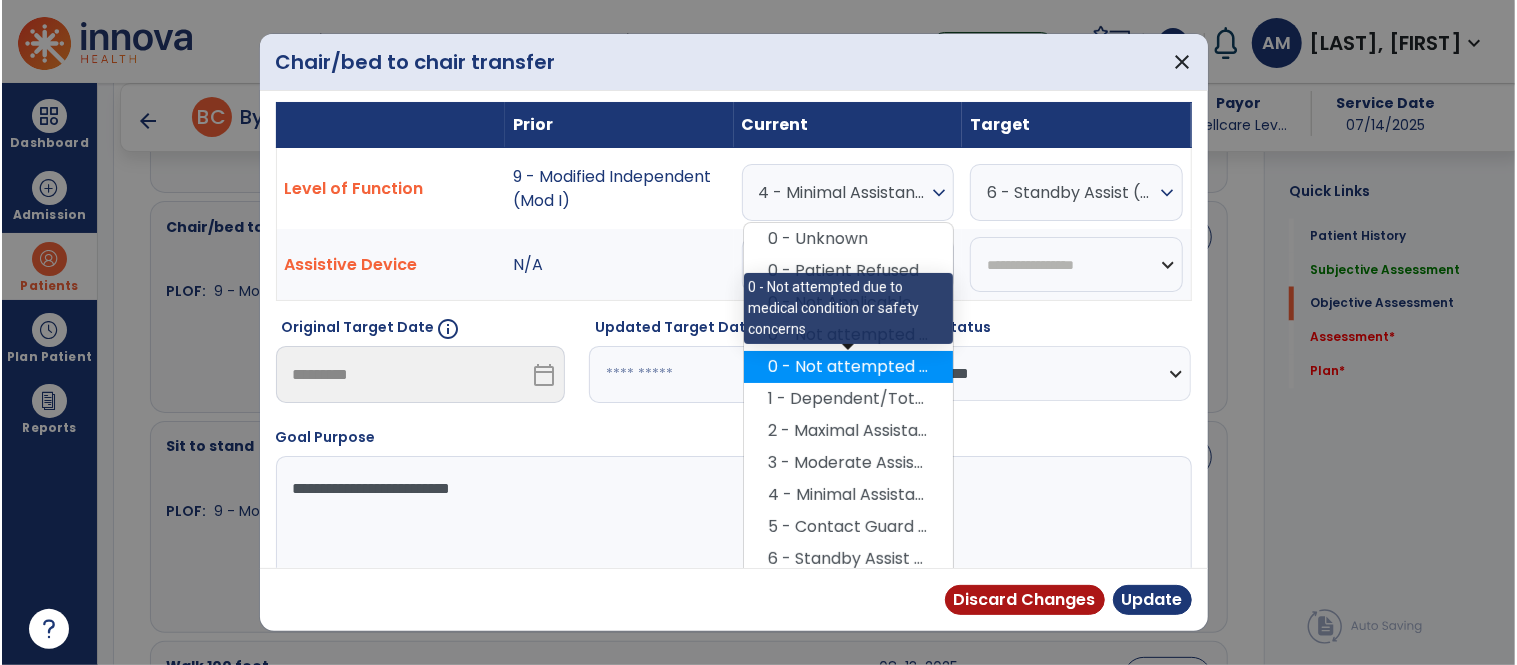 scroll, scrollTop: 130, scrollLeft: 0, axis: vertical 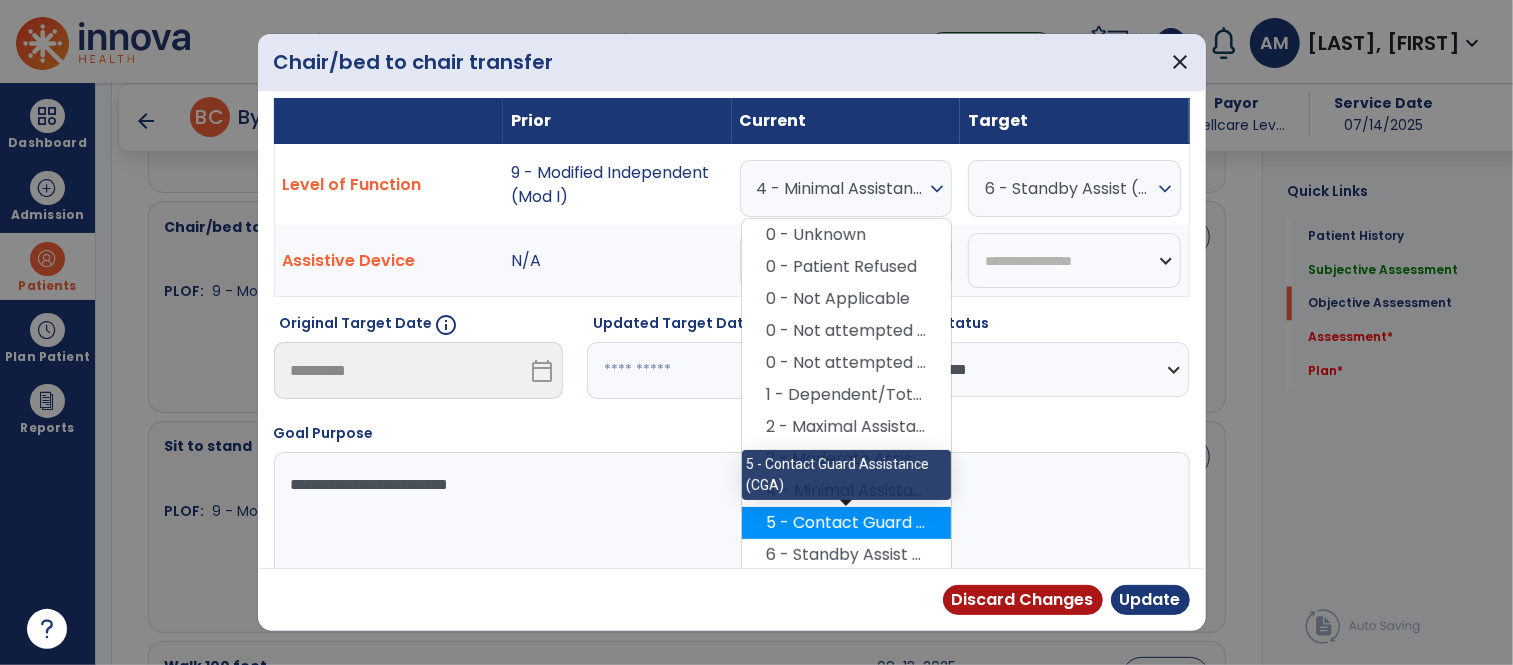 click on "5 - Contact Guard Assistance (CGA)" at bounding box center (846, 523) 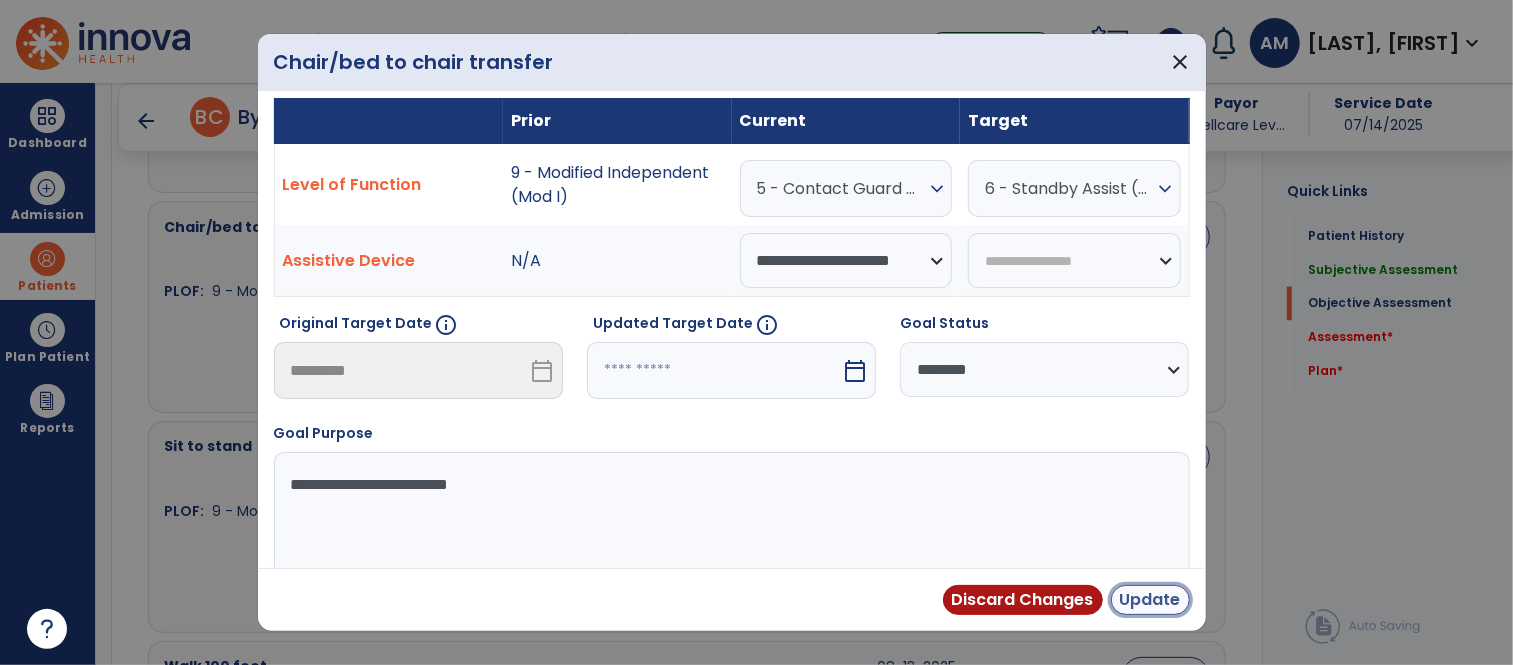click on "Update" at bounding box center [1150, 600] 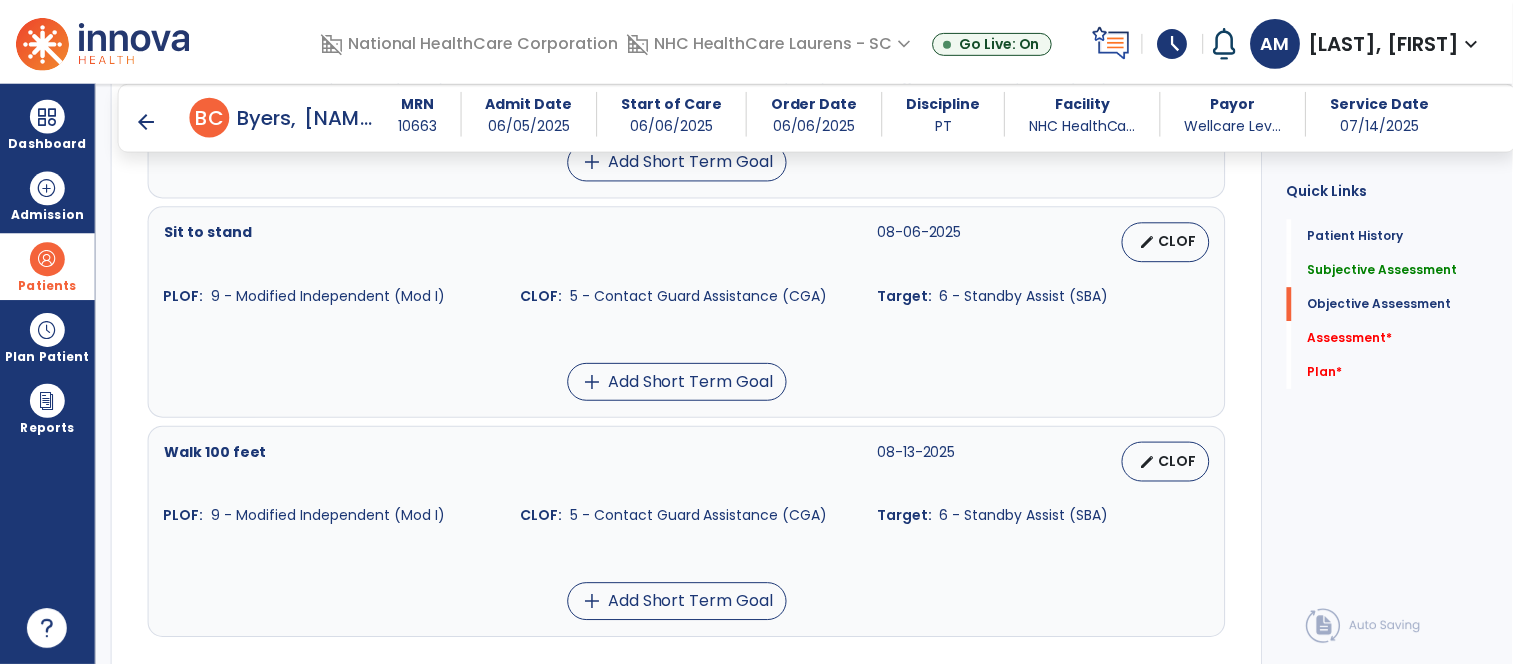 scroll, scrollTop: 2287, scrollLeft: 0, axis: vertical 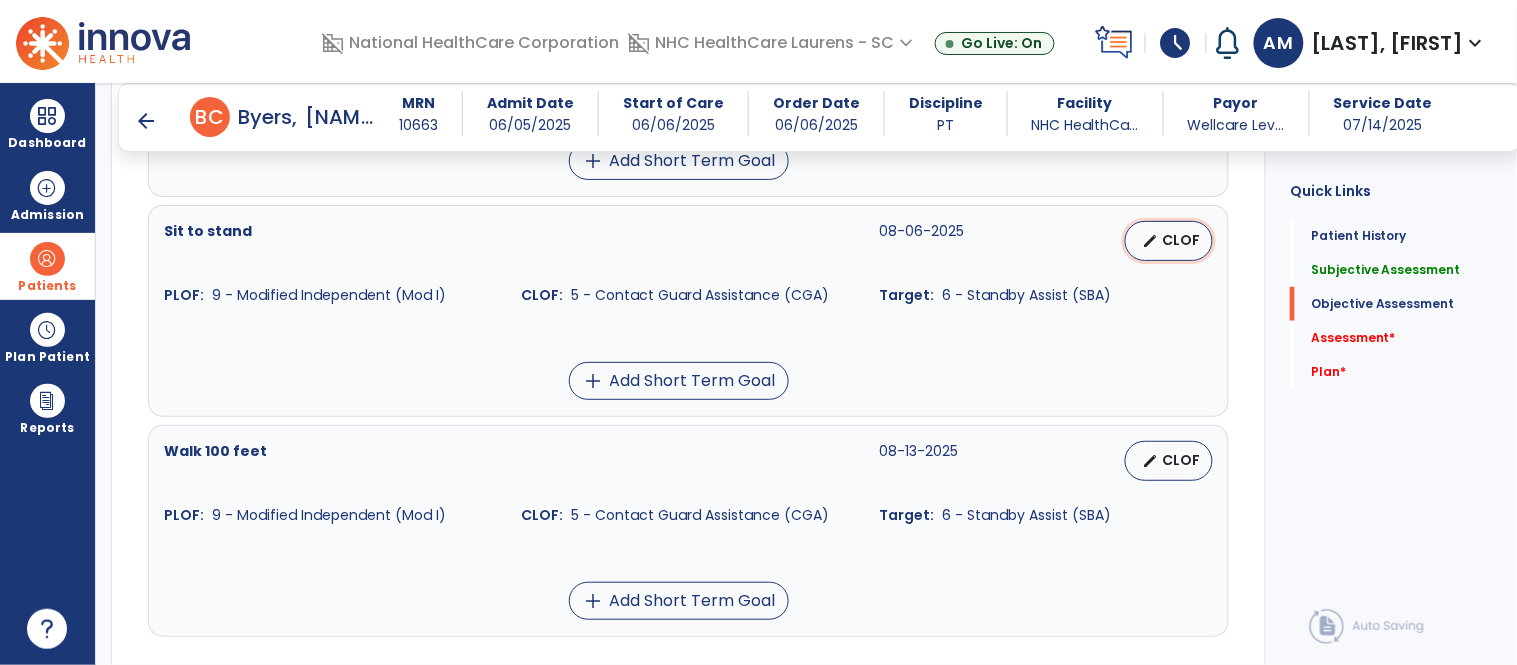 click on "CLOF" at bounding box center (1181, 240) 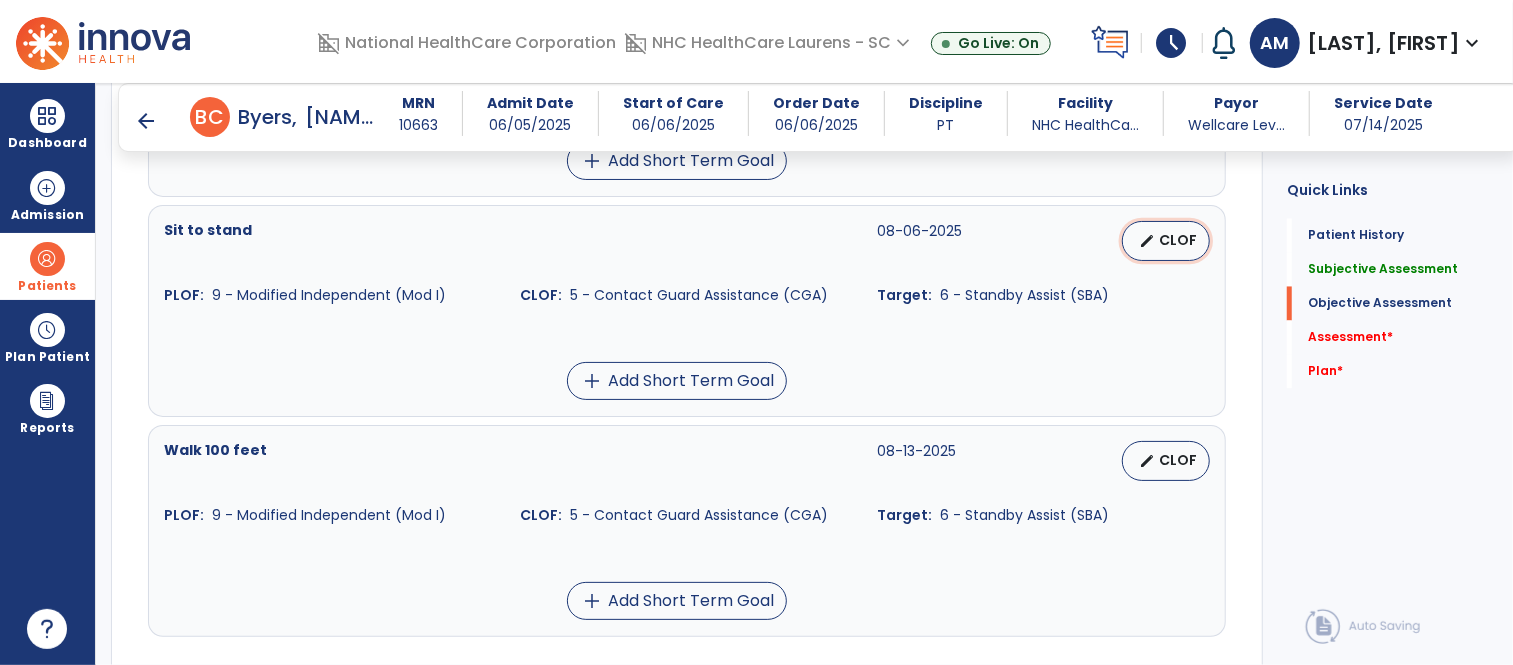 select on "**********" 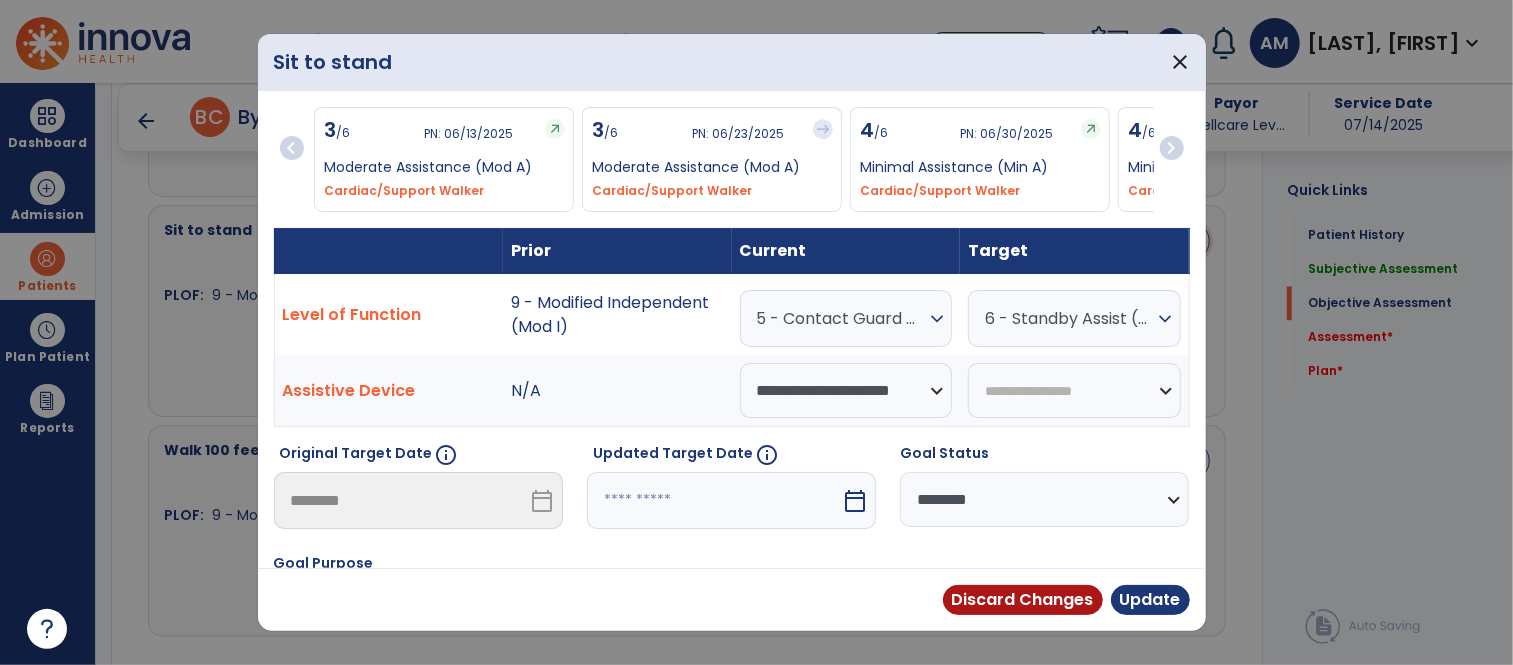 scroll, scrollTop: 2287, scrollLeft: 0, axis: vertical 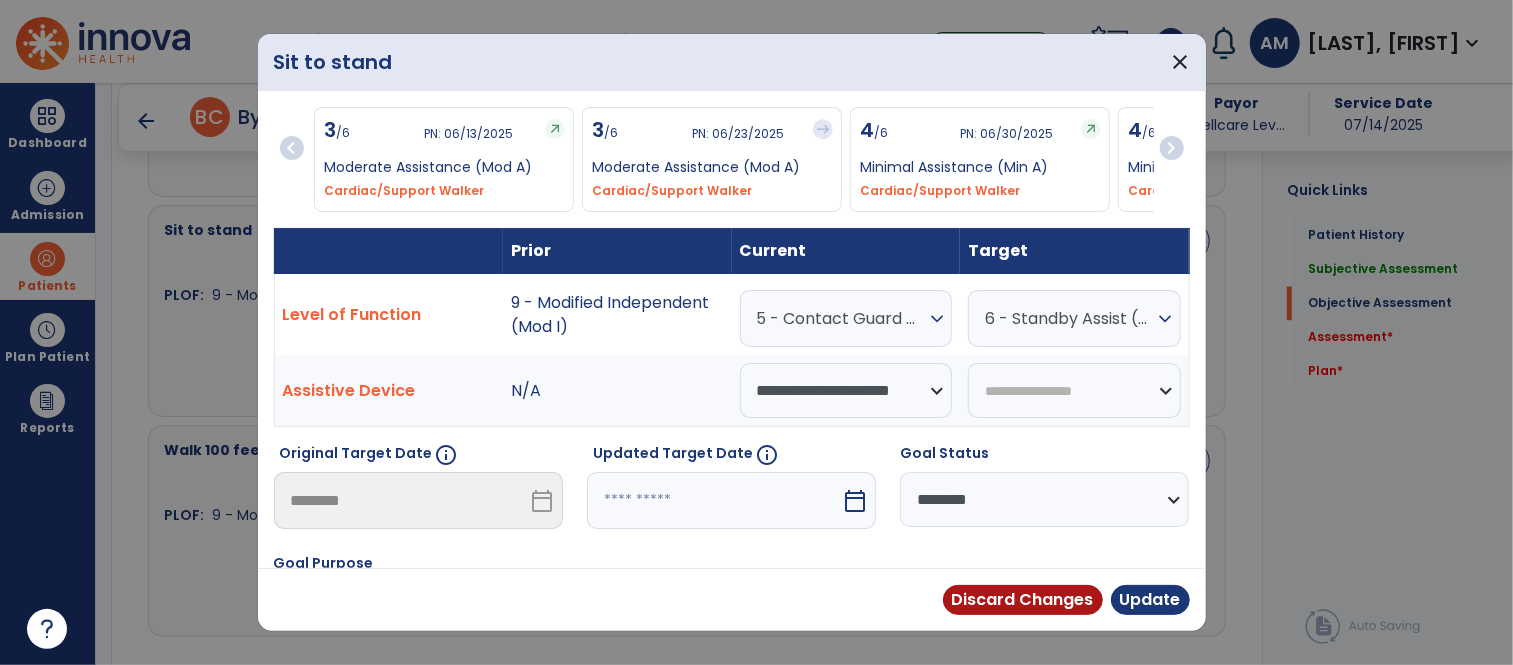 click on "5 - Contact Guard Assistance (CGA)" at bounding box center [841, 318] 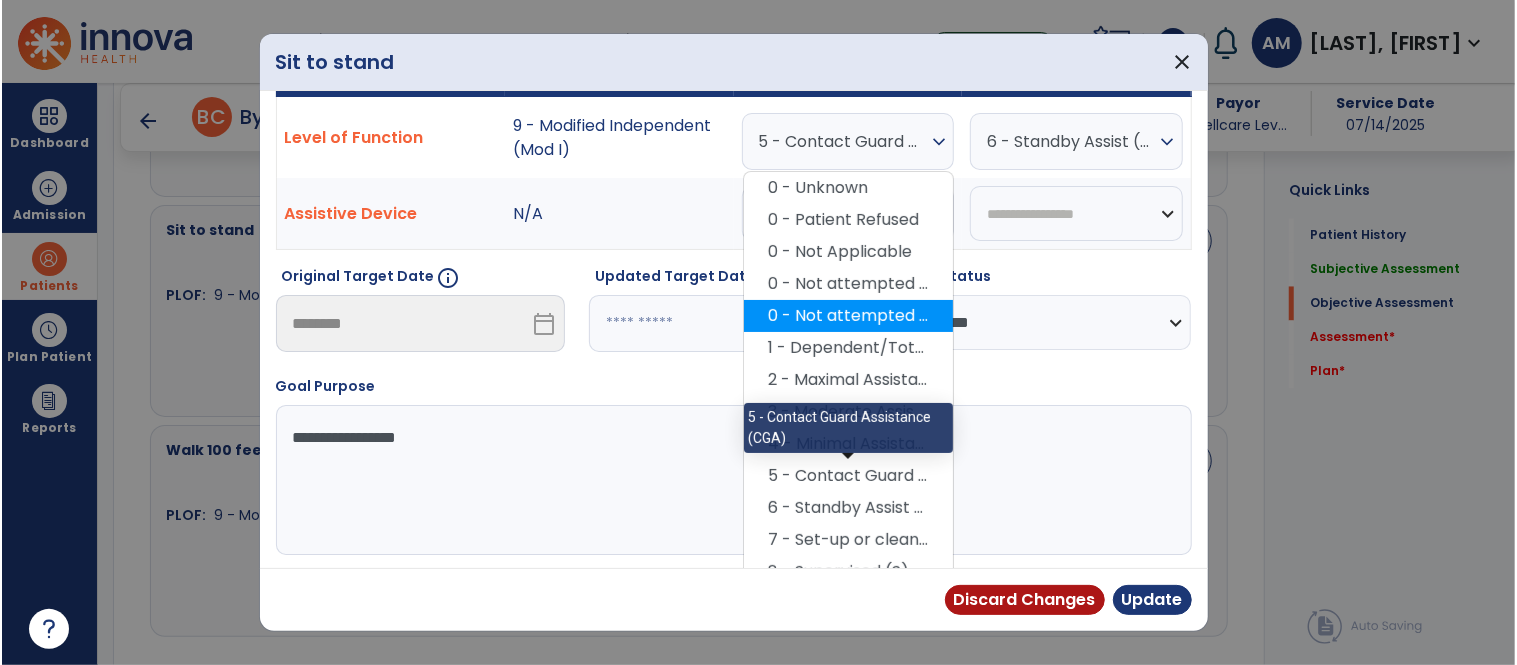 scroll, scrollTop: 178, scrollLeft: 0, axis: vertical 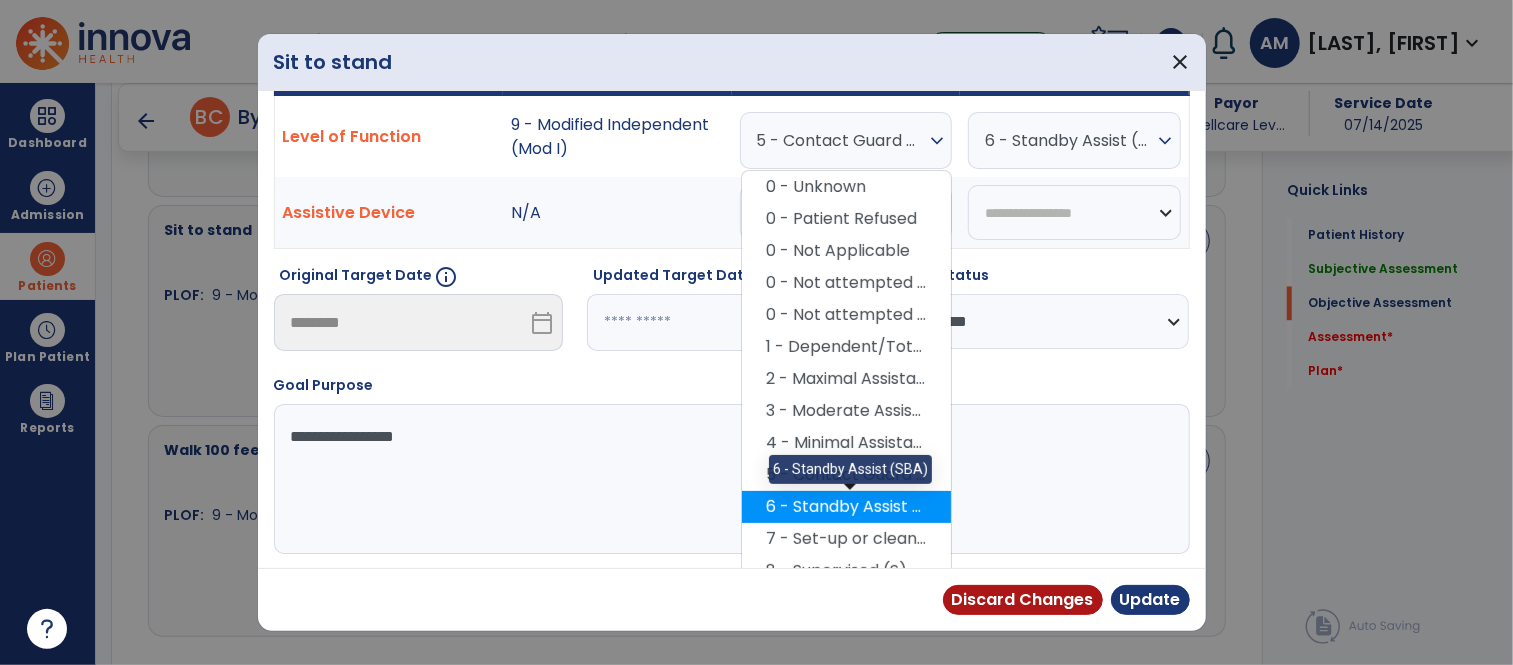 click on "6 - Standby Assist (SBA)" at bounding box center (846, 507) 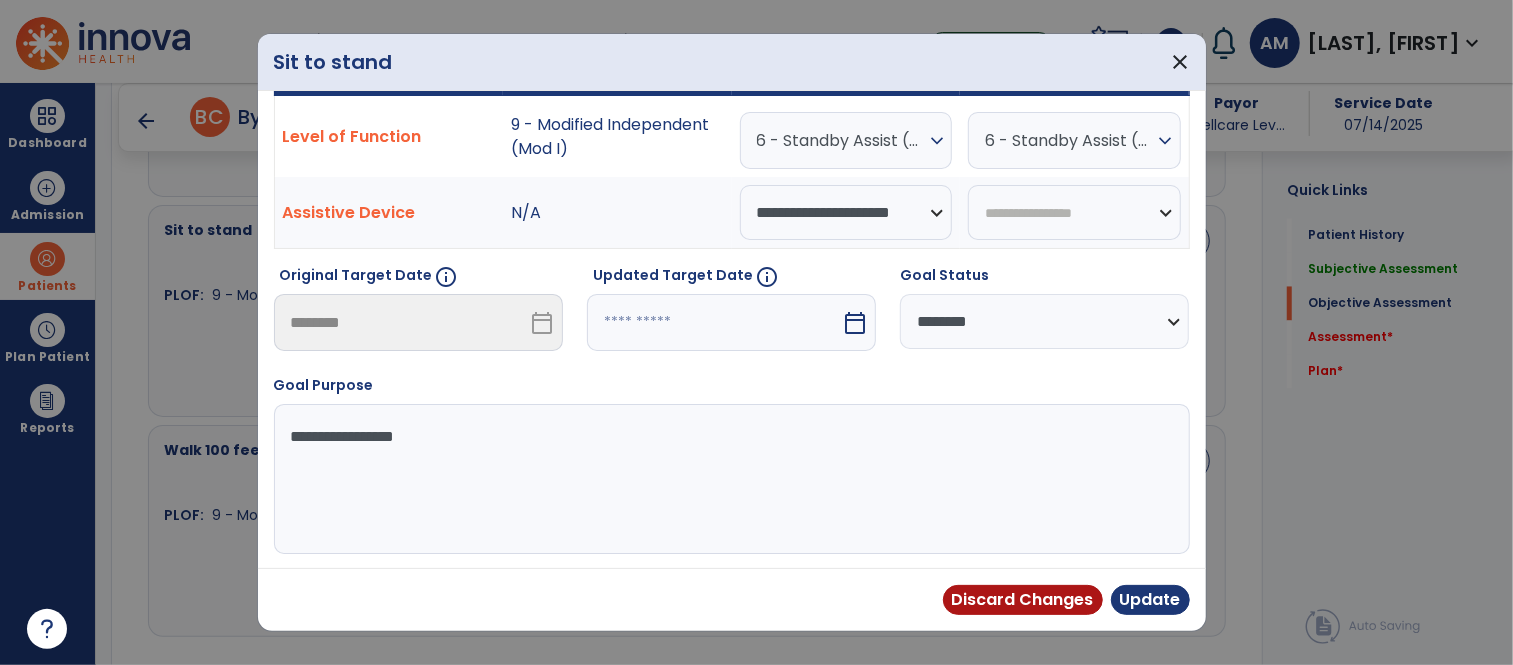 click on "**********" at bounding box center [1044, 321] 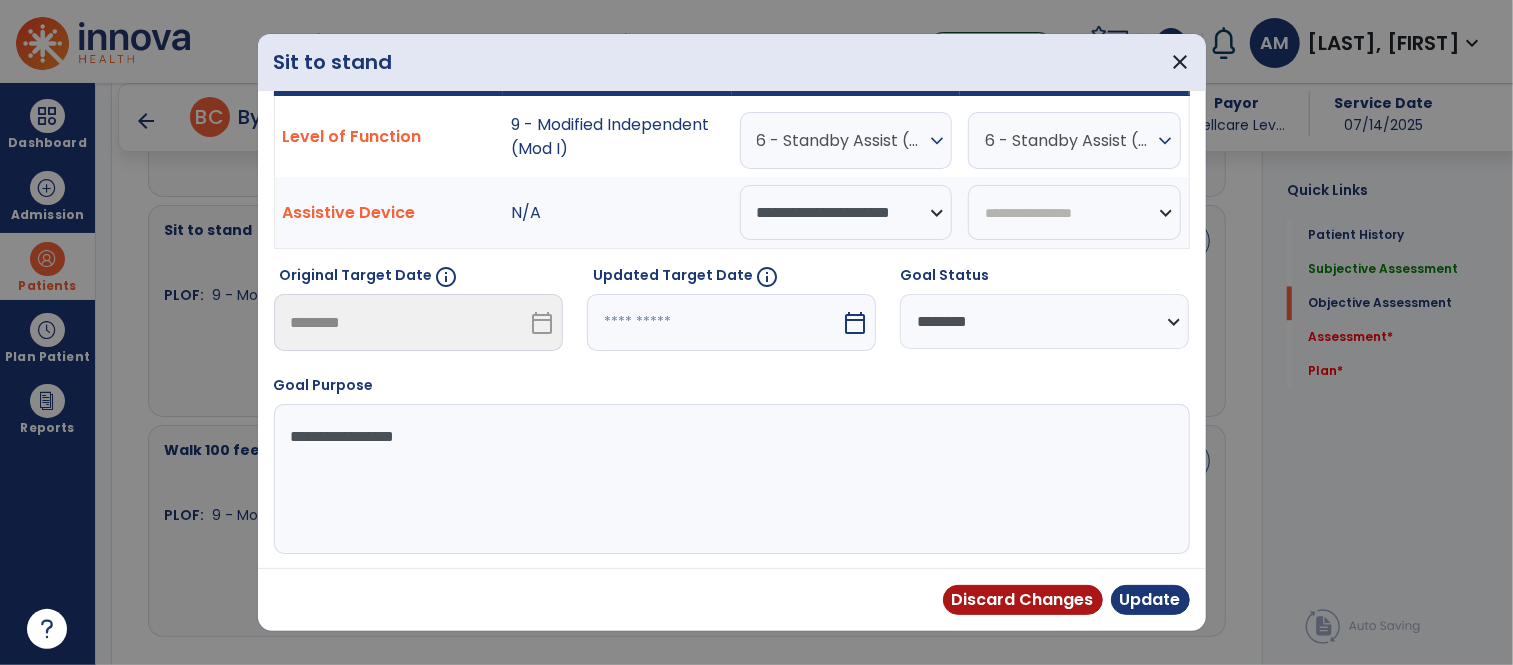 select on "********" 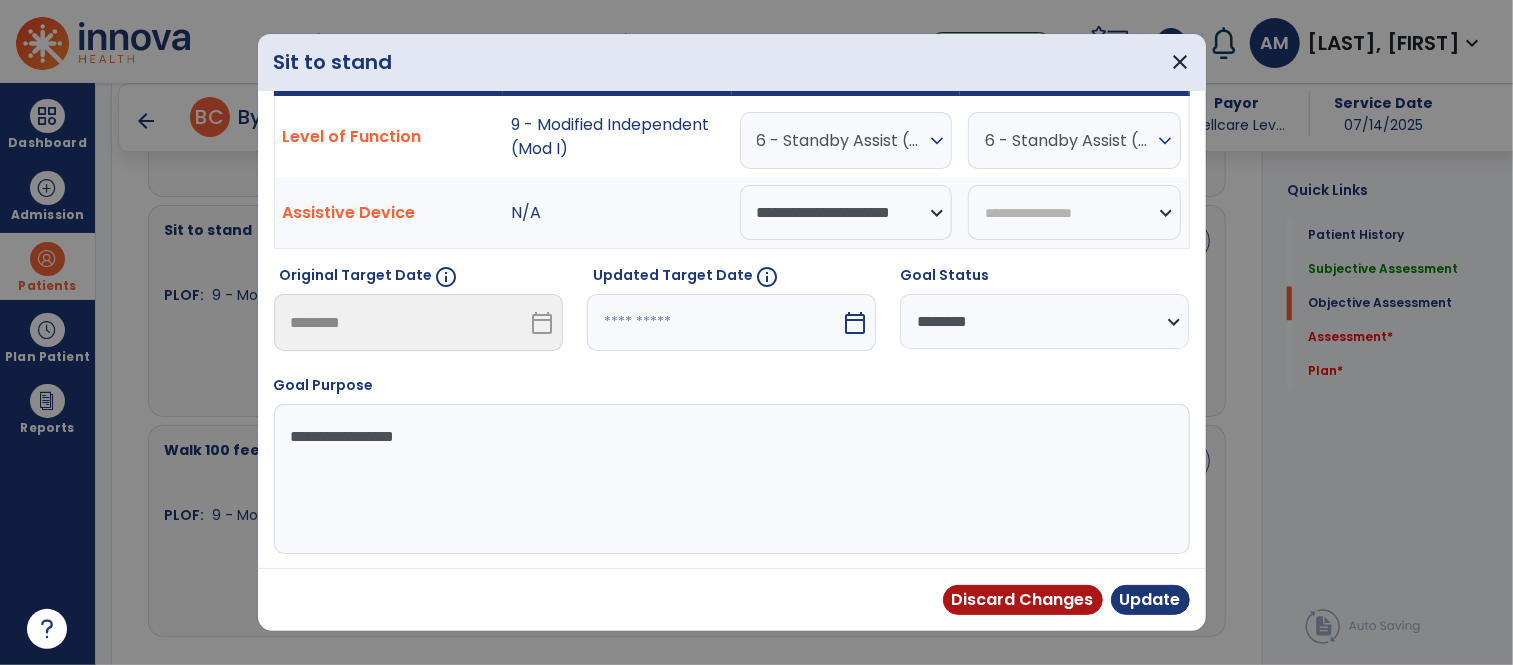 click on "**********" at bounding box center [1044, 321] 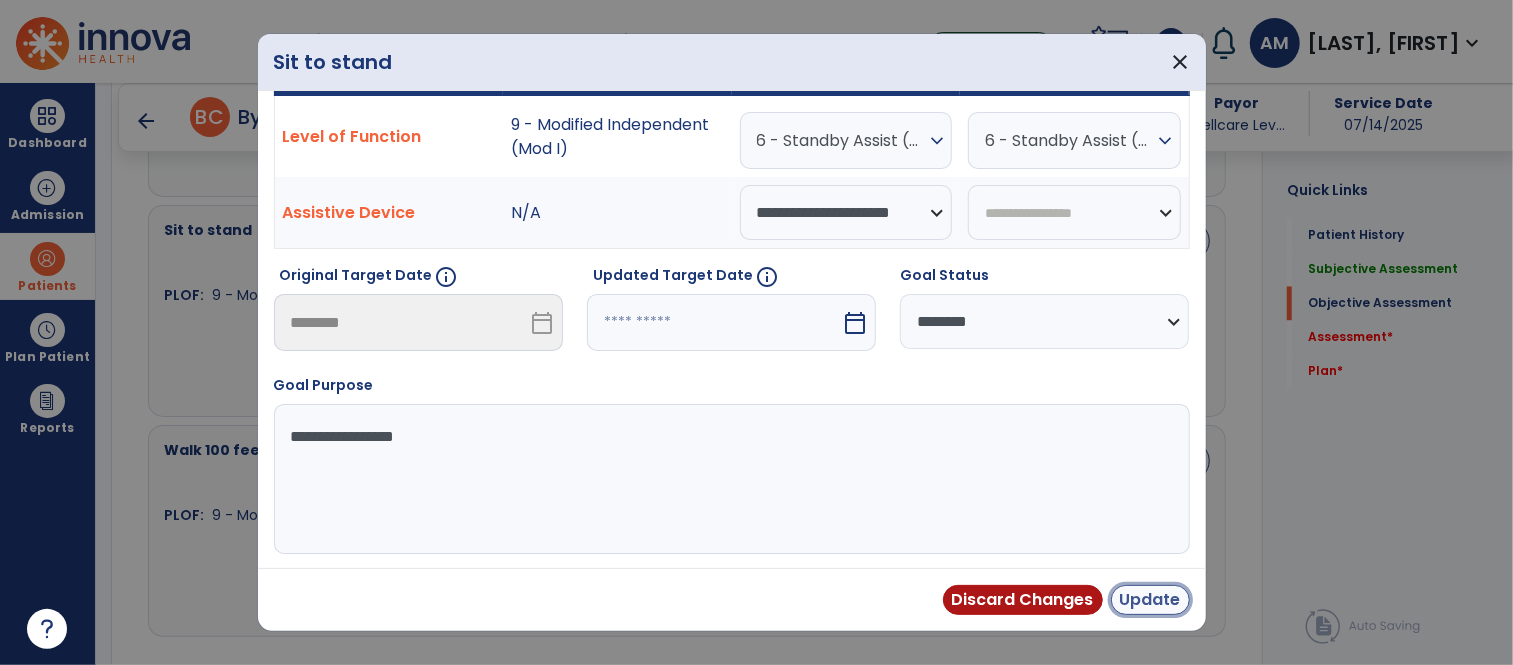 click on "Update" at bounding box center (1150, 600) 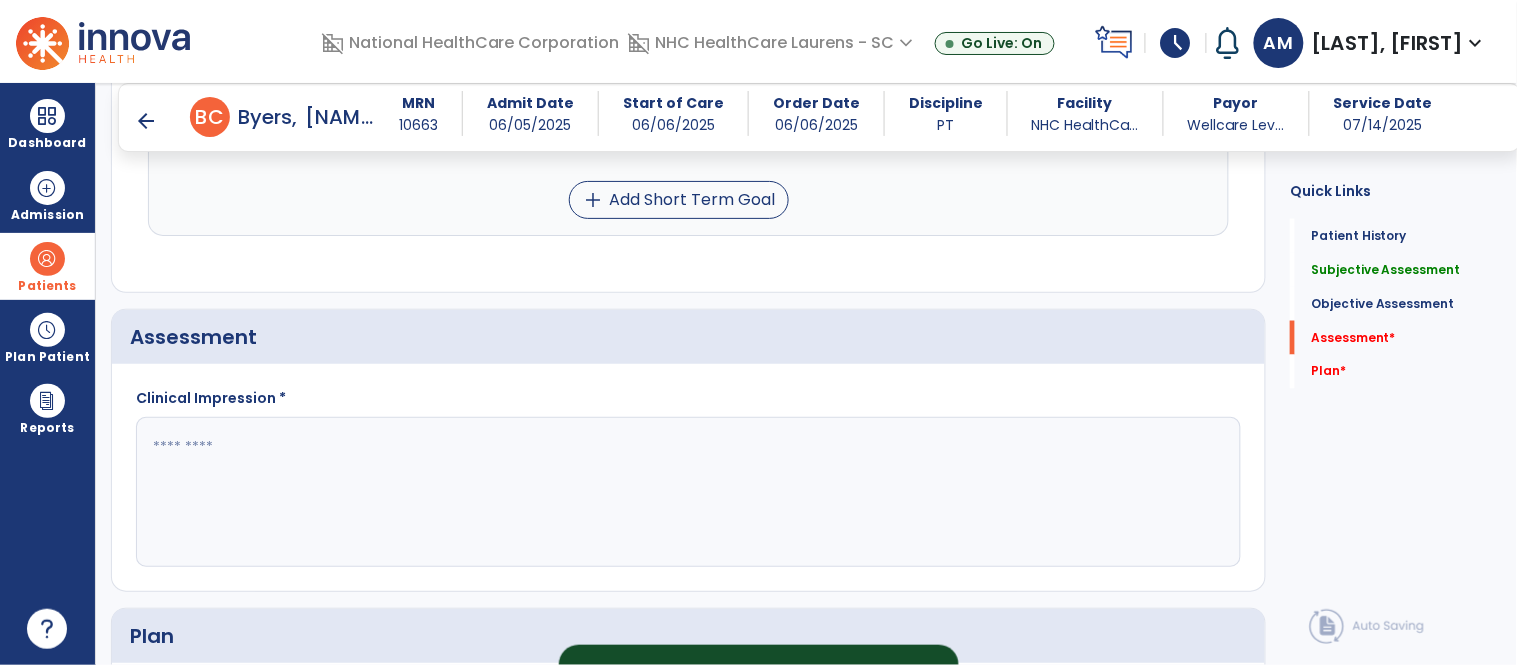 scroll, scrollTop: 2651, scrollLeft: 0, axis: vertical 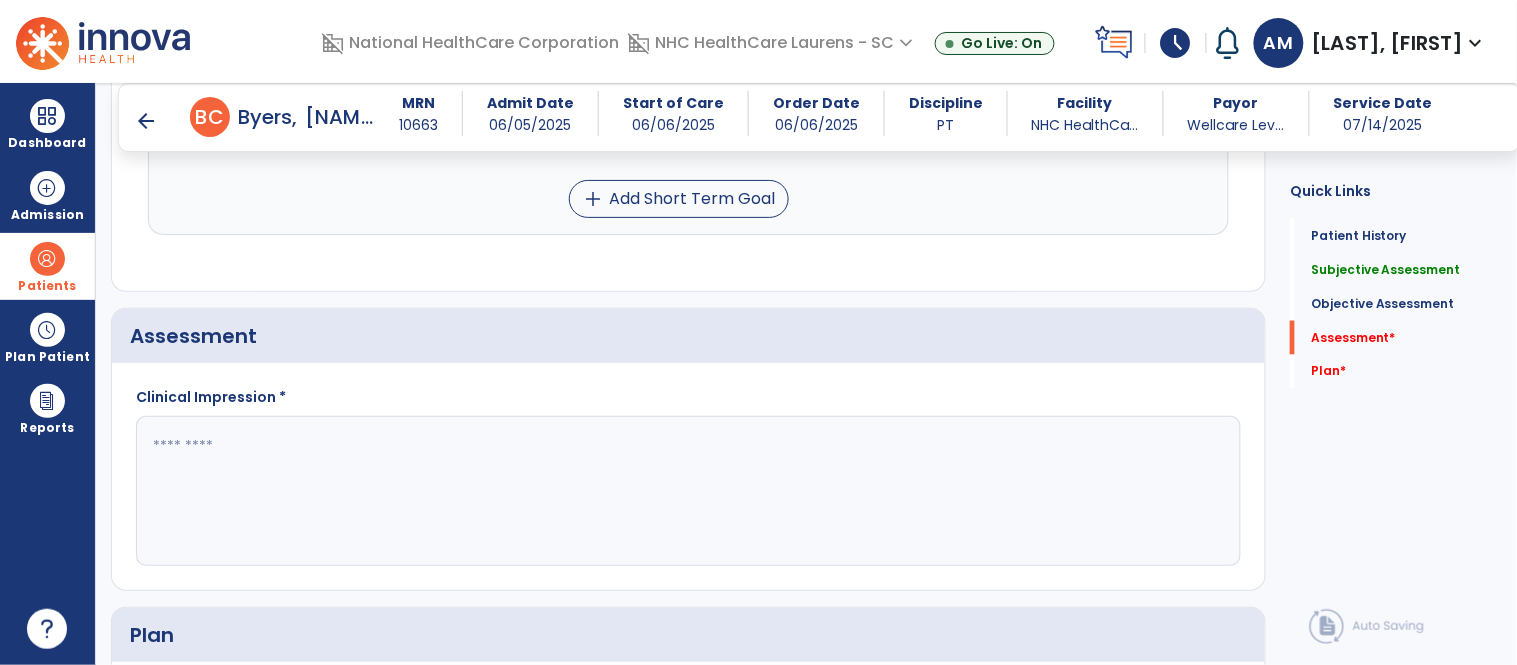 click 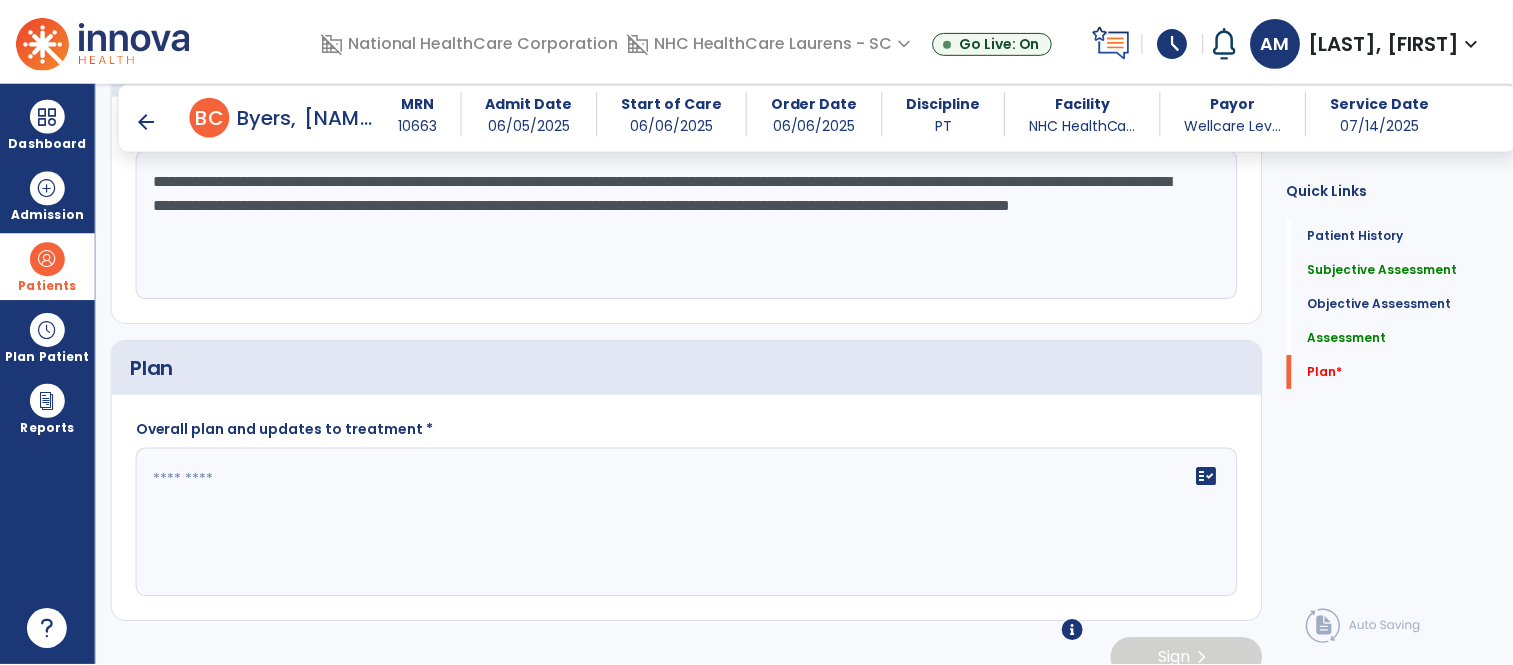 scroll, scrollTop: 2950, scrollLeft: 0, axis: vertical 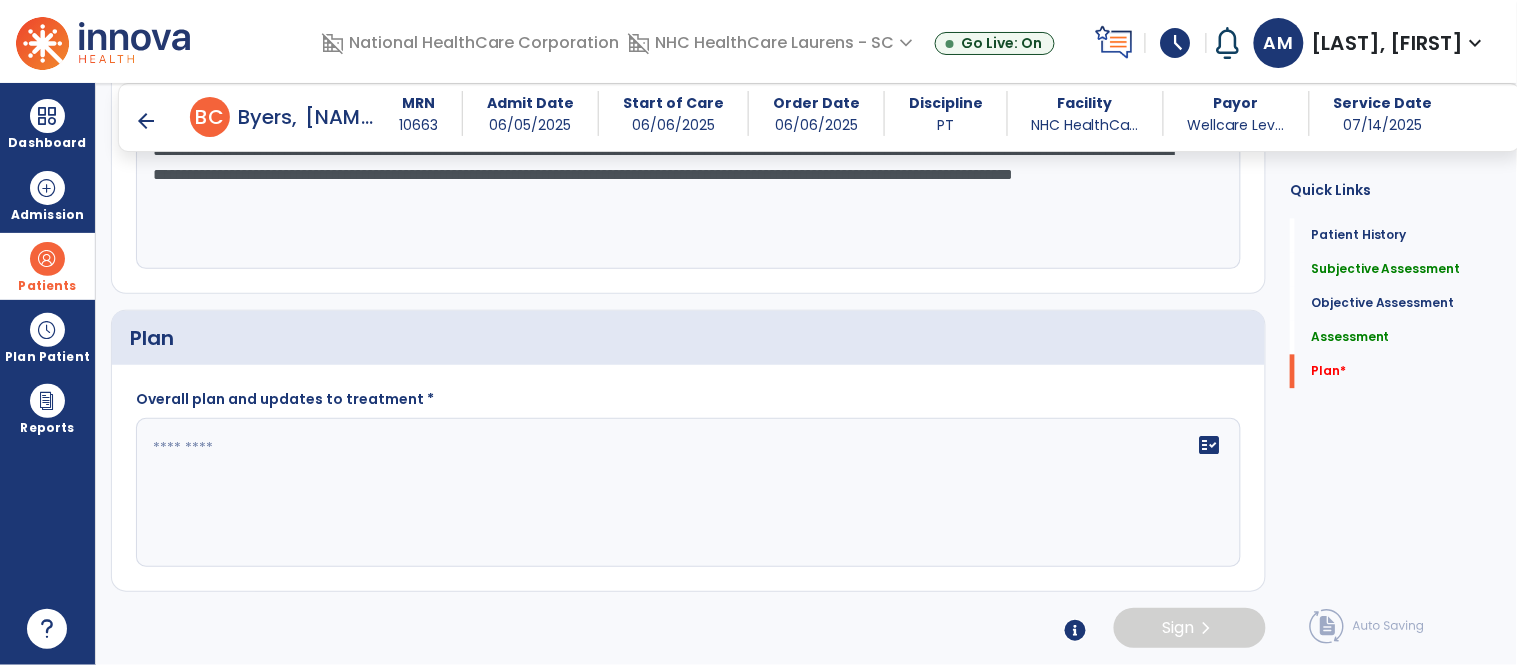 type on "**********" 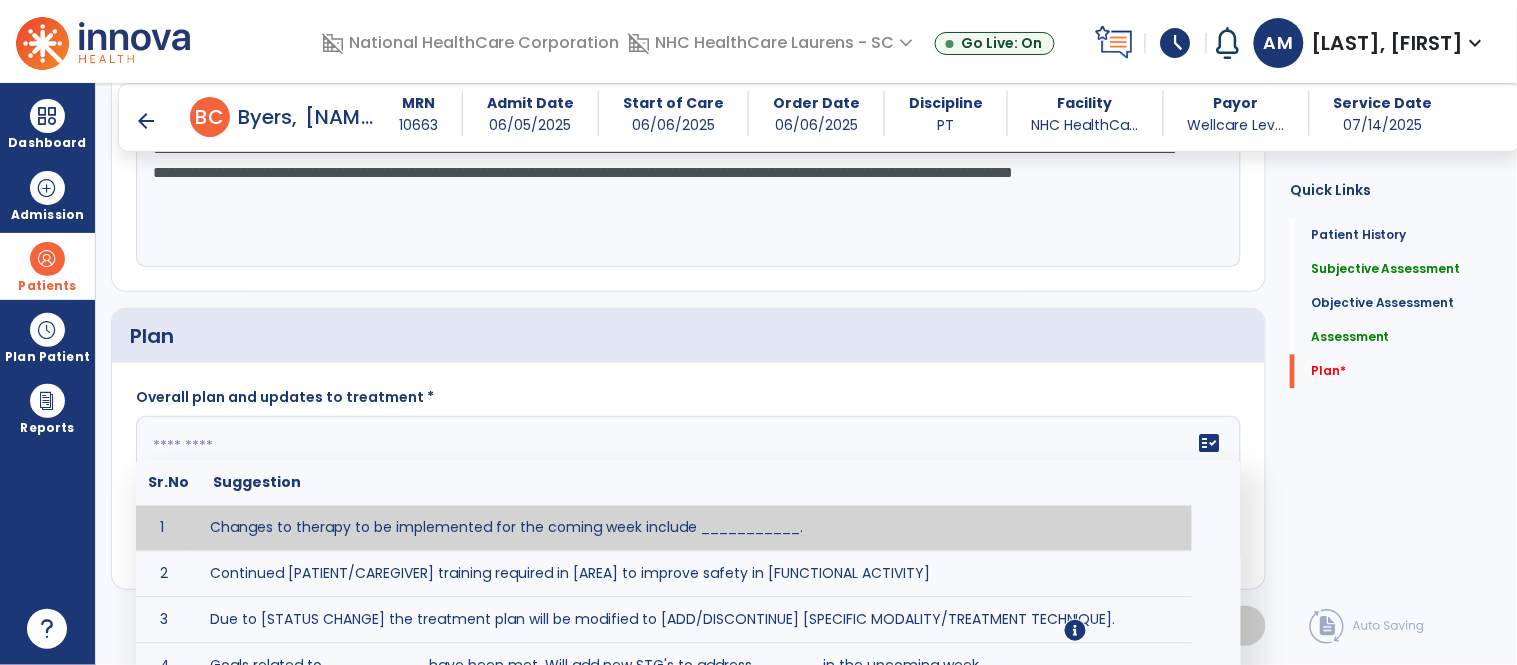 click on "fact_check  Sr.No Suggestion 1 Changes to therapy to be implemented for the coming week include ___________. 2 Continued [PATIENT/CAREGIVER] training required in [AREA] to improve safety in [FUNCTIONAL ACTIVITY] 3 Due to [STATUS CHANGE] the treatment plan will be modified to [ADD/DISCONTINUE] [SPECIFIC MODALITY/TREATMENT TECHNIQUE]. 4 Goals related to ___________ have been met.  Will add new STG's to address _______ in the upcoming week. 5 Updated precautions include ________. 6 Progress treatment to include ____________. 7 Requires further [PATIENT/CAREGIVER] training in ______ to improve safety in ________. 8 Short term goals related to _________ have been met and new short term goals to be added as appropriate for patient. 9 STGs have been met, will now focus on LTGs. 10 The plan for next week's visits include [INTERVENTIONS] with the objective of improving [IMPAIRMENTS] to continue to progress toward long term goal(s). 11 12 13 Changes to therapy to be implemented for the coming week include ___________." 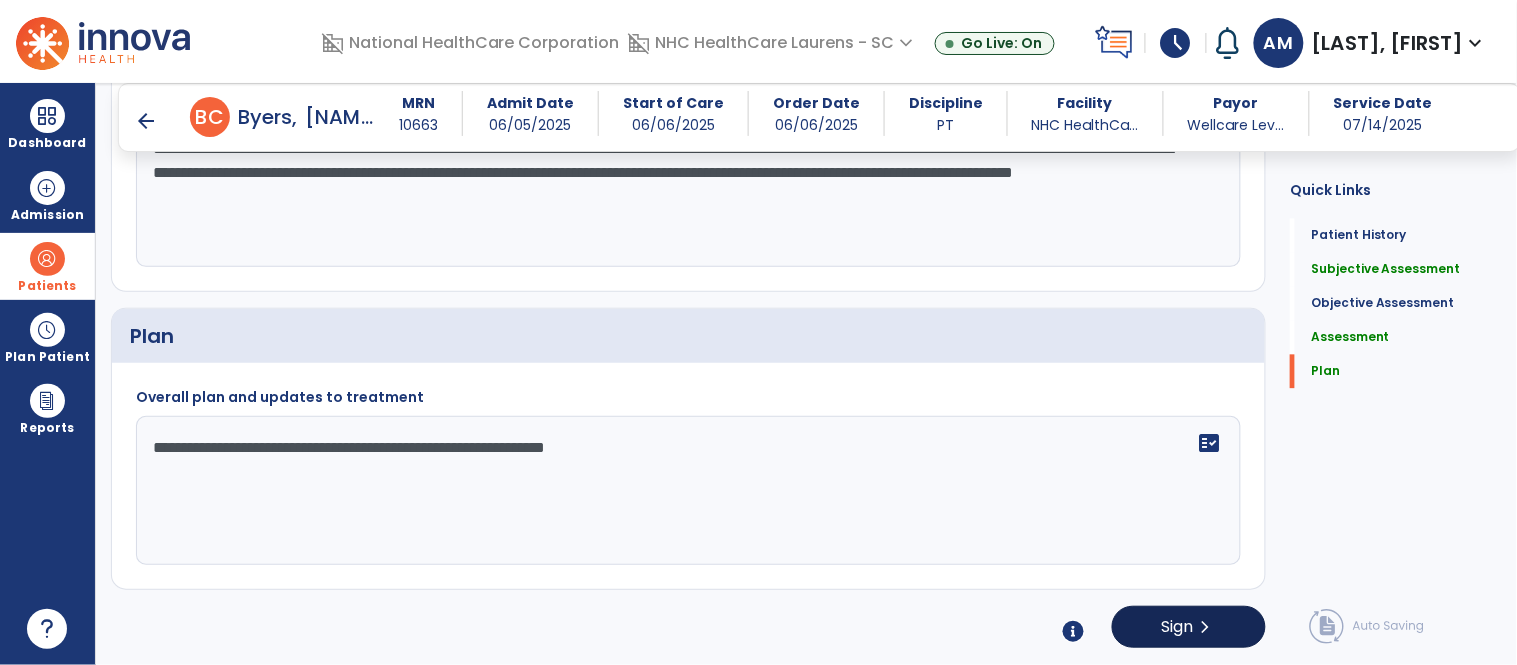 type on "**********" 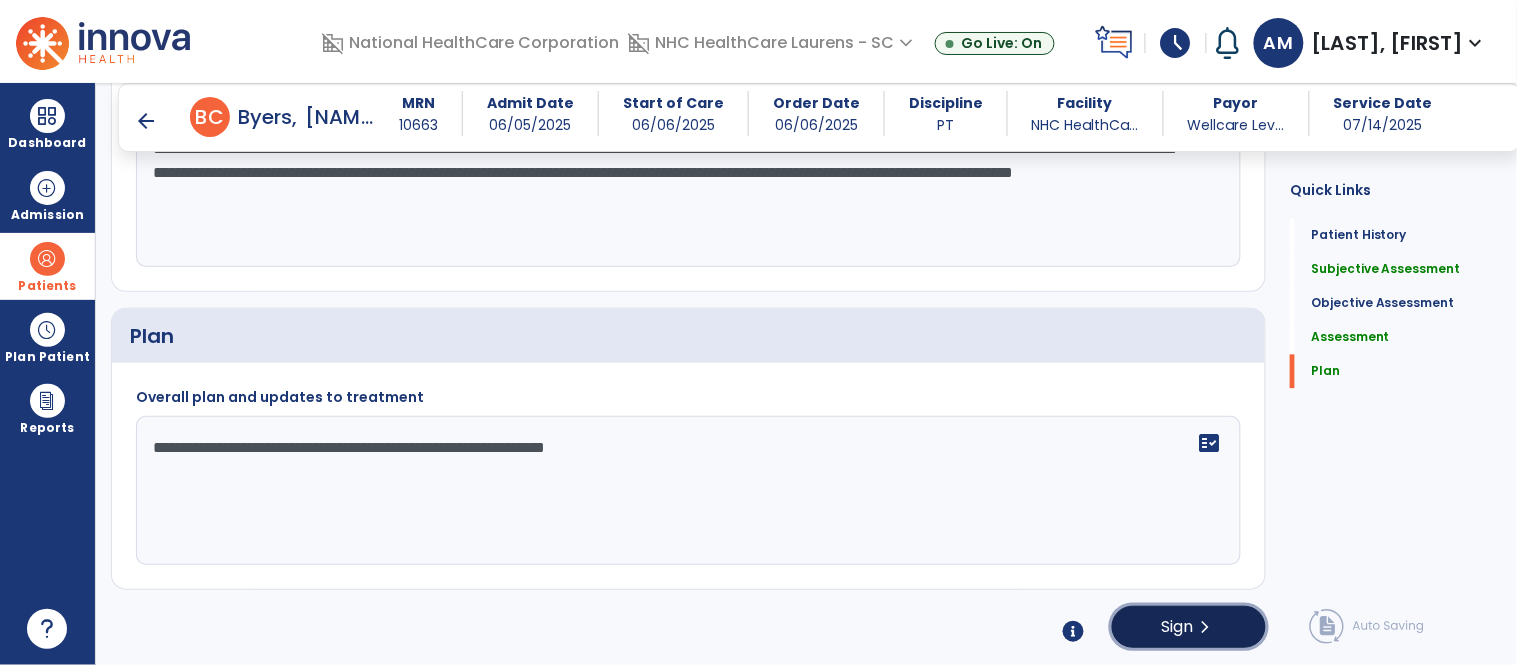 click on "Sign" 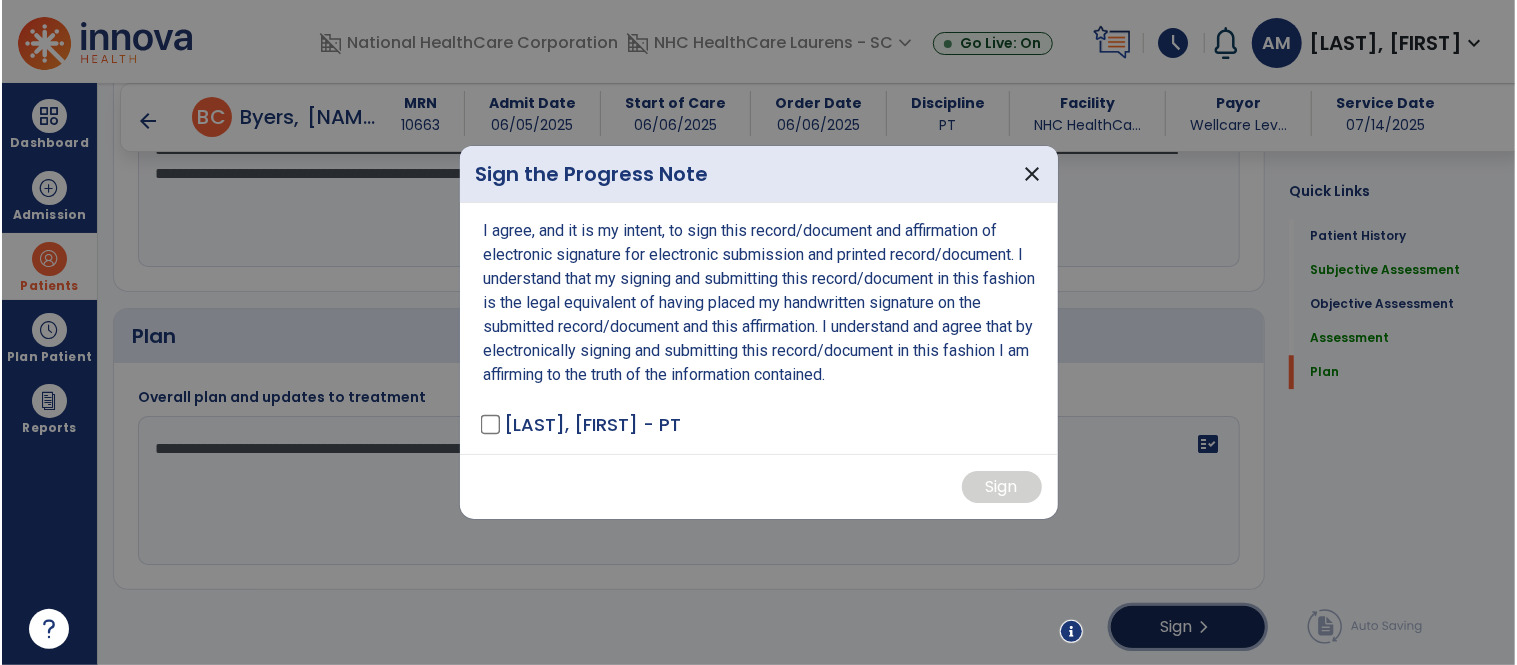 scroll, scrollTop: 2950, scrollLeft: 0, axis: vertical 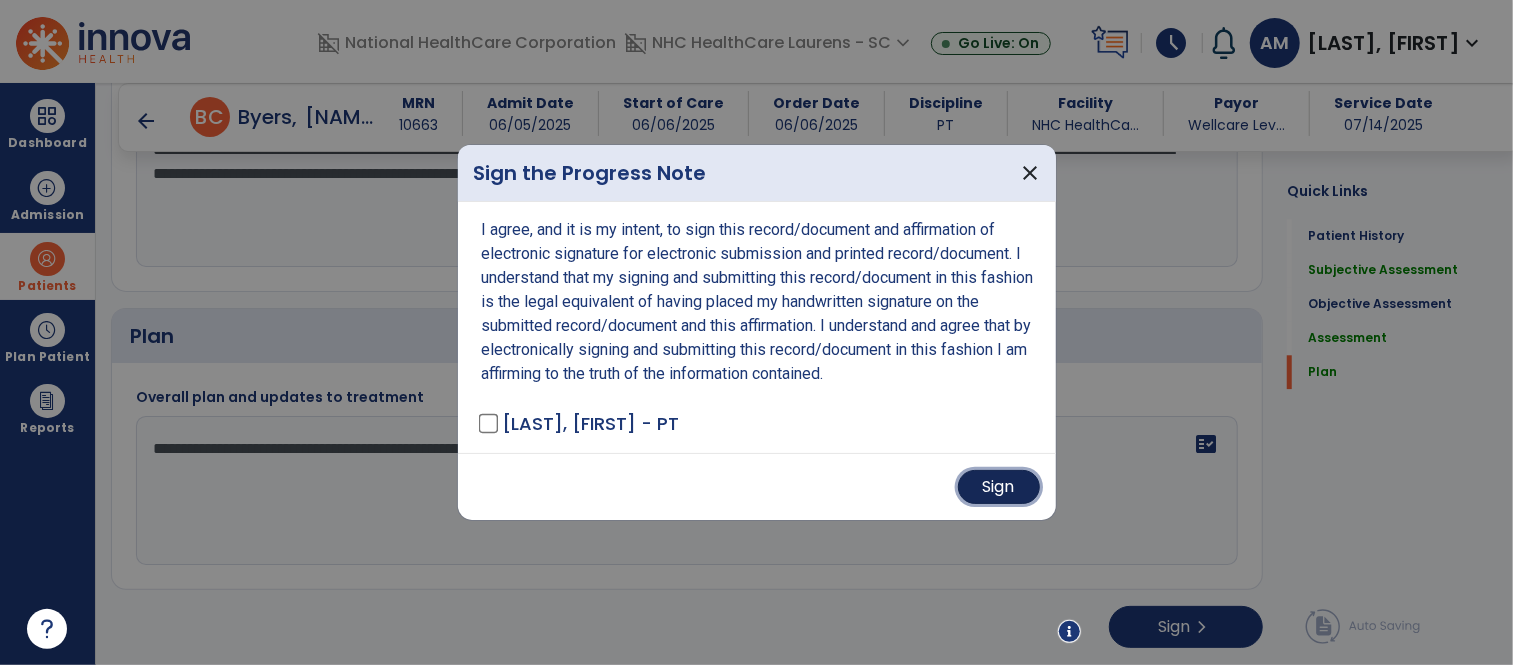 click on "Sign" at bounding box center (999, 487) 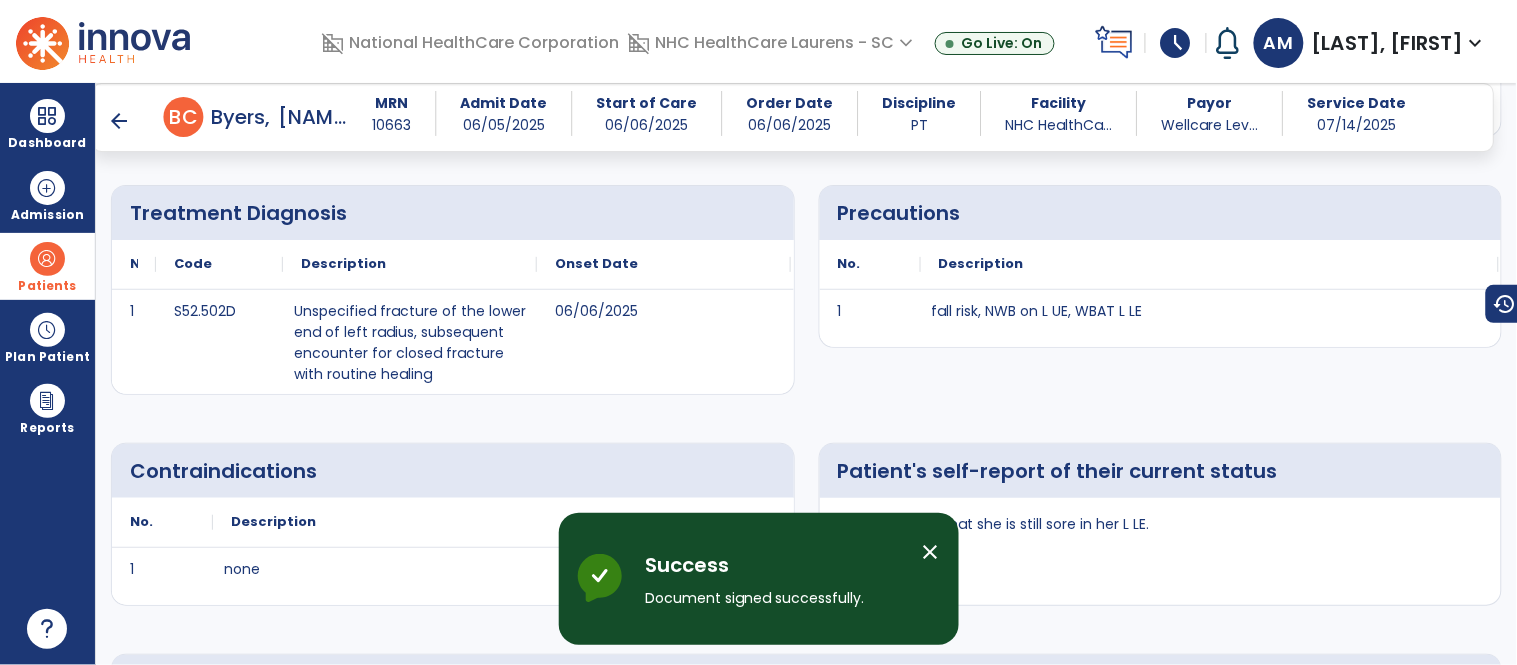 scroll, scrollTop: 1317, scrollLeft: 0, axis: vertical 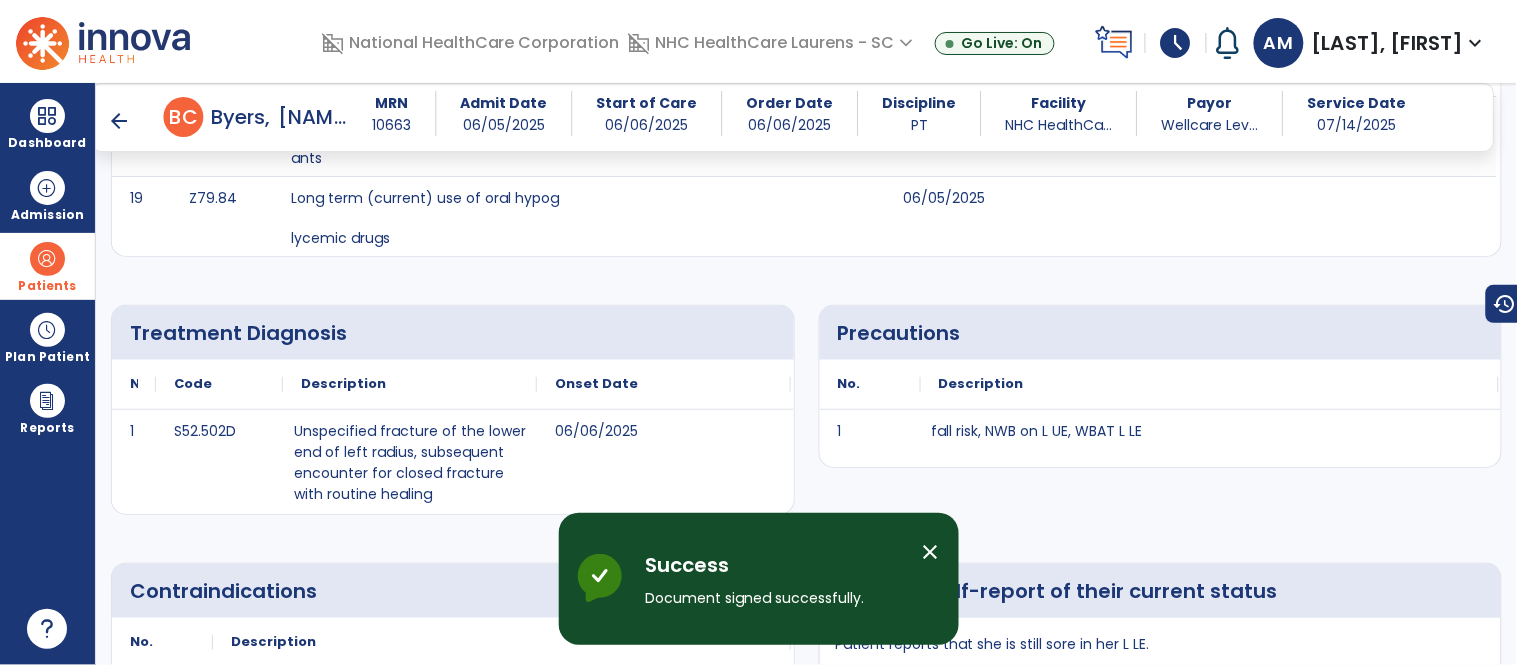 click on "arrow_back" at bounding box center (120, 121) 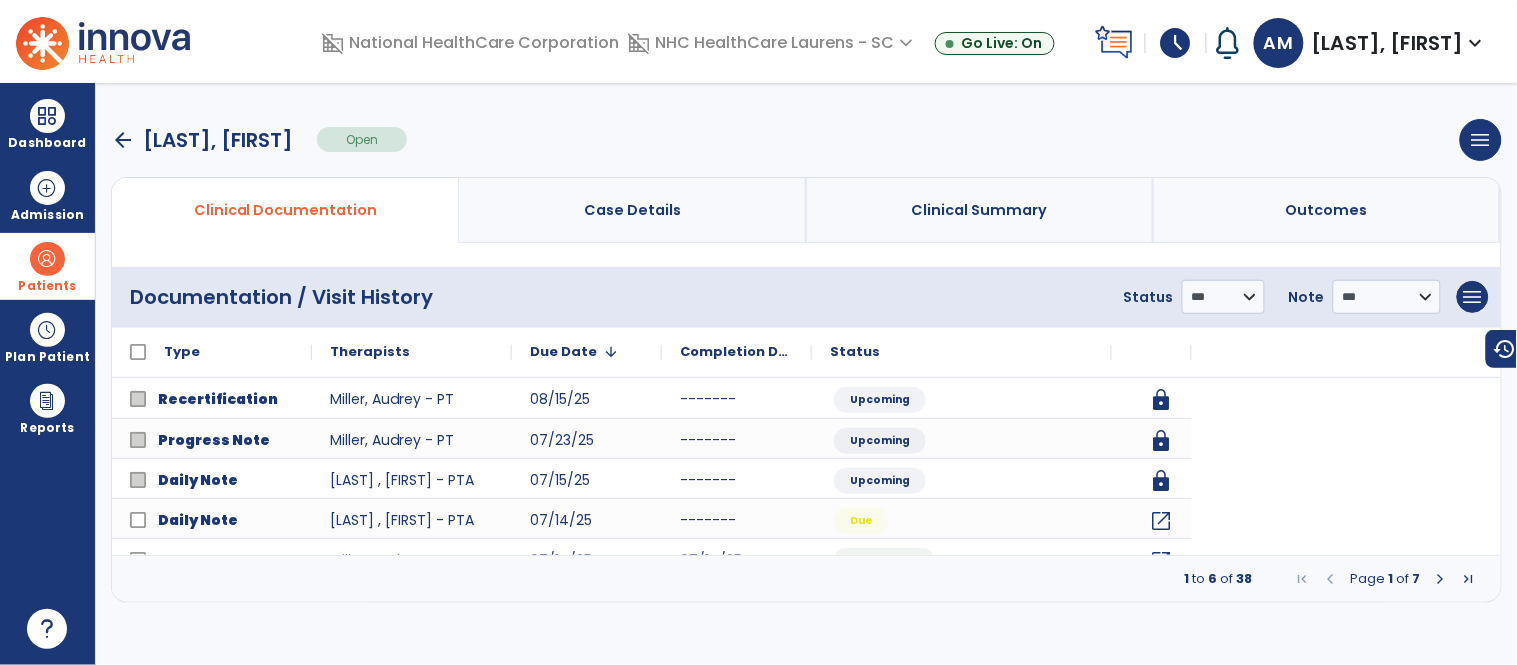 scroll, scrollTop: 0, scrollLeft: 0, axis: both 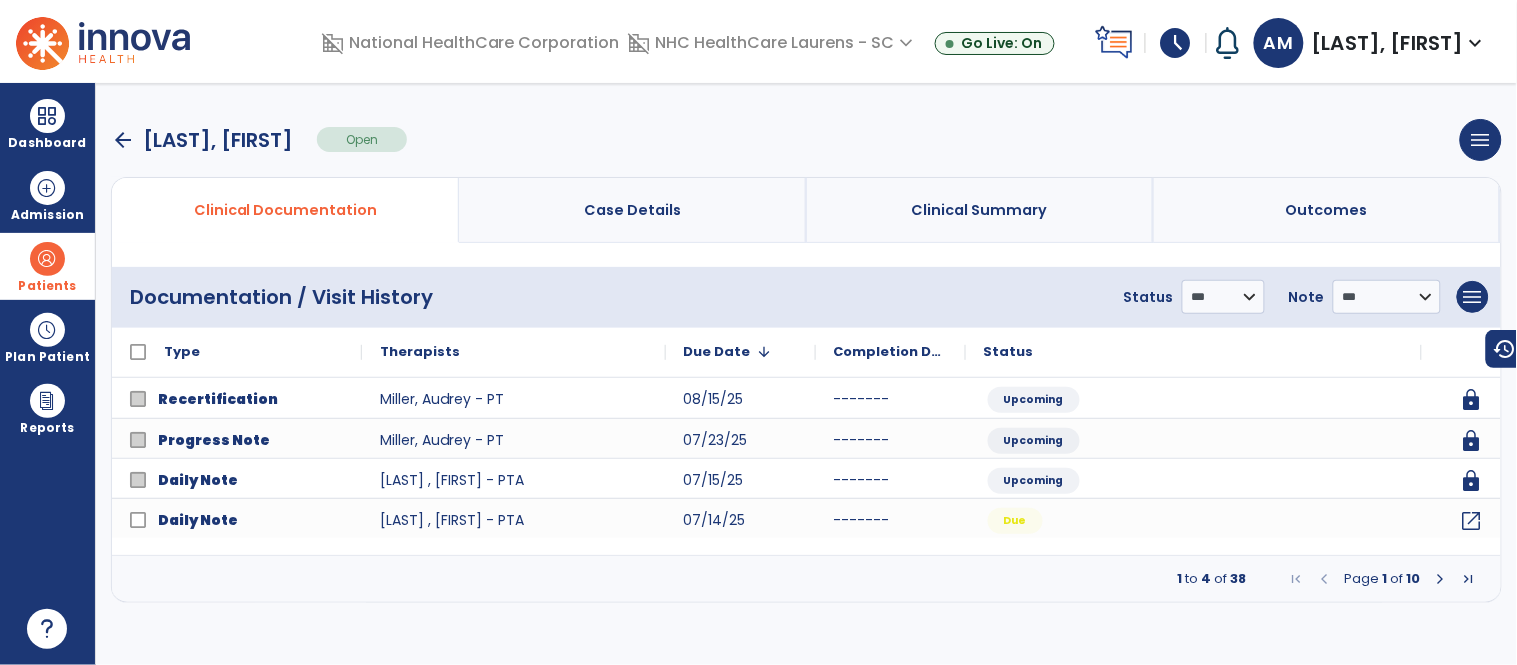 click at bounding box center (1441, 579) 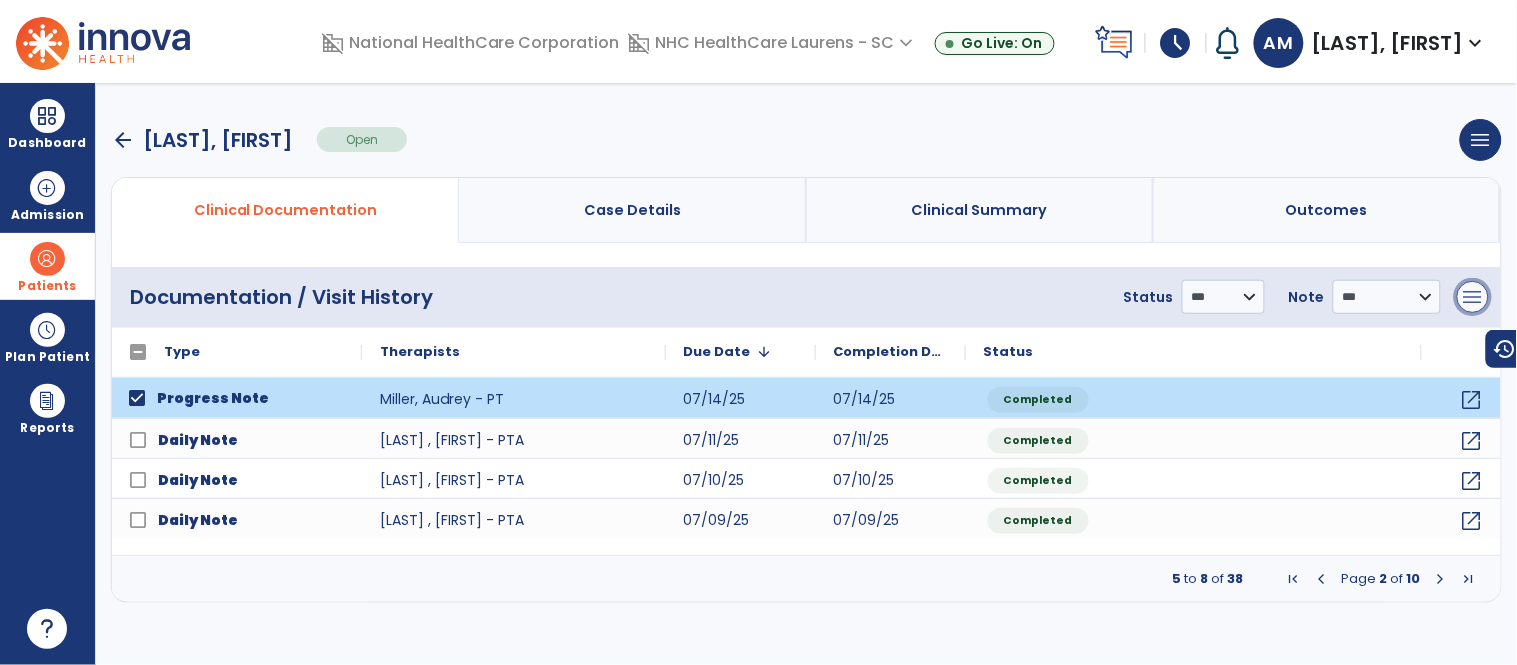 click on "menu" at bounding box center [1473, 297] 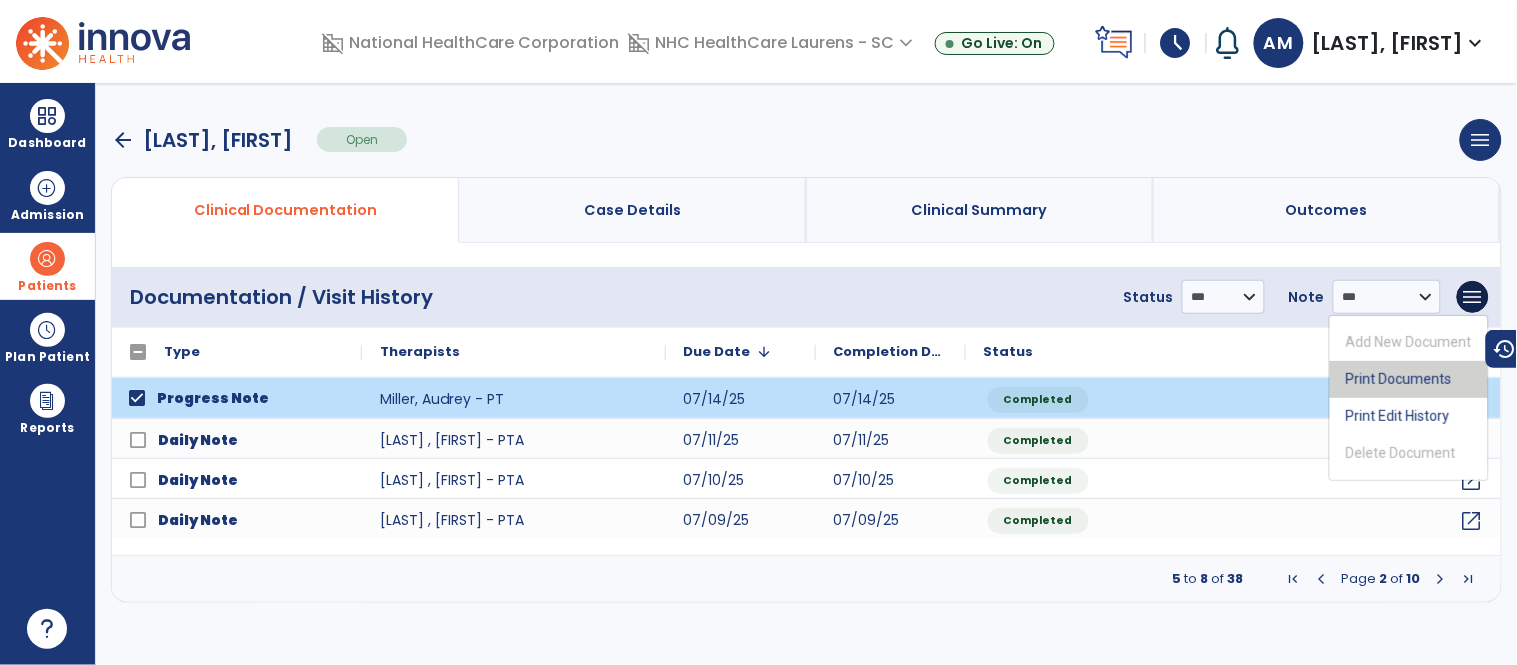click on "Print Documents" at bounding box center (1409, 379) 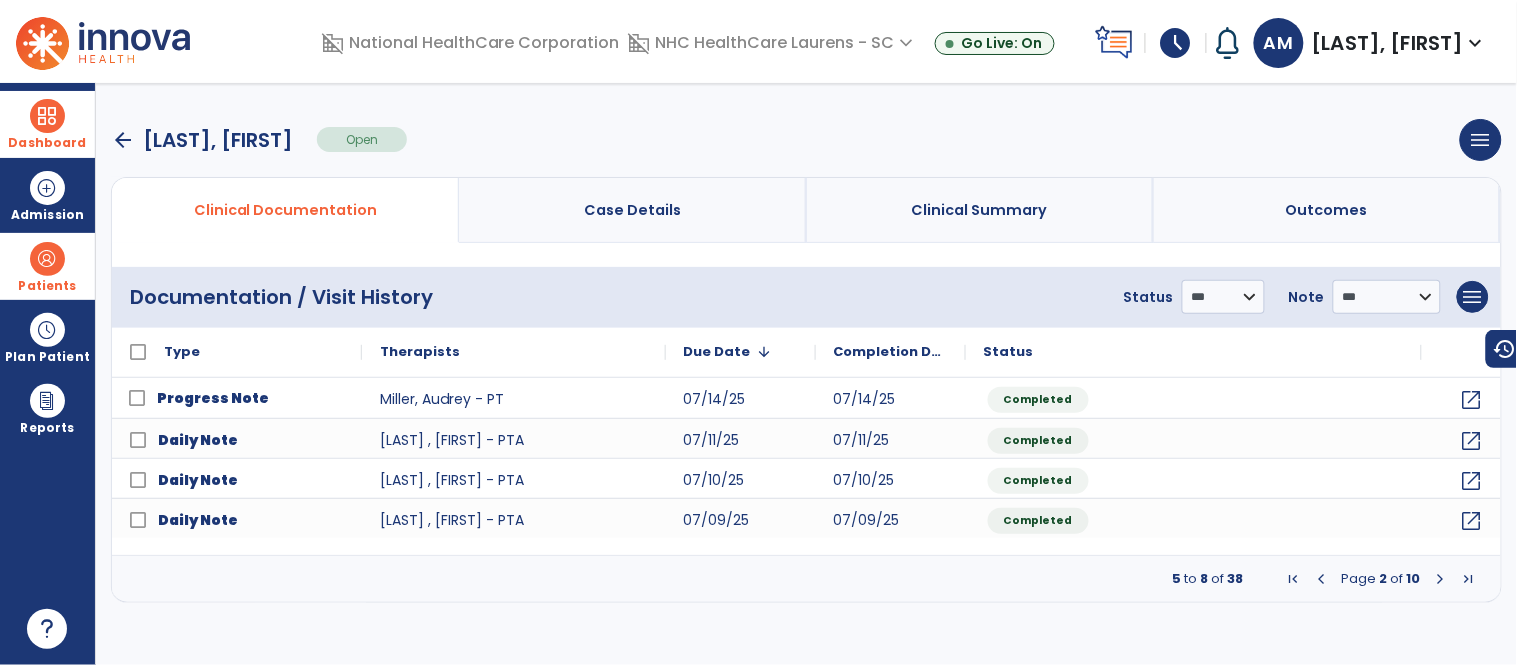 click on "Dashboard" at bounding box center [47, 124] 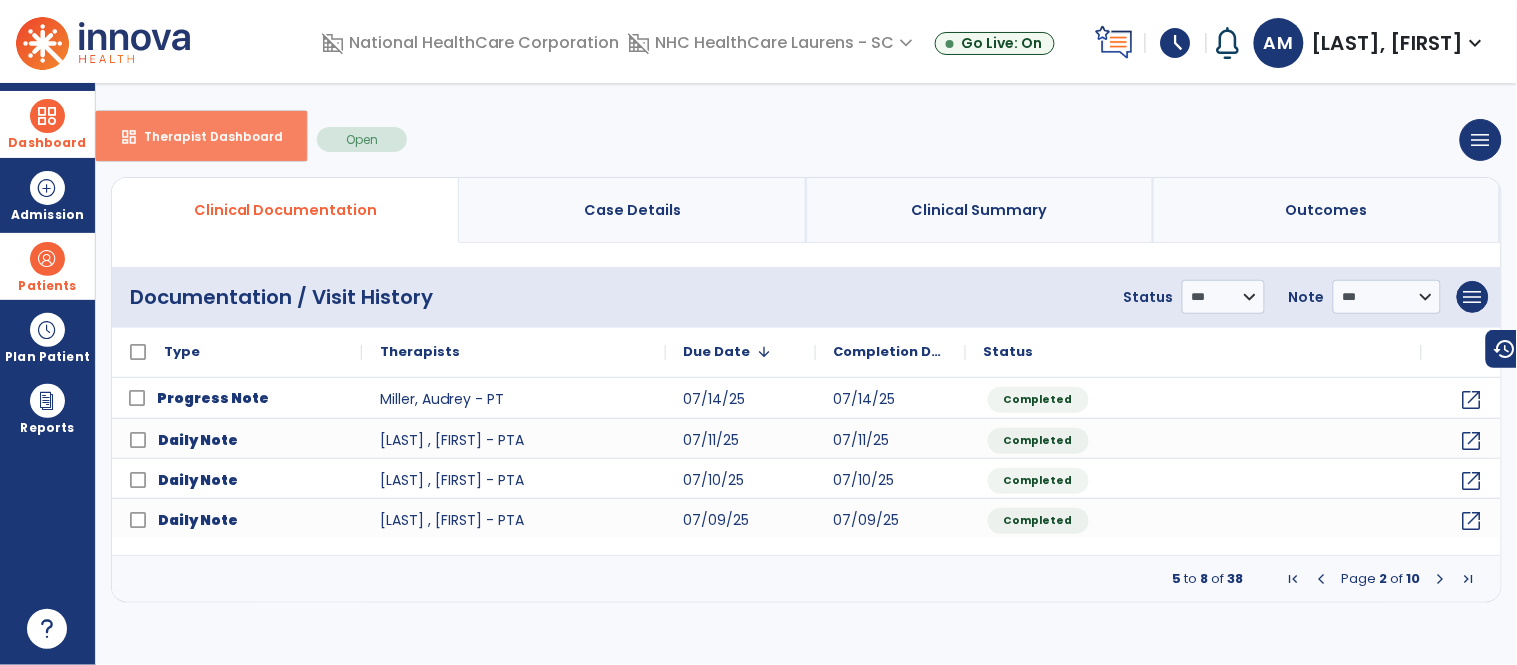 click on "Therapist Dashboard" at bounding box center [205, 136] 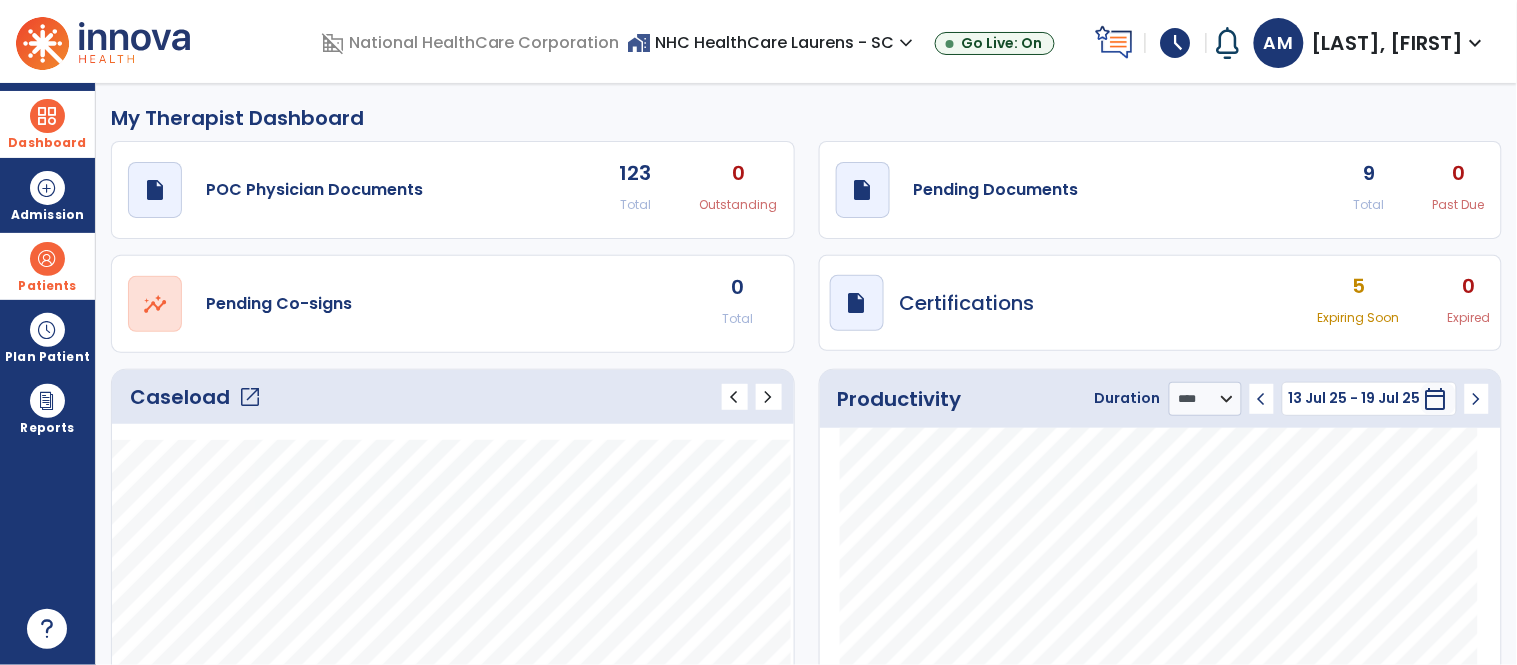 click on "draft   open_in_new  Pending Documents 9 Total 0 Past Due" 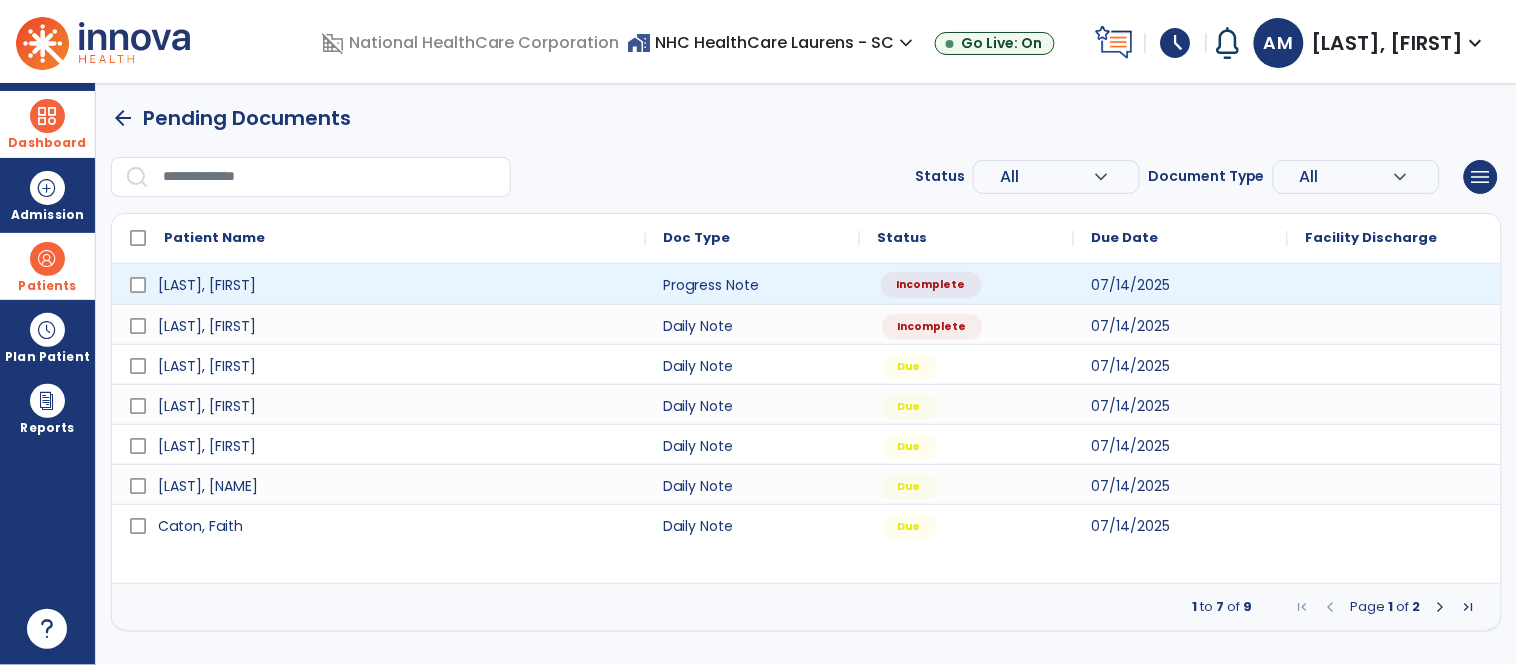 click on "Incomplete" at bounding box center (967, 284) 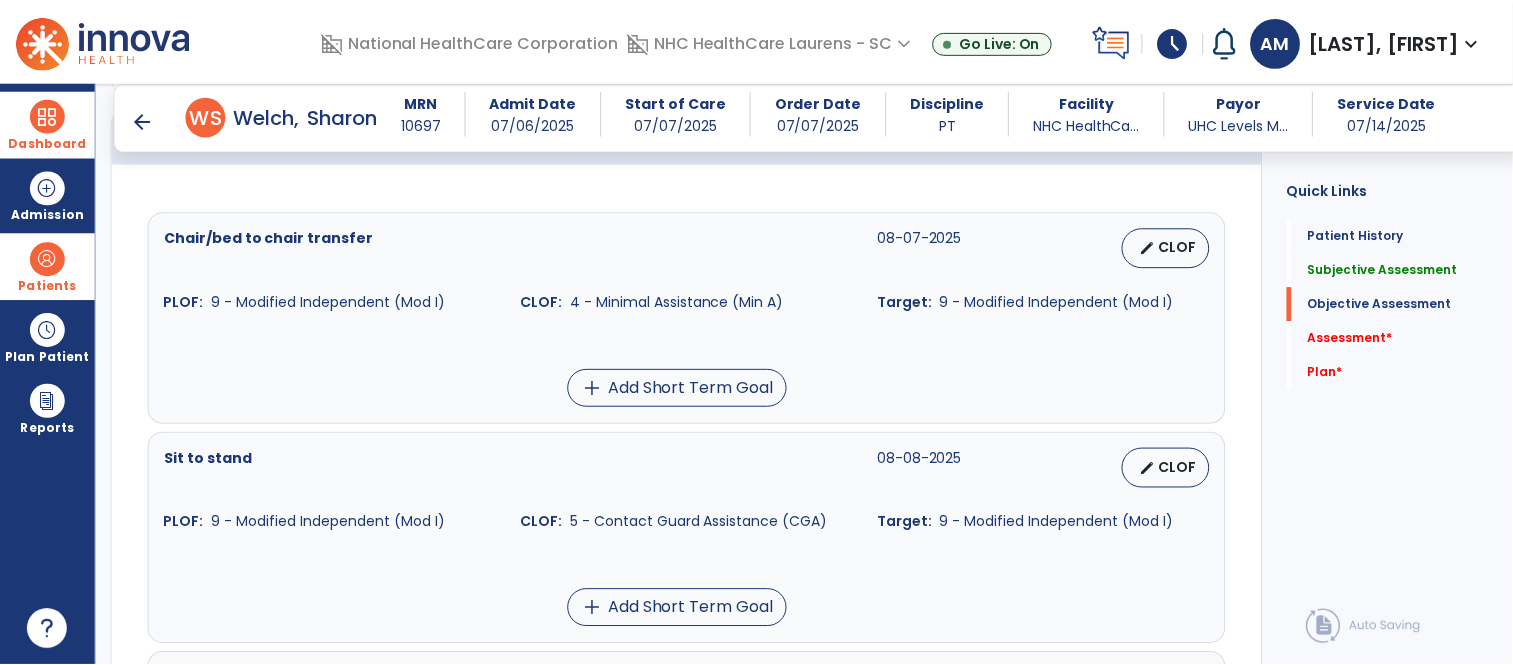 scroll, scrollTop: 720, scrollLeft: 0, axis: vertical 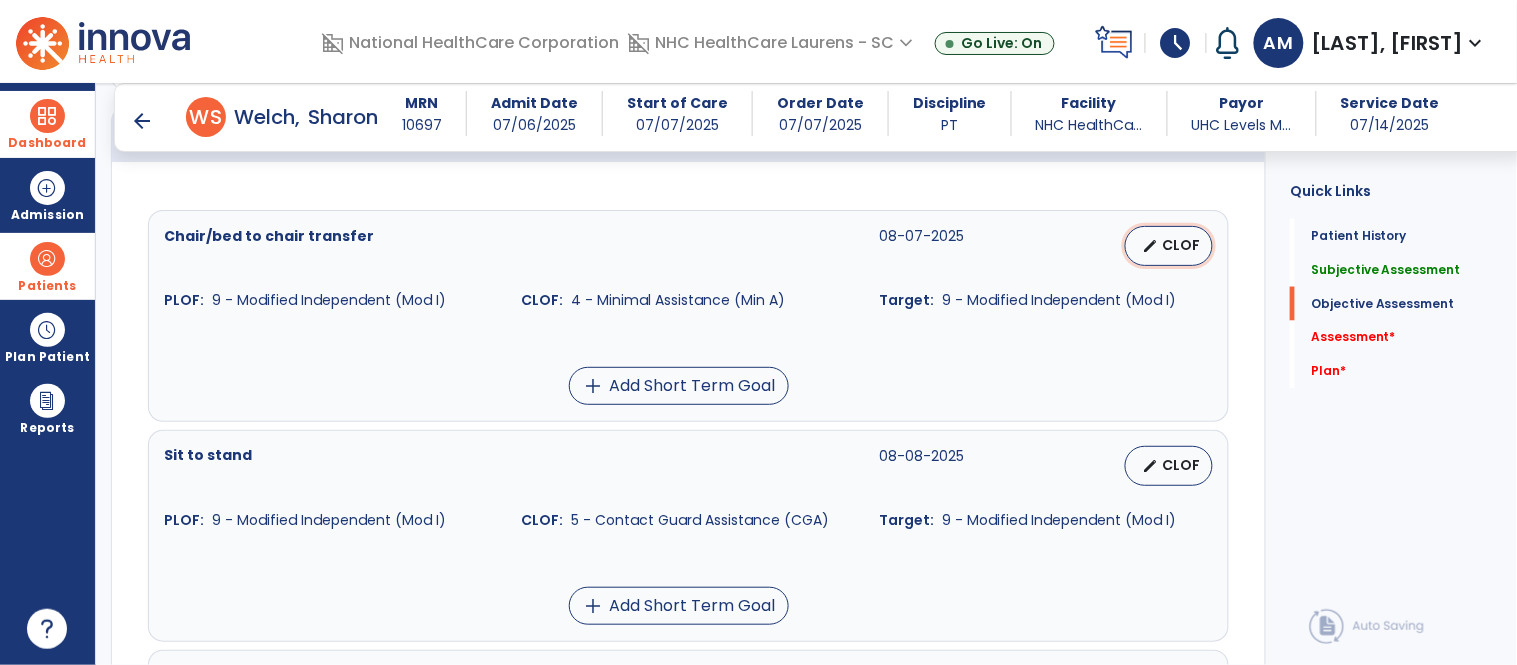 click on "CLOF" at bounding box center [1181, 245] 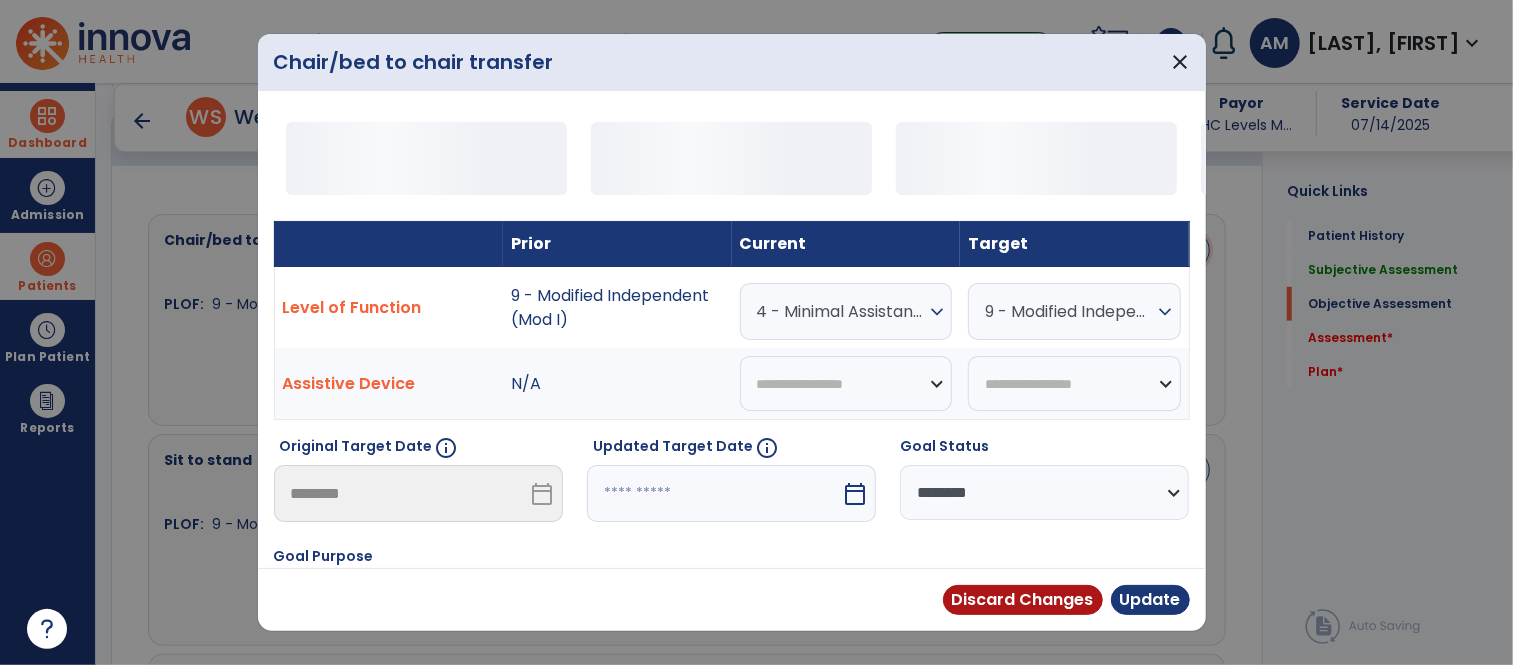 scroll, scrollTop: 720, scrollLeft: 0, axis: vertical 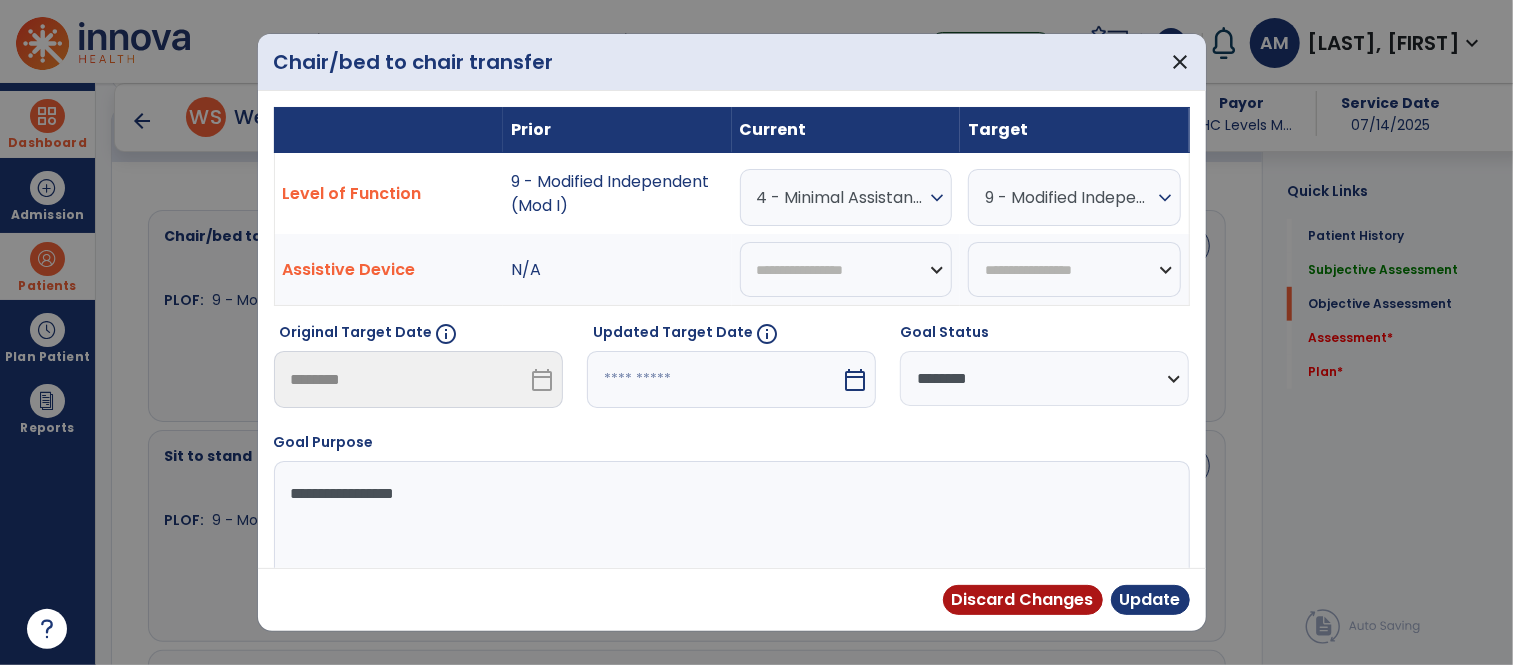 click on "expand_more" at bounding box center [937, 198] 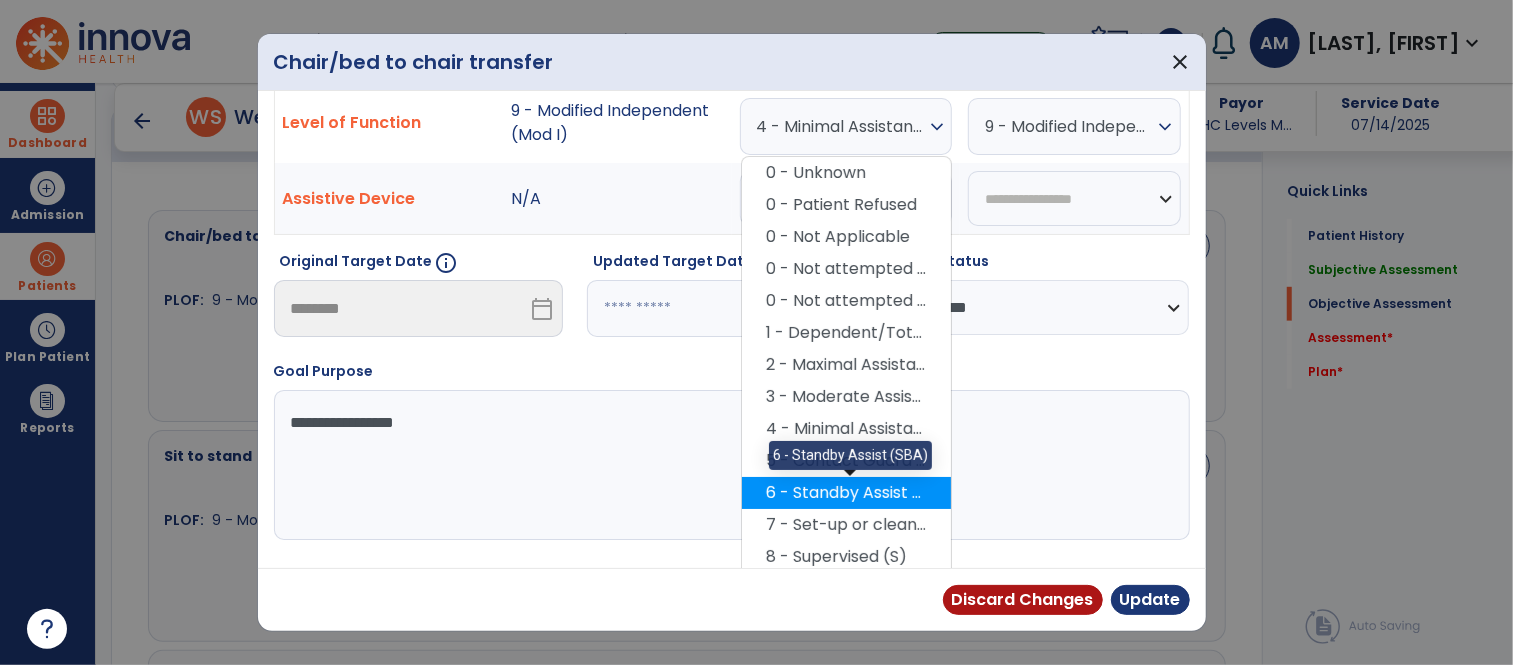 scroll, scrollTop: 72, scrollLeft: 0, axis: vertical 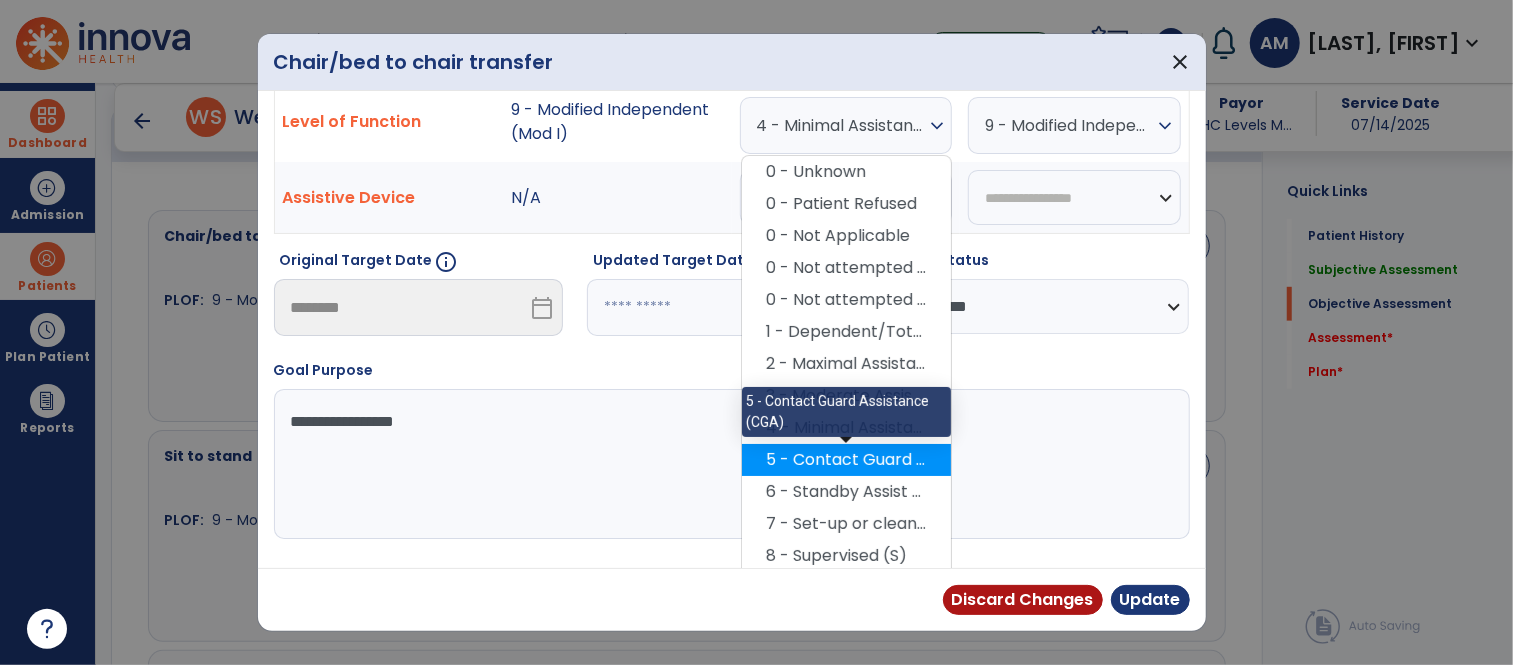 click on "5 - Contact Guard Assistance (CGA)" at bounding box center (846, 460) 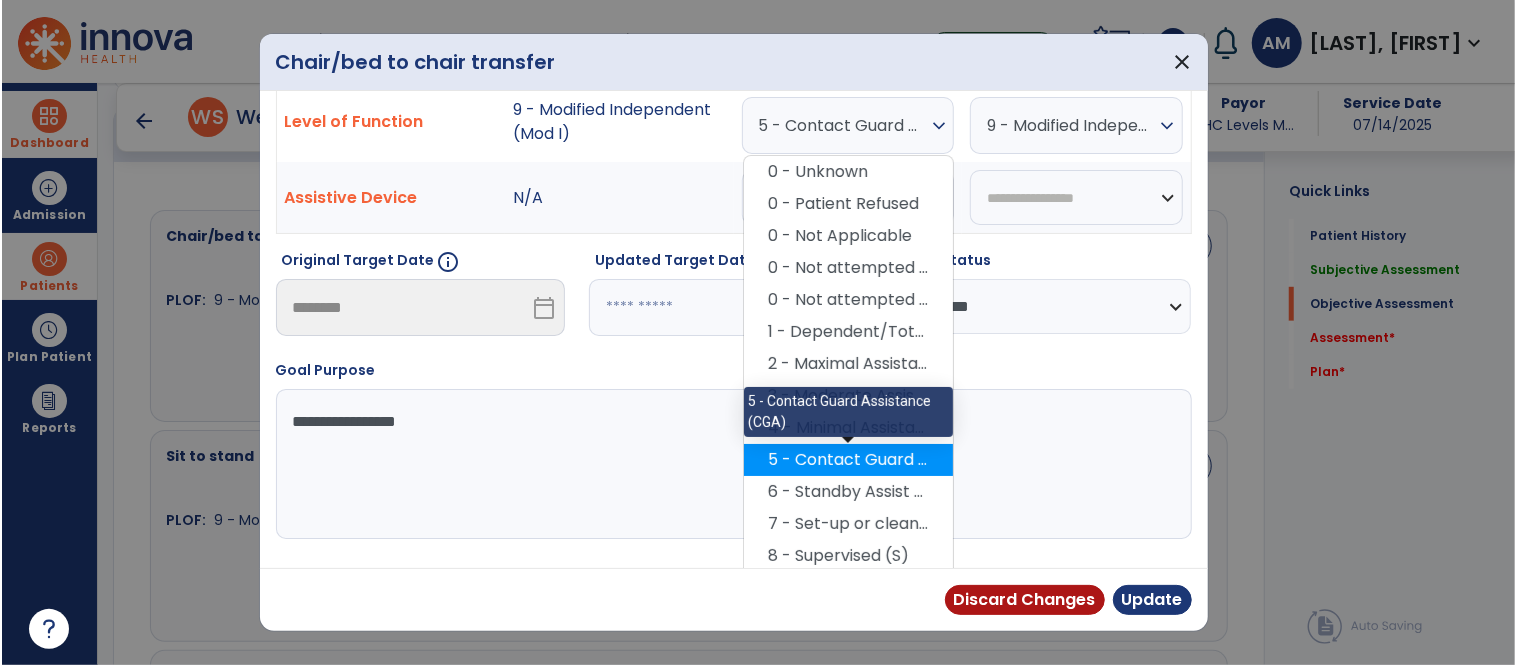 scroll, scrollTop: 60, scrollLeft: 0, axis: vertical 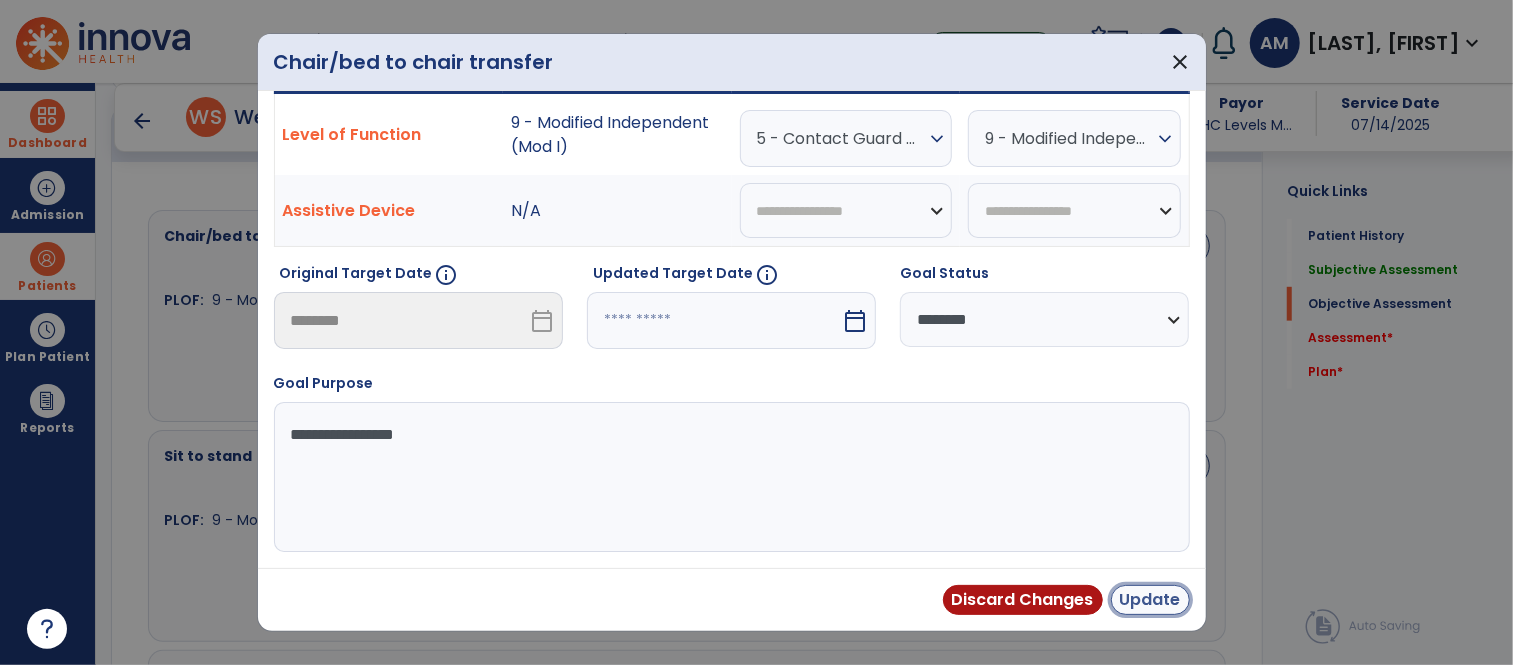 click on "Update" at bounding box center (1150, 600) 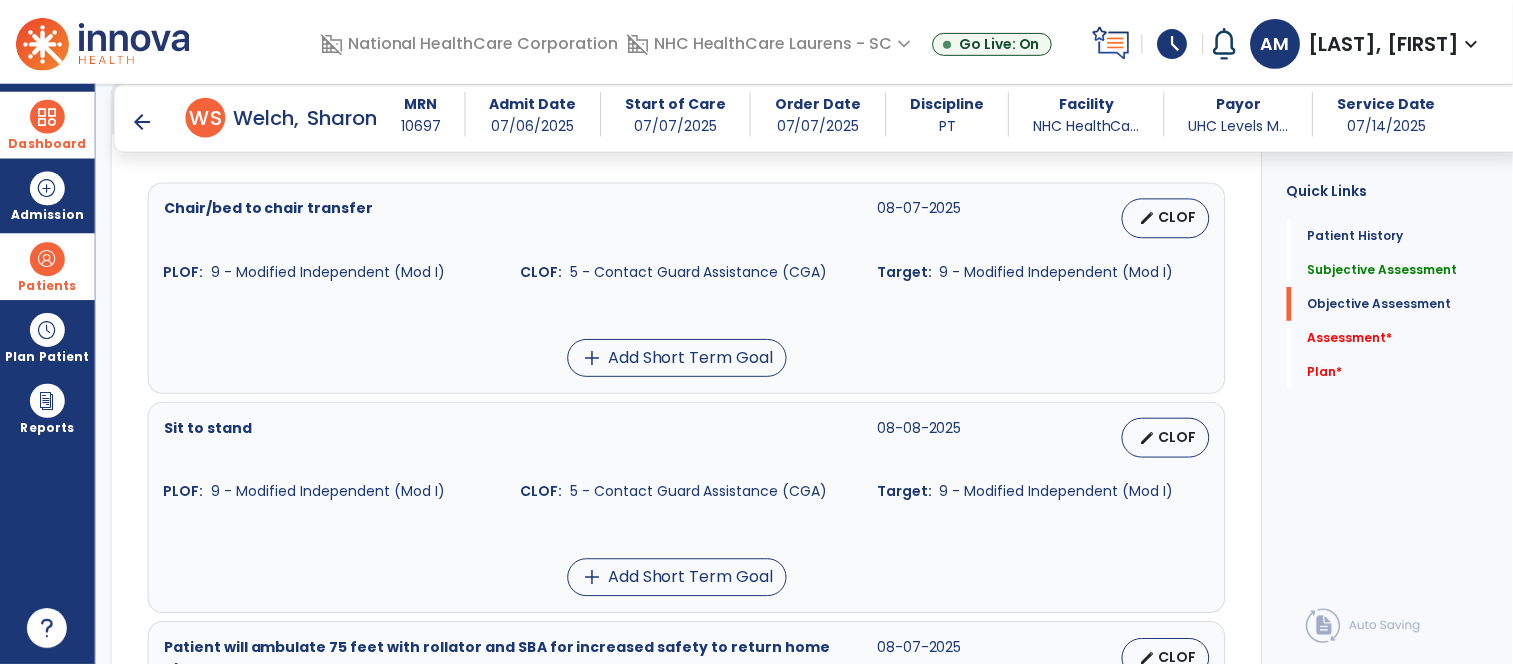 scroll, scrollTop: 750, scrollLeft: 0, axis: vertical 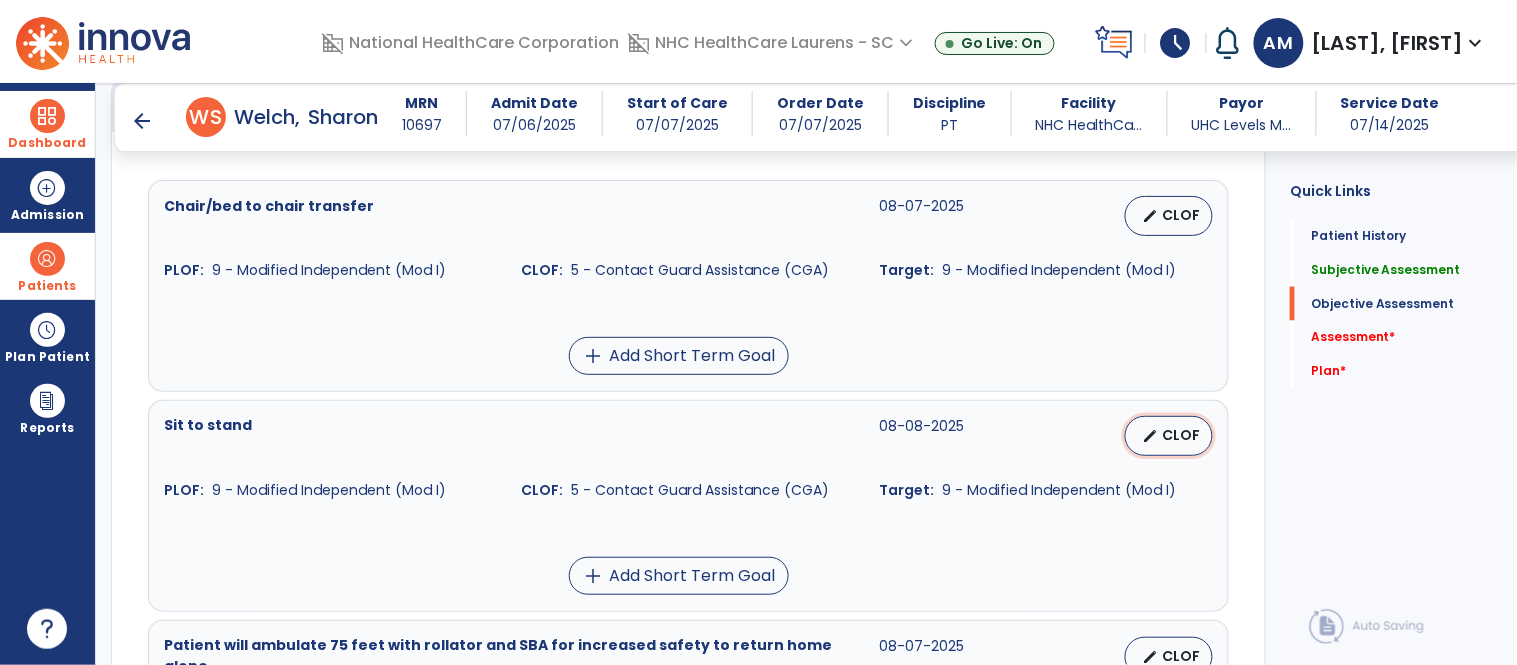 click on "edit   CLOF" at bounding box center (1169, 436) 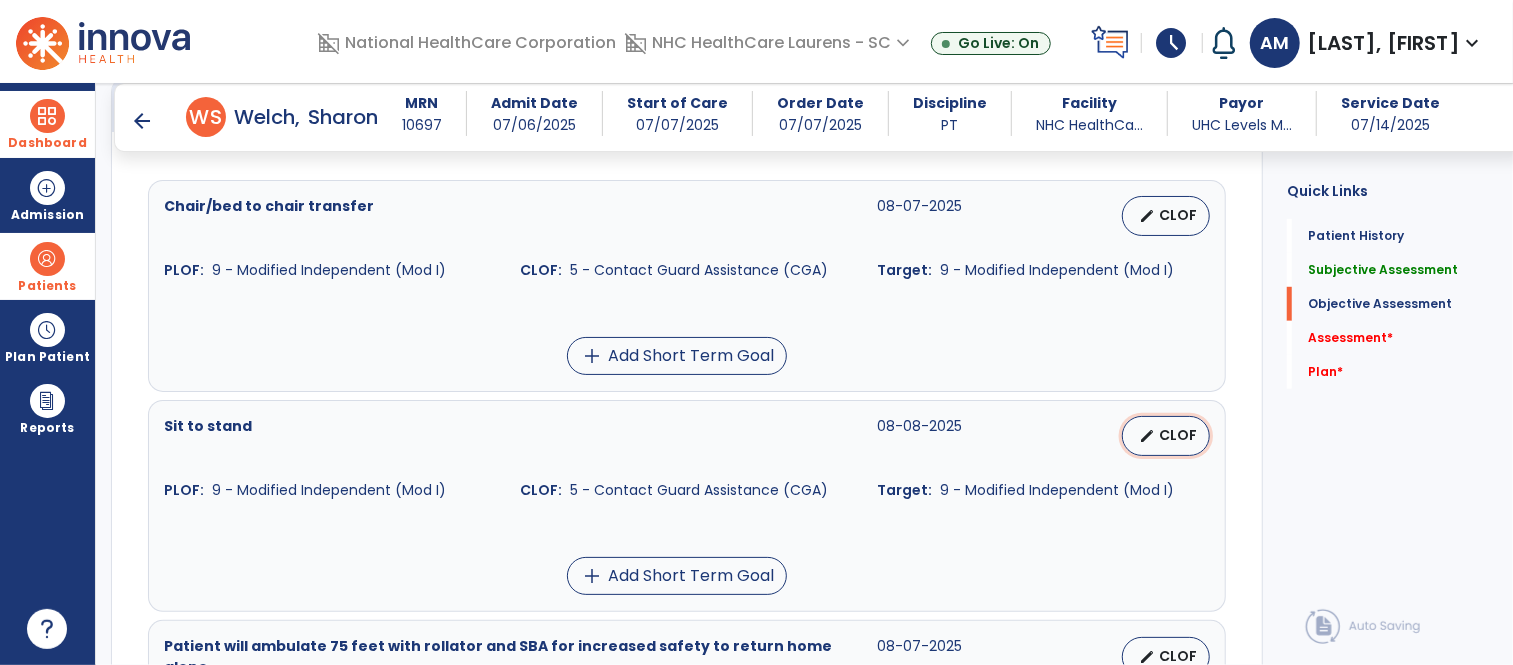select on "********" 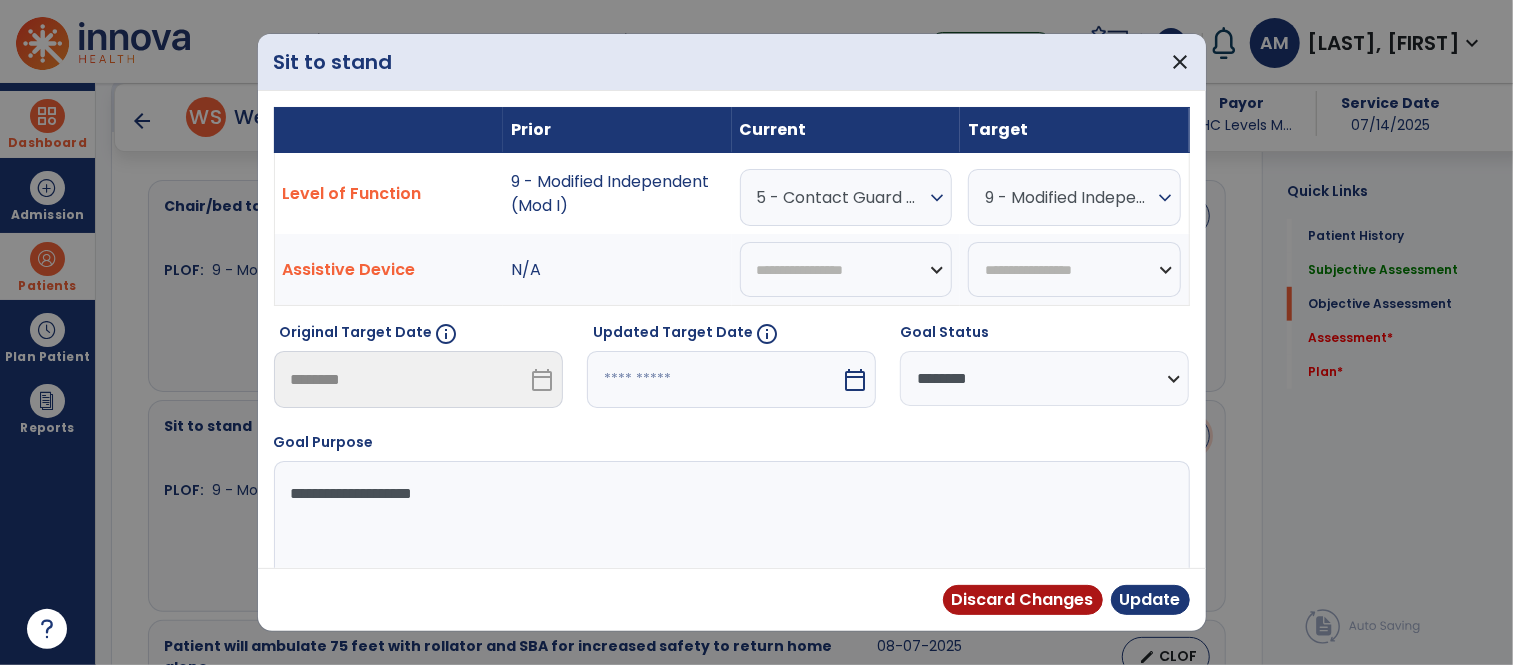 scroll, scrollTop: 750, scrollLeft: 0, axis: vertical 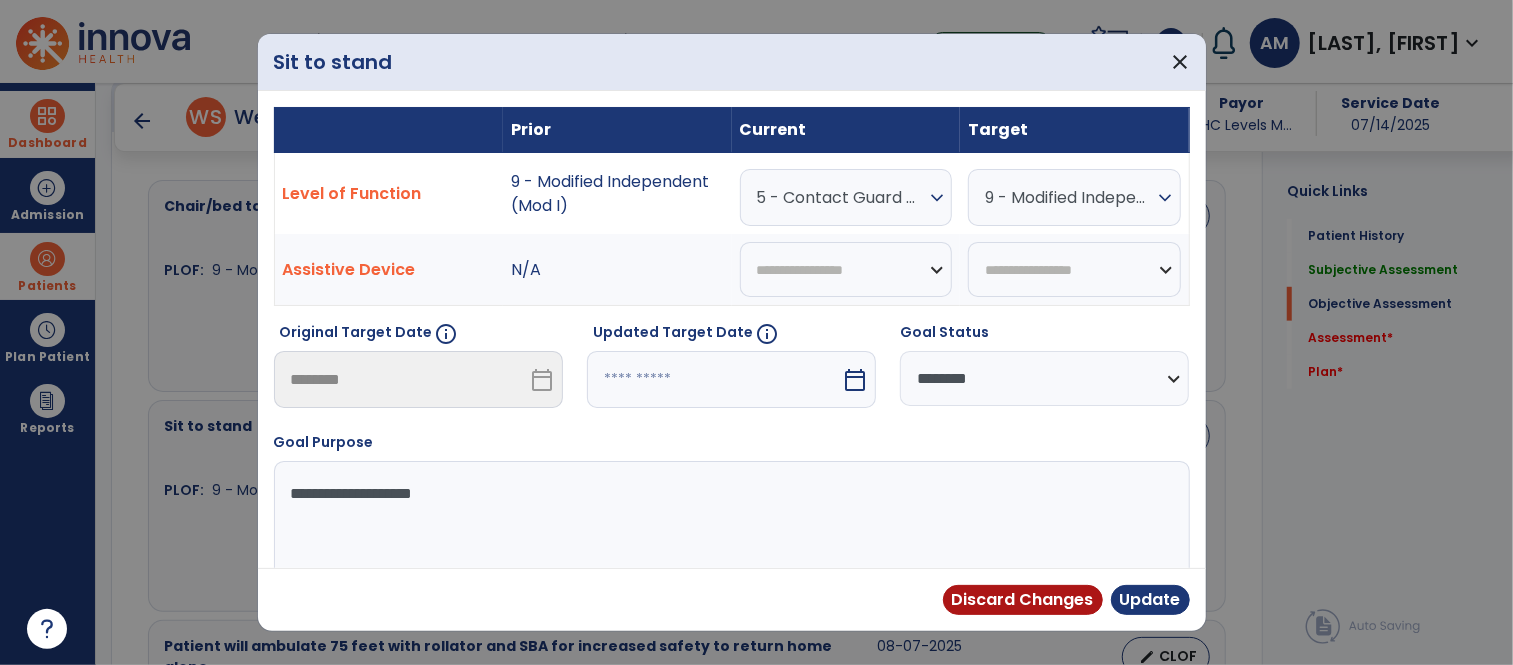 click on "expand_more" at bounding box center (937, 198) 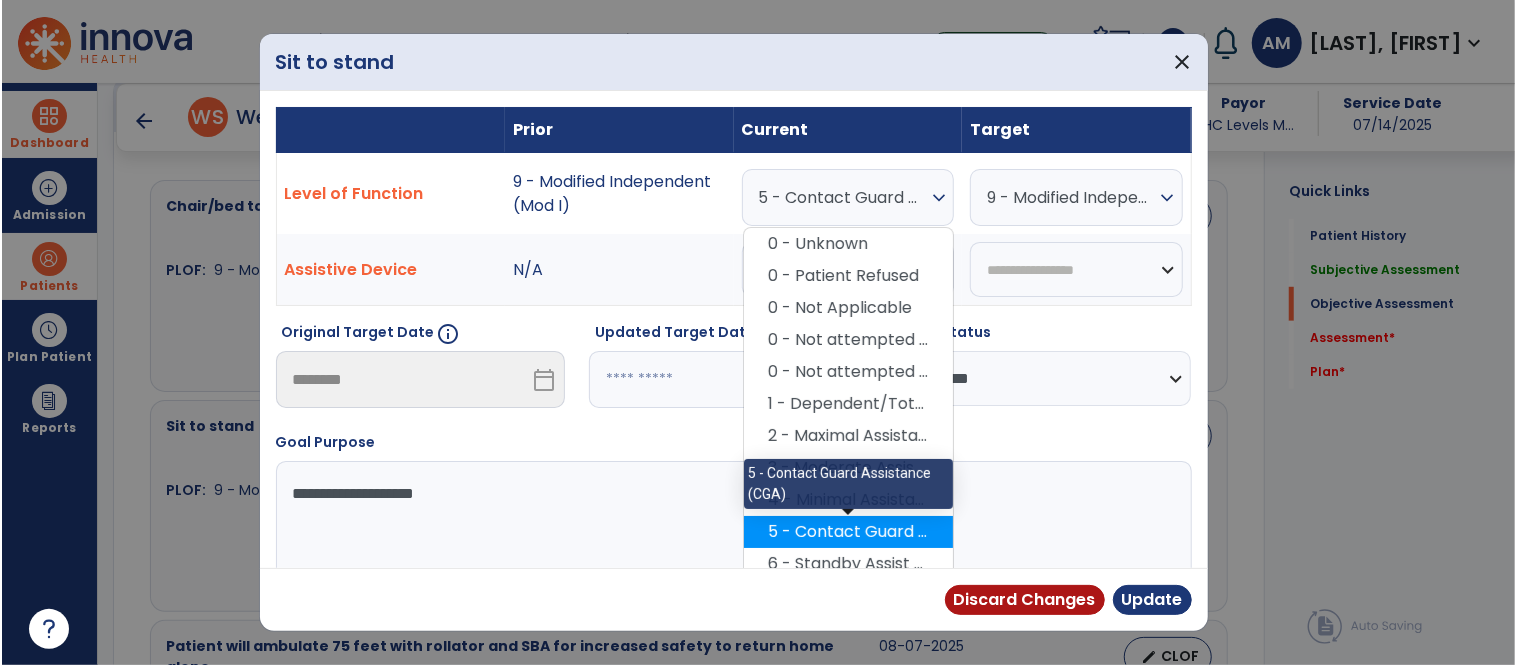 scroll, scrollTop: 6, scrollLeft: 0, axis: vertical 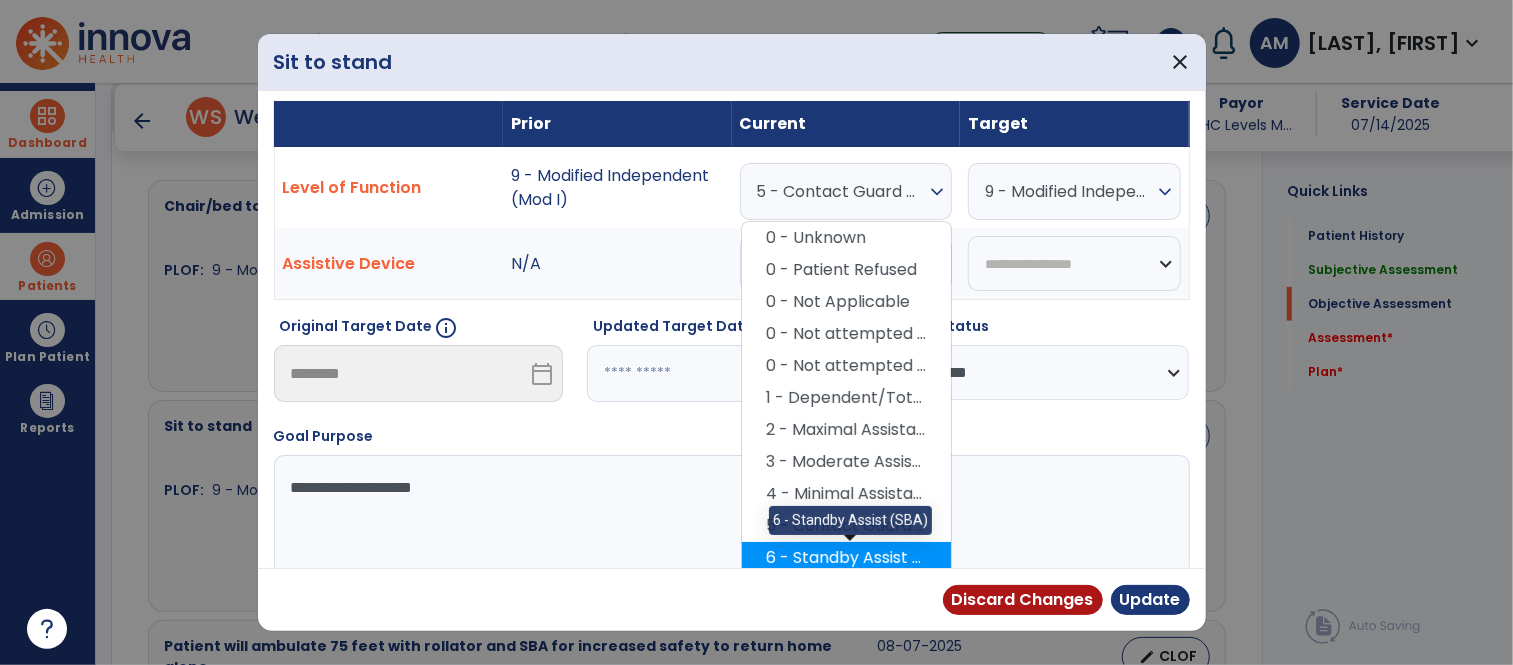 click on "6 - Standby Assist (SBA)" at bounding box center (846, 558) 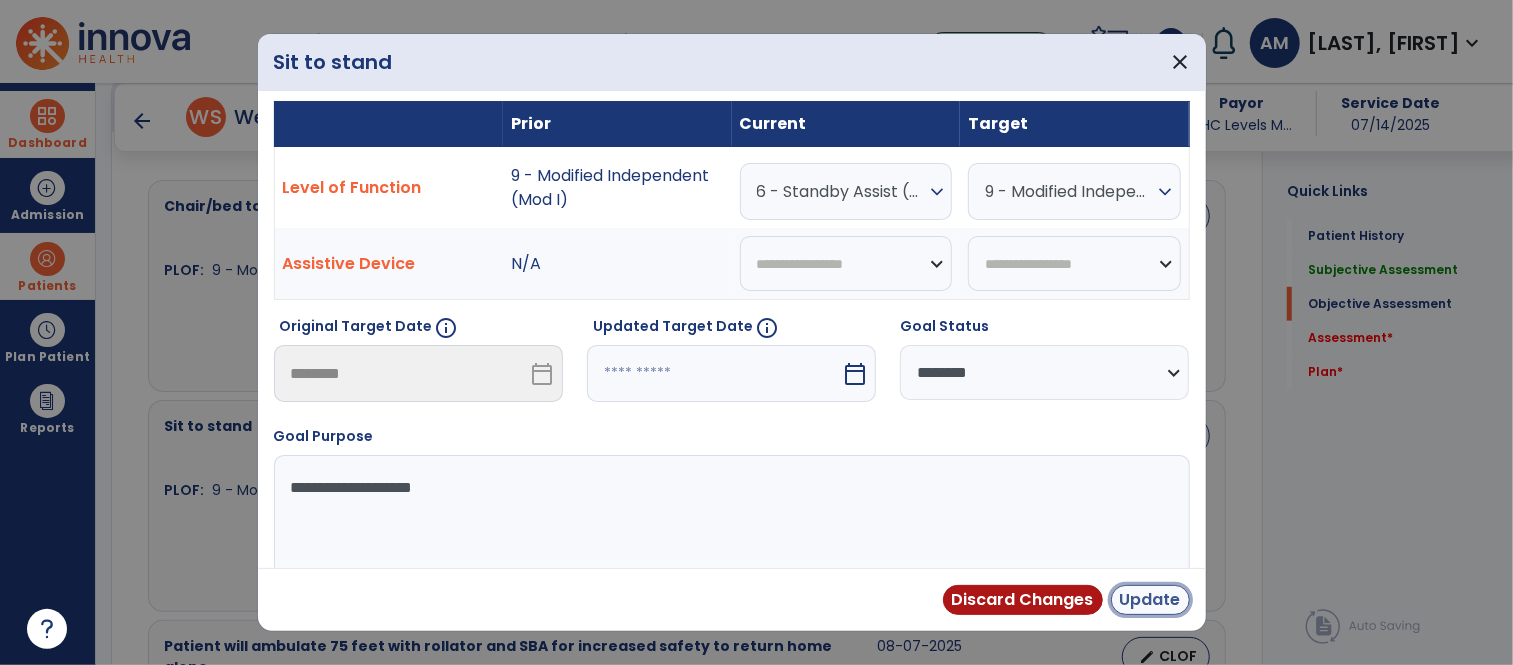 click on "Update" at bounding box center [1150, 600] 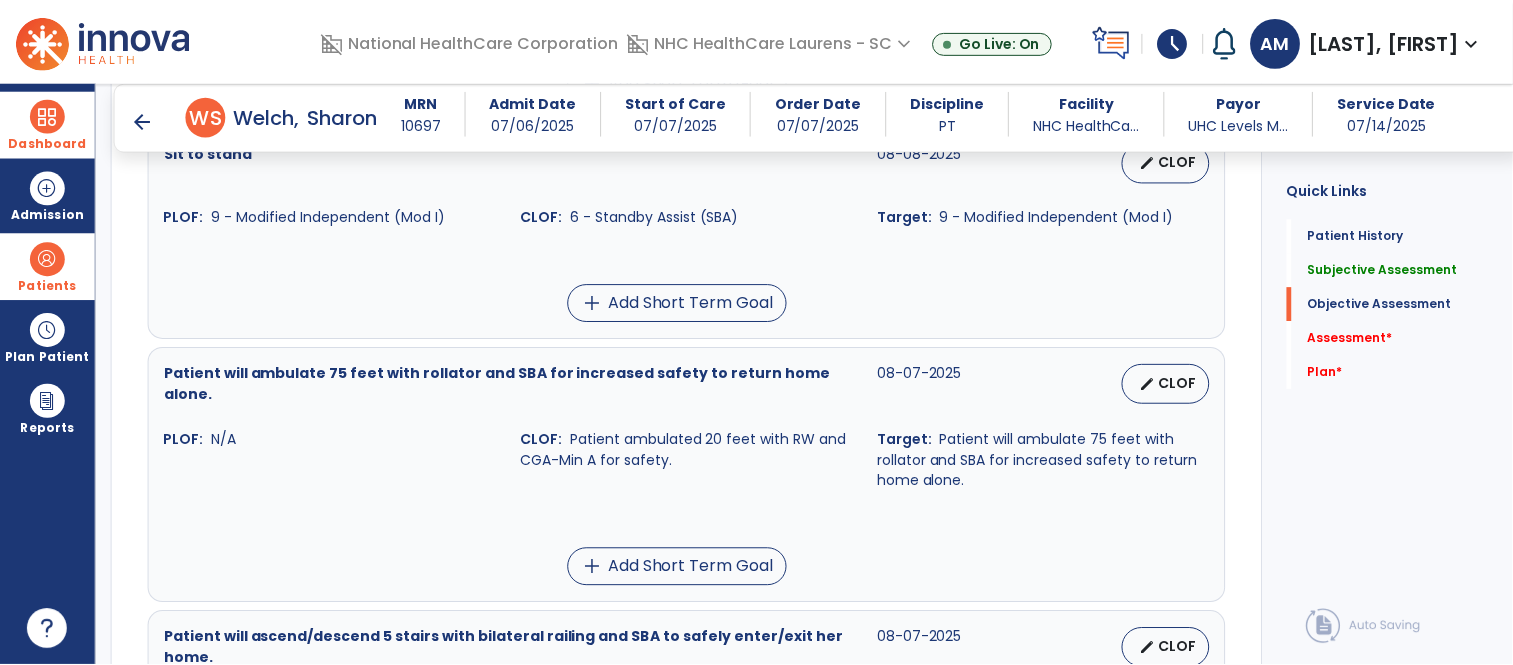 scroll, scrollTop: 1024, scrollLeft: 0, axis: vertical 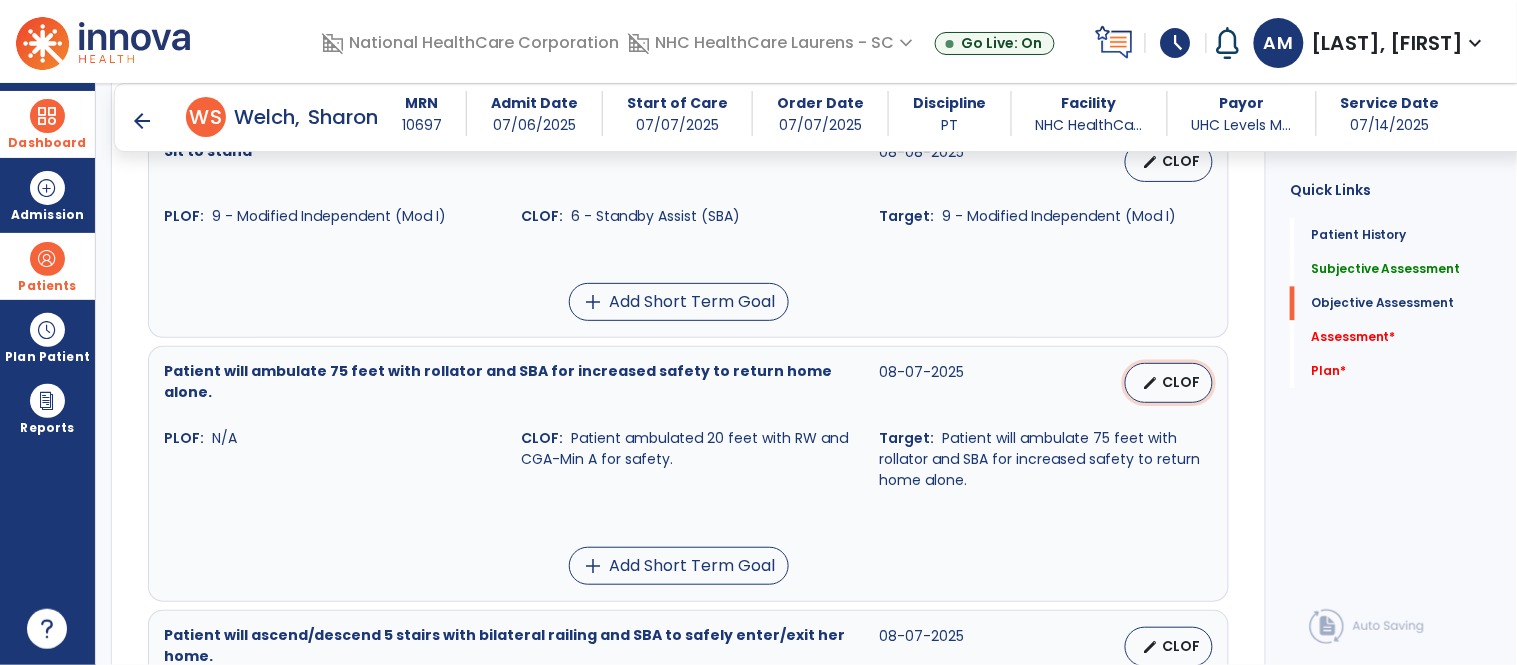 click on "edit" at bounding box center [1150, 383] 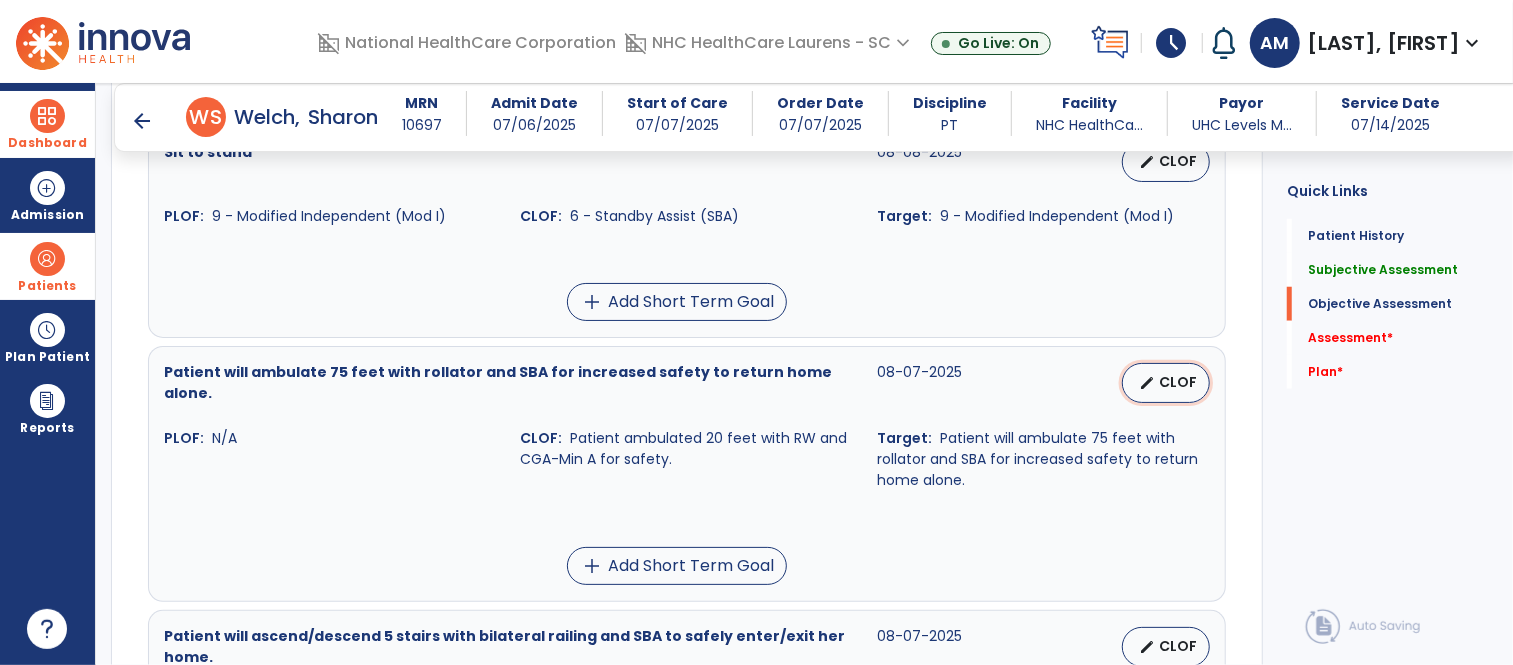 scroll, scrollTop: 1024, scrollLeft: 0, axis: vertical 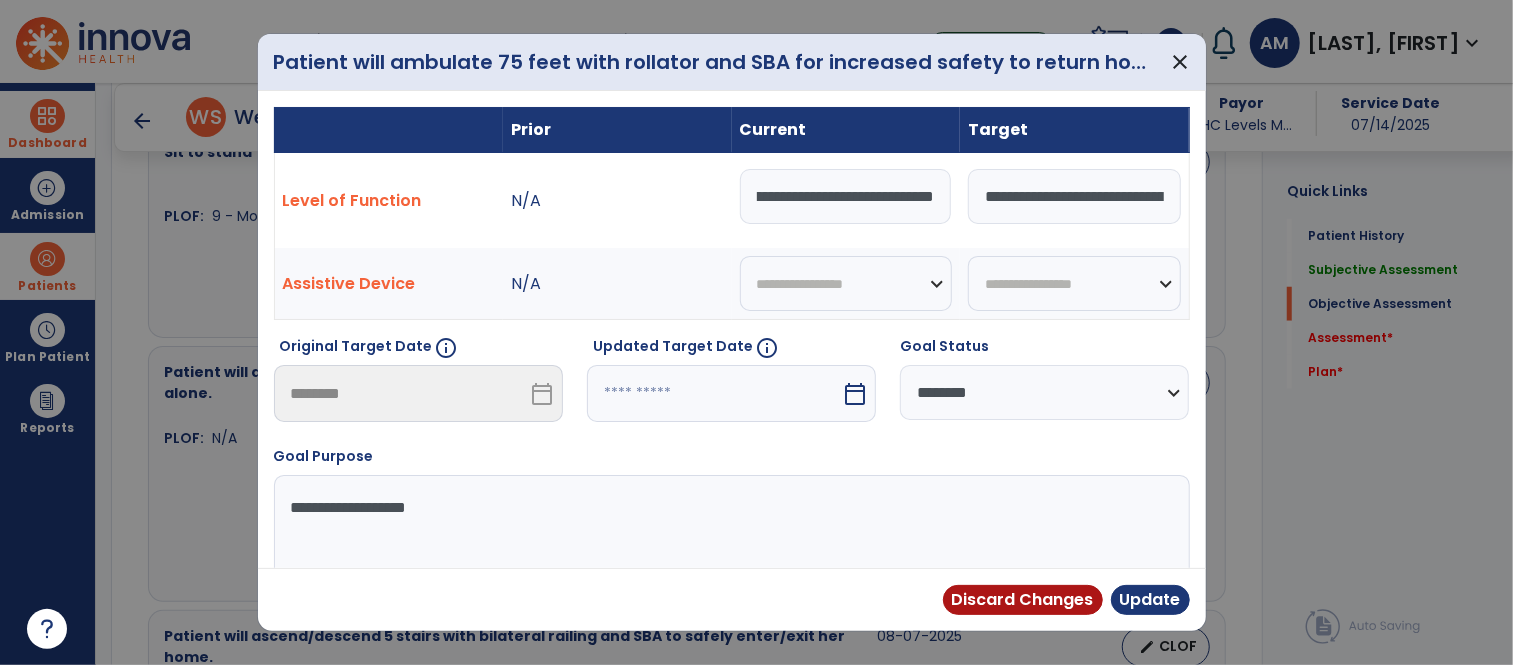 drag, startPoint x: 910, startPoint y: 195, endPoint x: 1044, endPoint y: 204, distance: 134.3019 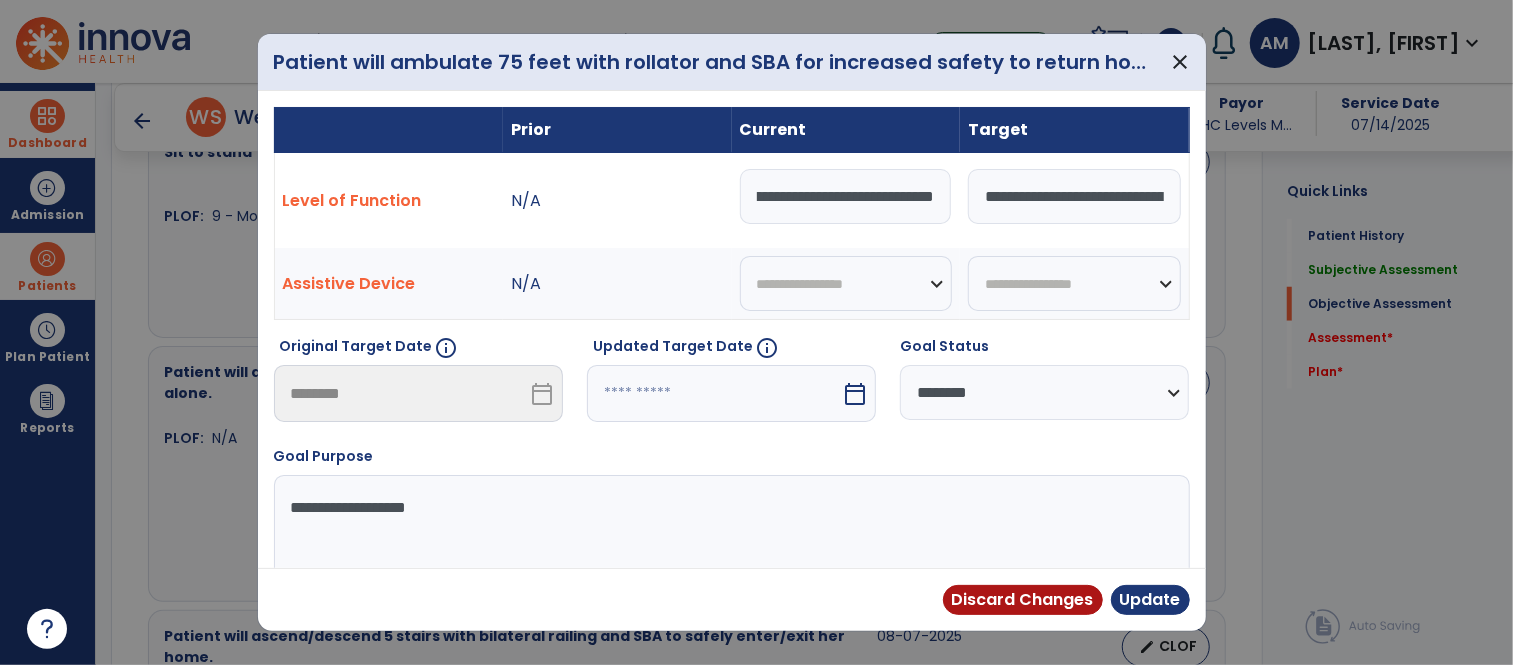 scroll, scrollTop: 0, scrollLeft: 0, axis: both 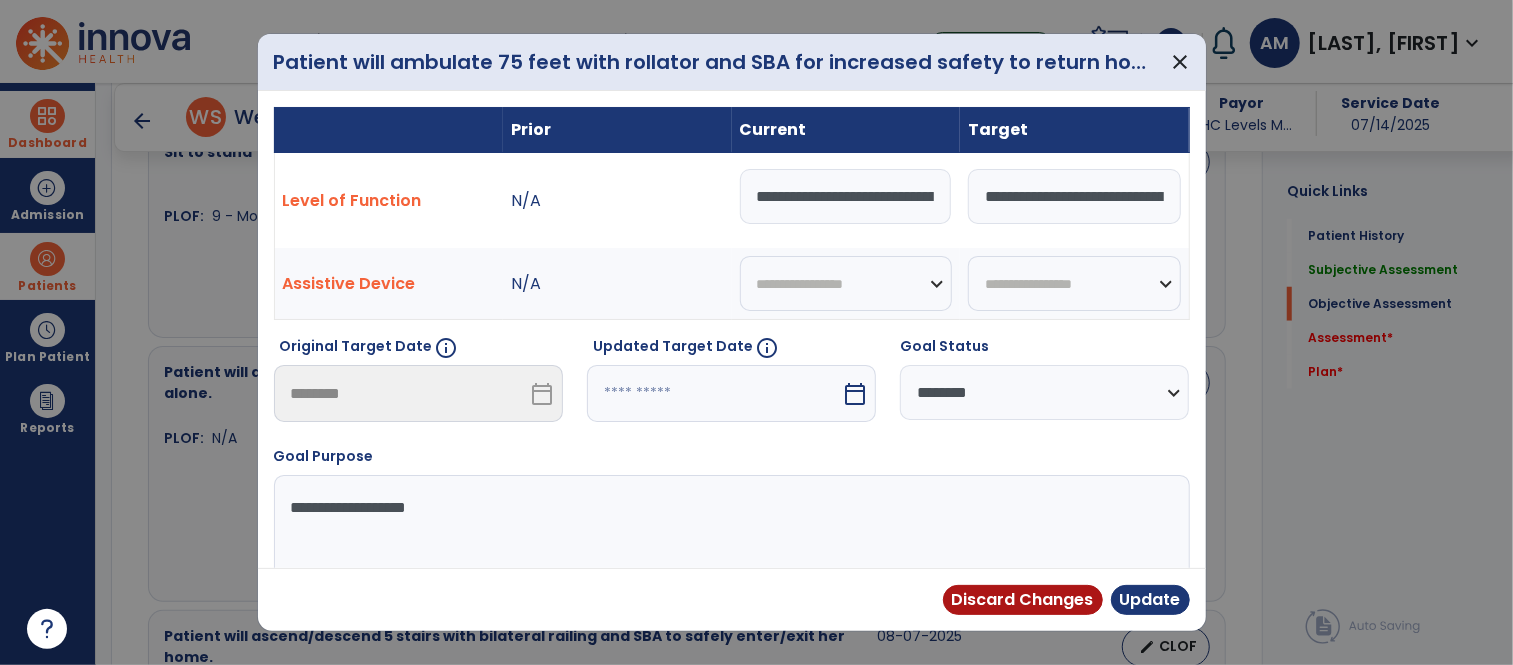 click on "**********" at bounding box center [846, 196] 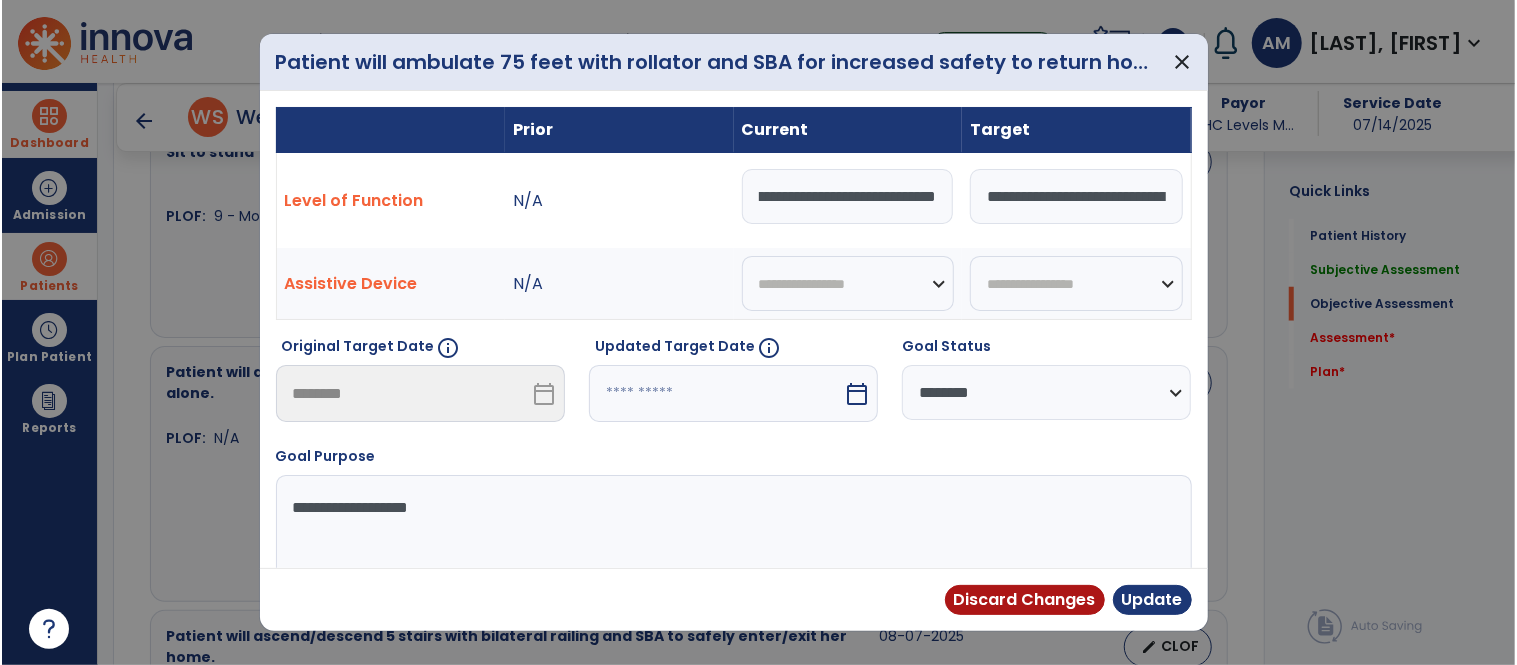 scroll, scrollTop: 0, scrollLeft: 194, axis: horizontal 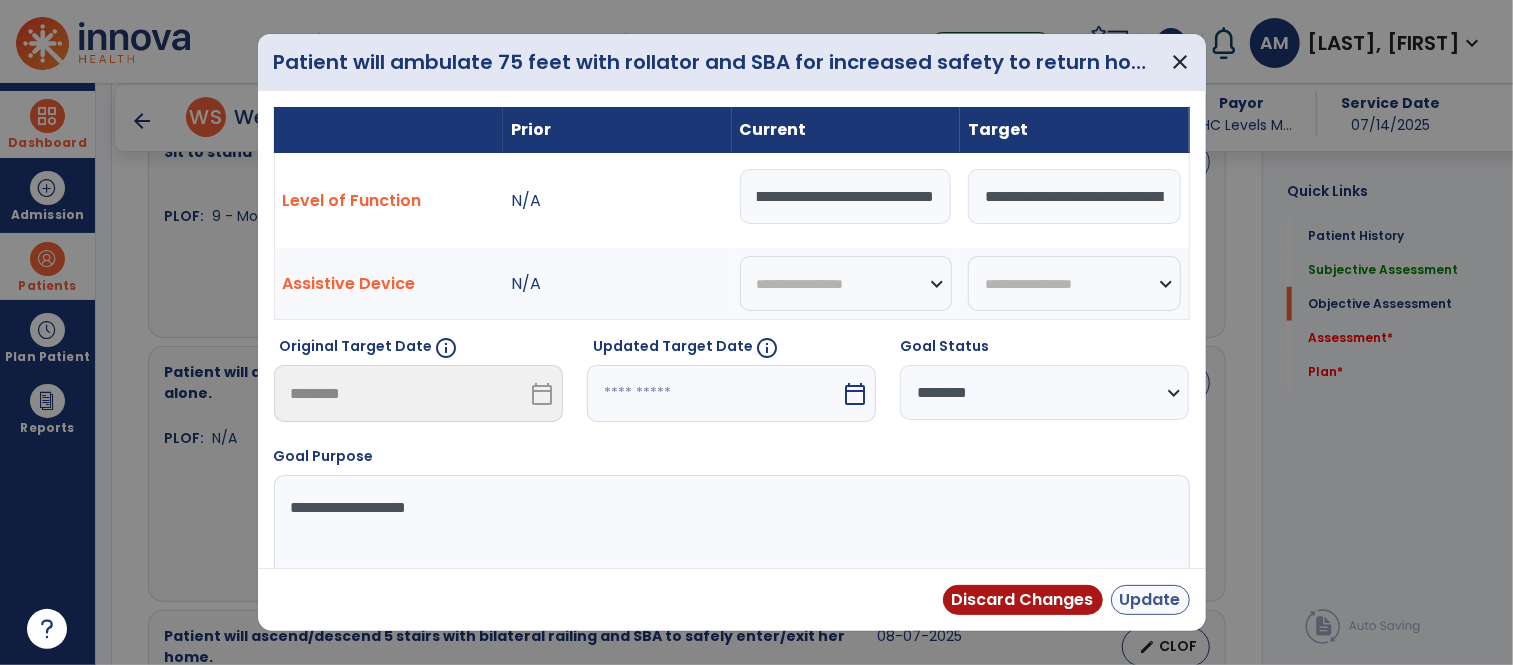 type on "**********" 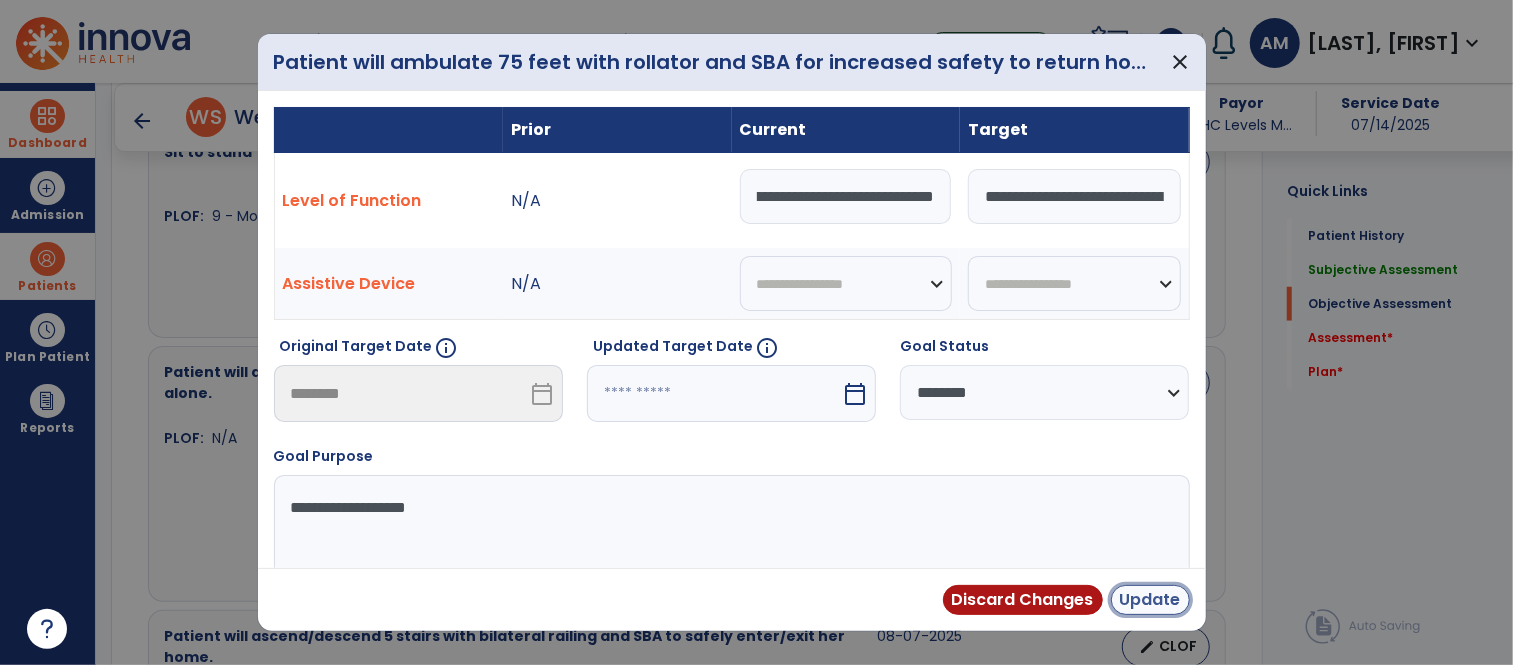 click on "Update" at bounding box center [1150, 600] 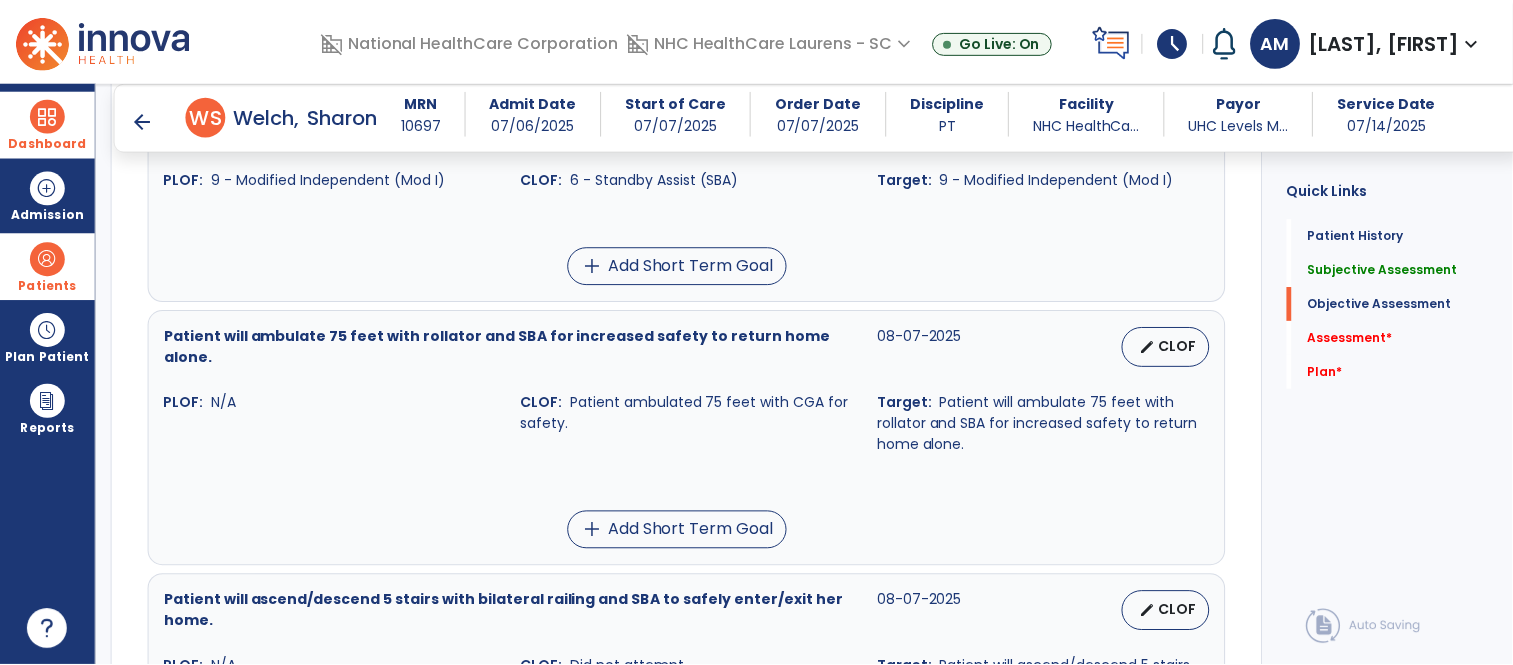 scroll, scrollTop: 1061, scrollLeft: 0, axis: vertical 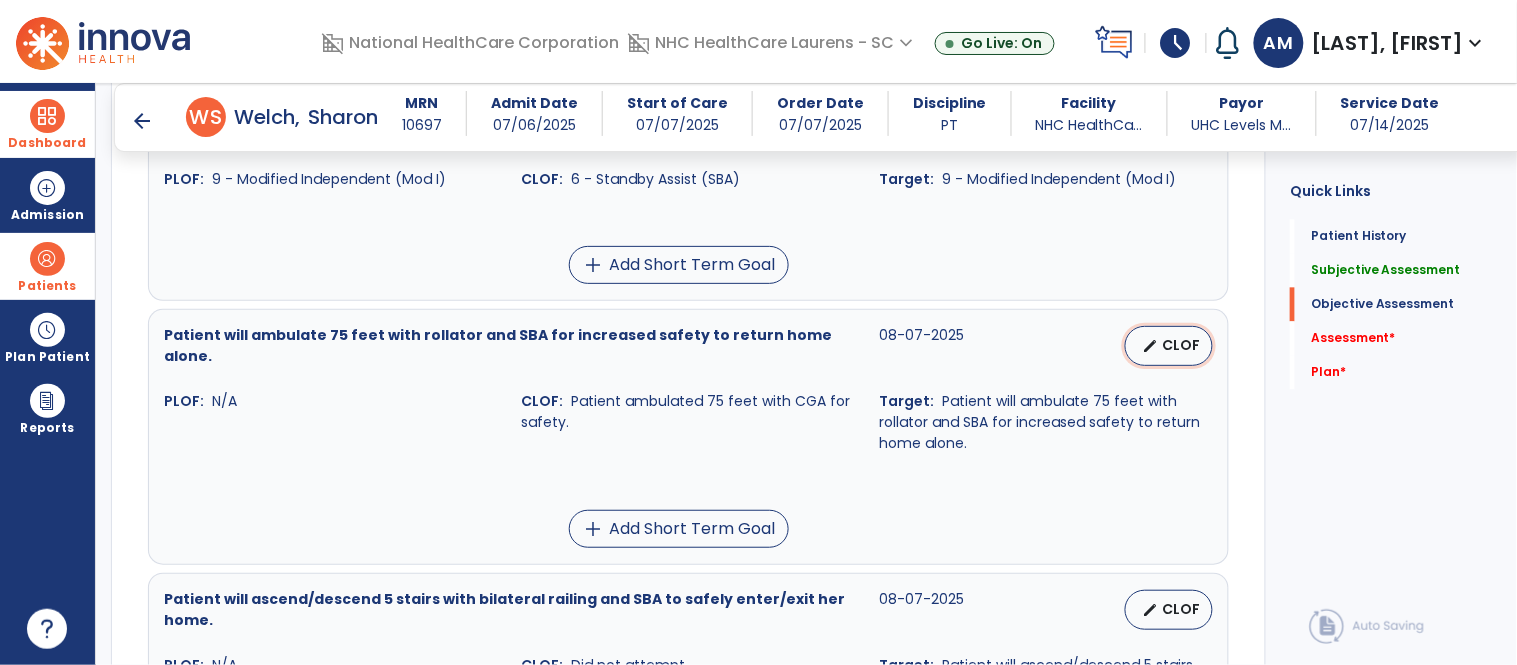 click on "CLOF" at bounding box center [1181, 345] 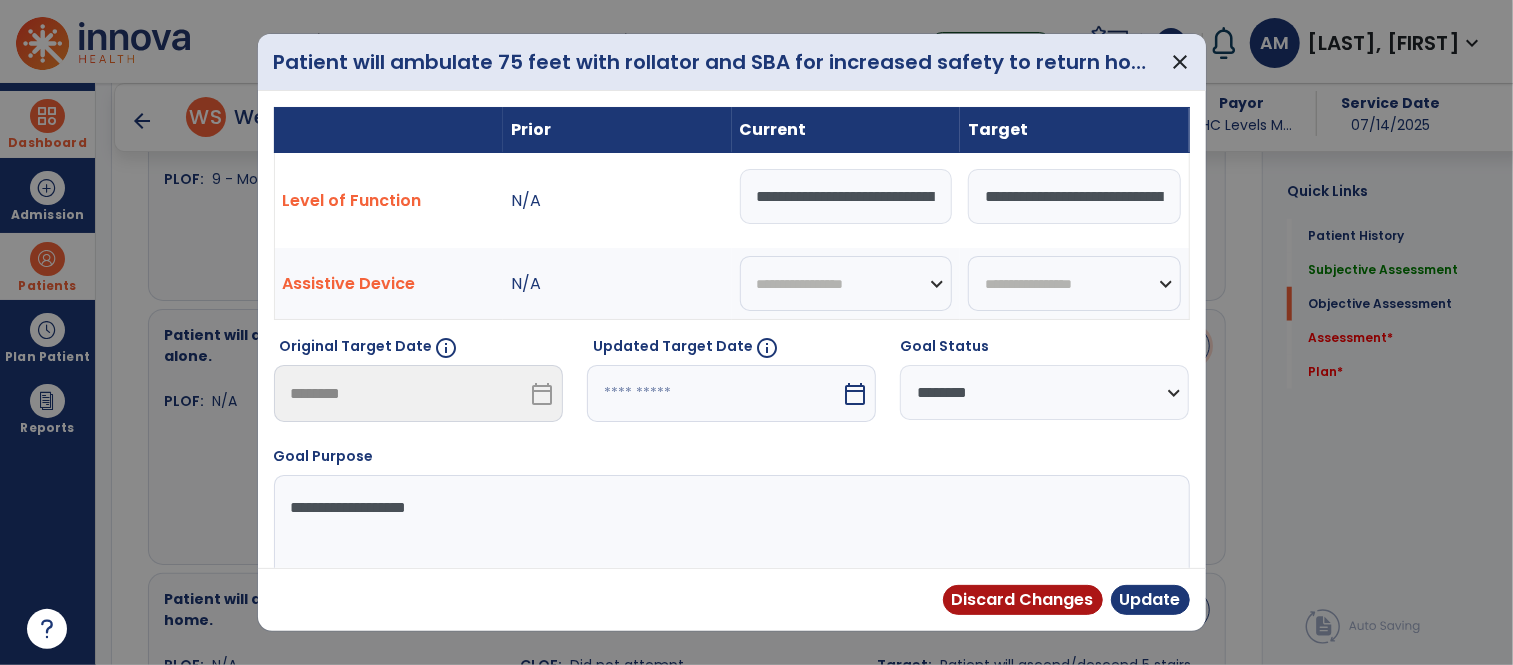 scroll, scrollTop: 1061, scrollLeft: 0, axis: vertical 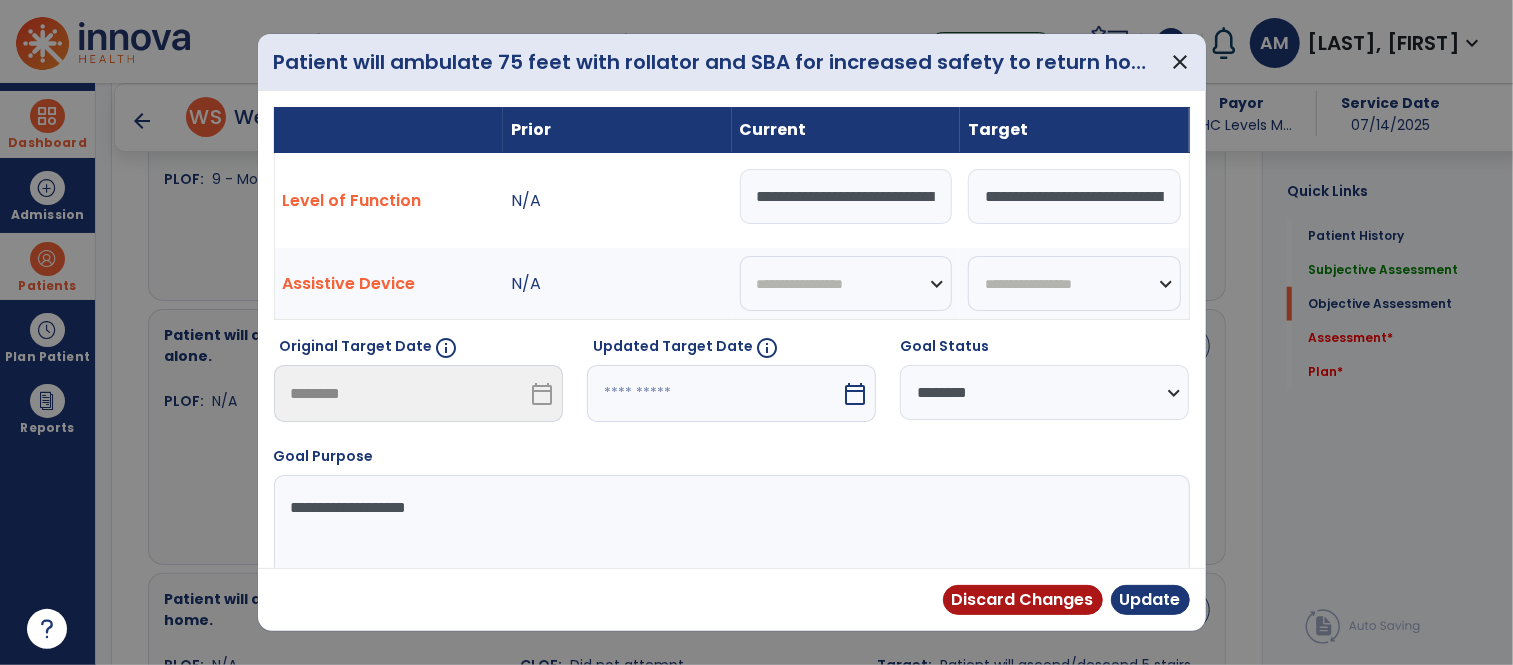 click on "**********" at bounding box center [846, 196] 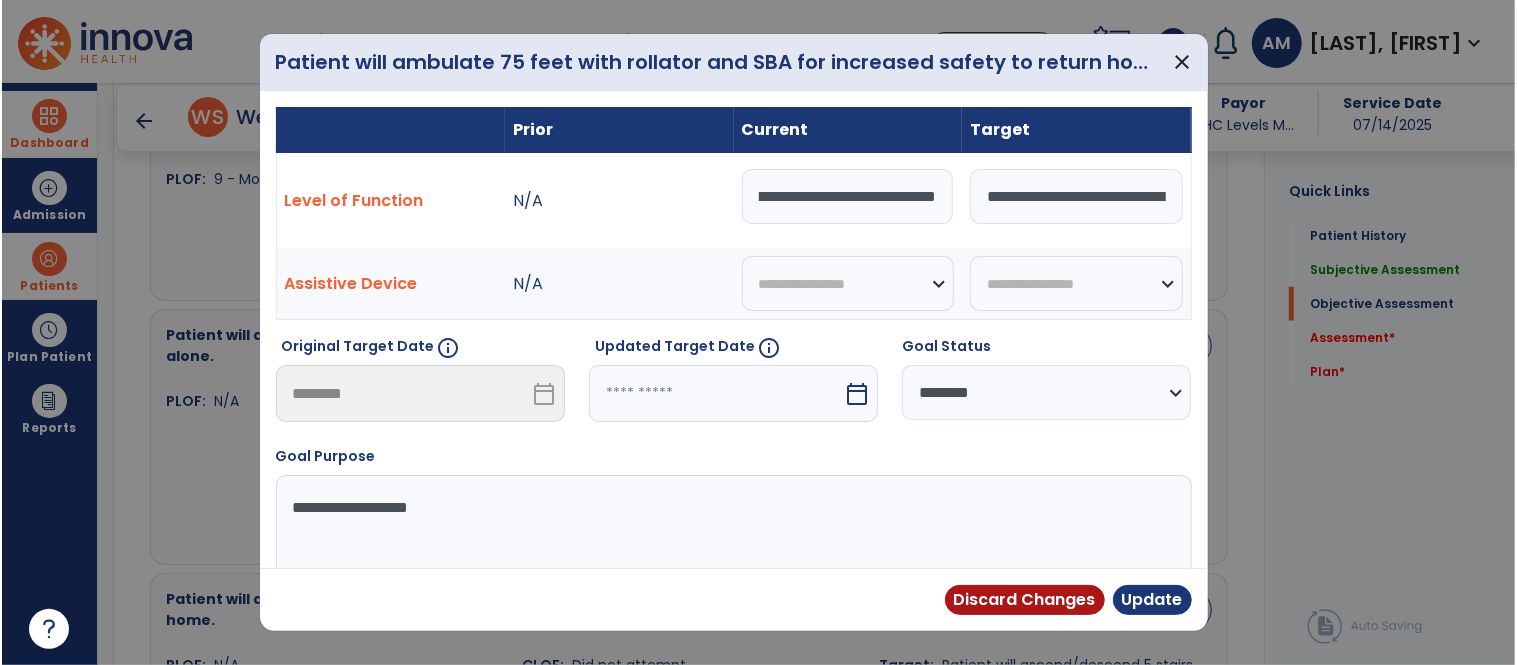 scroll, scrollTop: 0, scrollLeft: 224, axis: horizontal 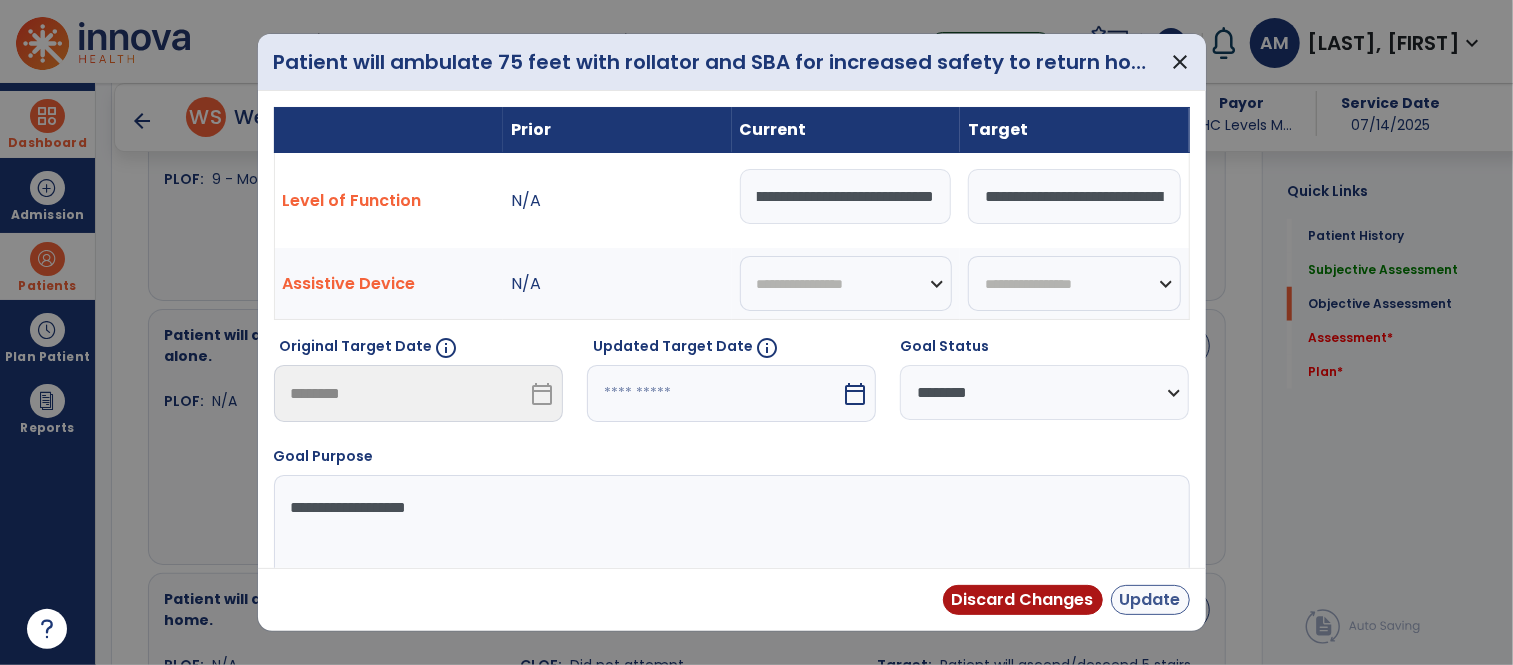 type on "**********" 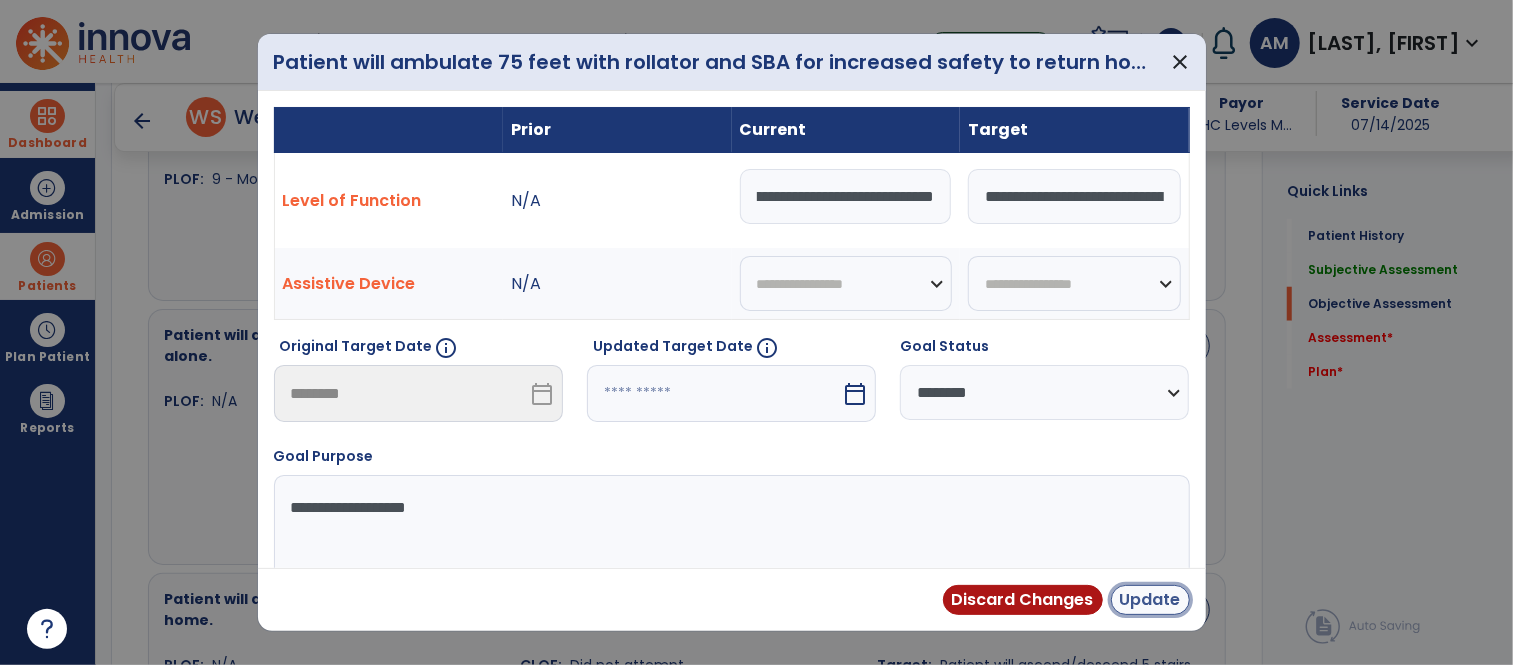 click on "Update" at bounding box center [1150, 600] 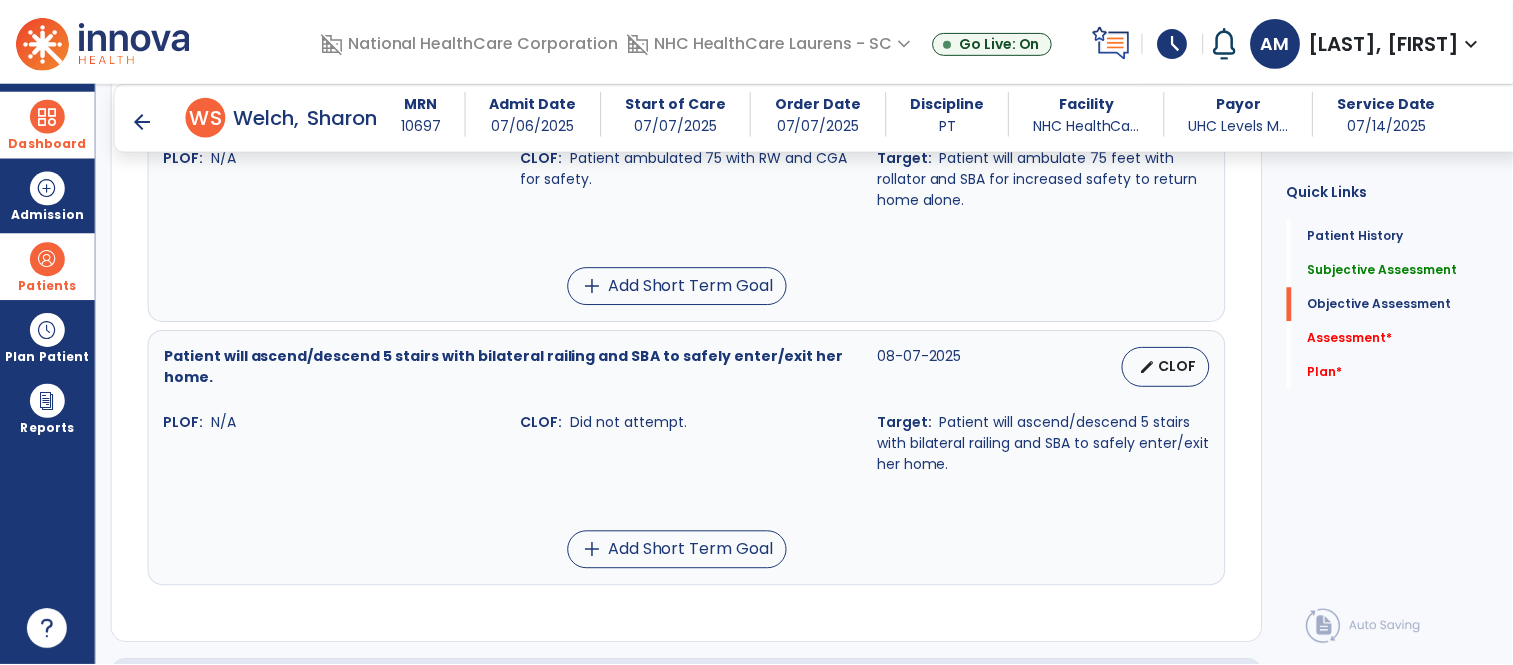 scroll, scrollTop: 1305, scrollLeft: 0, axis: vertical 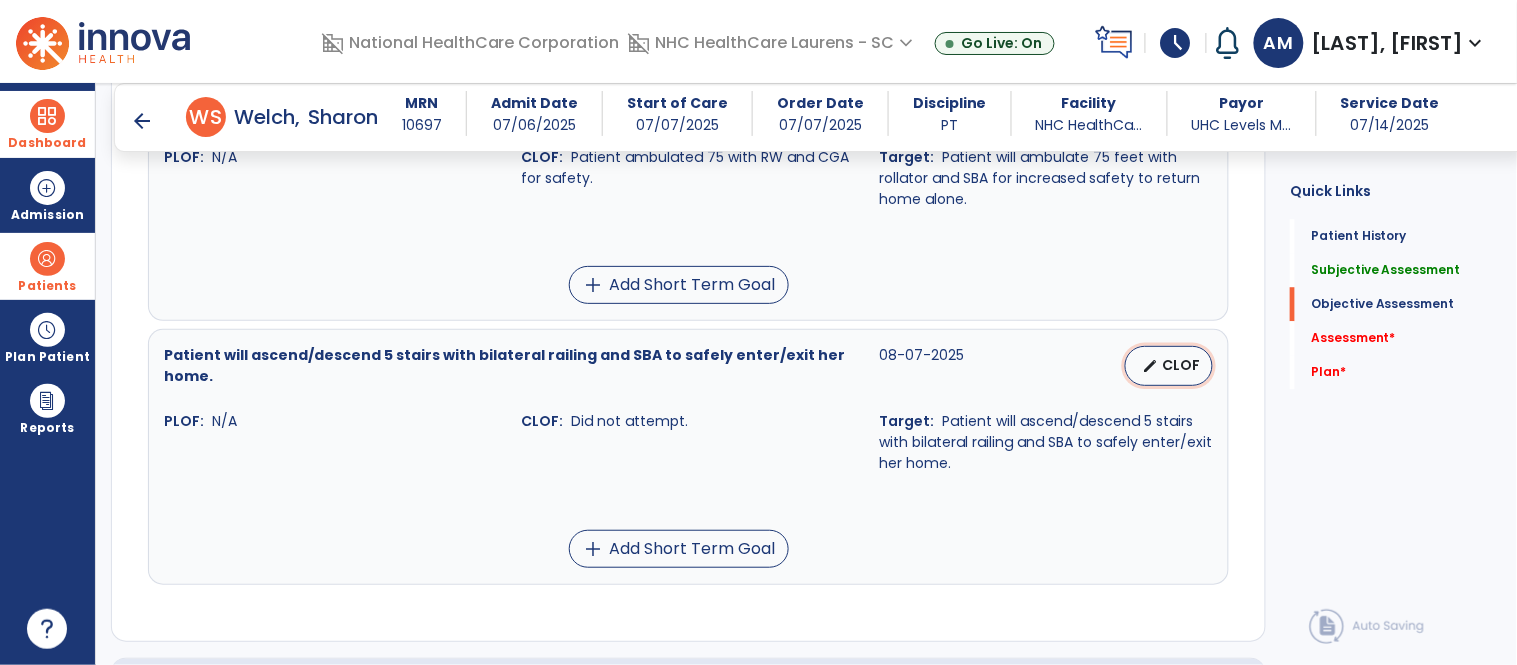 click on "CLOF" at bounding box center (1181, 365) 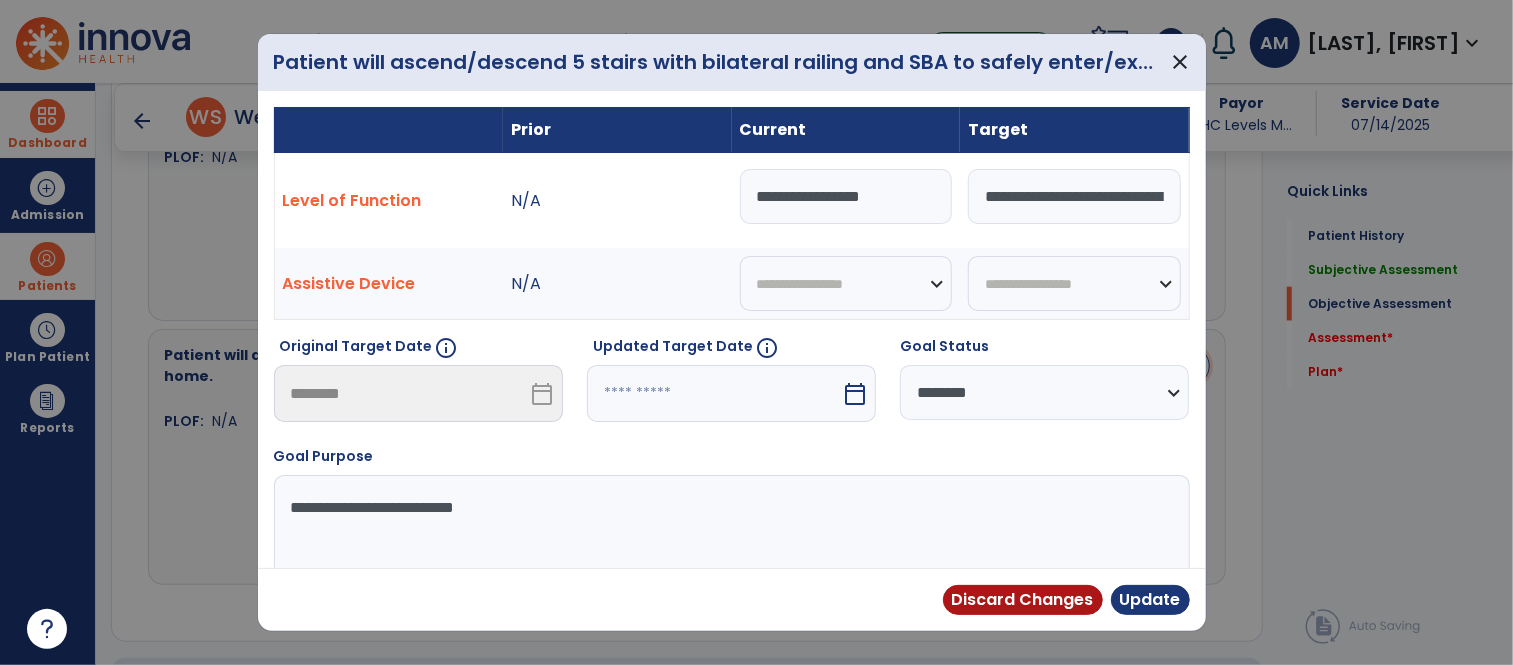 scroll, scrollTop: 1305, scrollLeft: 0, axis: vertical 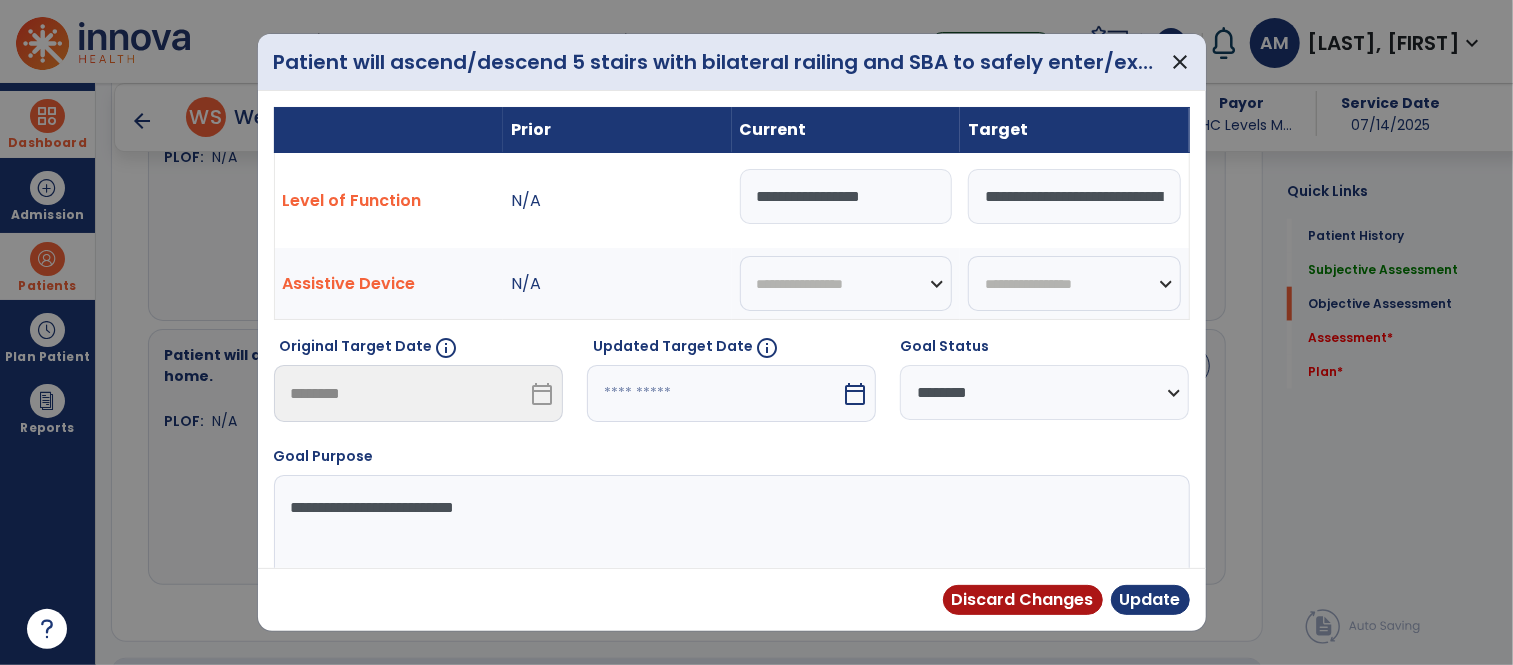 click on "**********" at bounding box center [846, 196] 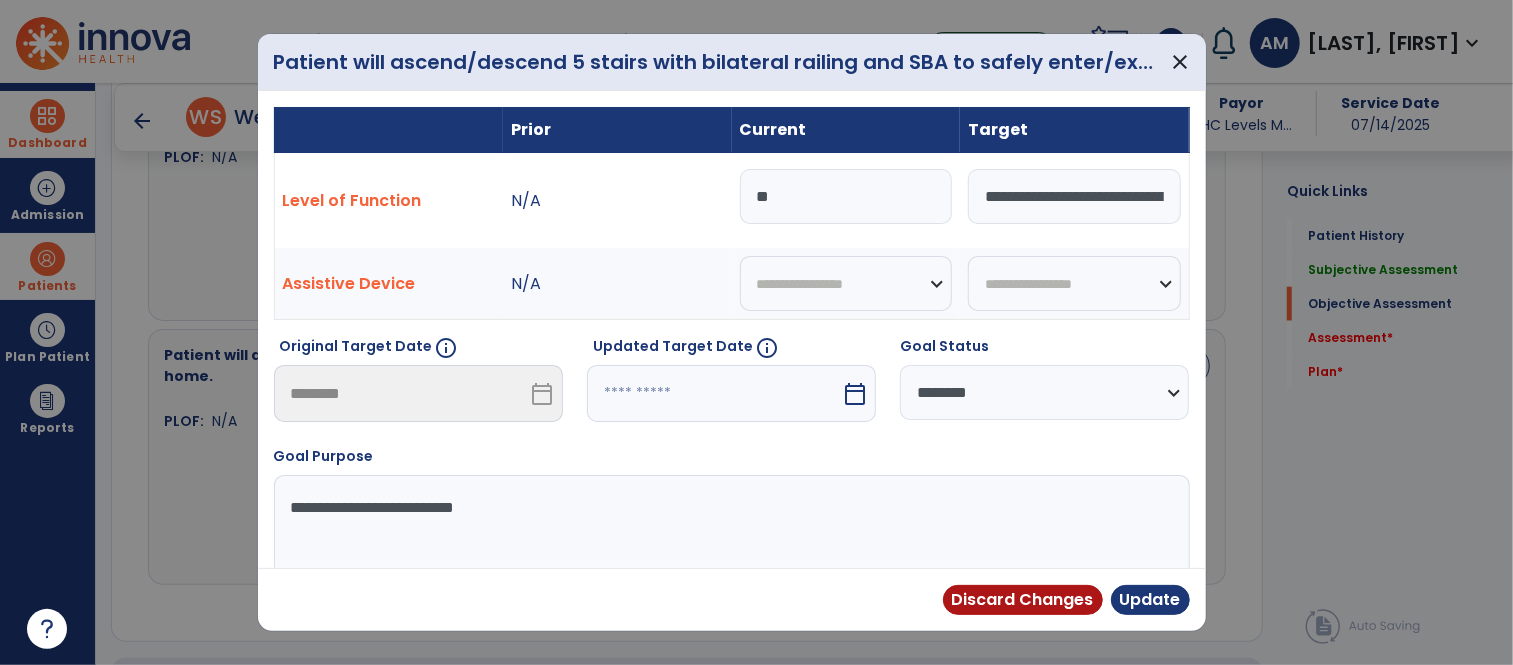 type on "*" 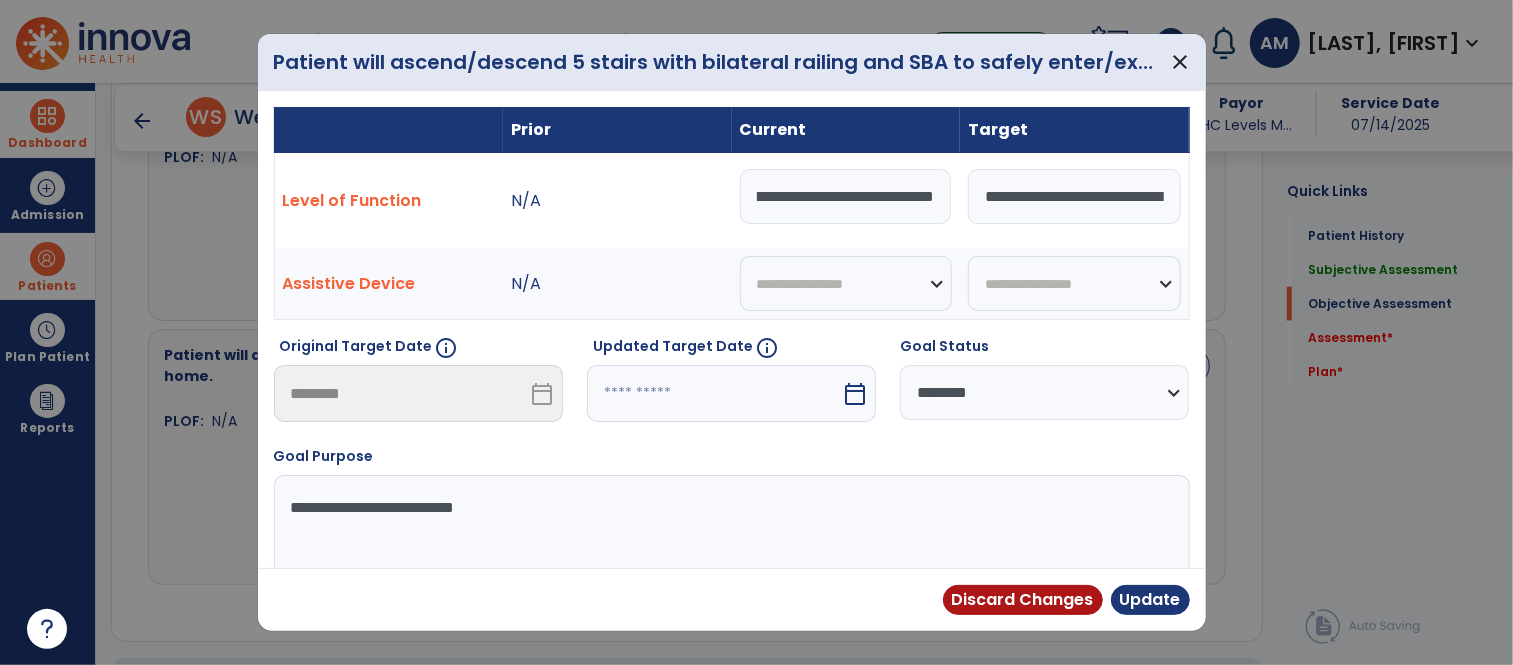 scroll, scrollTop: 0, scrollLeft: 96, axis: horizontal 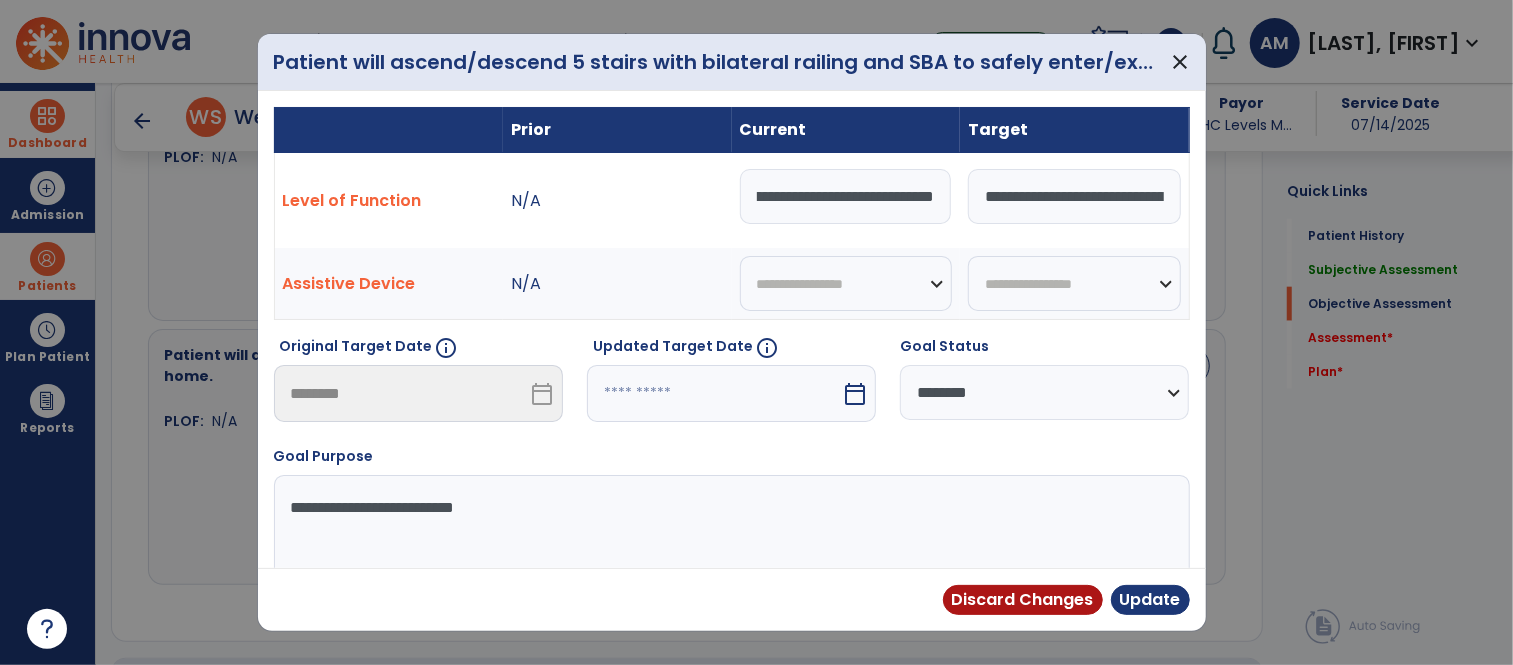 click on "**********" at bounding box center (846, 196) 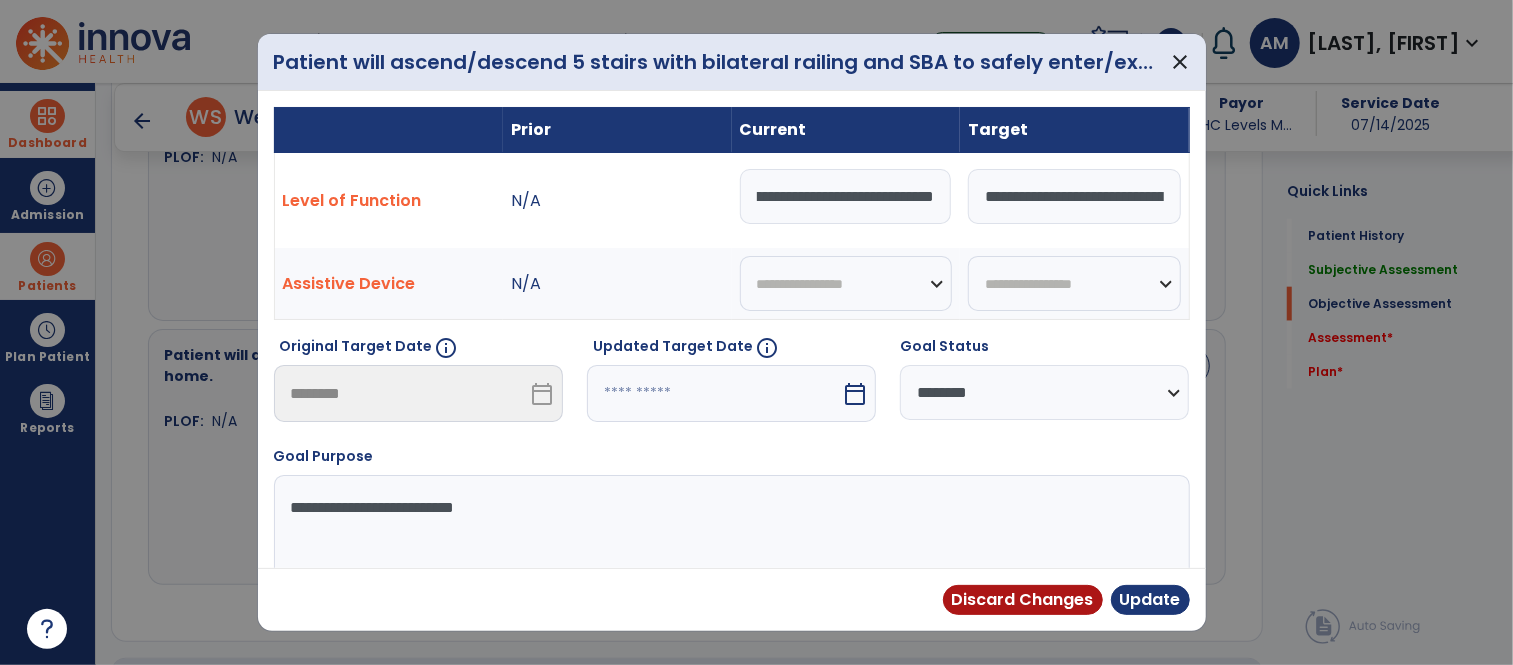 drag, startPoint x: 805, startPoint y: 194, endPoint x: 772, endPoint y: 195, distance: 33.01515 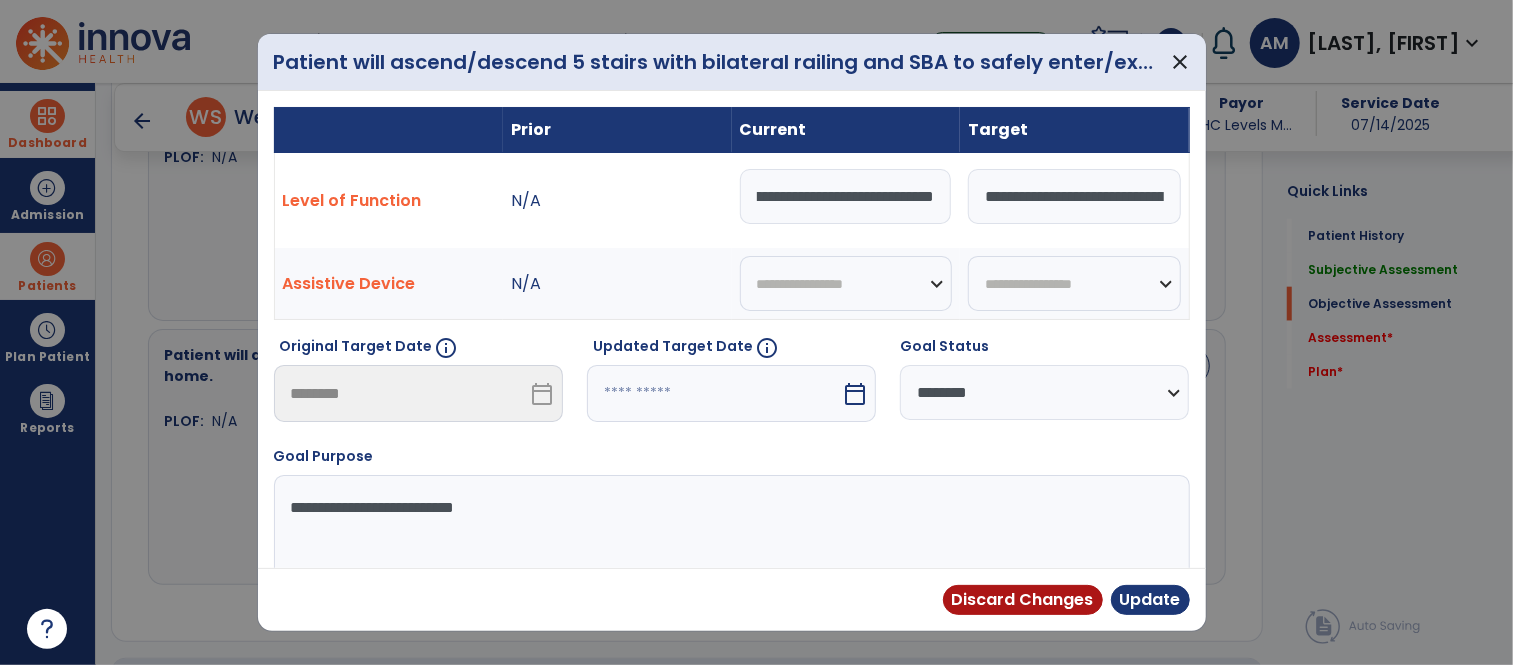 click on "**********" at bounding box center [846, 196] 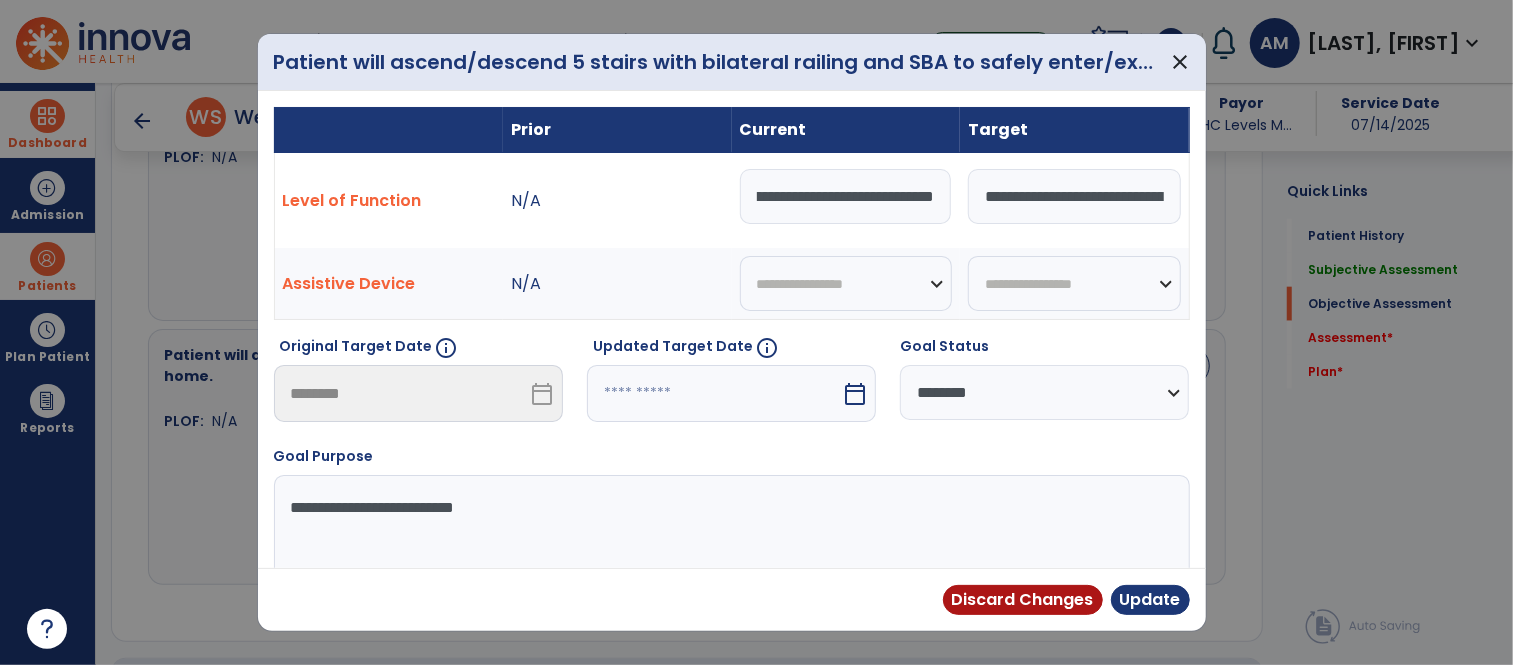 scroll, scrollTop: 0, scrollLeft: 396, axis: horizontal 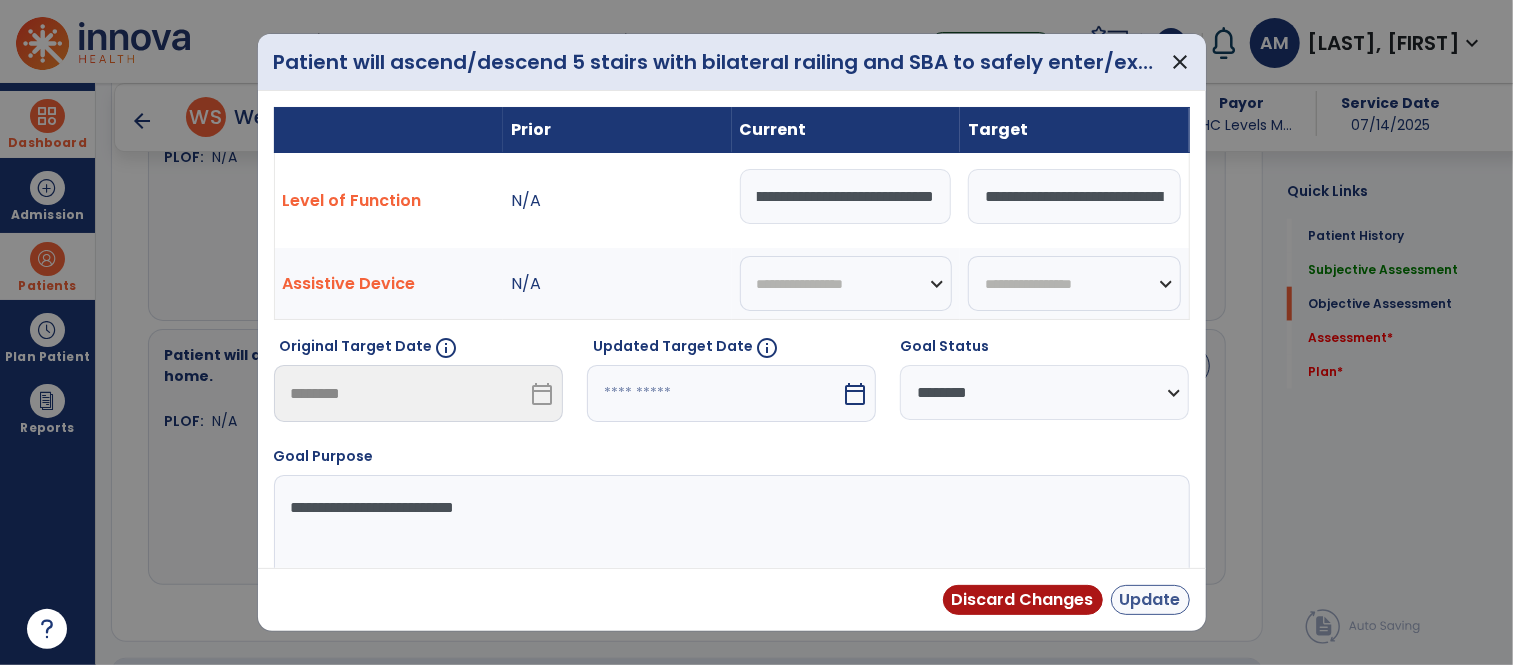 type on "**********" 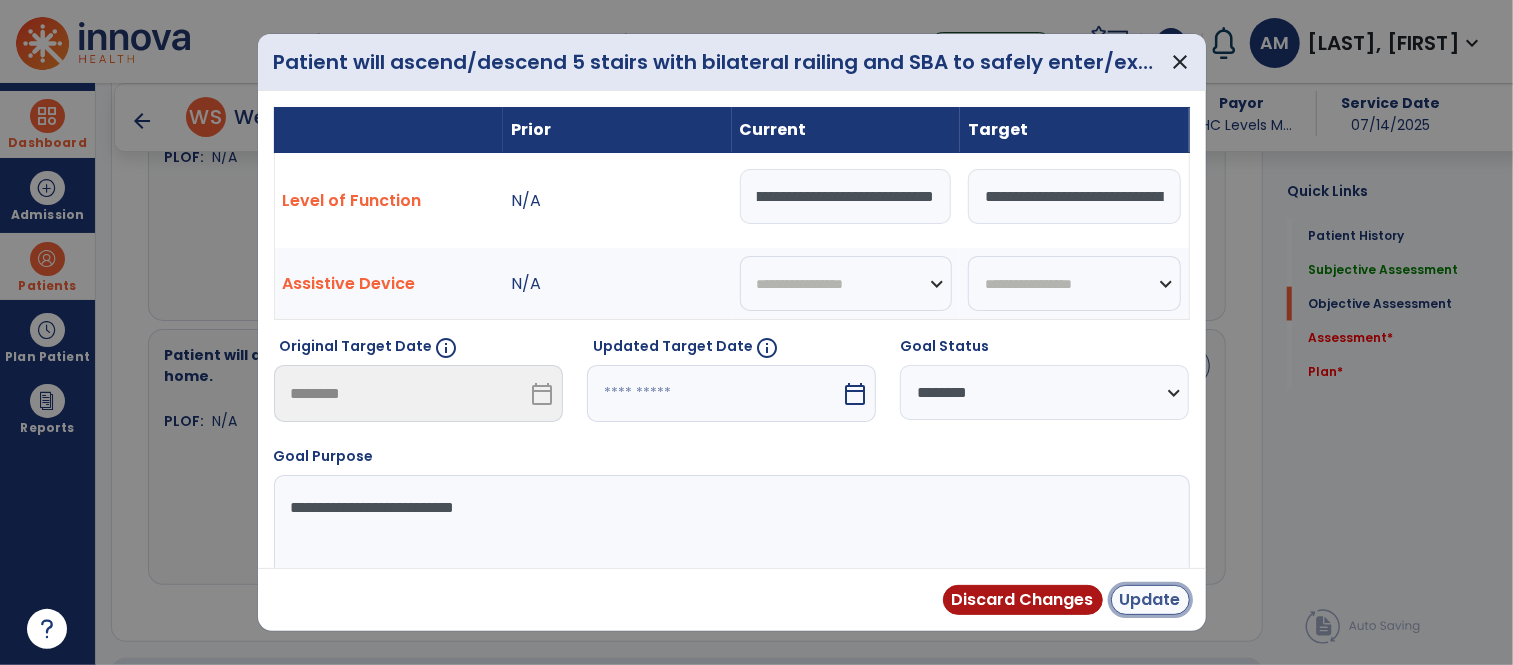 click on "Update" at bounding box center (1150, 600) 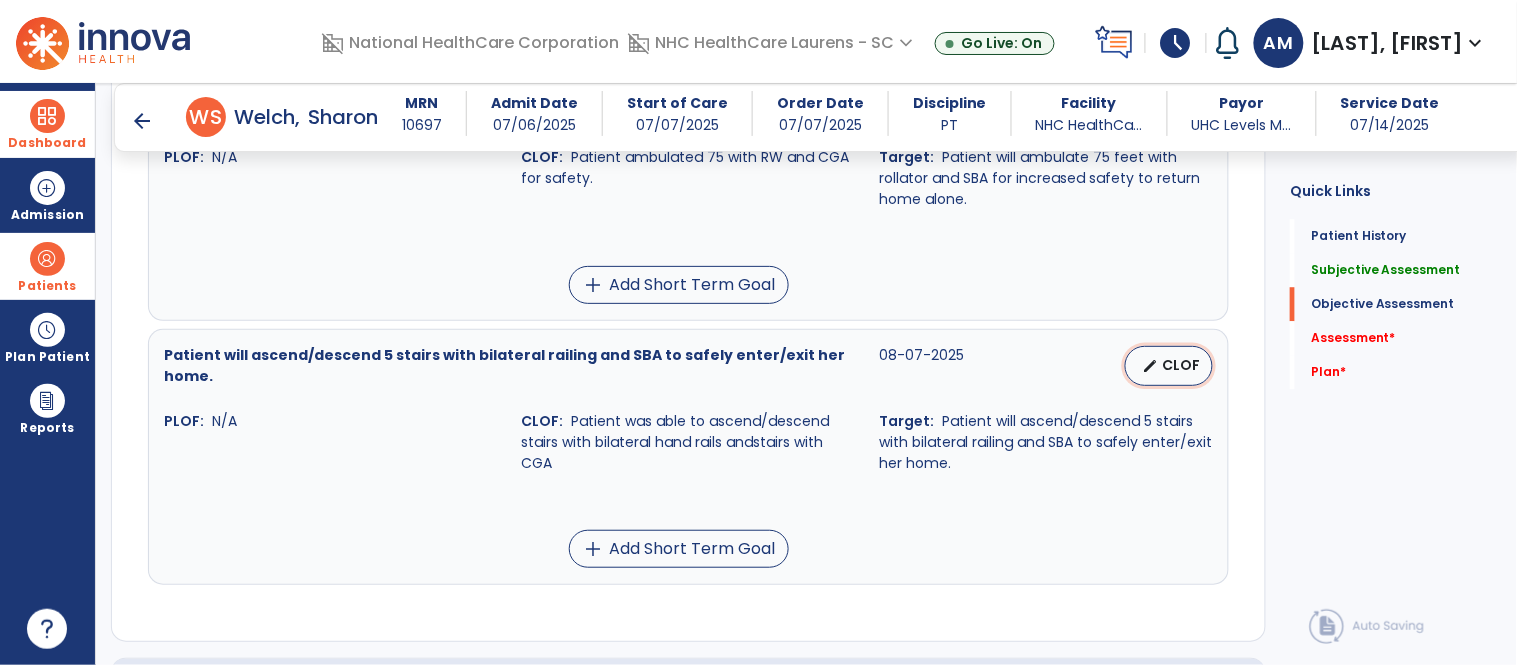 click on "edit   CLOF" at bounding box center [1169, 366] 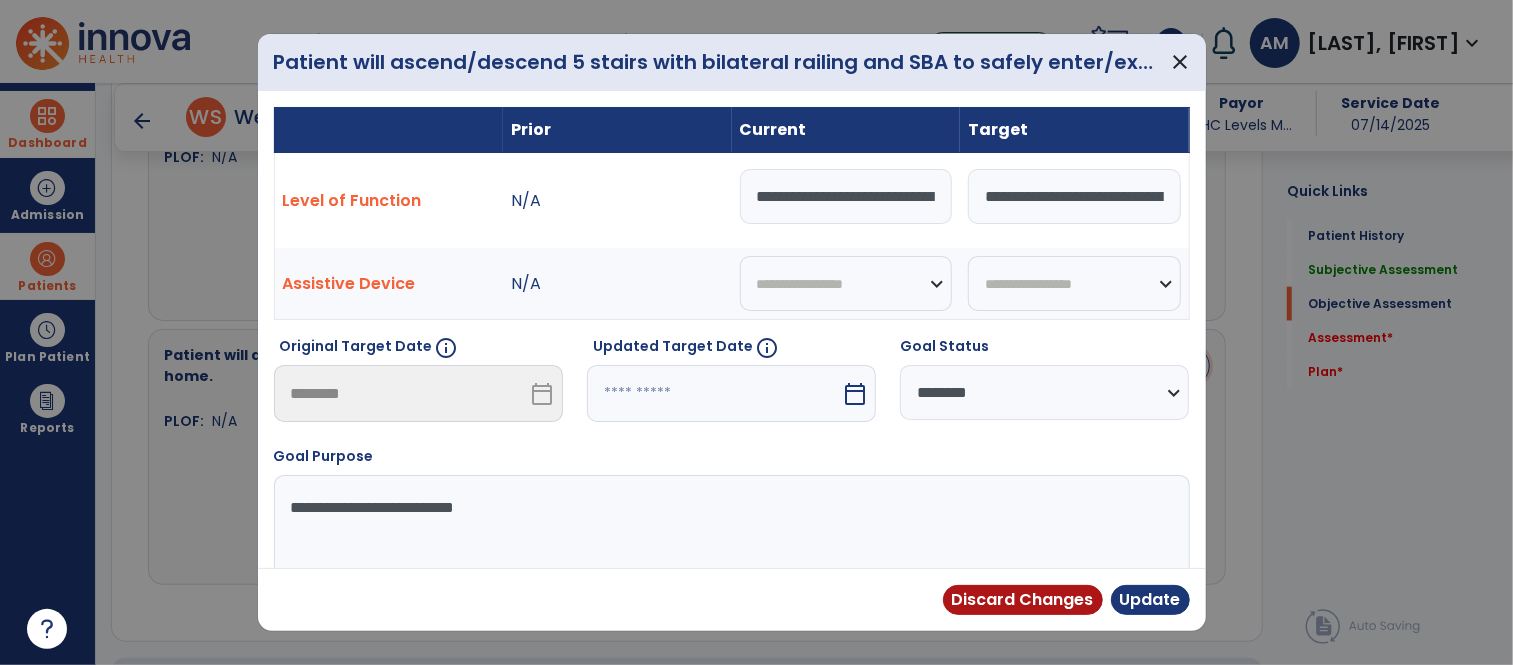 scroll, scrollTop: 1305, scrollLeft: 0, axis: vertical 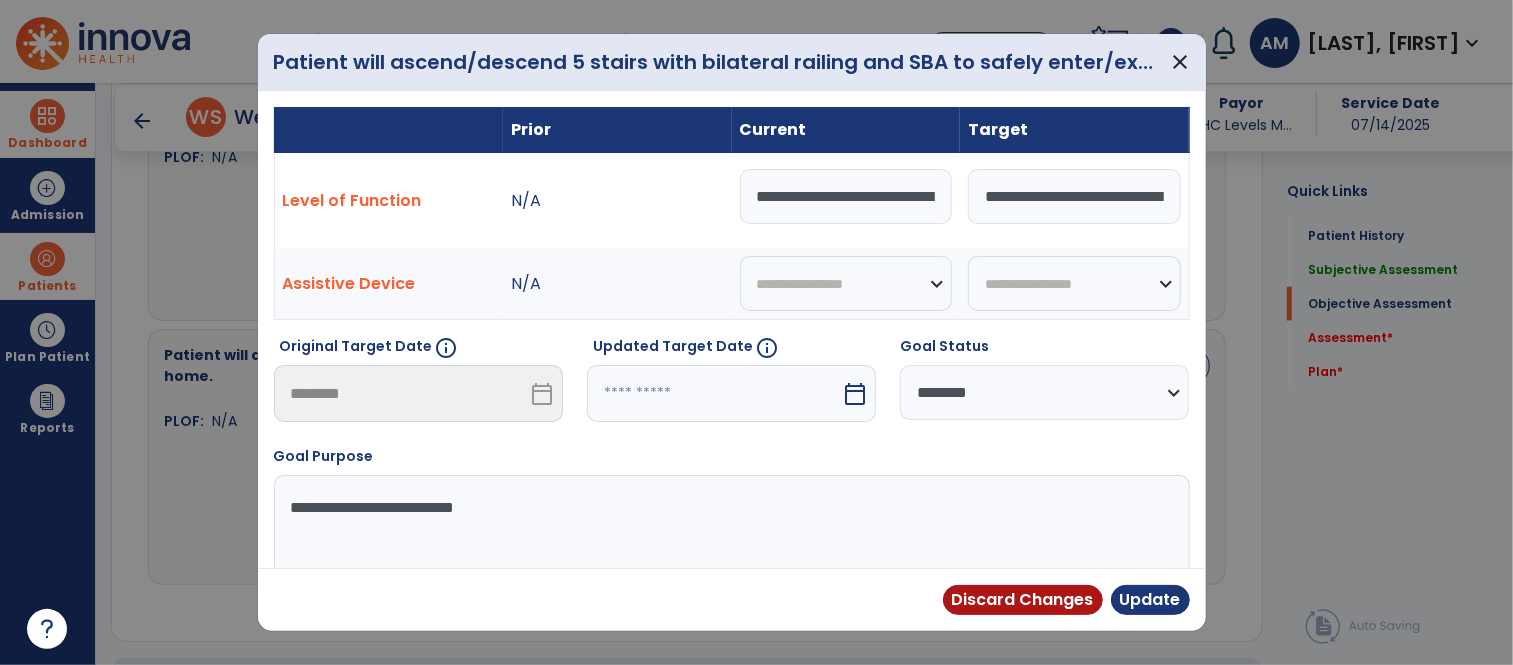 click on "**********" at bounding box center (846, 196) 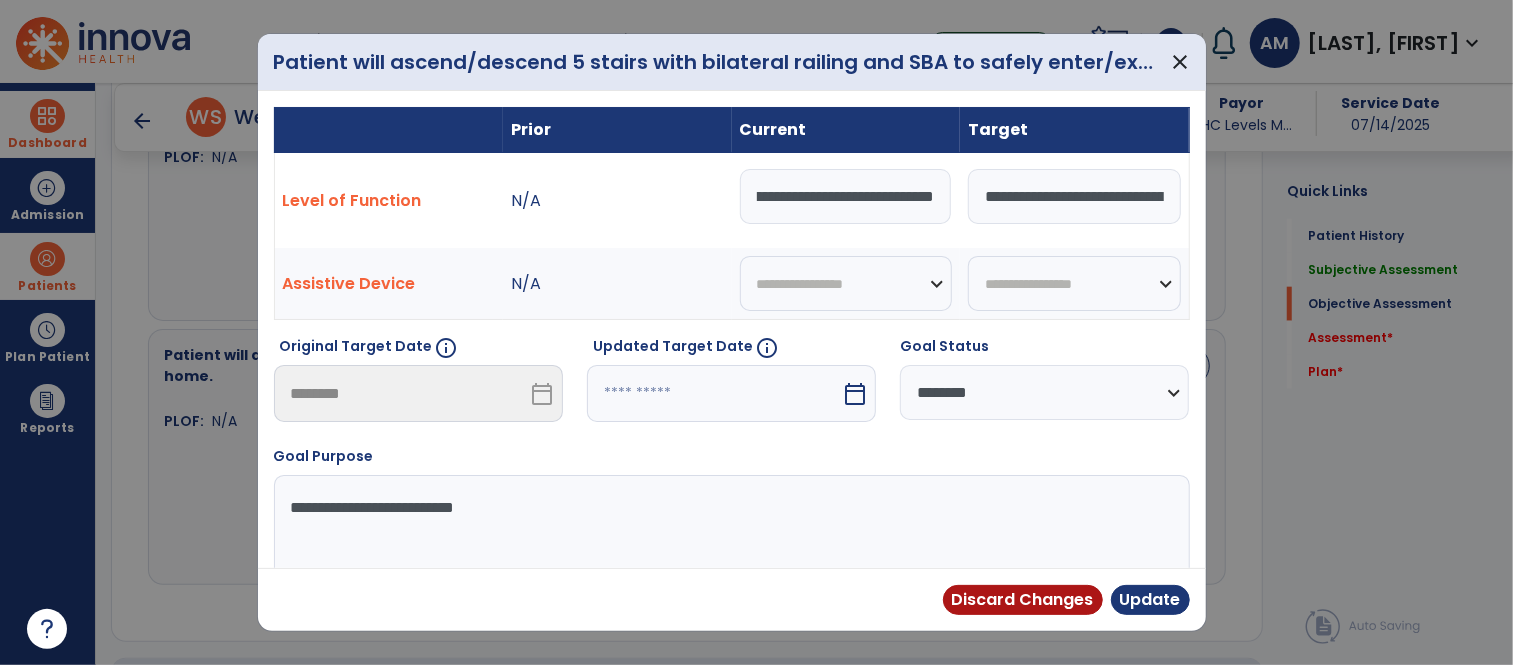 scroll, scrollTop: 0, scrollLeft: 527, axis: horizontal 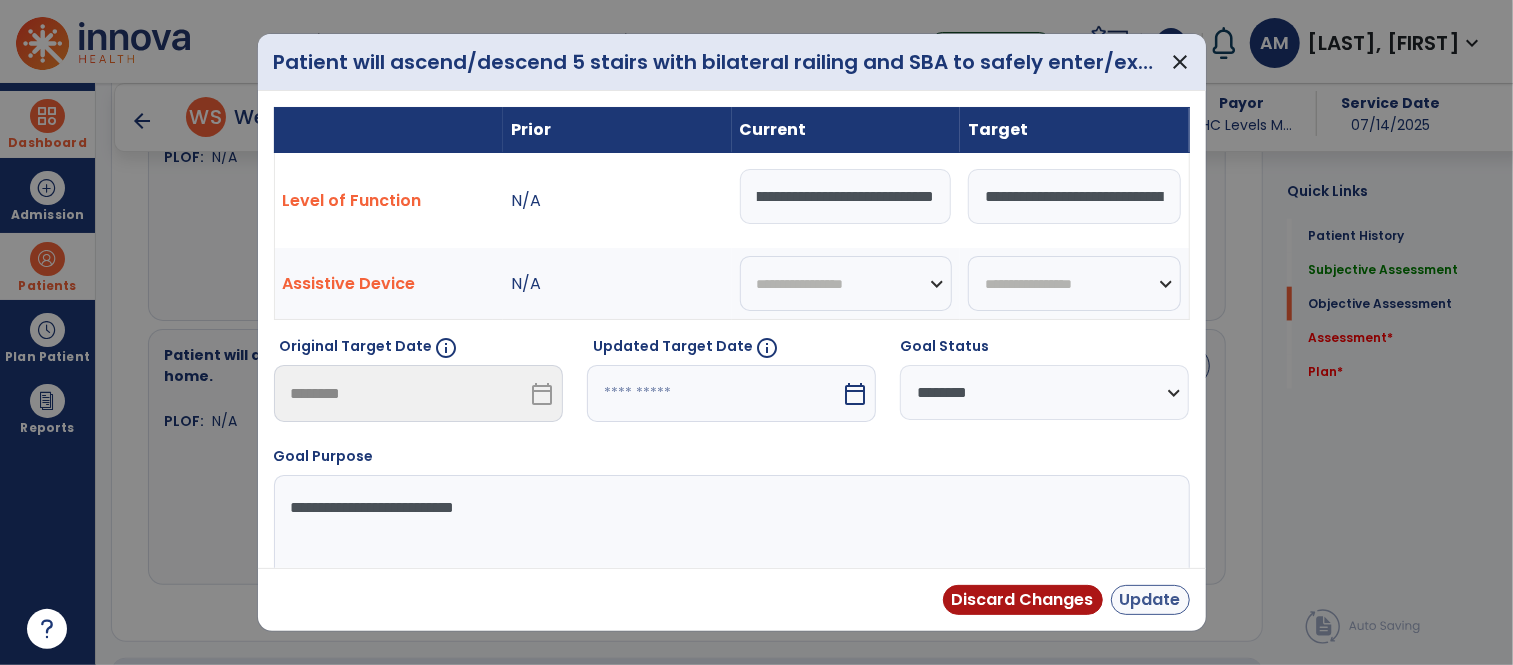 type on "**********" 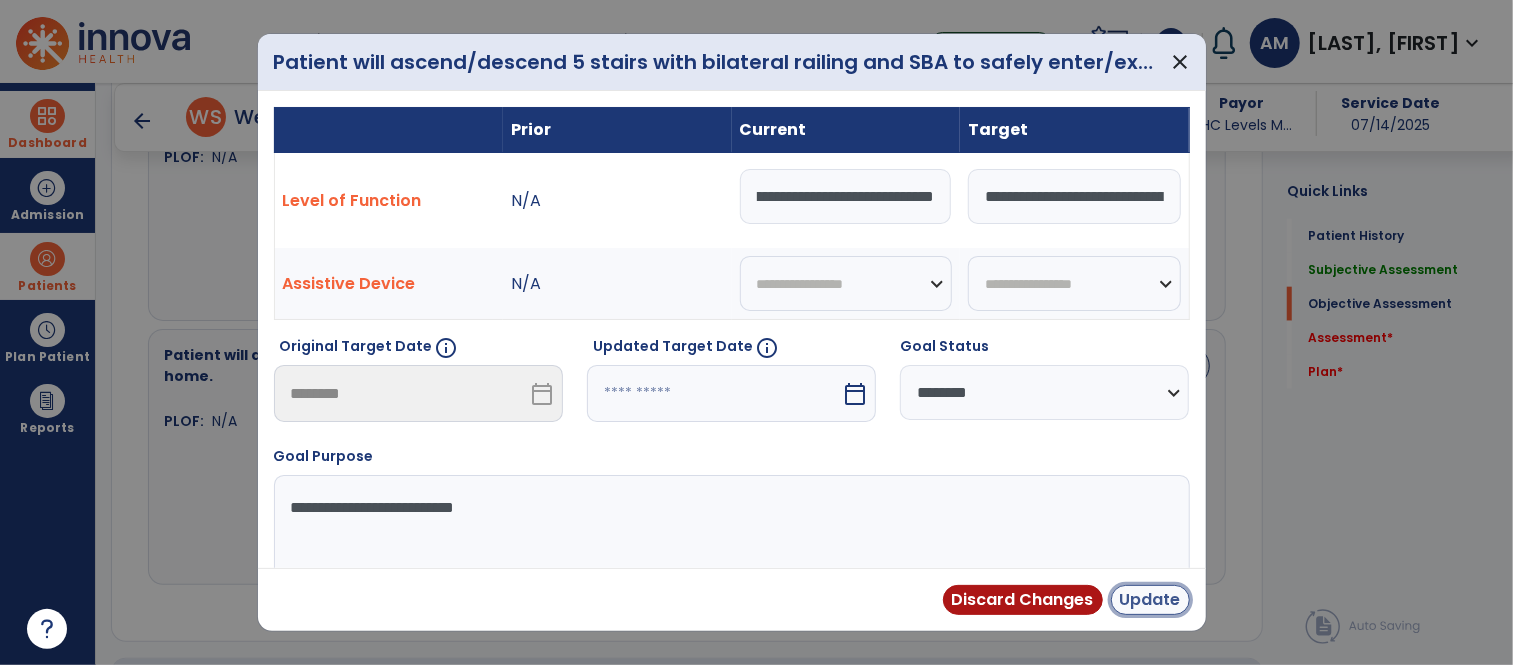click on "Update" at bounding box center [1150, 600] 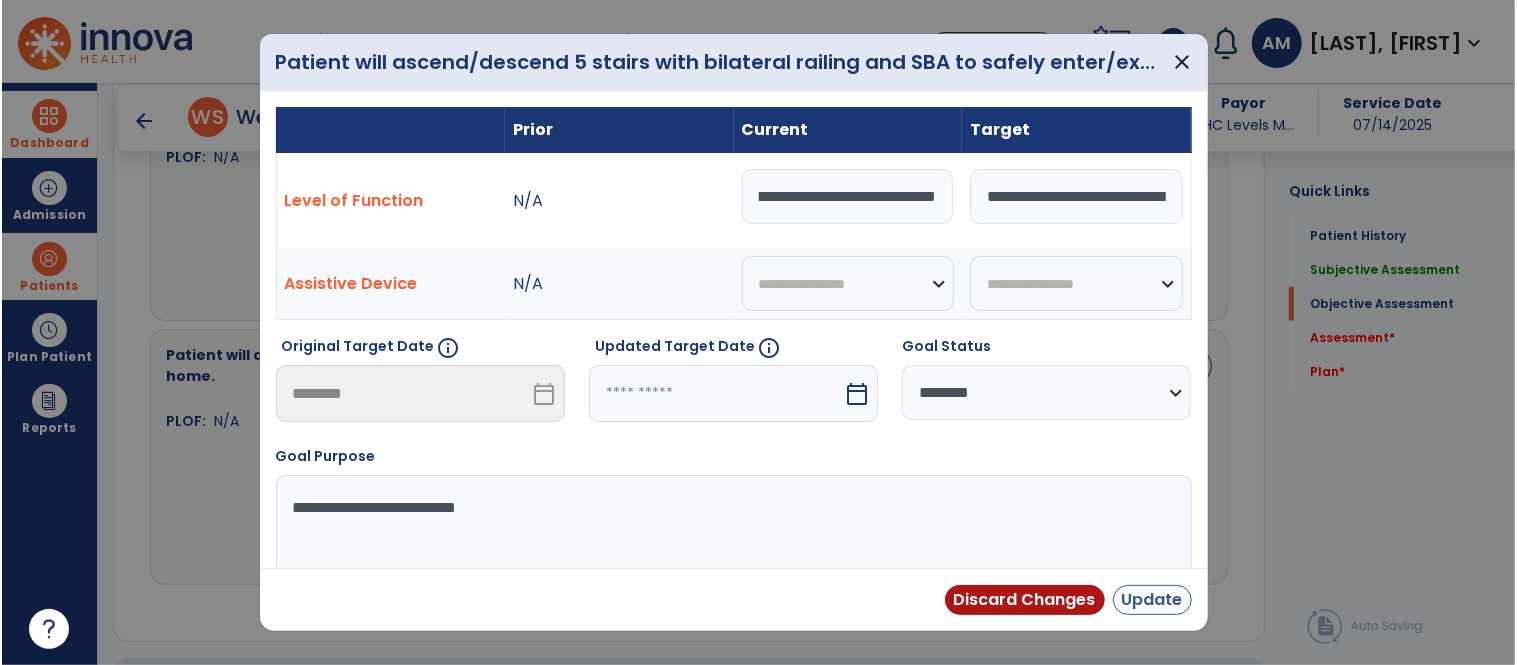 scroll, scrollTop: 0, scrollLeft: 0, axis: both 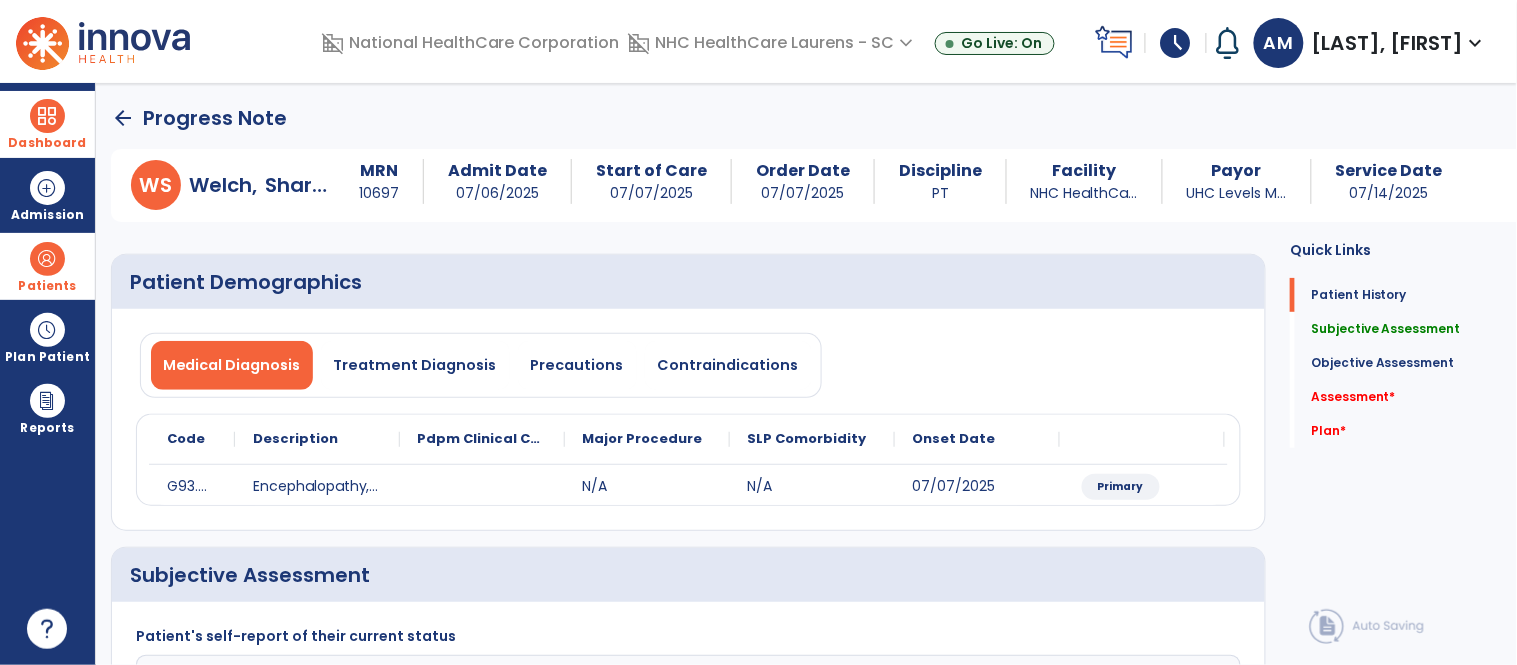 click on "arrow_back" 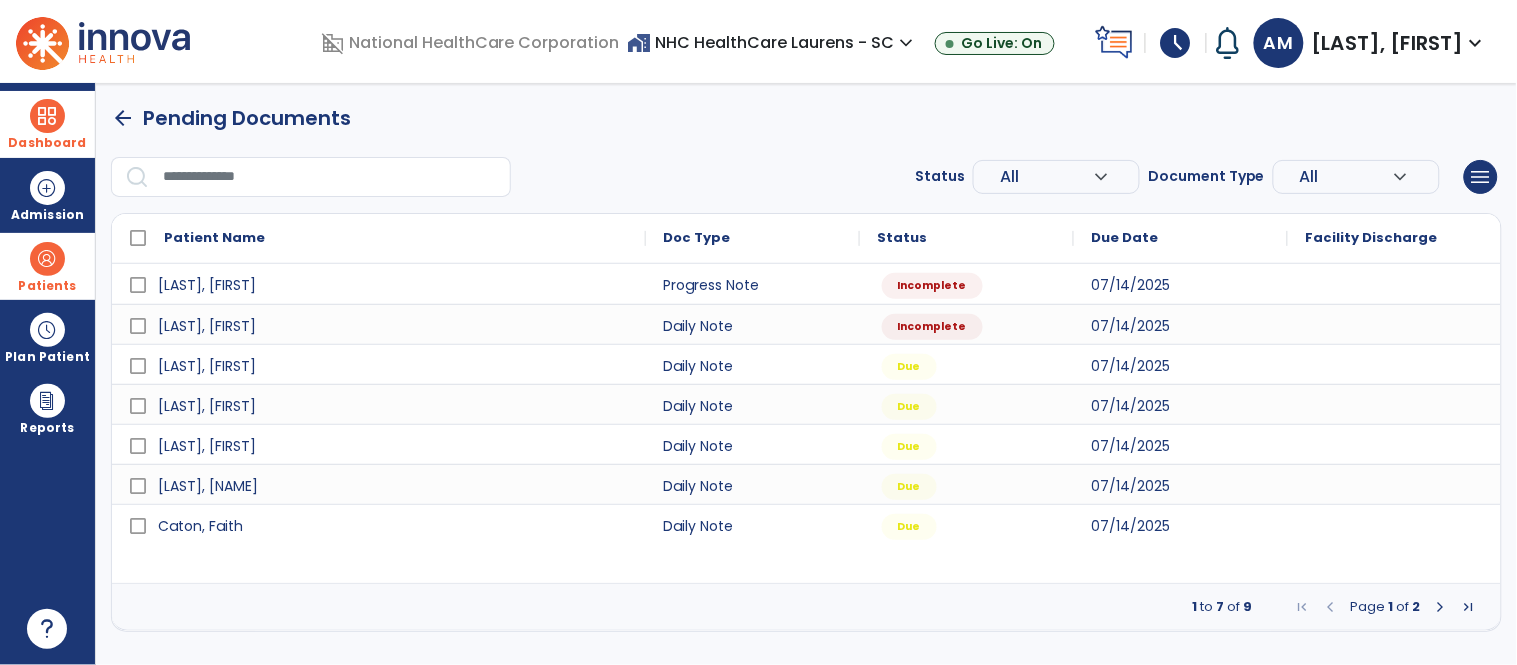 click on "expand_more" at bounding box center [1113, 177] 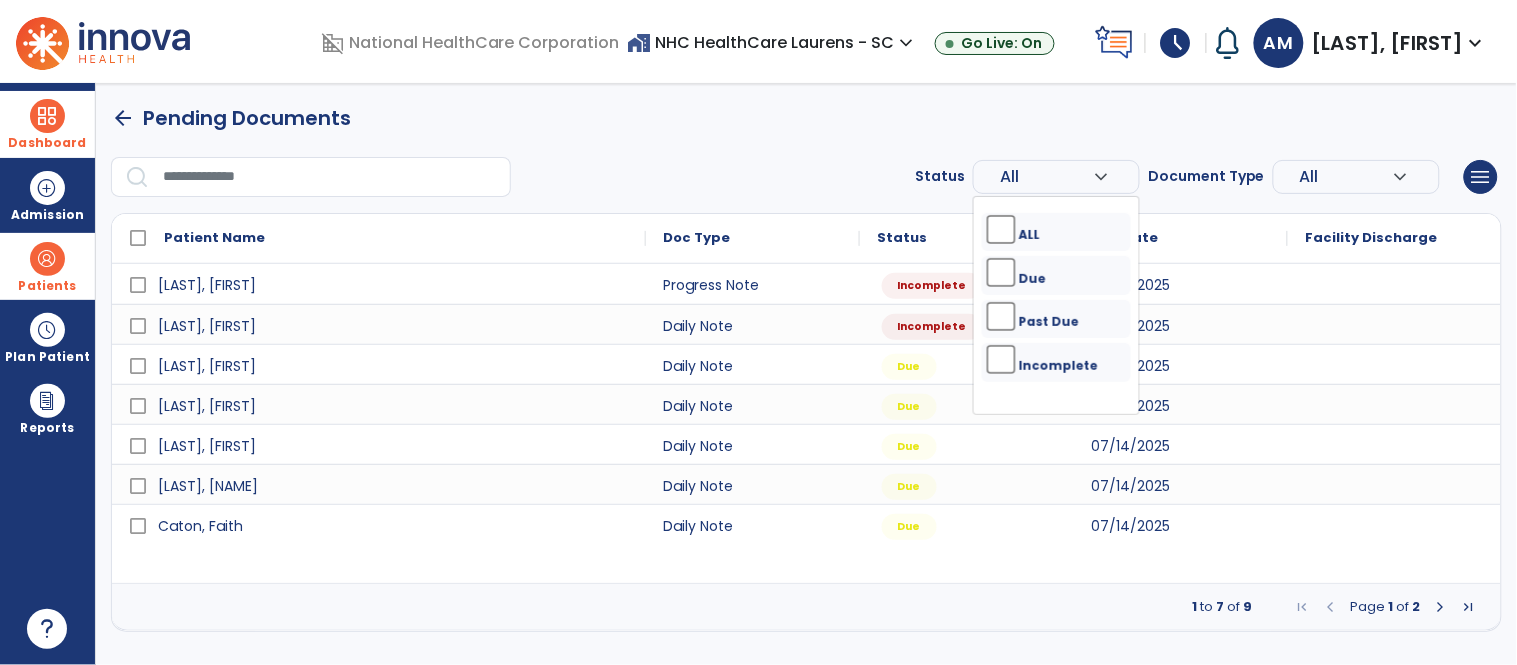 click on "expand_more" at bounding box center (1101, 177) 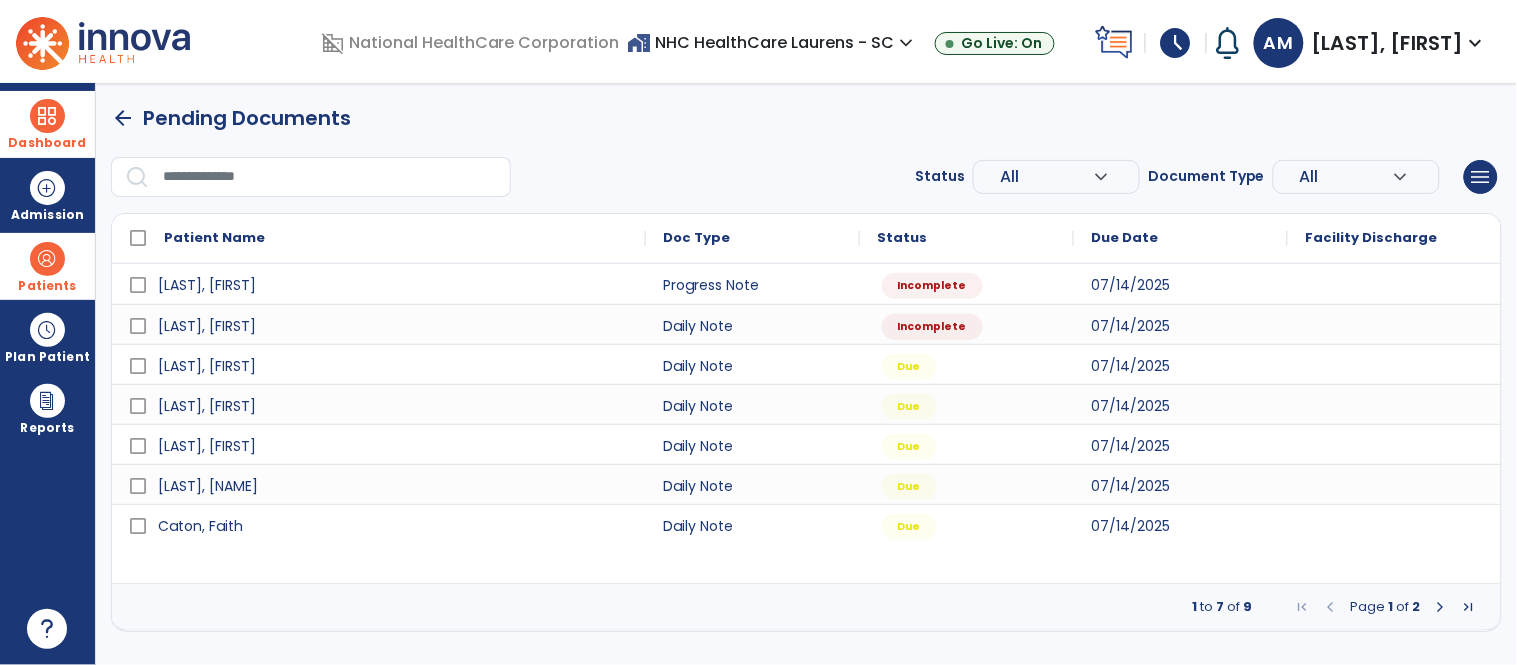 click on "All" at bounding box center [1009, 176] 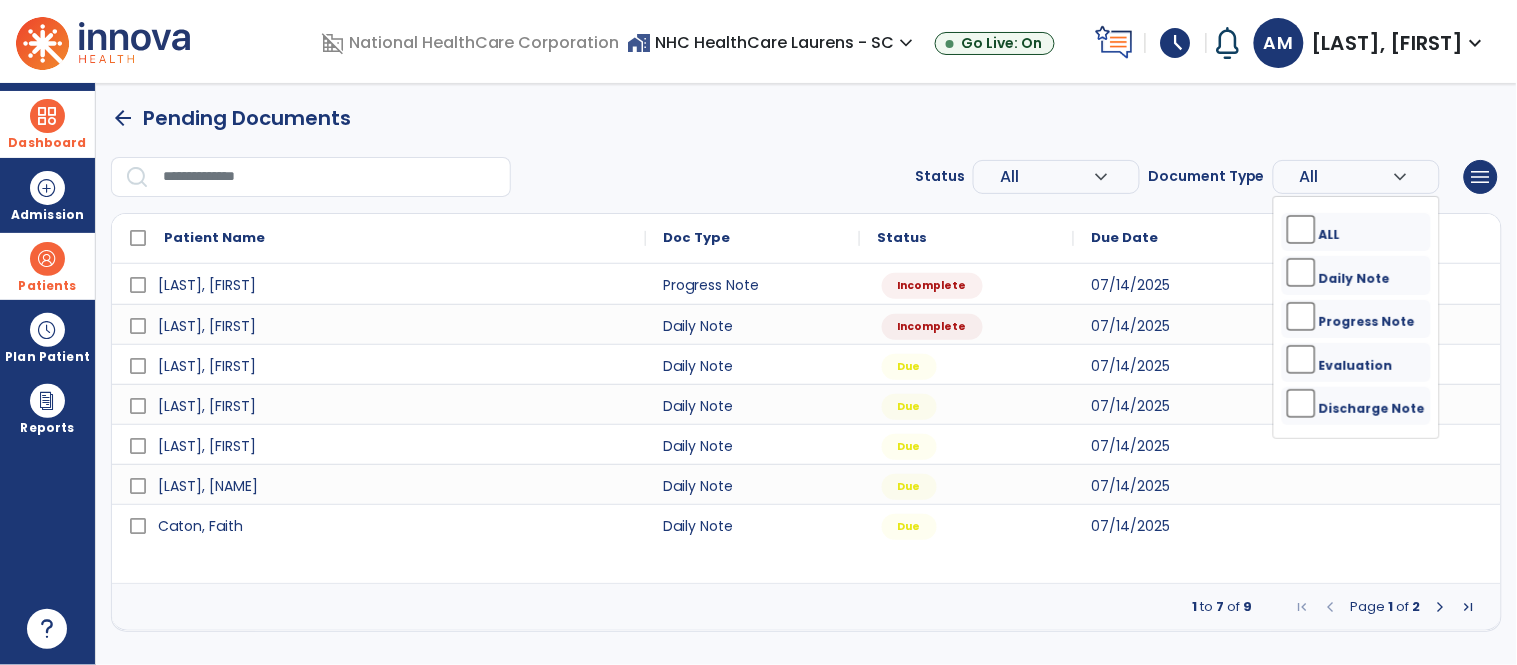 click on "All" at bounding box center [1309, 176] 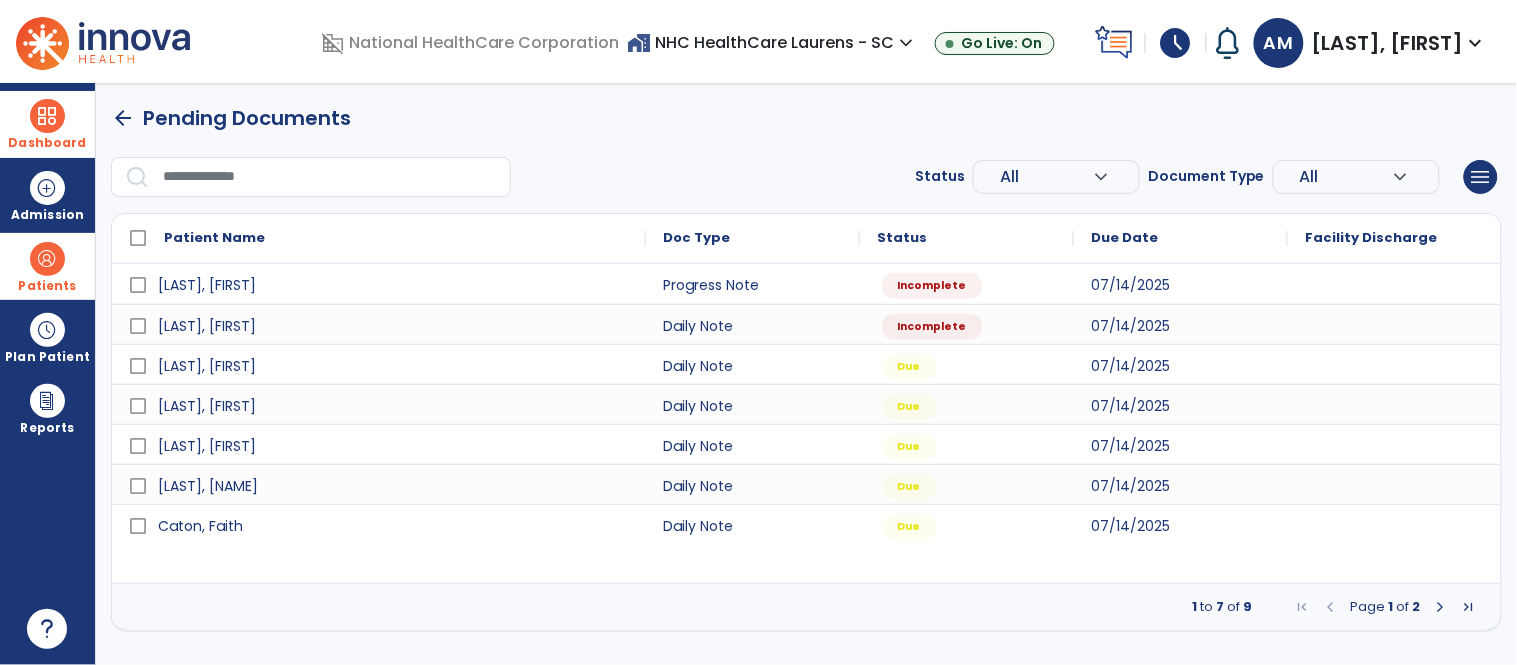 click at bounding box center [1441, 607] 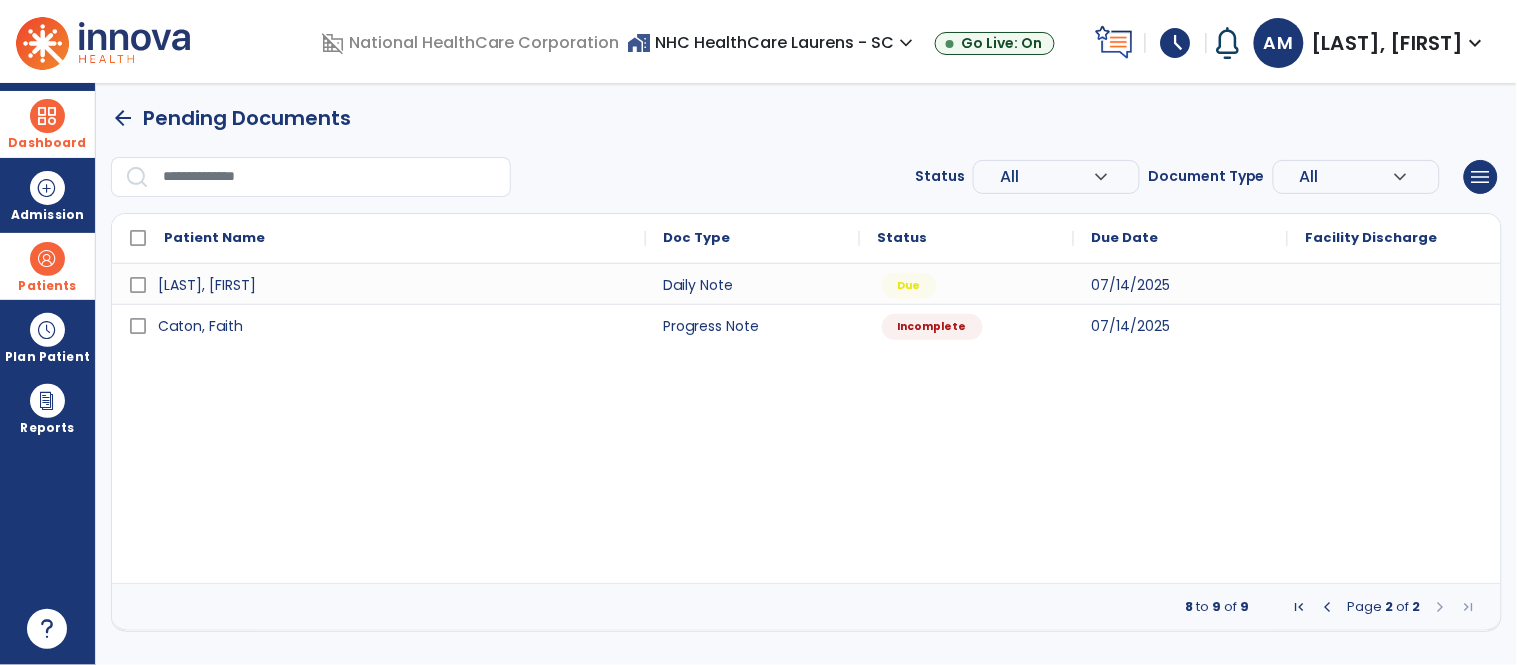 click at bounding box center [1328, 607] 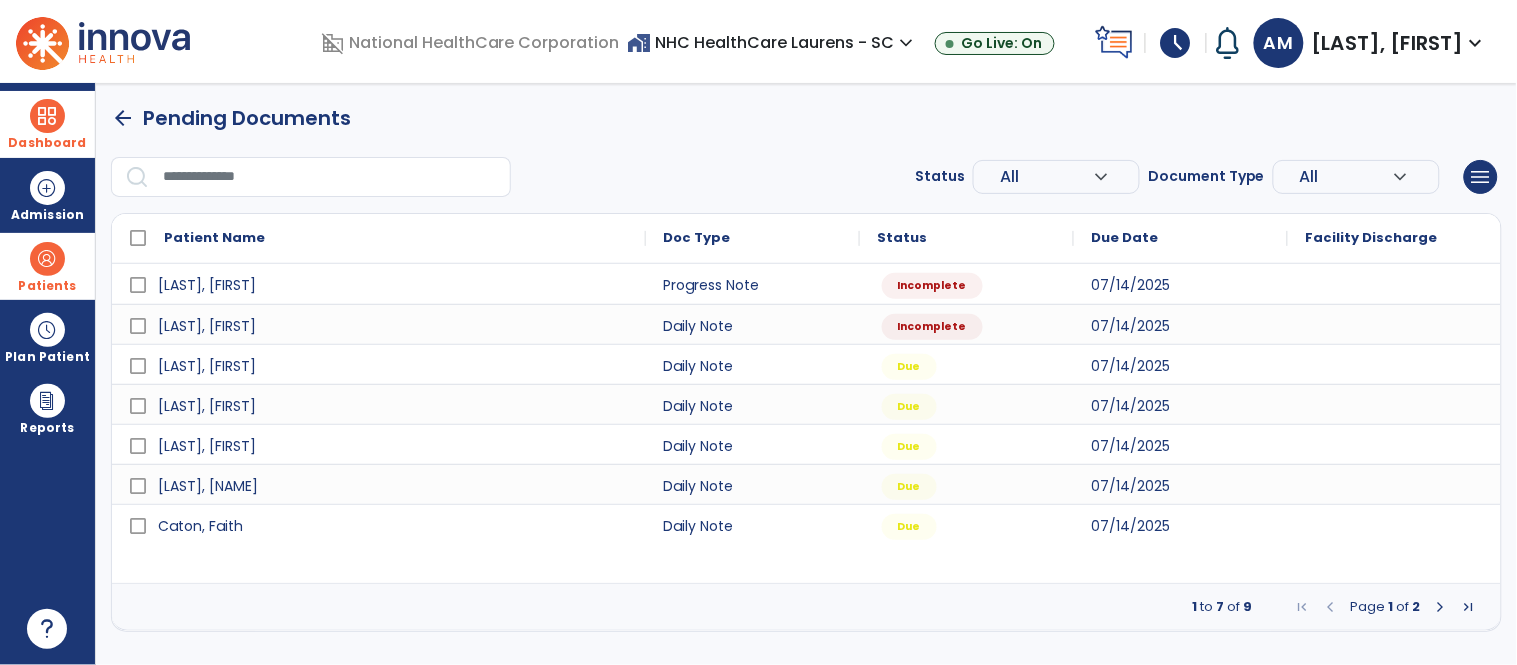 click at bounding box center [47, 259] 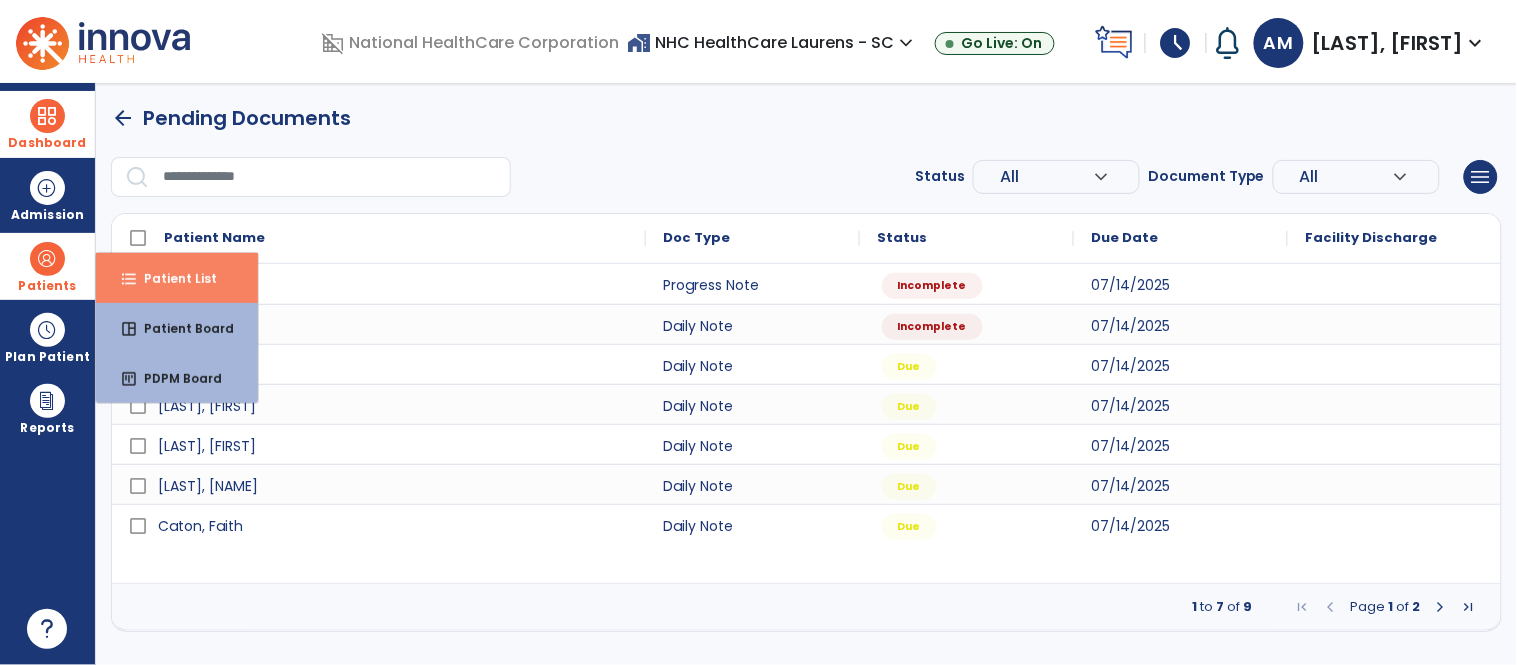 click on "format_list_bulleted  Patient List" at bounding box center (177, 278) 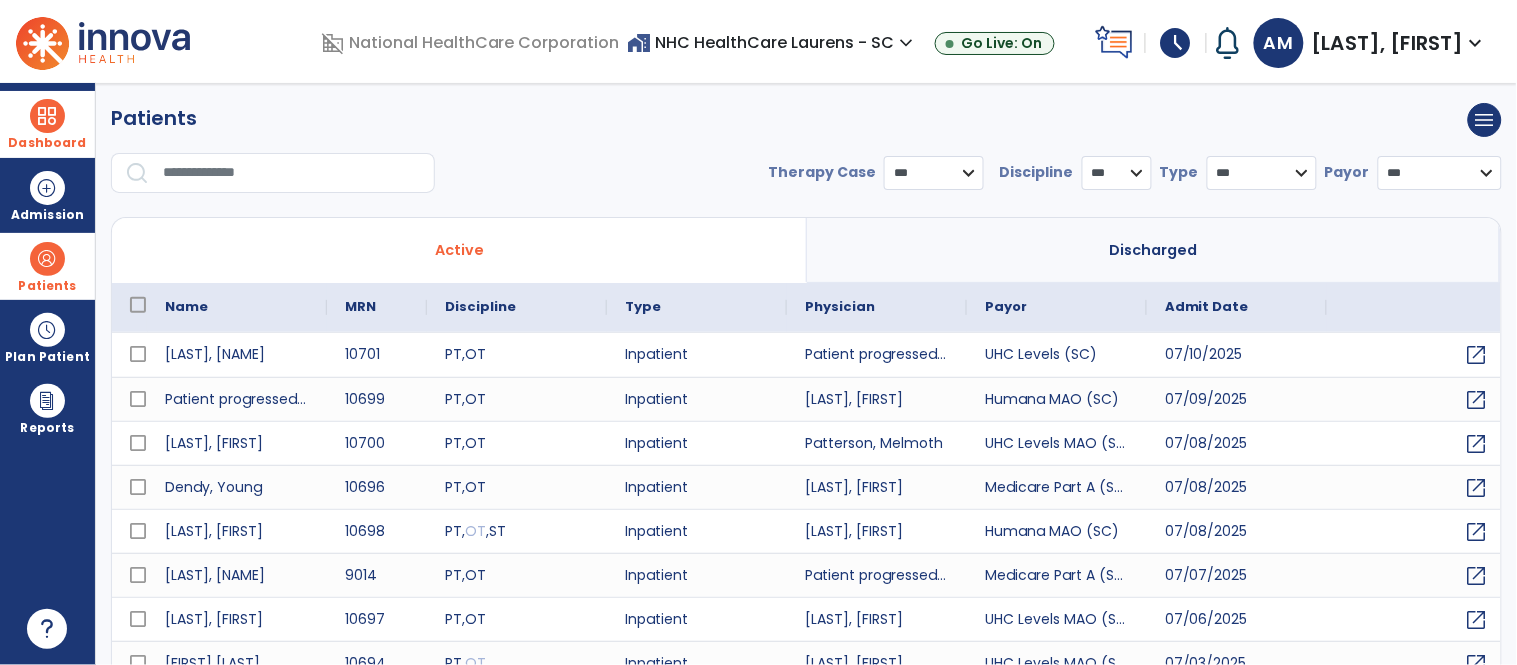 select on "***" 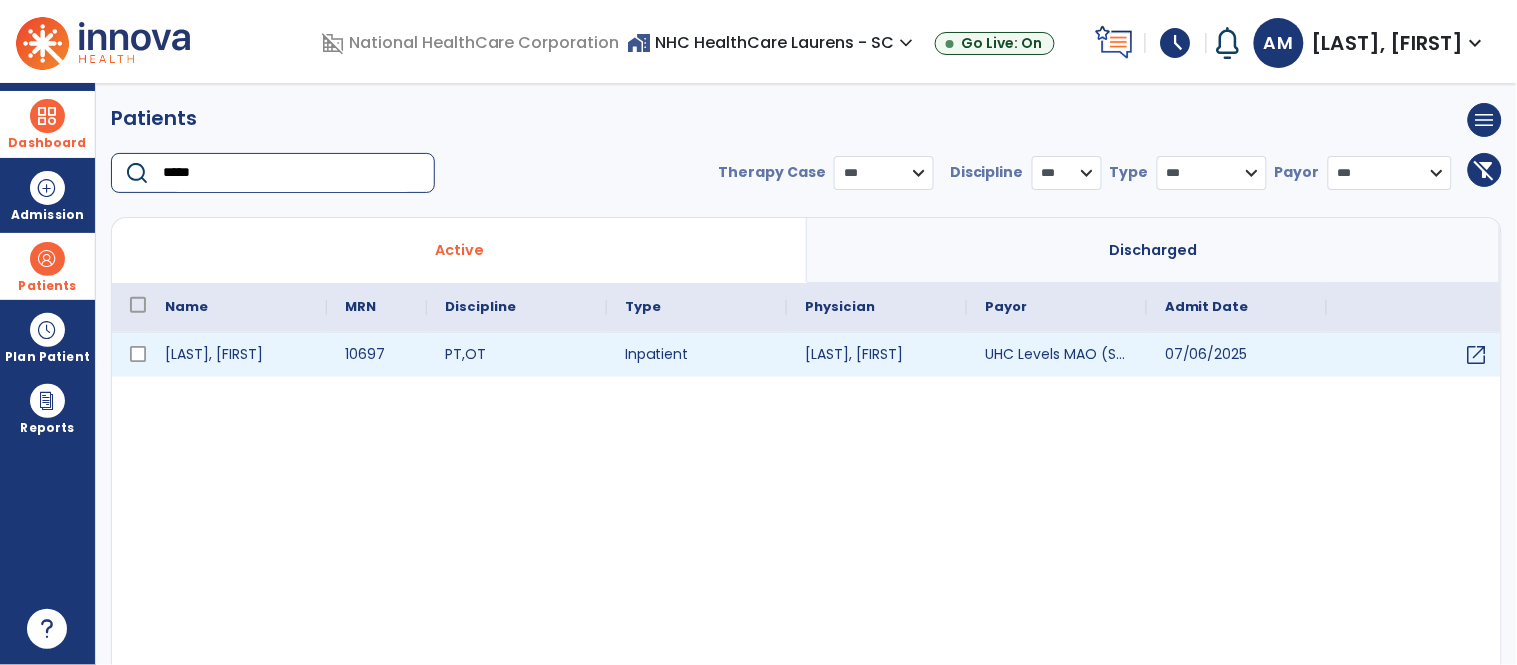 type on "*****" 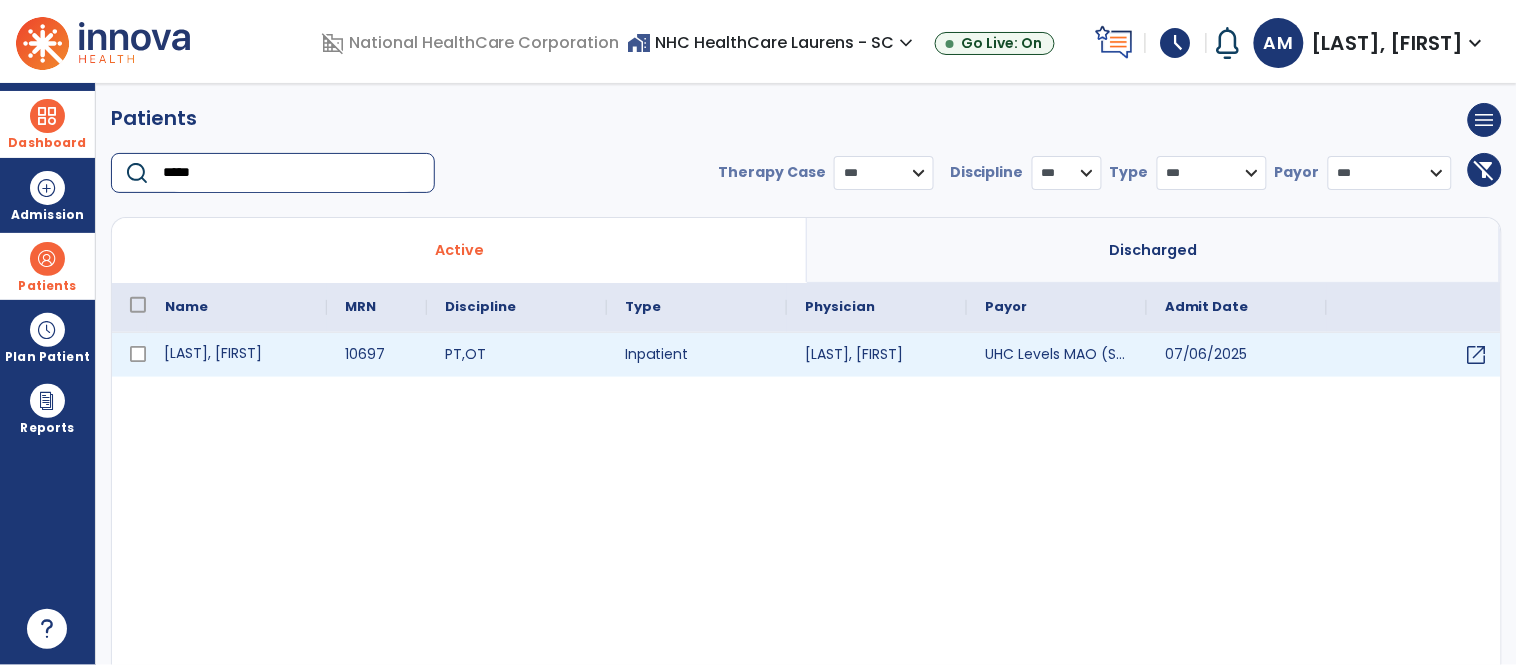 click on "[LAST], [FIRST]" at bounding box center [237, 355] 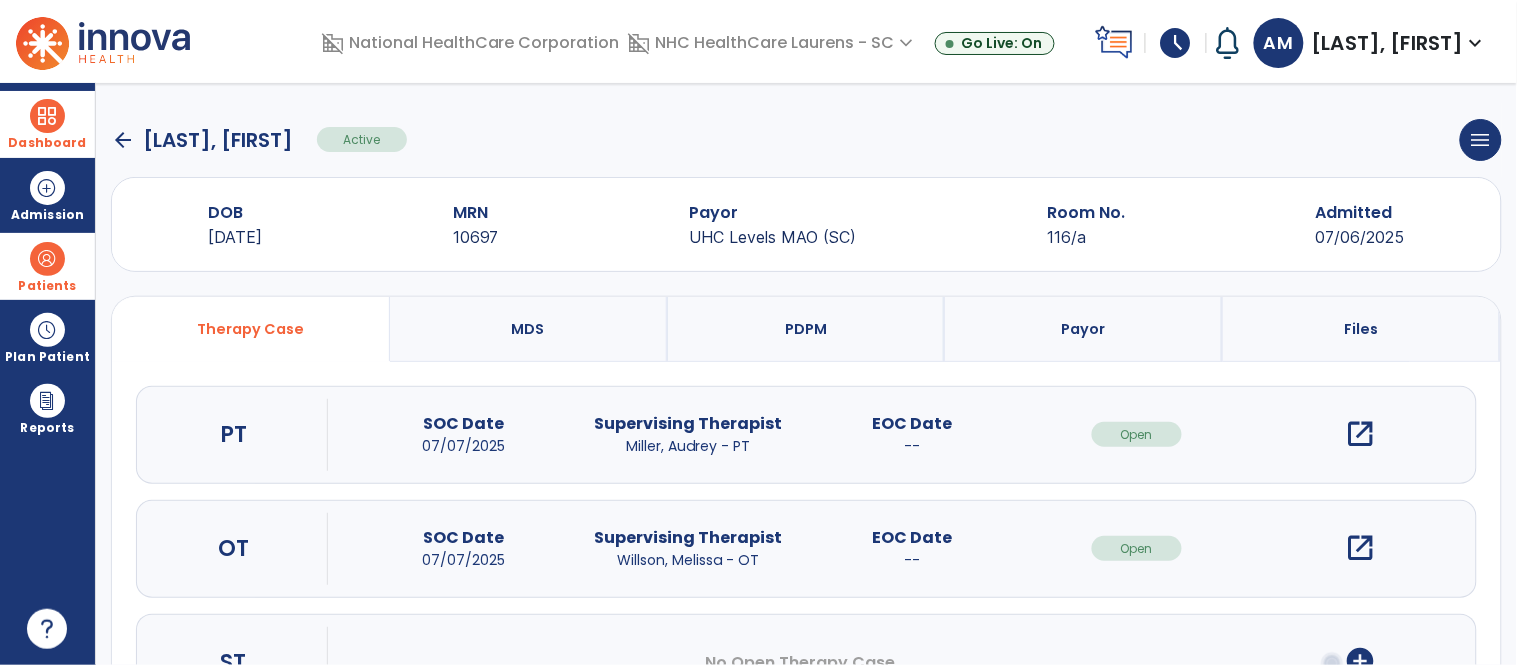 click on "open_in_new" at bounding box center [1361, 434] 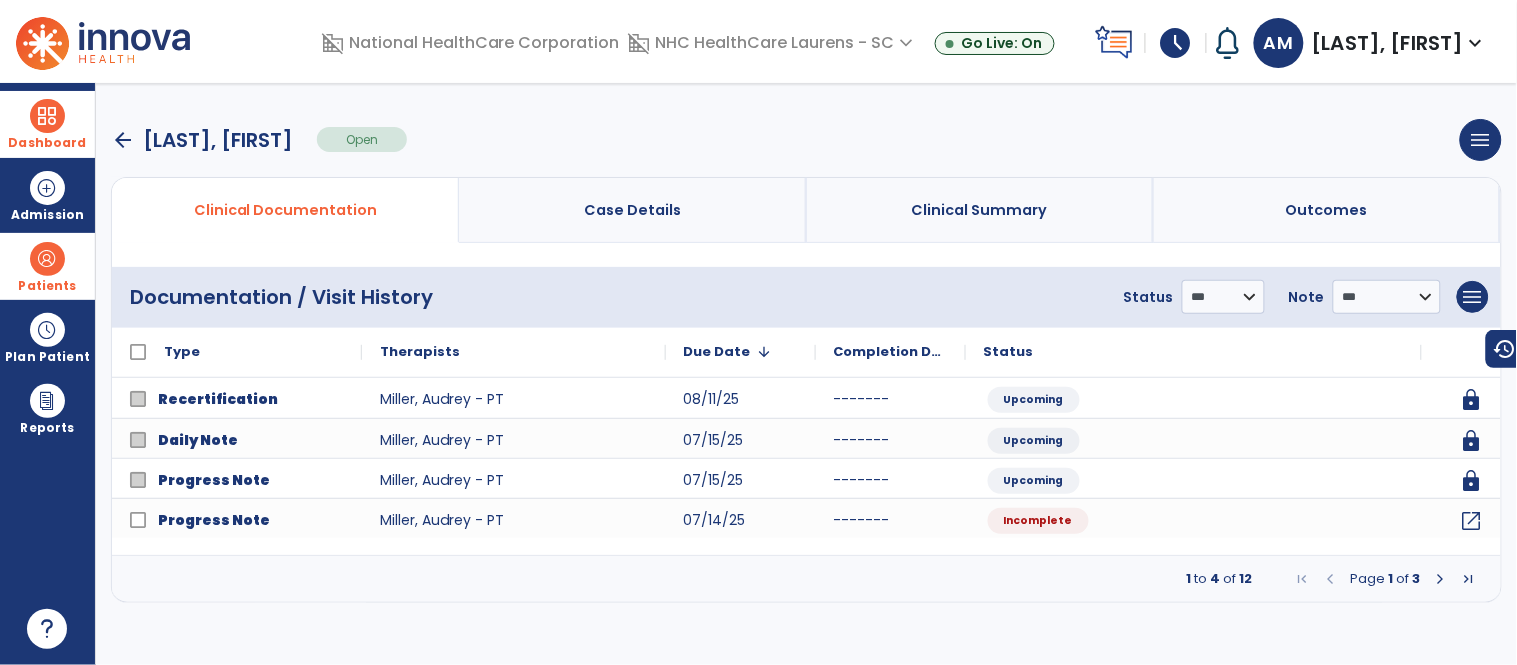 click at bounding box center (1441, 579) 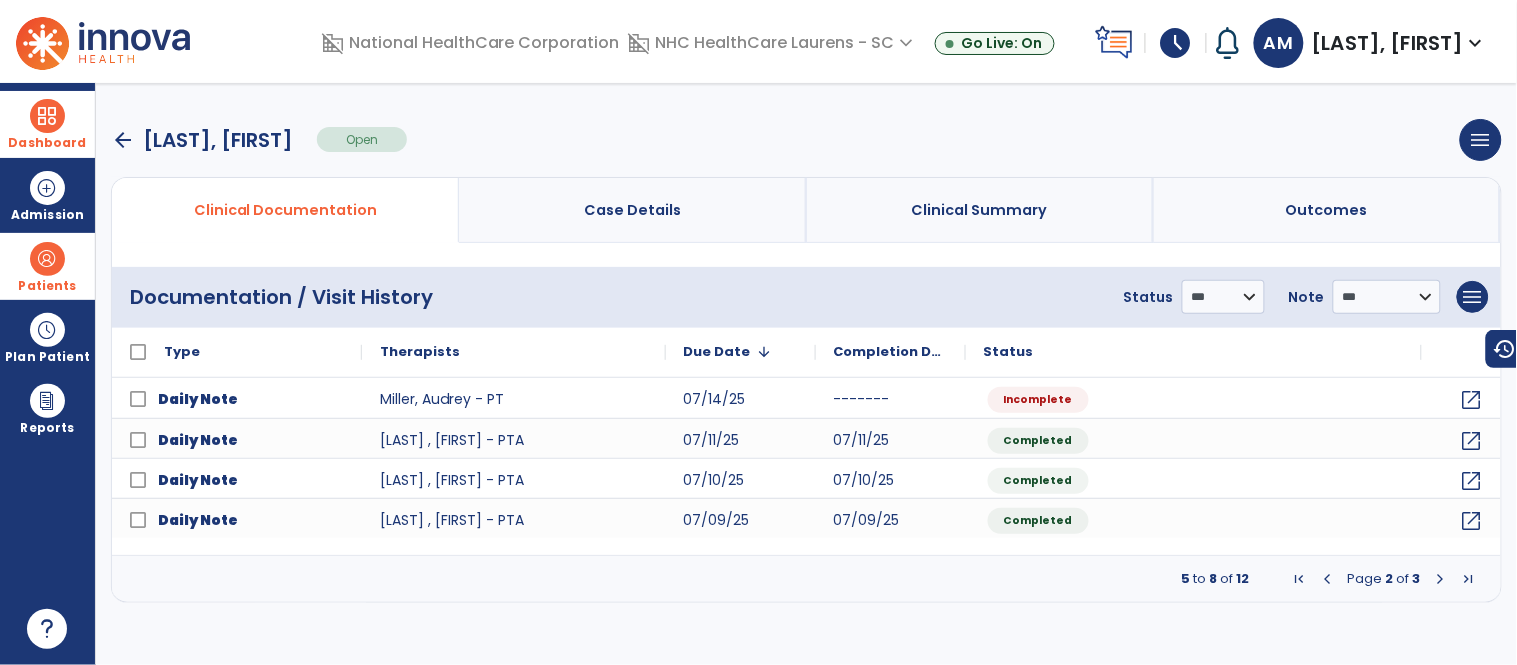 drag, startPoint x: 1434, startPoint y: 577, endPoint x: 1426, endPoint y: 586, distance: 12.0415945 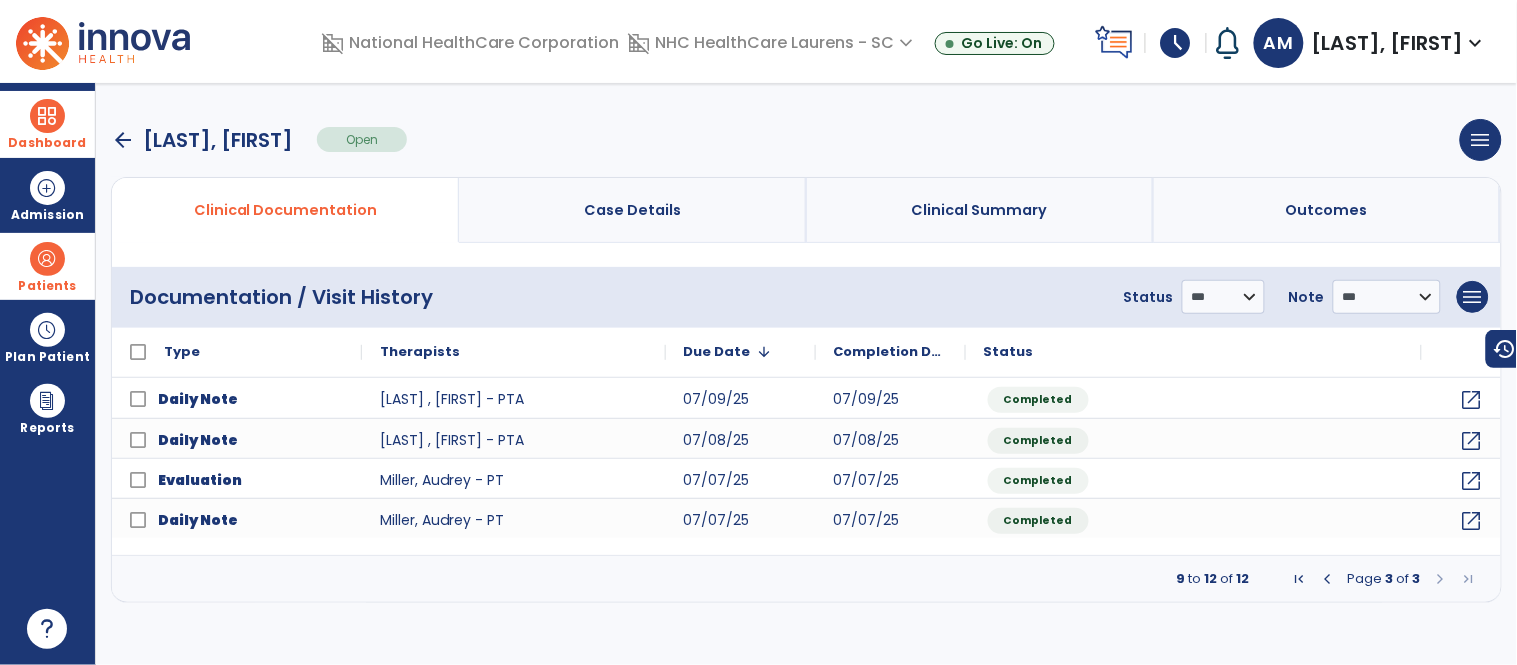 click at bounding box center (1441, 579) 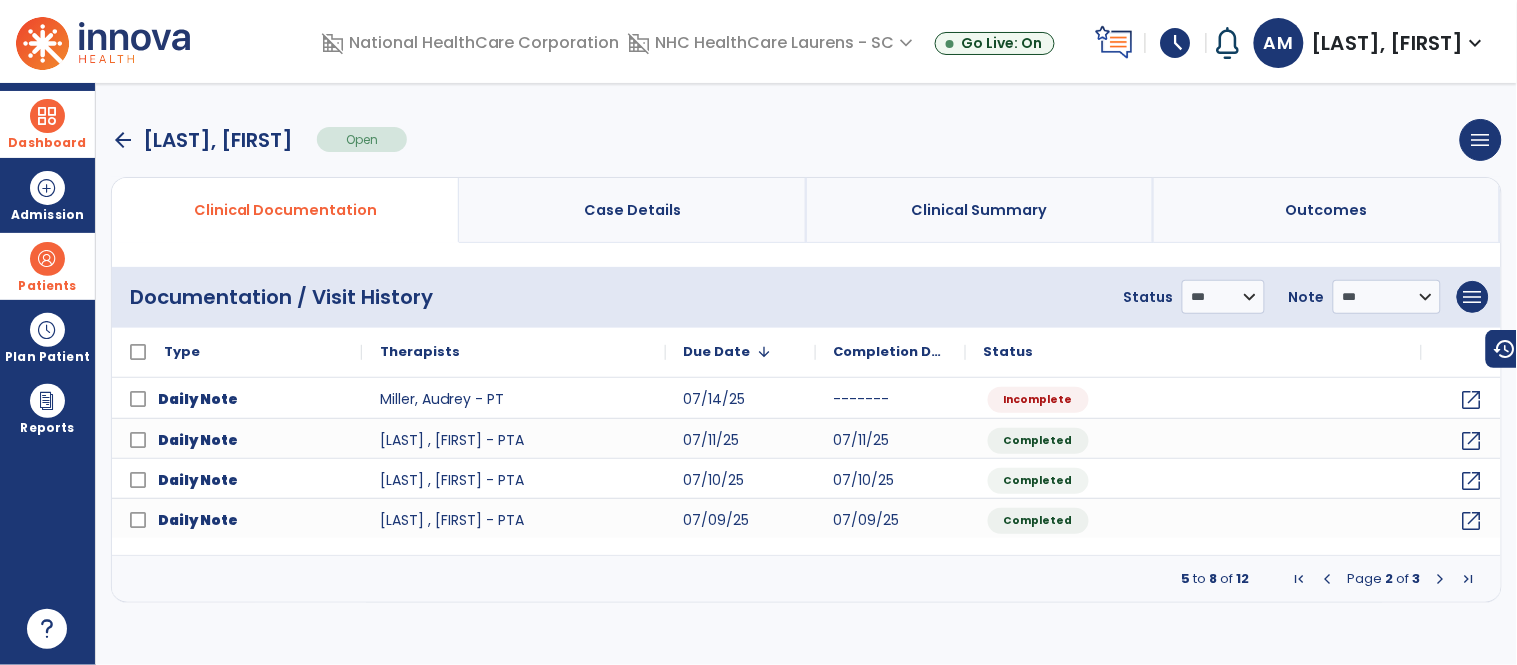 click at bounding box center (1328, 579) 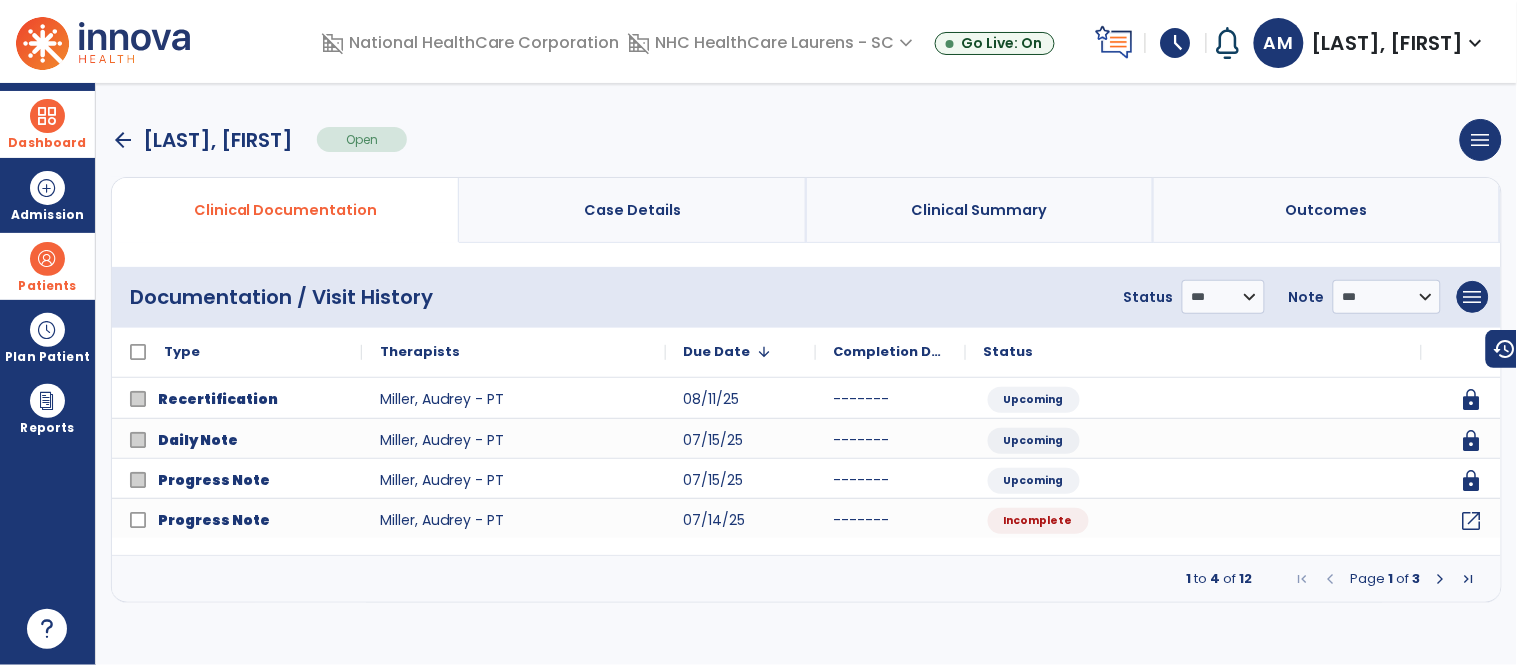 click on "arrow_back" at bounding box center [123, 140] 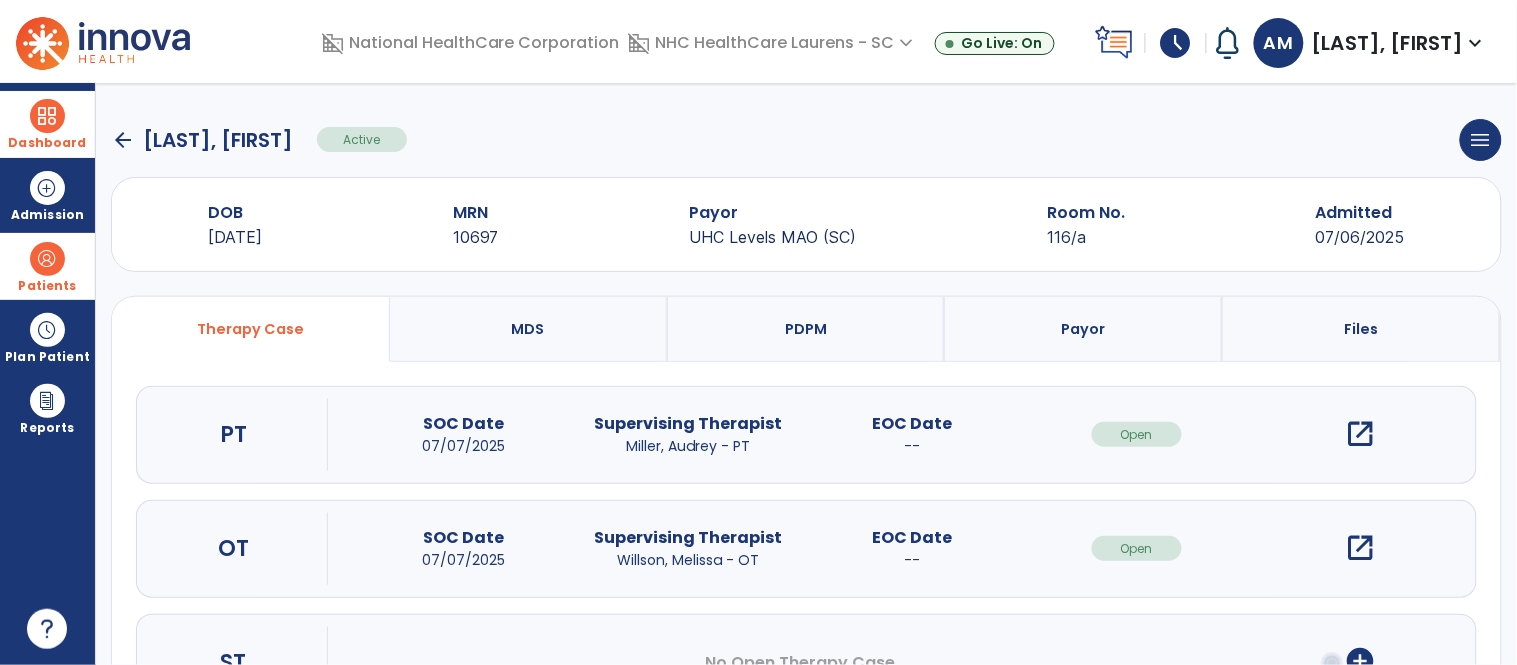click on "arrow_back" 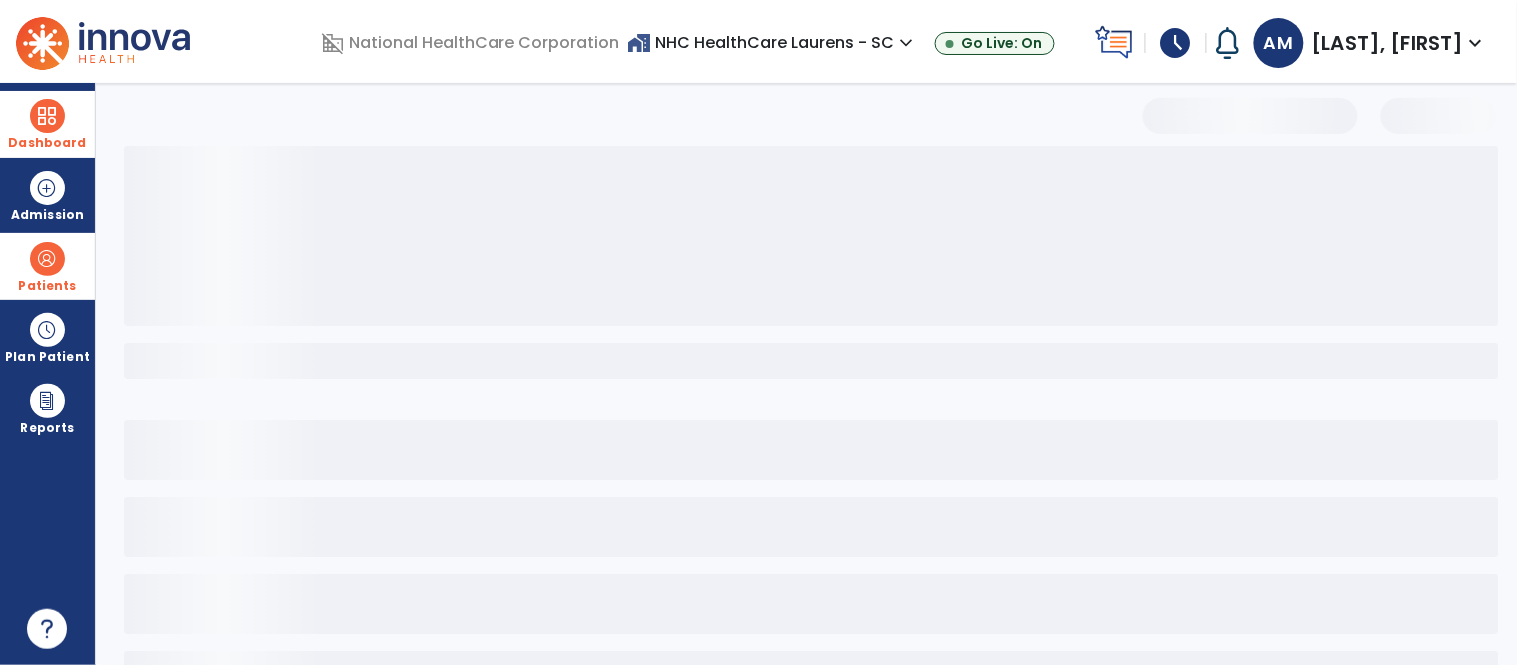 select on "***" 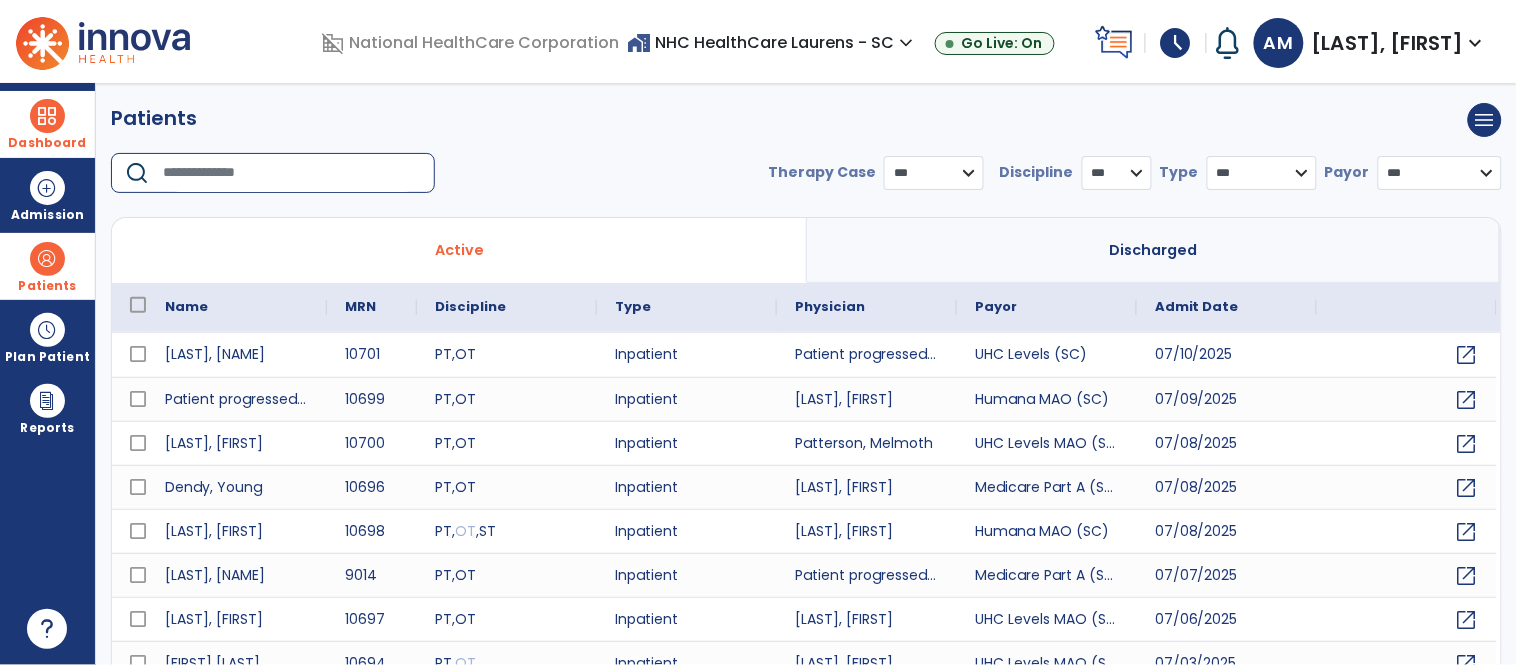 click at bounding box center [292, 173] 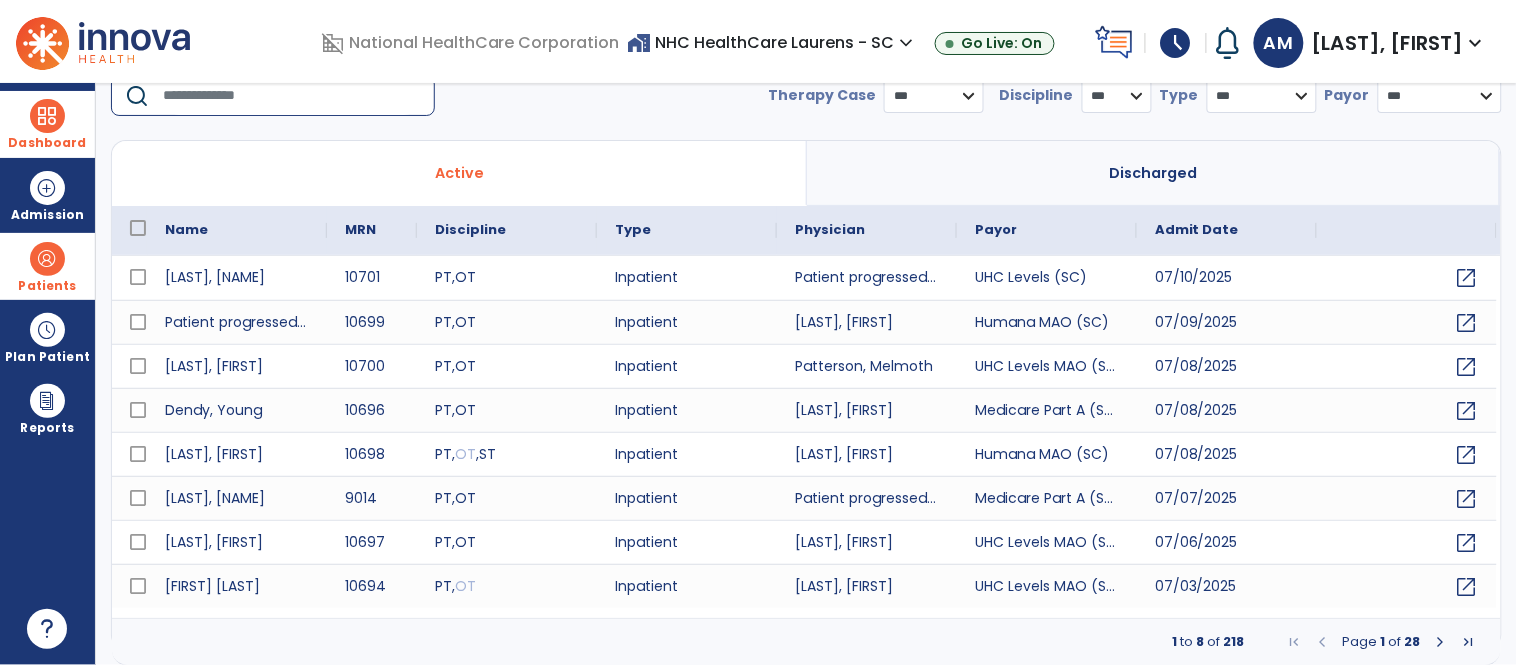 scroll, scrollTop: 0, scrollLeft: 0, axis: both 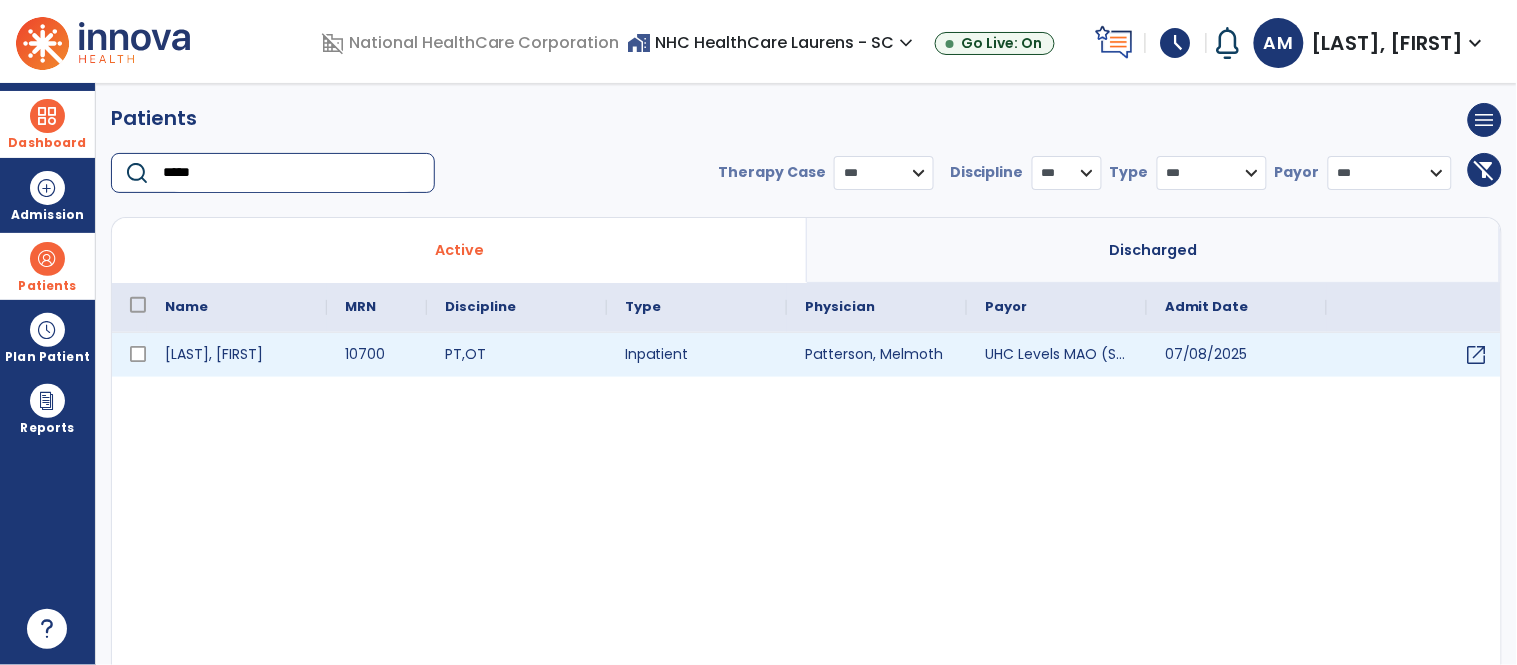 type on "*****" 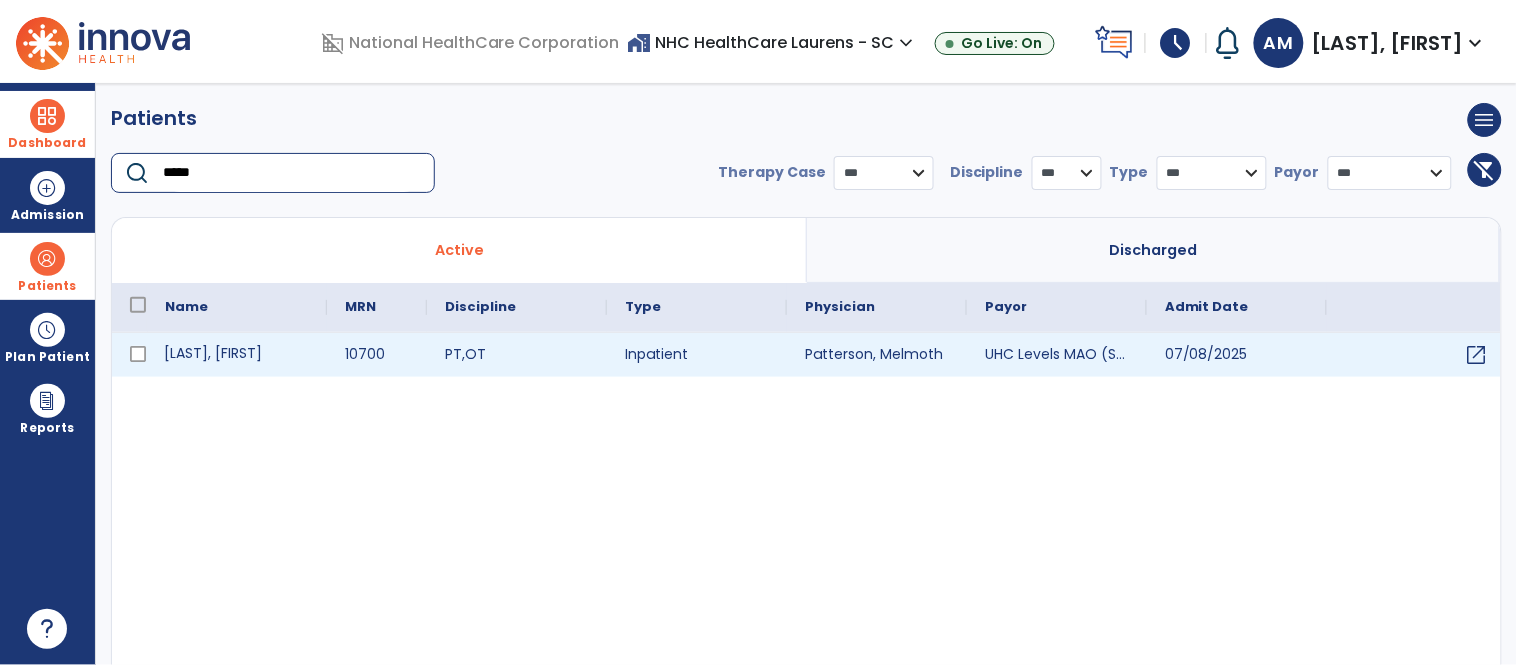 click on "[LAST], [FIRST]" at bounding box center (237, 355) 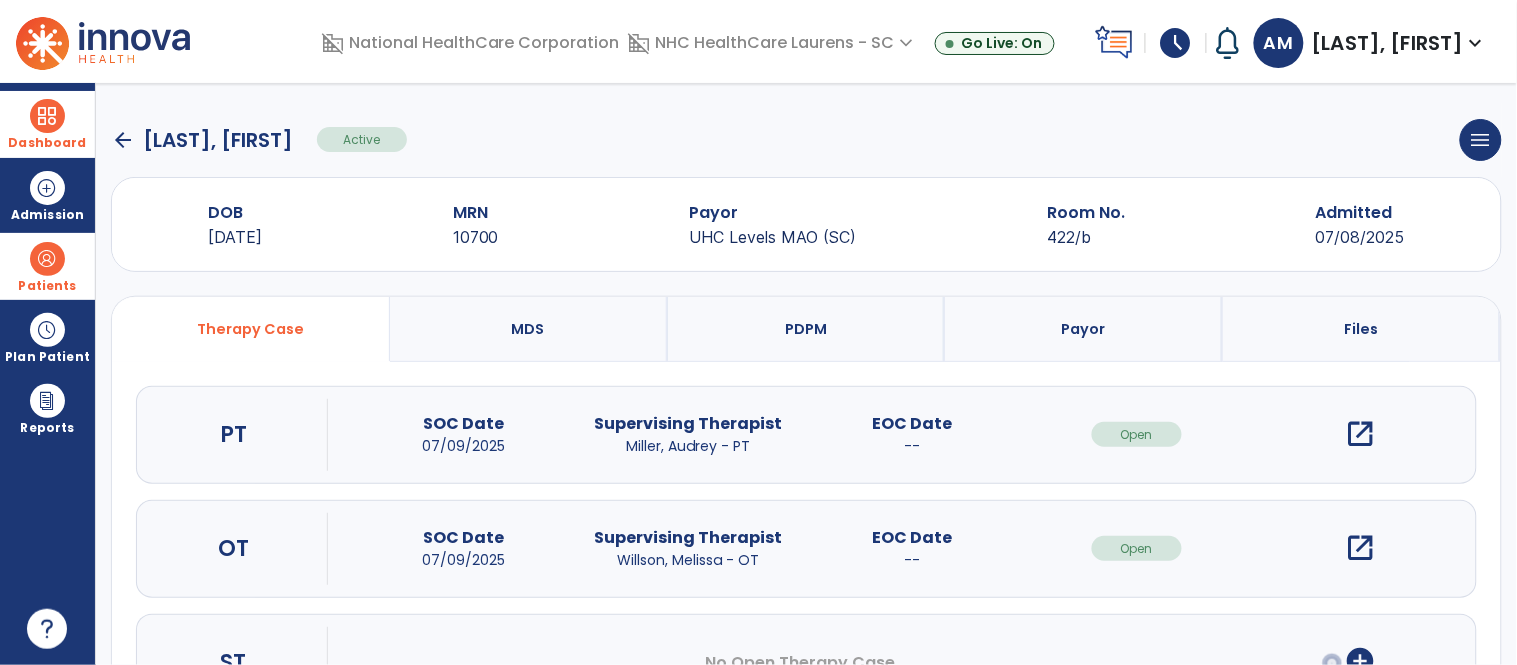 click on "open_in_new" at bounding box center (1361, 434) 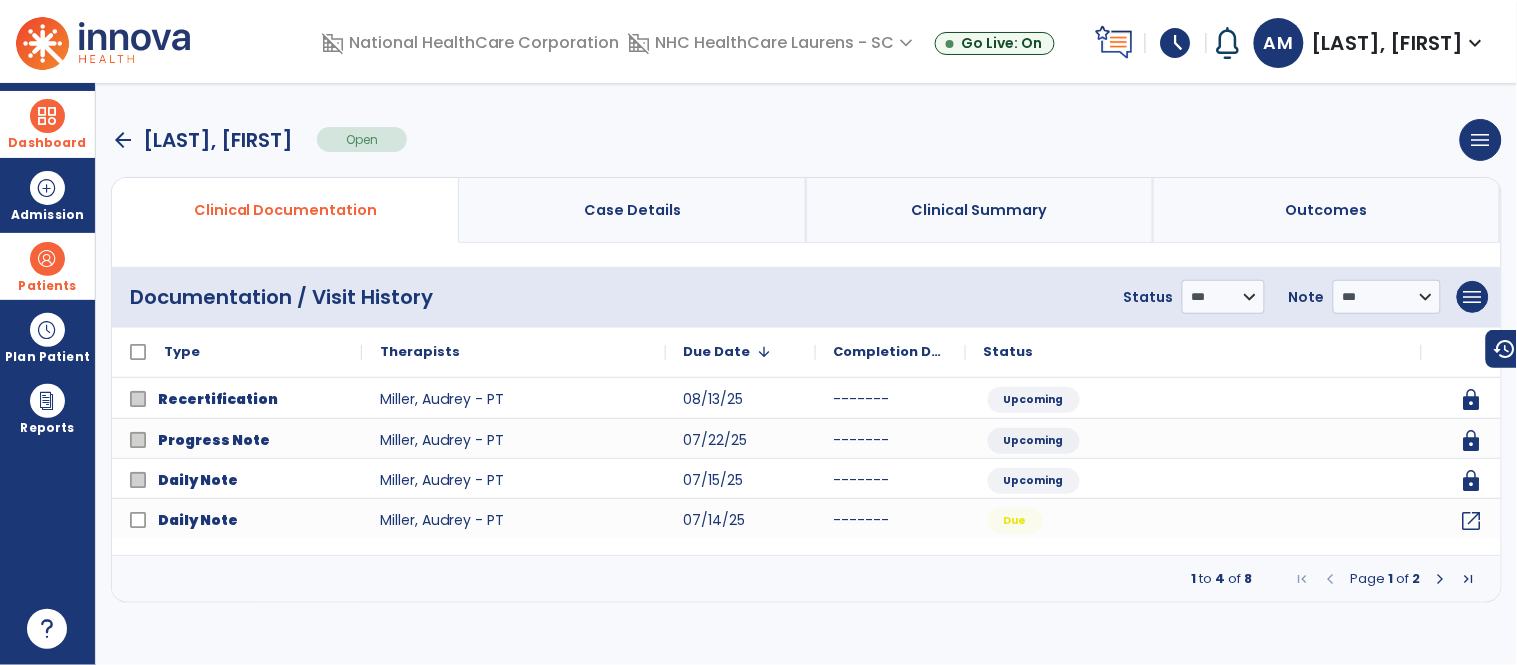 click at bounding box center [1441, 579] 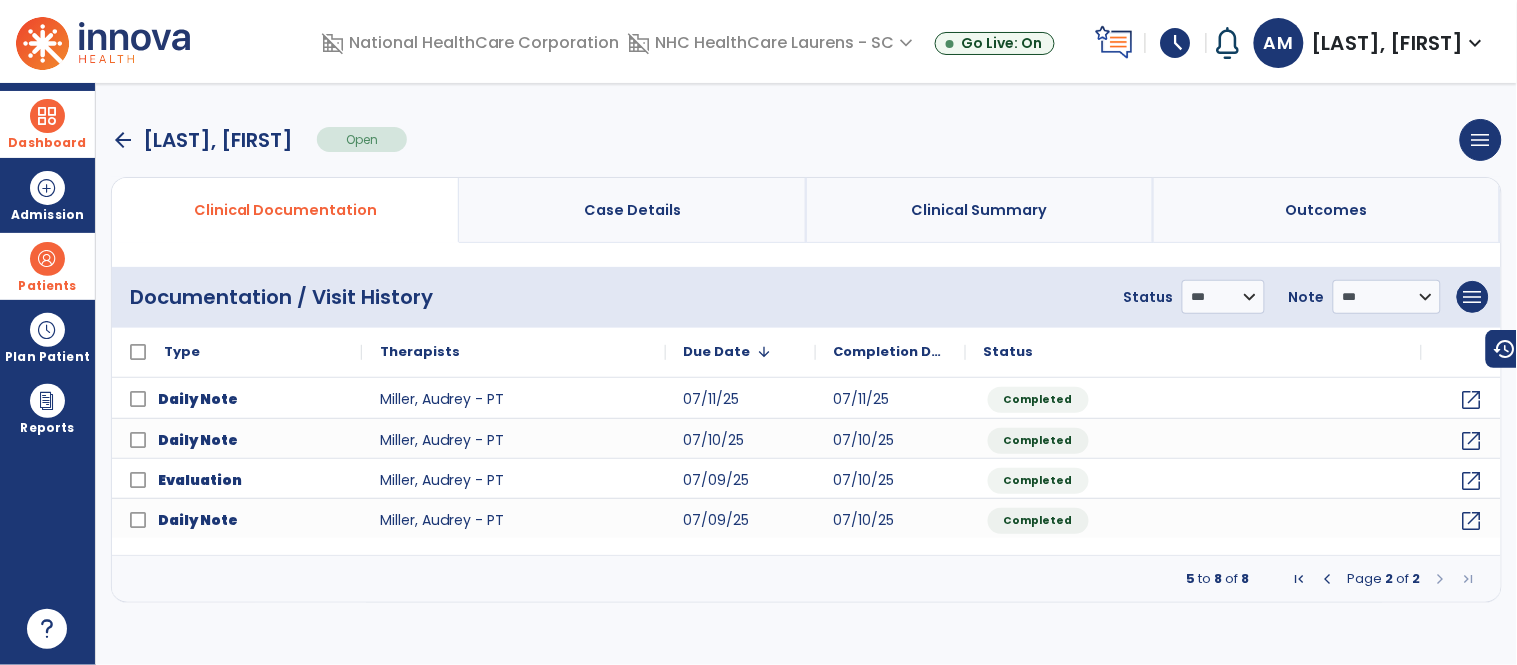 click at bounding box center [1328, 579] 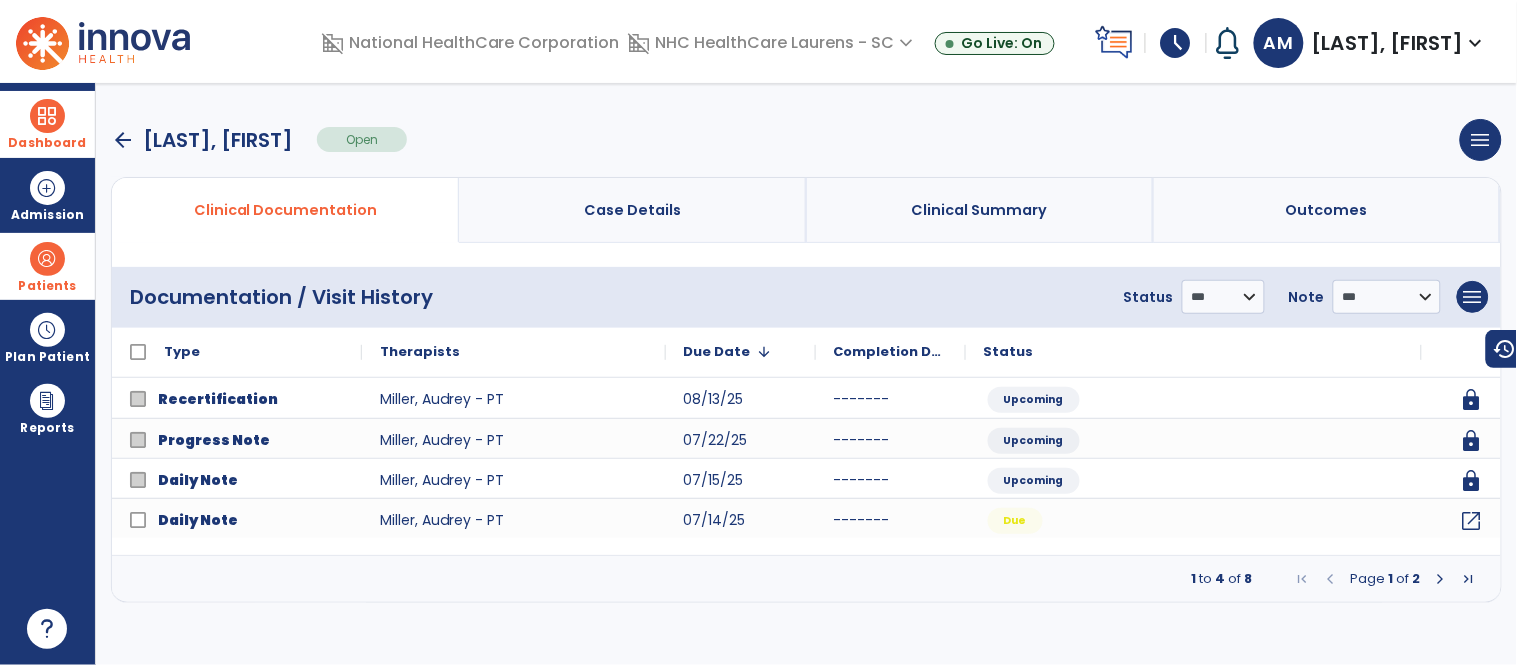 click on "arrow_back" at bounding box center (123, 140) 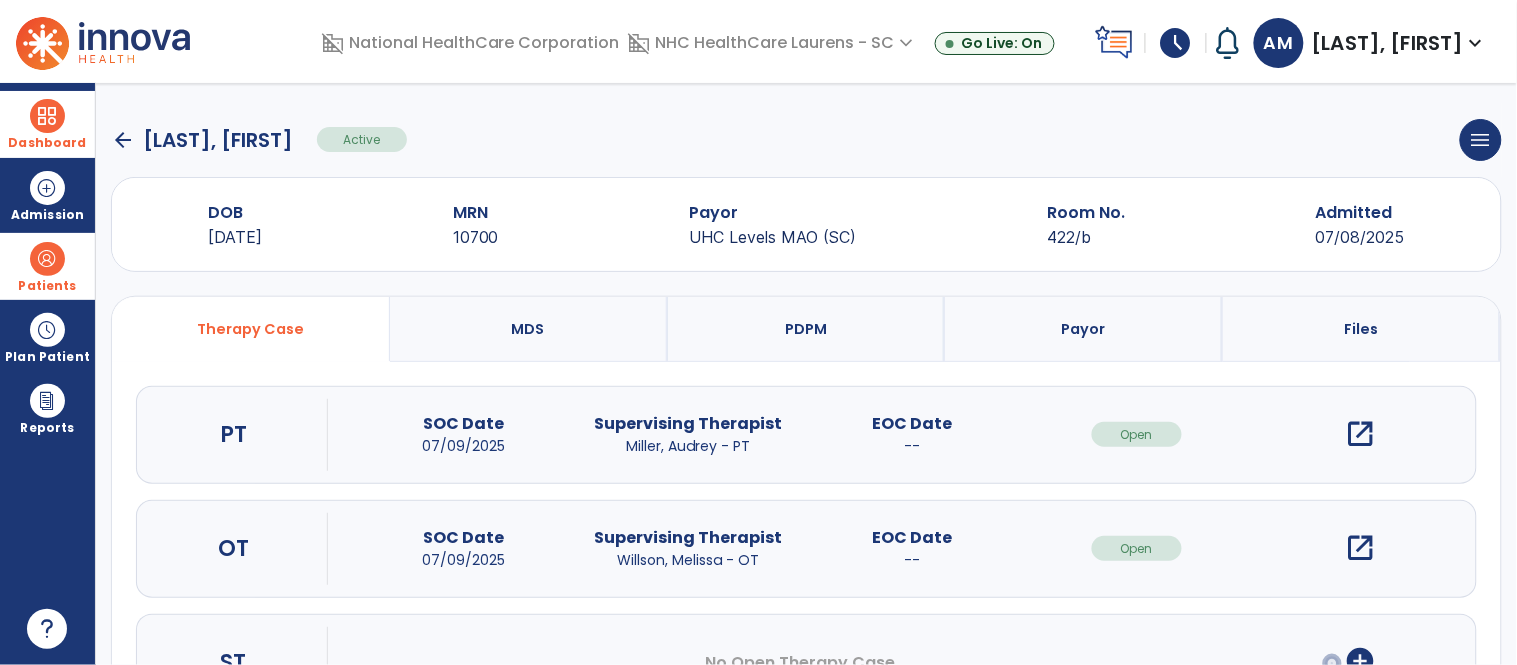 click on "arrow_back" 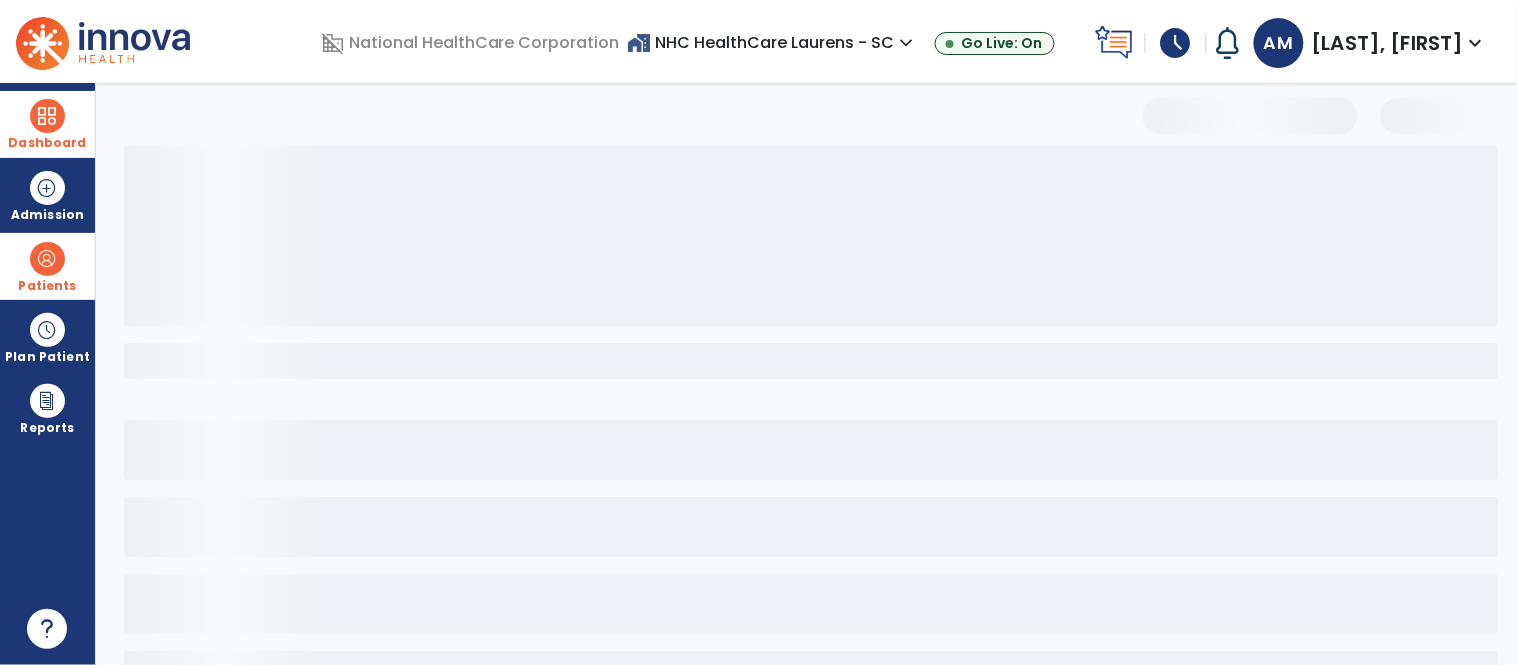 select on "***" 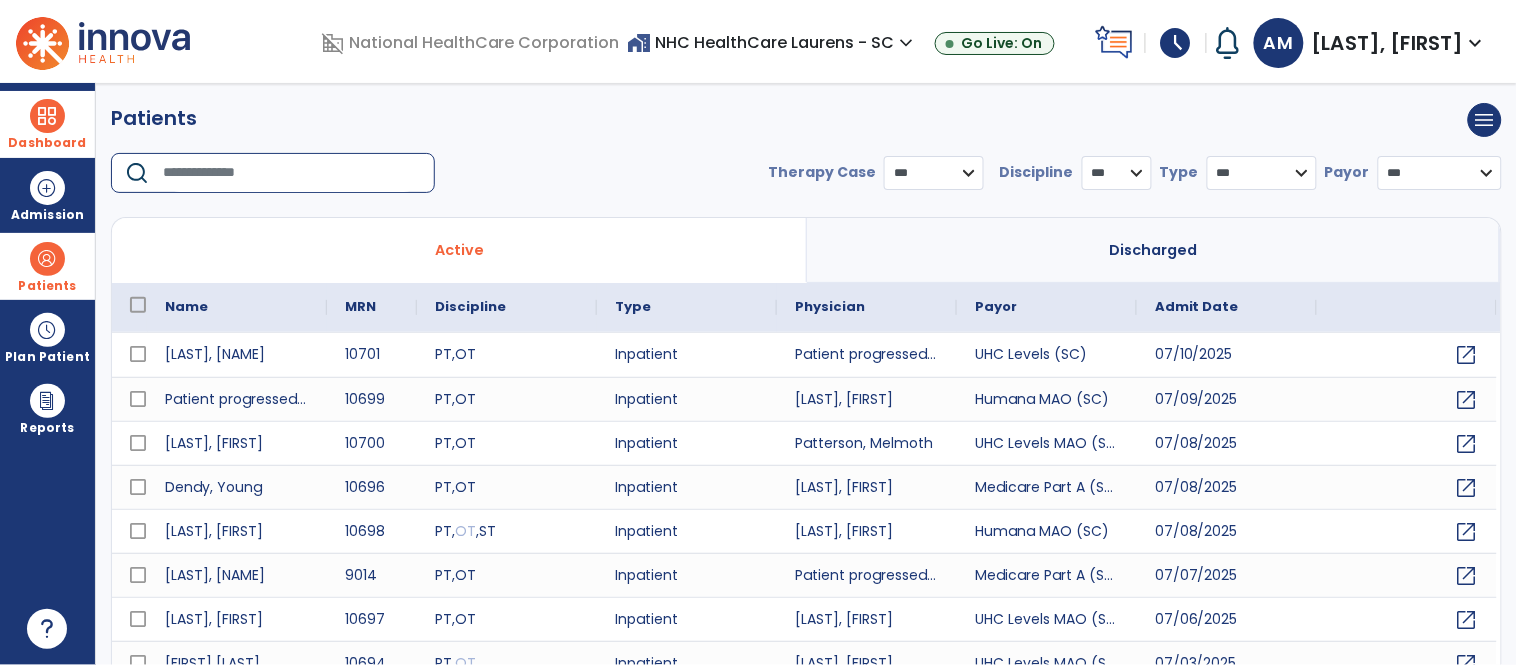 click at bounding box center [292, 173] 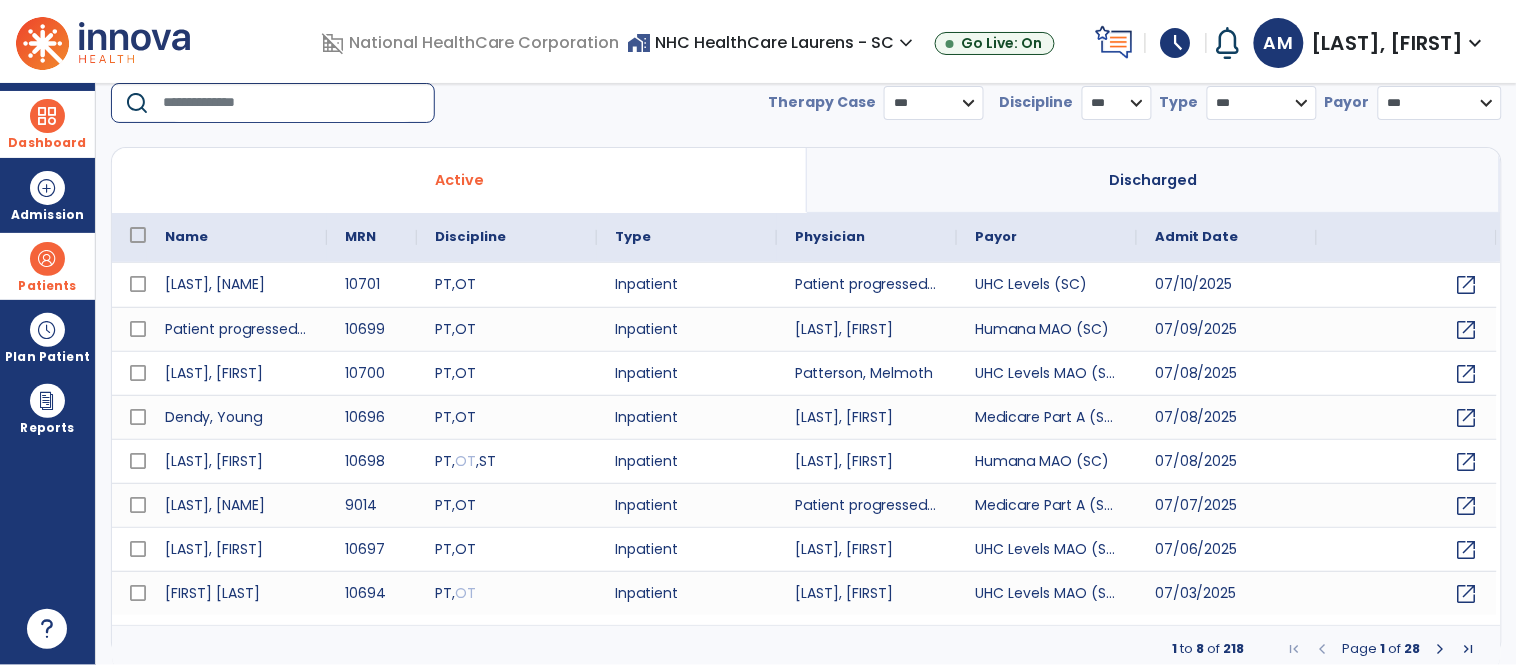 scroll, scrollTop: 77, scrollLeft: 0, axis: vertical 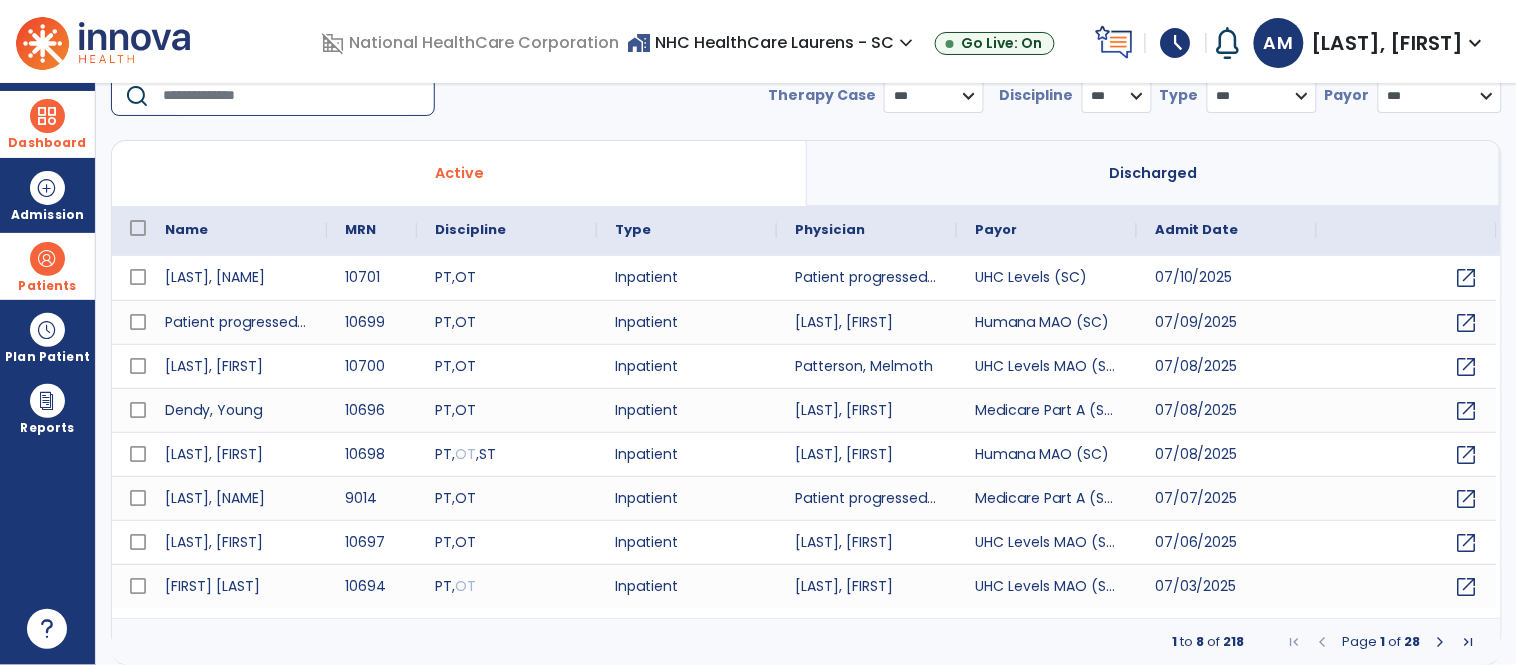 click on "Page
1
of
28" at bounding box center (1382, 642) 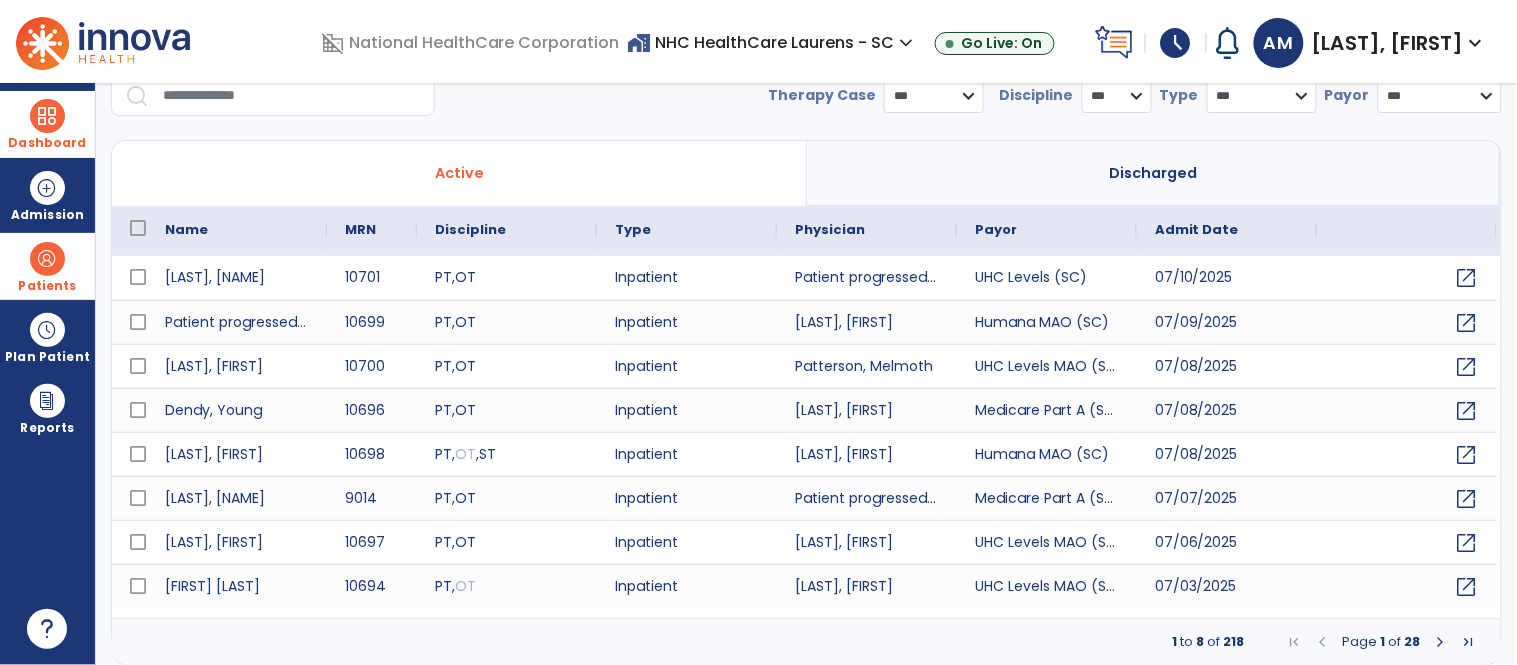 click at bounding box center [1441, 642] 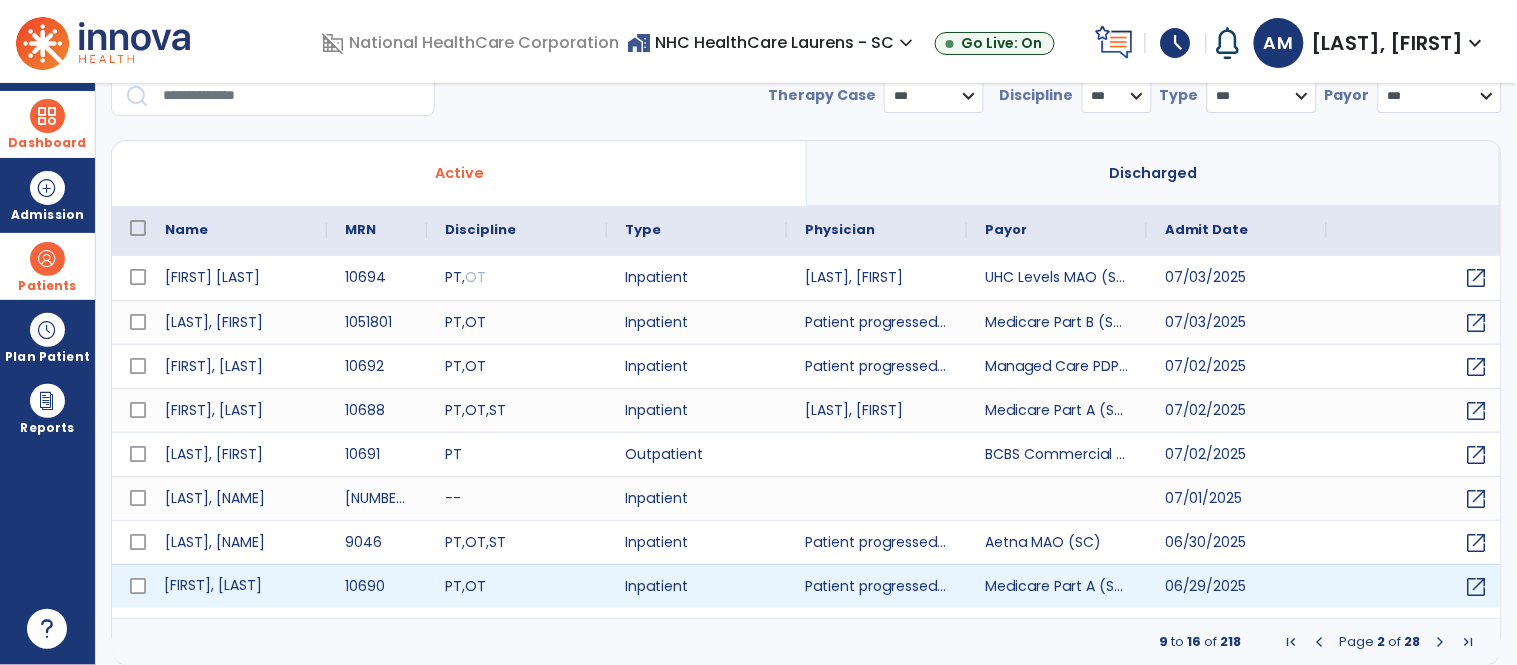 click on "[FIRST], [LAST]" at bounding box center [237, 586] 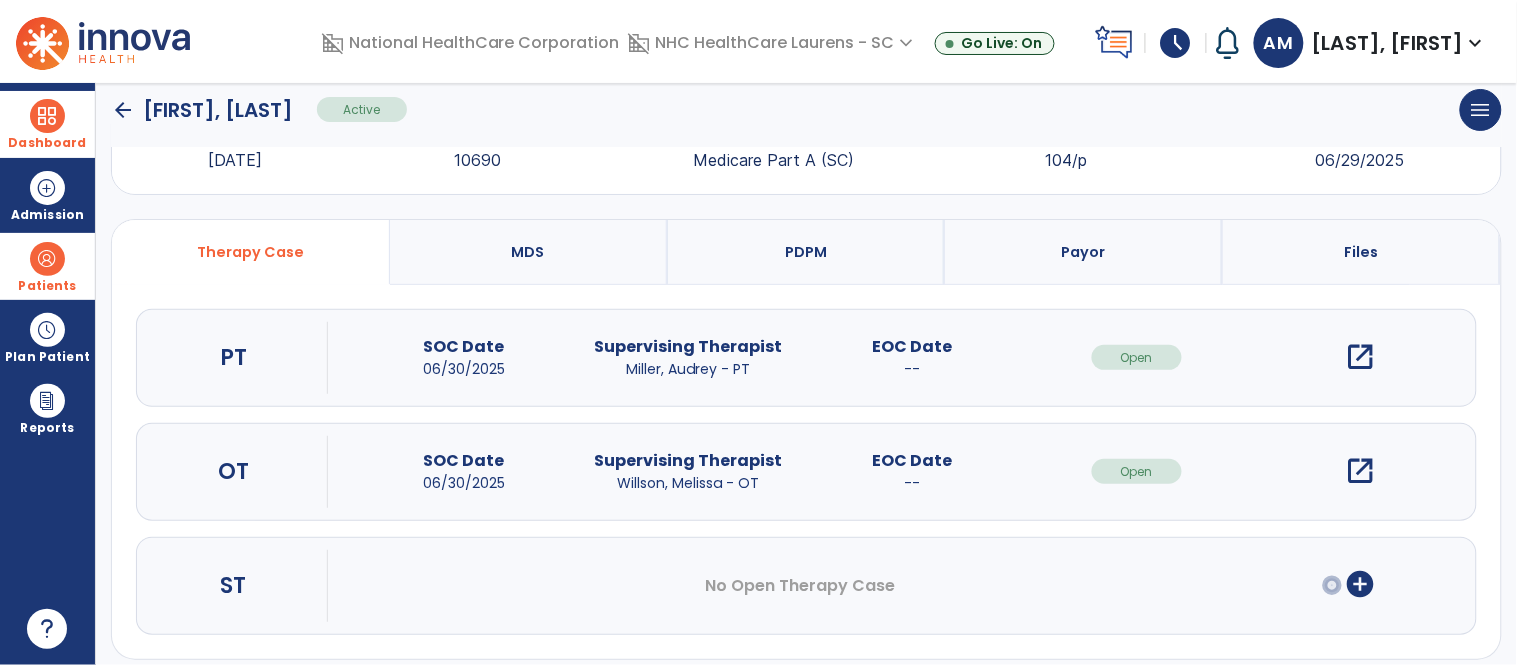click on "open_in_new" at bounding box center (1361, 357) 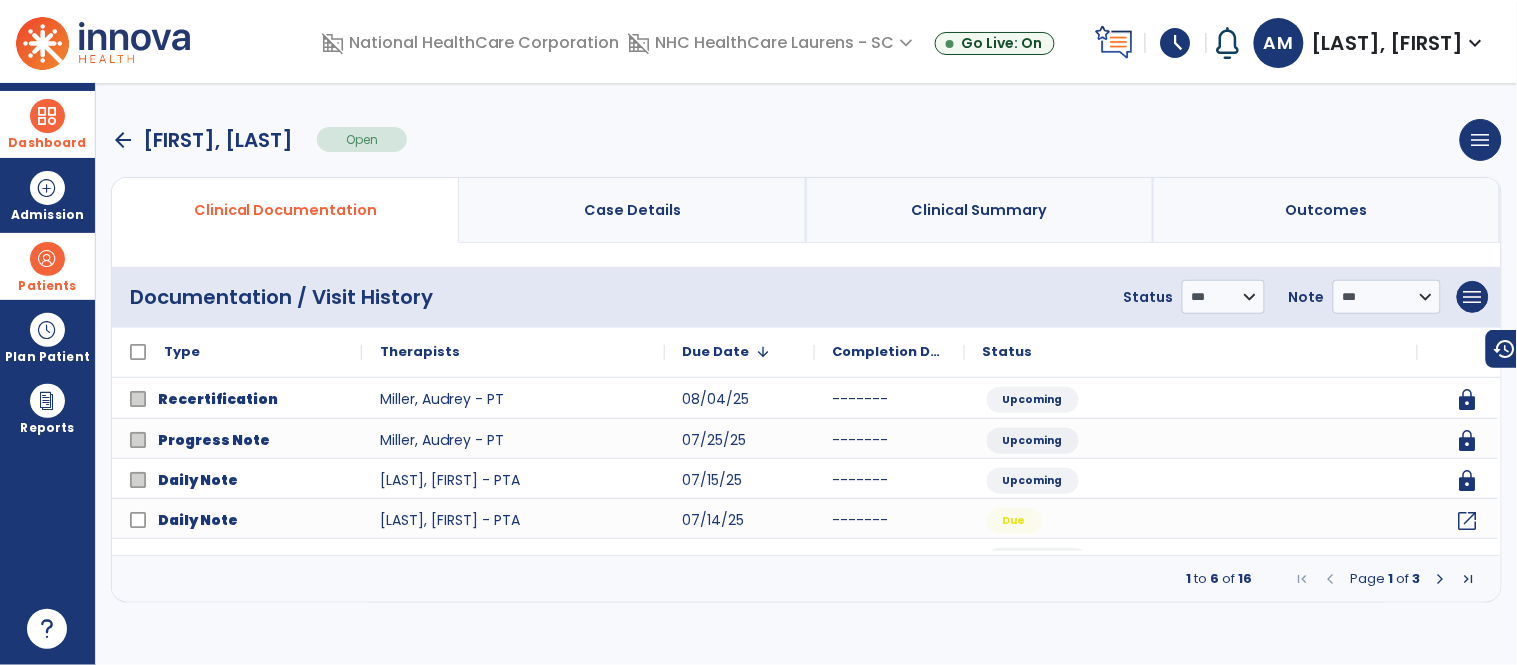 scroll, scrollTop: 0, scrollLeft: 0, axis: both 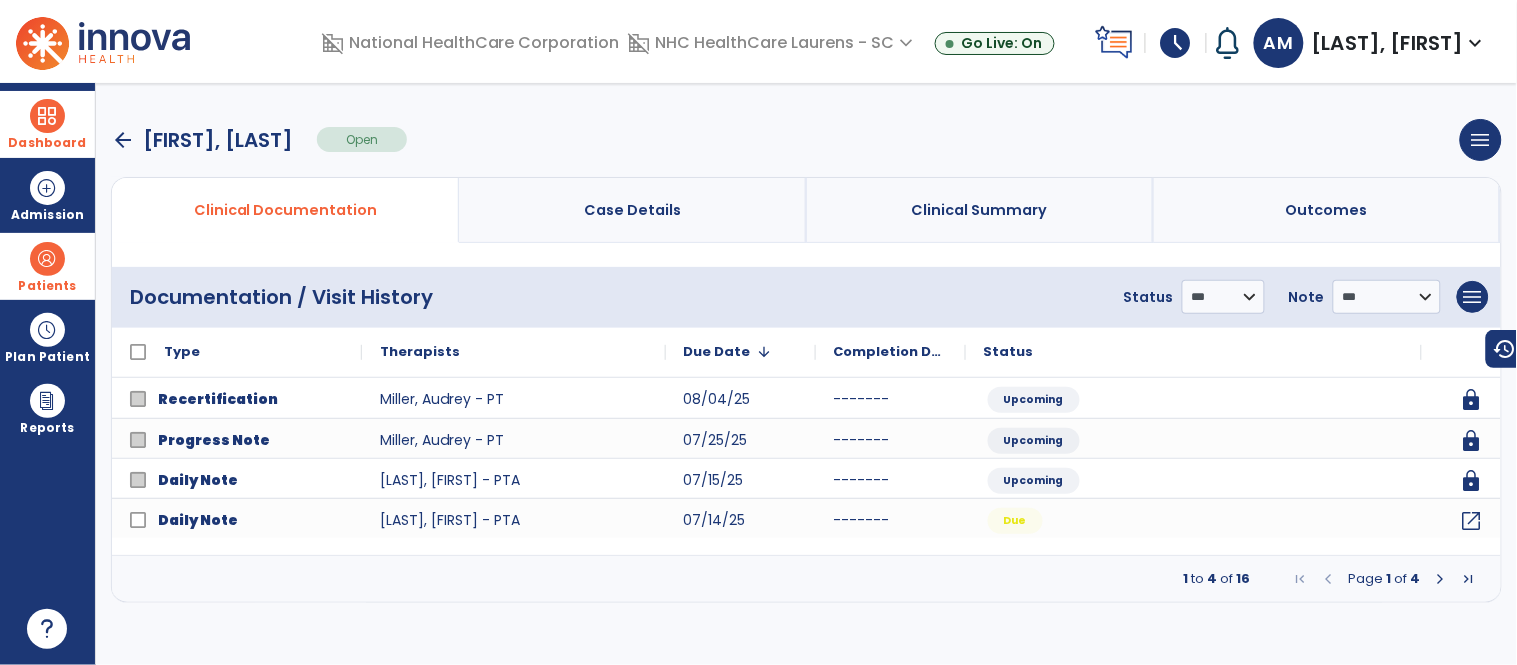 click at bounding box center (1441, 579) 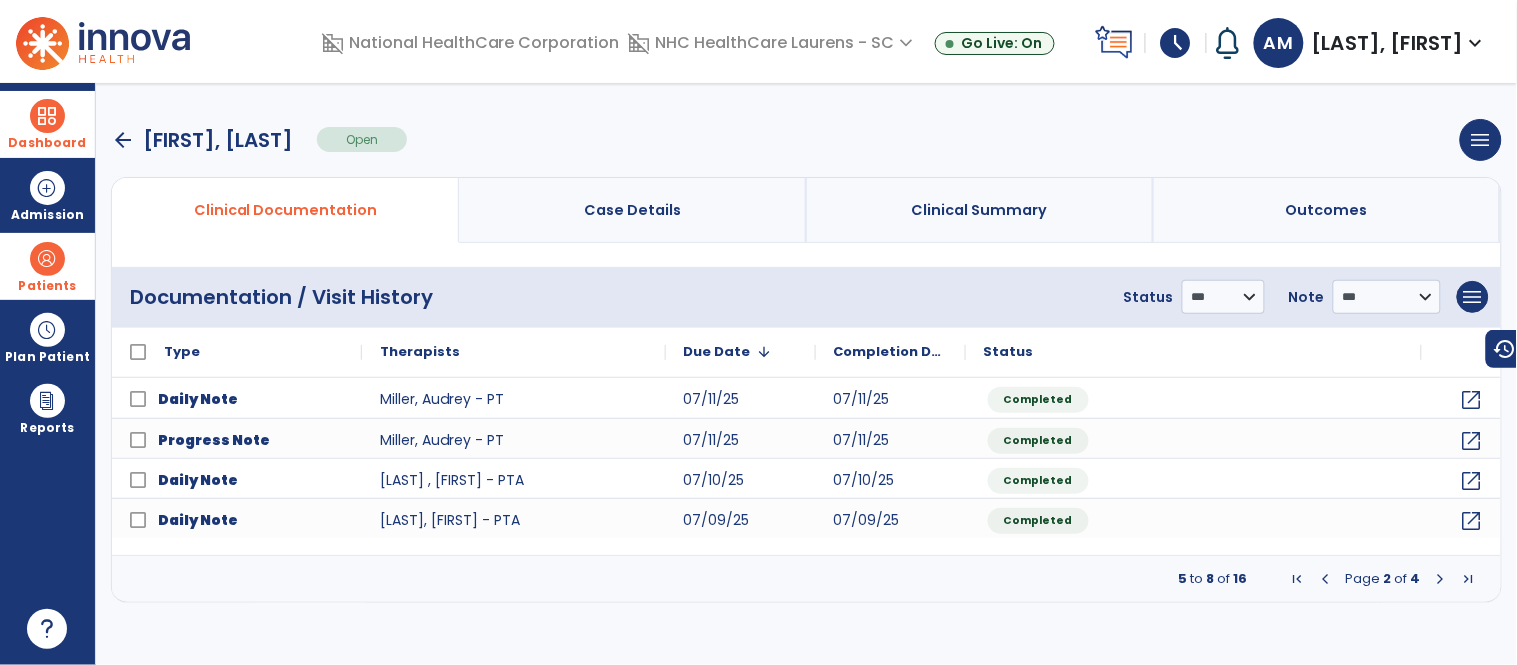 click at bounding box center (1441, 579) 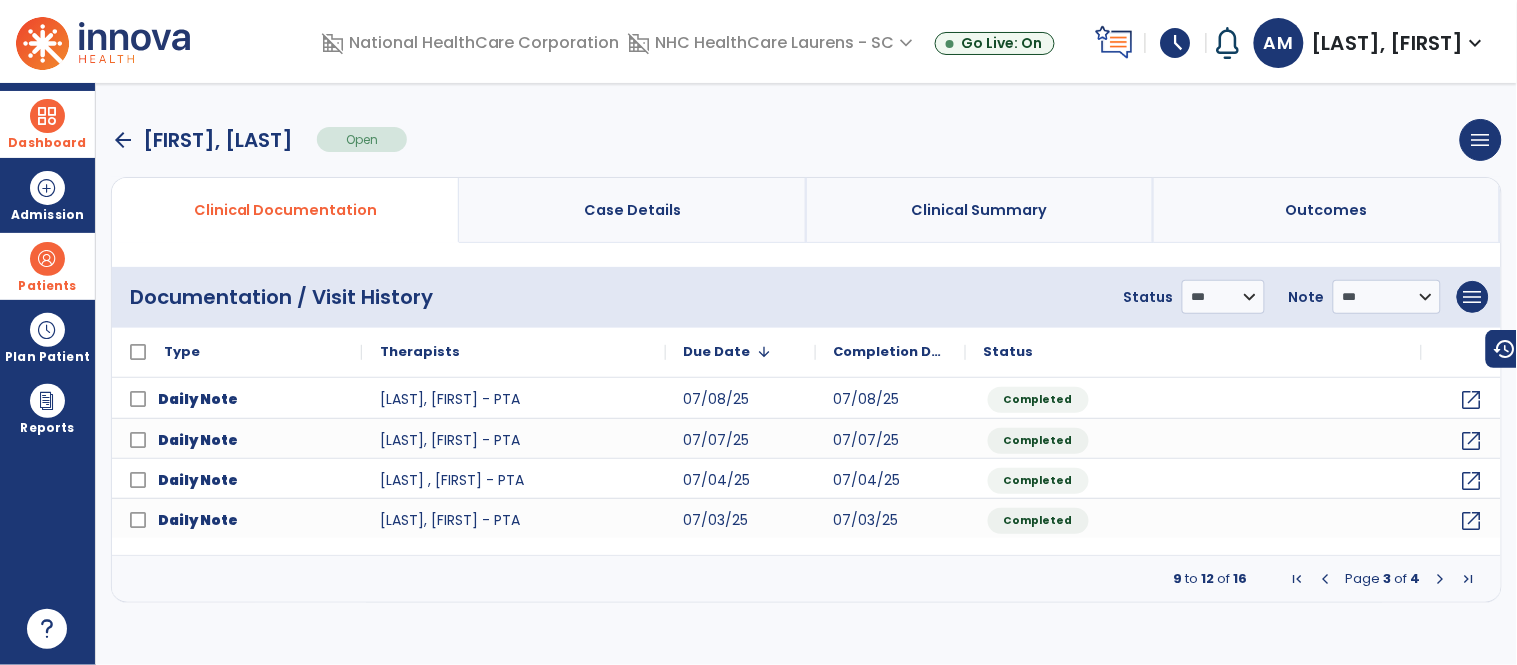click on "Page
3
of
4" at bounding box center [1383, 579] 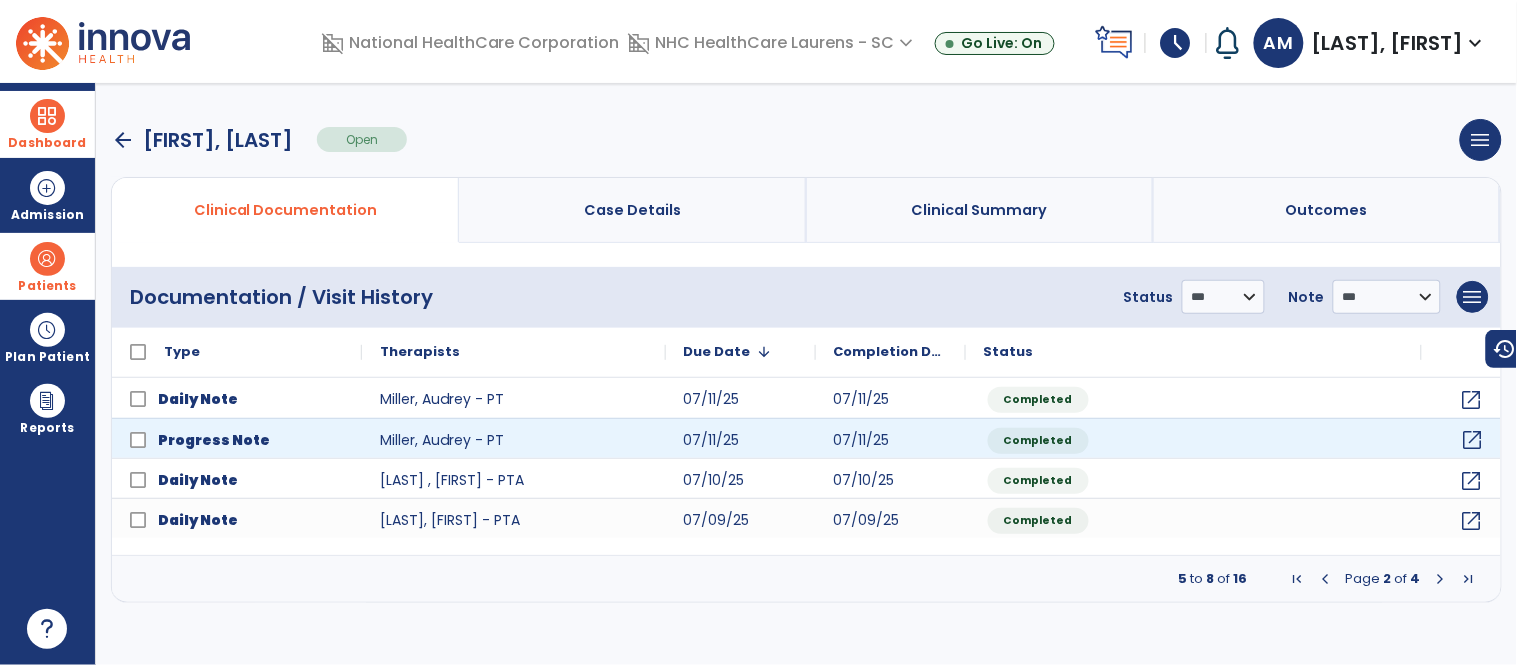 click on "open_in_new" 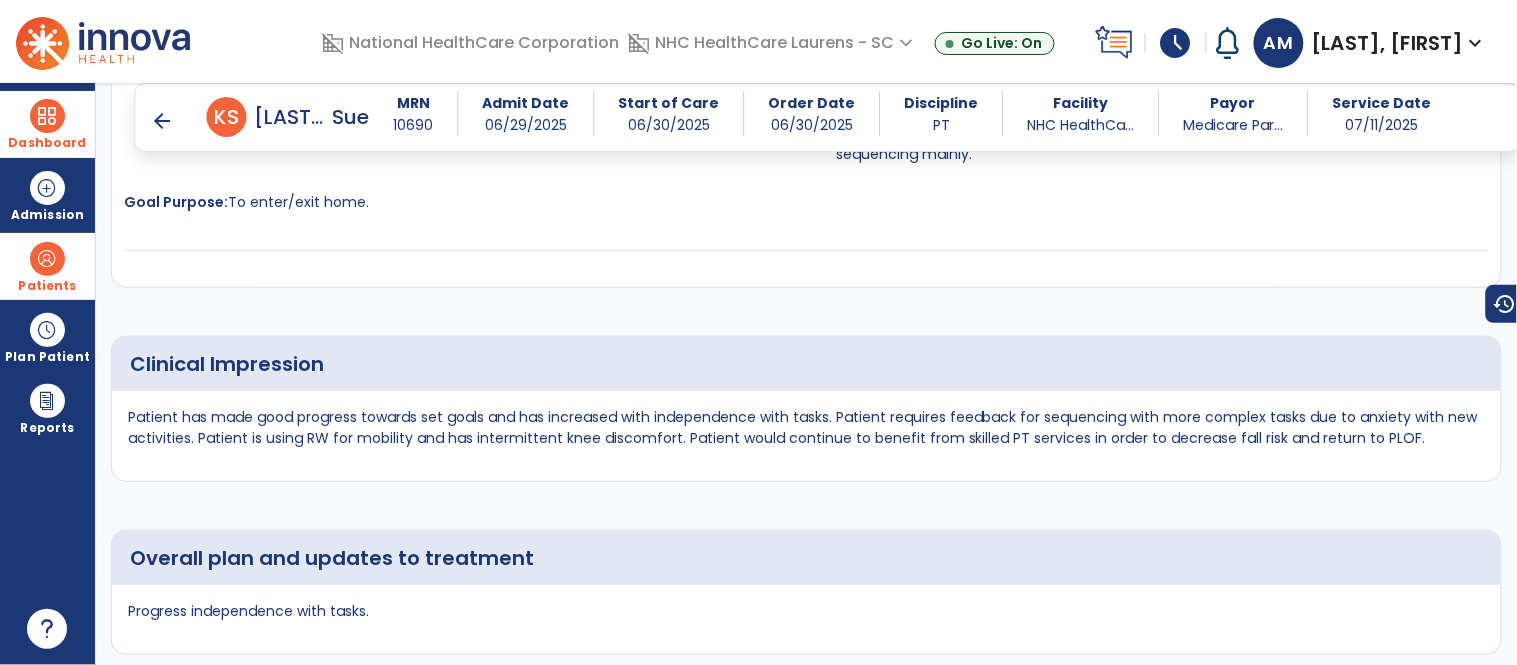 scroll, scrollTop: 1774, scrollLeft: 0, axis: vertical 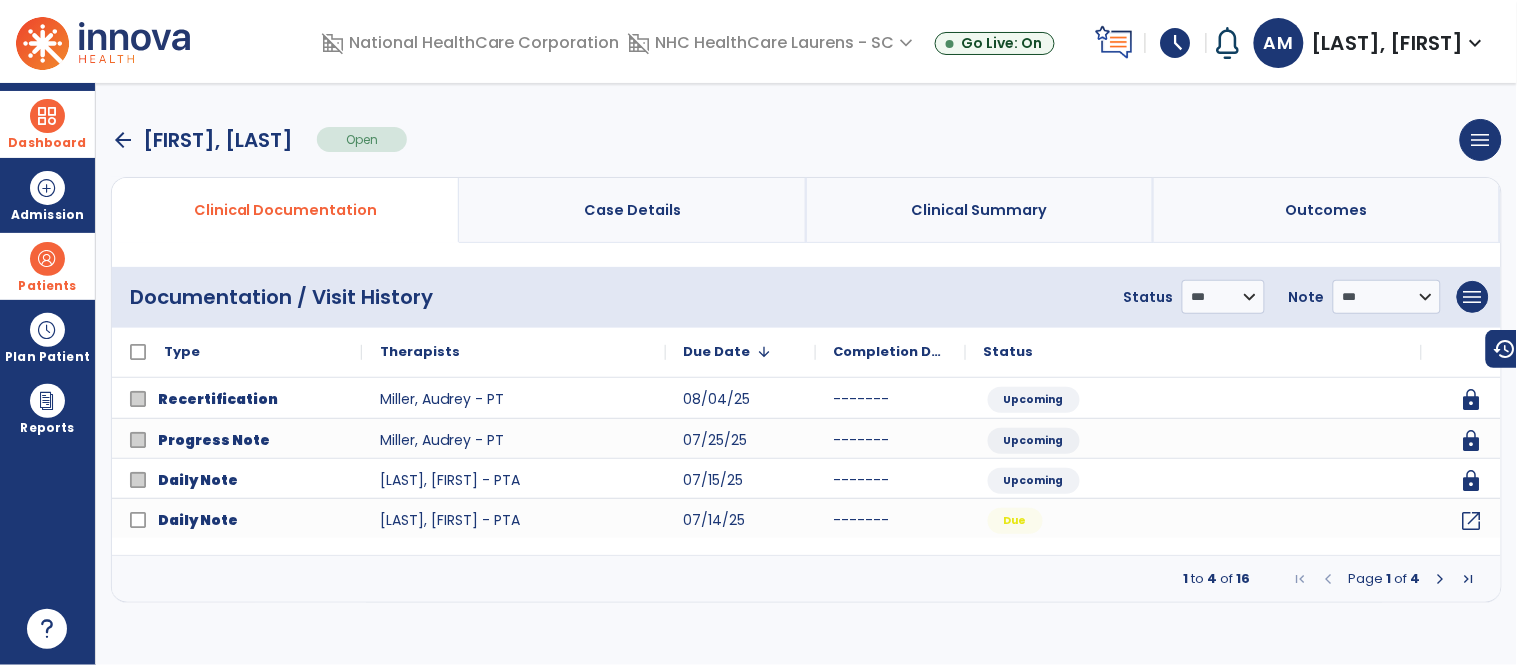 click at bounding box center (47, 259) 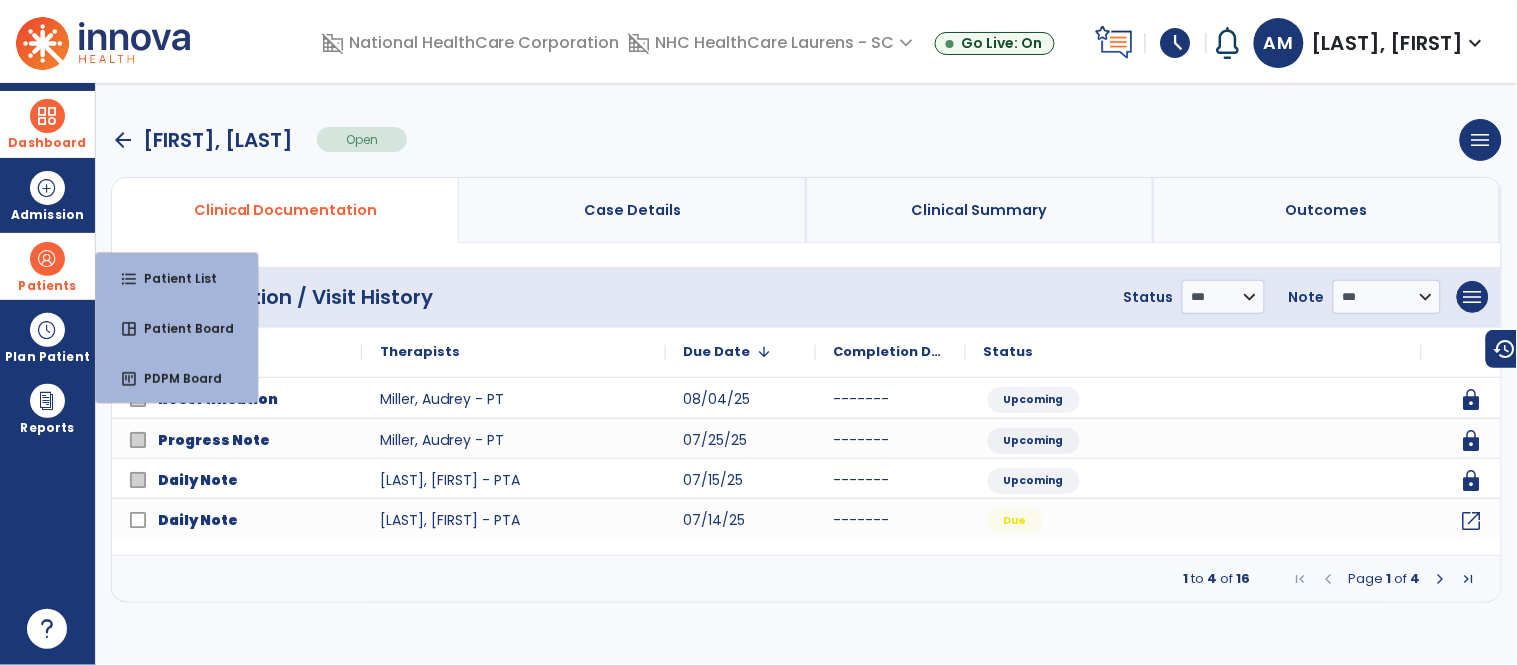 click at bounding box center (47, 259) 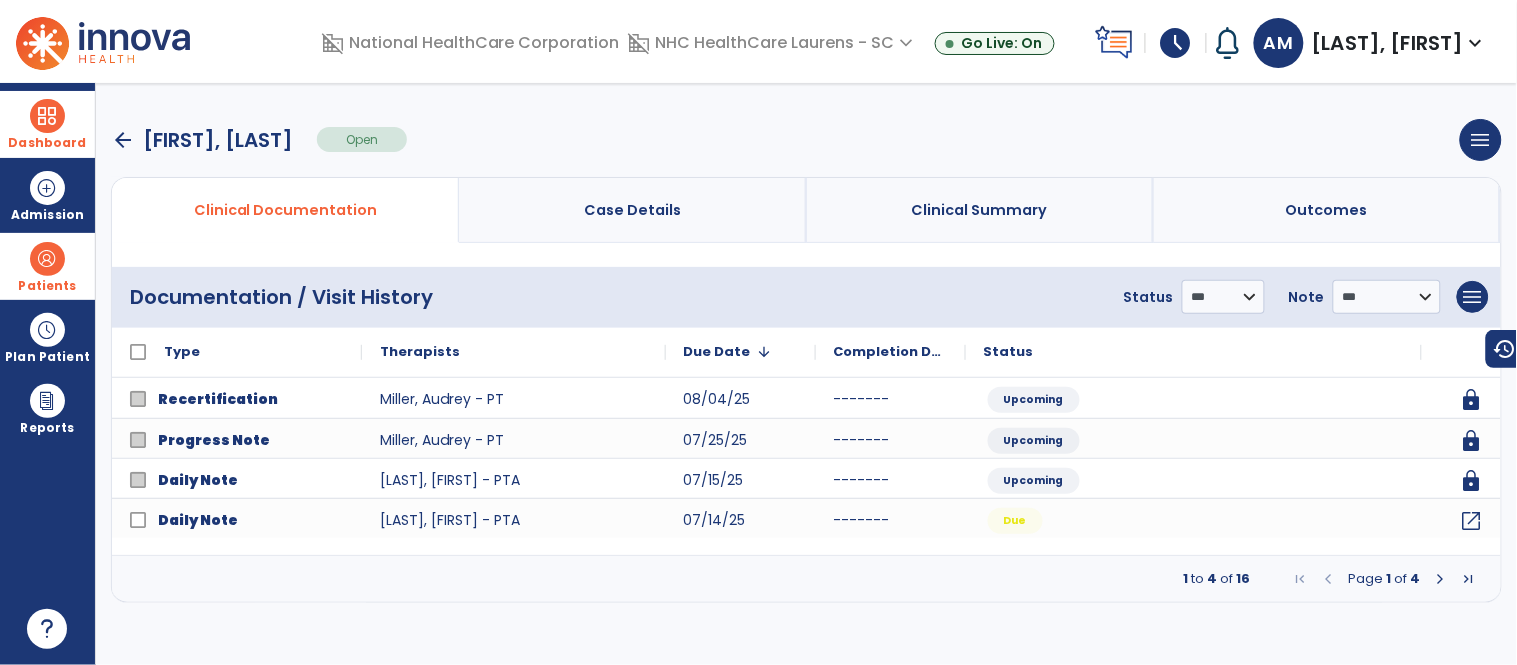 click at bounding box center [47, 259] 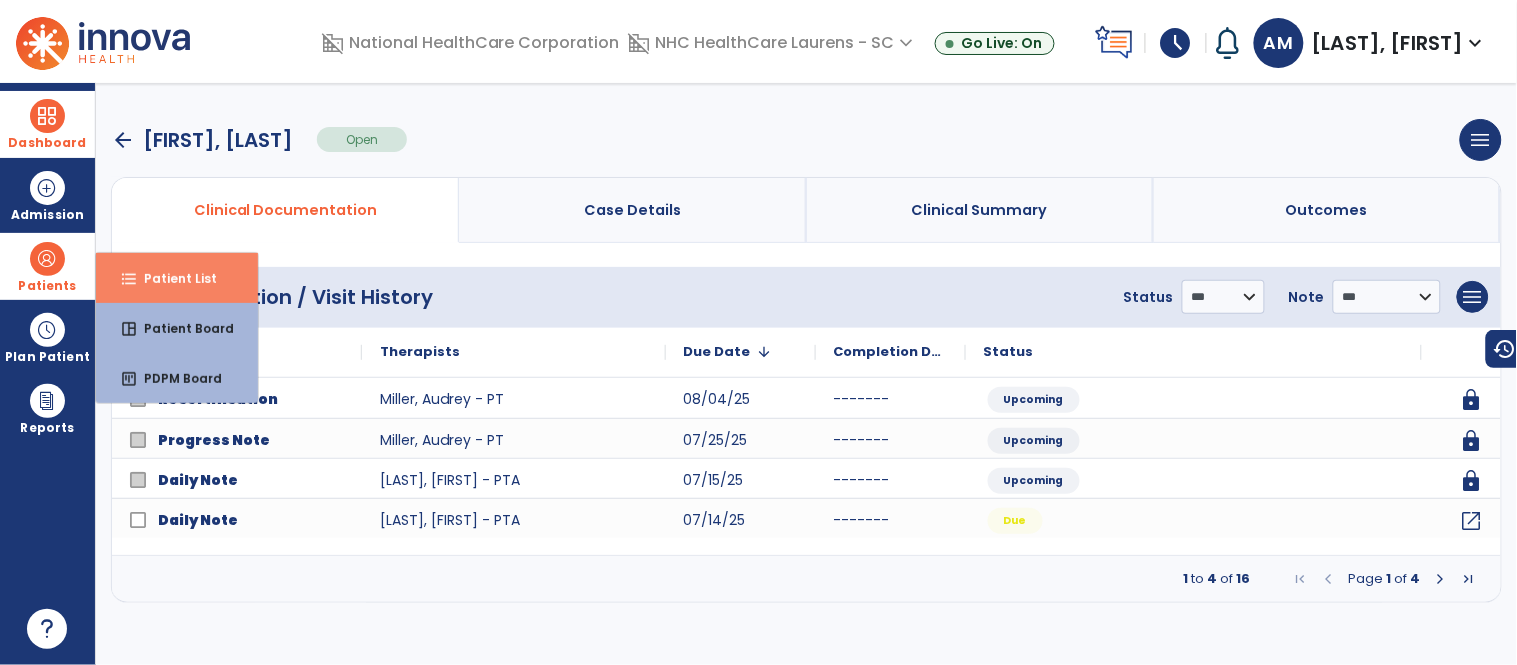 click on "Patient List" at bounding box center [172, 278] 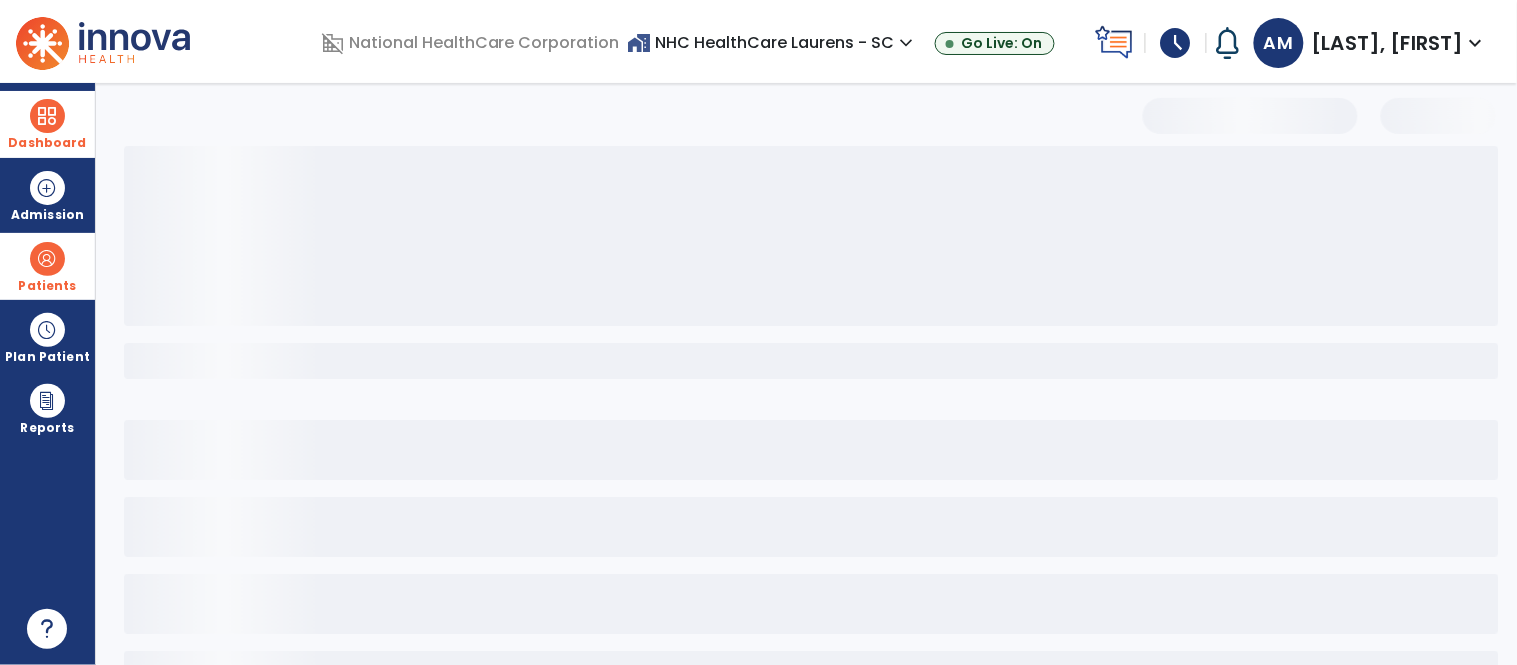 select on "***" 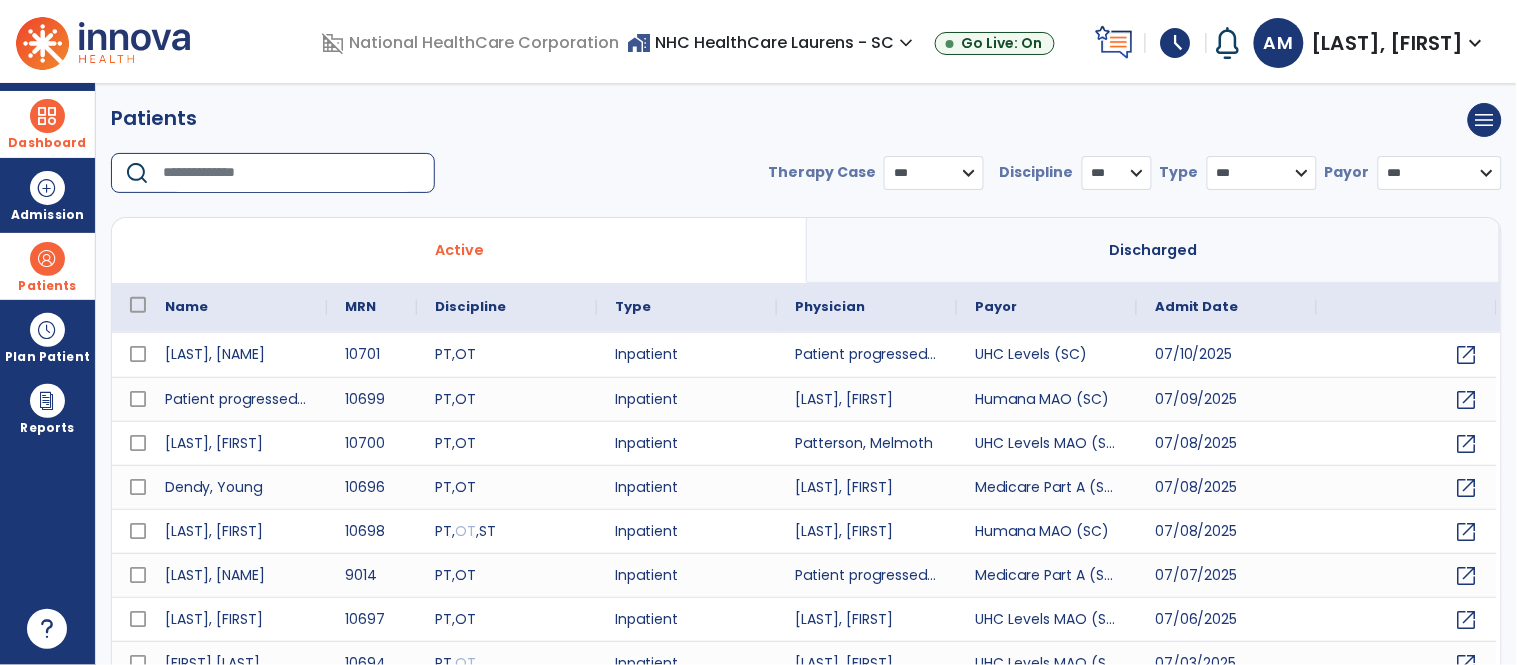 click at bounding box center (292, 173) 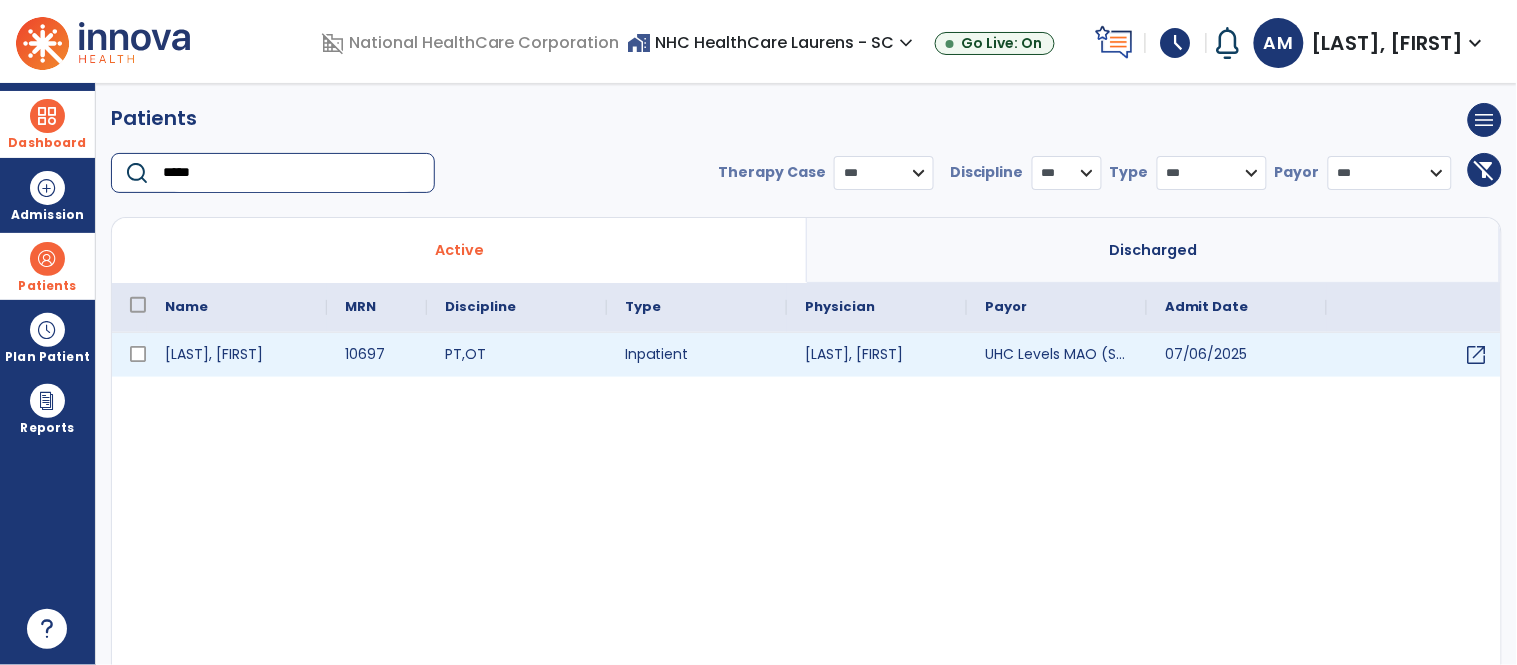 type on "*****" 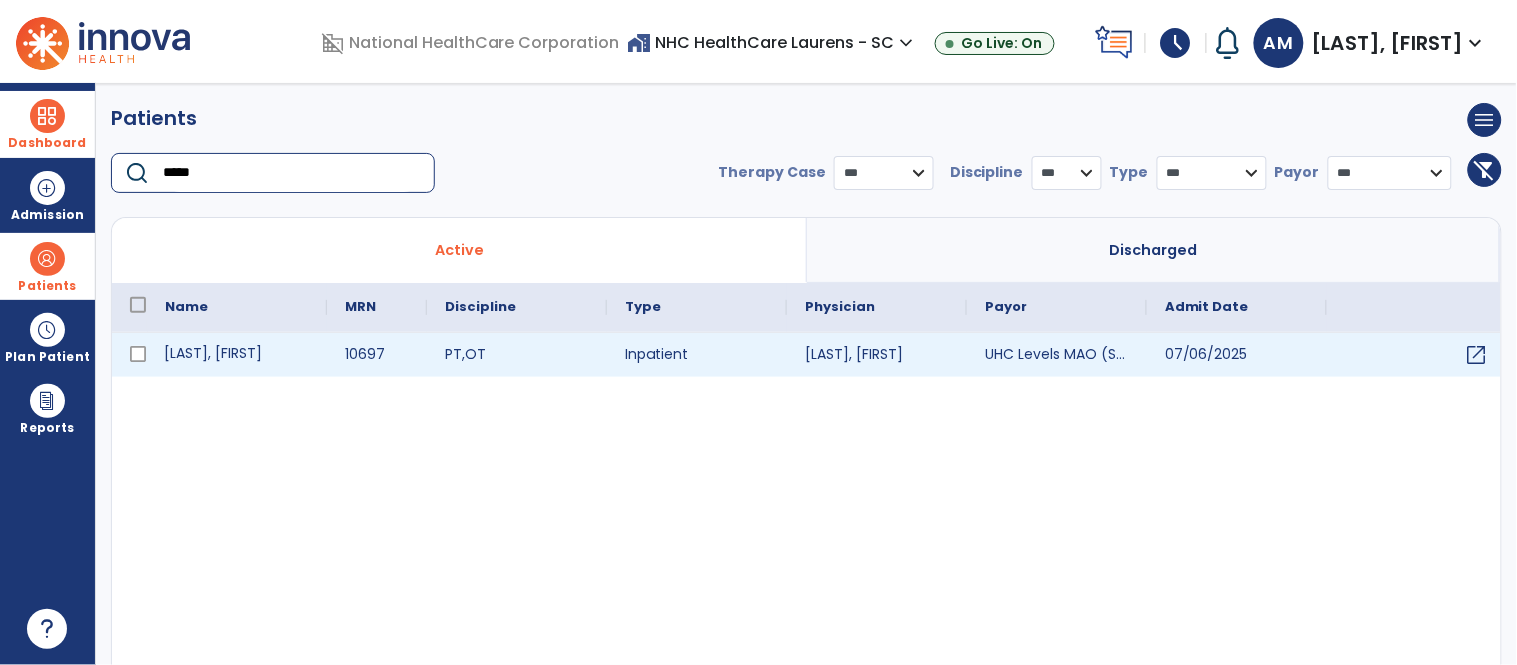 click on "[LAST], [FIRST]" at bounding box center (237, 355) 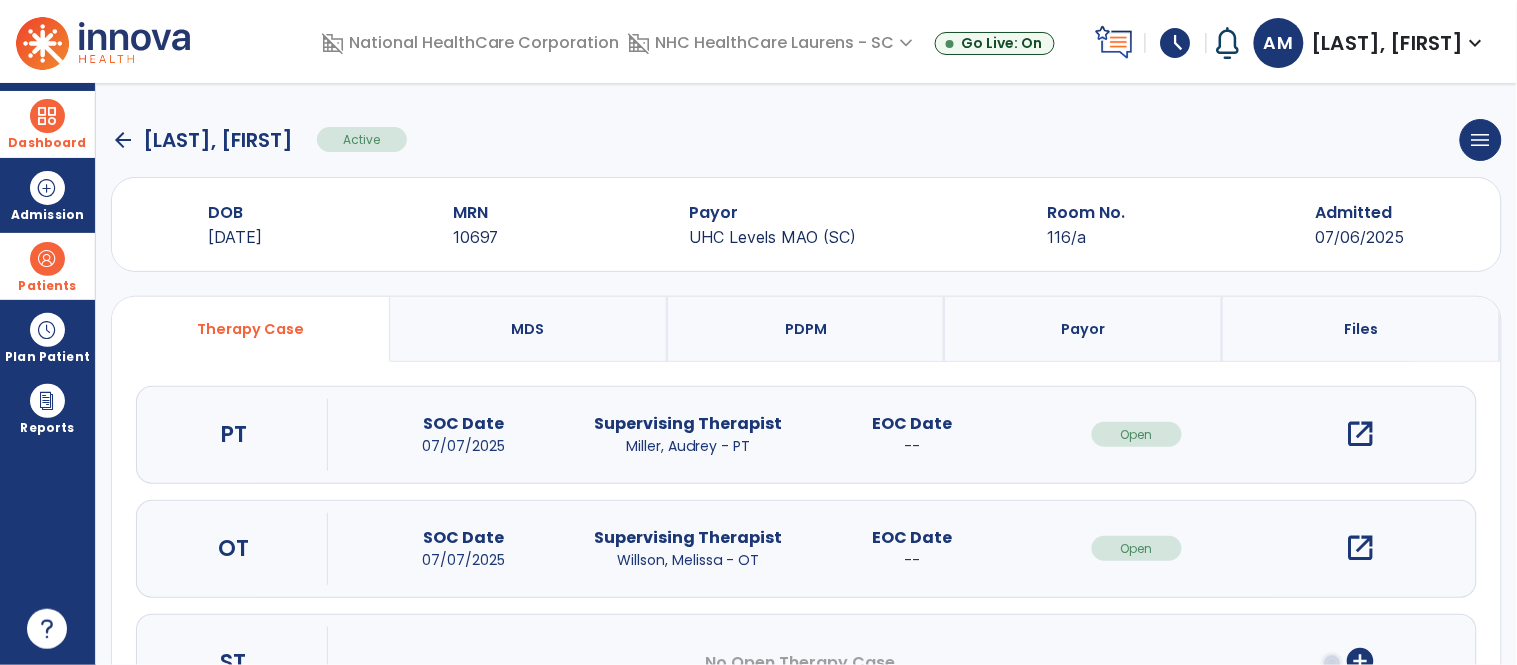 click at bounding box center (47, 116) 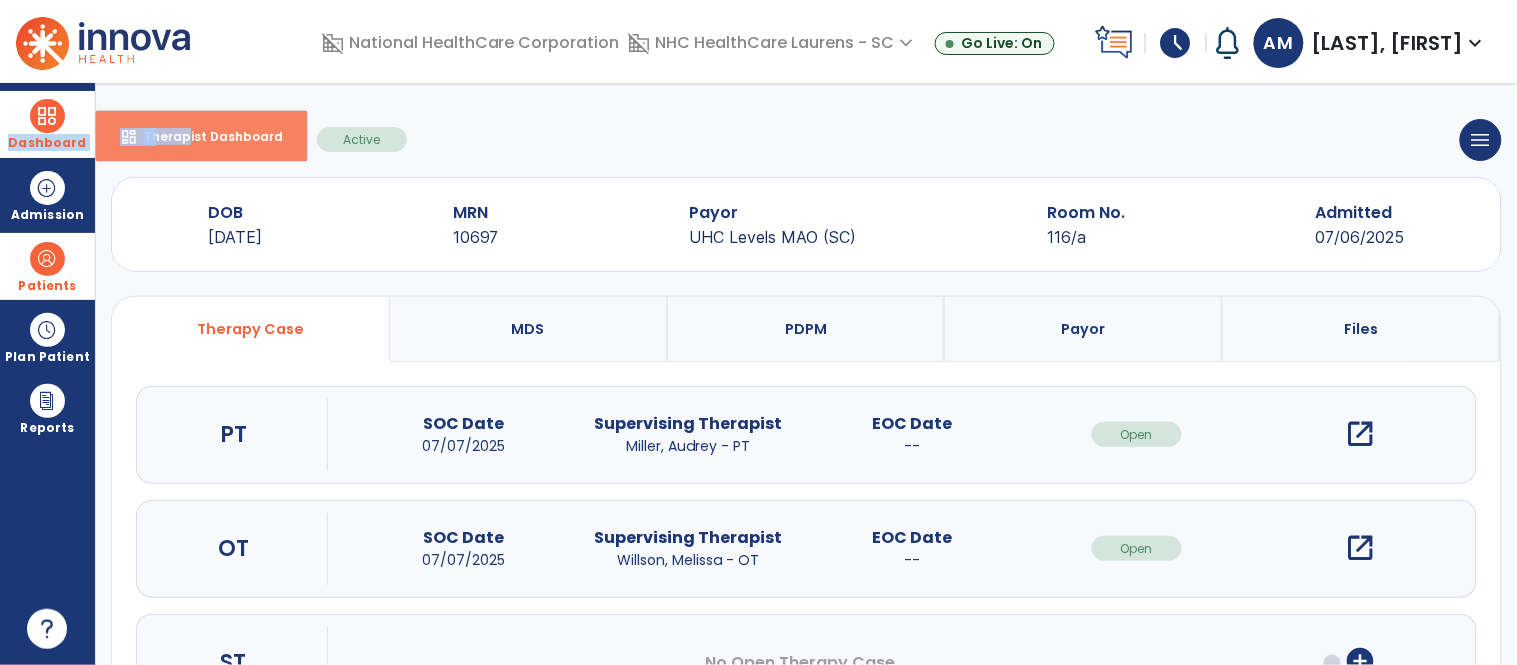 drag, startPoint x: 40, startPoint y: 125, endPoint x: 184, endPoint y: 136, distance: 144.41953 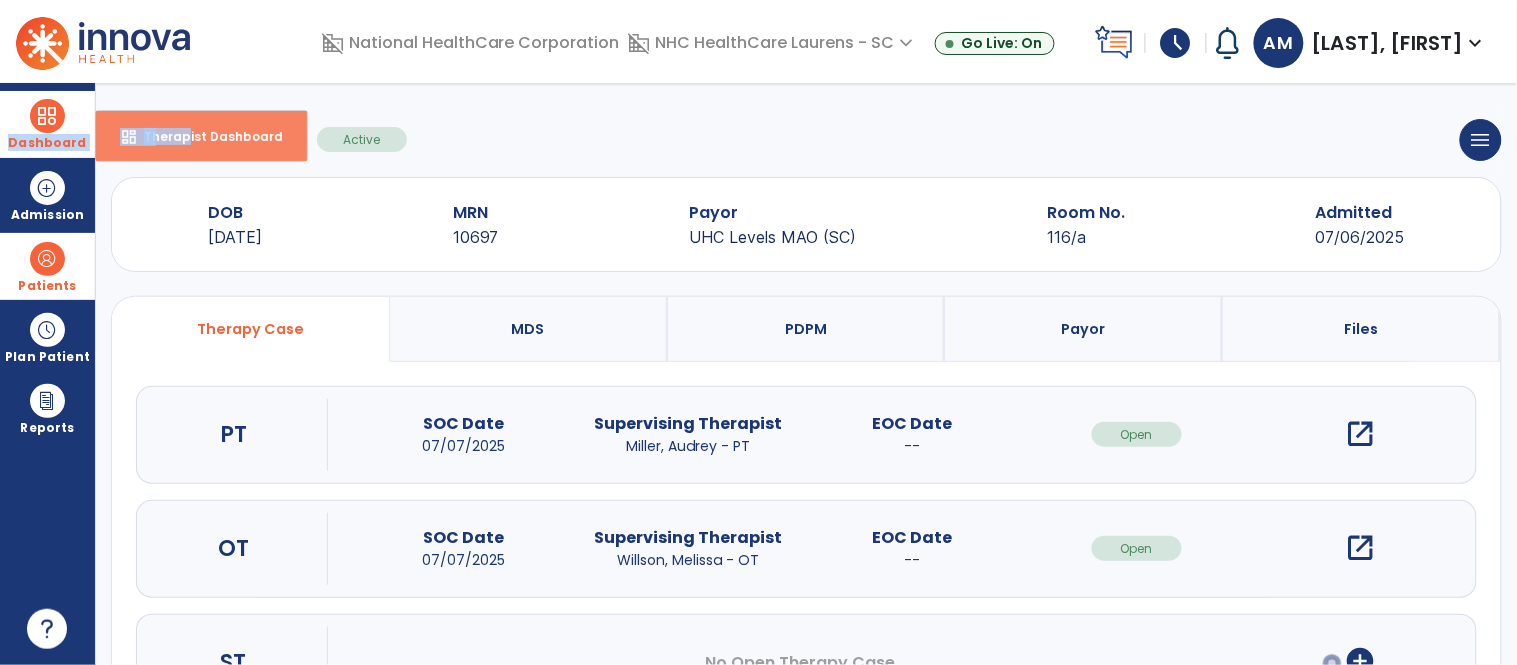 click on "Dashboard  dashboard  Therapist Dashboard" at bounding box center (47, 124) 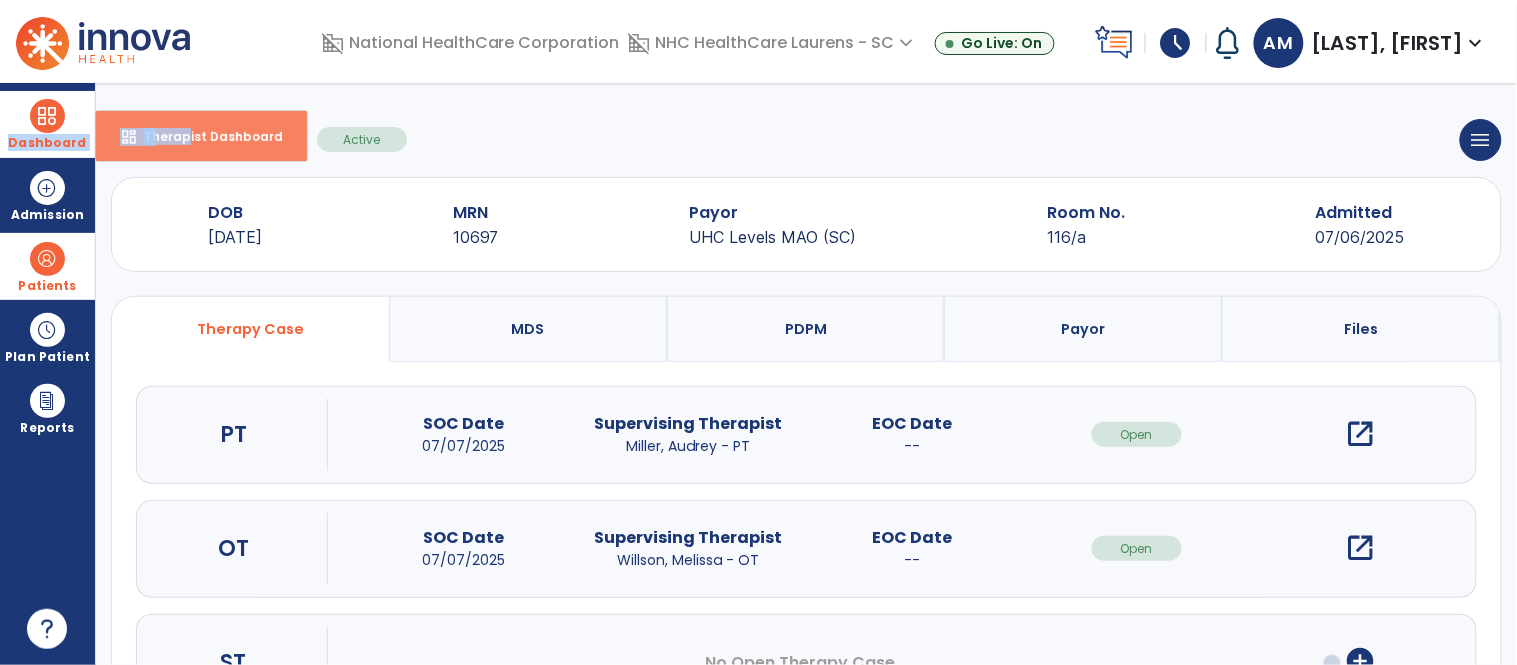 click on "Therapist Dashboard" at bounding box center [205, 136] 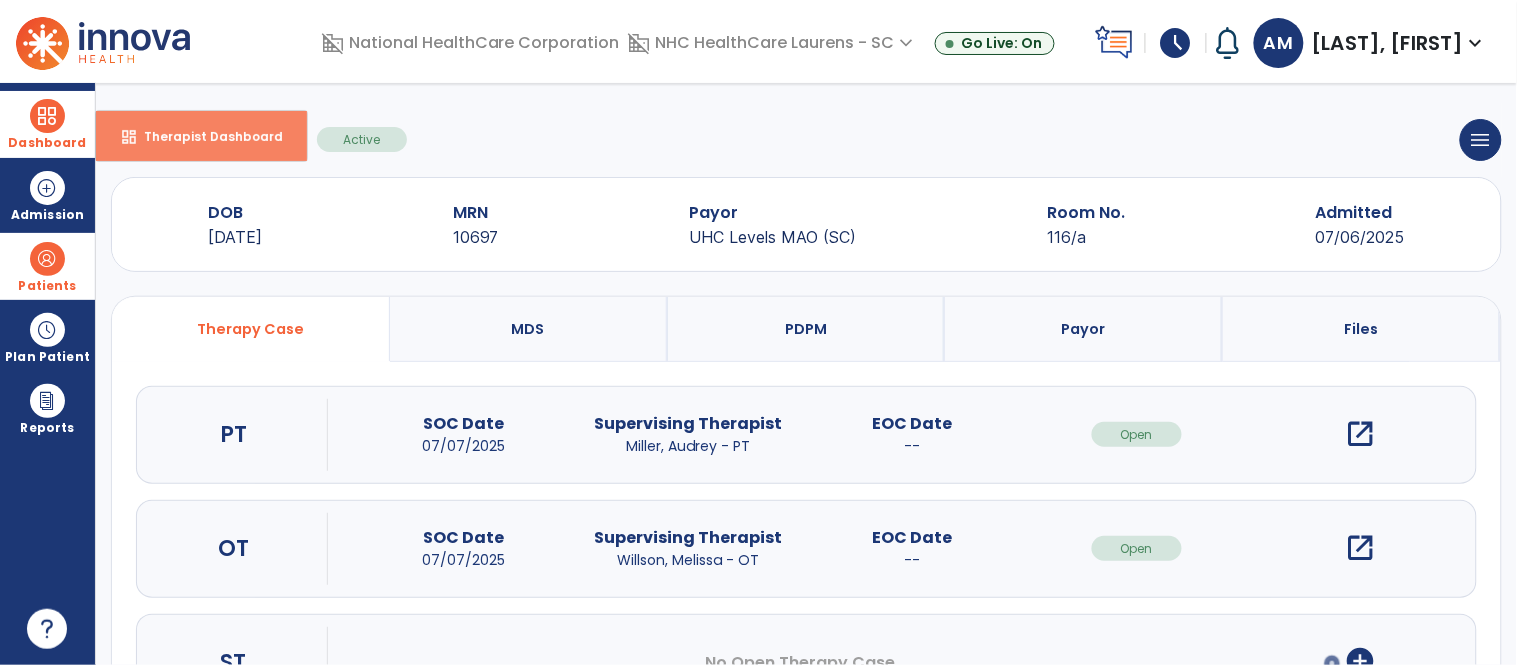 select on "****" 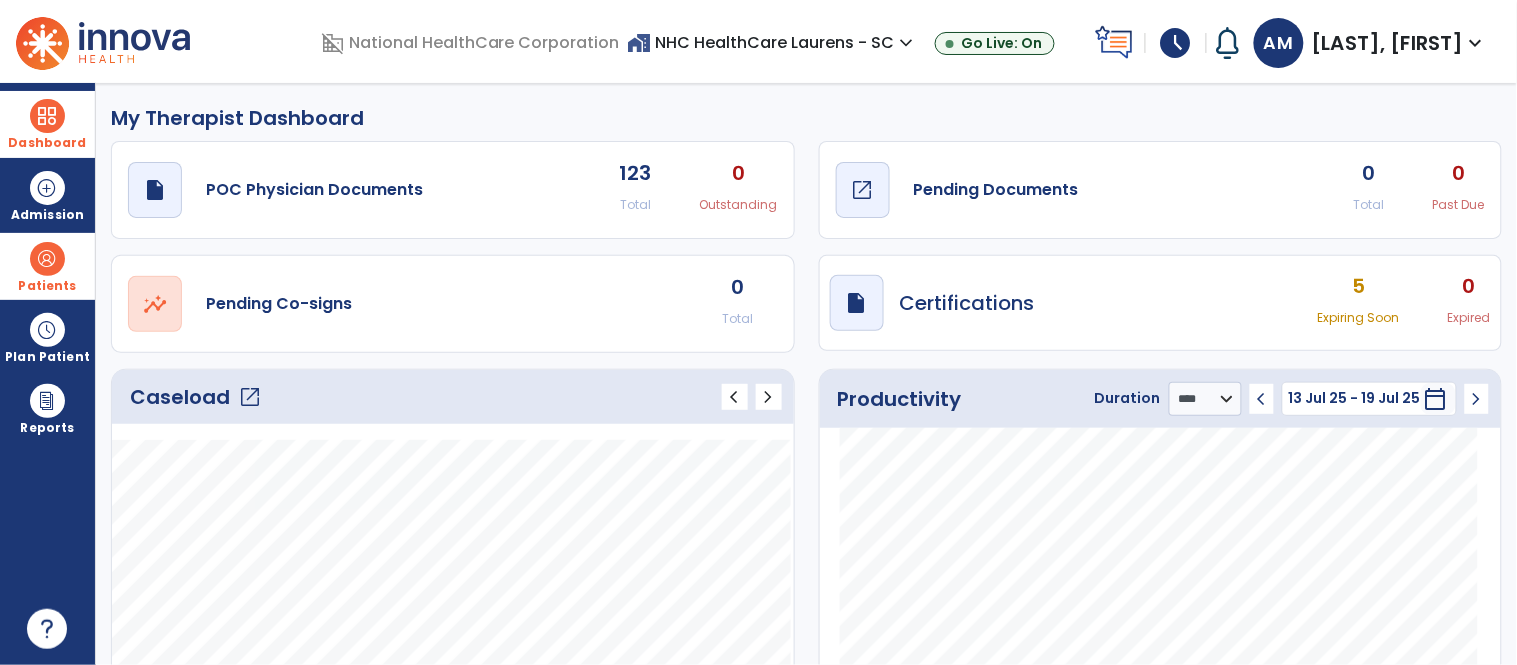 click on "Pending Documents" 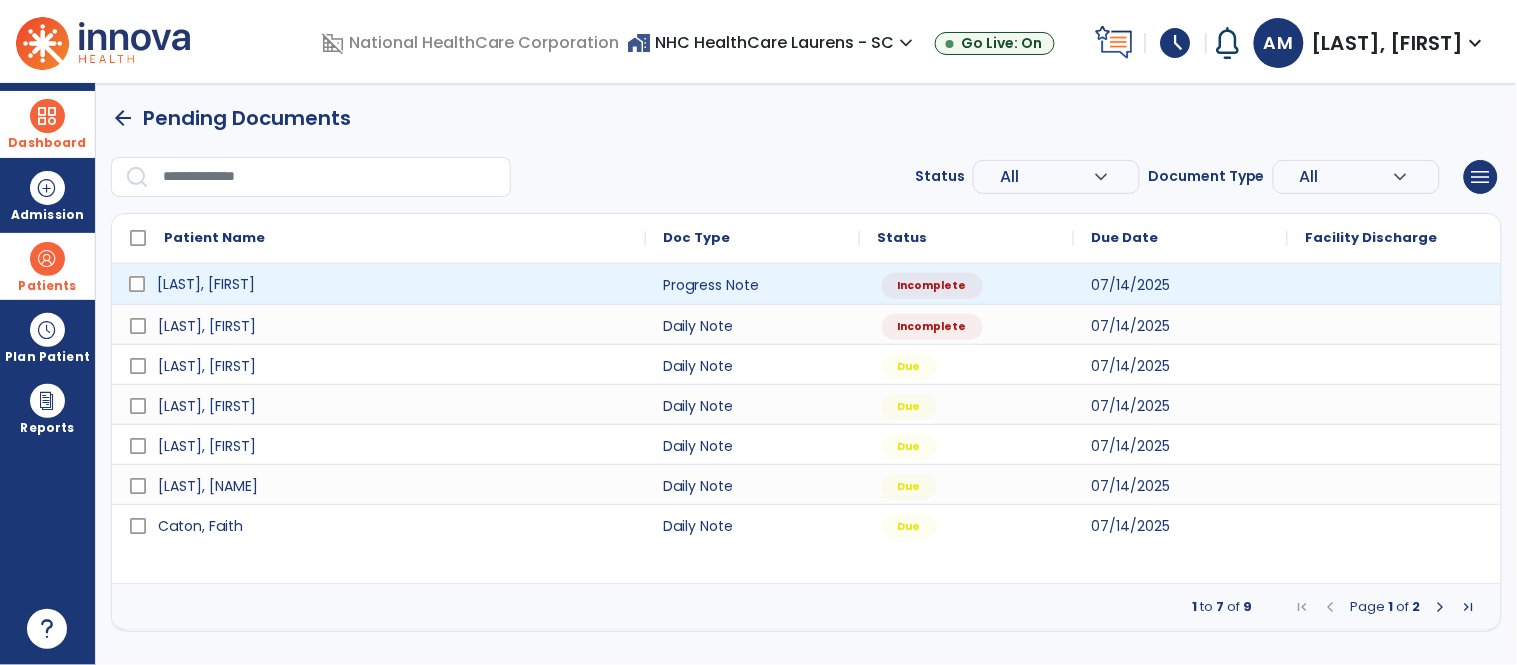 click on "[LAST], [FIRST]" at bounding box center [393, 284] 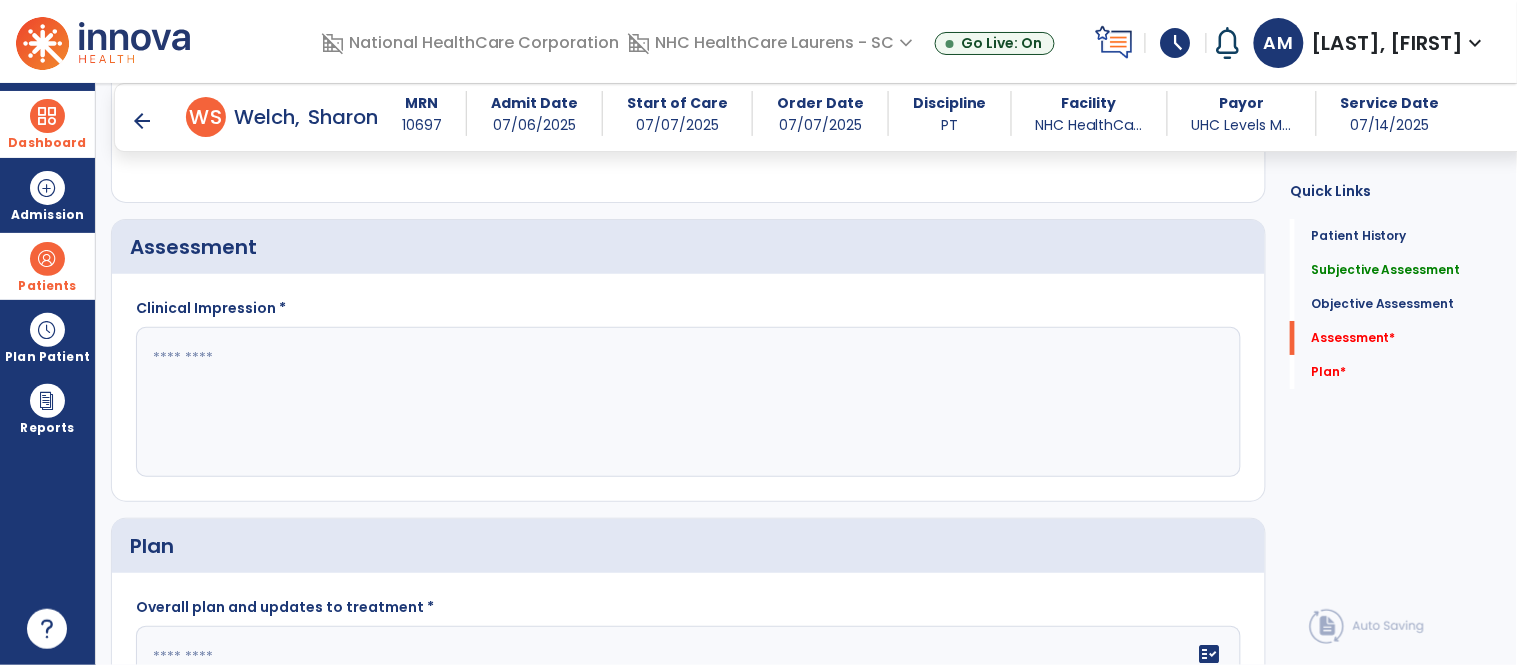 scroll, scrollTop: 1746, scrollLeft: 0, axis: vertical 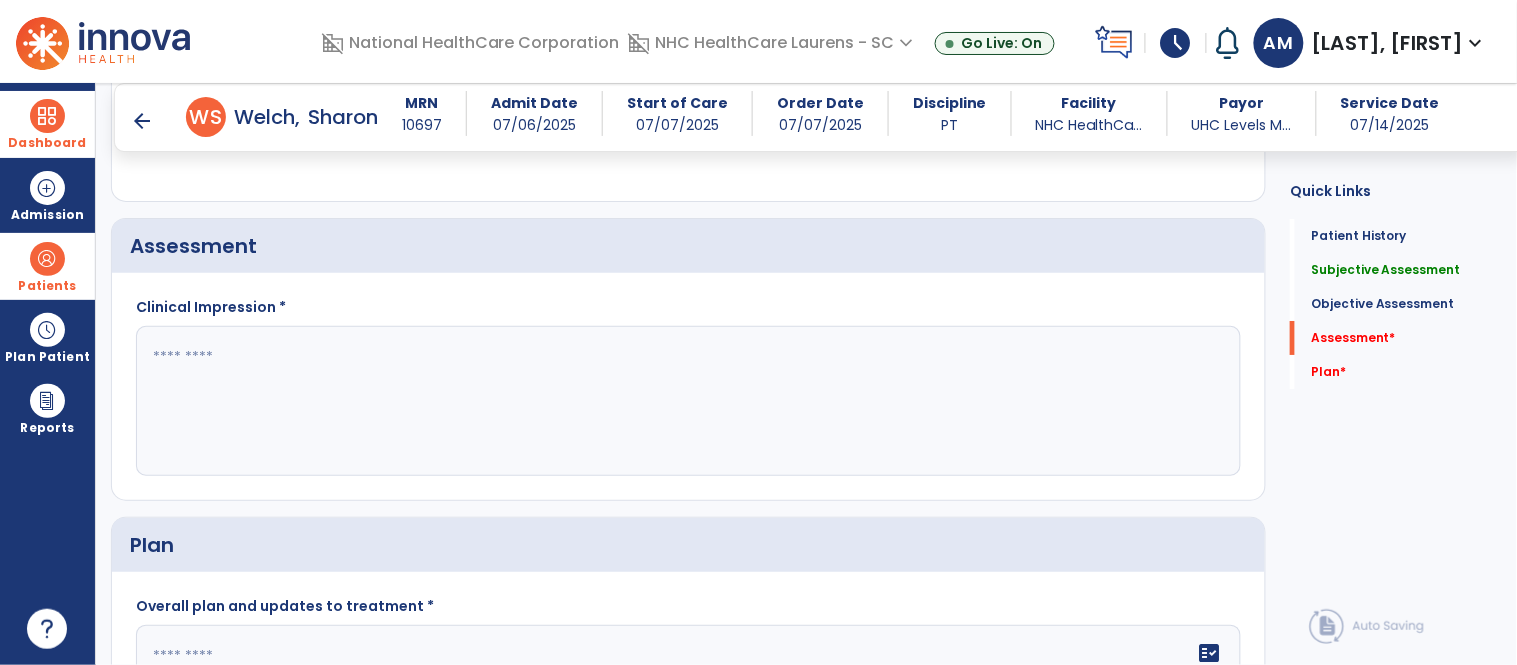 click on "arrow_back" at bounding box center (142, 121) 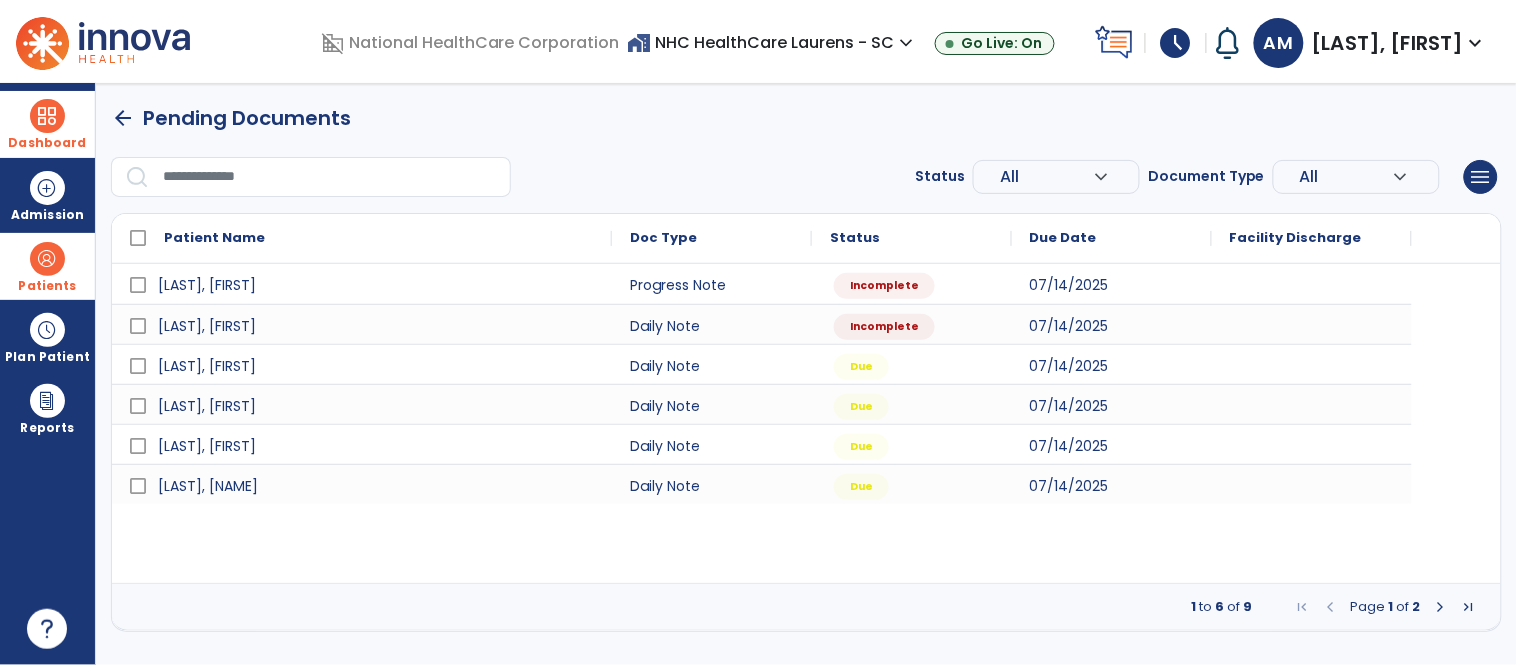 scroll, scrollTop: 0, scrollLeft: 0, axis: both 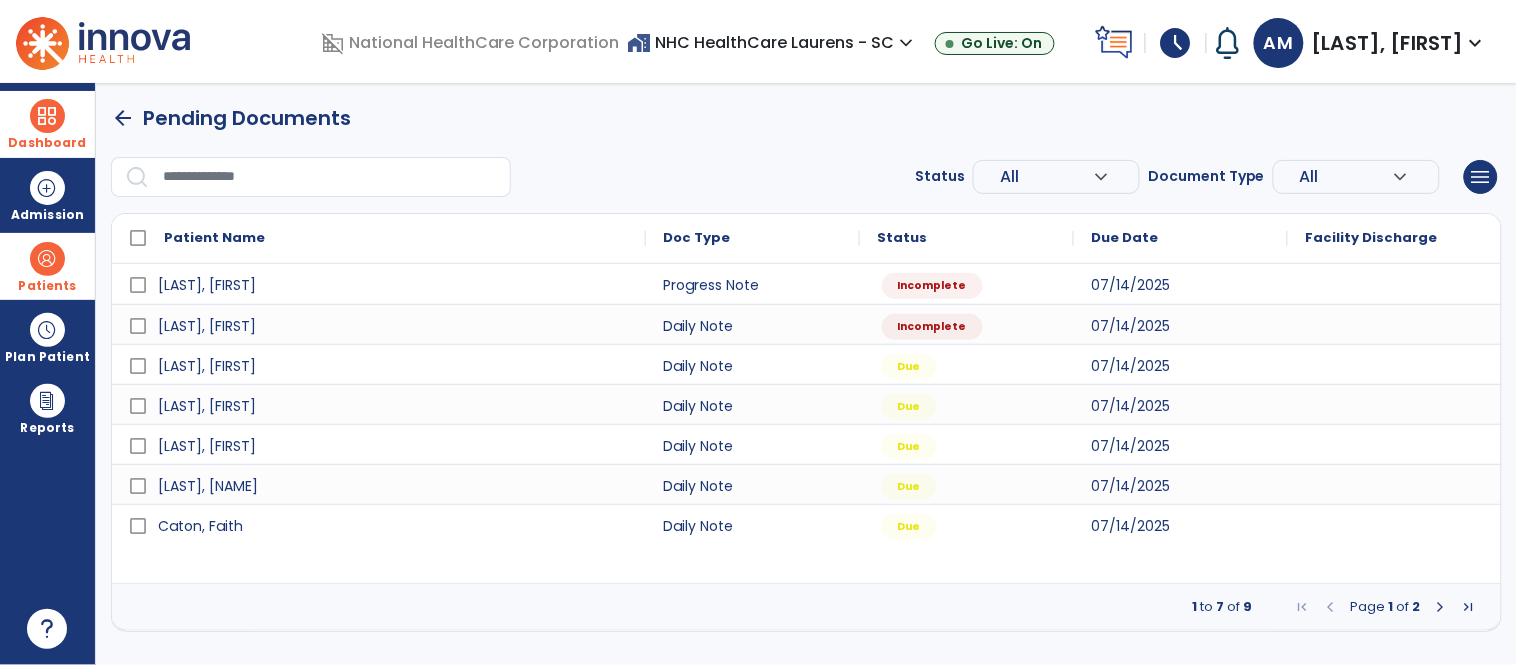 click at bounding box center (1441, 607) 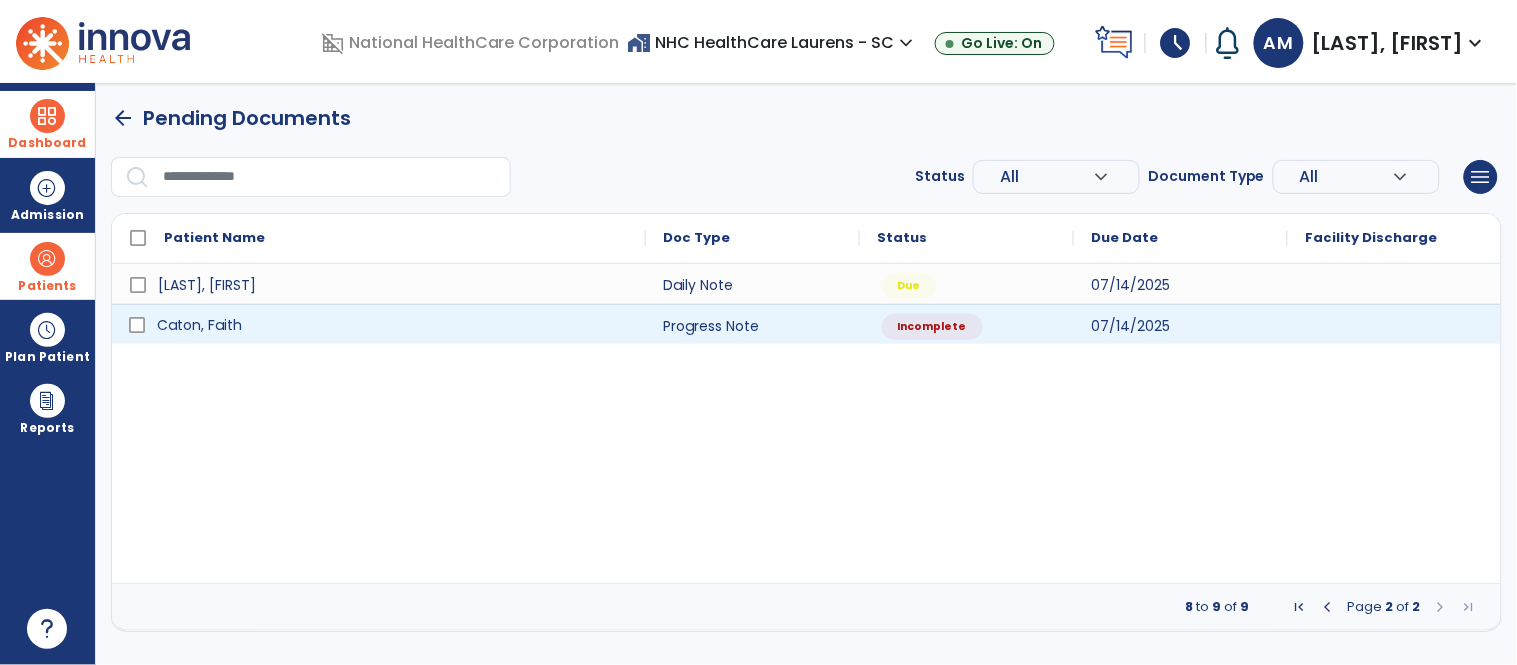 click on "Caton, Faith" at bounding box center [199, 325] 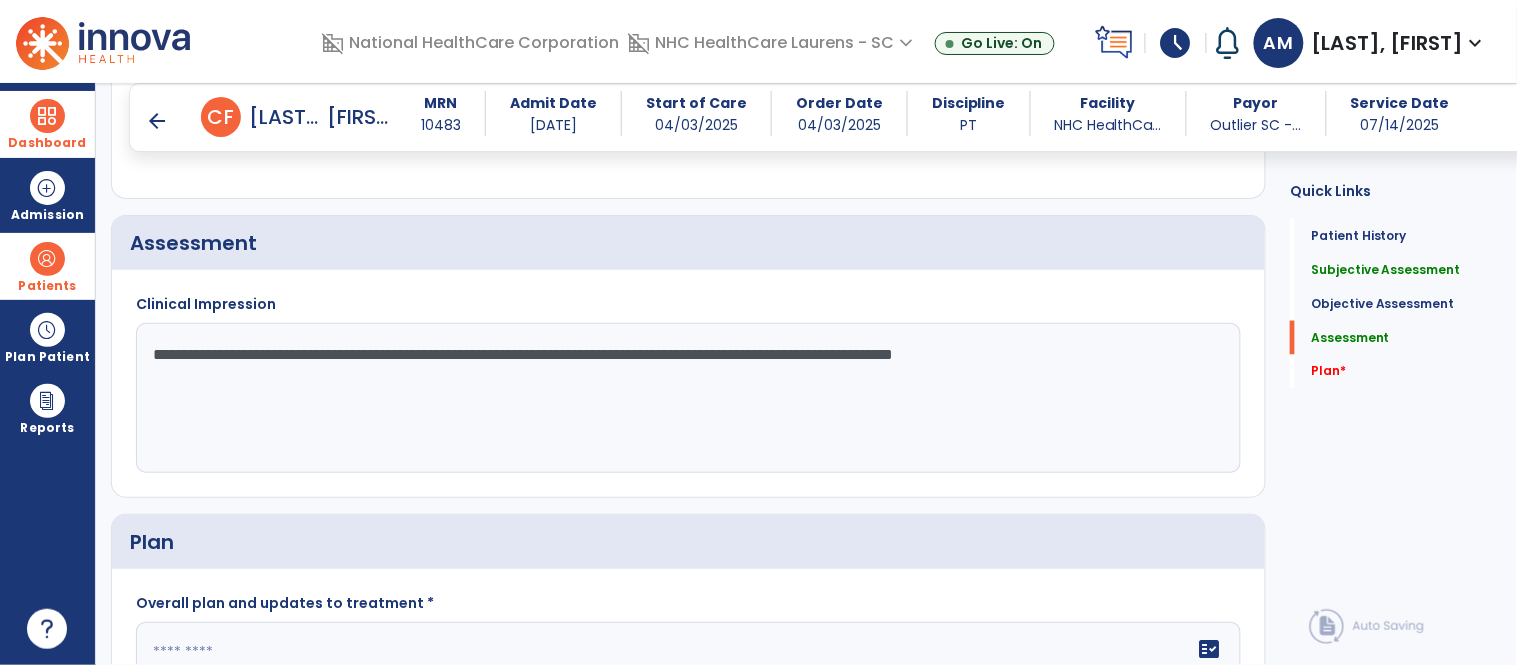 scroll, scrollTop: 2652, scrollLeft: 0, axis: vertical 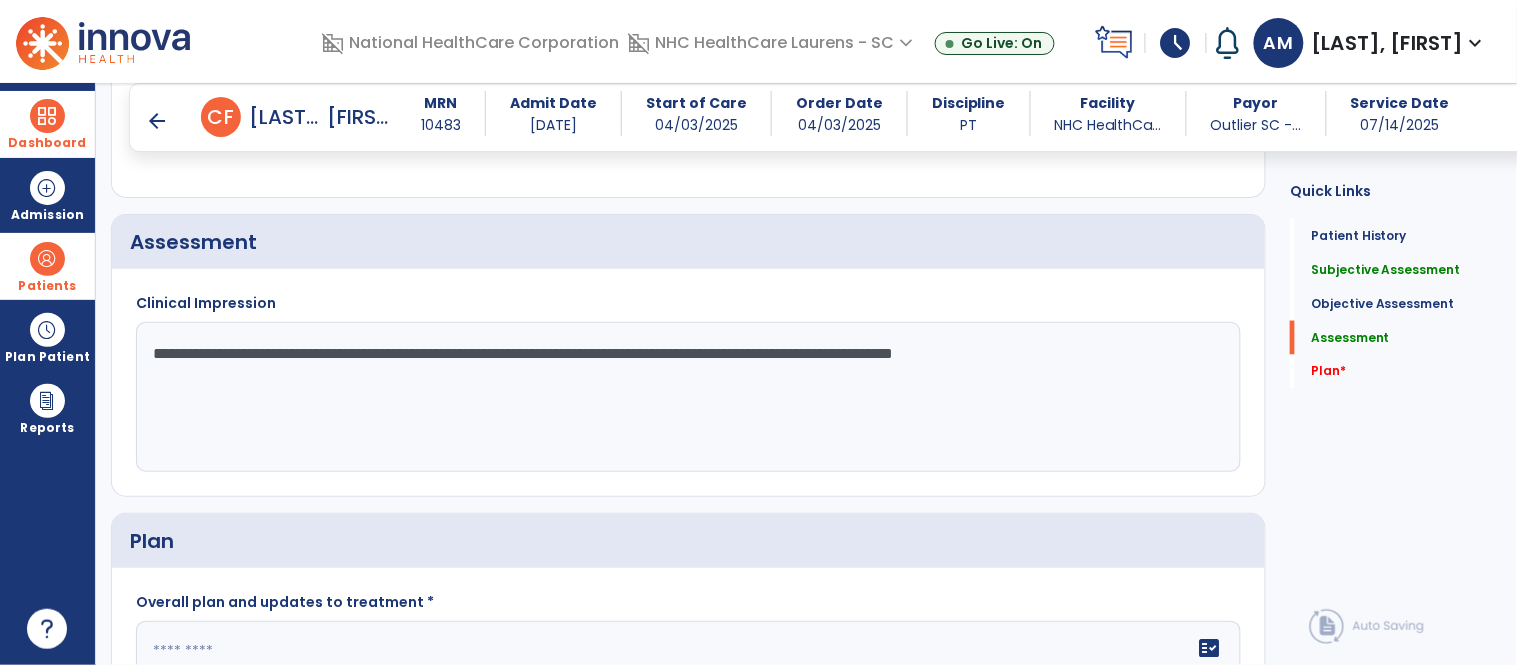 click on "**********" 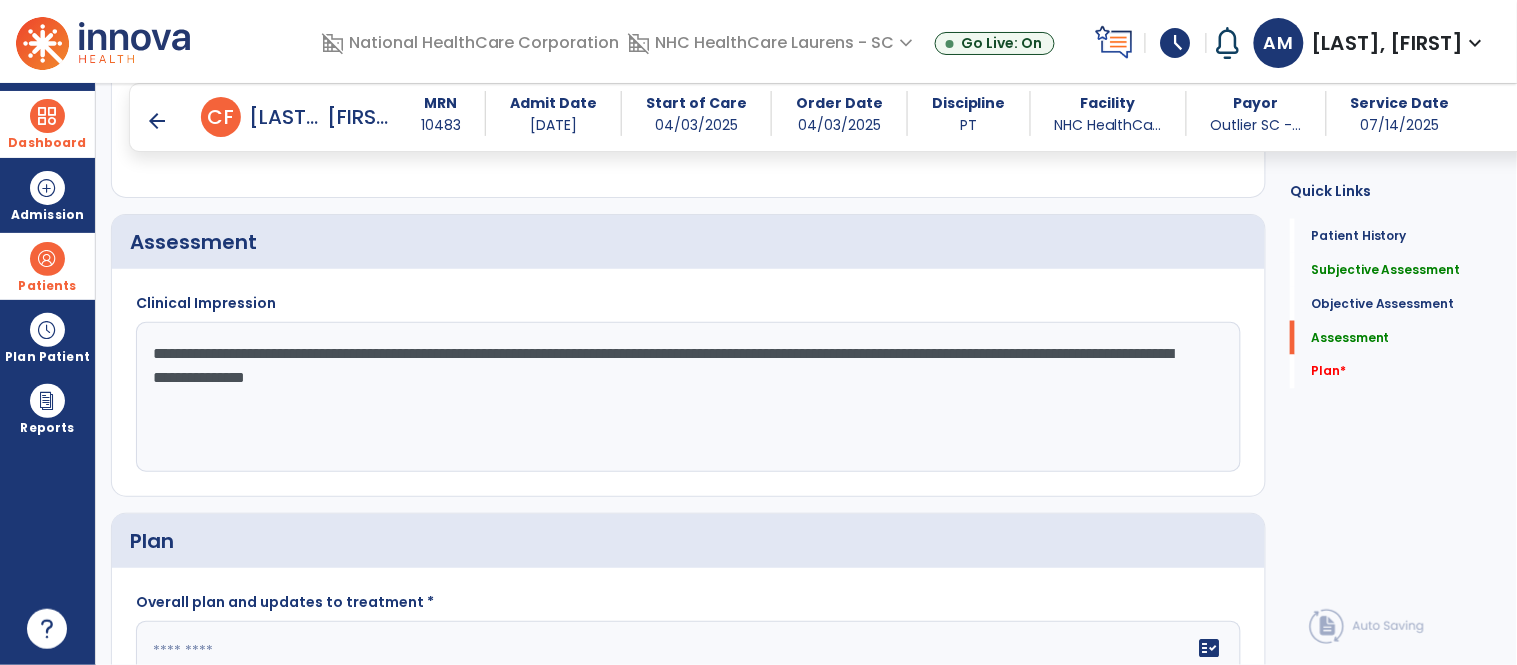 type on "**********" 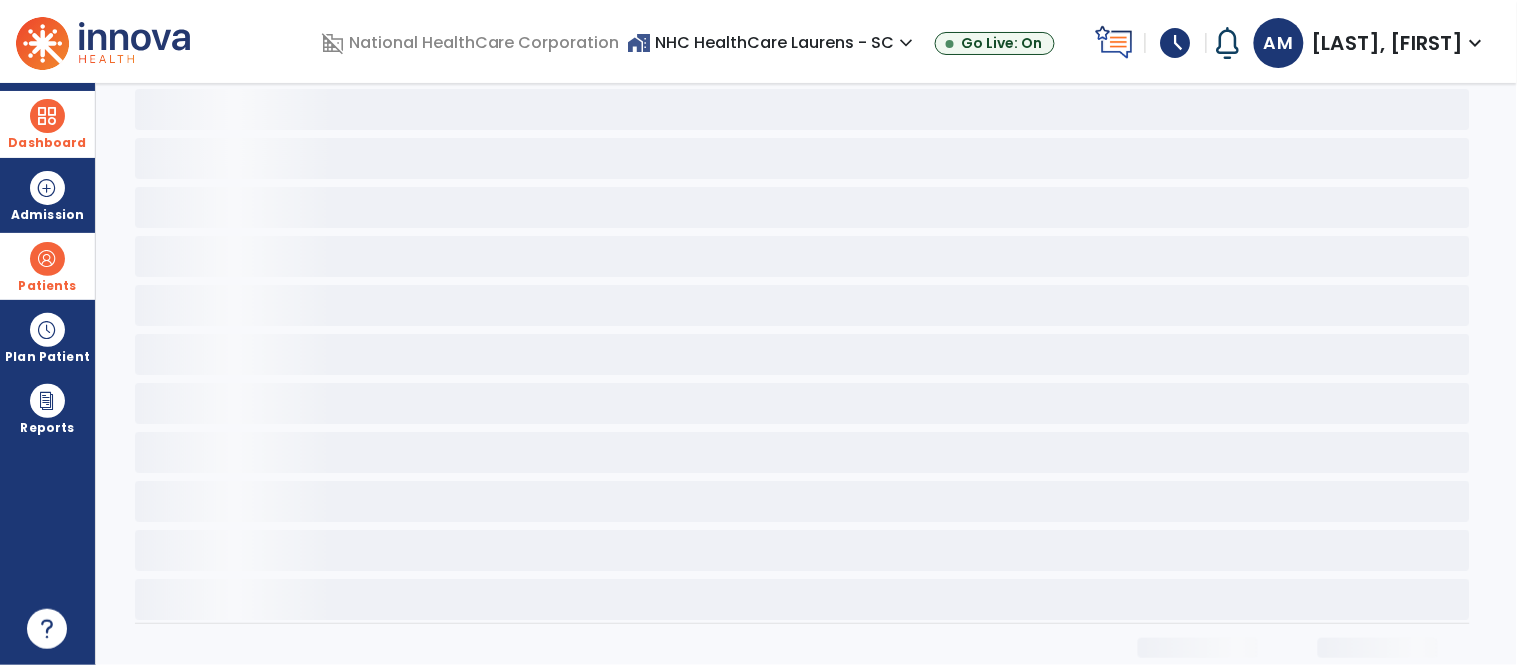 scroll, scrollTop: 0, scrollLeft: 0, axis: both 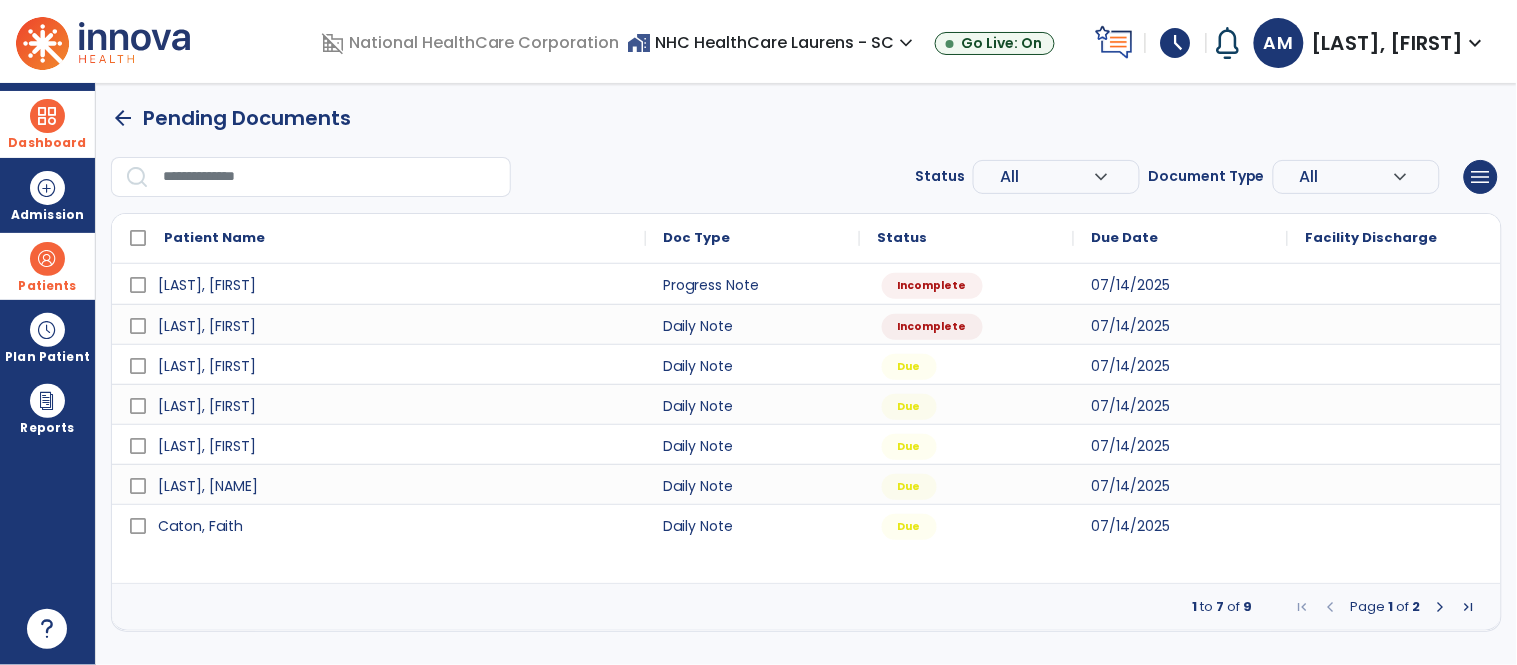 click at bounding box center (1441, 607) 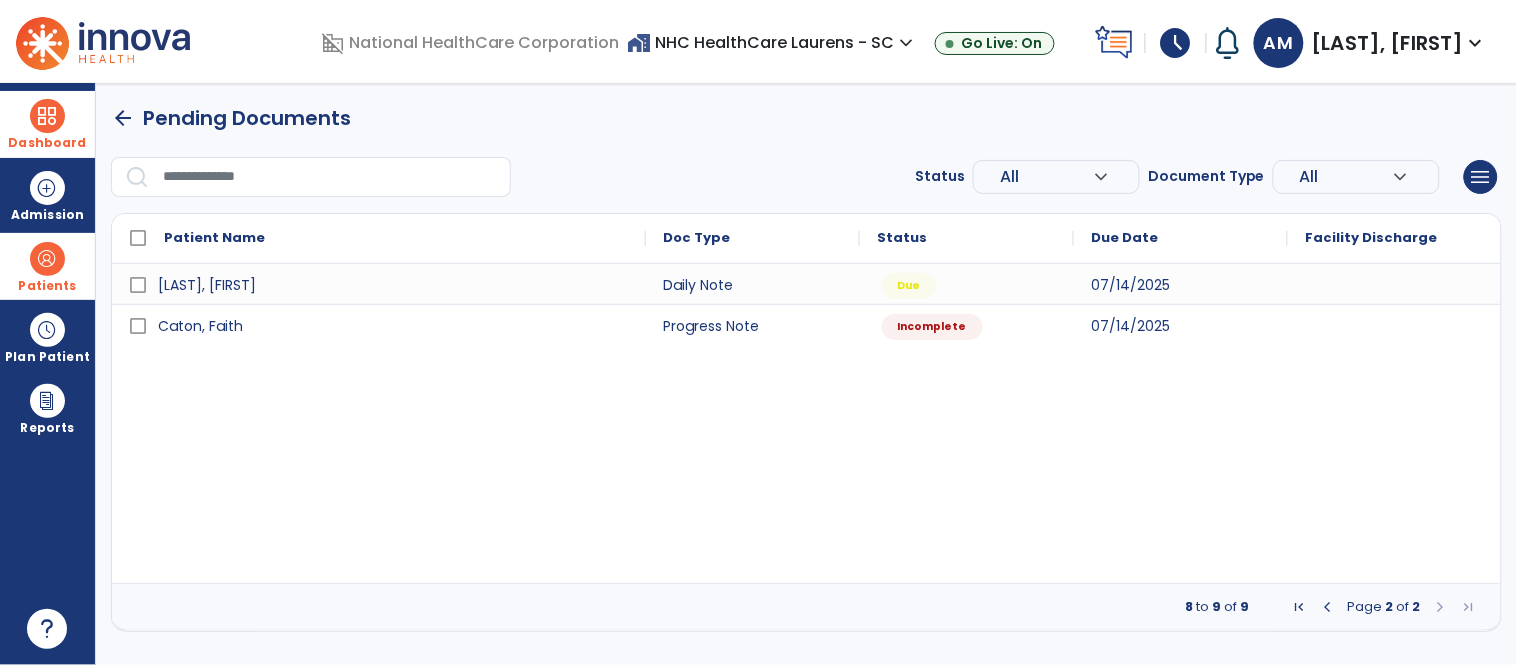 click at bounding box center [1328, 607] 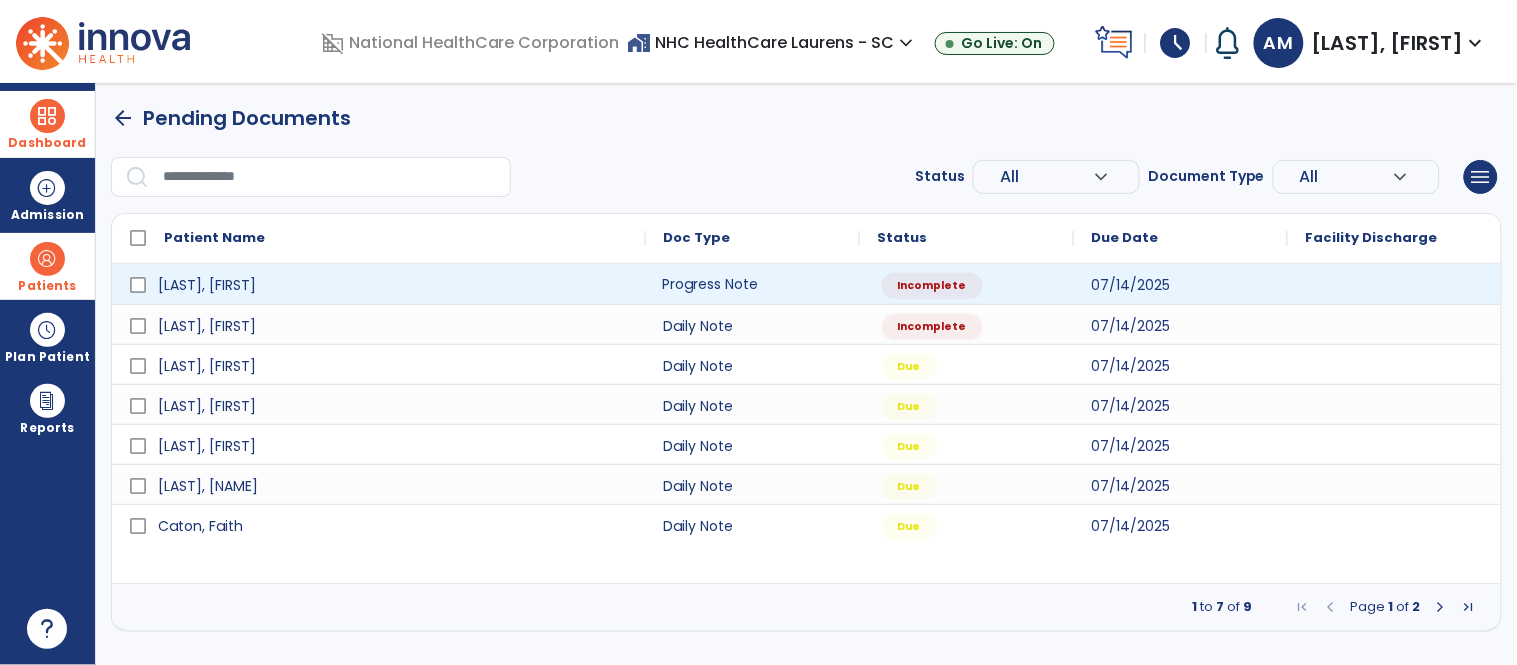 click on "Progress Note" at bounding box center [753, 284] 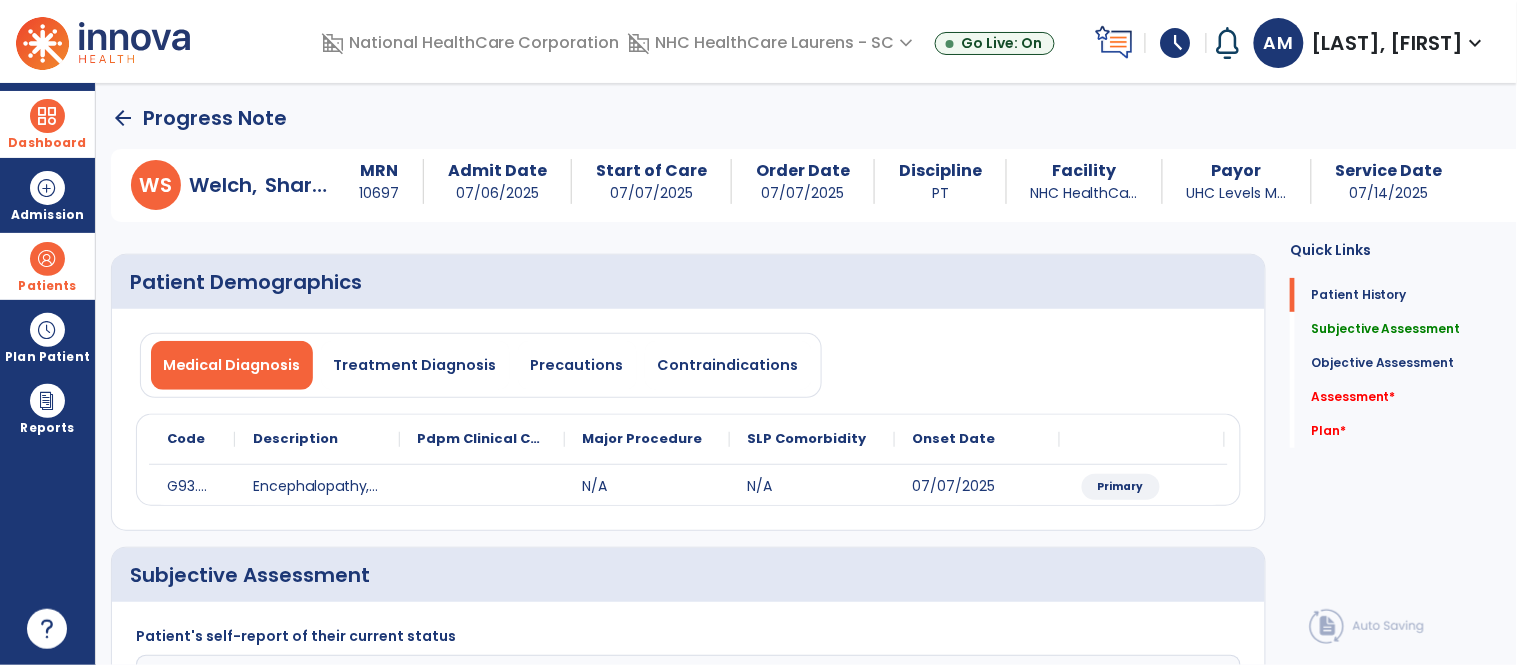 click at bounding box center (47, 259) 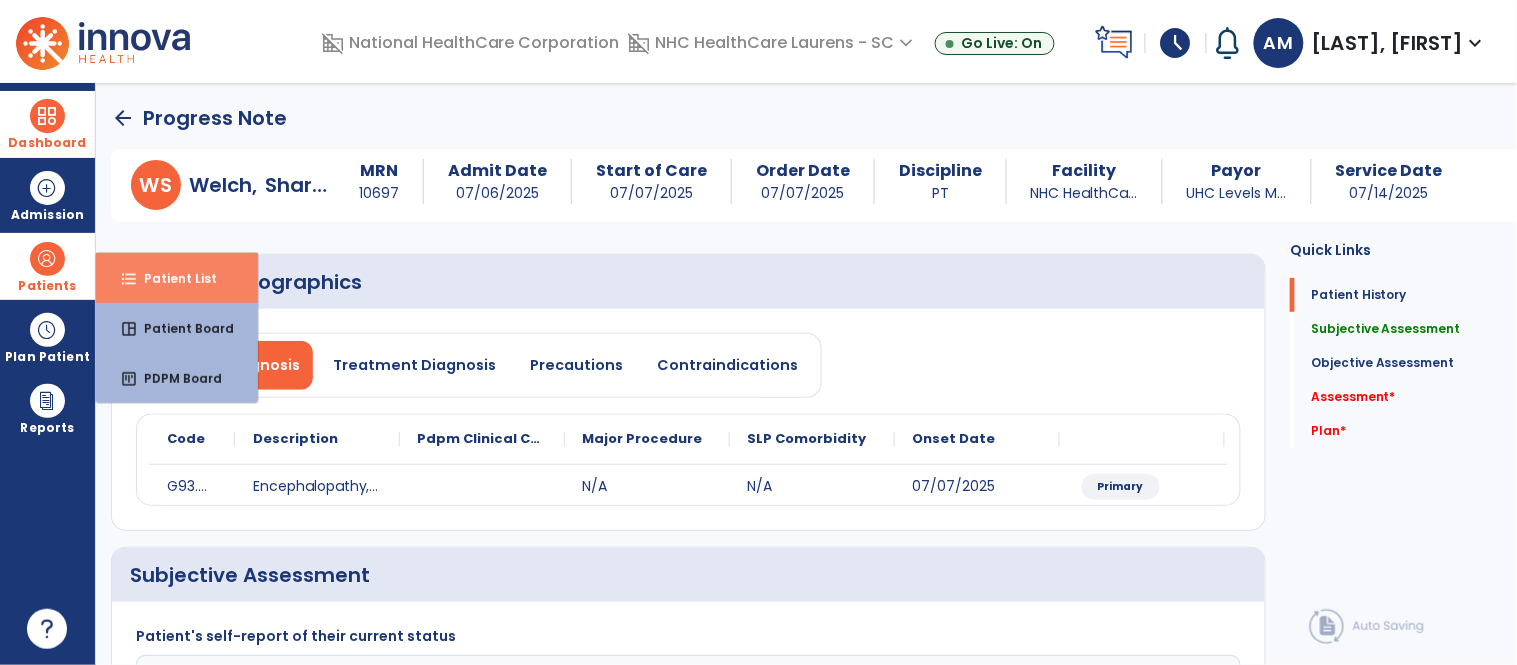 click on "format_list_bulleted  Patient List" at bounding box center (177, 278) 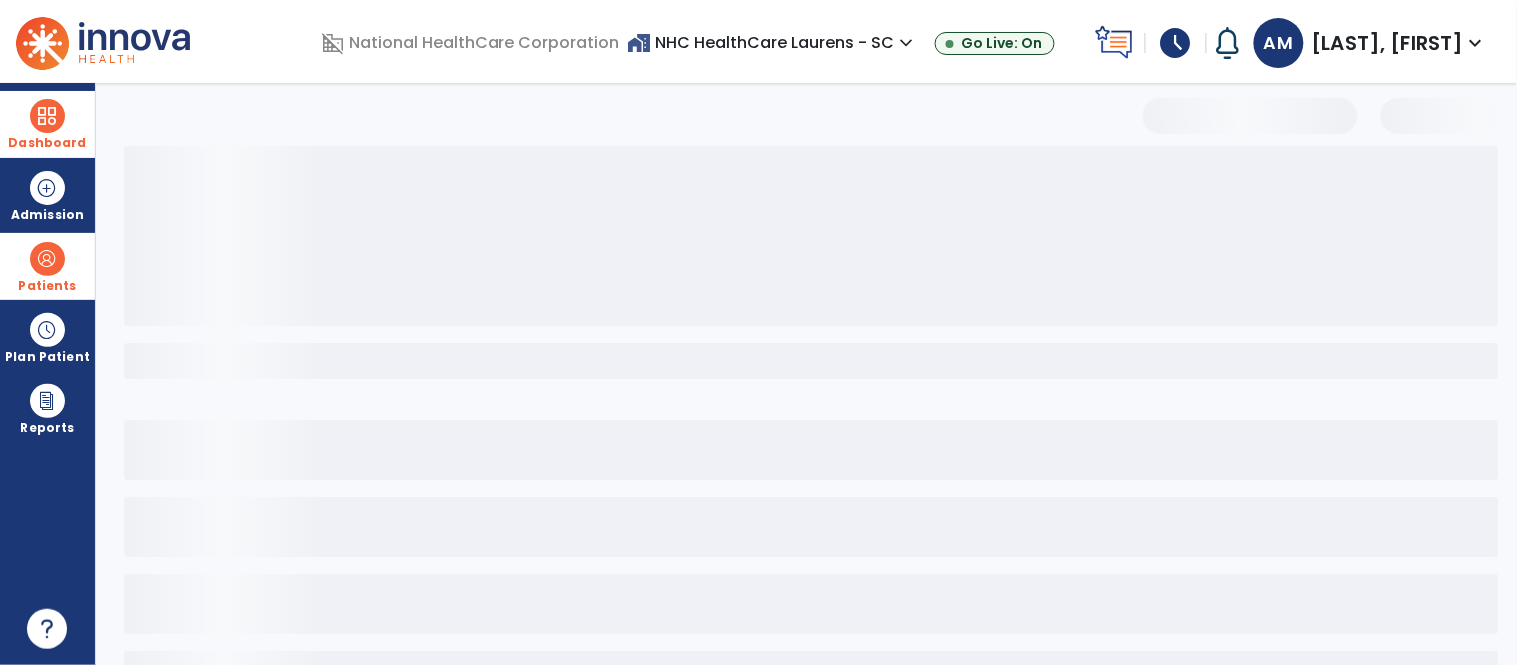 select on "***" 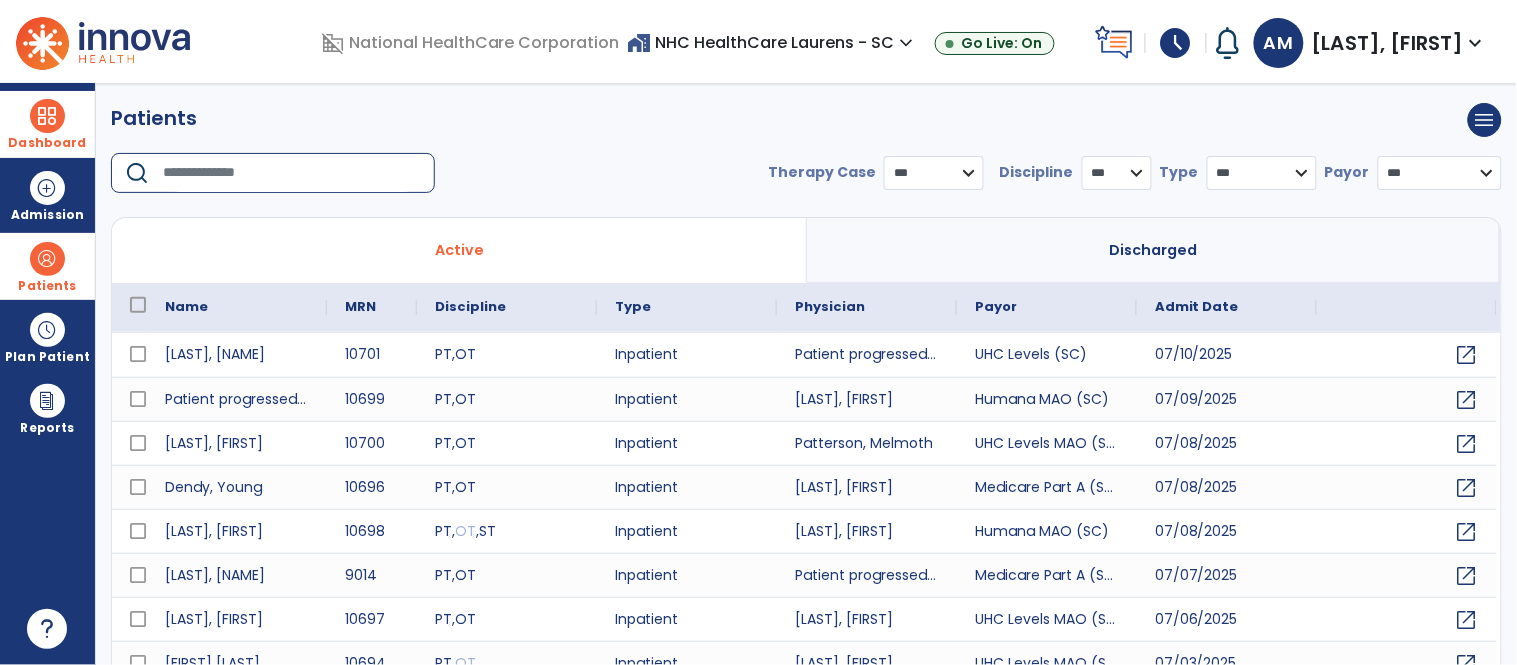 click at bounding box center (292, 173) 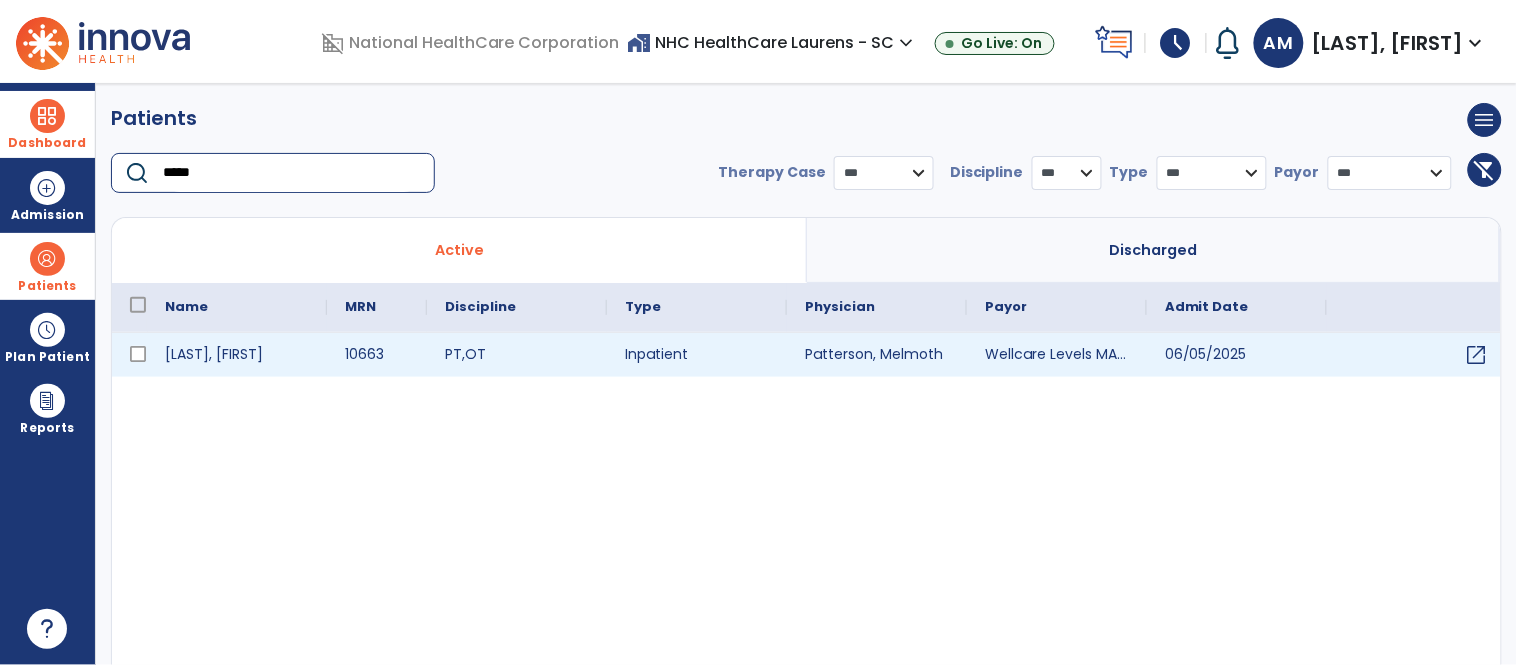 type on "*****" 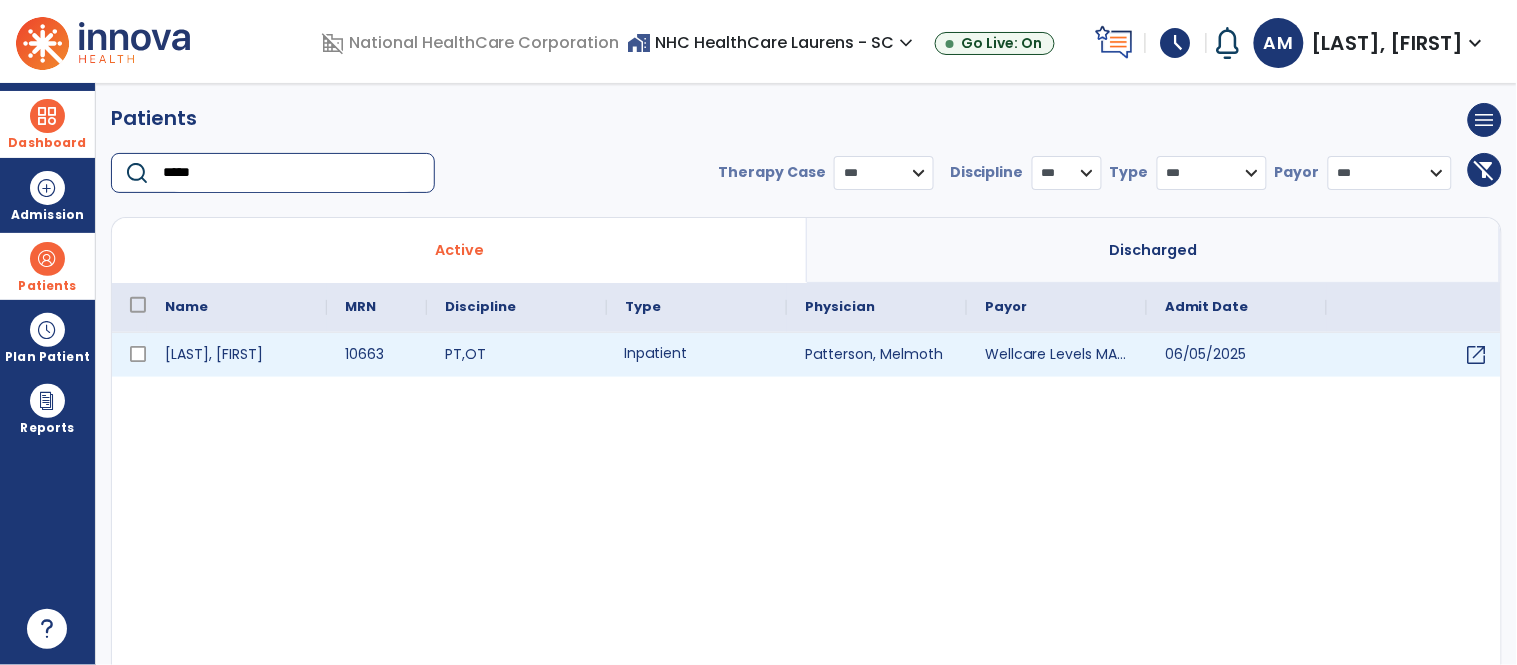 click on "Inpatient" at bounding box center [697, 355] 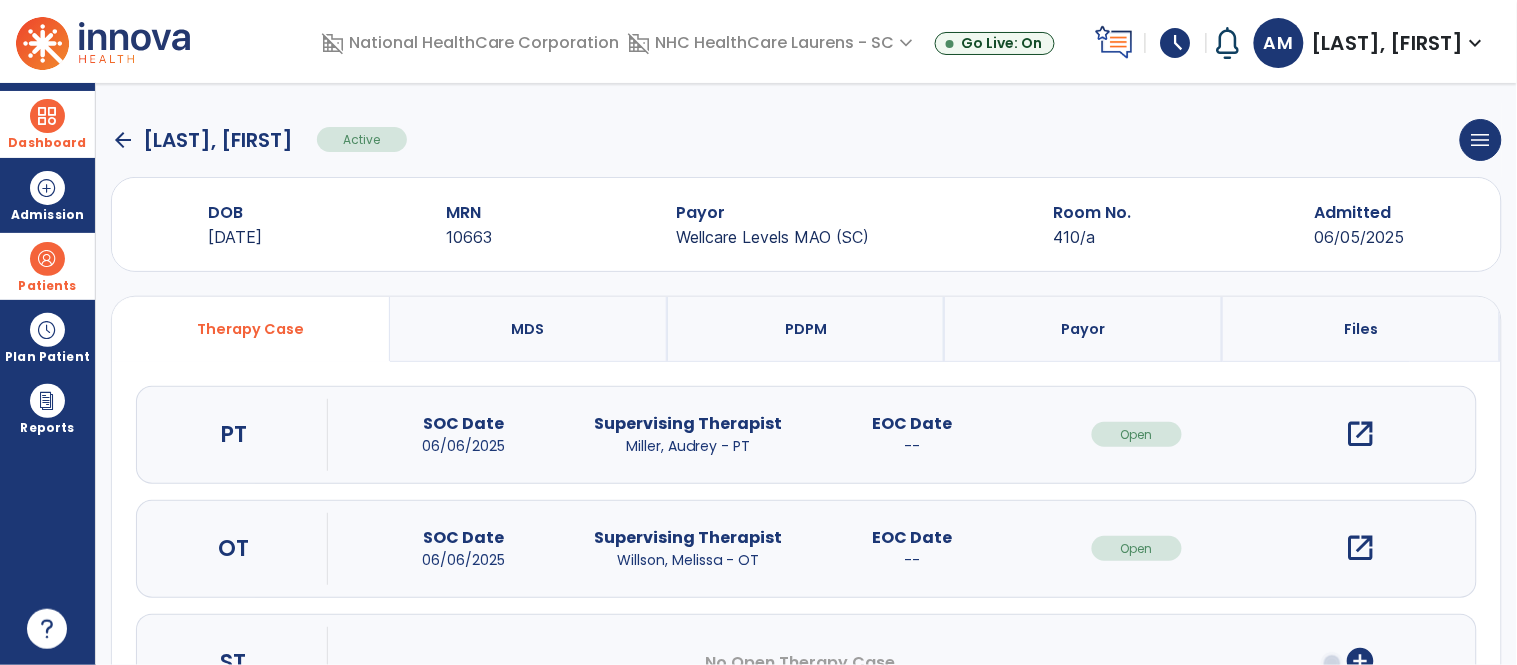 click on "open_in_new" at bounding box center (1361, 434) 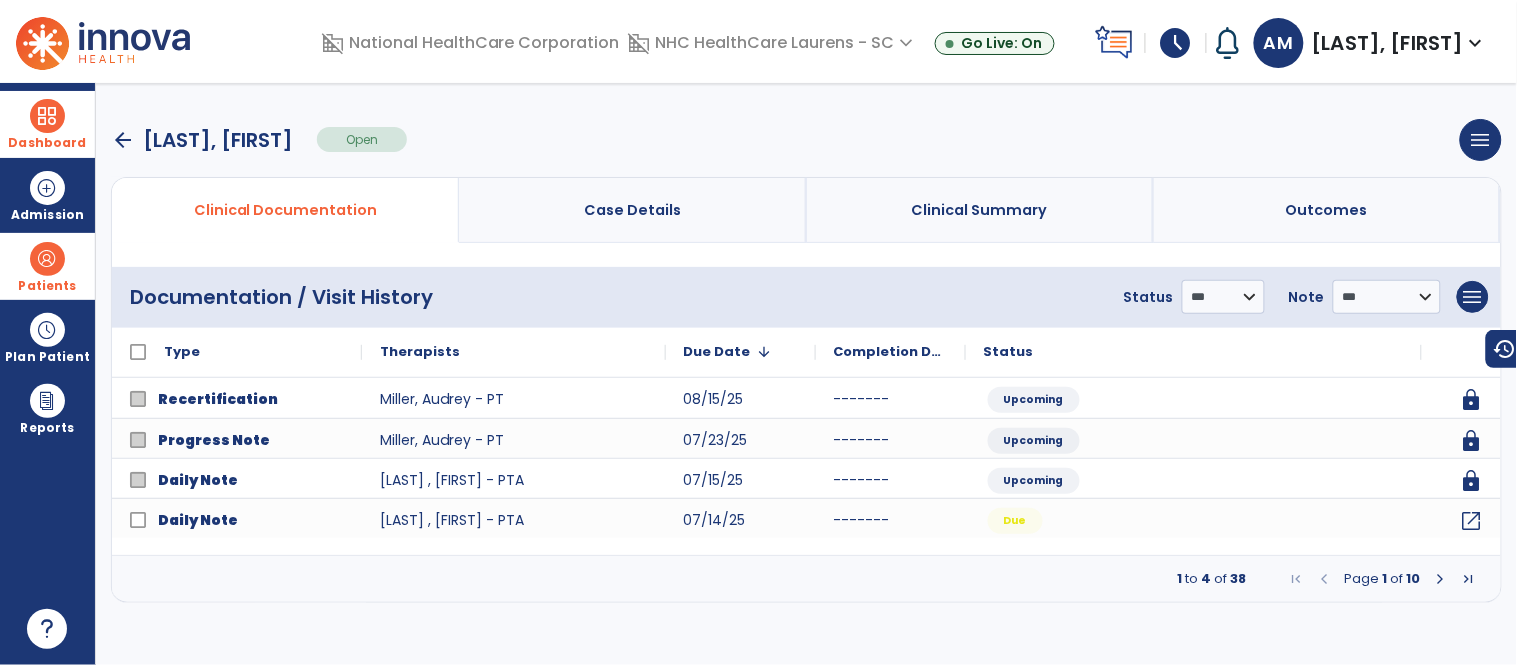click at bounding box center (1441, 579) 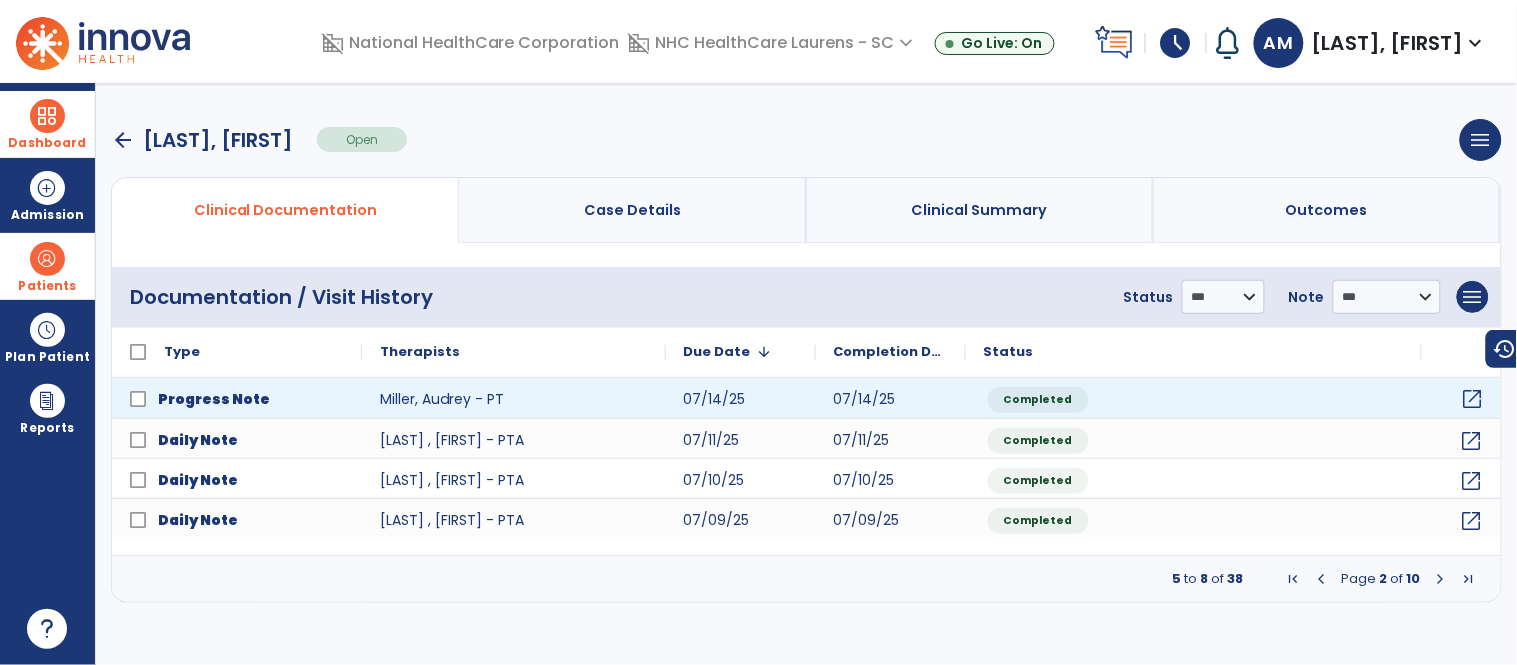 click on "open_in_new" 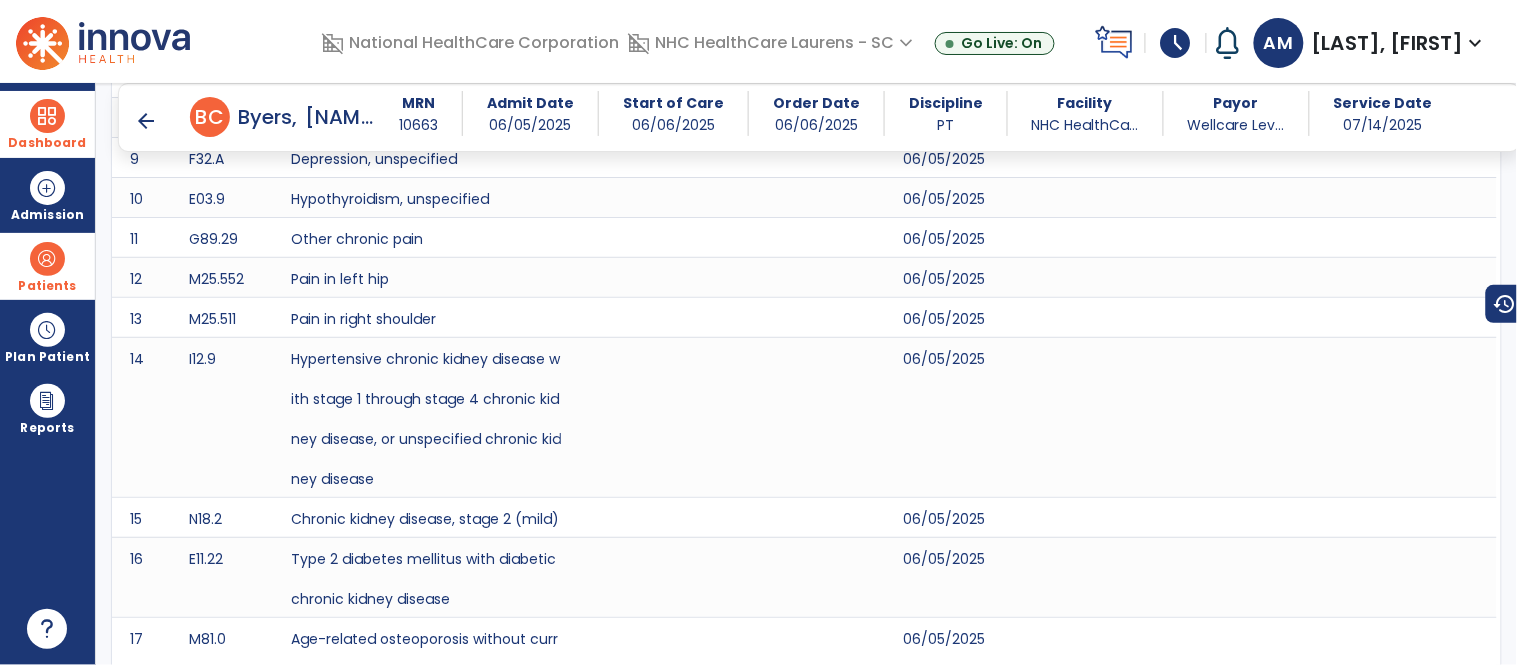 scroll, scrollTop: 0, scrollLeft: 0, axis: both 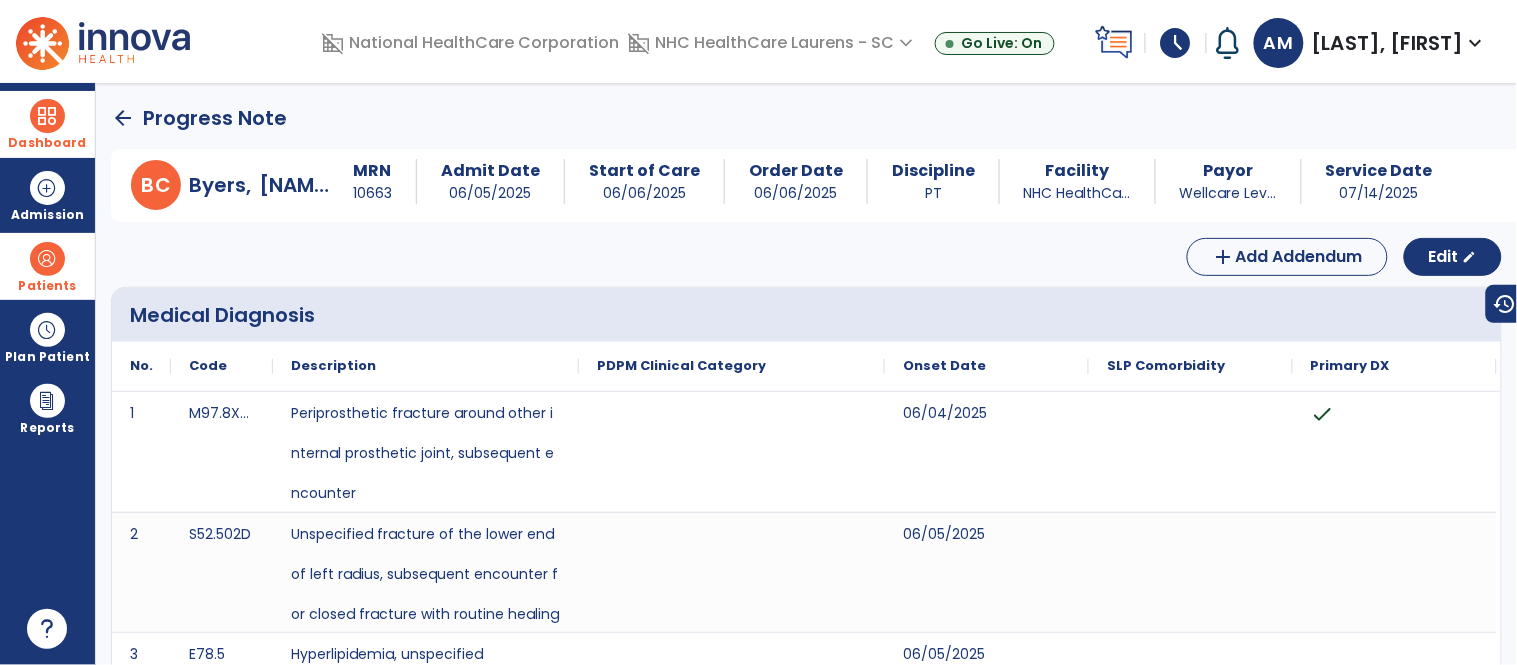 click at bounding box center [47, 116] 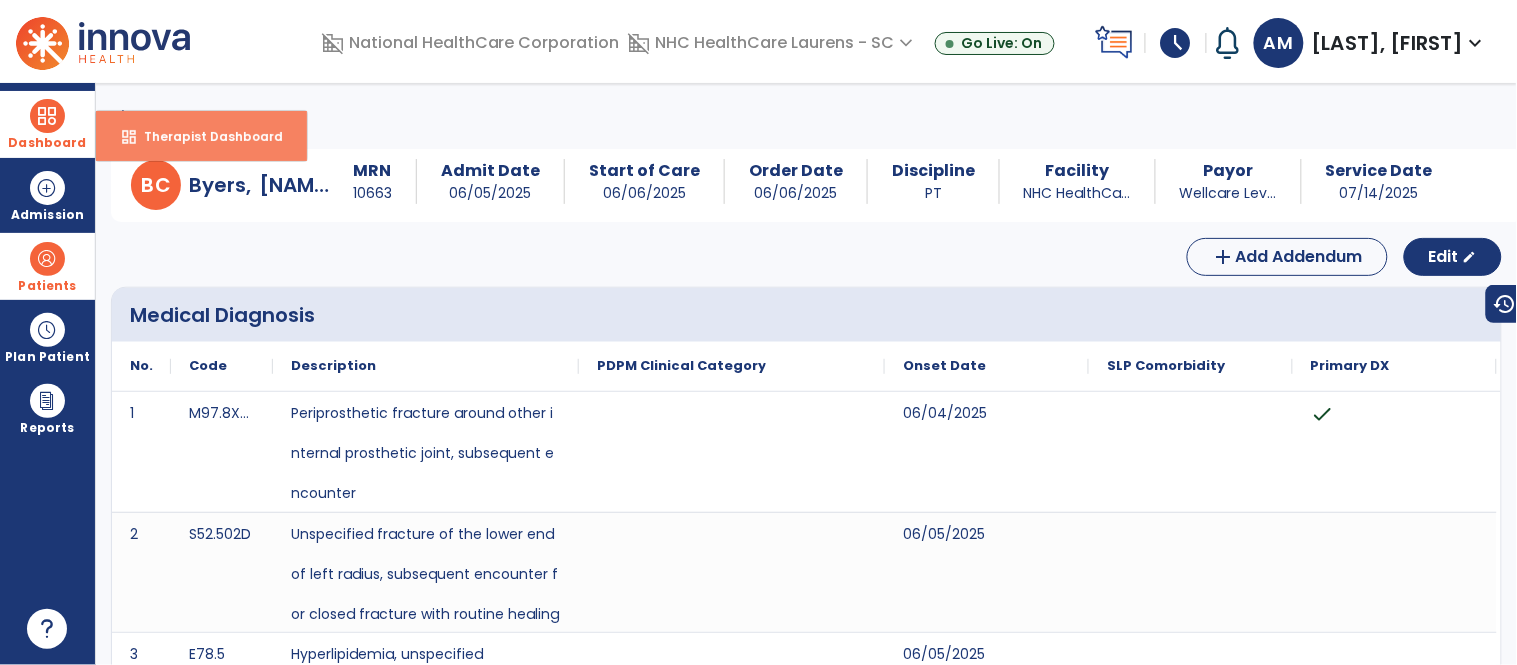 click on "dashboard" at bounding box center (129, 137) 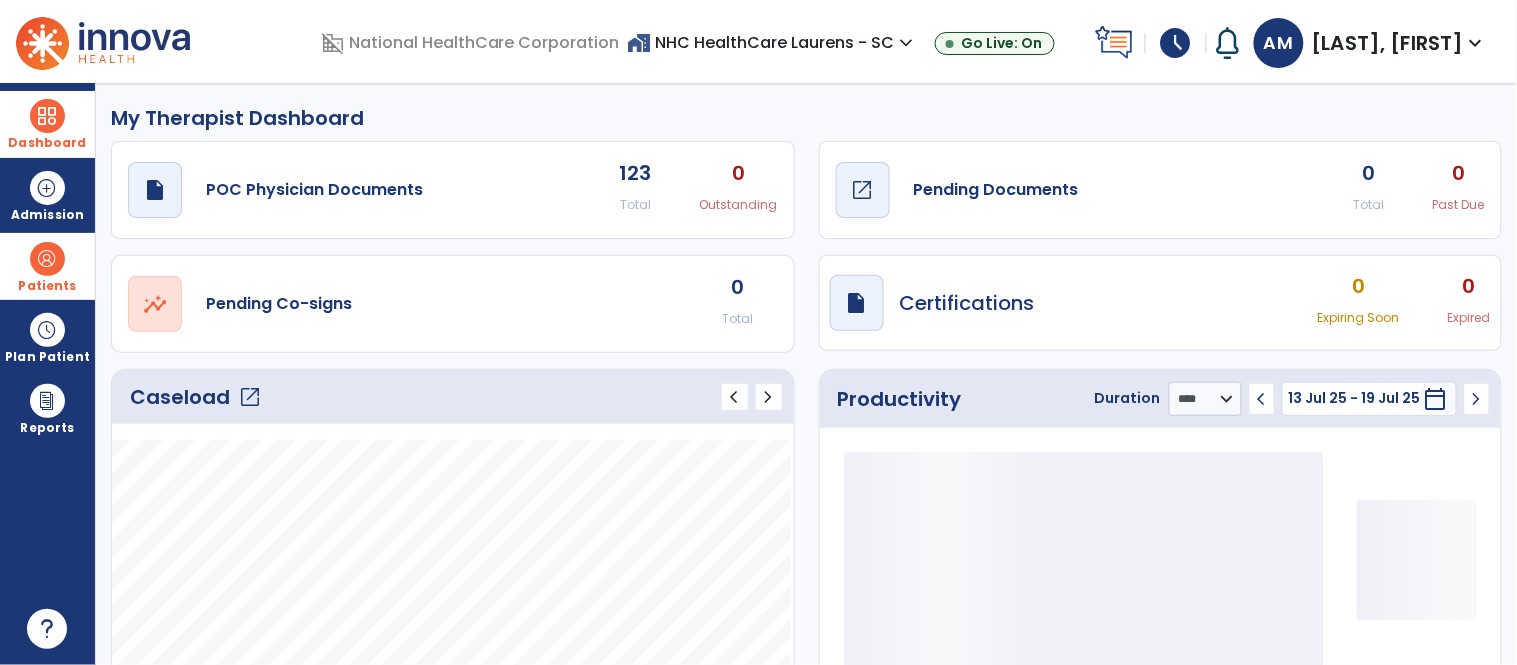 click on "draft   open_in_new  Pending Documents" 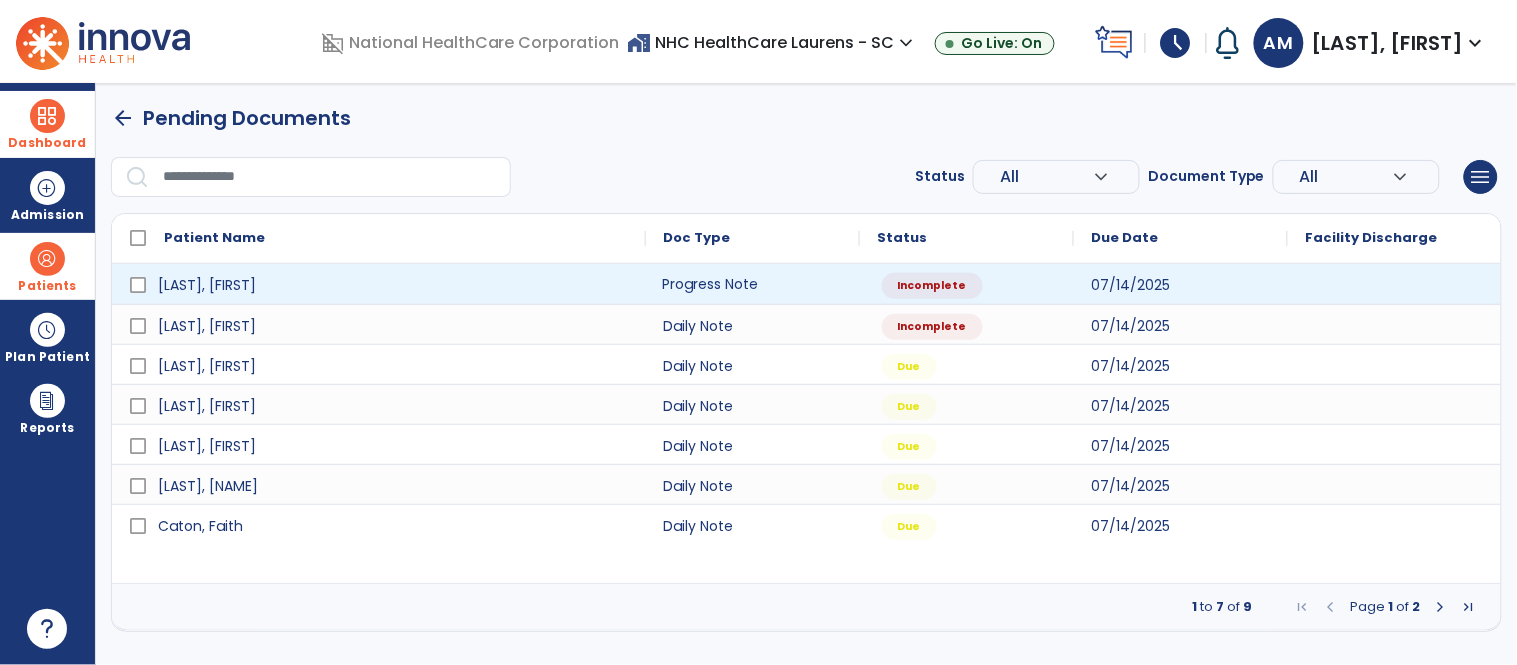 click on "Progress Note" at bounding box center (753, 284) 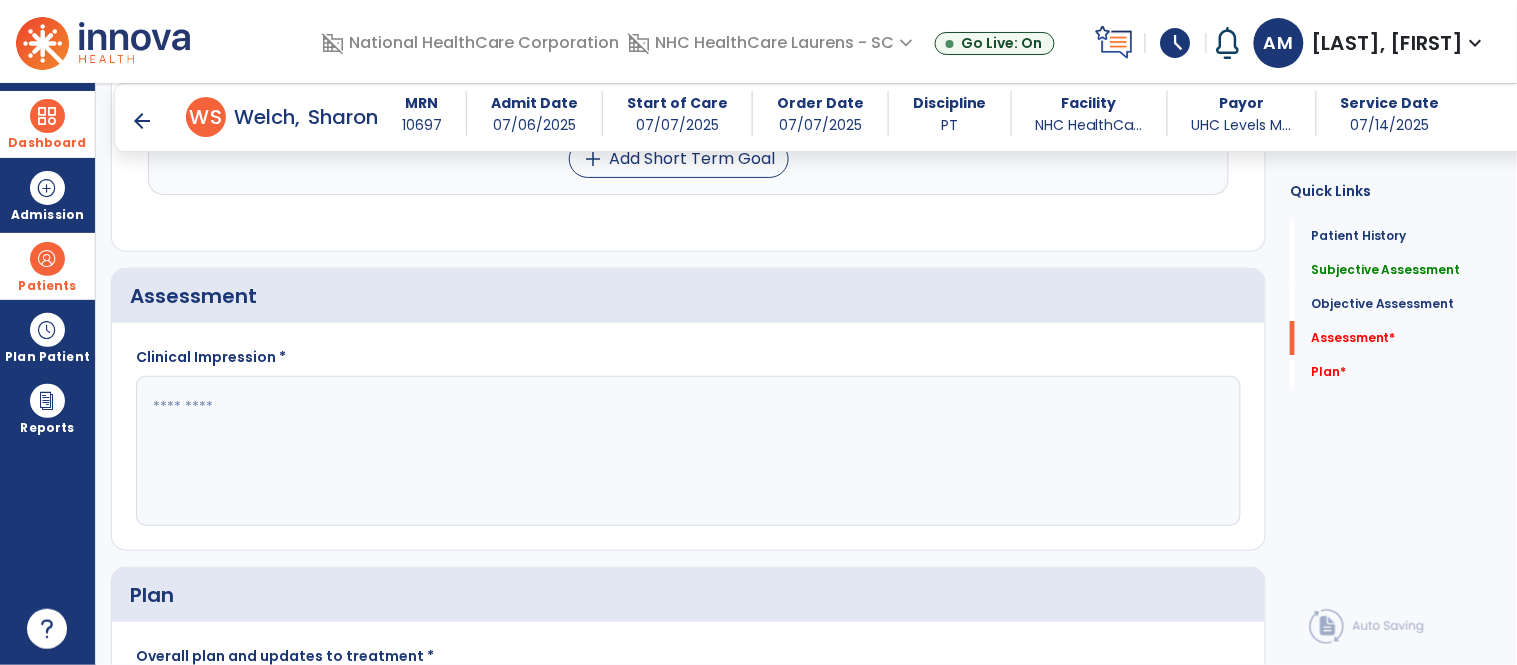 scroll, scrollTop: 1730, scrollLeft: 0, axis: vertical 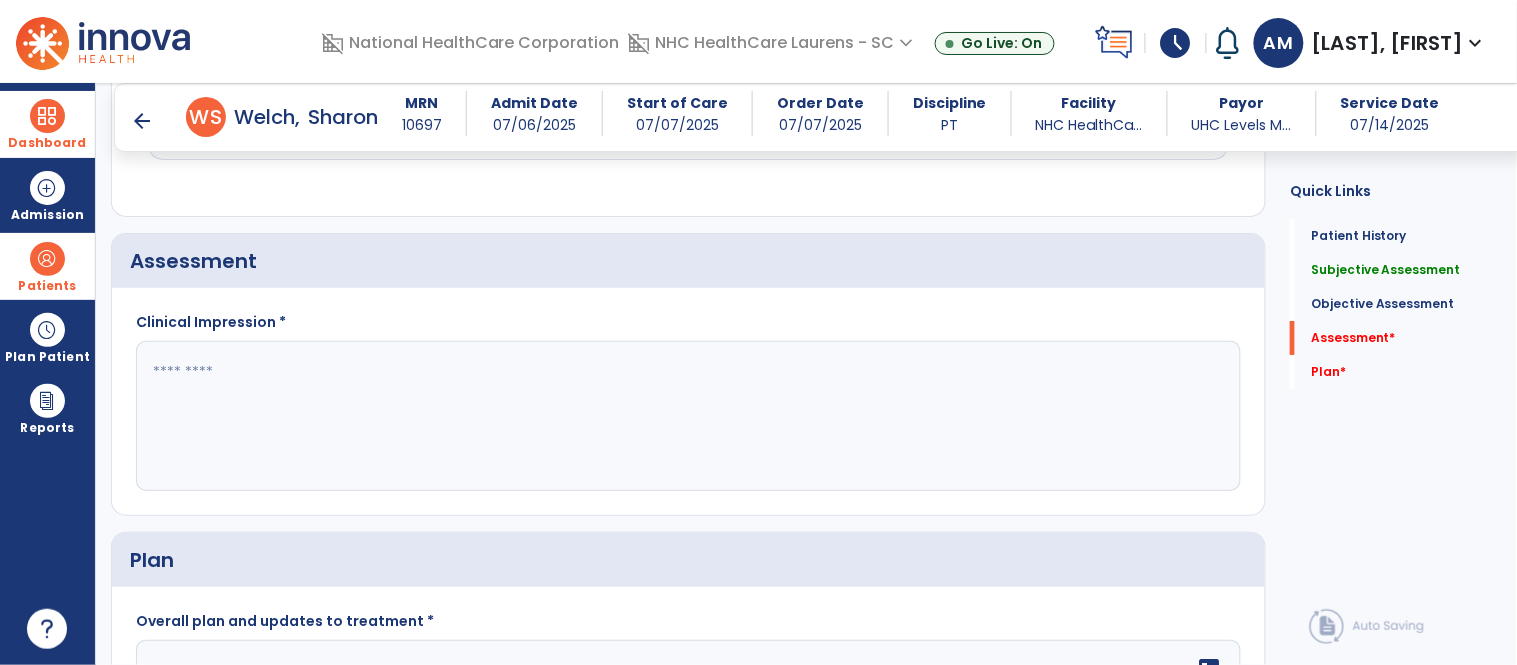 click 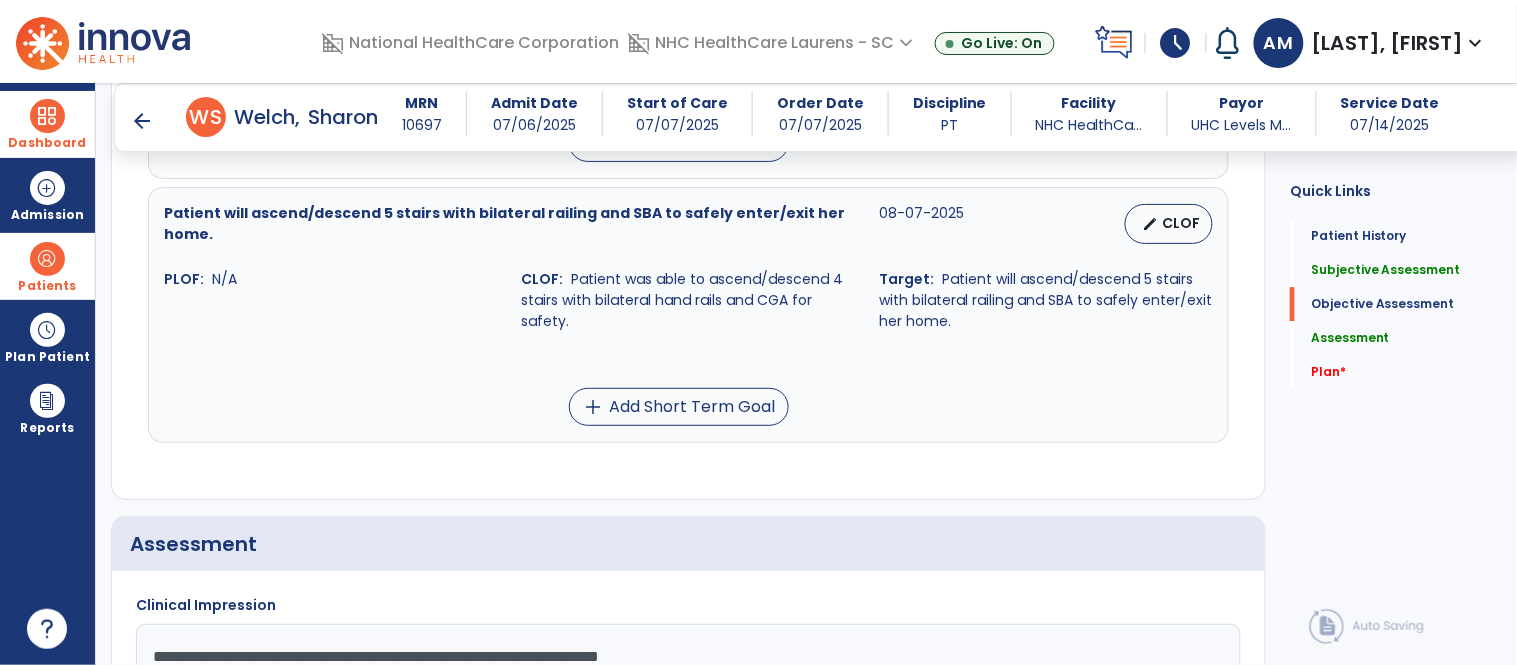 scroll, scrollTop: 1632, scrollLeft: 0, axis: vertical 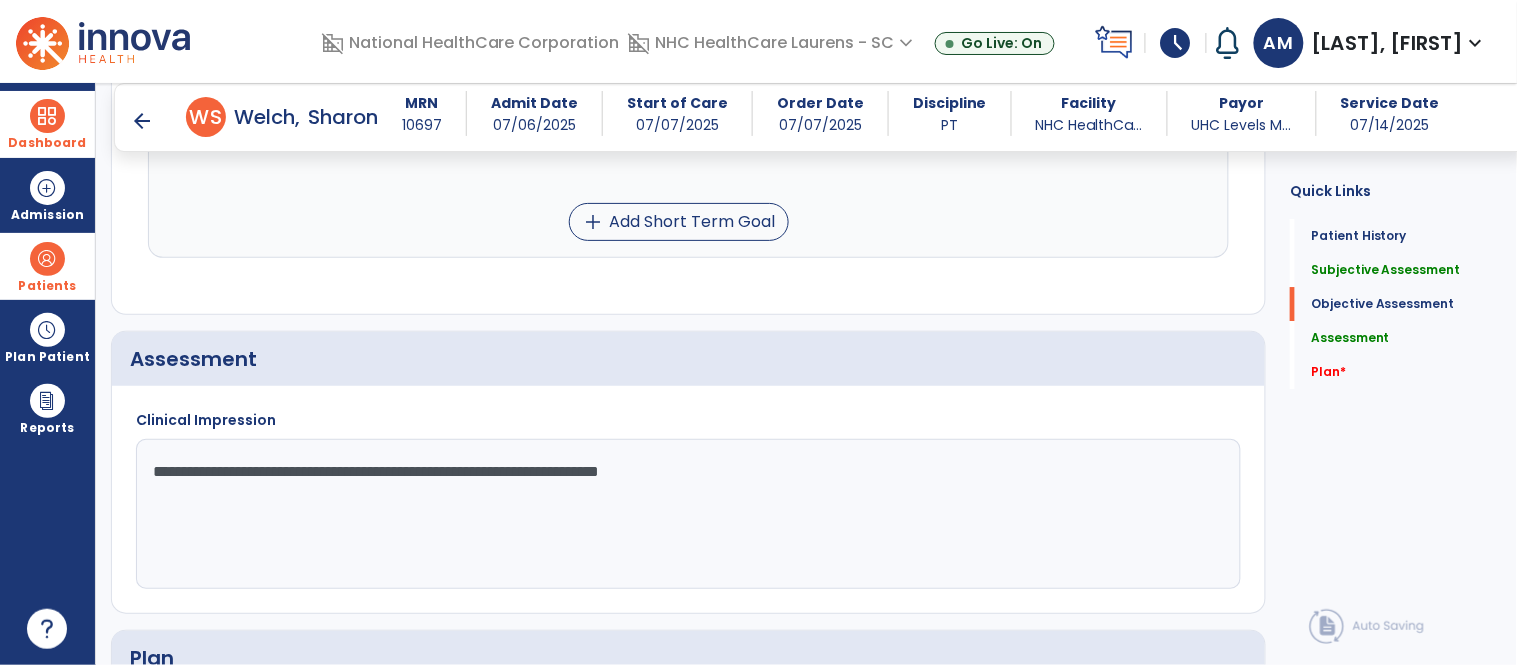 click on "**********" 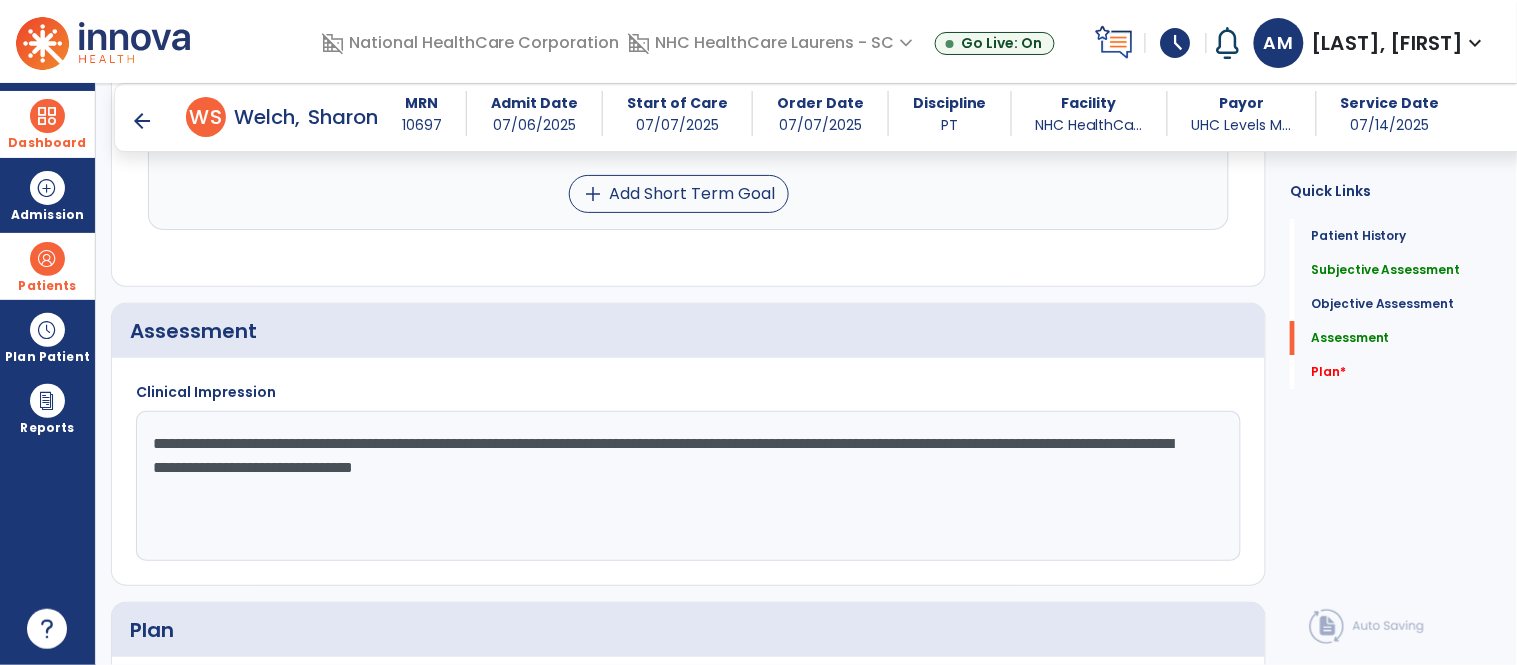 scroll, scrollTop: 1661, scrollLeft: 0, axis: vertical 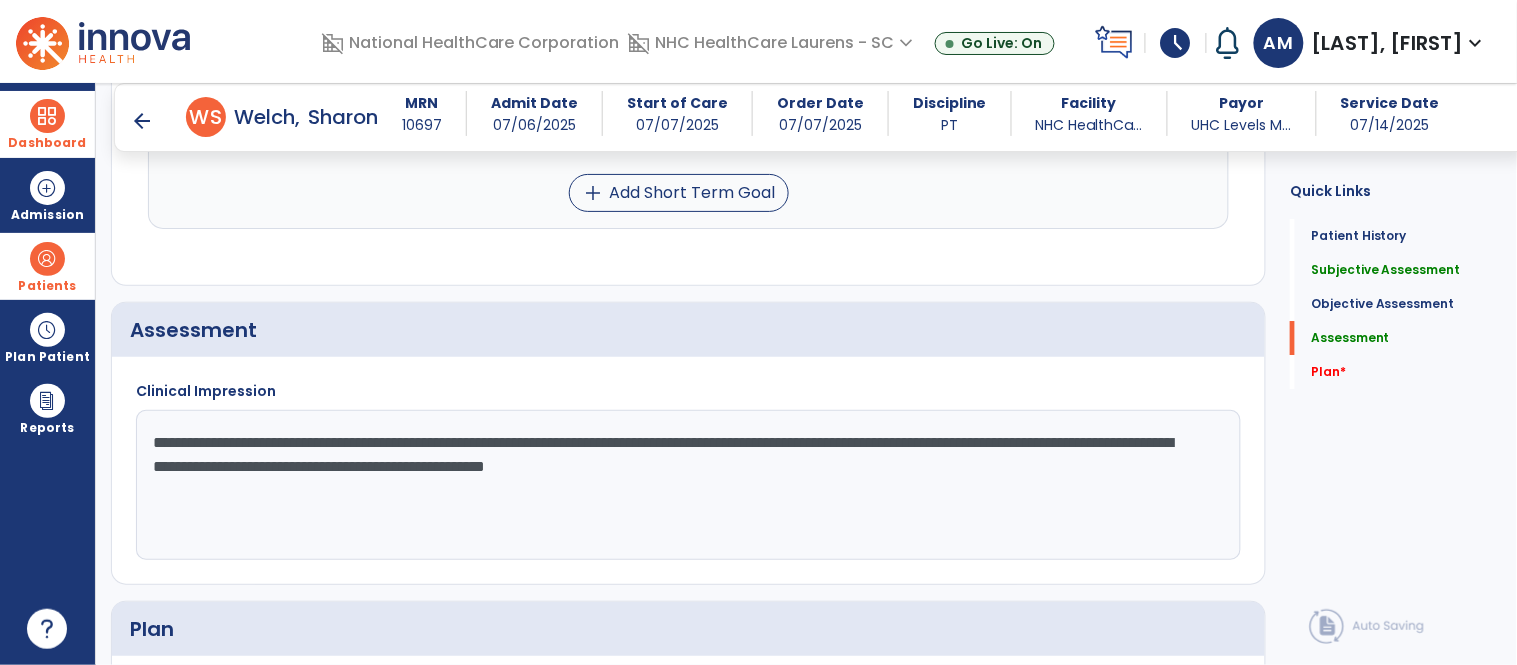 click on "**********" 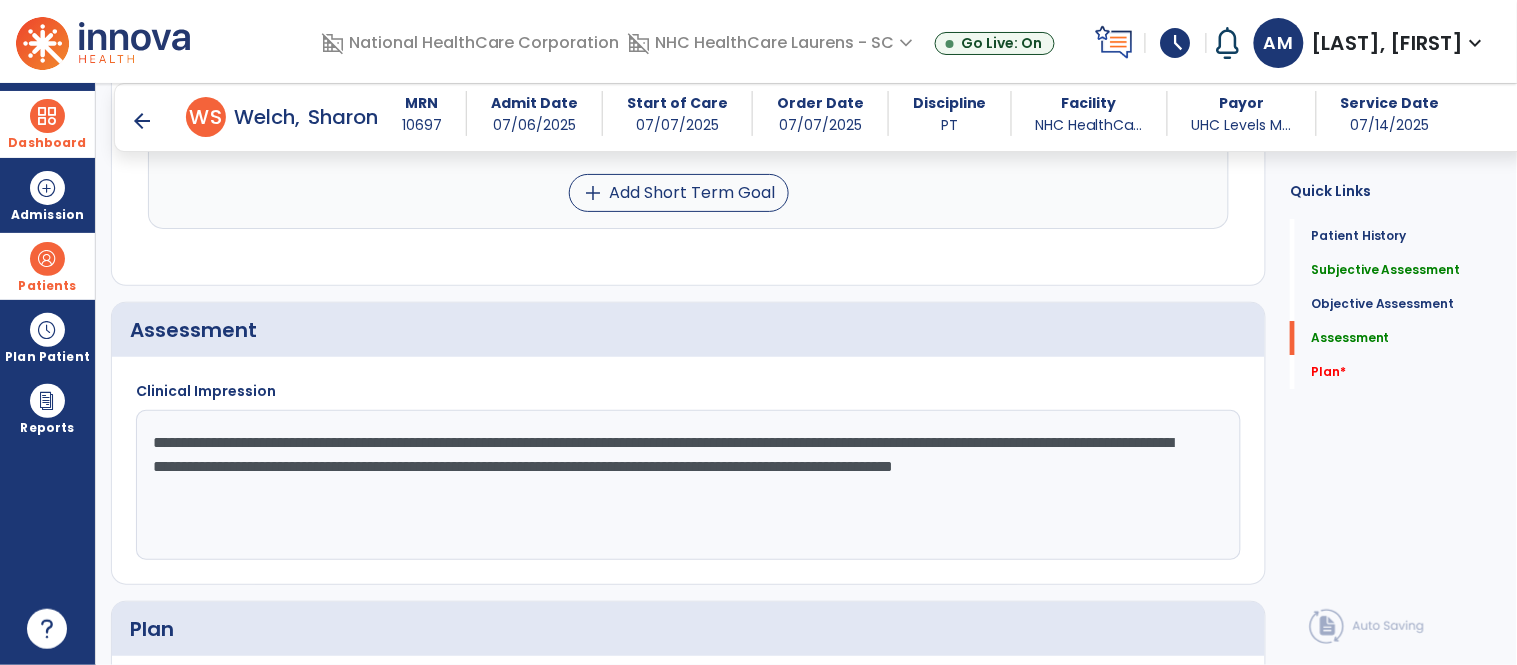 click on "**********" 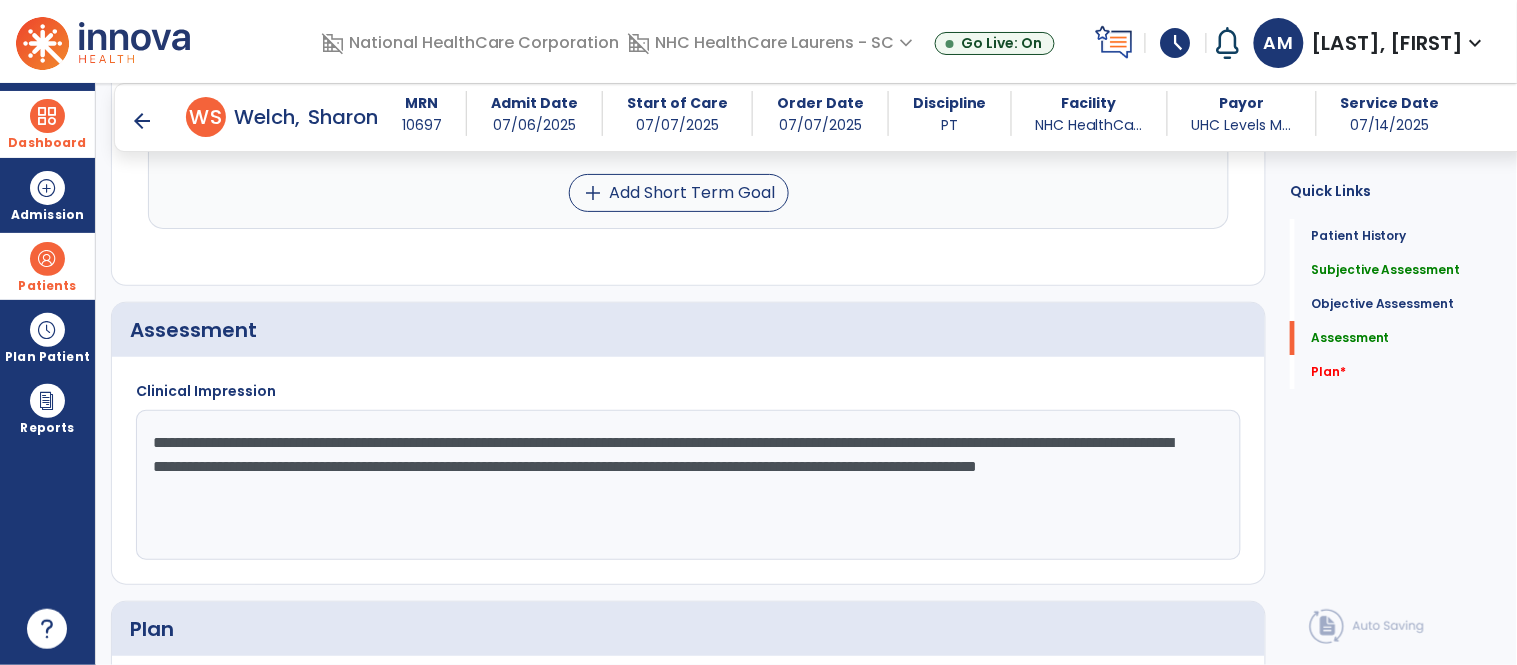click on "**********" 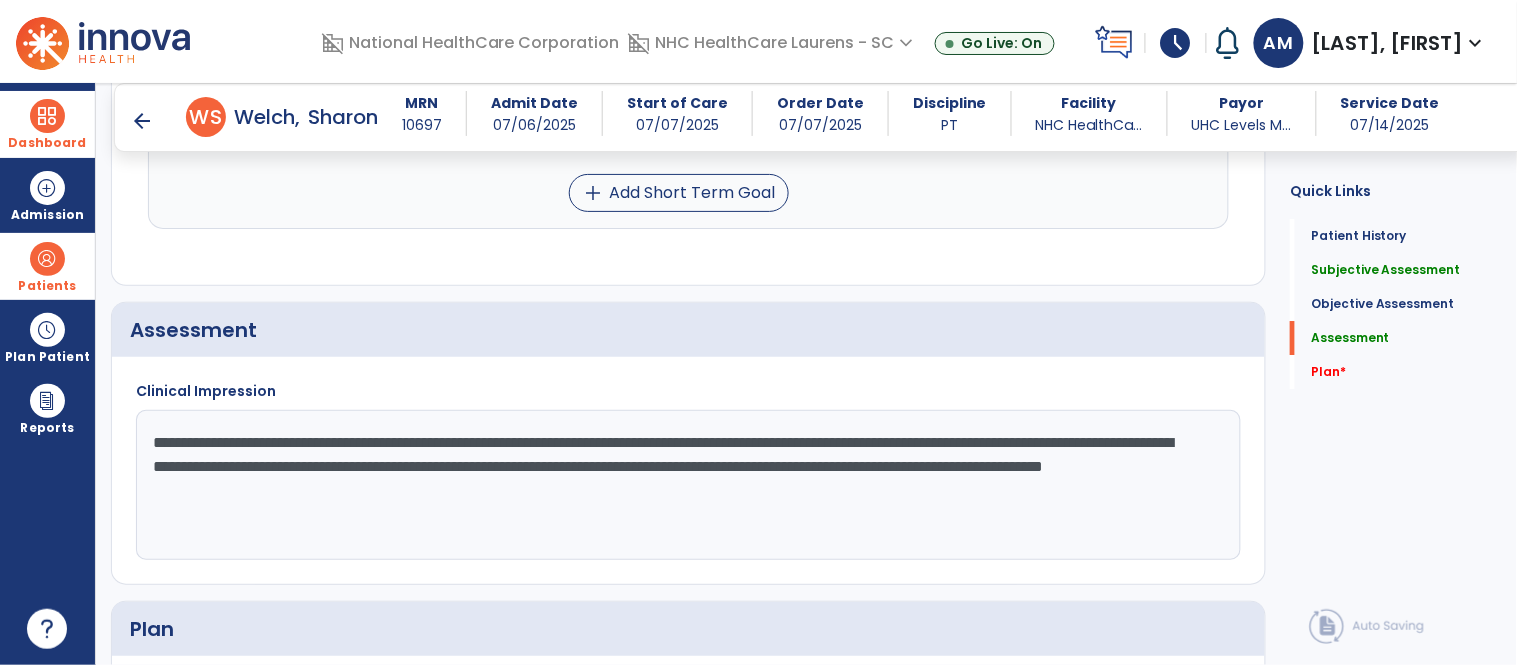click on "**********" 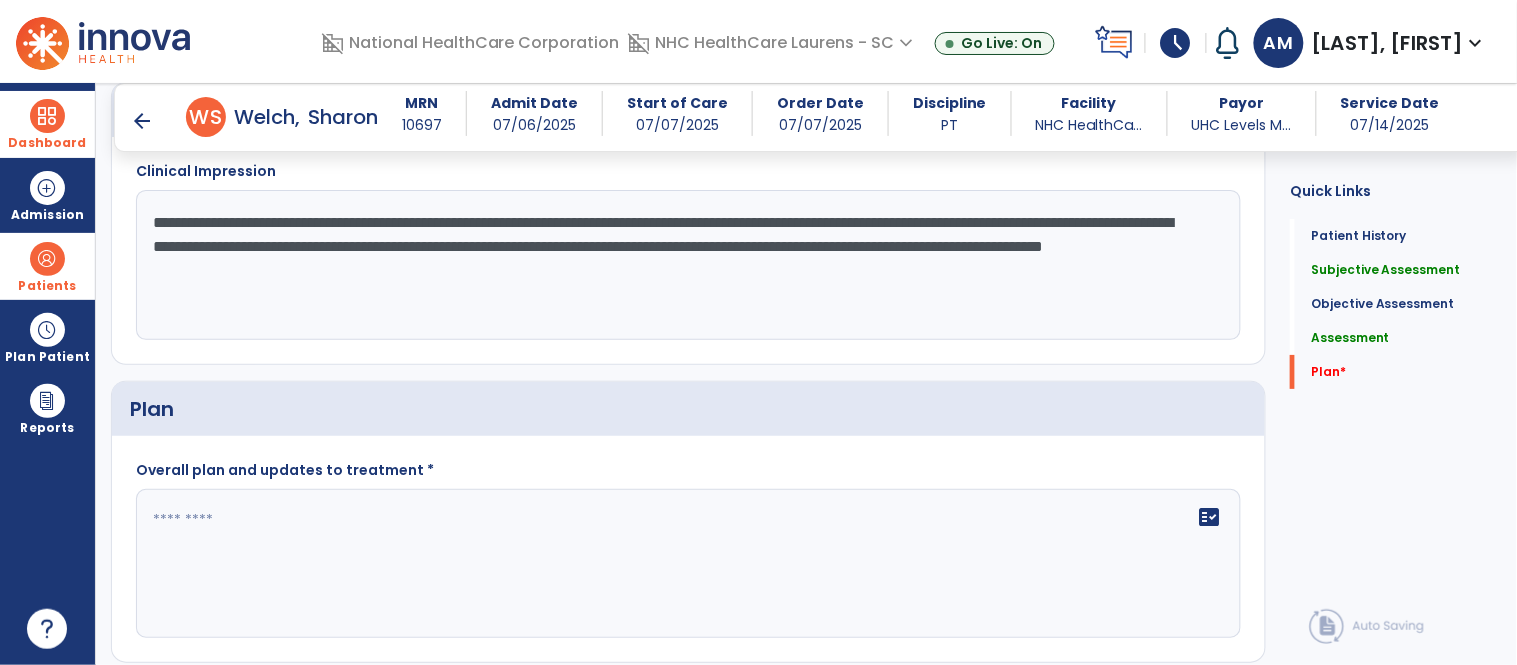 scroll, scrollTop: 1882, scrollLeft: 0, axis: vertical 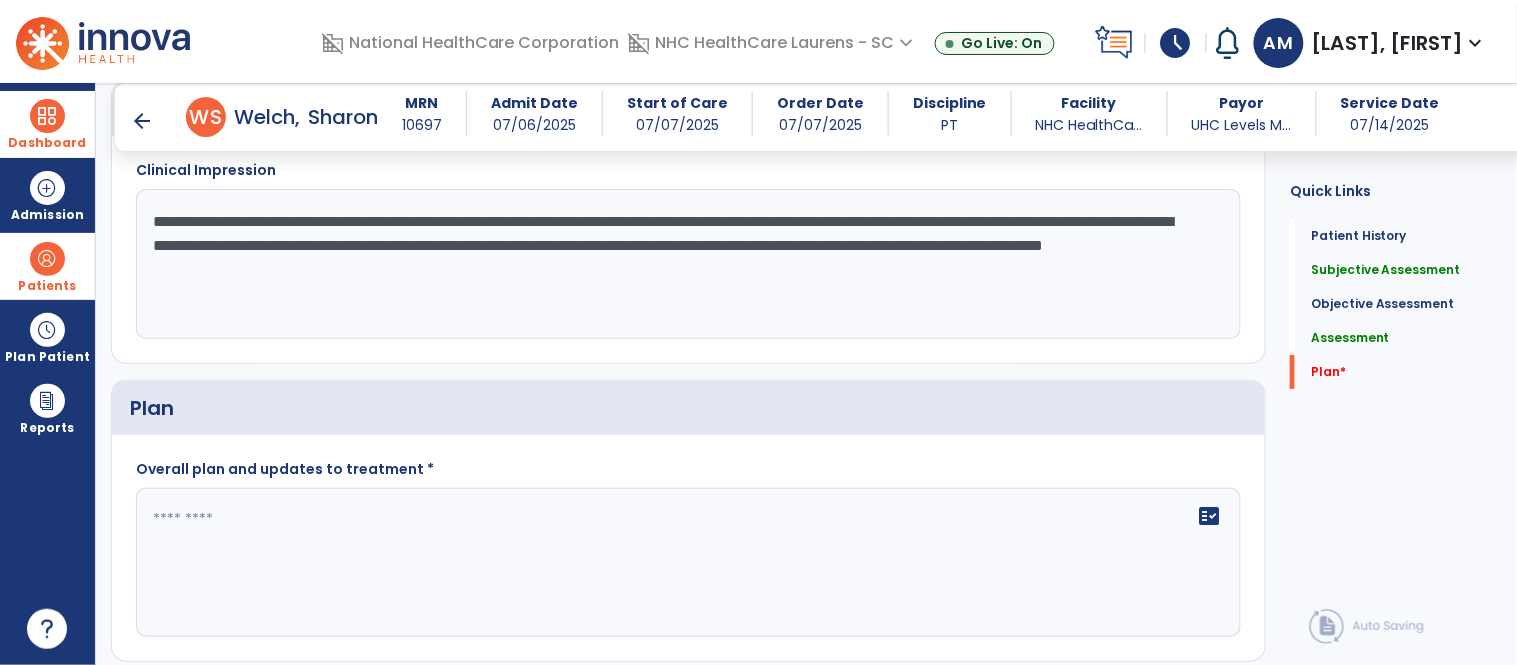 type on "**********" 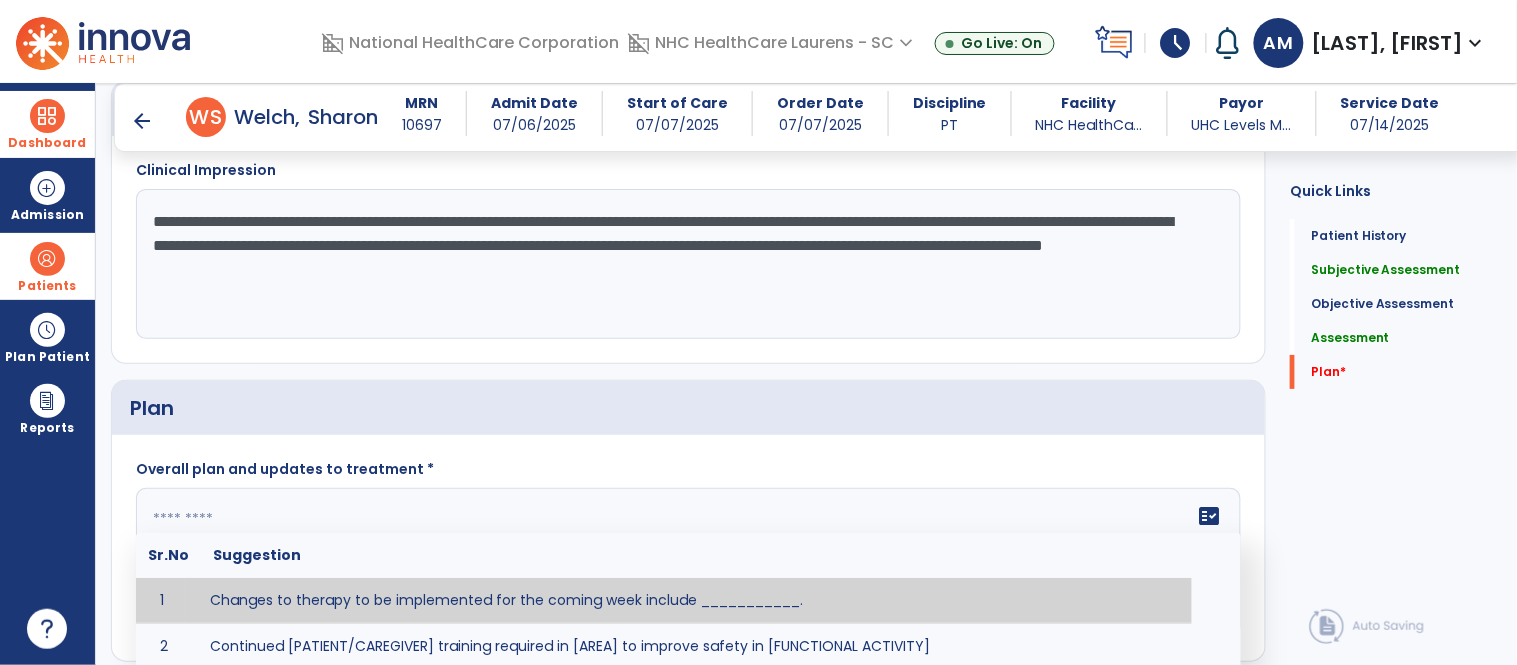 click 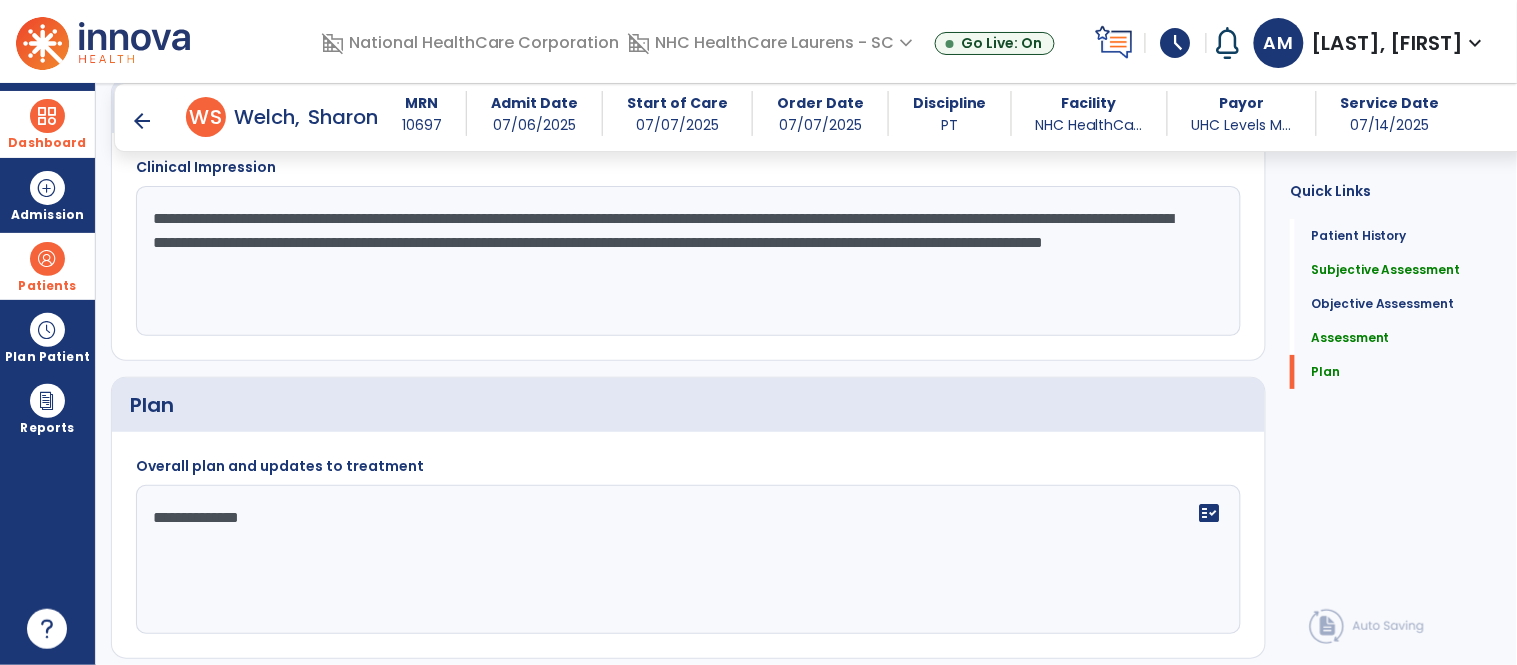 scroll, scrollTop: 1886, scrollLeft: 0, axis: vertical 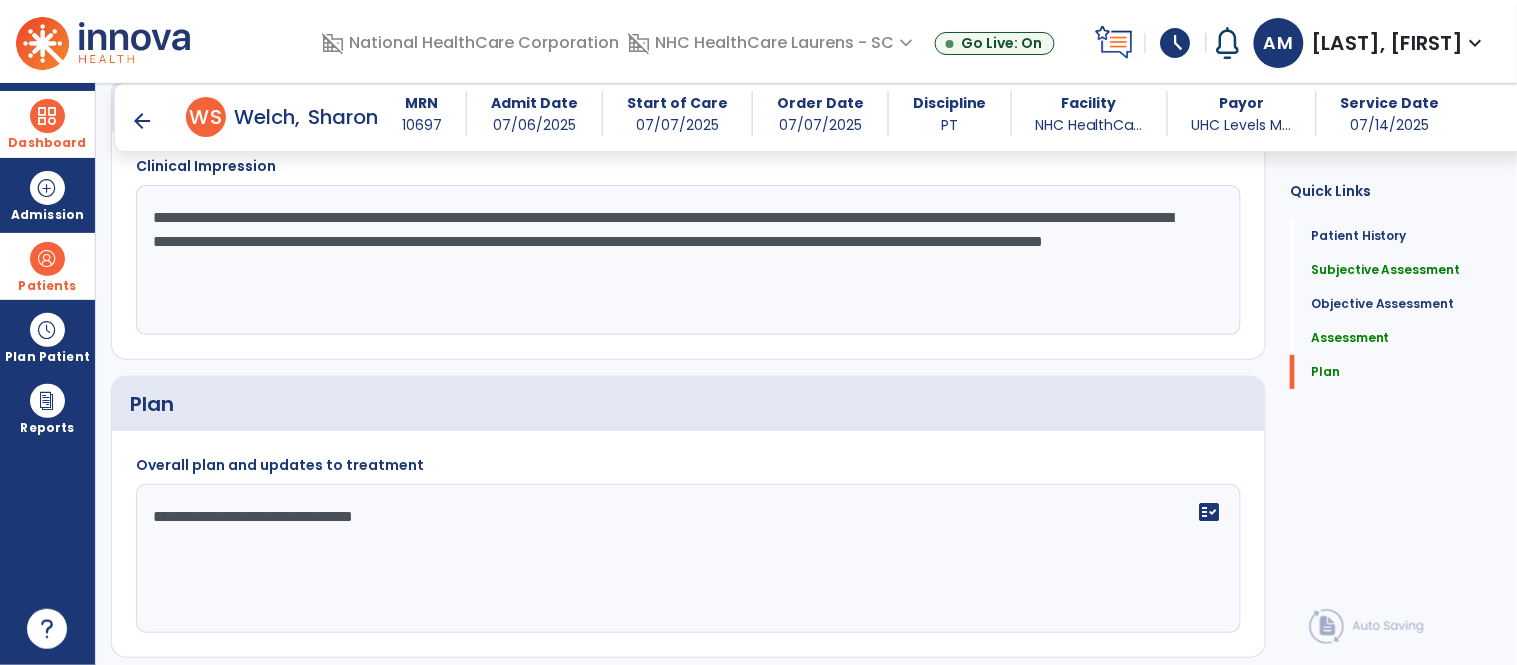 click on "**********" 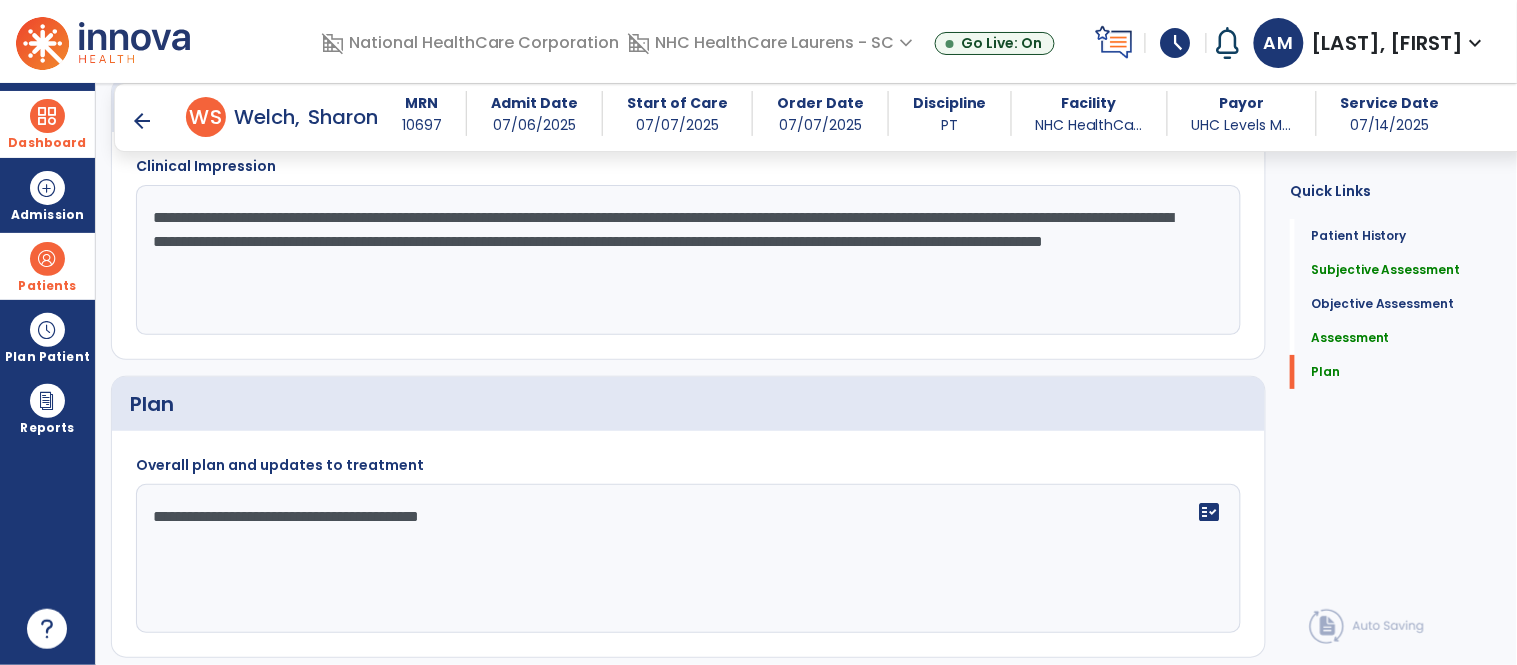 click on "**********" 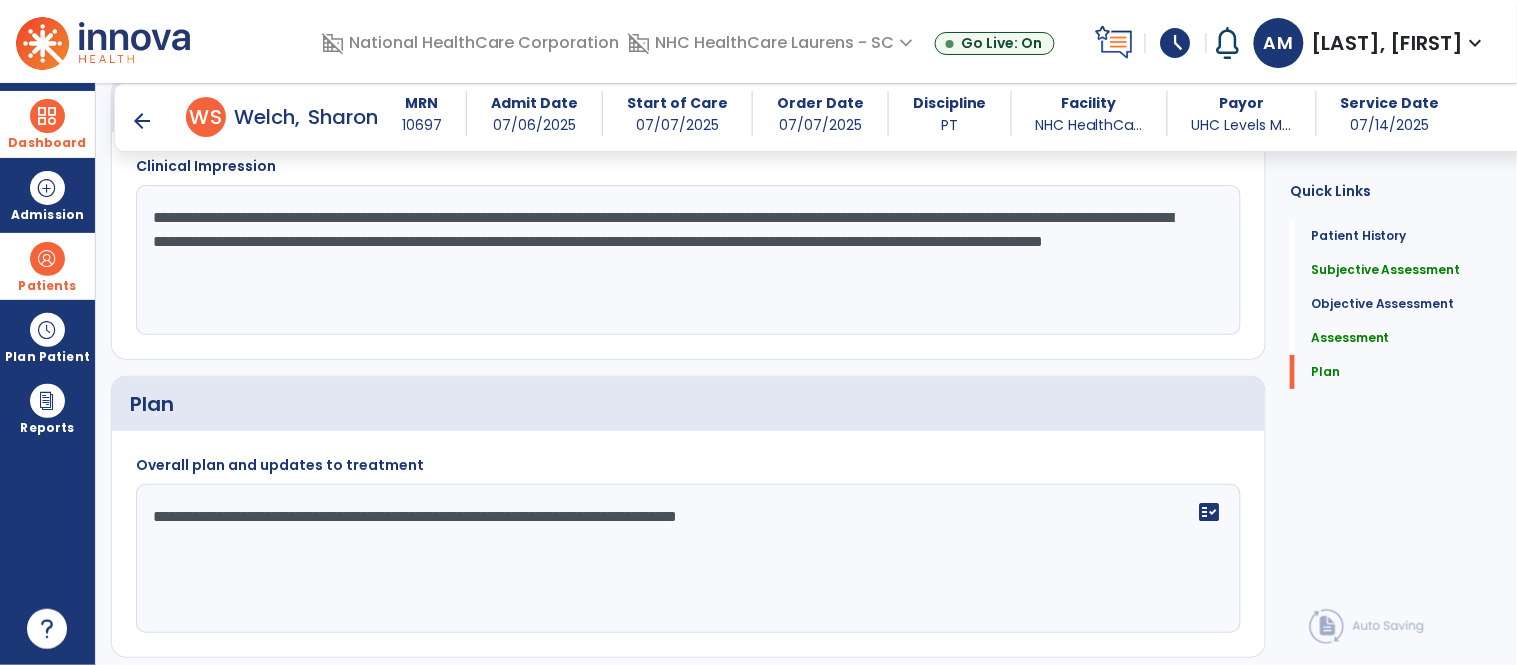 drag, startPoint x: 676, startPoint y: 516, endPoint x: 861, endPoint y: 507, distance: 185.2188 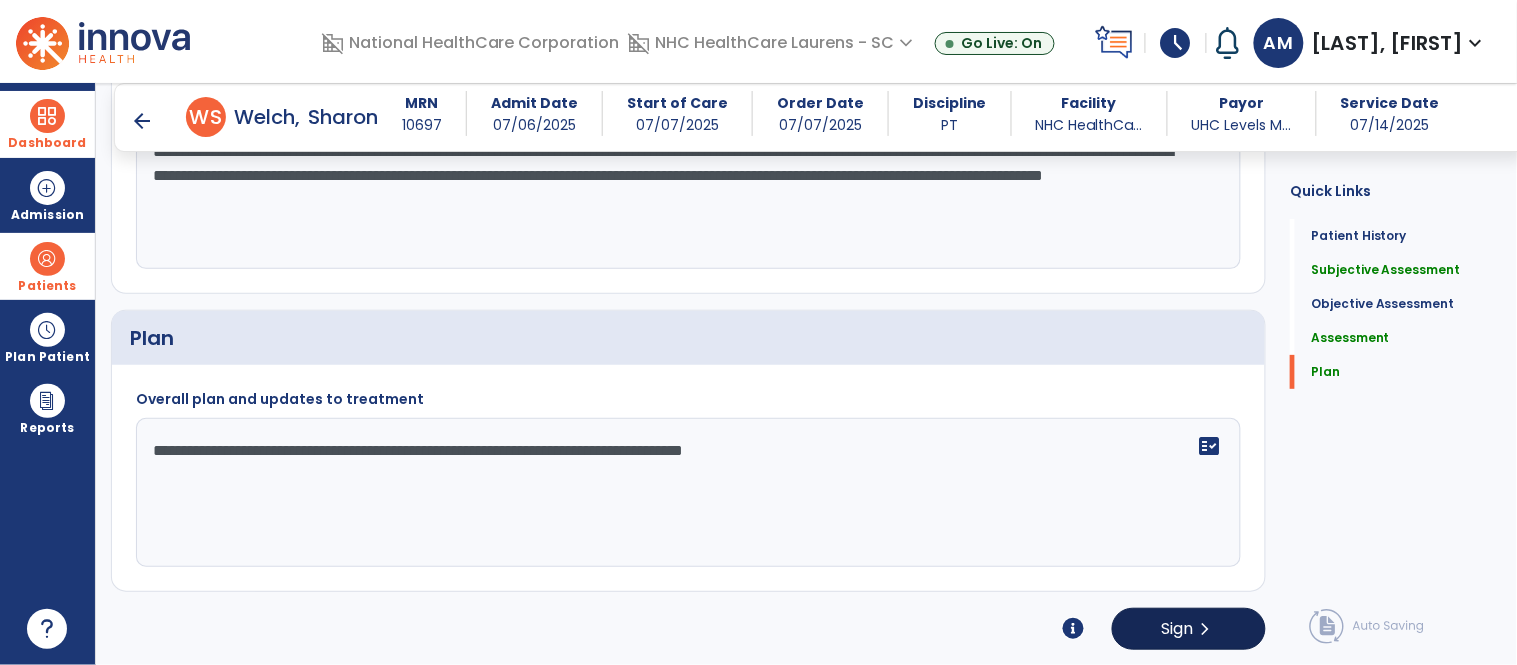 type on "**********" 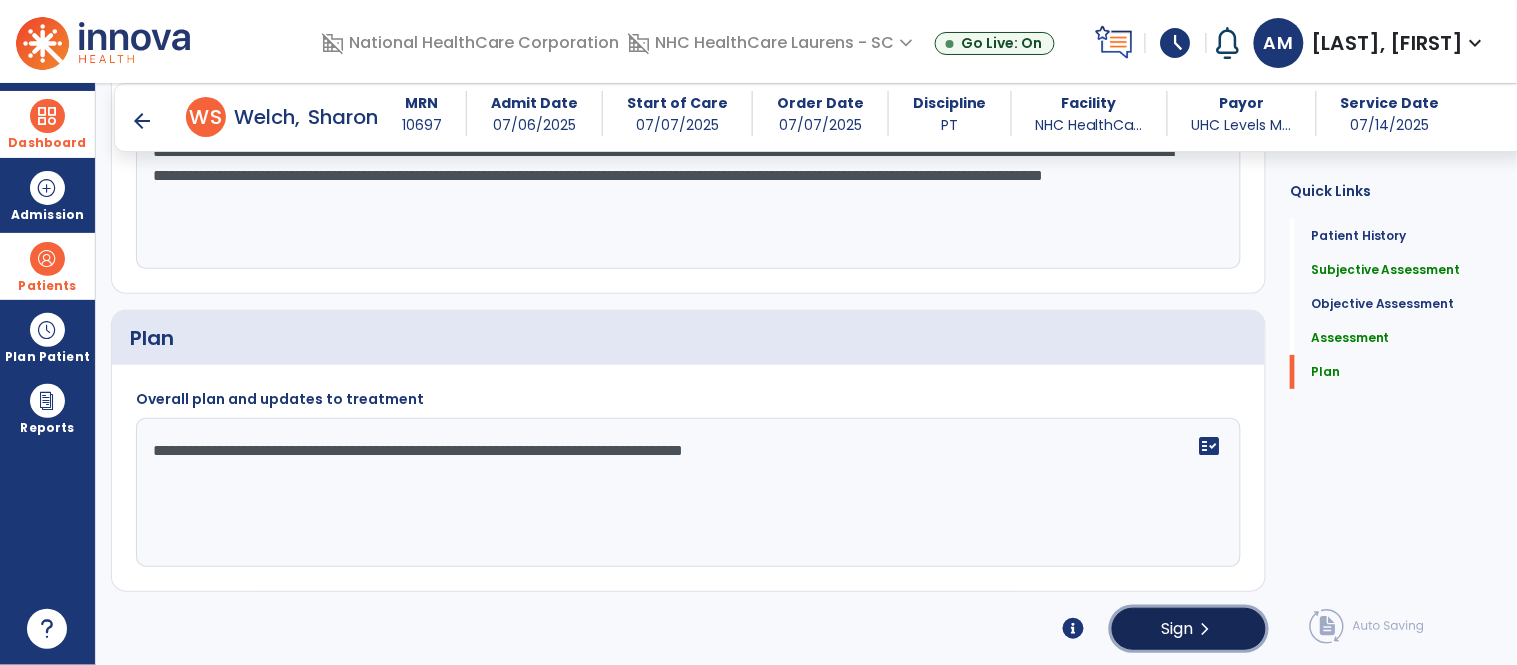 click on "Sign  chevron_right" 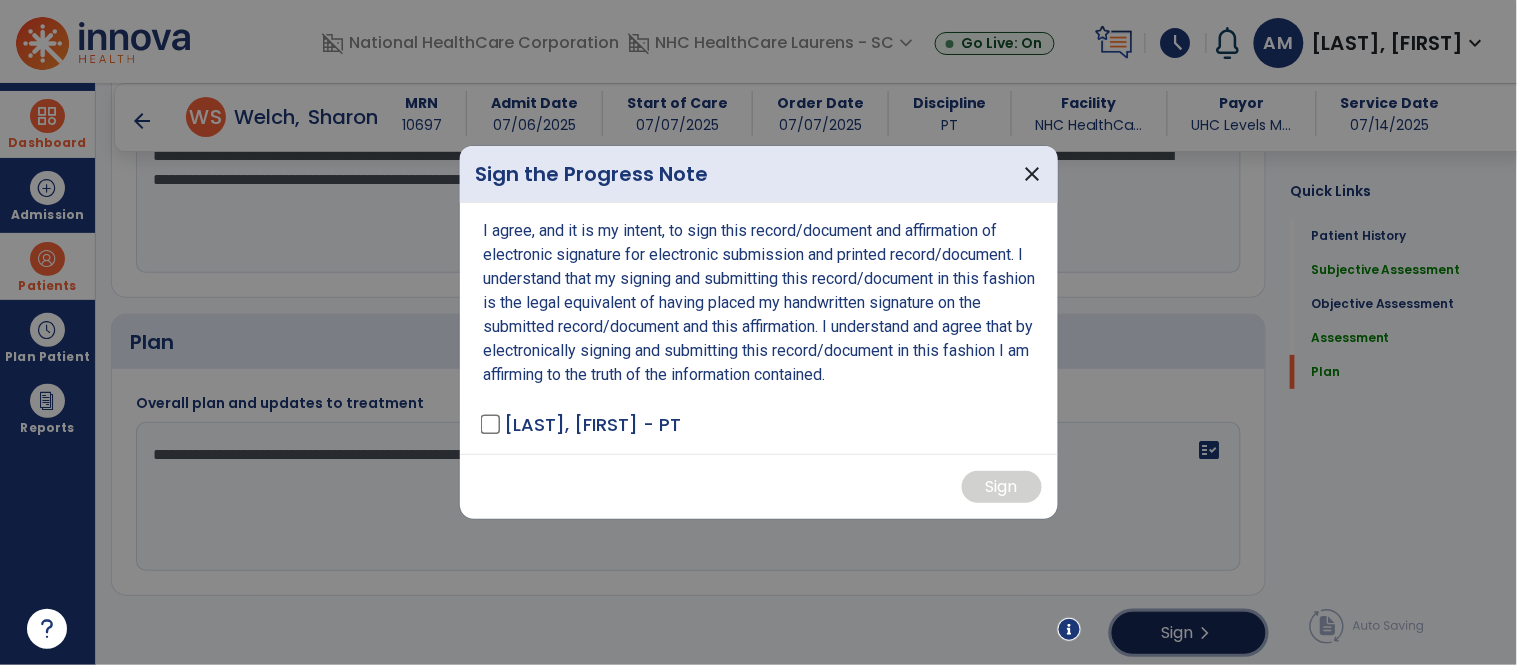 scroll, scrollTop: 1952, scrollLeft: 0, axis: vertical 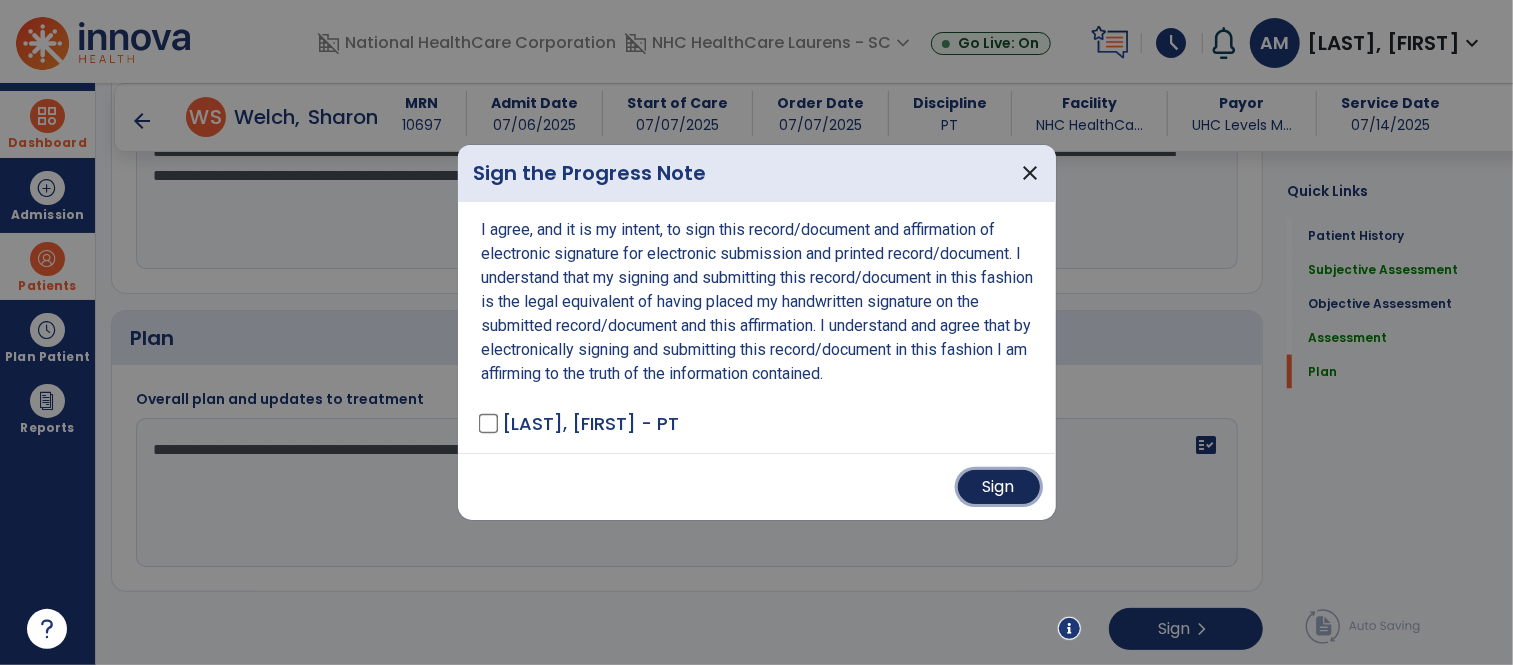 click on "Sign" at bounding box center [999, 487] 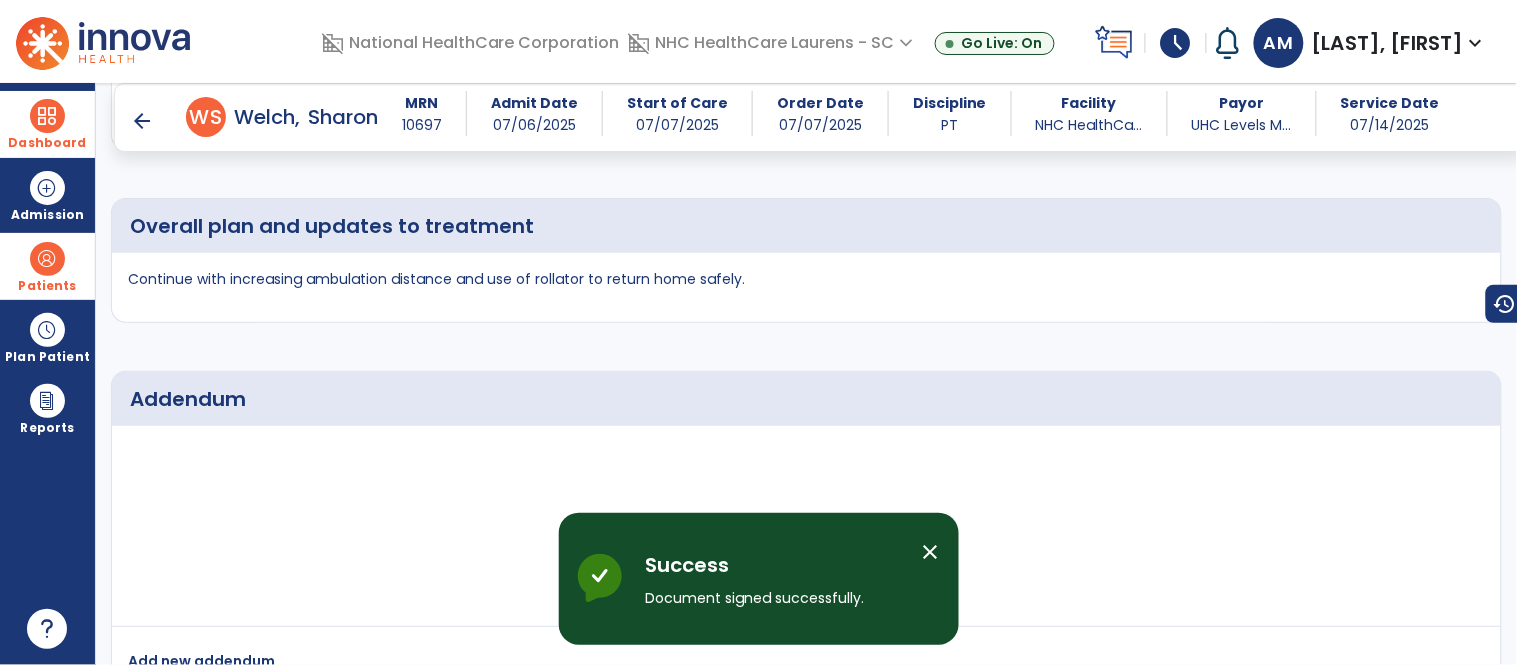 scroll, scrollTop: 1908, scrollLeft: 0, axis: vertical 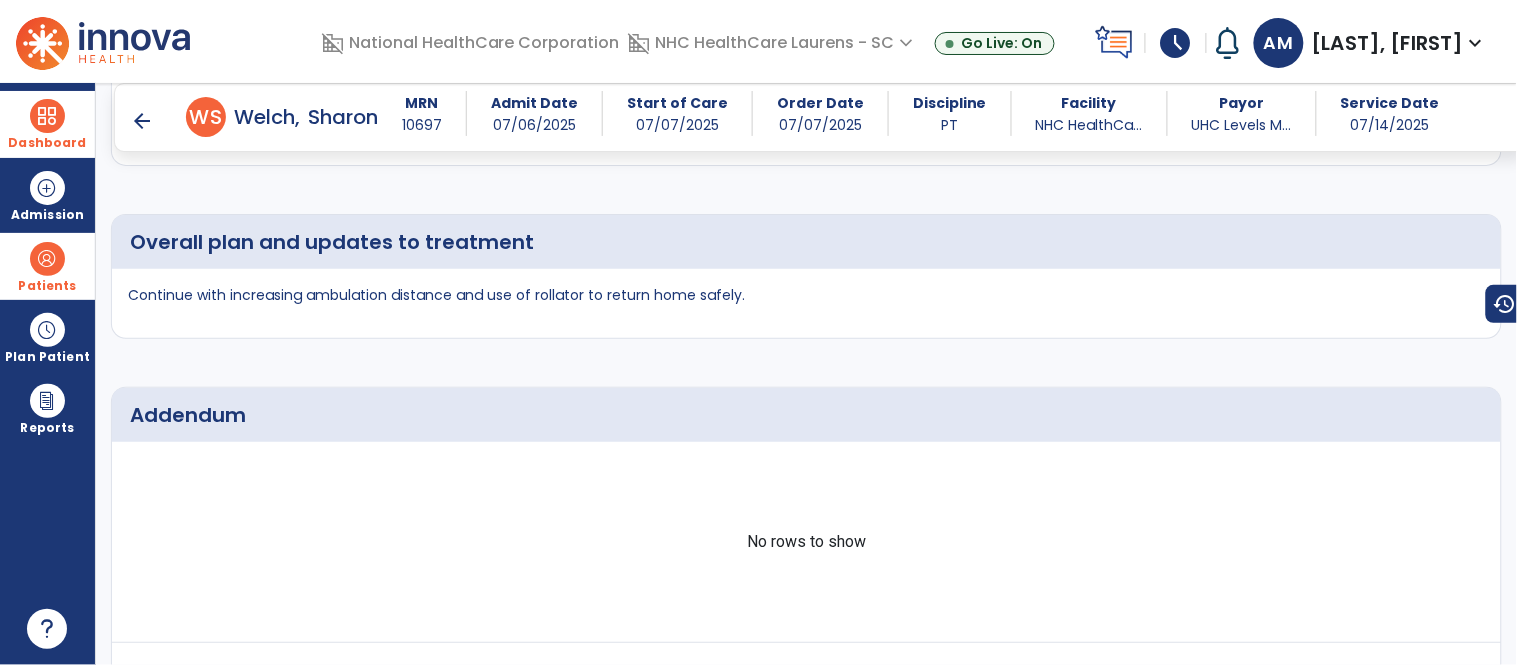 click on "arrow_back" at bounding box center [142, 121] 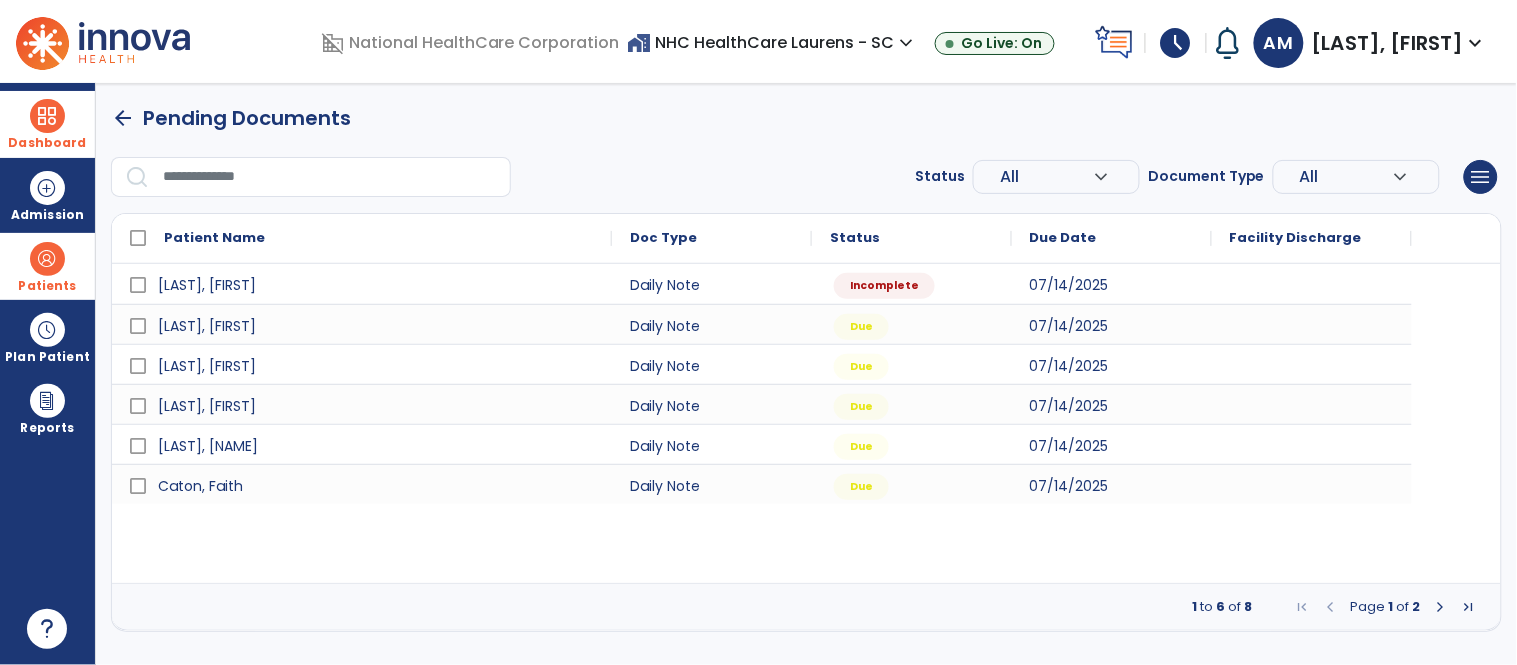 scroll, scrollTop: 0, scrollLeft: 0, axis: both 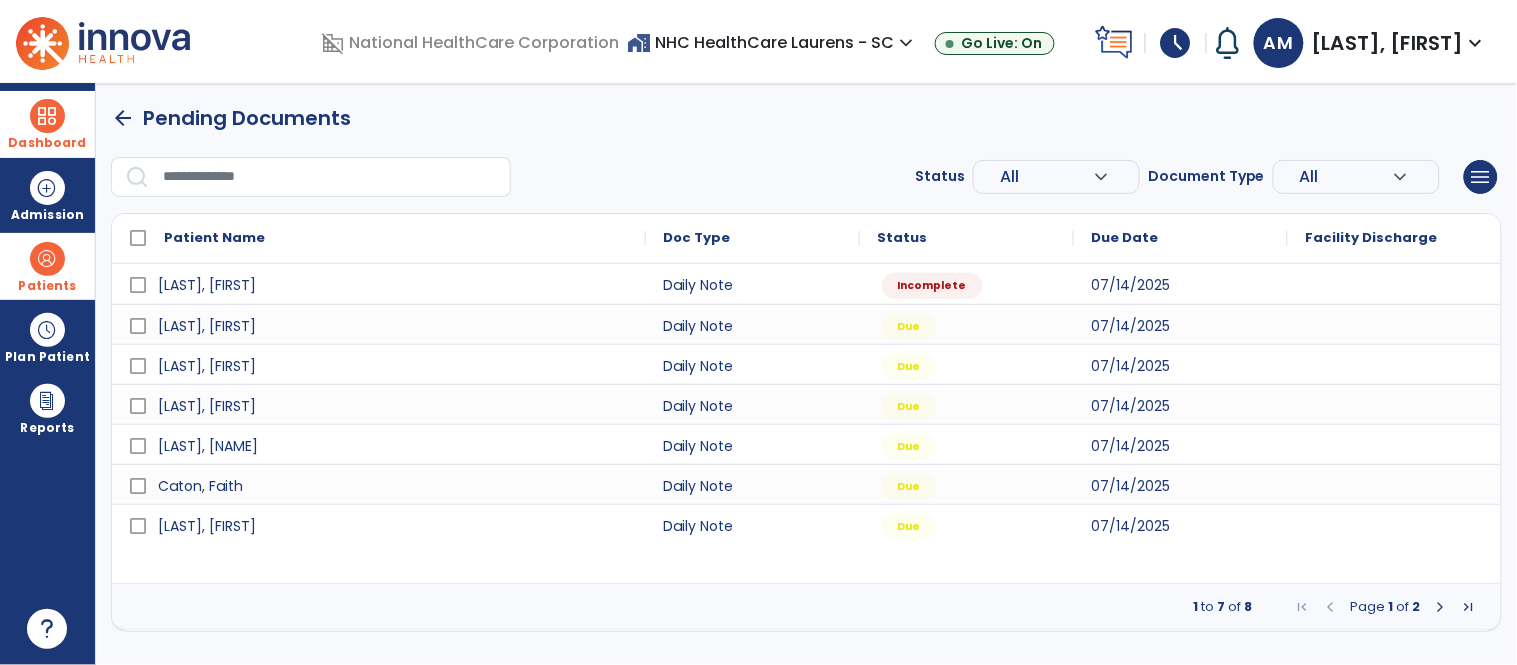 click at bounding box center [47, 259] 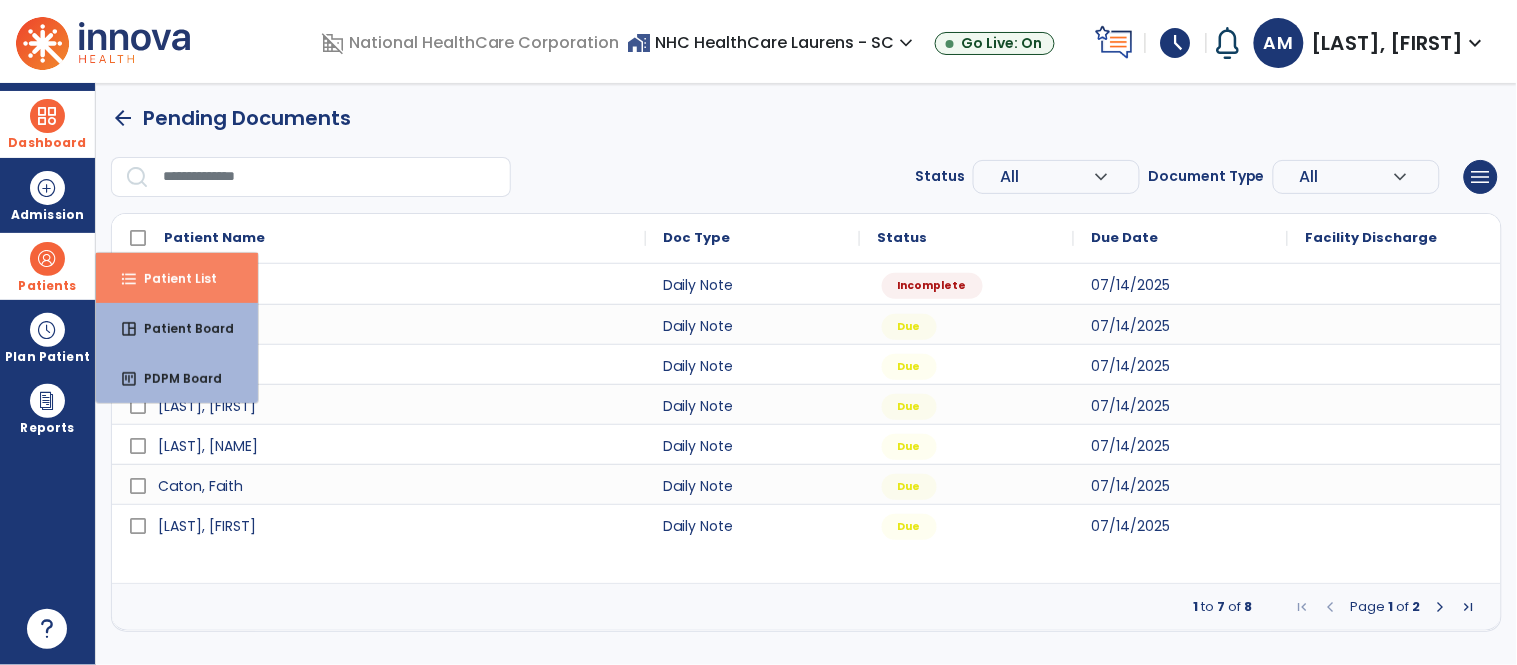click on "format_list_bulleted  Patient List" at bounding box center (177, 278) 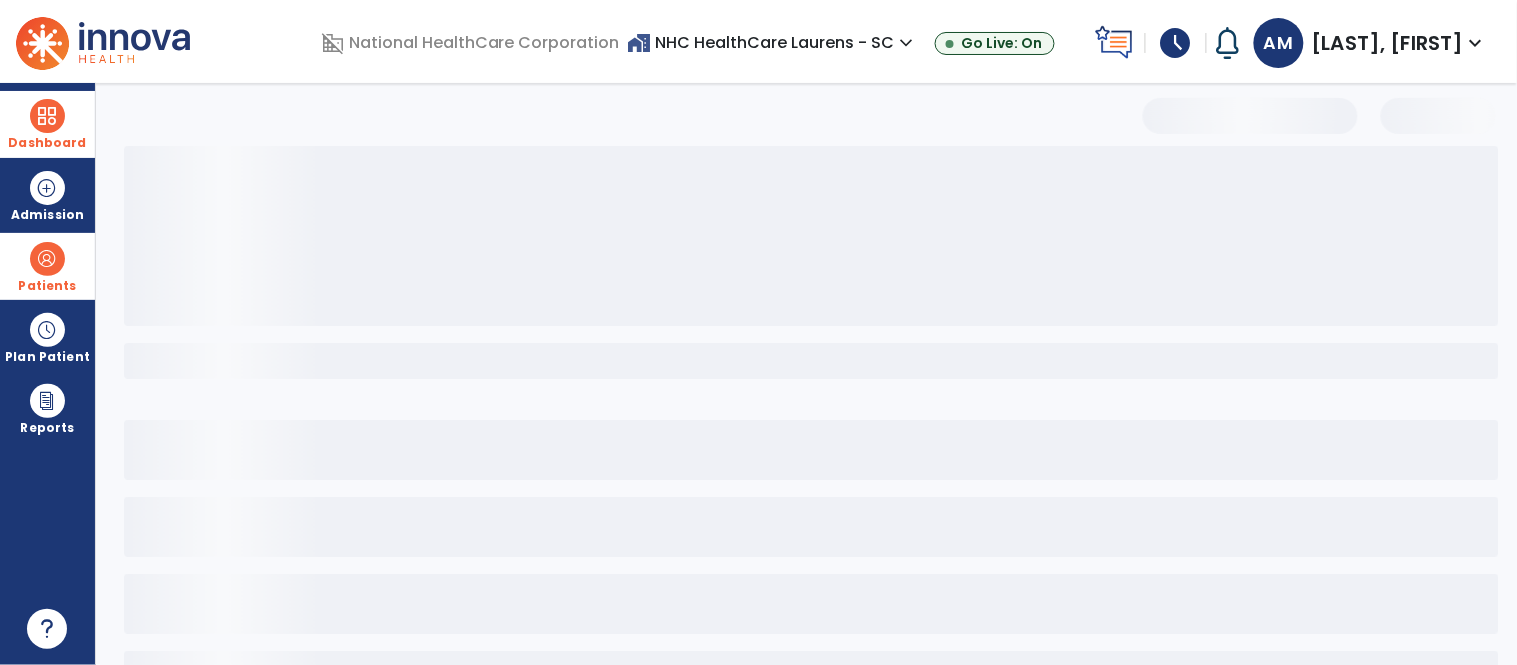 select on "***" 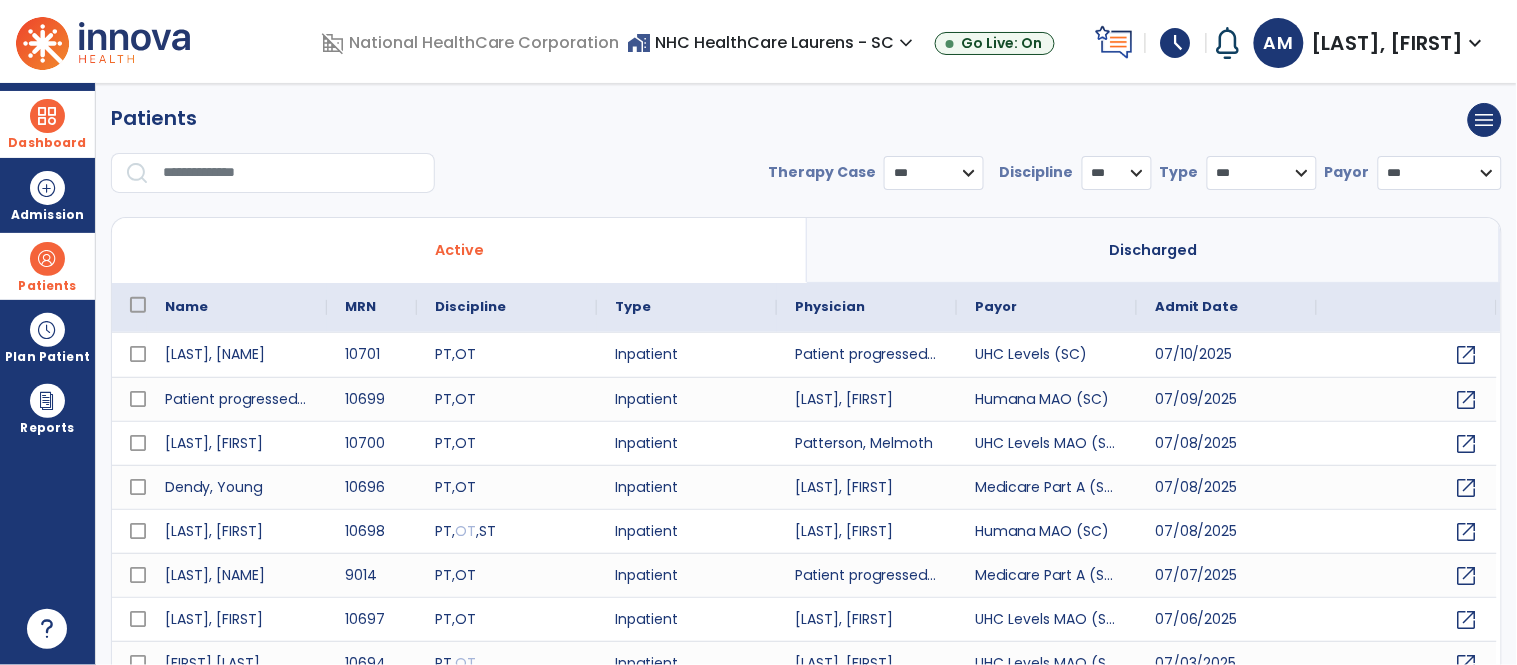 click at bounding box center [292, 173] 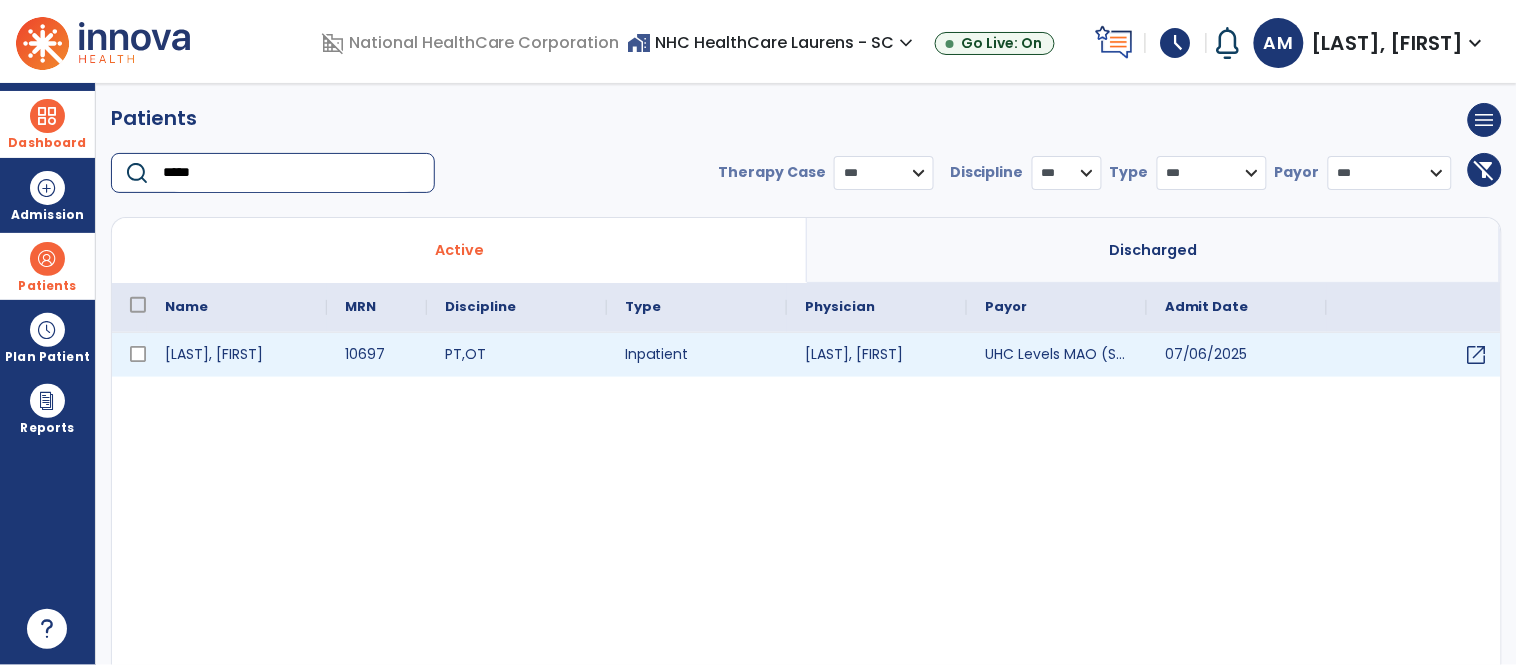 type on "*****" 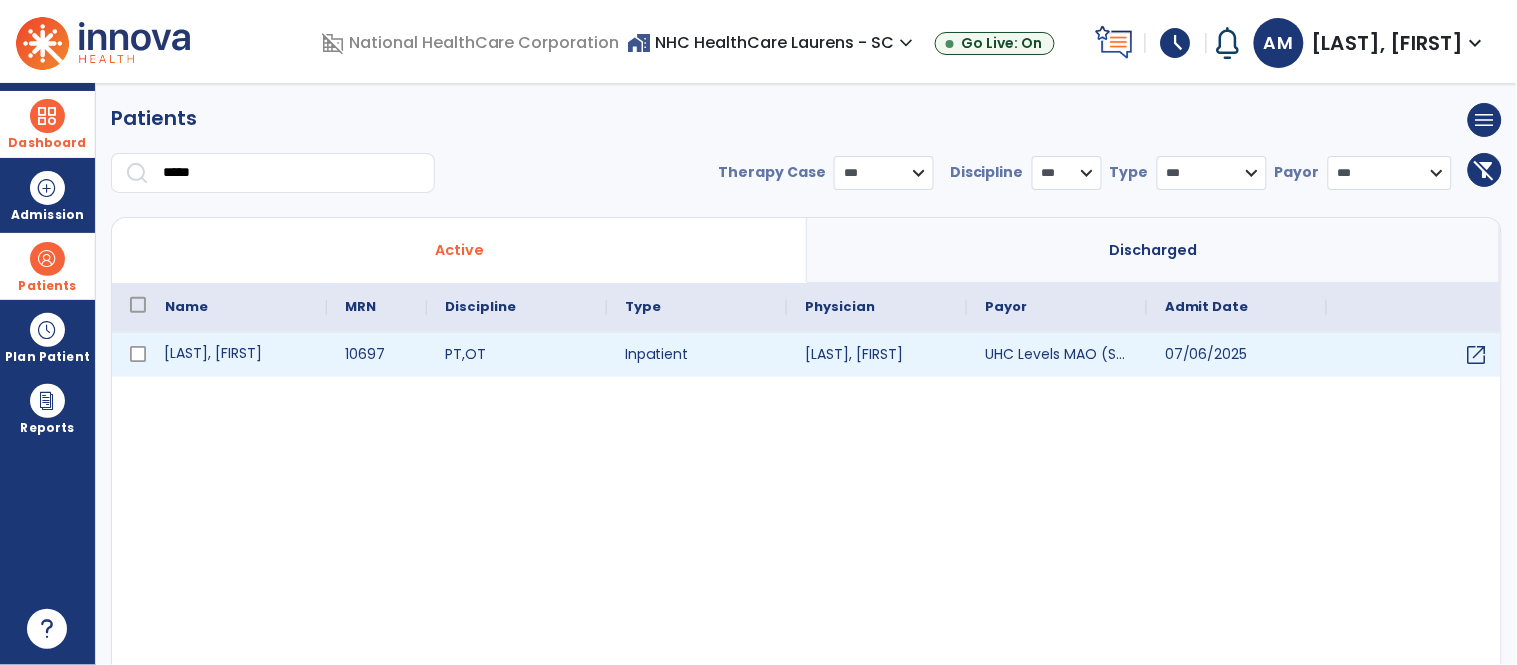 click on "[LAST], [FIRST]" at bounding box center [237, 355] 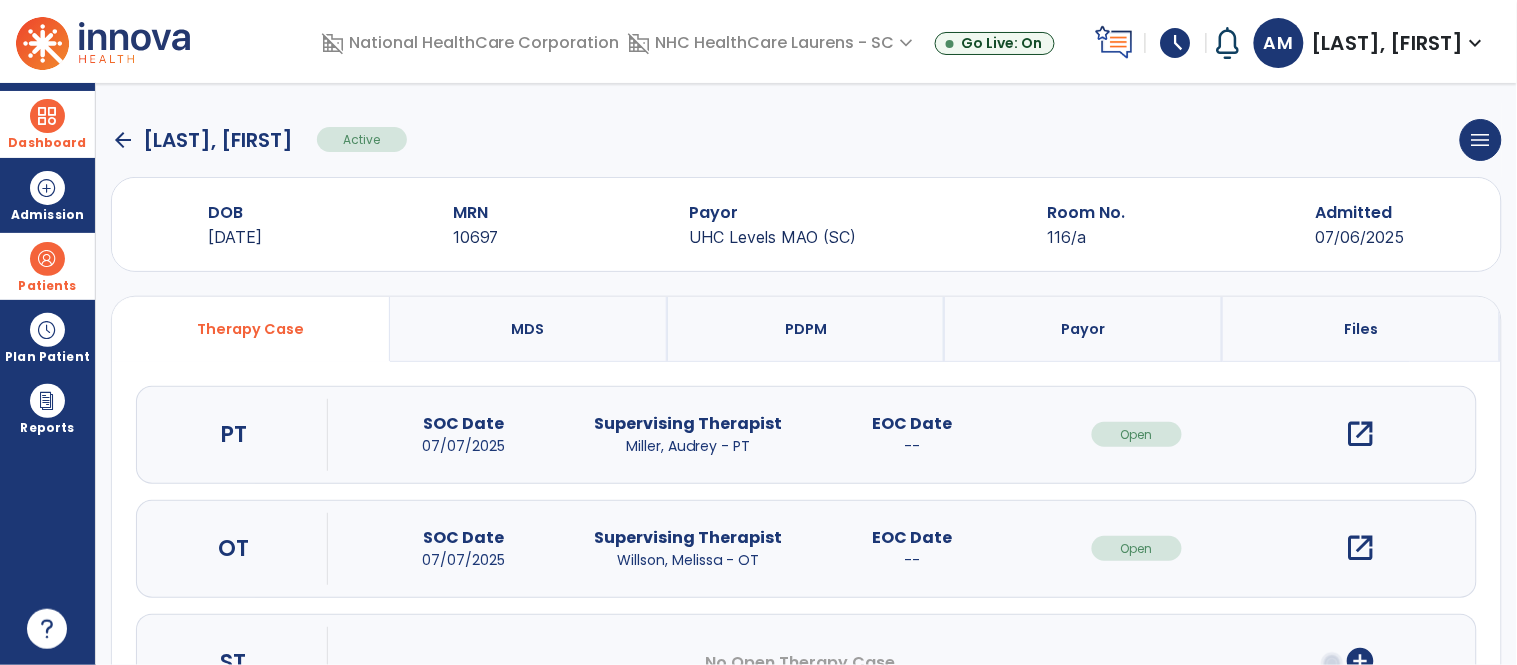 click on "open_in_new" at bounding box center [1361, 434] 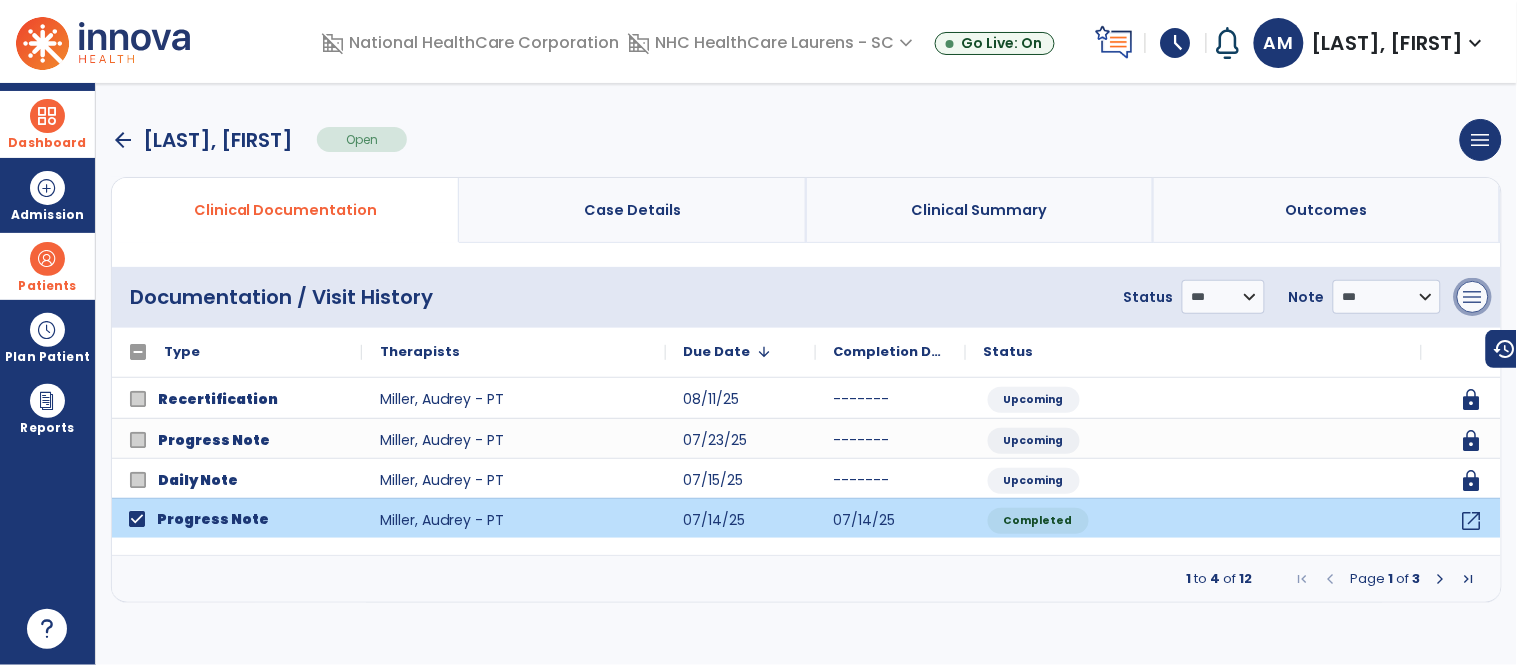 click on "menu" at bounding box center (1473, 297) 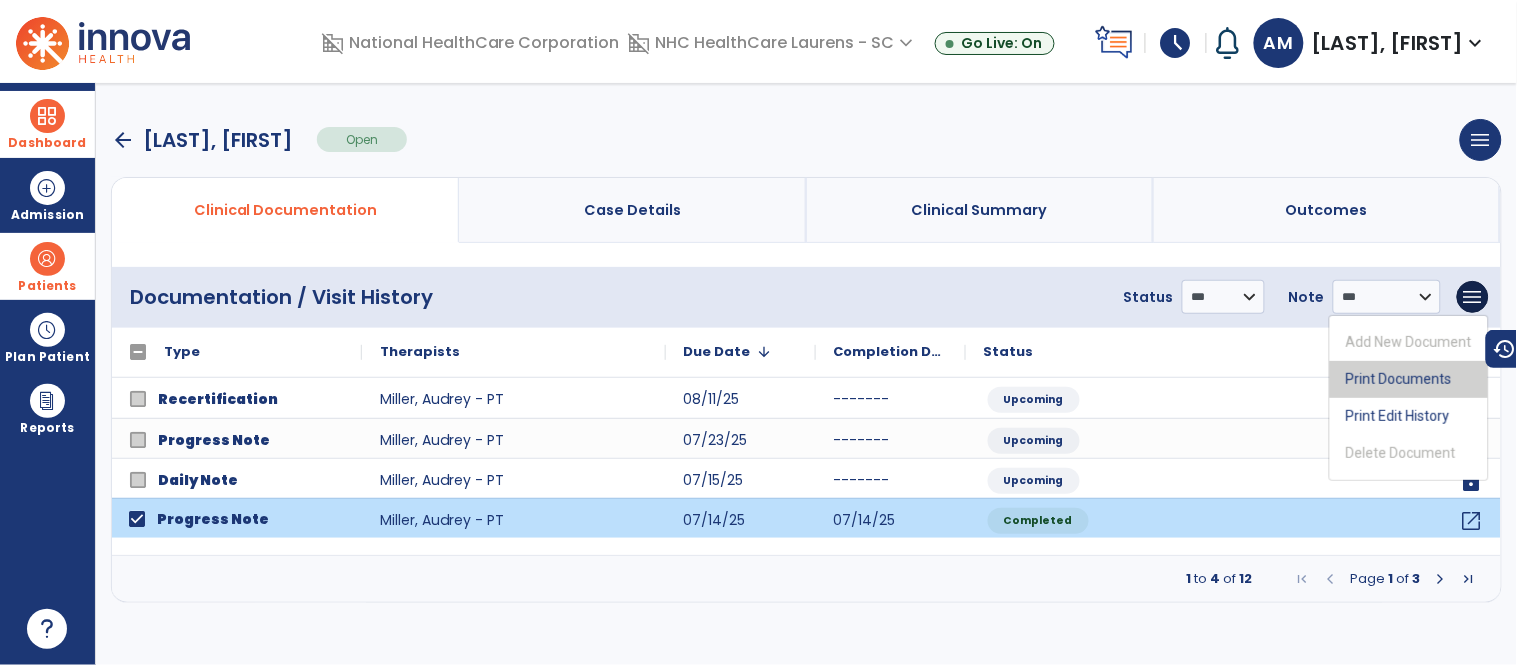 click on "Print Documents" at bounding box center [1409, 379] 